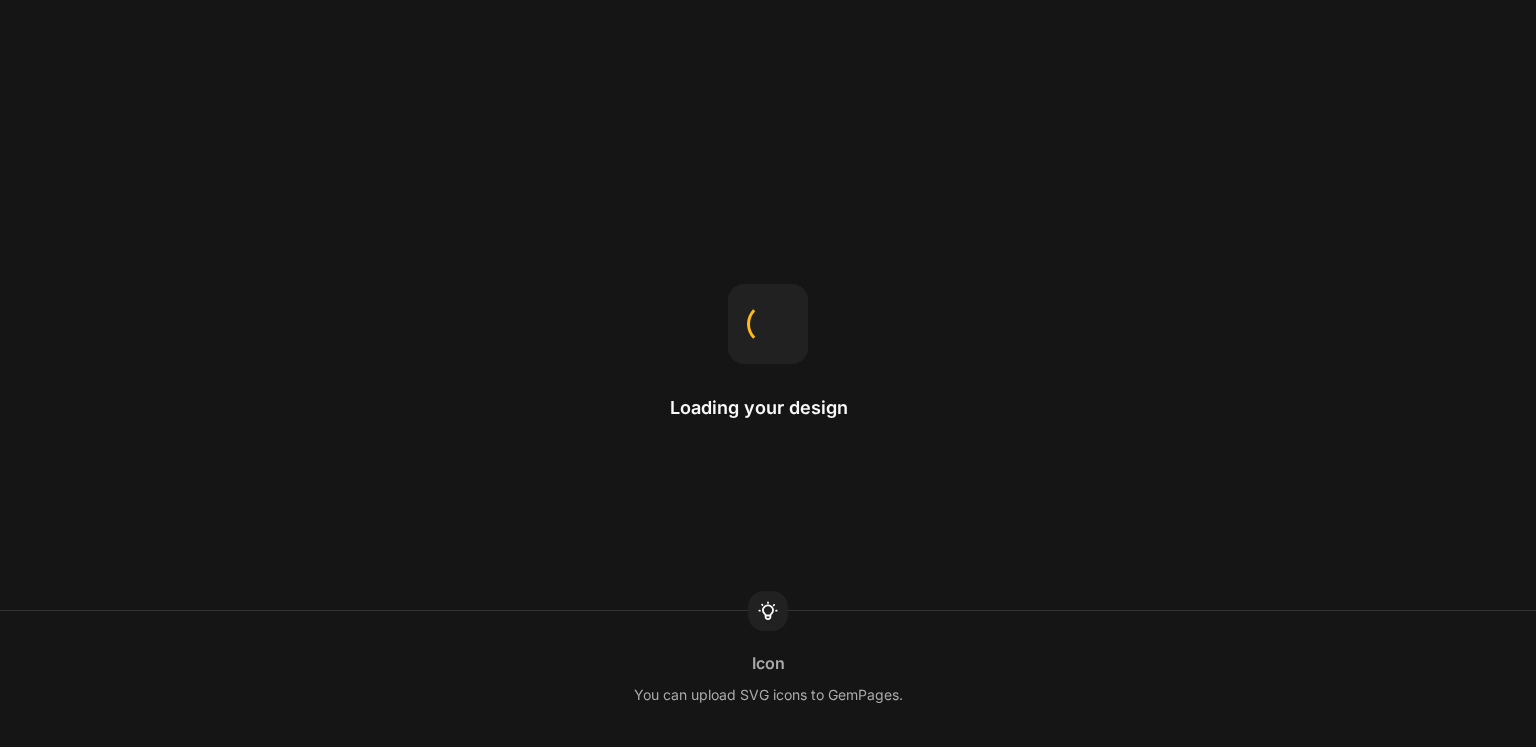 scroll, scrollTop: 0, scrollLeft: 0, axis: both 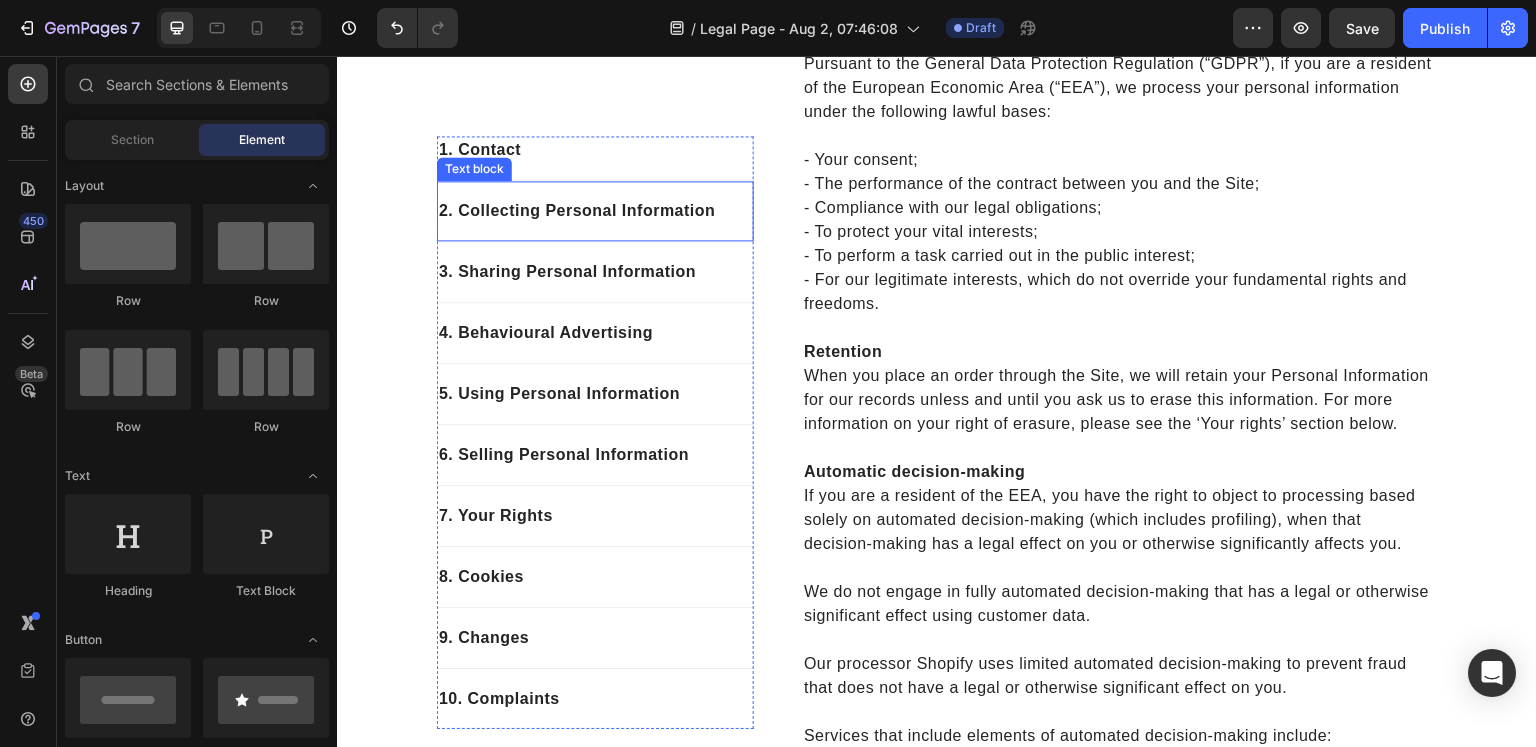 click on "2. Collecting Personal Information" at bounding box center (595, 211) 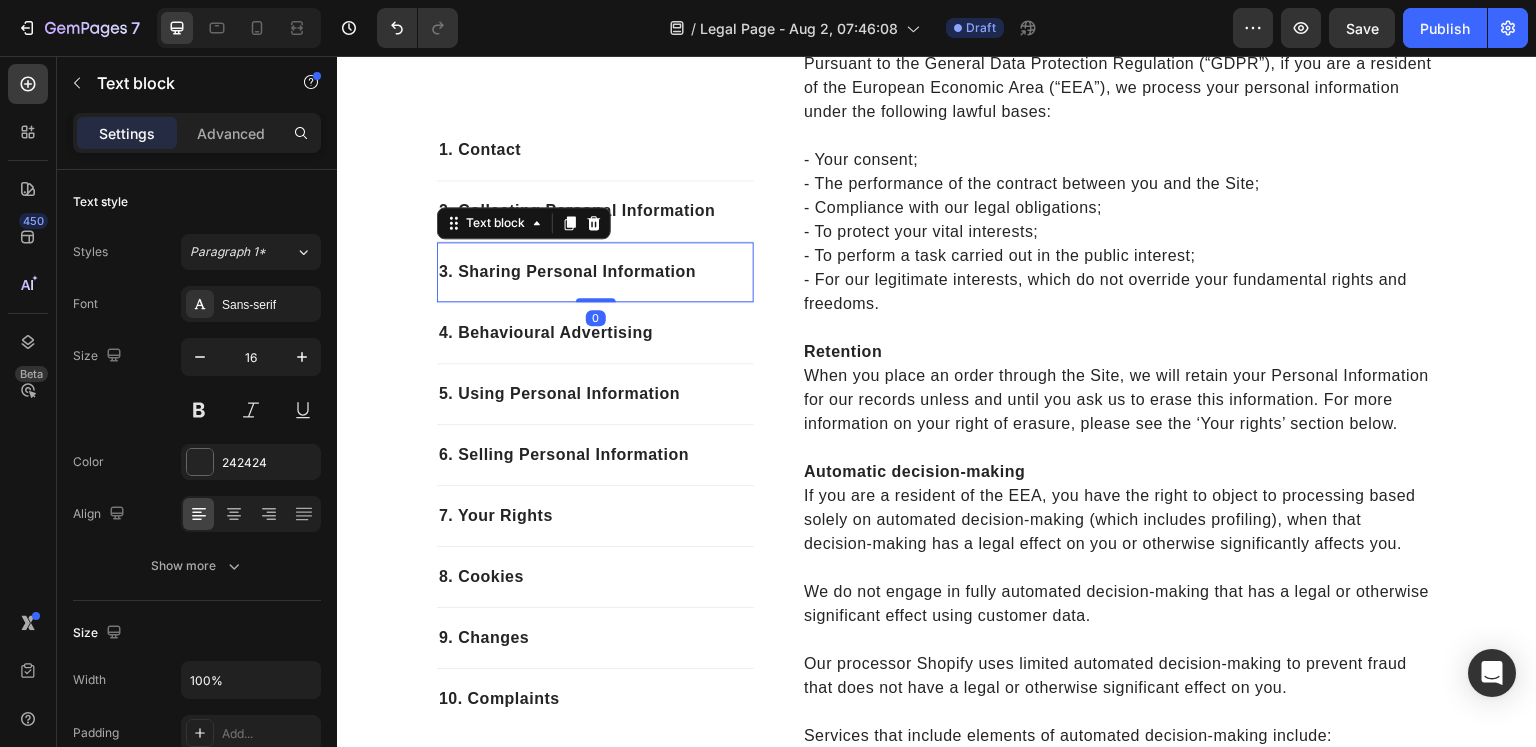 click on "3. Sharing Personal Information" at bounding box center (595, 272) 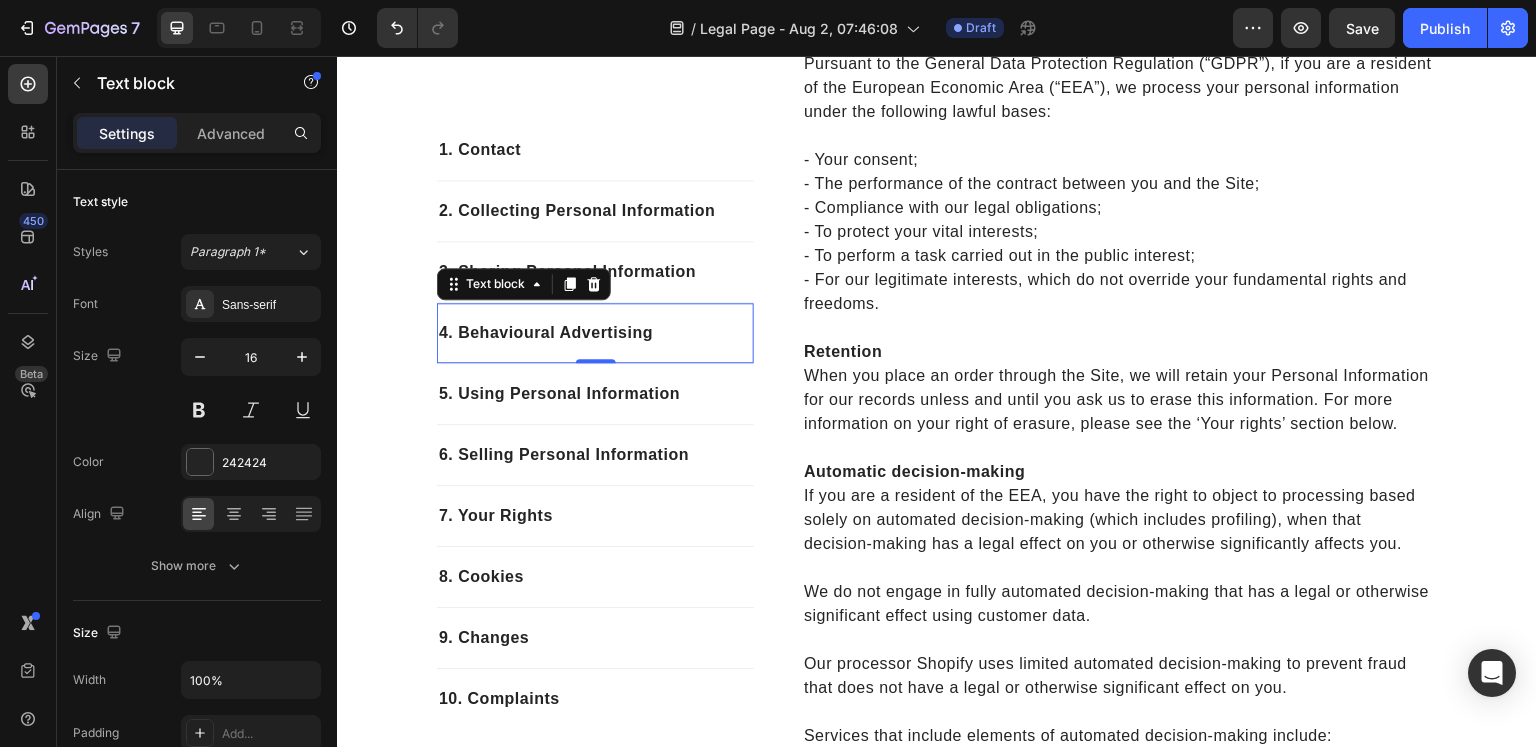 click on "4. Behavioural Advertising" at bounding box center (595, 333) 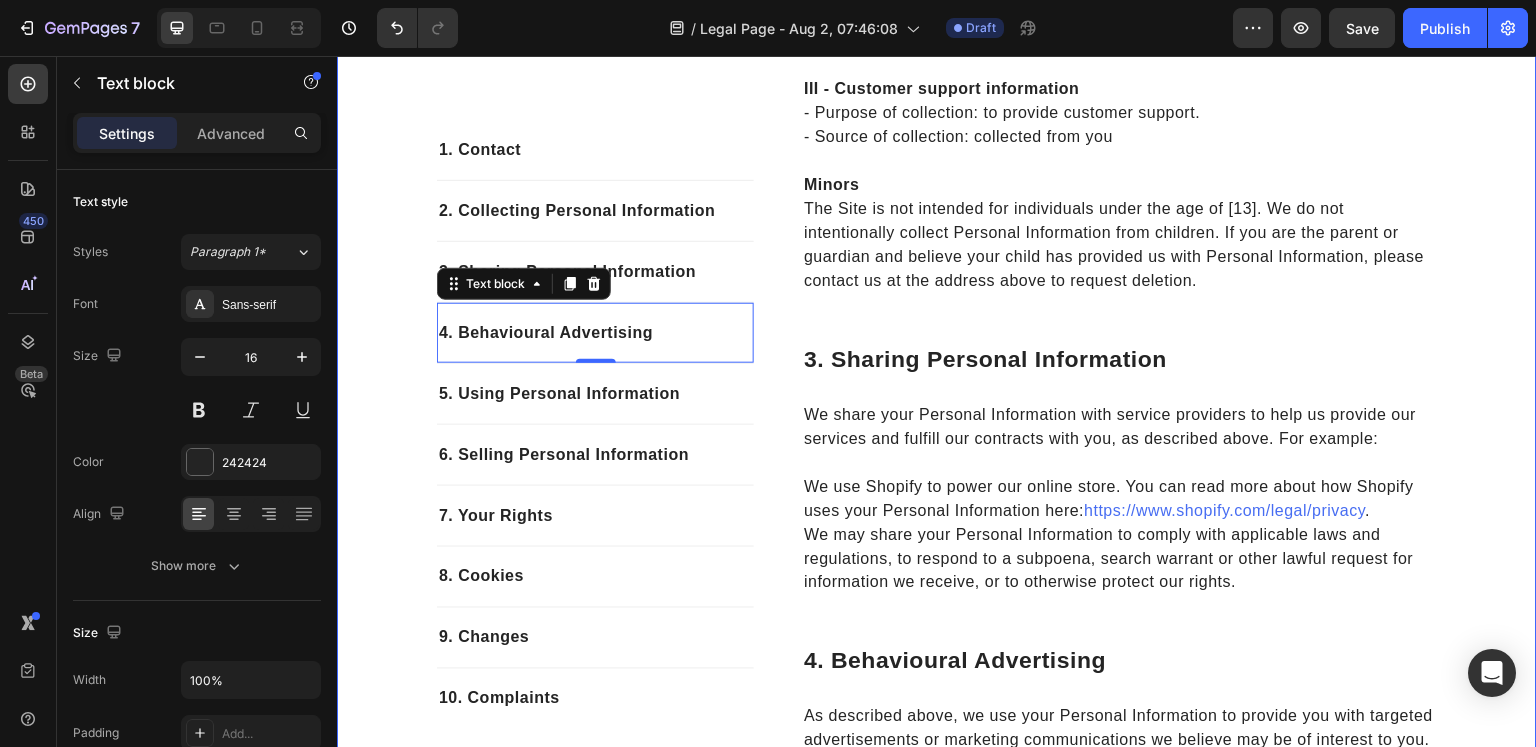 scroll, scrollTop: 1500, scrollLeft: 0, axis: vertical 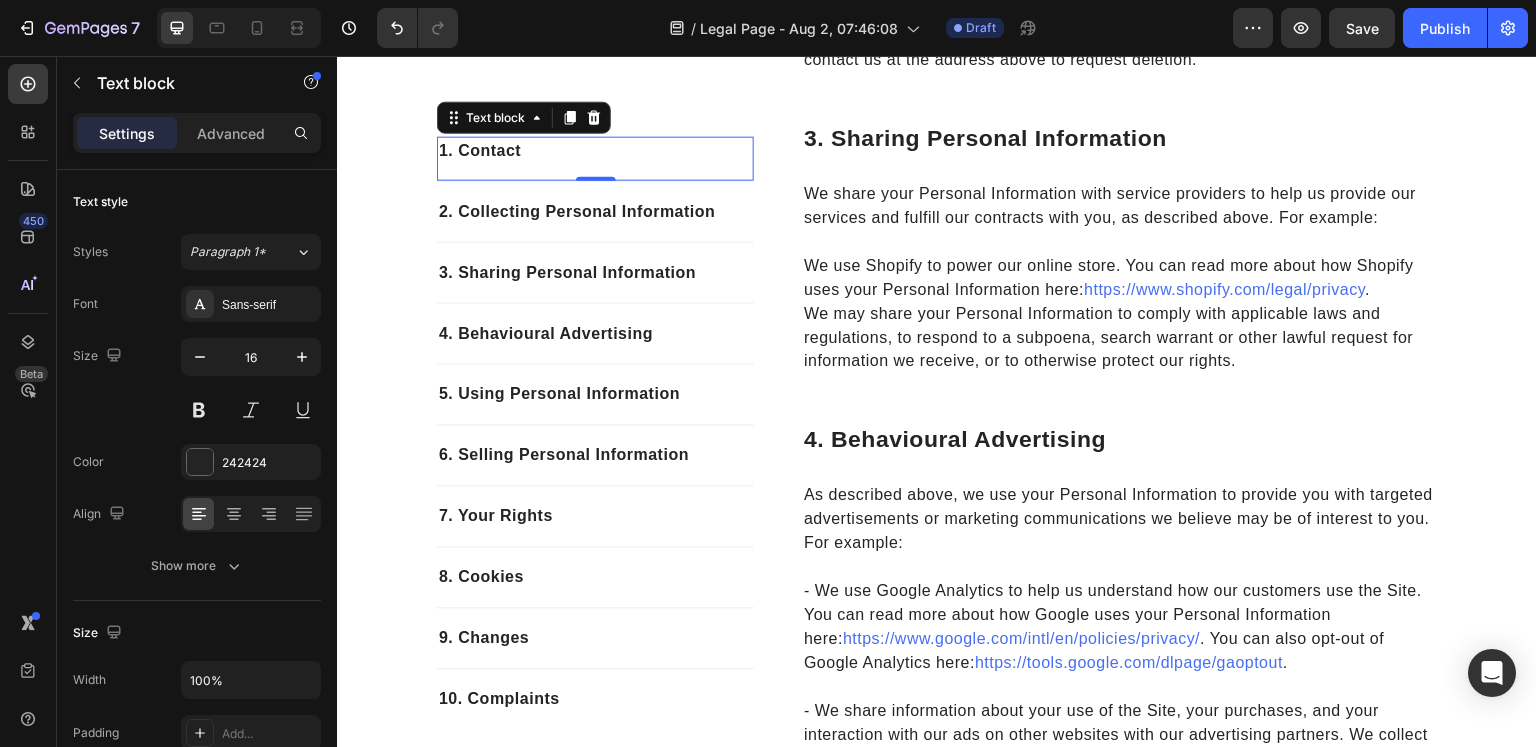 click on "1. Contact" at bounding box center [595, 150] 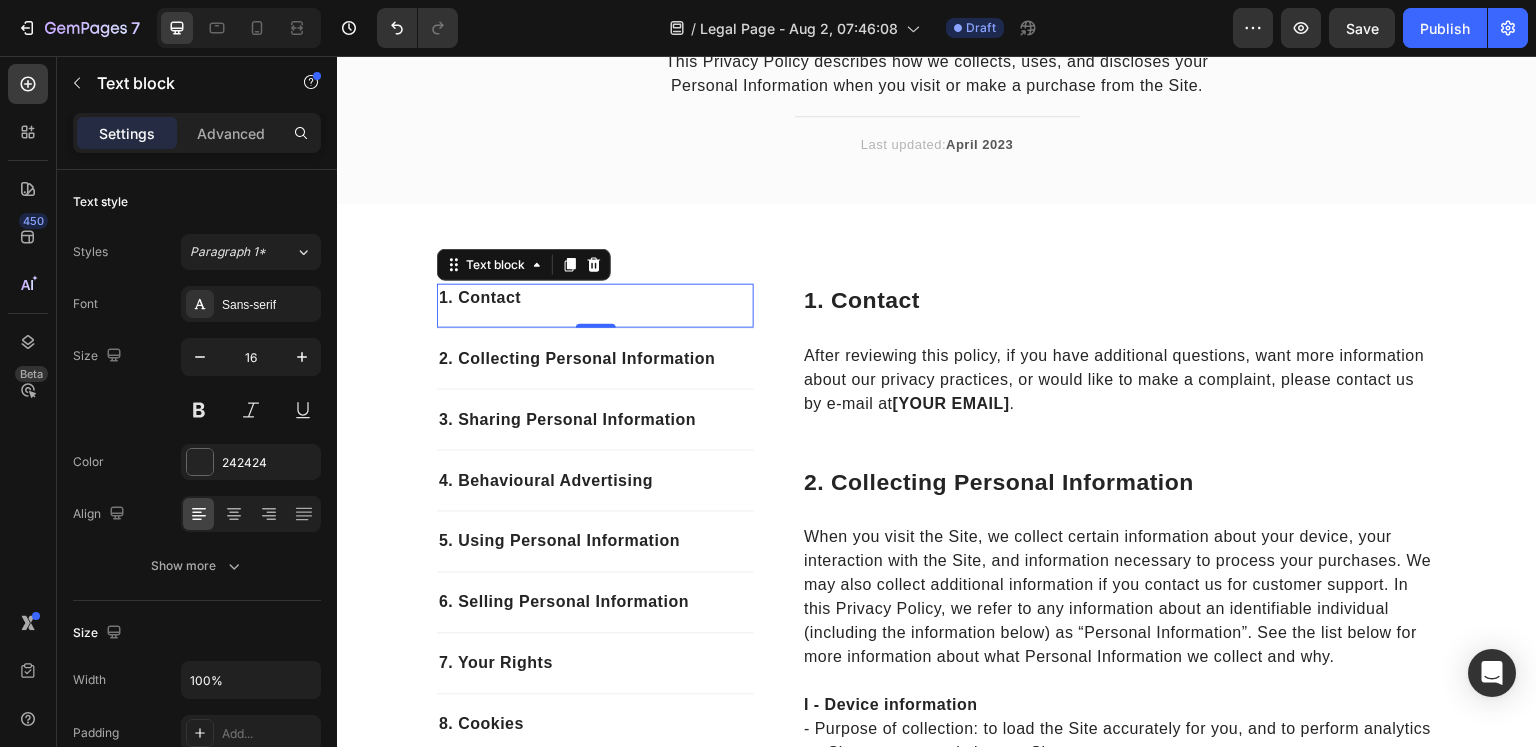 scroll, scrollTop: 200, scrollLeft: 0, axis: vertical 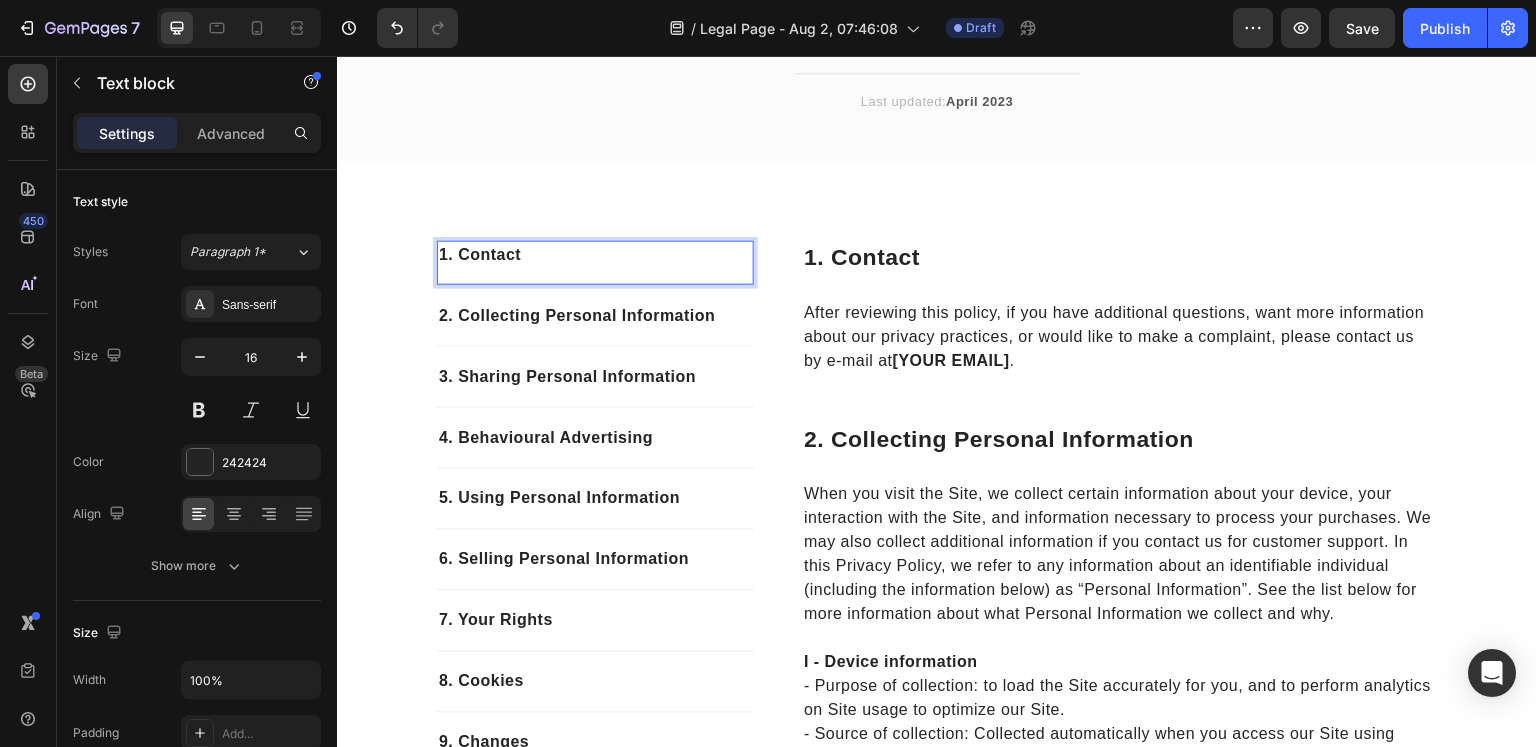 click on "1. Contact" at bounding box center [595, 255] 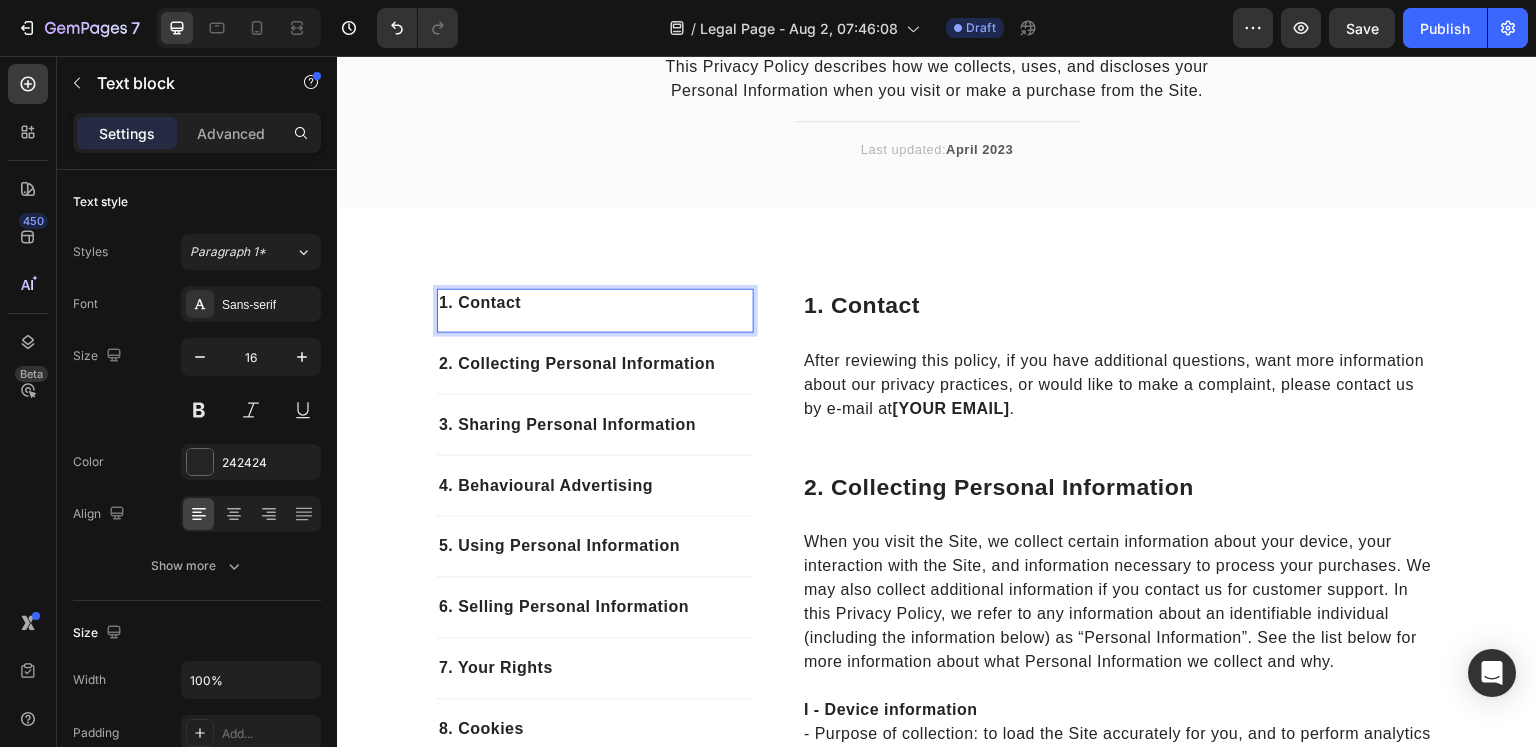 scroll, scrollTop: 0, scrollLeft: 0, axis: both 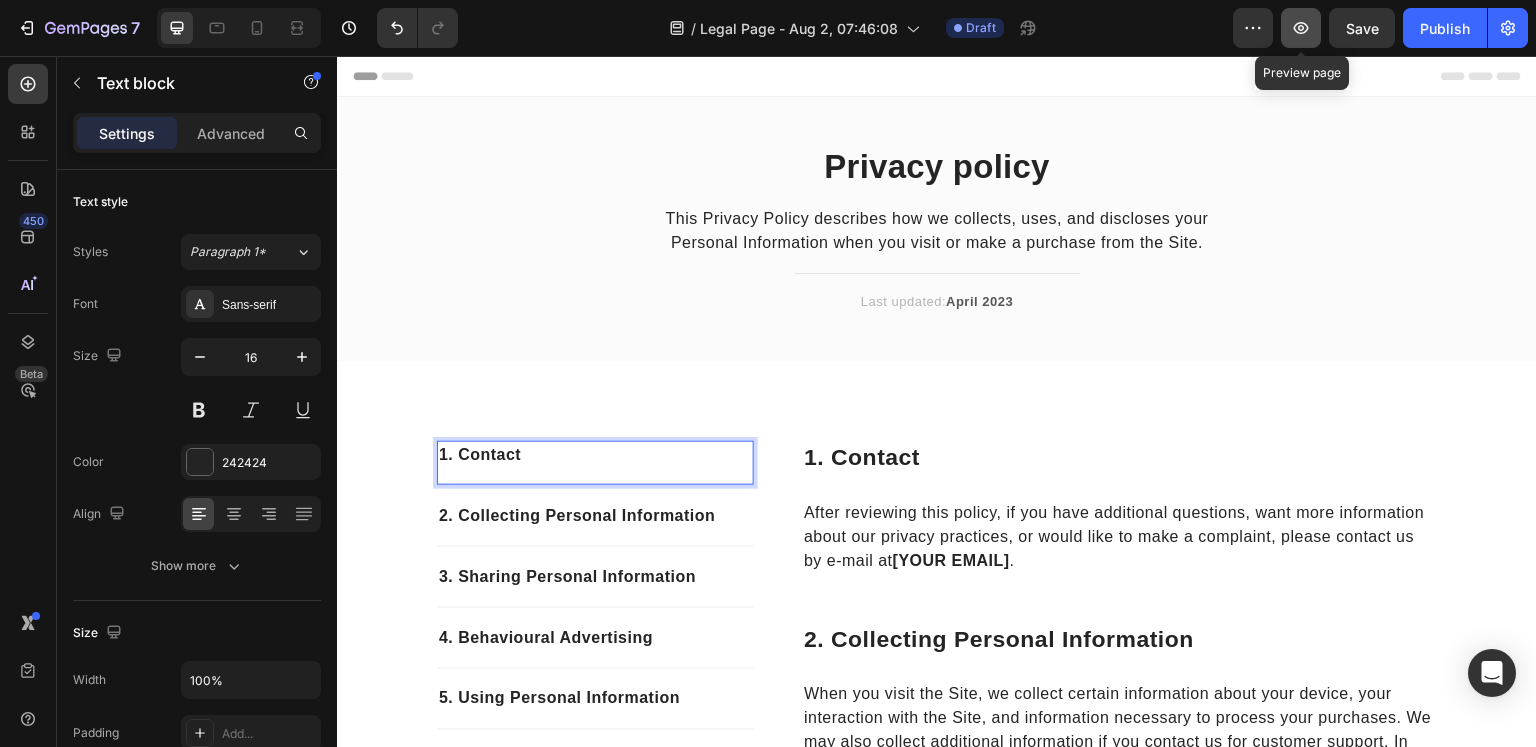 click 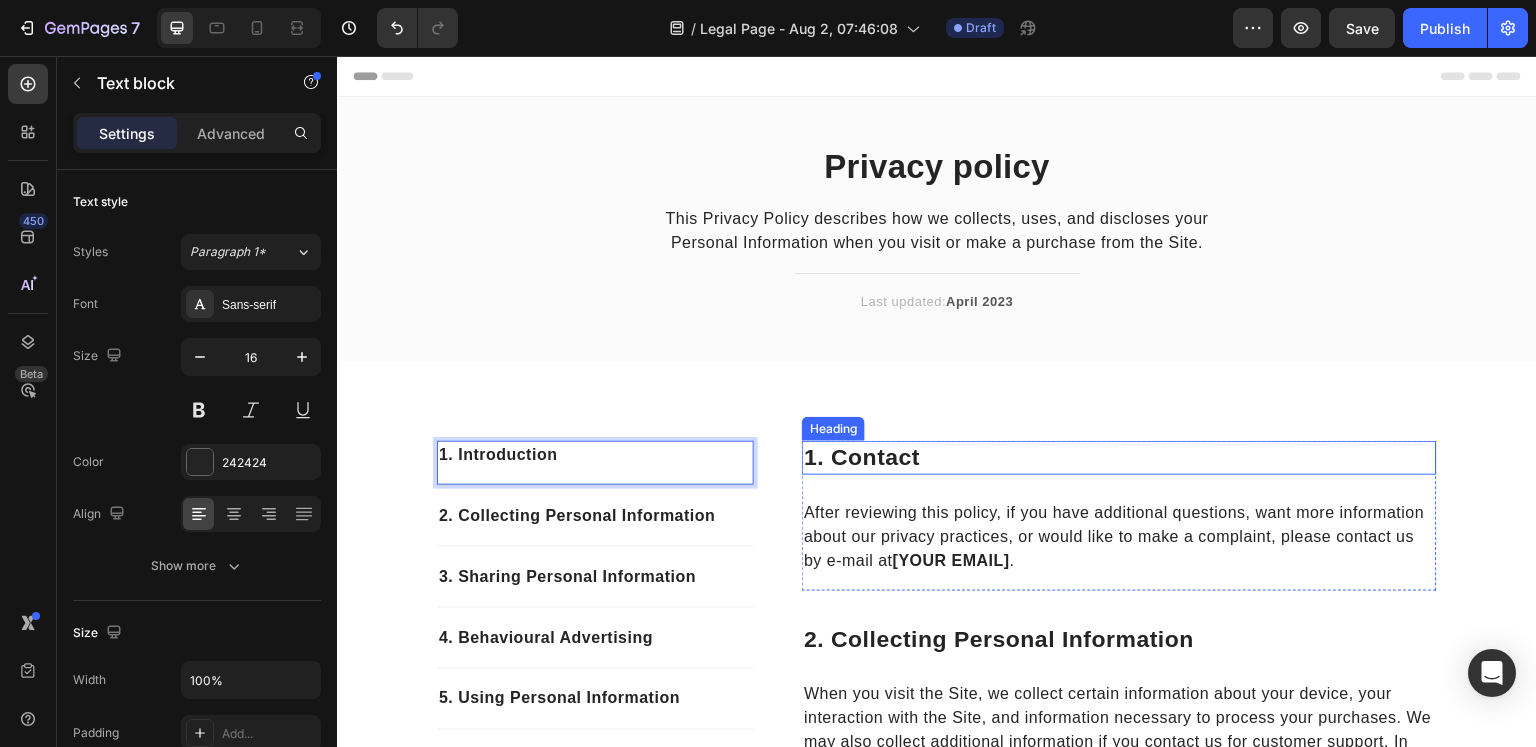 click on "1. contact" at bounding box center (1119, 458) 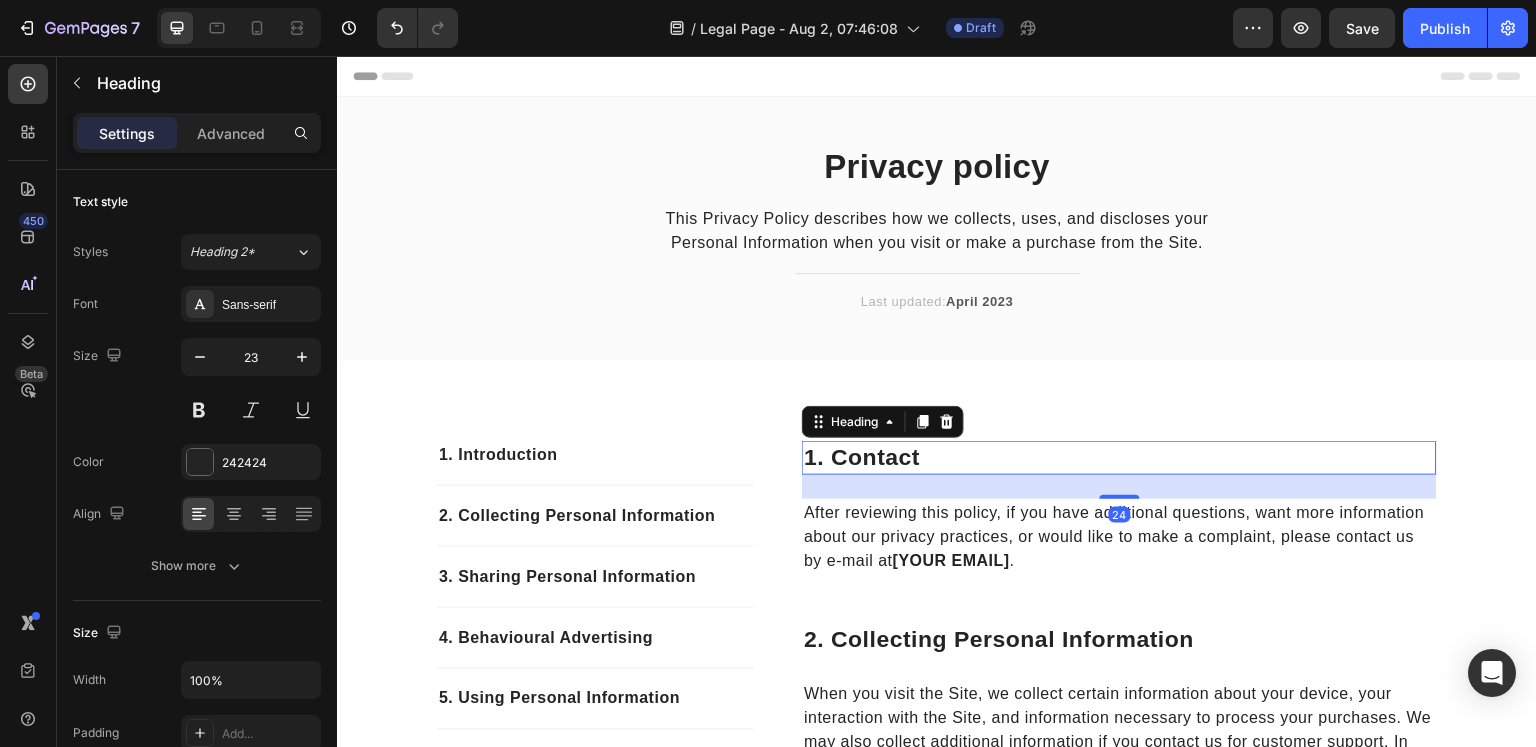 click on "1. contact" at bounding box center (1119, 458) 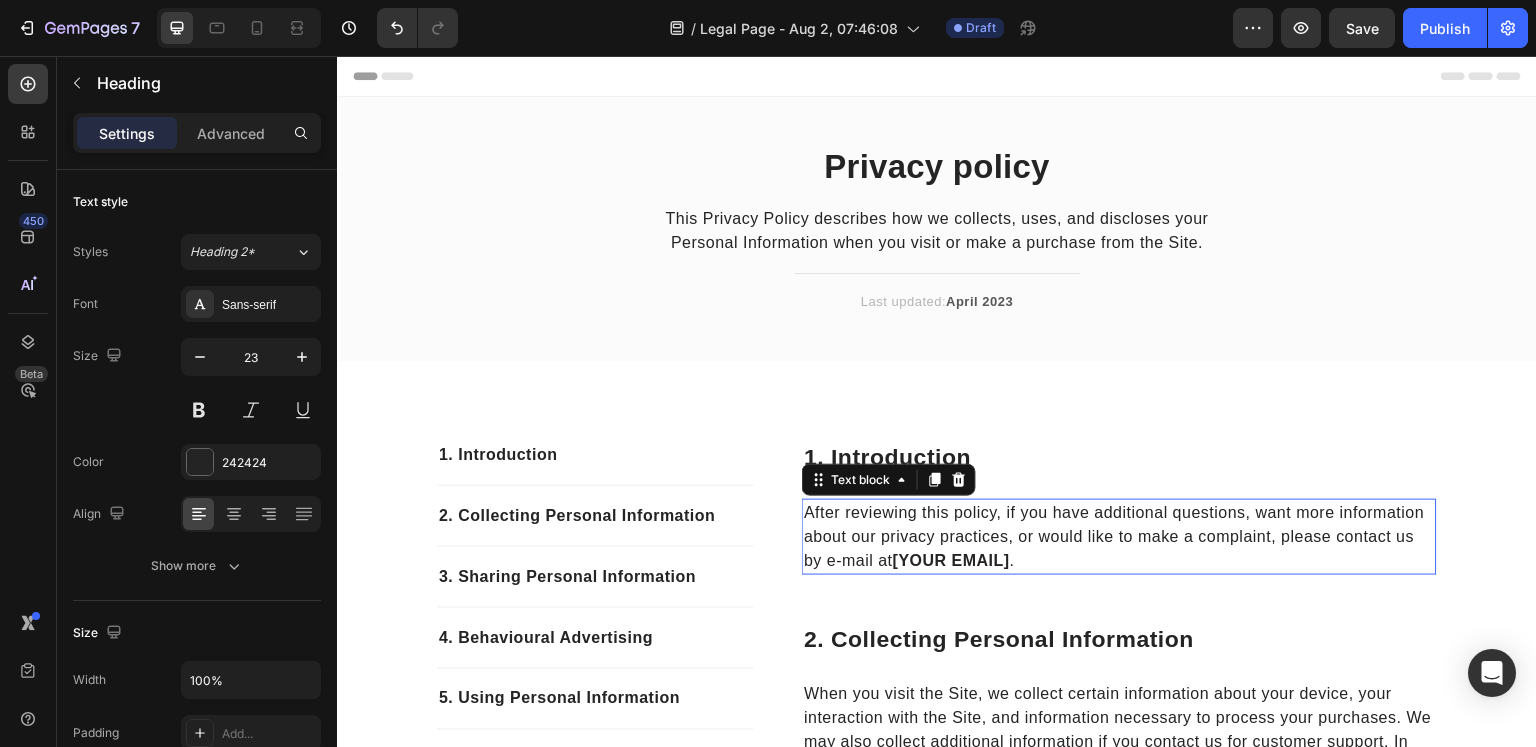click on "After reviewing this policy, if you have additional questions, want more information about our privacy practices, or would like to make a complaint, please contact us by e-mail at  [YOUR EMAIL] ." at bounding box center [1119, 537] 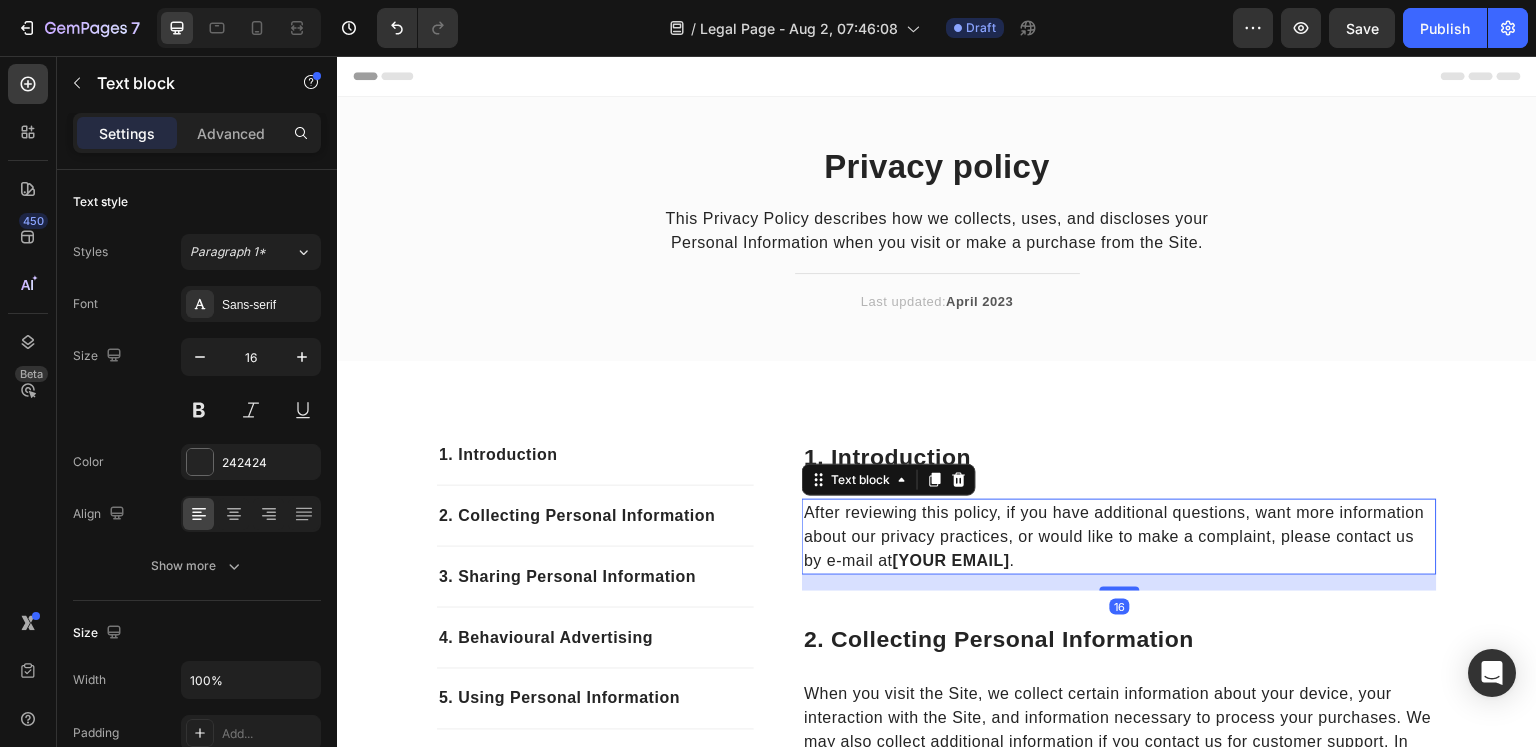 click on "After reviewing this policy, if you have additional questions, want more information about our privacy practices, or would like to make a complaint, please contact us by e-mail at  [YOUR EMAIL] ." at bounding box center [1119, 537] 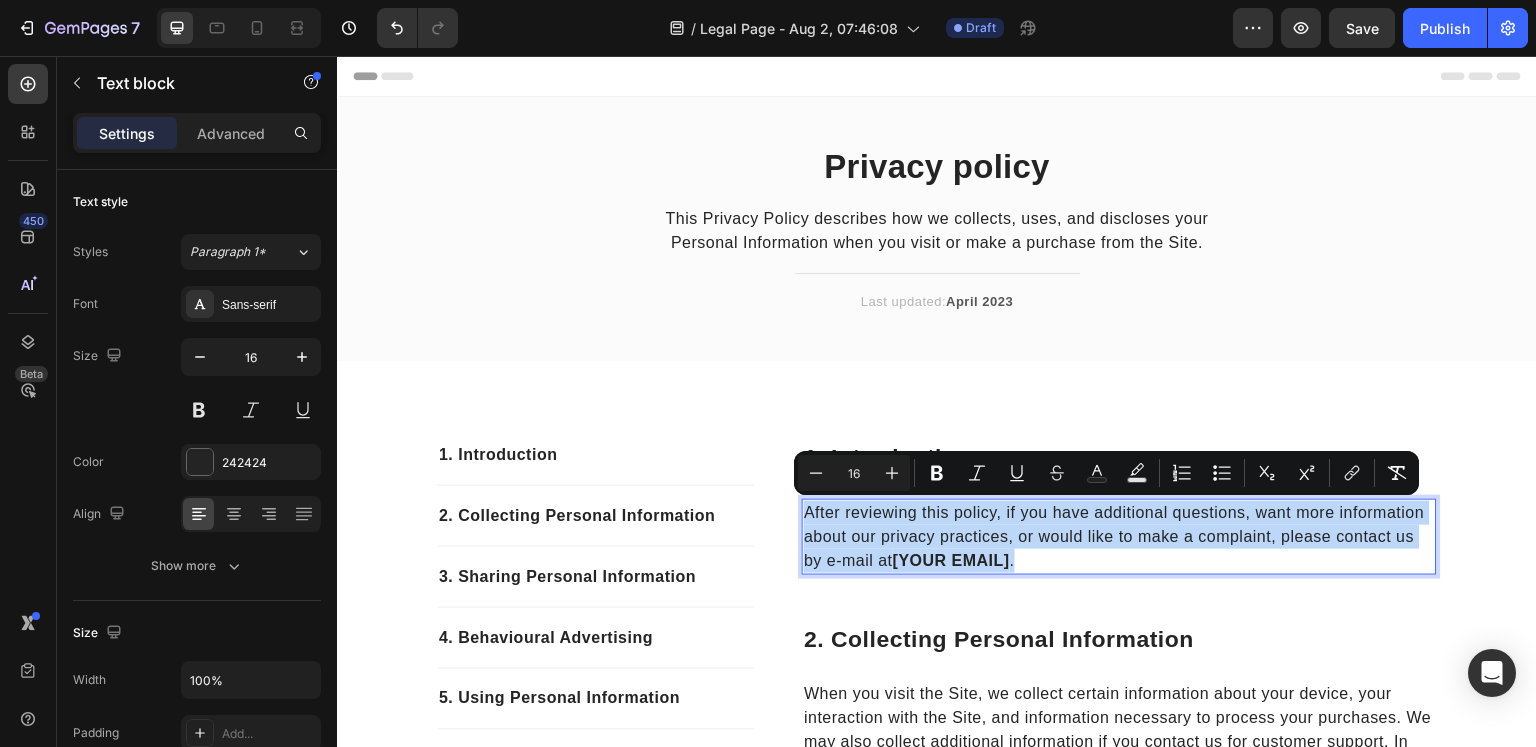 drag, startPoint x: 1019, startPoint y: 553, endPoint x: 798, endPoint y: 518, distance: 223.75433 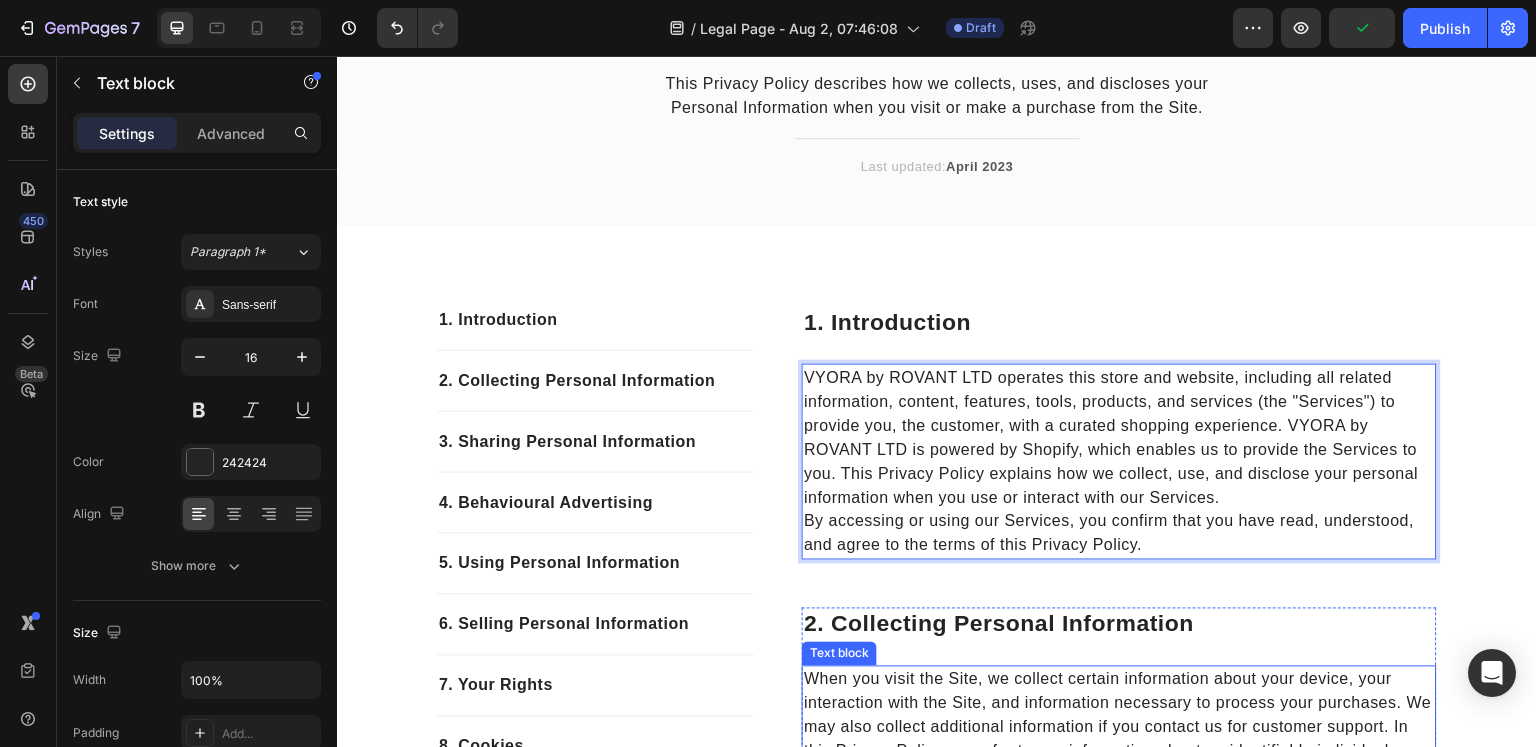 scroll, scrollTop: 200, scrollLeft: 0, axis: vertical 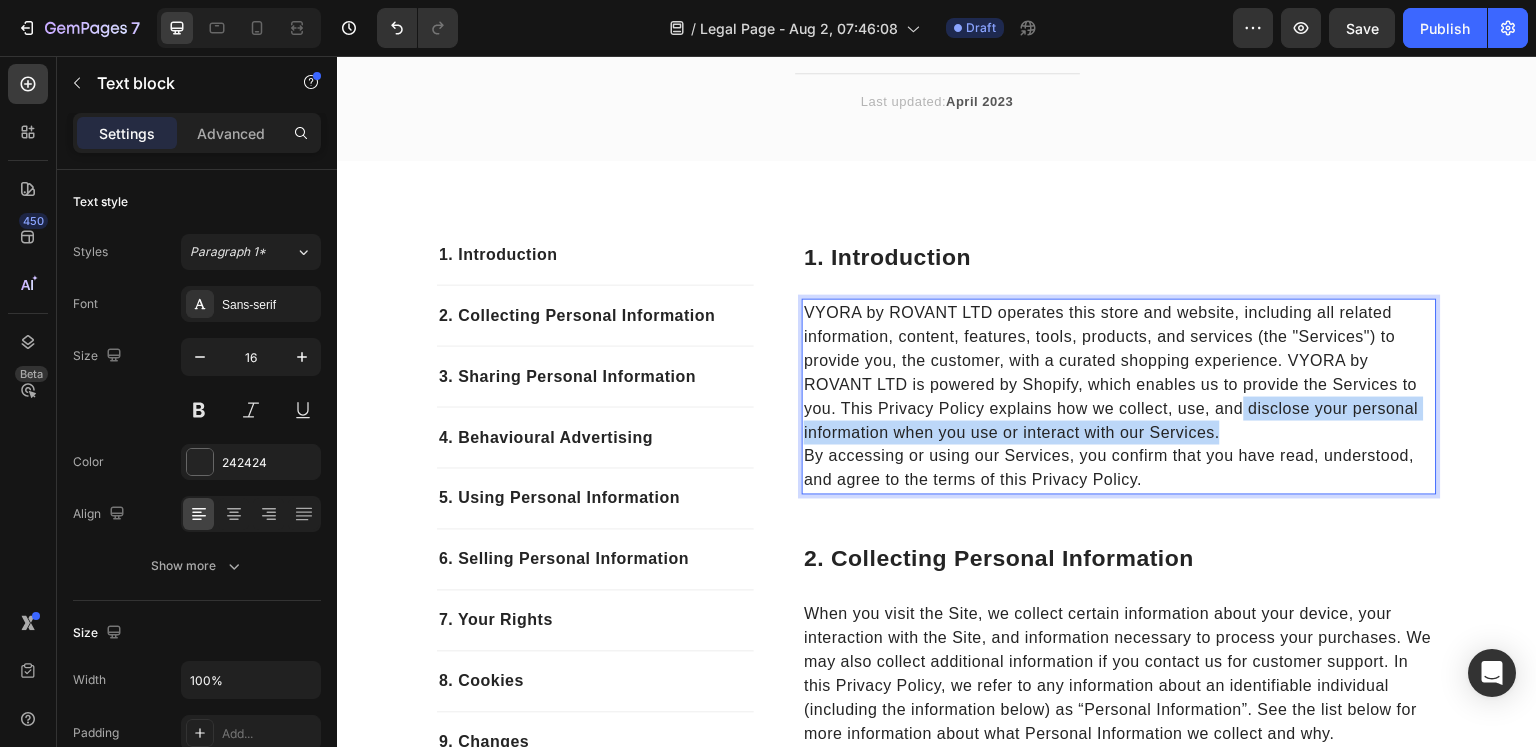 click on "VYORA by ROVANT LTD operates this store and website, including all related information, content, features, tools, products, and services (the "Services") to provide you, the customer, with a curated shopping experience. VYORA by ROVANT LTD is powered by Shopify, which enables us to provide the Services to you. This Privacy Policy explains how we collect, use, and disclose your personal information when you use or interact with our Services." at bounding box center (1119, 373) 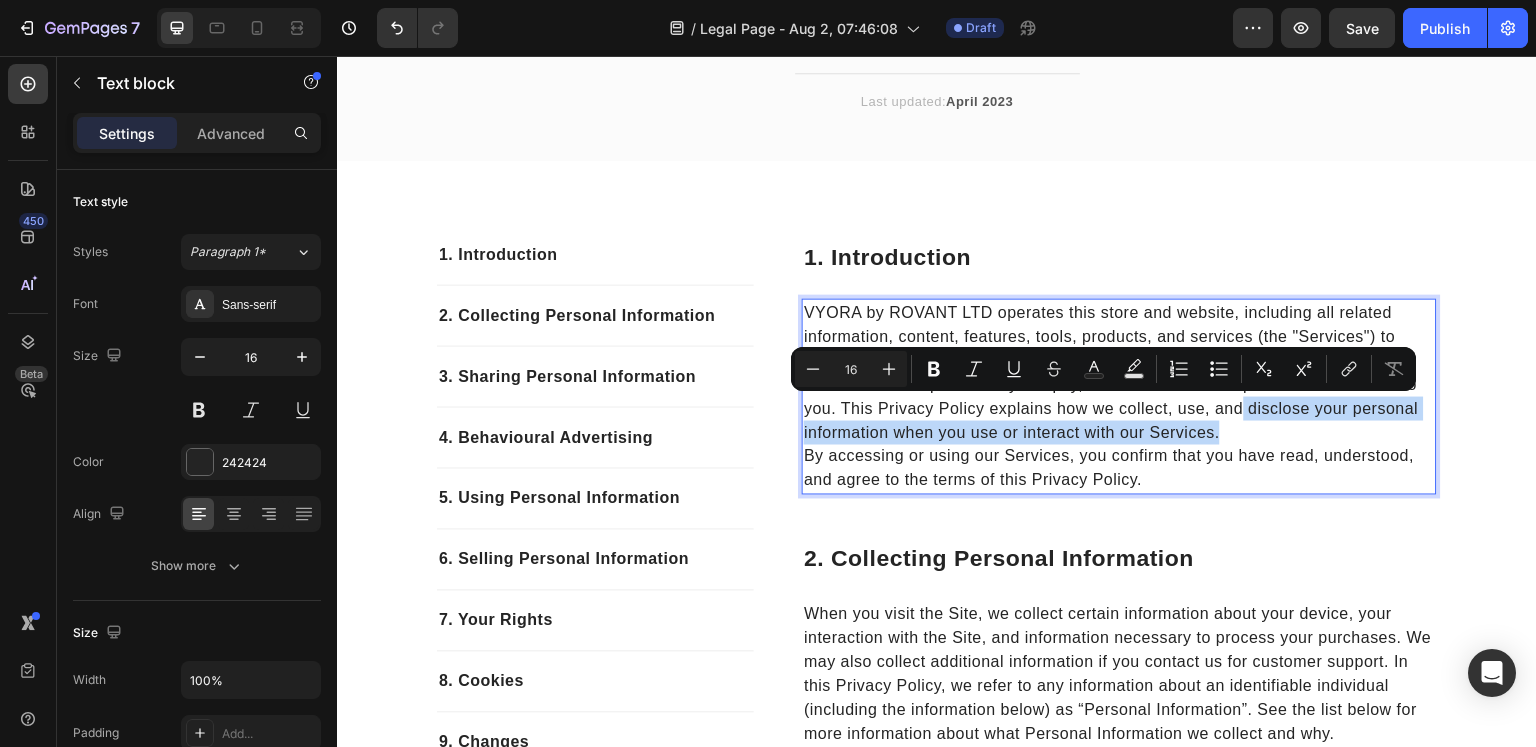 click on "VYORA by ROVANT LTD operates this store and website, including all related information, content, features, tools, products, and services (the "Services") to provide you, the customer, with a curated shopping experience. VYORA by ROVANT LTD is powered by Shopify, which enables us to provide the Services to you. This Privacy Policy explains how we collect, use, and disclose your personal information when you use or interact with our Services." at bounding box center (1119, 373) 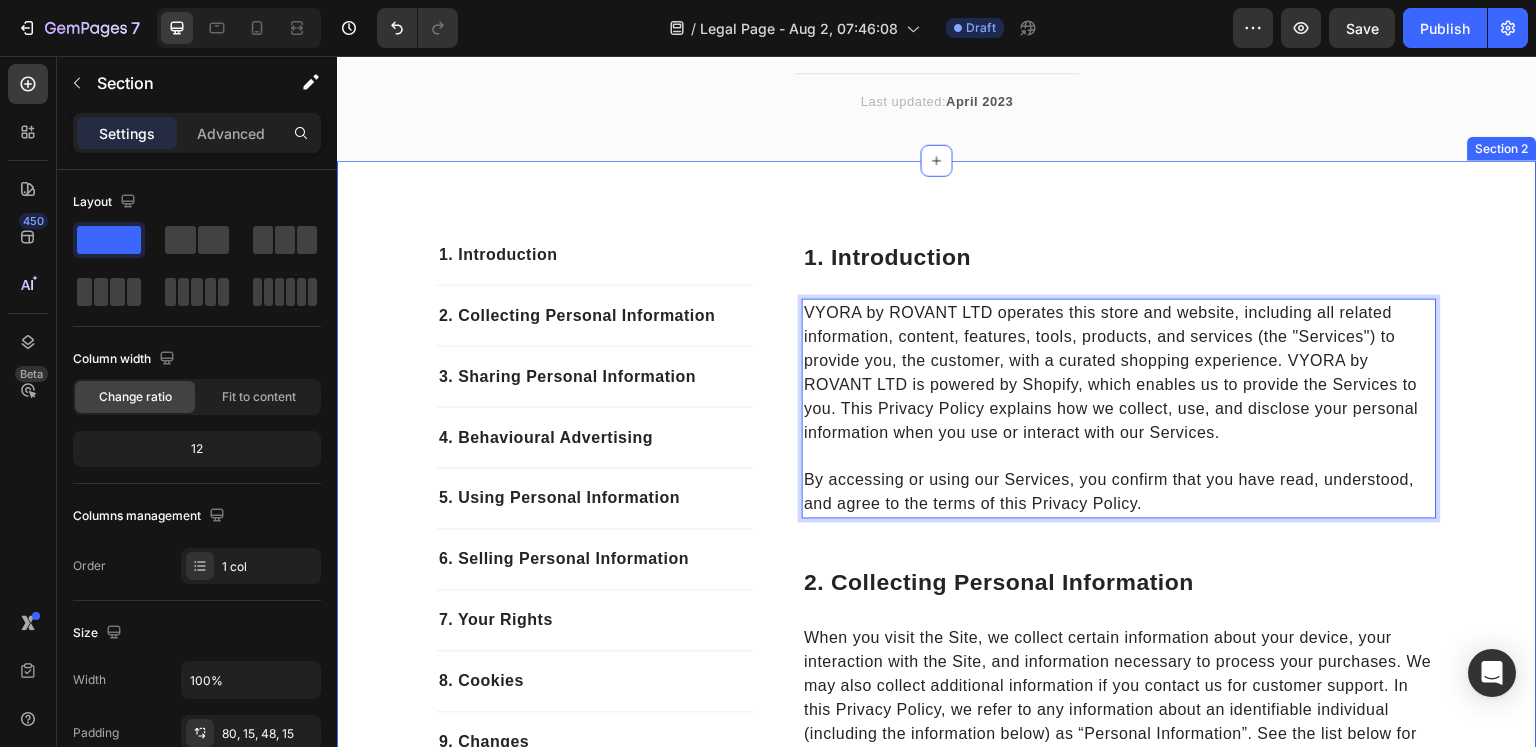 click on "1. Introduction Text block 2. Collecting Personal Information Text block 3. Sharing Personal Information Text block 4. Behavioural Advertising Text block 5. Using Personal Information Text block 6. Selling Personal Information Text block 7. Your Rights Text block 8. Cookies Text block 9. Changes Text block 10. Complaints Text block Row 1. Introduction Heading VYORA by ROVANT LTD operates this store and website, including all related information, content, features, tools, products, and services (the "Services") to provide you, the customer, with a curated shopping experience. VYORA by ROVANT LTD is powered by Shopify, which enables us to provide the Services to you. This Privacy Policy explains how we collect, use, and disclose your personal information when you use or interact with our Services. By accessing or using our Services, you confirm that you have read, understood, and agree to the terms of this Privacy Policy. Text block   16 Row 2. collecting personal information Heading   I - Device information ." at bounding box center [937, 3270] 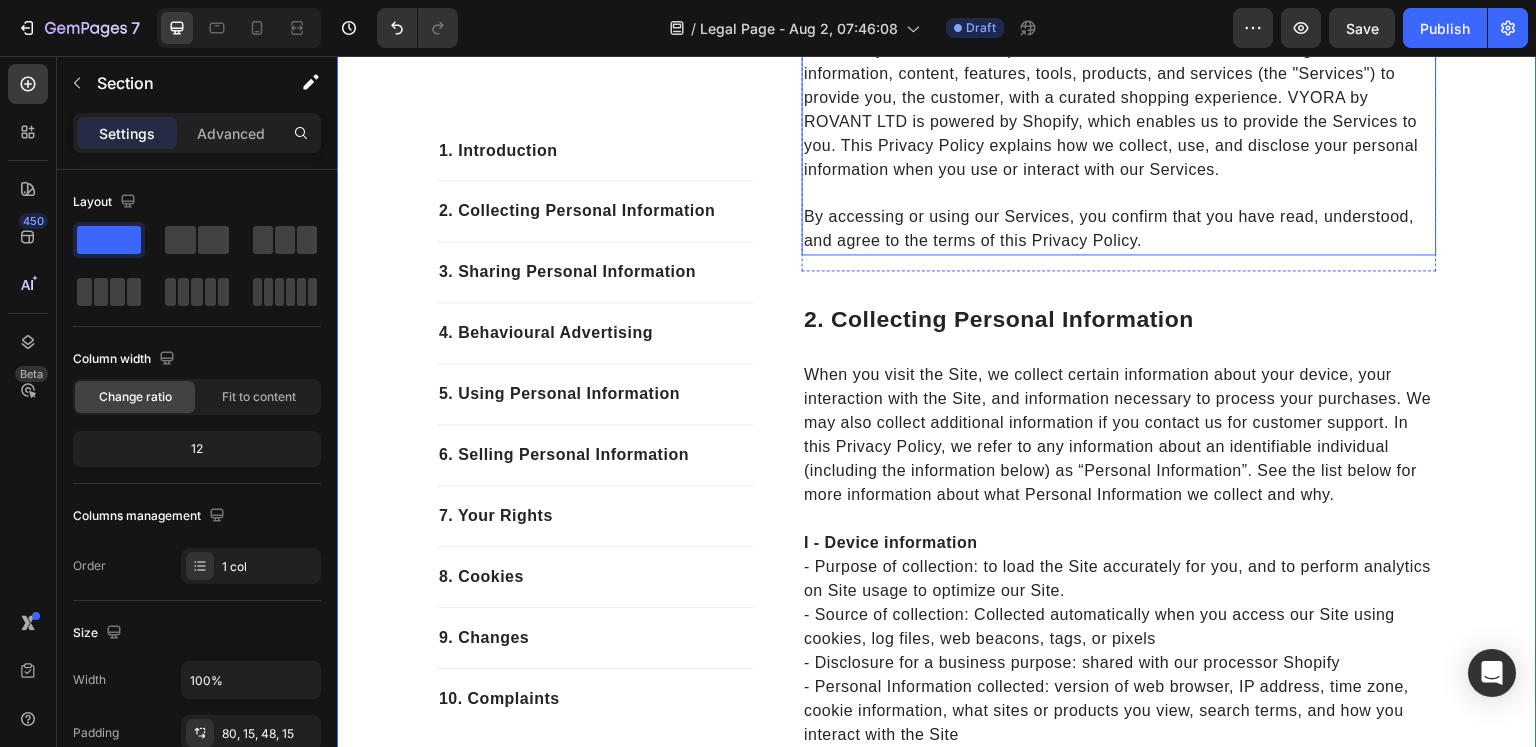 scroll, scrollTop: 500, scrollLeft: 0, axis: vertical 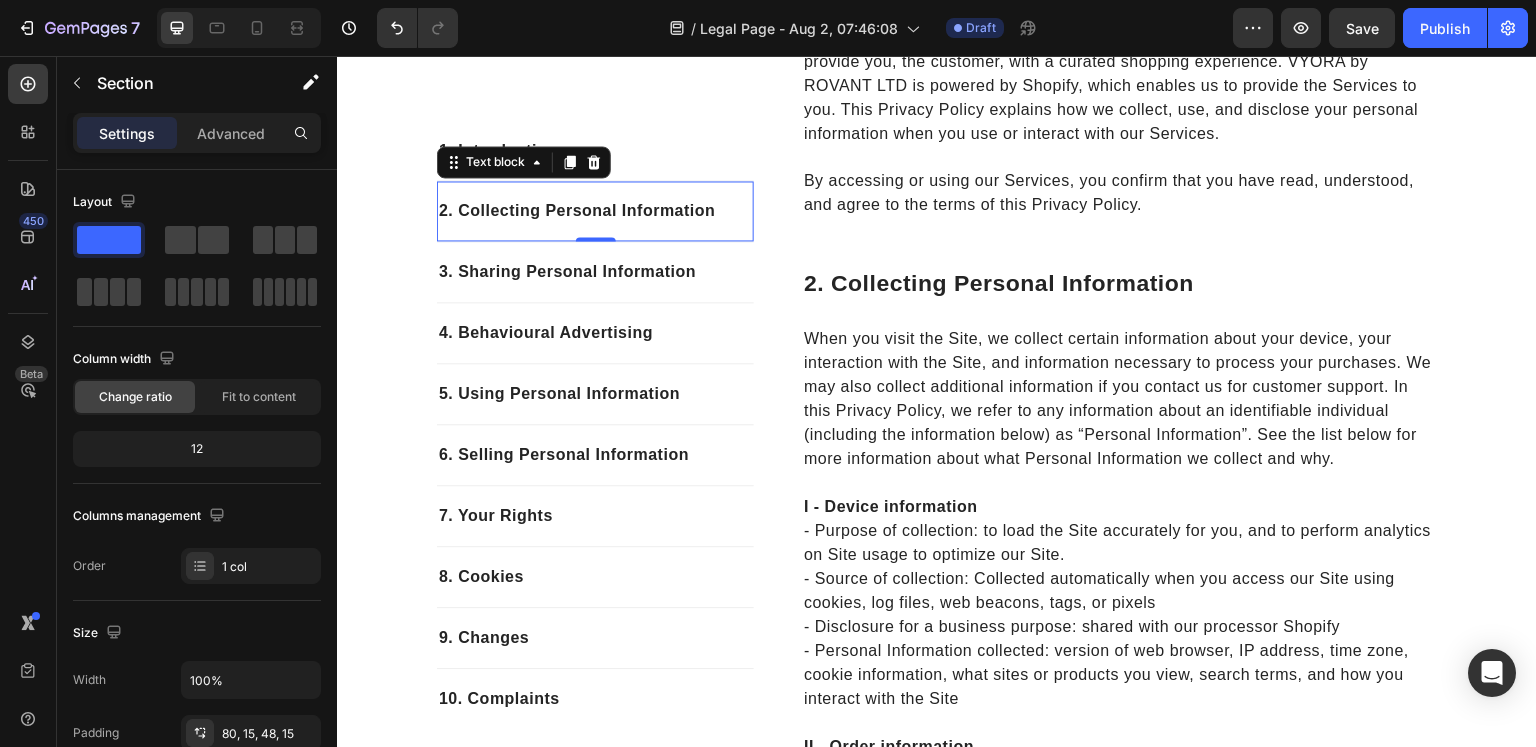 click on "2. Collecting Personal Information" at bounding box center (595, 211) 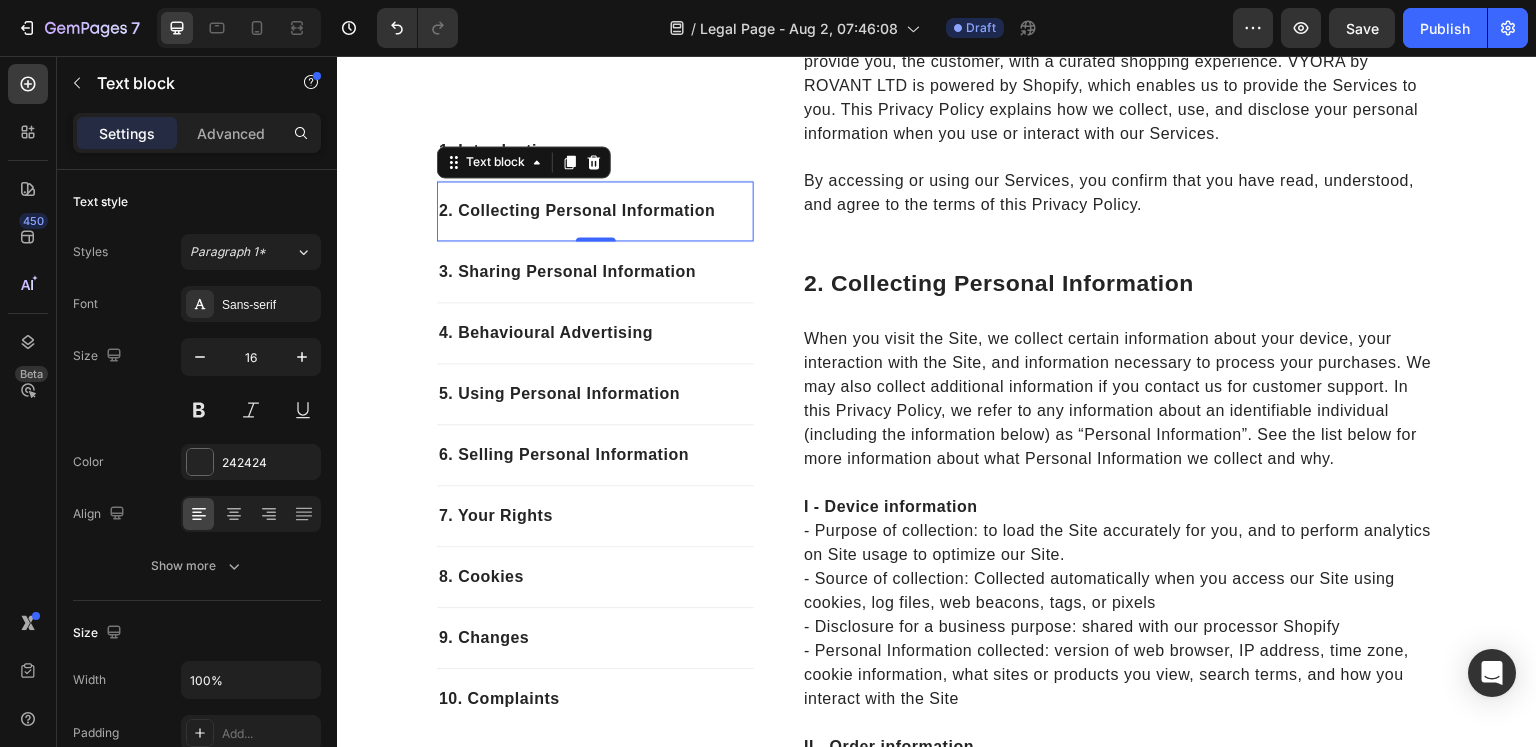 click on "2. Collecting Personal Information" at bounding box center [595, 211] 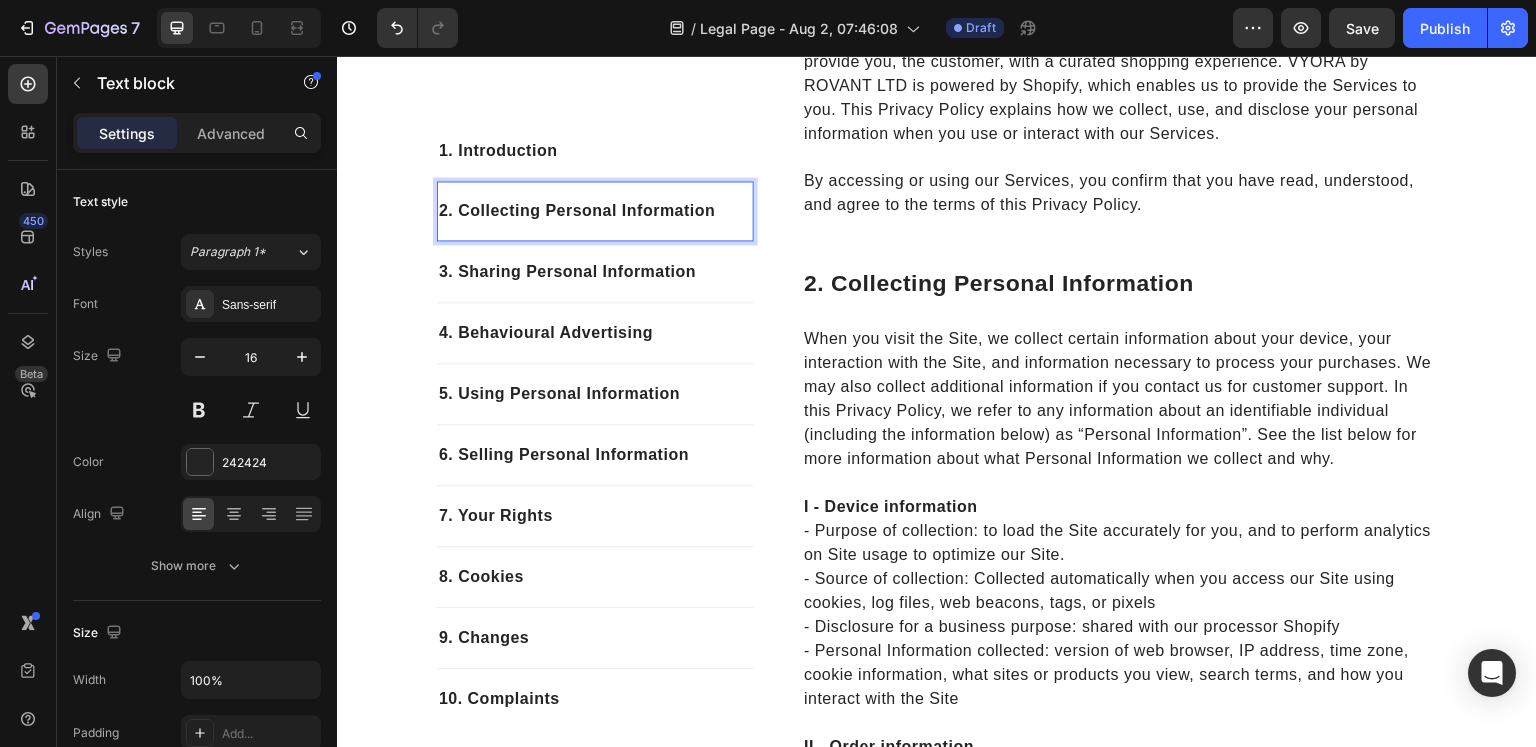 click on "2. Collecting Personal Information" at bounding box center (595, 211) 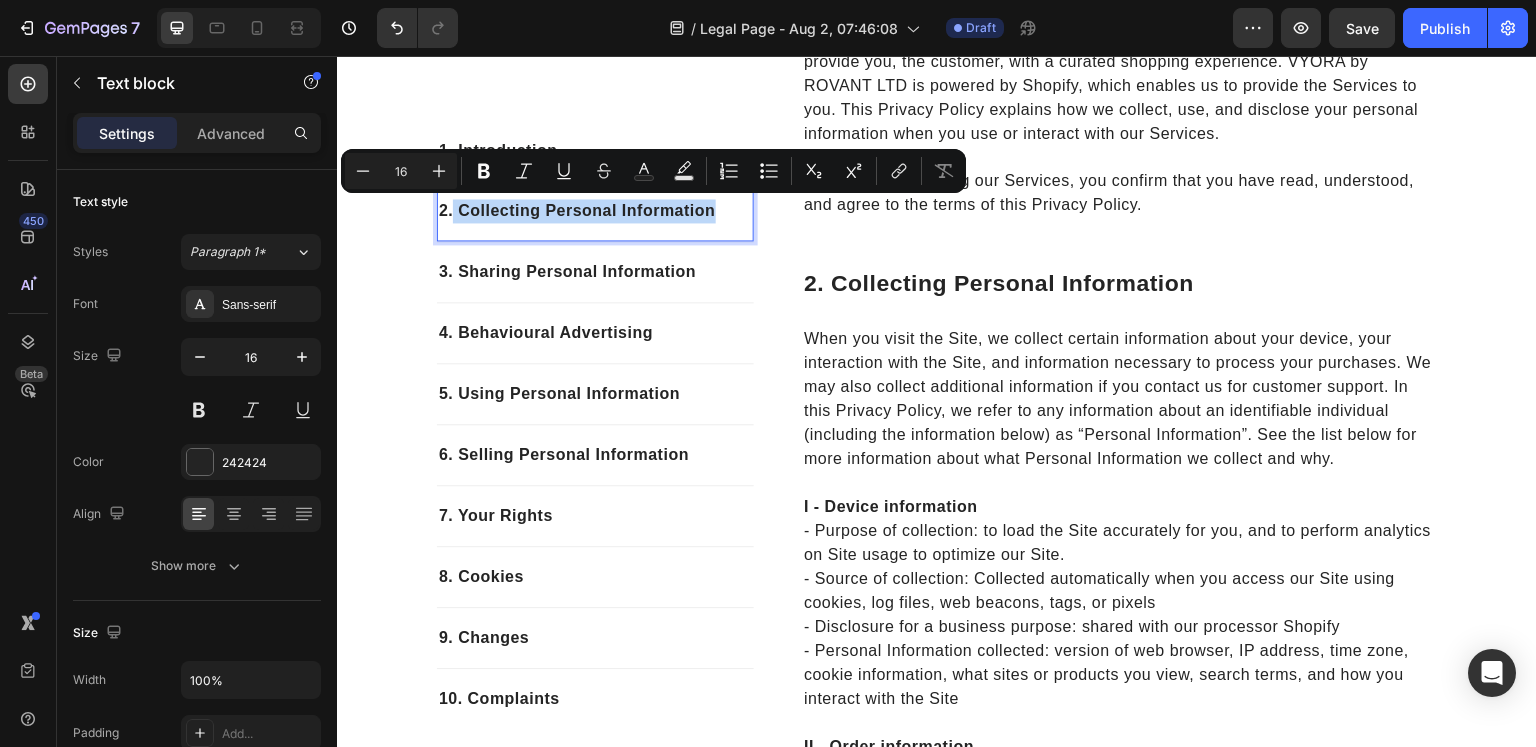 drag, startPoint x: 713, startPoint y: 209, endPoint x: 448, endPoint y: 201, distance: 265.12073 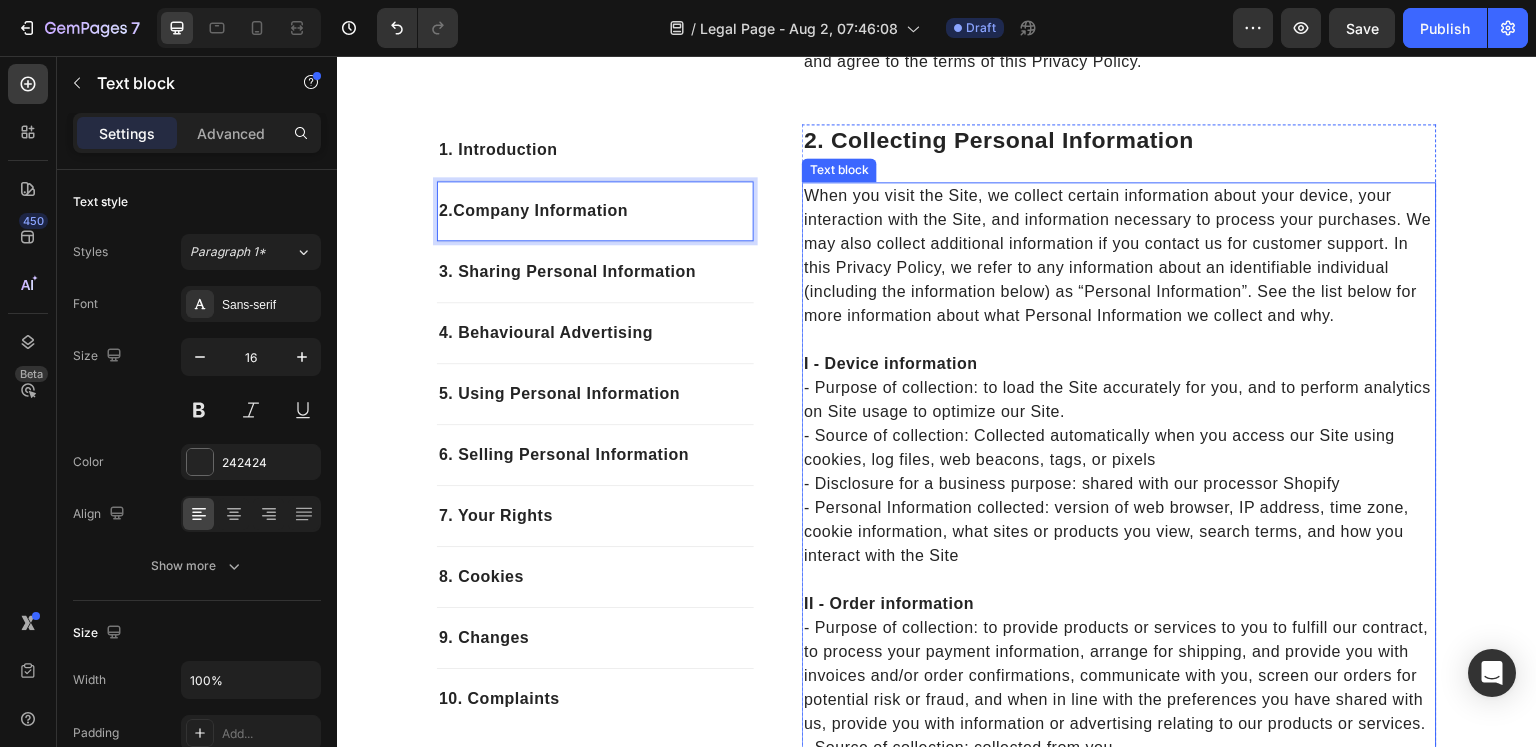 scroll, scrollTop: 600, scrollLeft: 0, axis: vertical 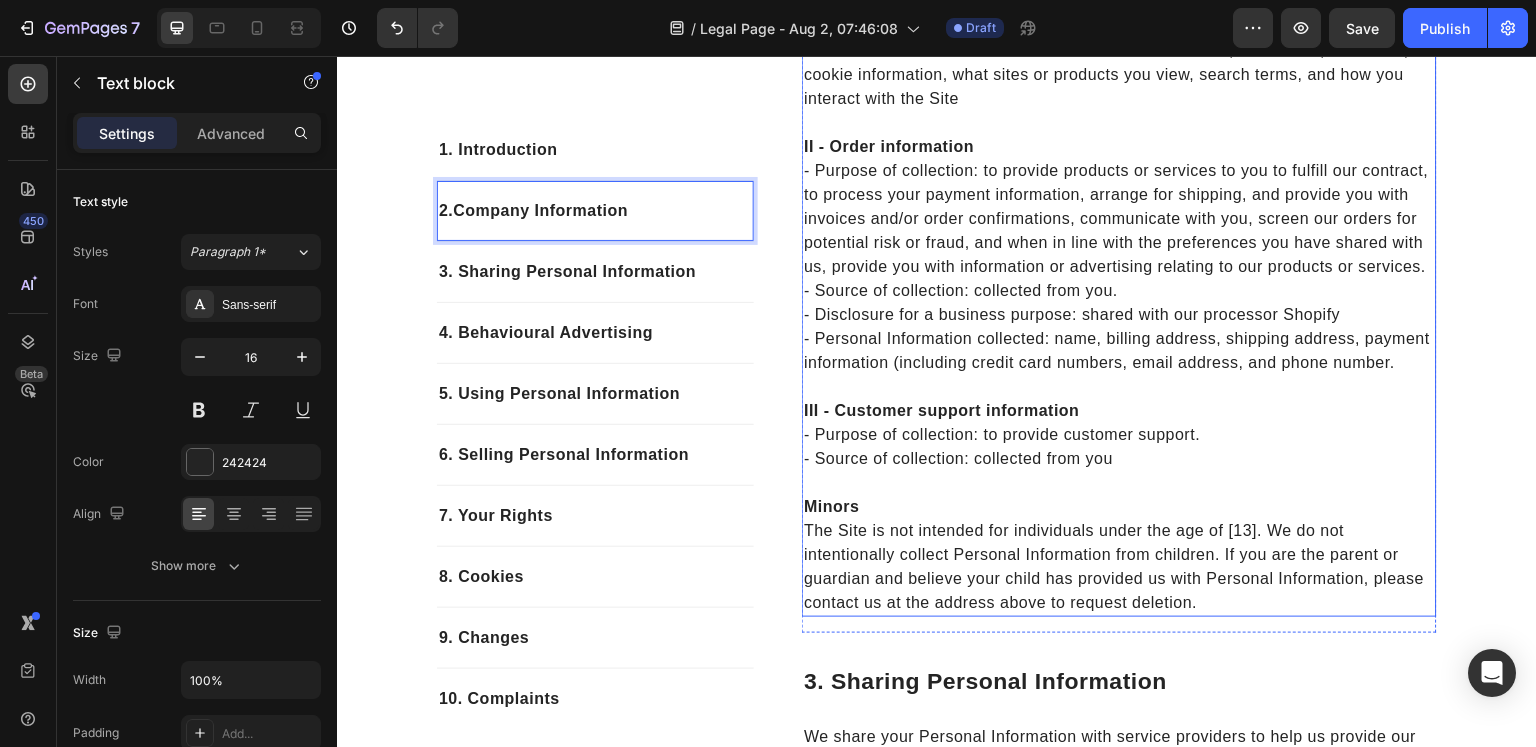 click on "The Site is not intended for individuals under the age of [13]. We do not intentionally collect Personal Information from children. If you are the parent or guardian and believe your child has provided us with Personal Information, please contact us at the address above to request deletion." at bounding box center [1119, 567] 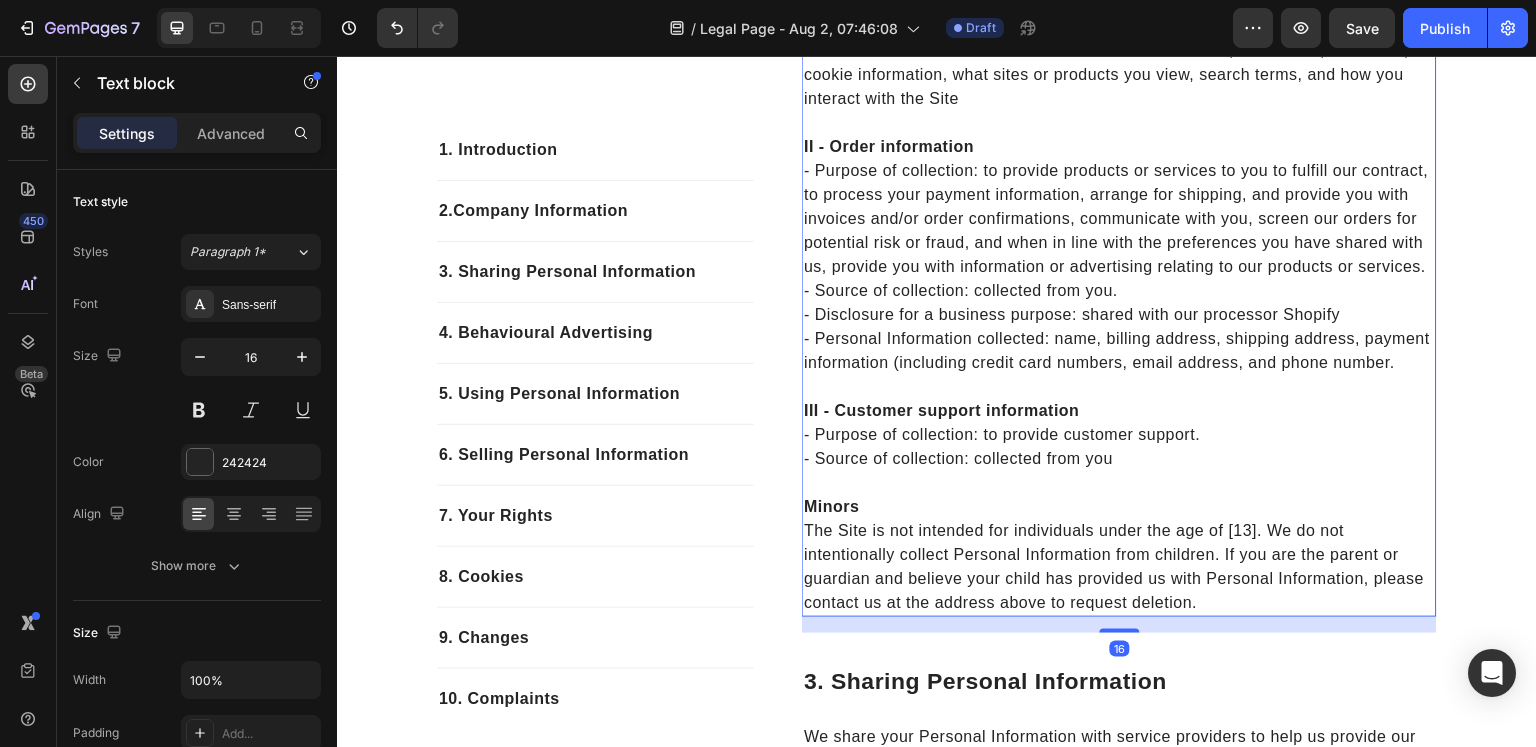 click on "The Site is not intended for individuals under the age of [13]. We do not intentionally collect Personal Information from children. If you are the parent or guardian and believe your child has provided us with Personal Information, please contact us at the address above to request deletion." at bounding box center (1119, 567) 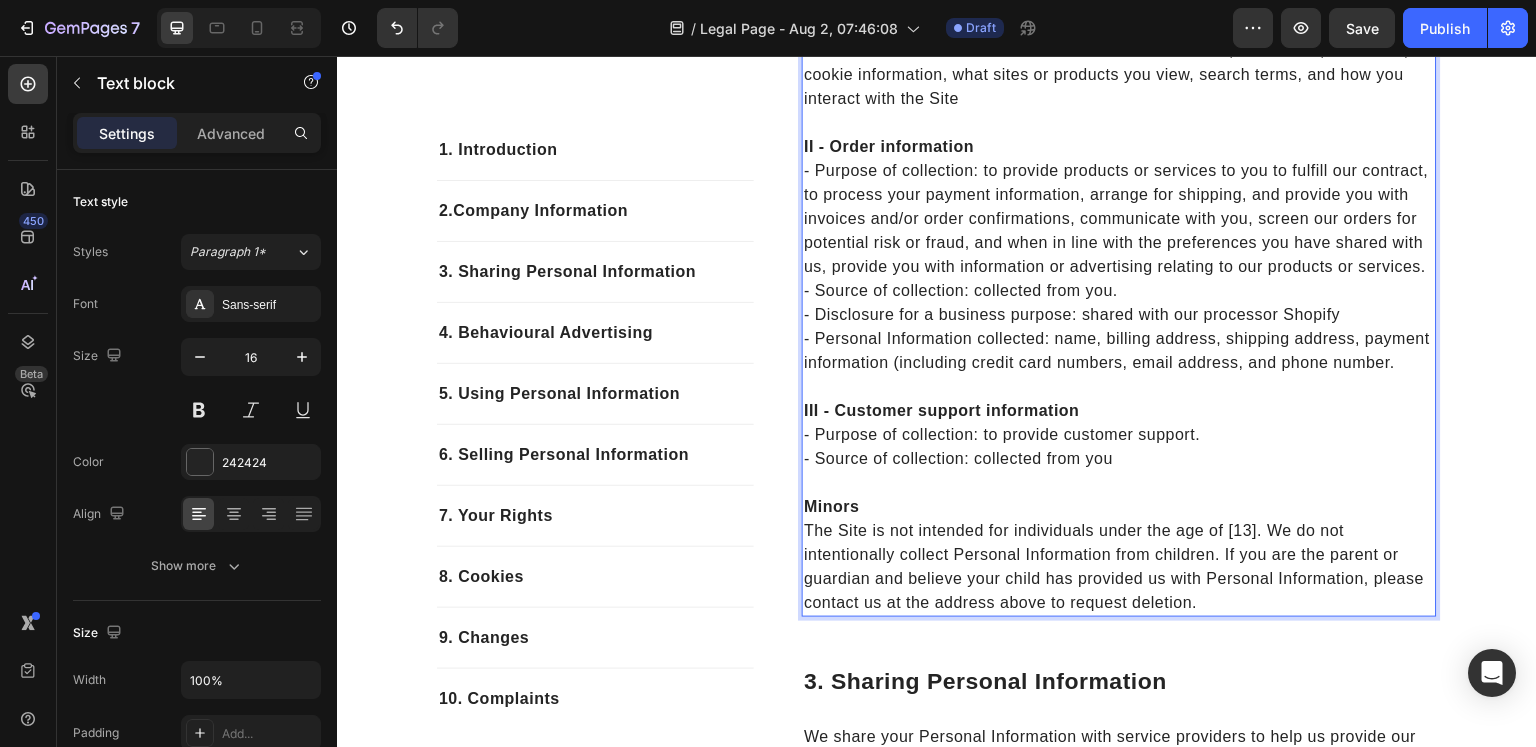 click on "The Site is not intended for individuals under the age of [13]. We do not intentionally collect Personal Information from children. If you are the parent or guardian and believe your child has provided us with Personal Information, please contact us at the address above to request deletion." at bounding box center (1119, 567) 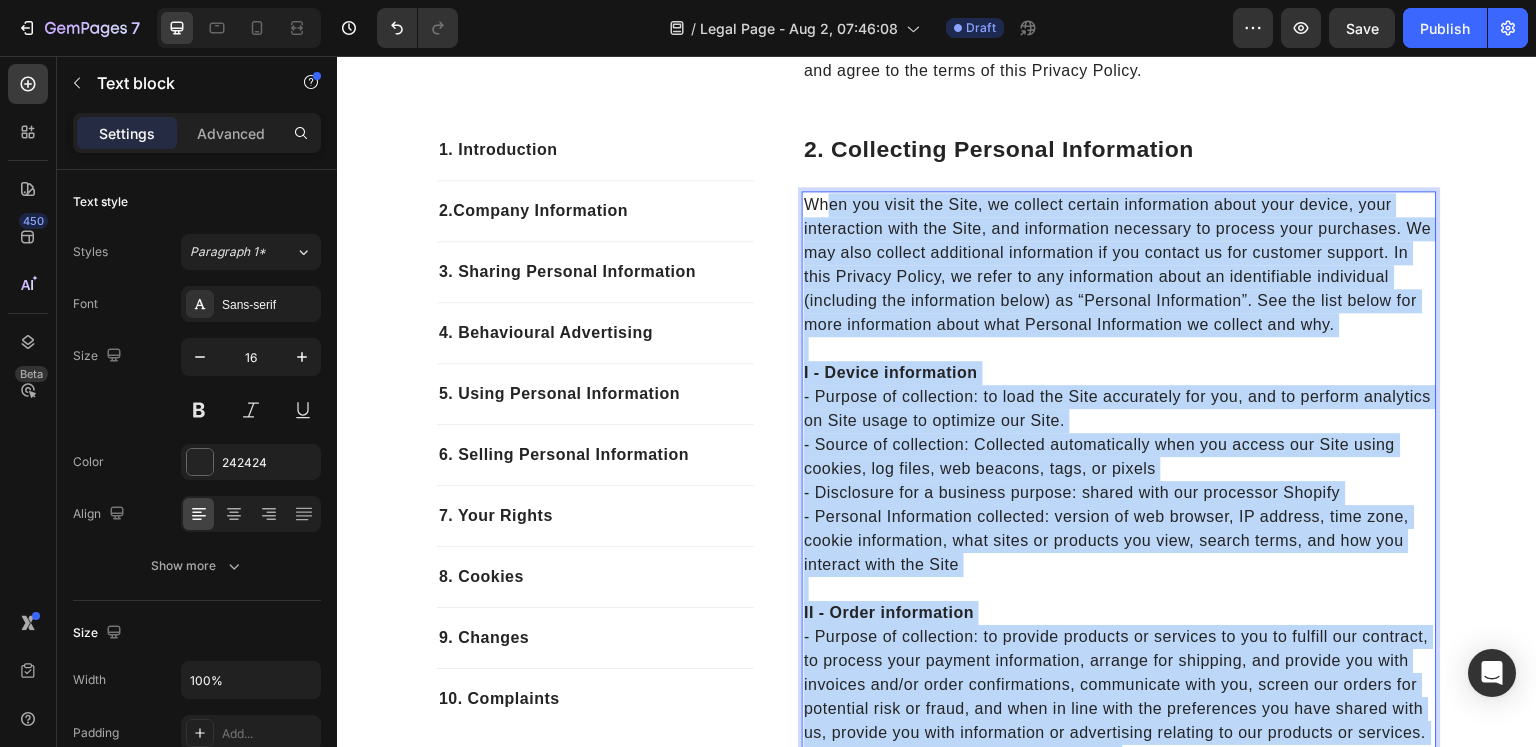 scroll, scrollTop: 512, scrollLeft: 0, axis: vertical 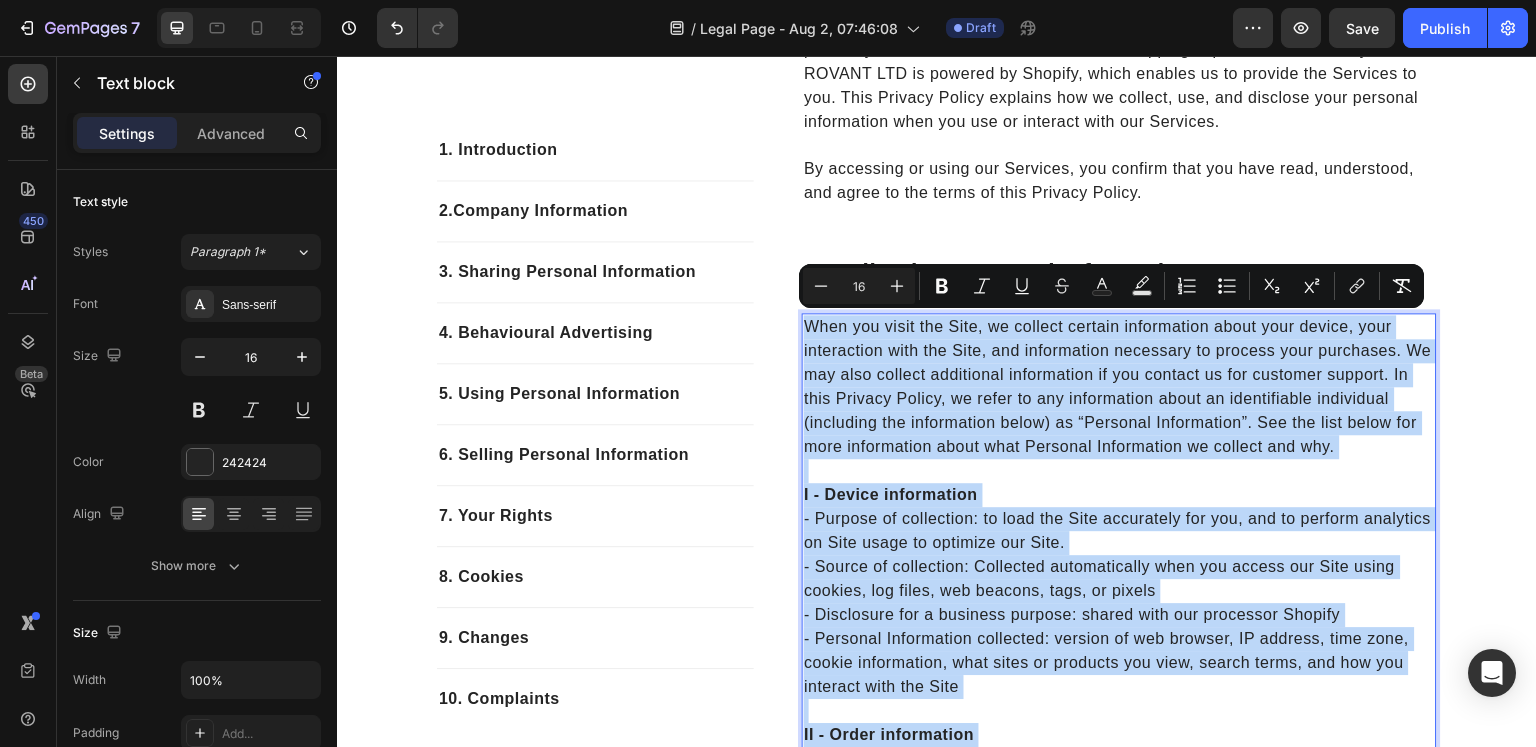 drag, startPoint x: 1192, startPoint y: 601, endPoint x: 803, endPoint y: 323, distance: 478.12656 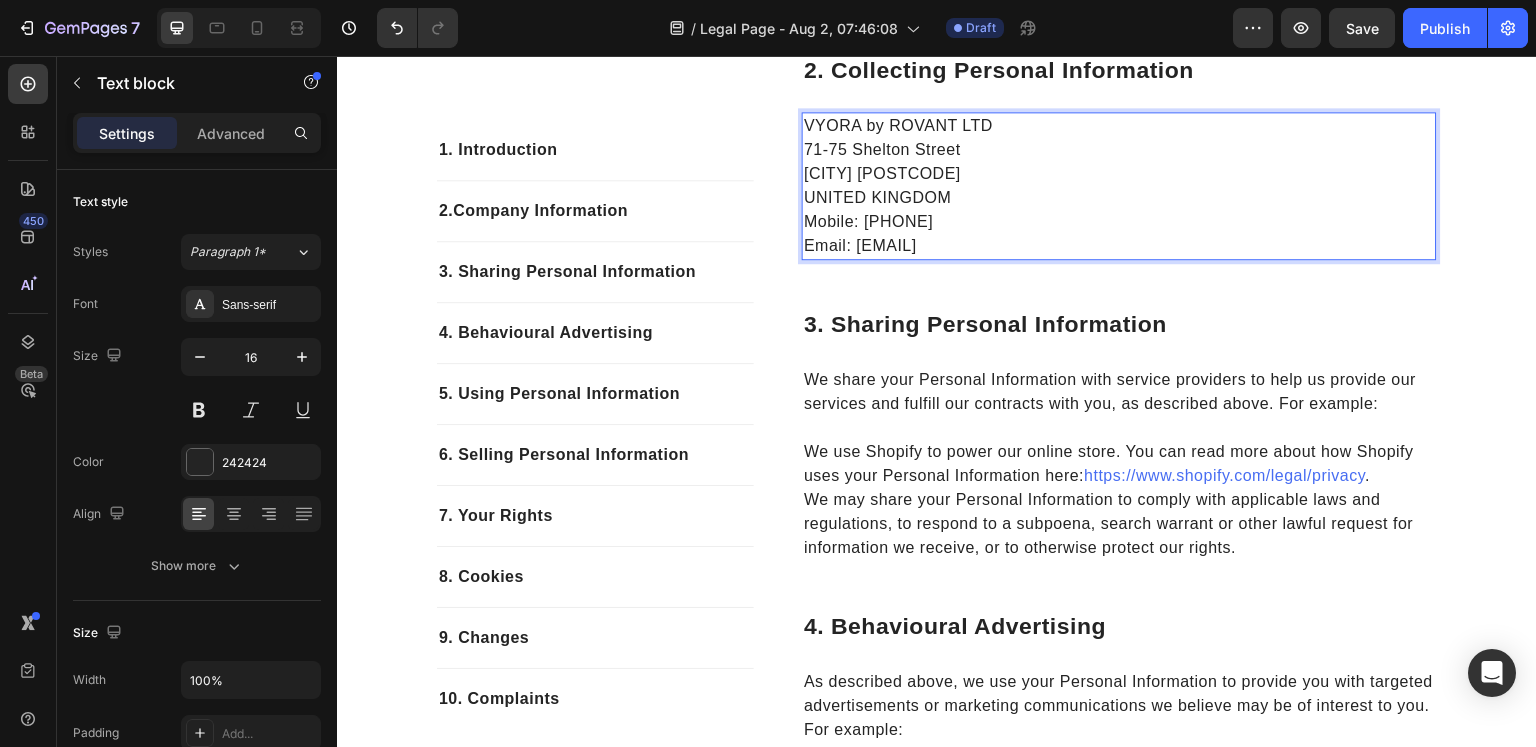 scroll, scrollTop: 712, scrollLeft: 0, axis: vertical 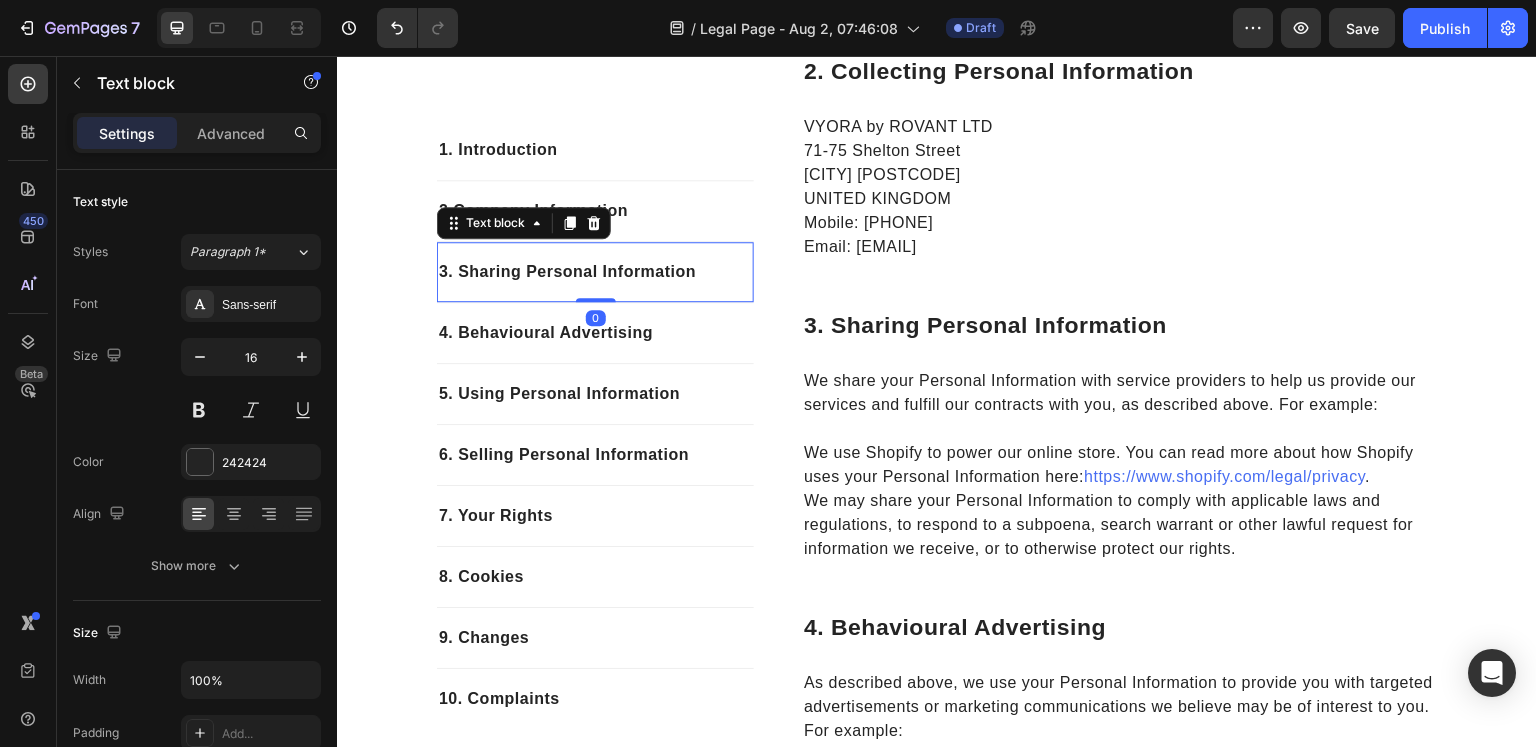click on "3. Sharing Personal Information" at bounding box center (595, 272) 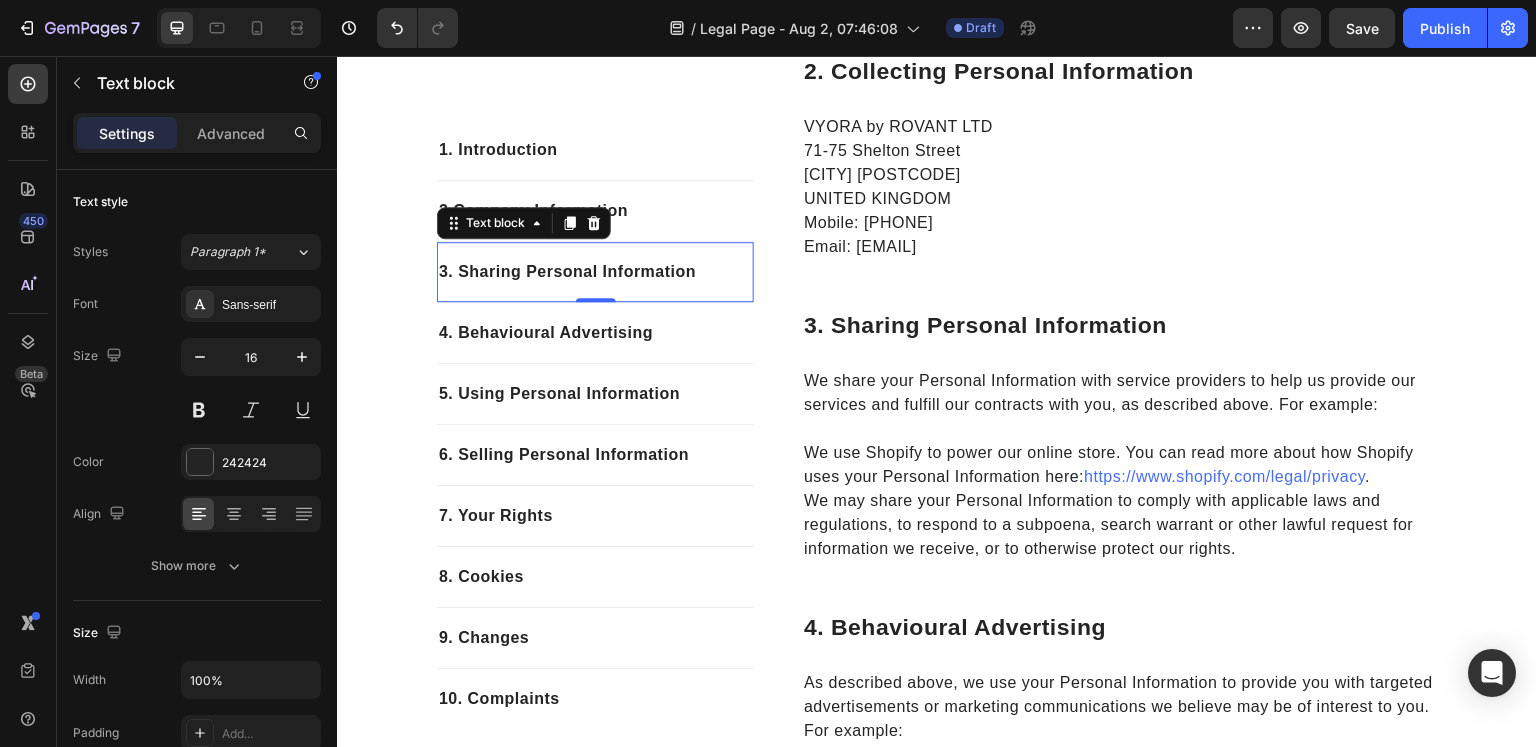 click on "3. Sharing Personal Information" at bounding box center (595, 272) 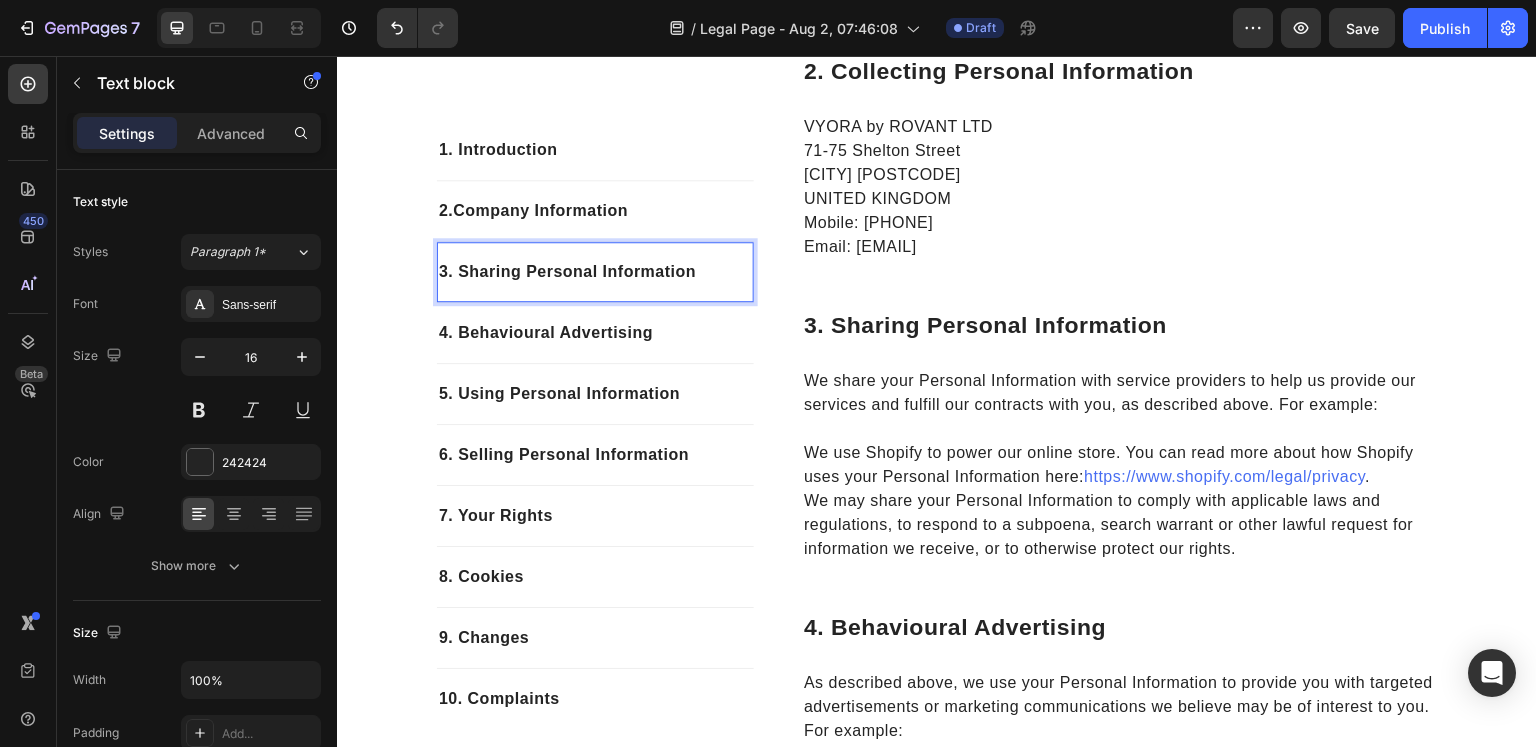 click on "3. Sharing Personal Information" at bounding box center (595, 272) 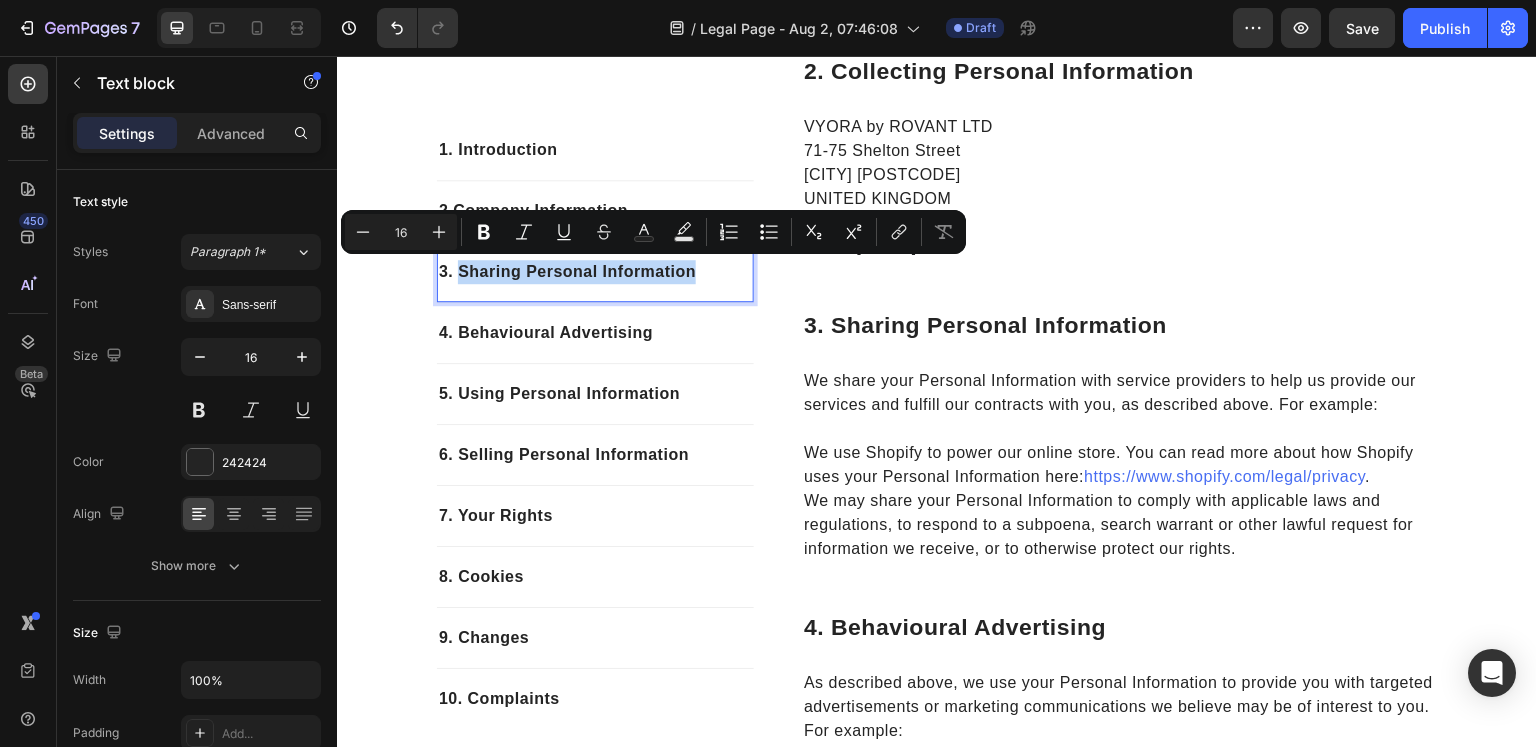 drag, startPoint x: 694, startPoint y: 274, endPoint x: 455, endPoint y: 275, distance: 239.00209 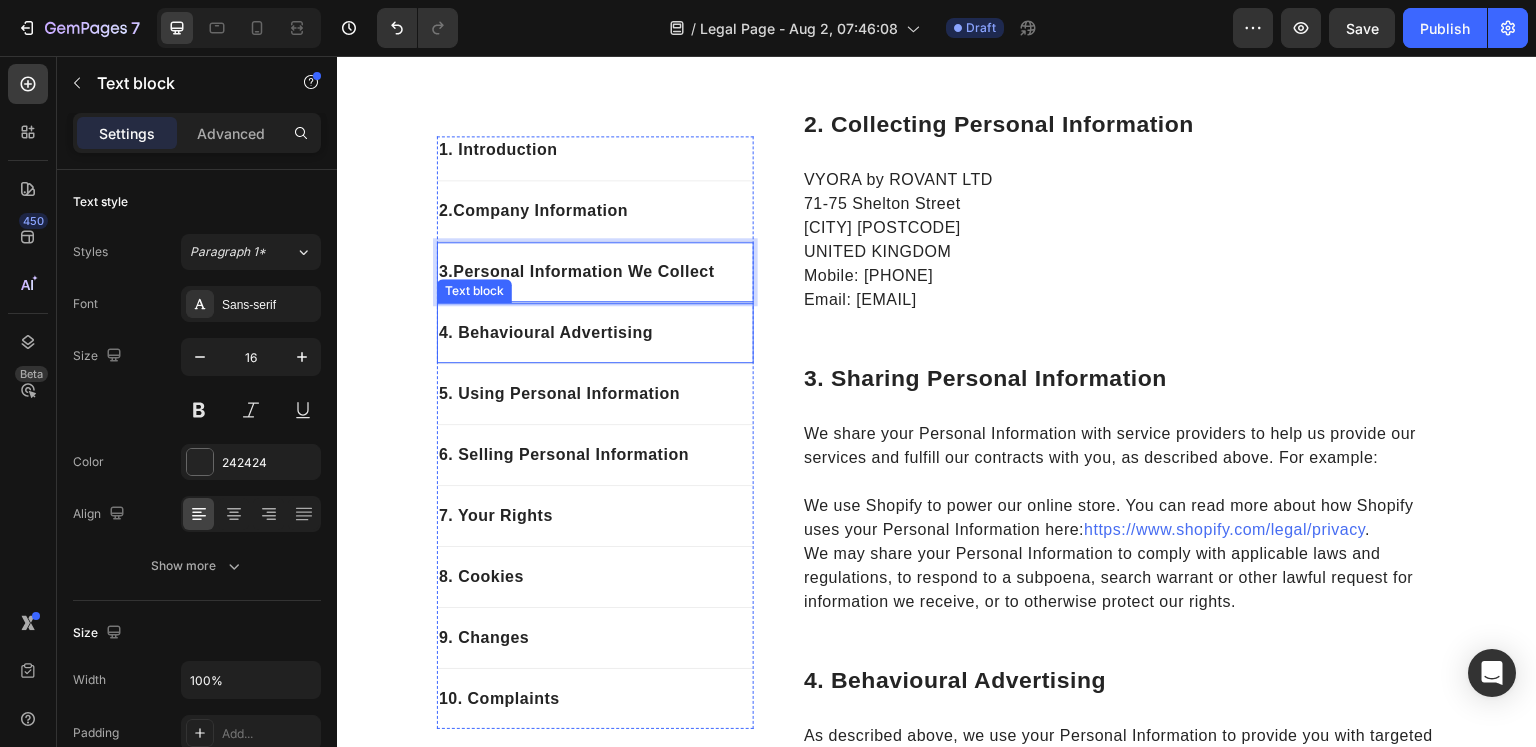 scroll, scrollTop: 612, scrollLeft: 0, axis: vertical 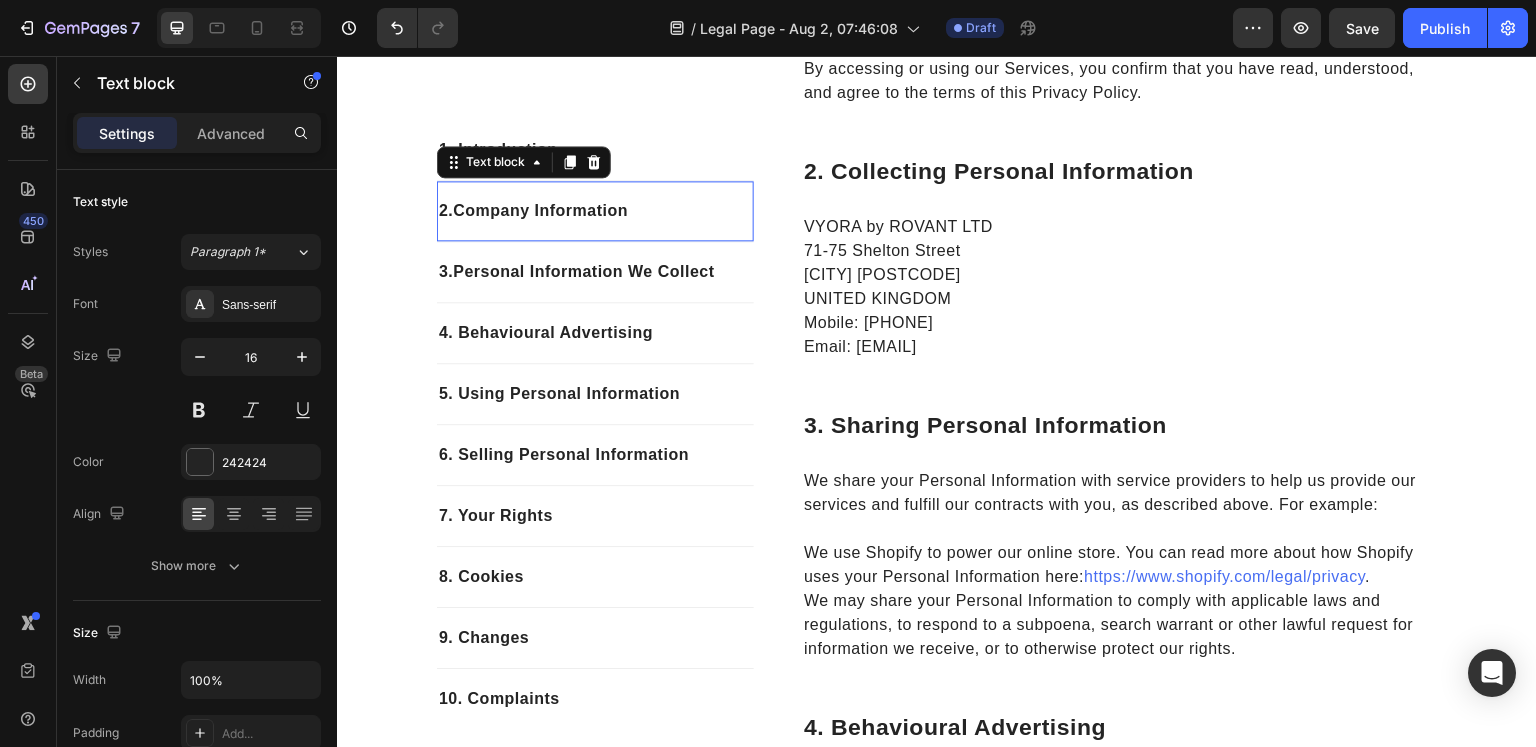 click on "2. Company Information" at bounding box center (595, 211) 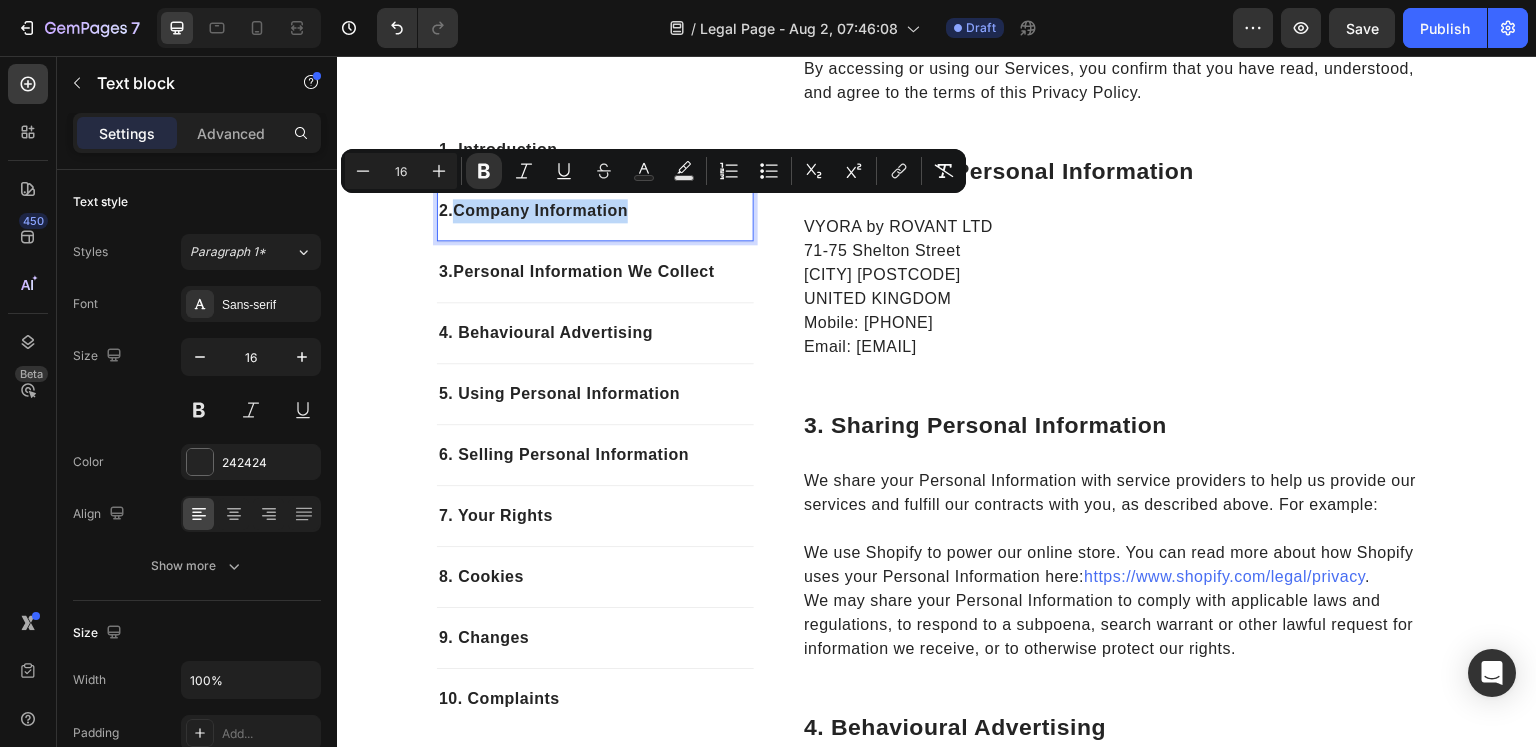 drag, startPoint x: 631, startPoint y: 211, endPoint x: 522, endPoint y: 225, distance: 109.89541 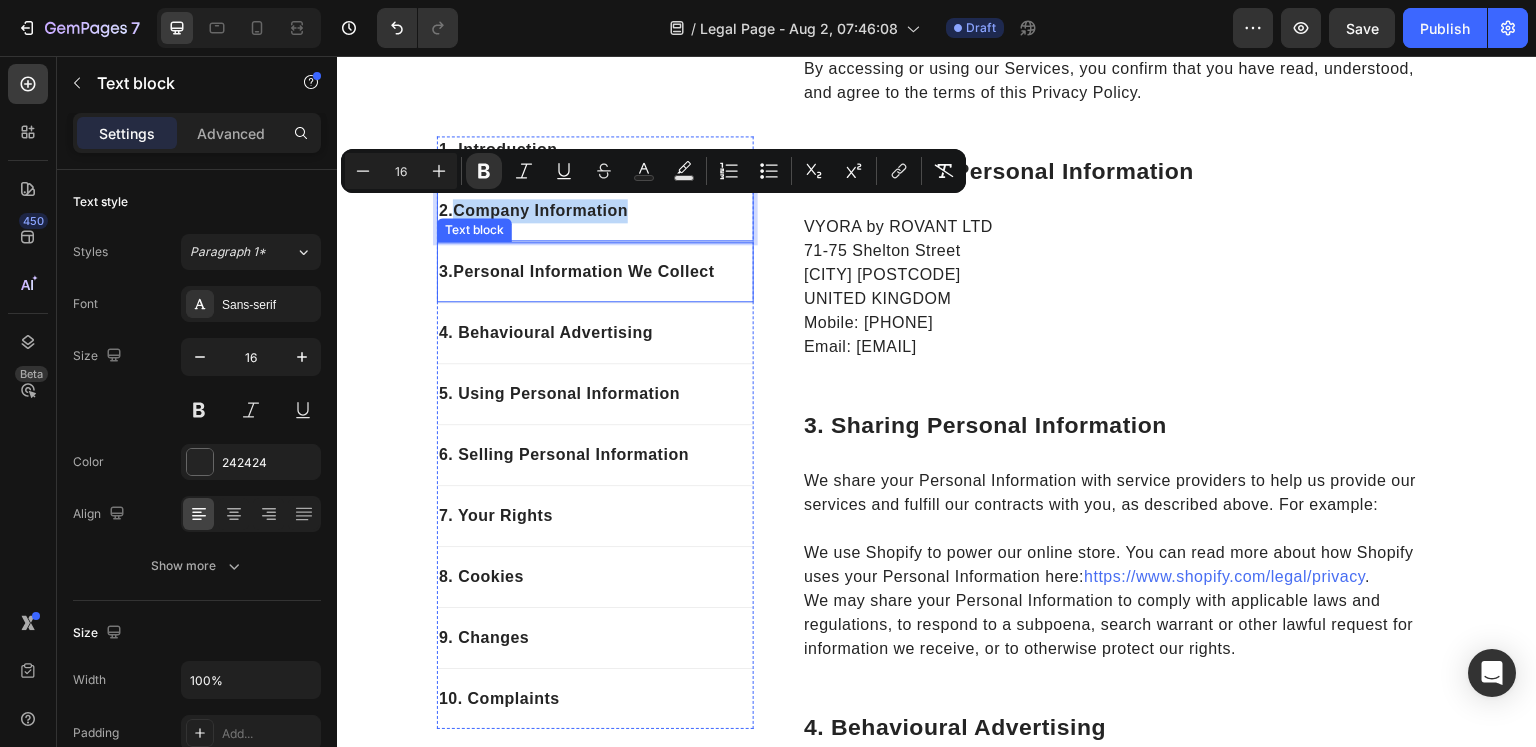 copy on "Company Information" 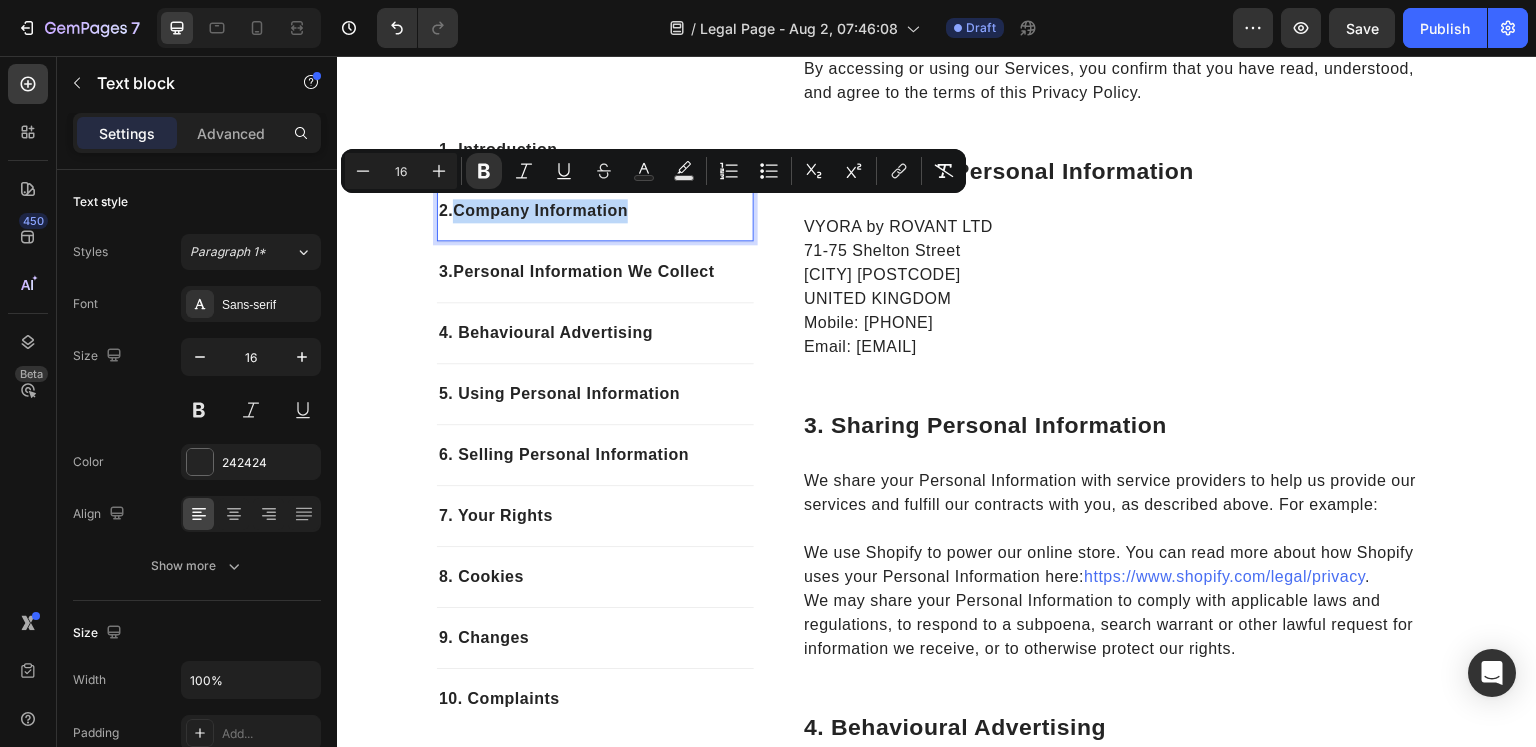 click on "2. Company Information" at bounding box center [595, 211] 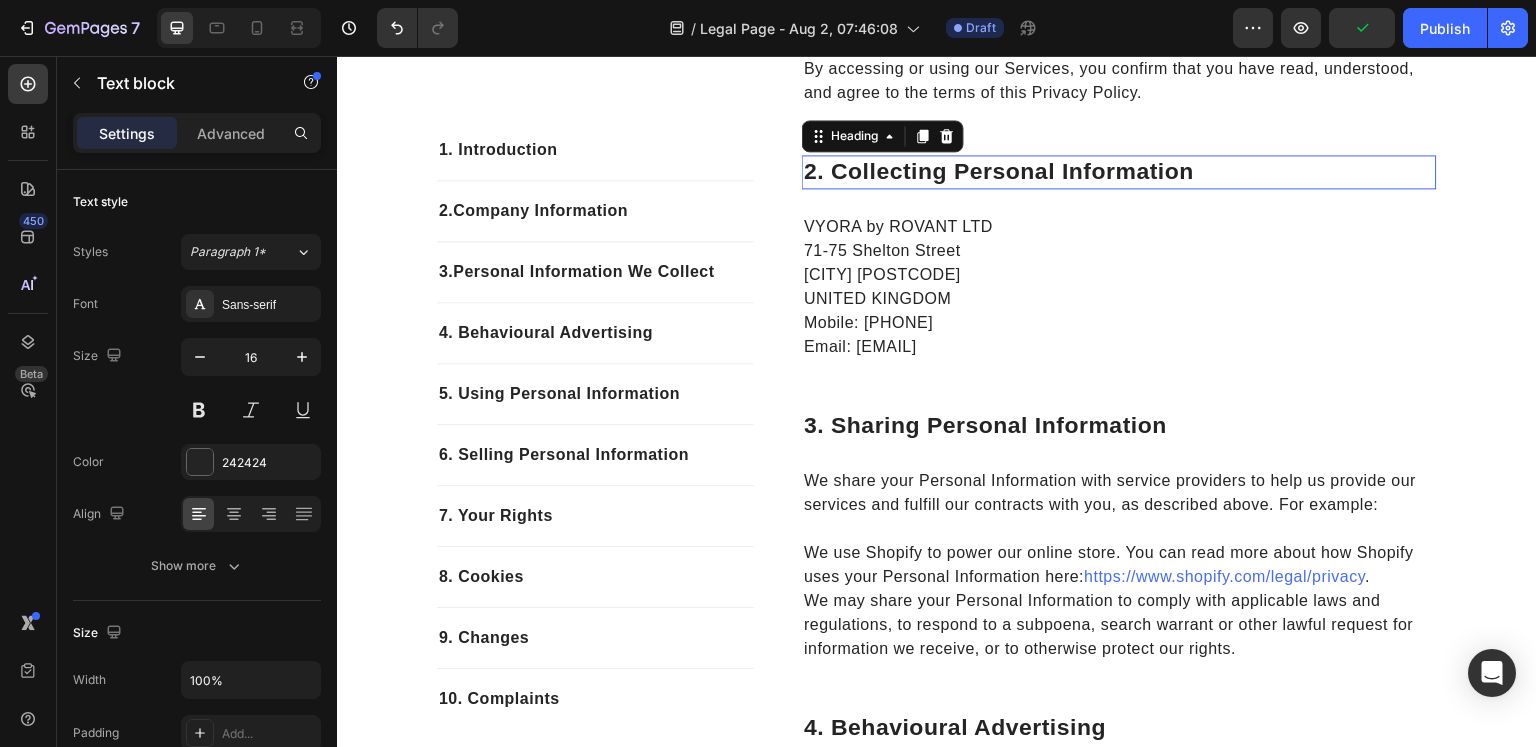 click on "2. collecting personal information" at bounding box center (1119, 172) 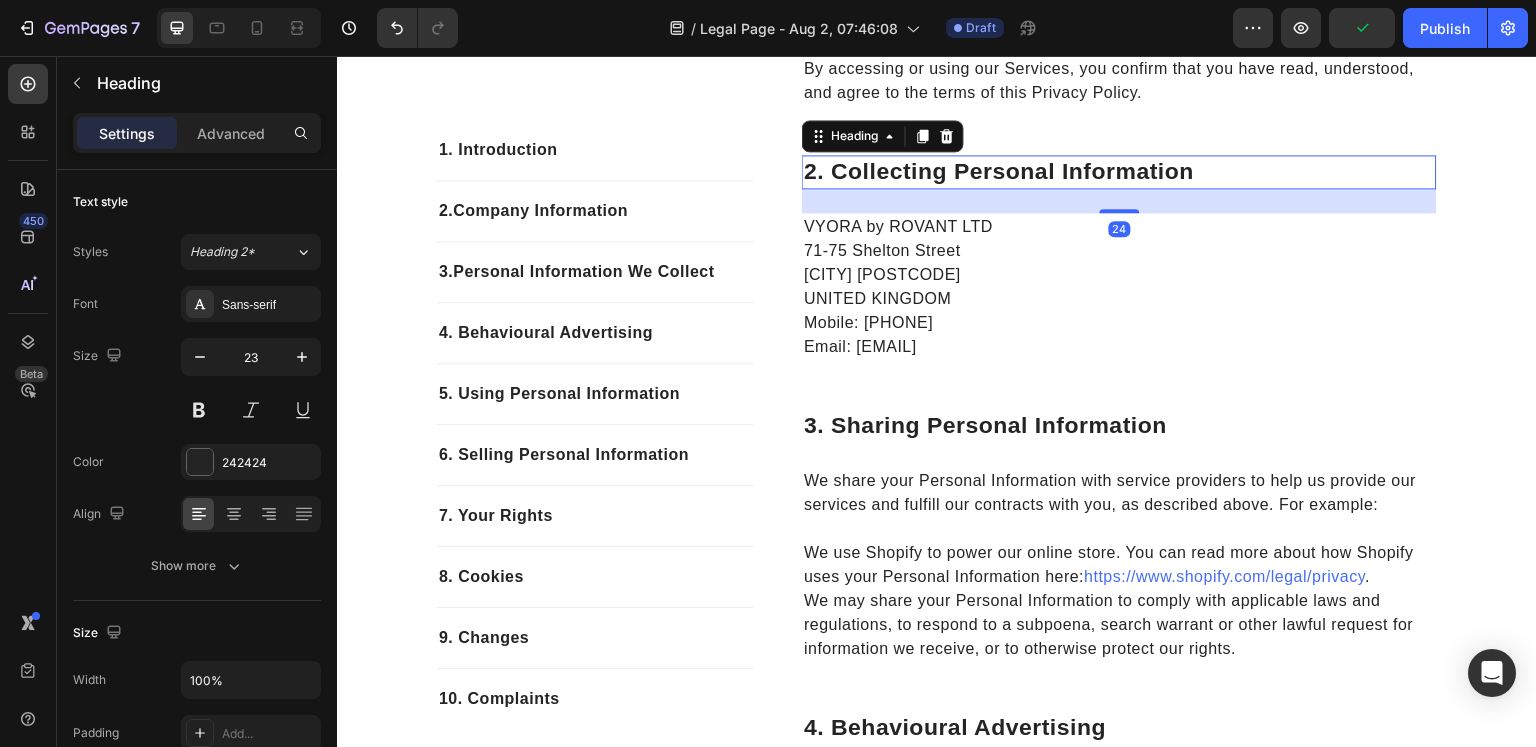 click on "2. collecting personal information" at bounding box center [1119, 172] 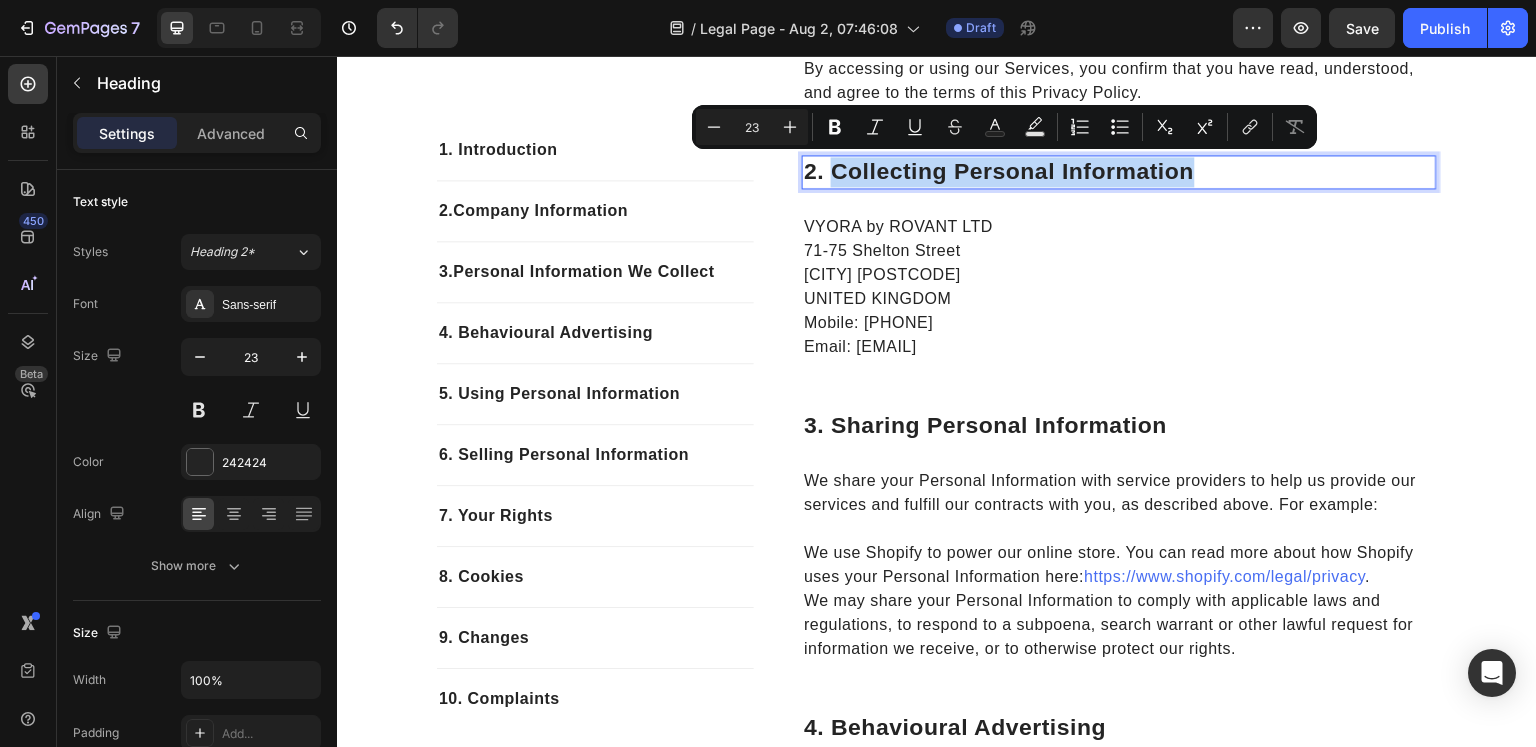 drag, startPoint x: 1204, startPoint y: 170, endPoint x: 824, endPoint y: 177, distance: 380.06445 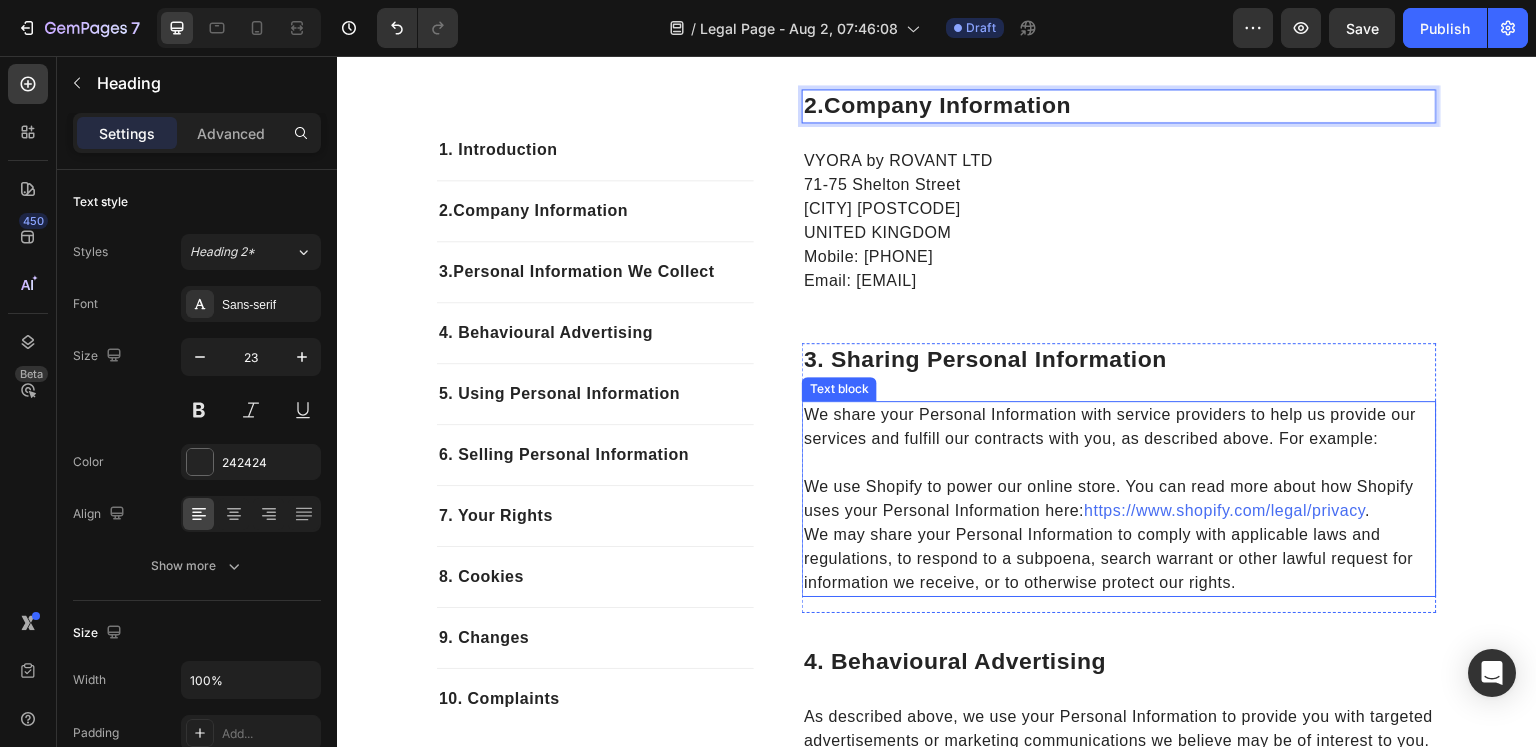 scroll, scrollTop: 712, scrollLeft: 0, axis: vertical 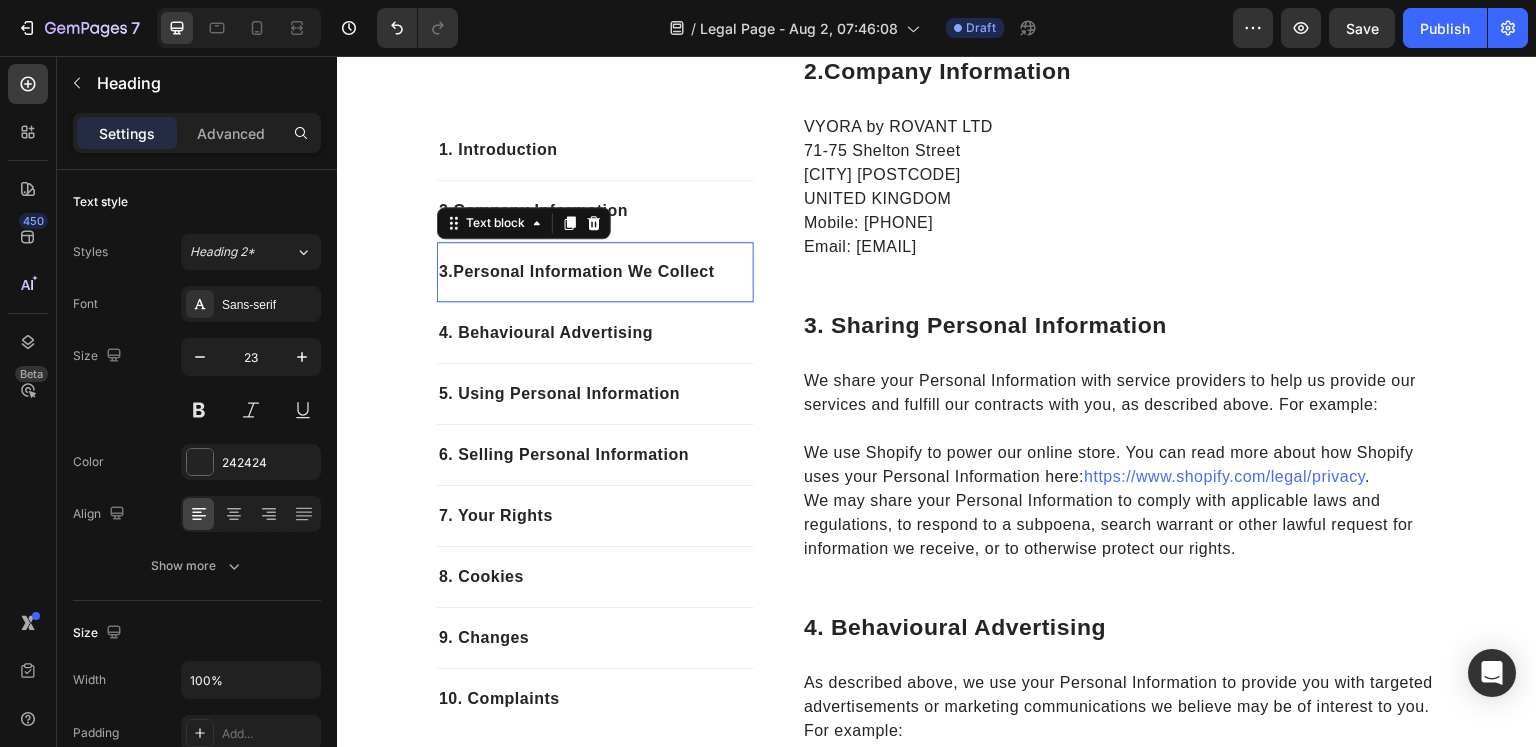 click on "Personal Information We Collect" at bounding box center (583, 271) 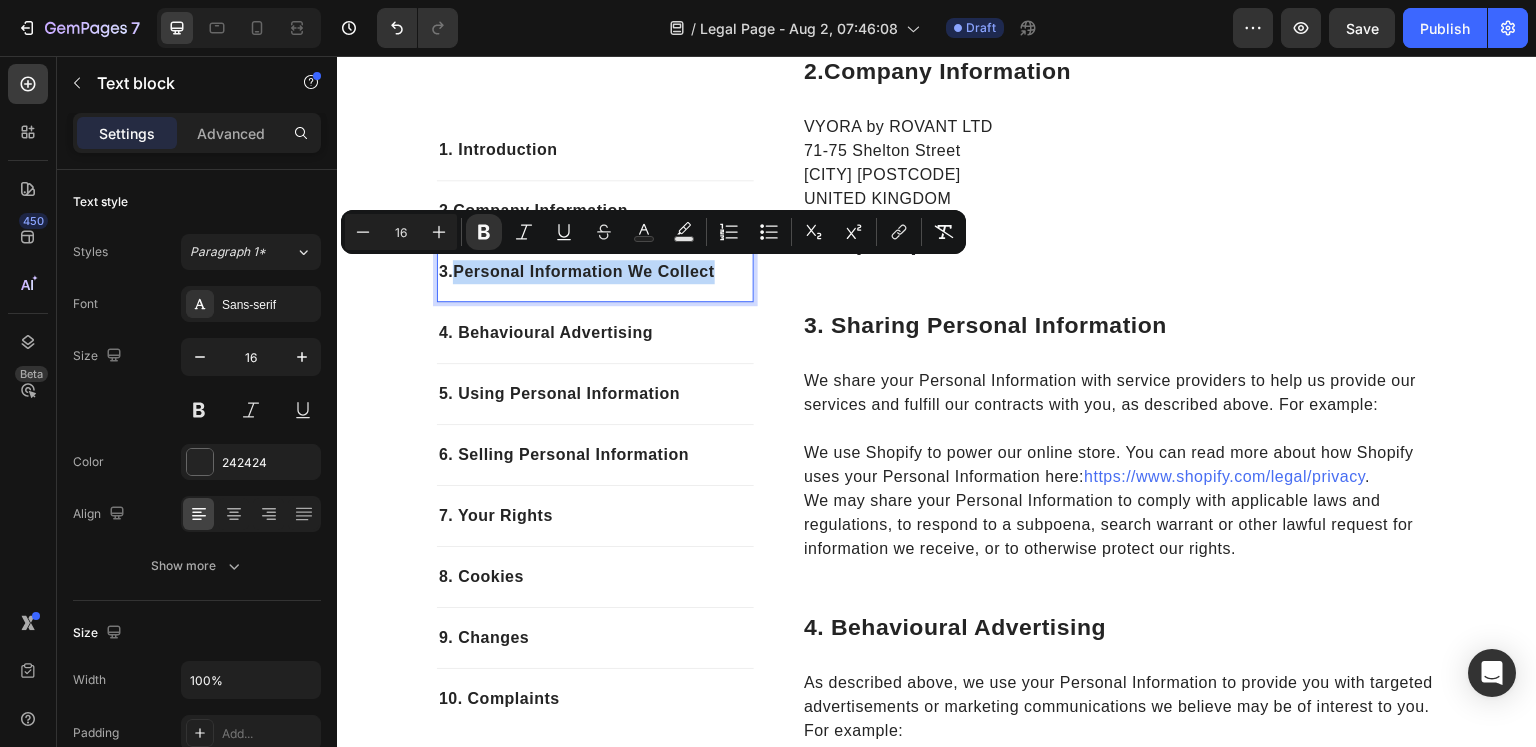 drag, startPoint x: 725, startPoint y: 273, endPoint x: 451, endPoint y: 269, distance: 274.0292 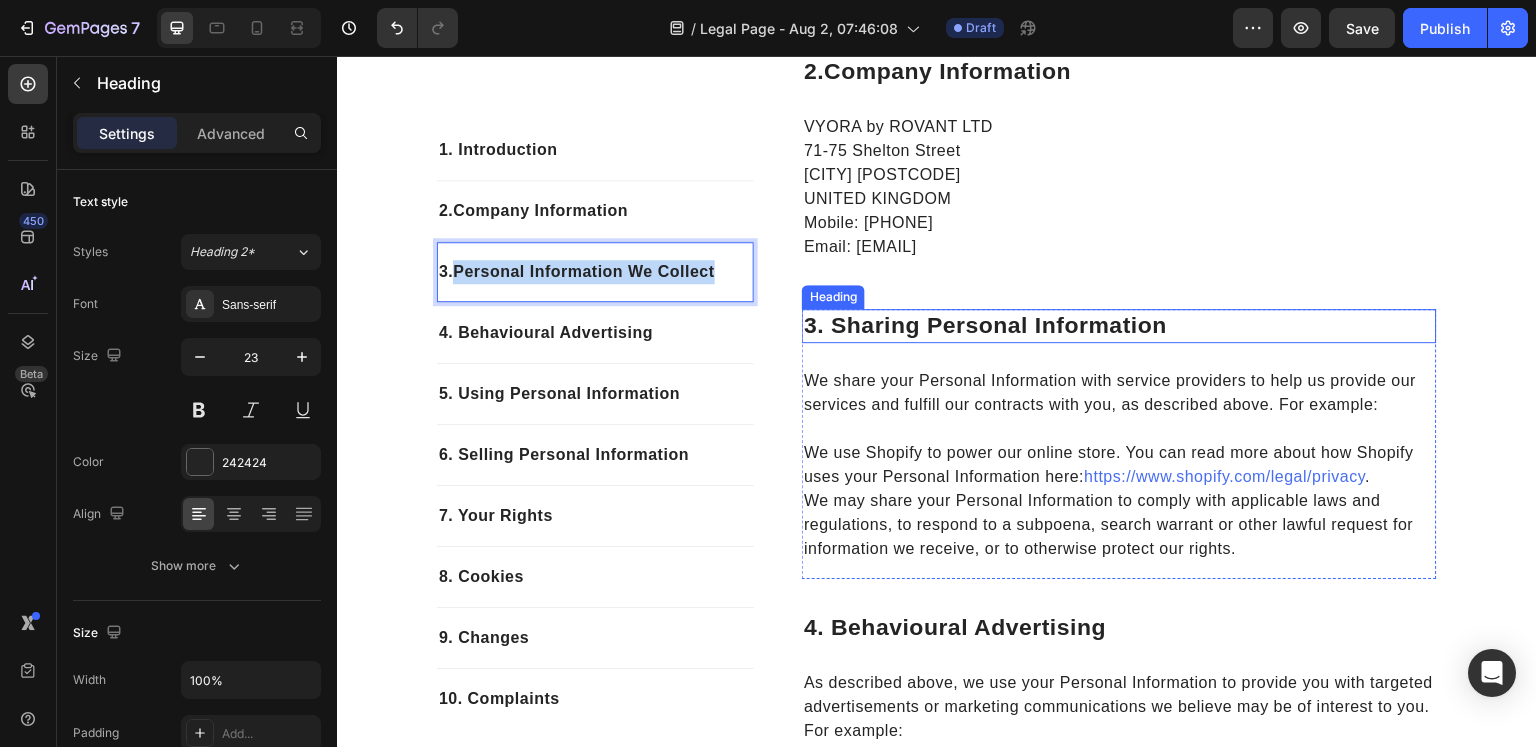 click on "3. sharing personal information" at bounding box center (1119, 326) 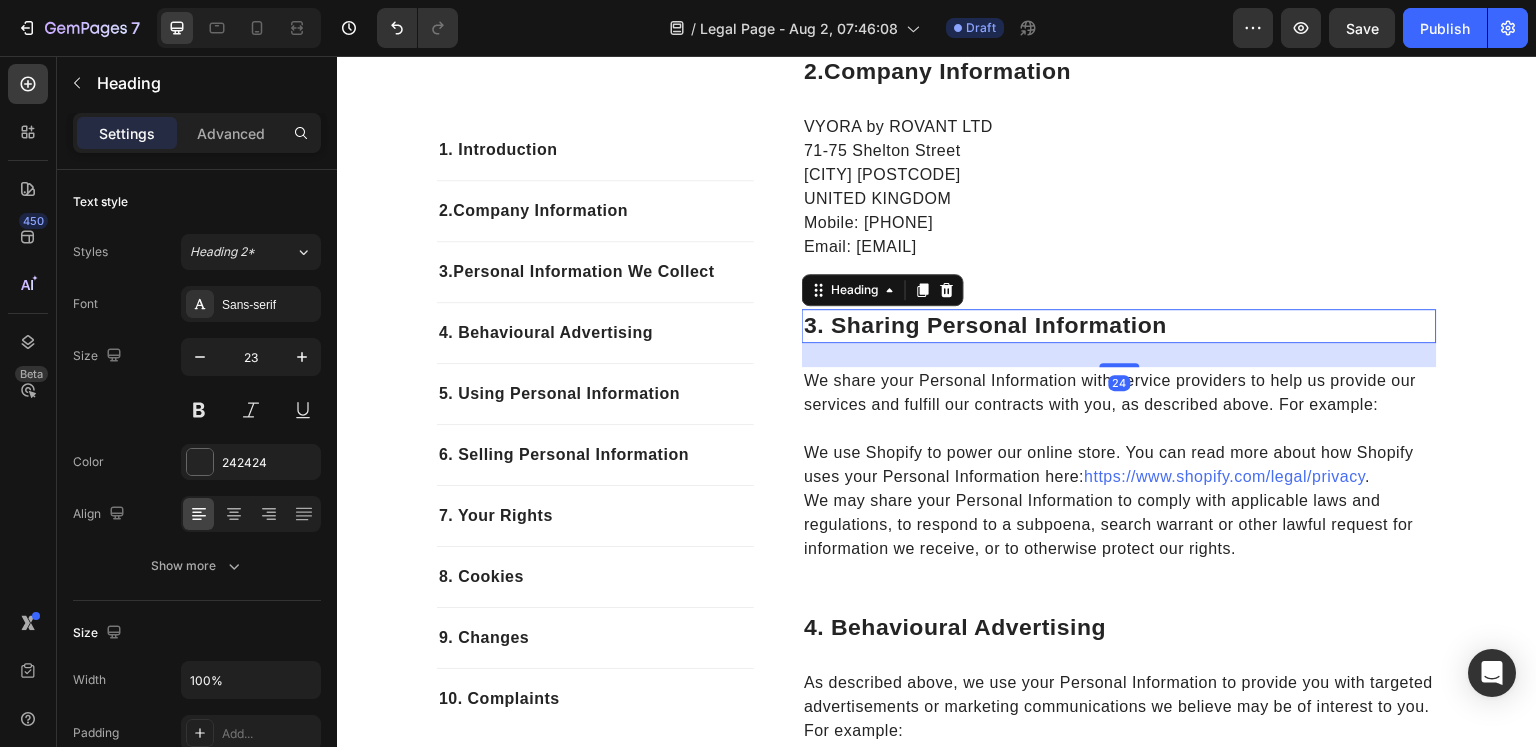 click on "3. sharing personal information" at bounding box center [1119, 326] 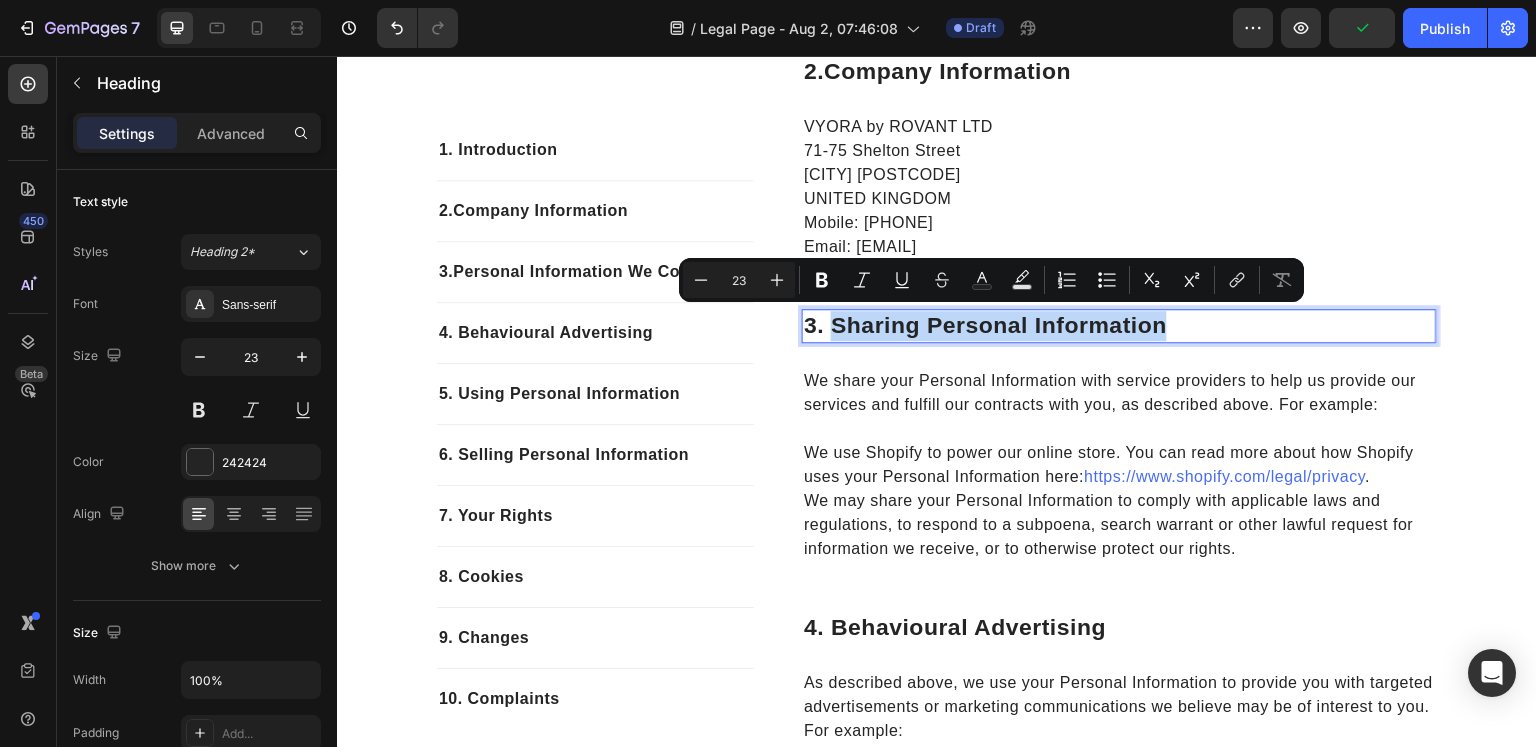 drag, startPoint x: 1188, startPoint y: 319, endPoint x: 826, endPoint y: 322, distance: 362.01242 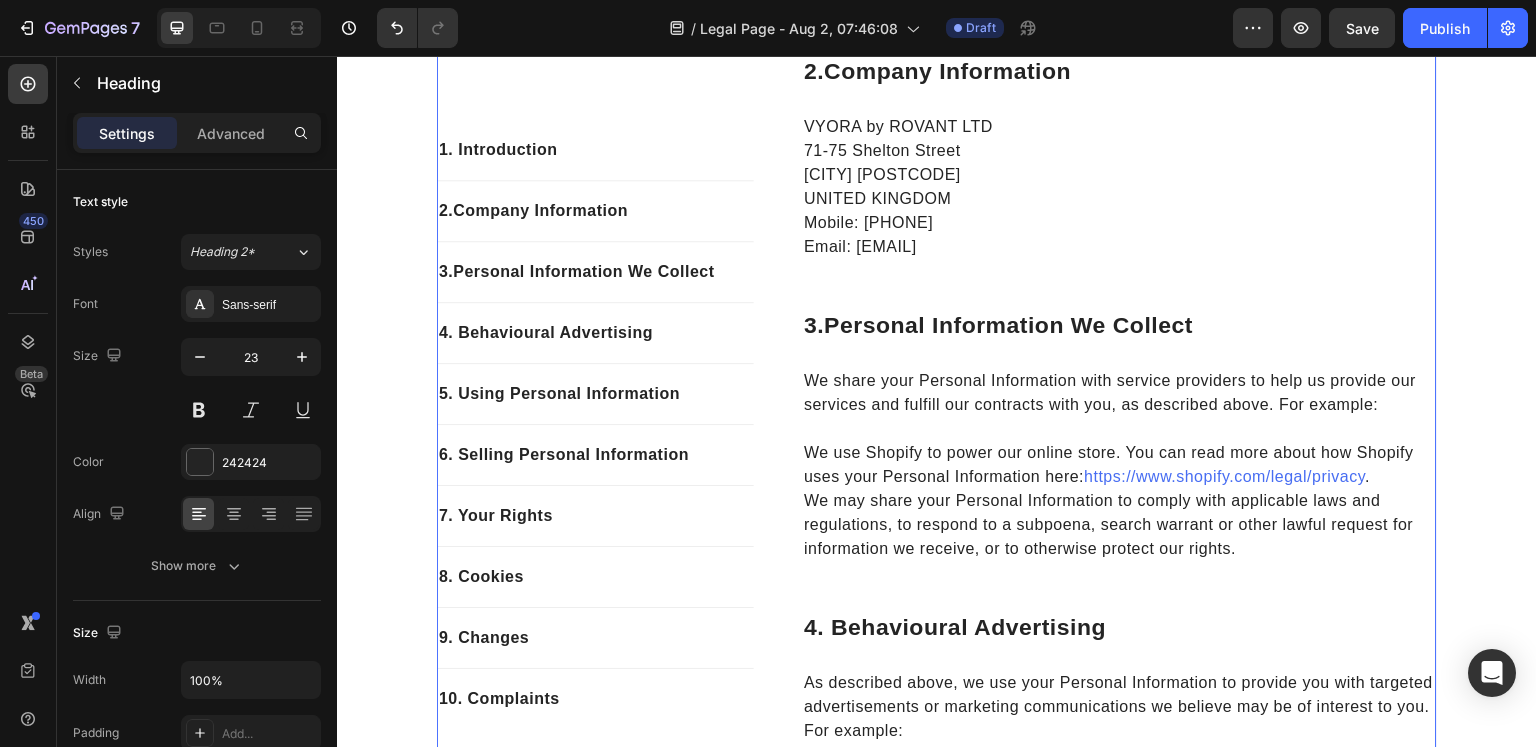 click on "1. Introduction Heading VYORA by ROVANT LTD operates this store and website, including all related information, content, features, tools, products, and services (the "Services") to provide you, the customer, with a curated shopping experience. VYORA by ROVANT LTD is powered by Shopify, which enables us to provide the Services to you. This Privacy Policy explains how we collect, use, and disclose your personal information when you use or interact with our Services. By accessing or using our Services, you confirm that you have read, understood, and agree to the terms of this Privacy Policy. Text block Row 2.  Company Information Heading VYORA by ROVANT LTD 71-75 Shelton Street London WC2H 9JQ UNITED KINGDOM Mobile: +44 7441 476845 Email: support@shopvyora.com Text block Row 3.  Personal Information We Collect Heading We share your Personal Information with service providers to help us provide our services and fulfill our contracts with you, as described above. For example: https://www.shopify.com/legal/privacy" at bounding box center [1119, 2378] 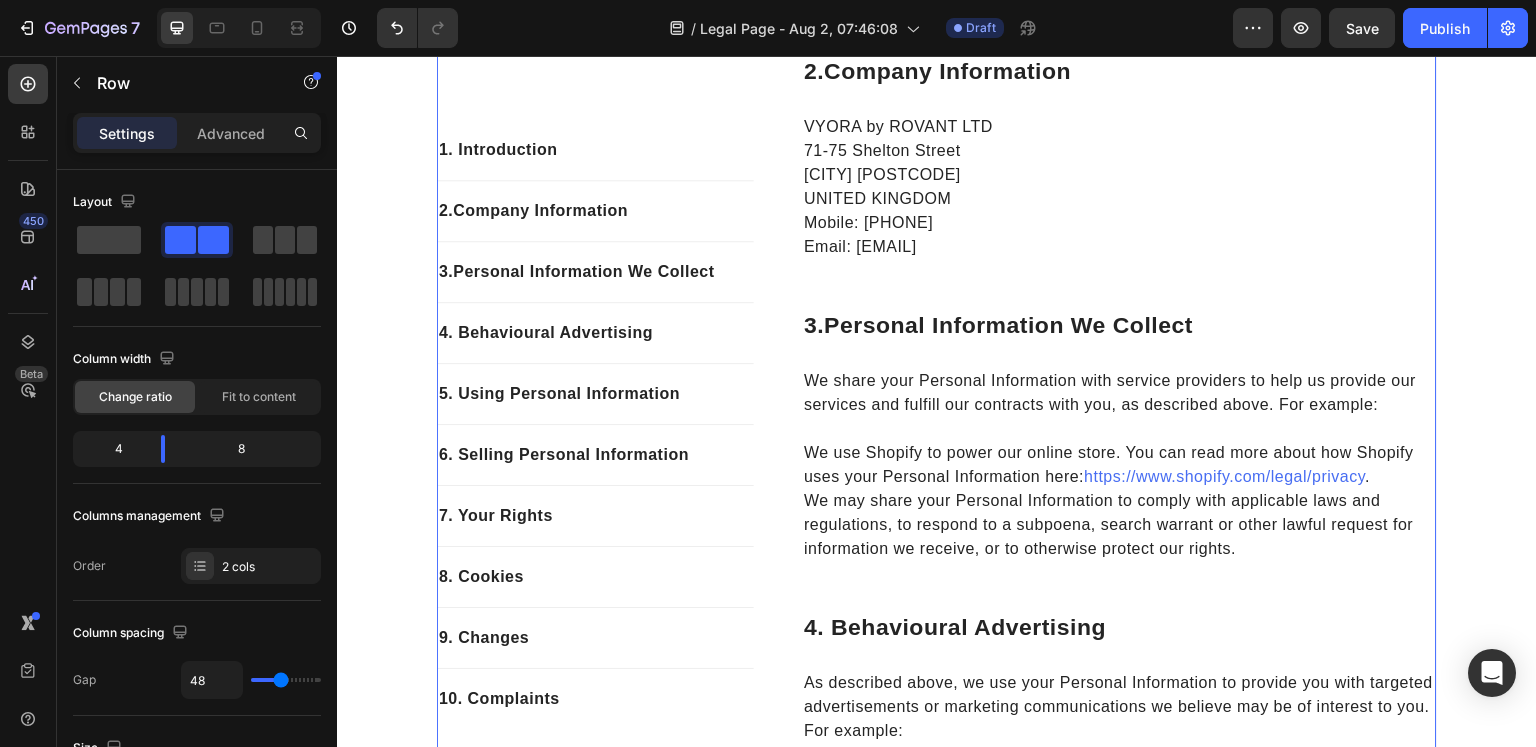 click on "1. Introduction Heading VYORA by ROVANT LTD operates this store and website, including all related information, content, features, tools, products, and services (the "Services") to provide you, the customer, with a curated shopping experience. VYORA by ROVANT LTD is powered by Shopify, which enables us to provide the Services to you. This Privacy Policy explains how we collect, use, and disclose your personal information when you use or interact with our Services. By accessing or using our Services, you confirm that you have read, understood, and agree to the terms of this Privacy Policy. Text block Row 2.  Company Information Heading VYORA by ROVANT LTD 71-75 Shelton Street London WC2H 9JQ UNITED KINGDOM Mobile: +44 7441 476845 Email: support@shopvyora.com Text block Row 3.  Personal Information We Collect Heading We share your Personal Information with service providers to help us provide our services and fulfill our contracts with you, as described above. For example: https://www.shopify.com/legal/privacy" at bounding box center [1119, 2378] 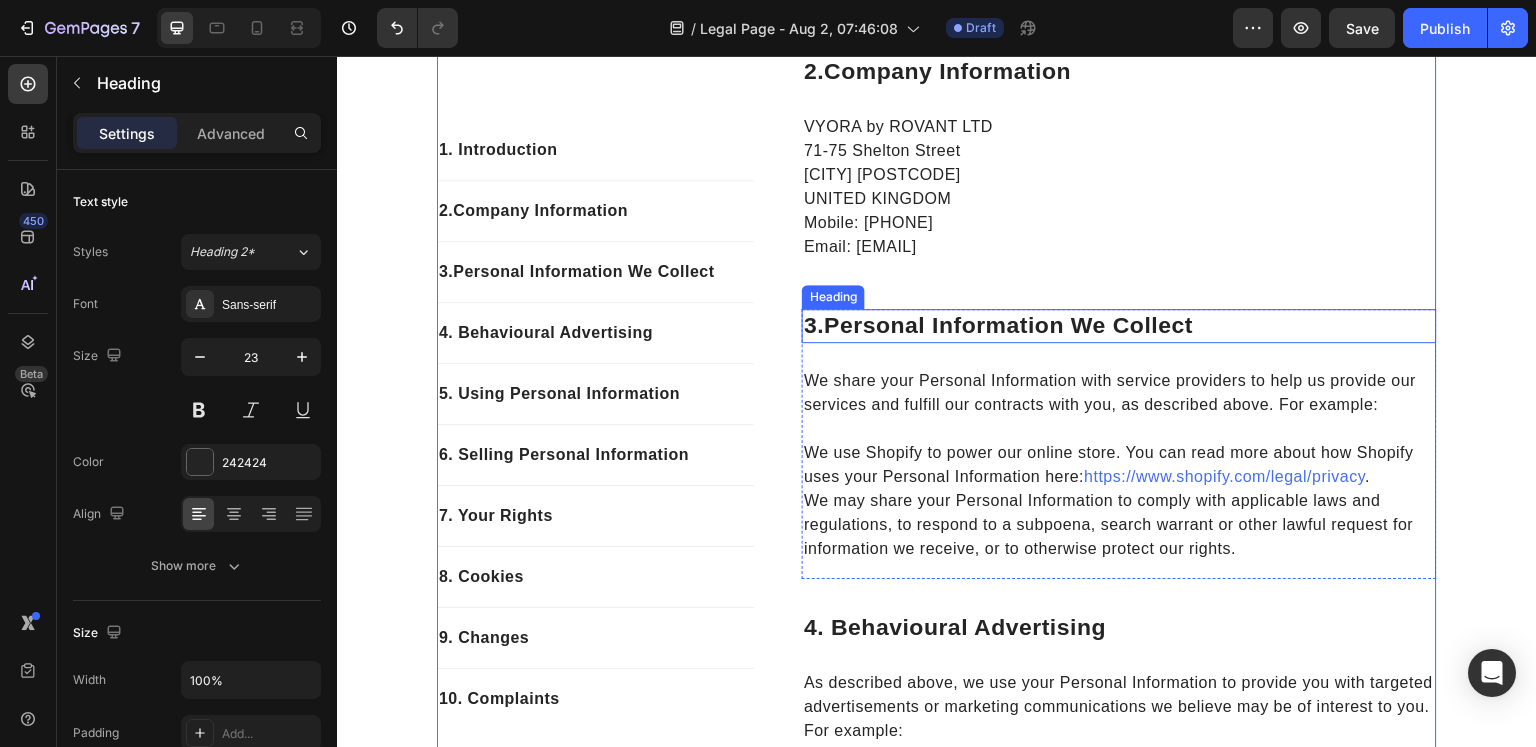 click on "Personal Information We Collect" at bounding box center (1009, 325) 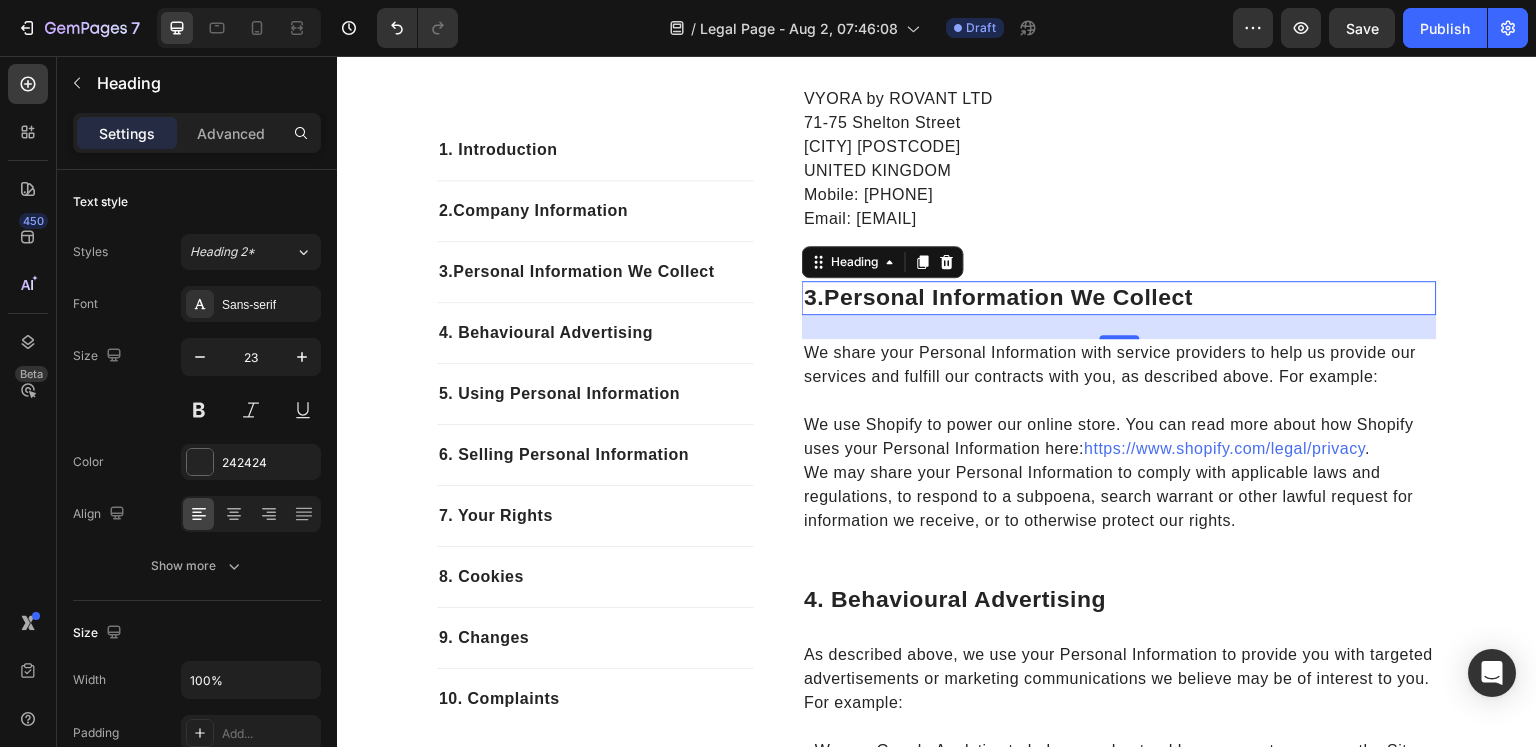scroll, scrollTop: 752, scrollLeft: 0, axis: vertical 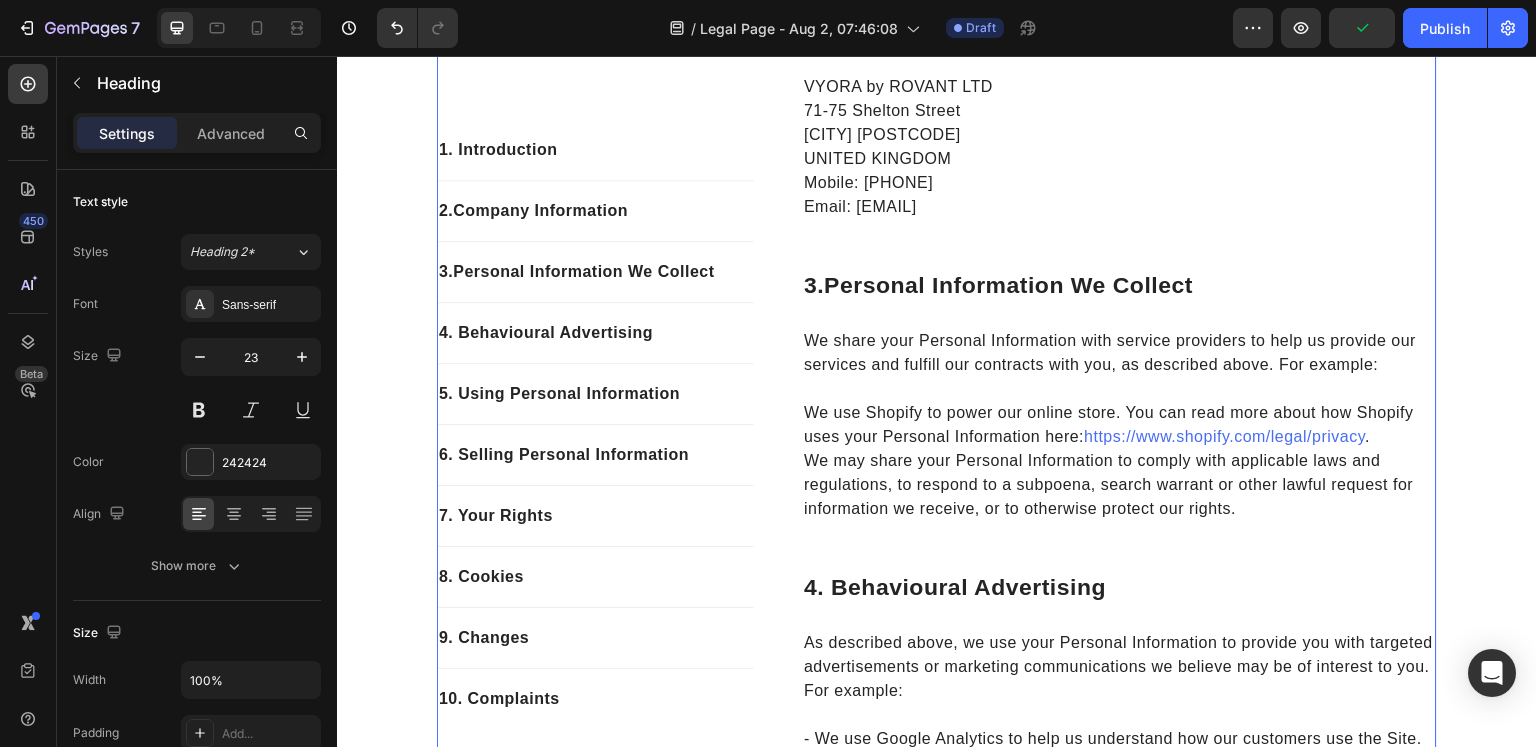 click on "1. Introduction Heading VYORA by ROVANT LTD operates this store and website, including all related information, content, features, tools, products, and services (the "Services") to provide you, the customer, with a curated shopping experience. VYORA by ROVANT LTD is powered by Shopify, which enables us to provide the Services to you. This Privacy Policy explains how we collect, use, and disclose your personal information when you use or interact with our Services. By accessing or using our Services, you confirm that you have read, understood, and agree to the terms of this Privacy Policy. Text block Row 2.  Company Information Heading VYORA by ROVANT LTD 71-75 Shelton Street London WC2H 9JQ UNITED KINGDOM Mobile: +44 7441 476845 Email: support@shopvyora.com Text block Row 3.  Personal Information We Collect Heading We share your Personal Information with service providers to help us provide our services and fulfill our contracts with you, as described above. For example: https://www.shopify.com/legal/privacy" at bounding box center (1119, 2338) 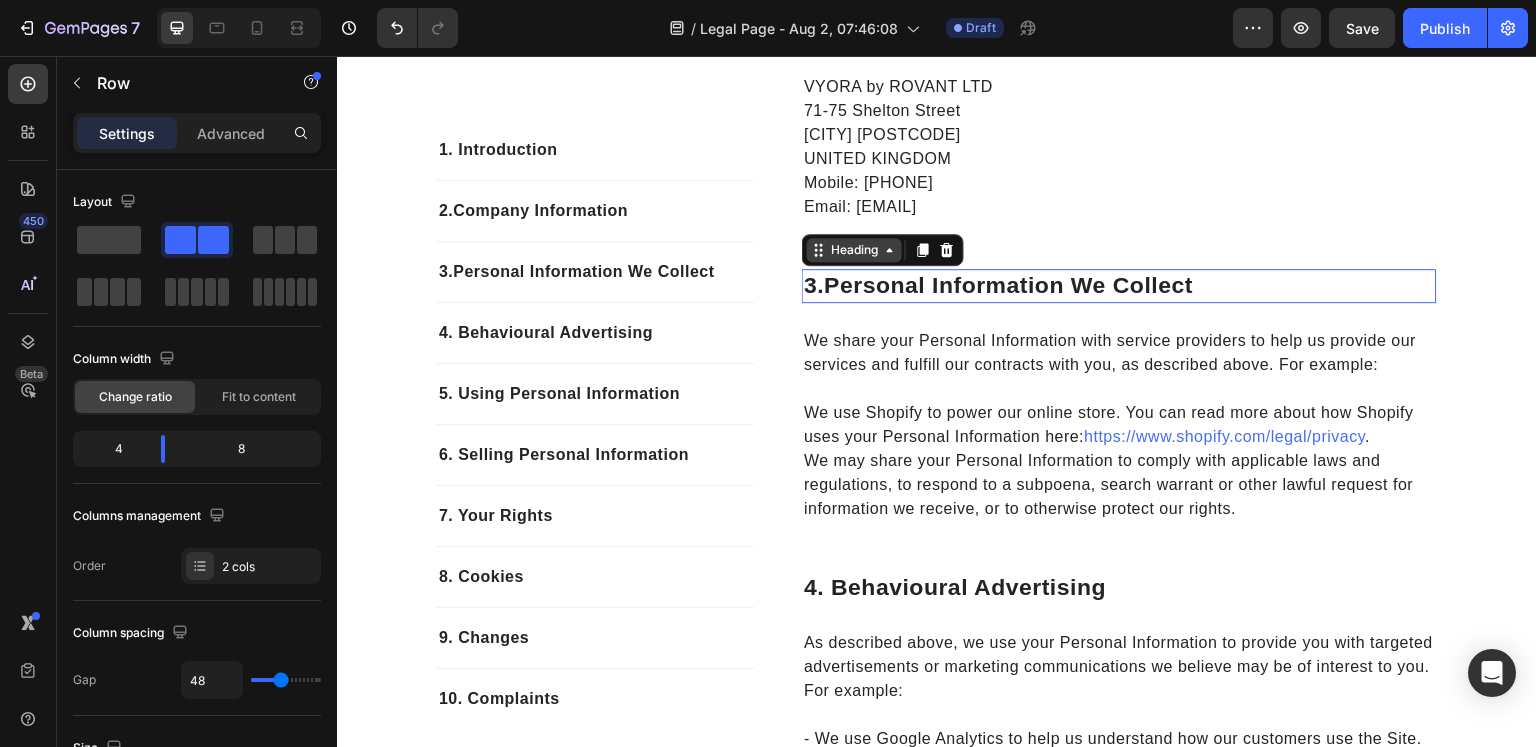 click on "Heading" at bounding box center [854, 250] 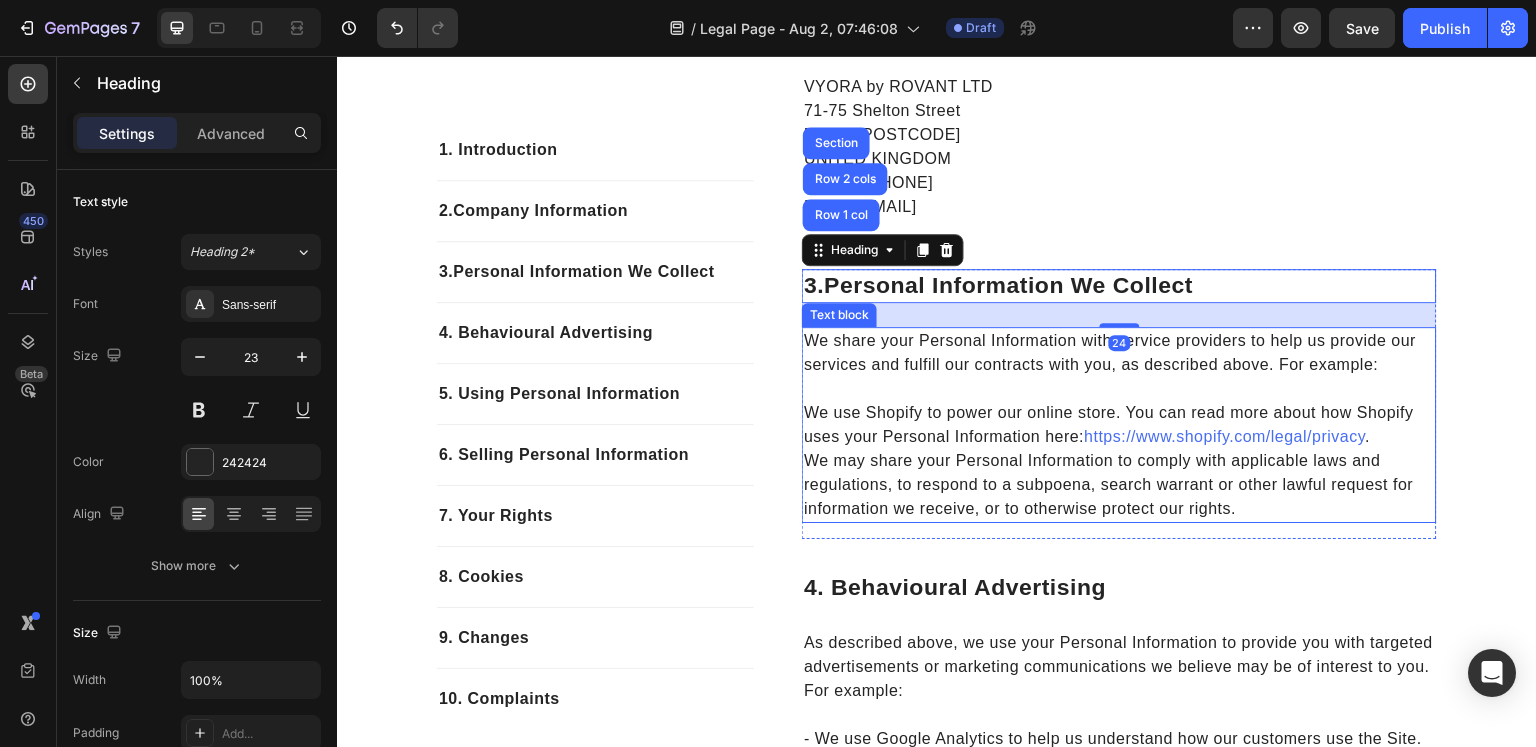 click on "We share your Personal Information with service providers to help us provide our services and fulfill our contracts with you, as described above. For example:" at bounding box center (1119, 353) 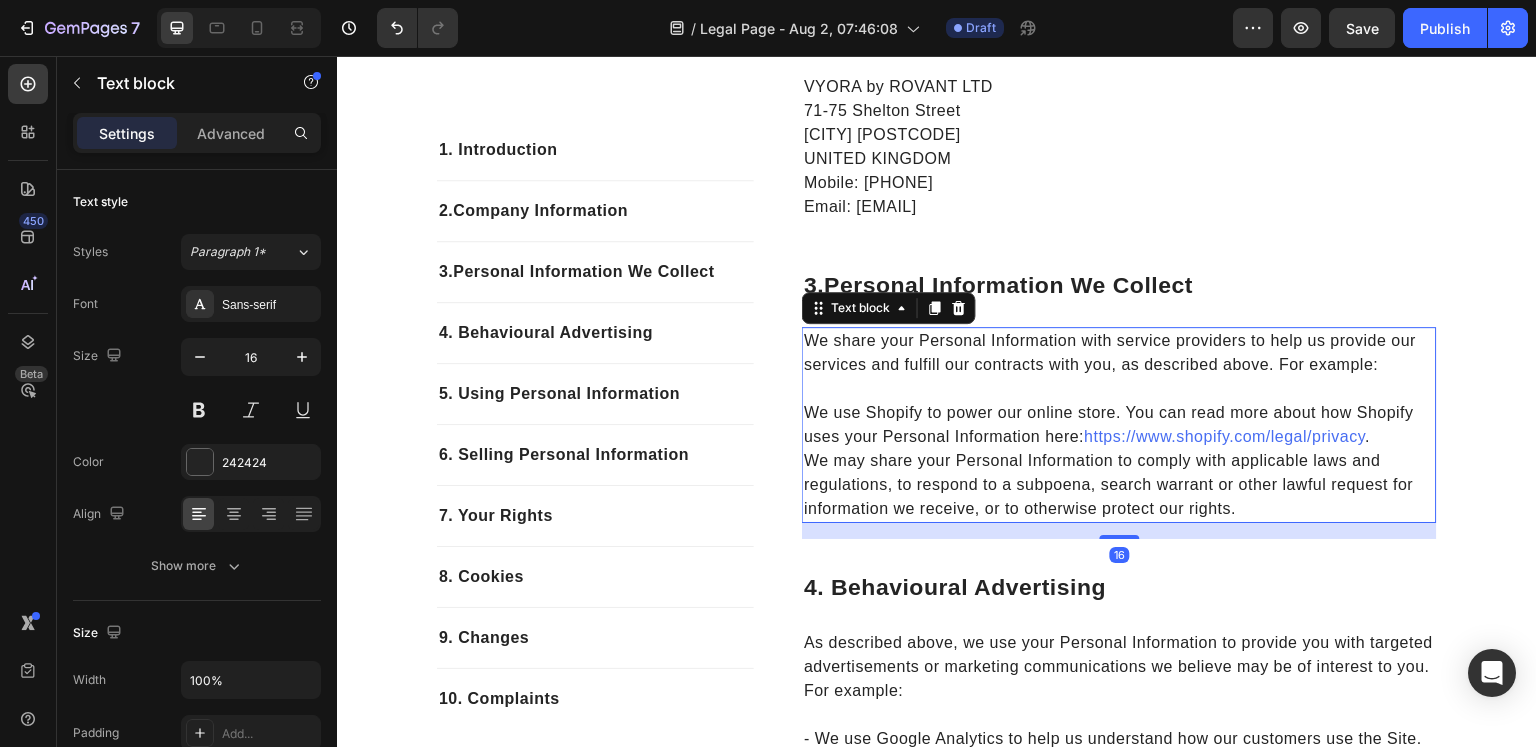 click on "We share your Personal Information with service providers to help us provide our services and fulfill our contracts with you, as described above. For example:" at bounding box center (1119, 353) 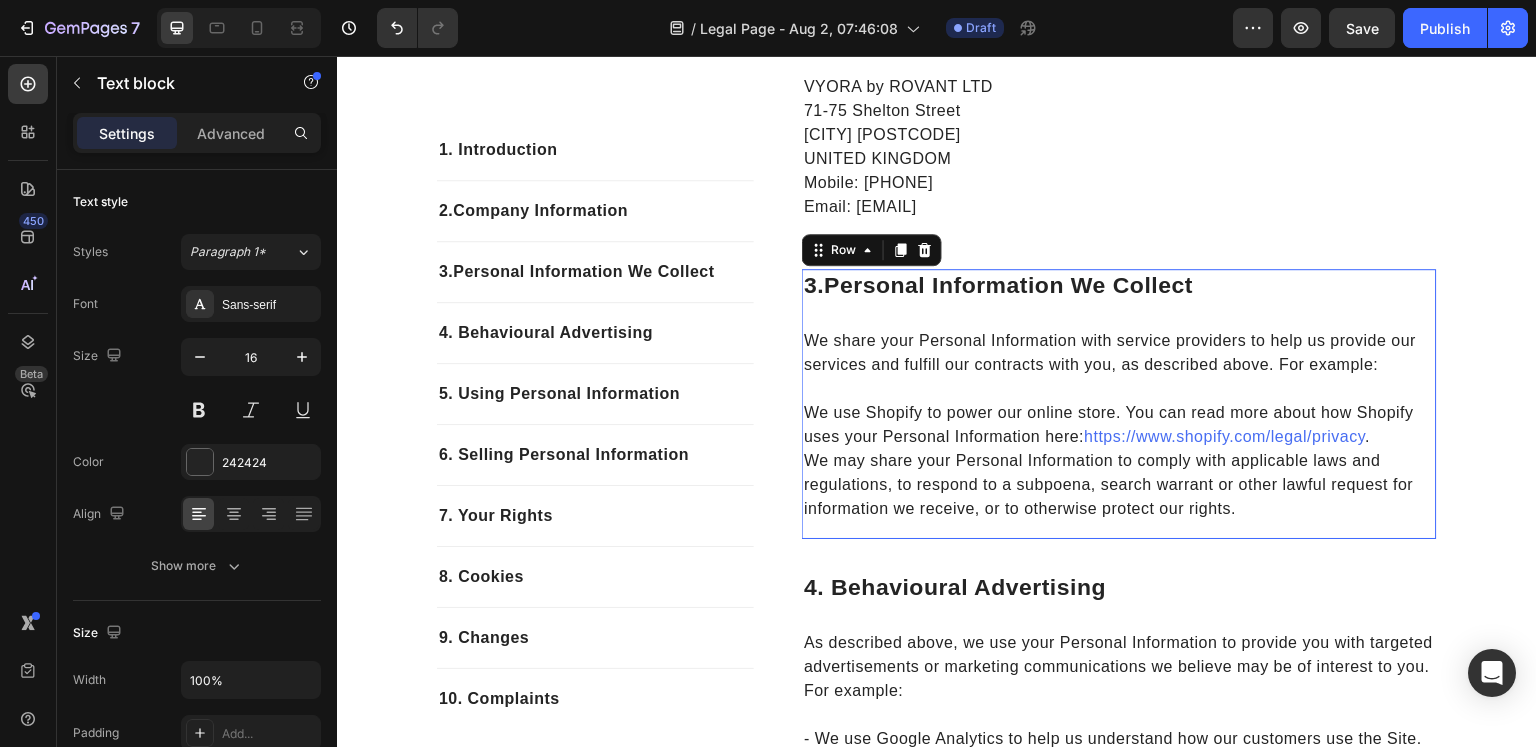 click on "3.  Personal Information We Collect Heading We share your Personal Information with service providers to help us provide our services and fulfill our contracts with you, as described above. For example: We use Shopify to power our online store. You can read more about how Shopify uses your Personal Information here:  https://www.shopify.com/legal/privacy . We may share your Personal Information to comply with applicable laws and regulations, to respond to a subpoena, search warrant or other lawful request for information we receive, or to otherwise protect our rights. Text block" at bounding box center [1119, 404] 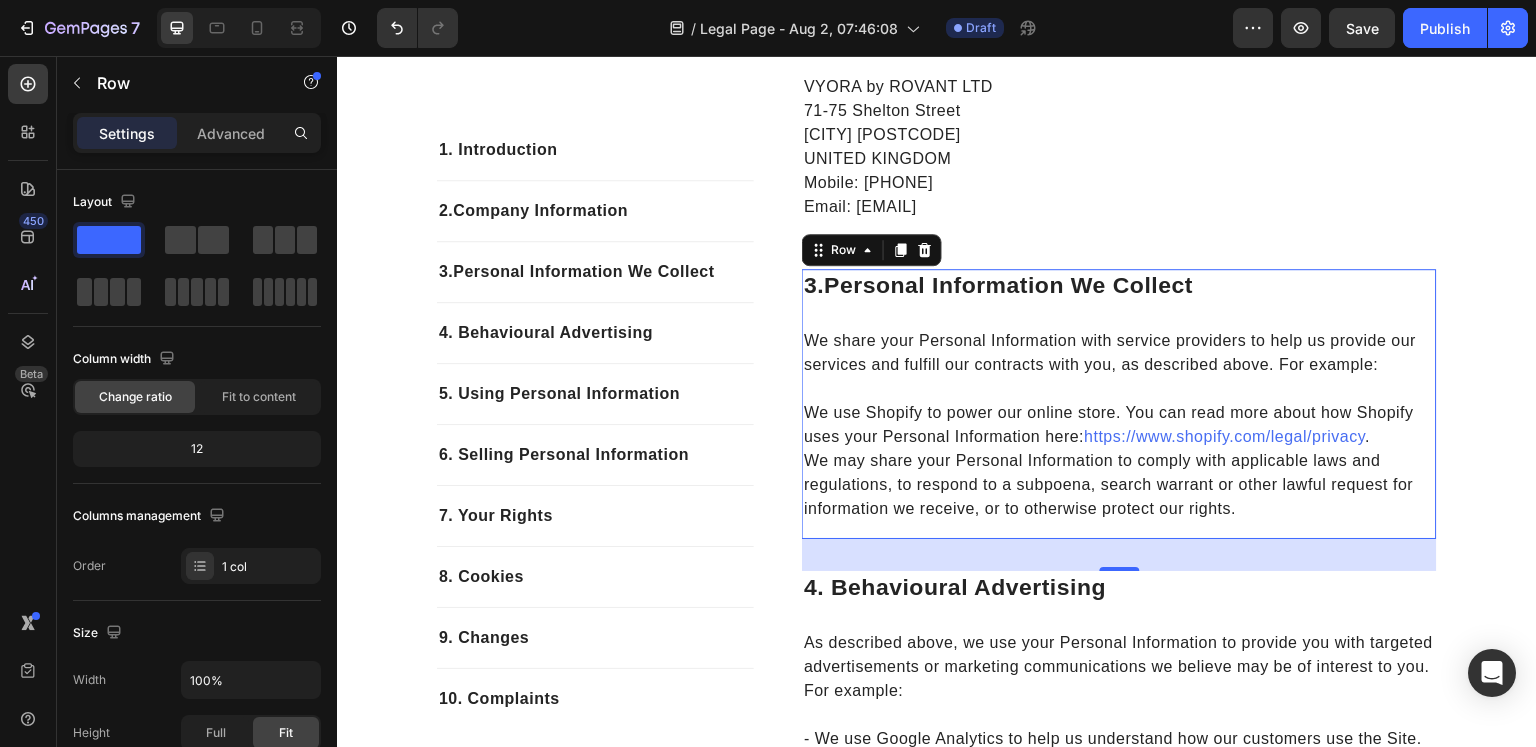 click on "32" at bounding box center (1120, 555) 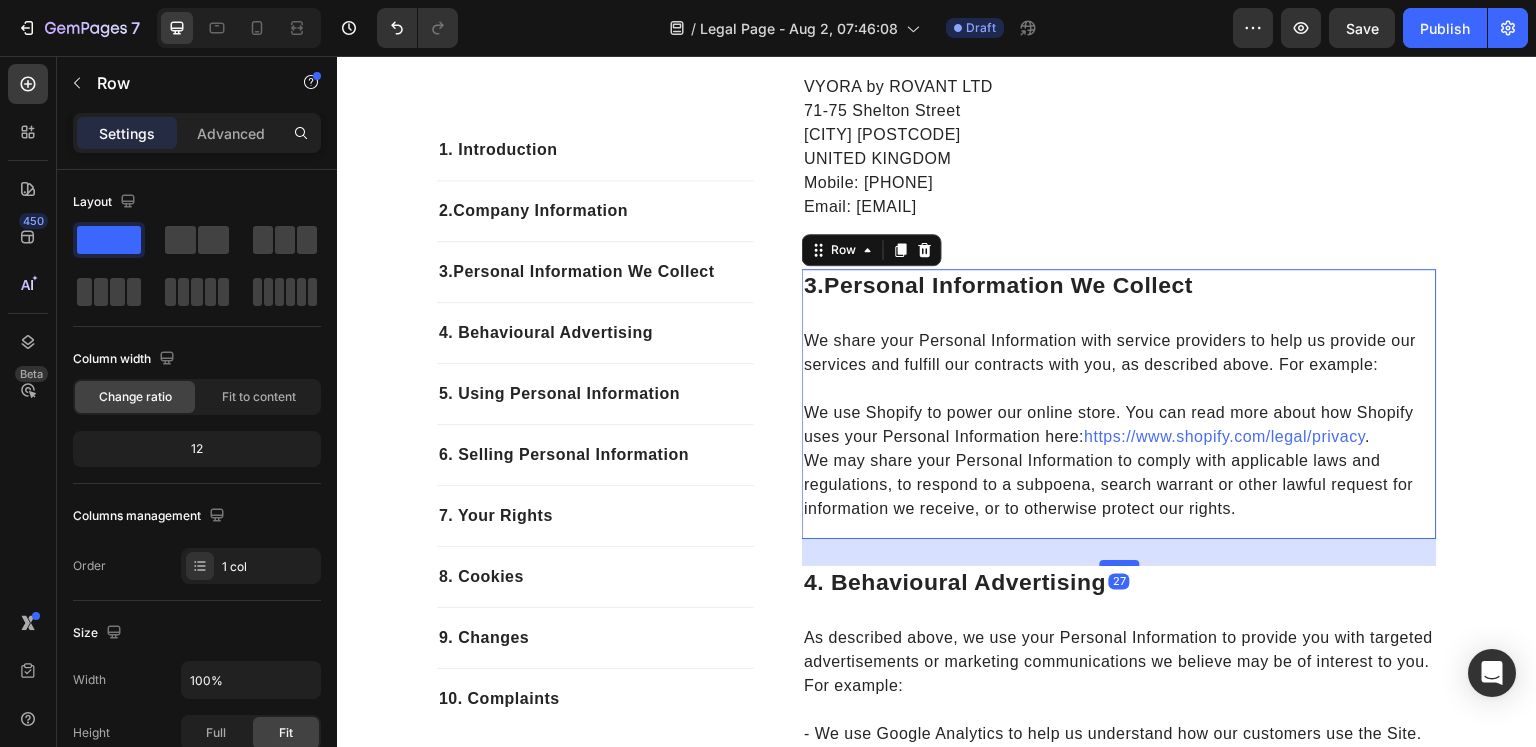 click at bounding box center [1120, 563] 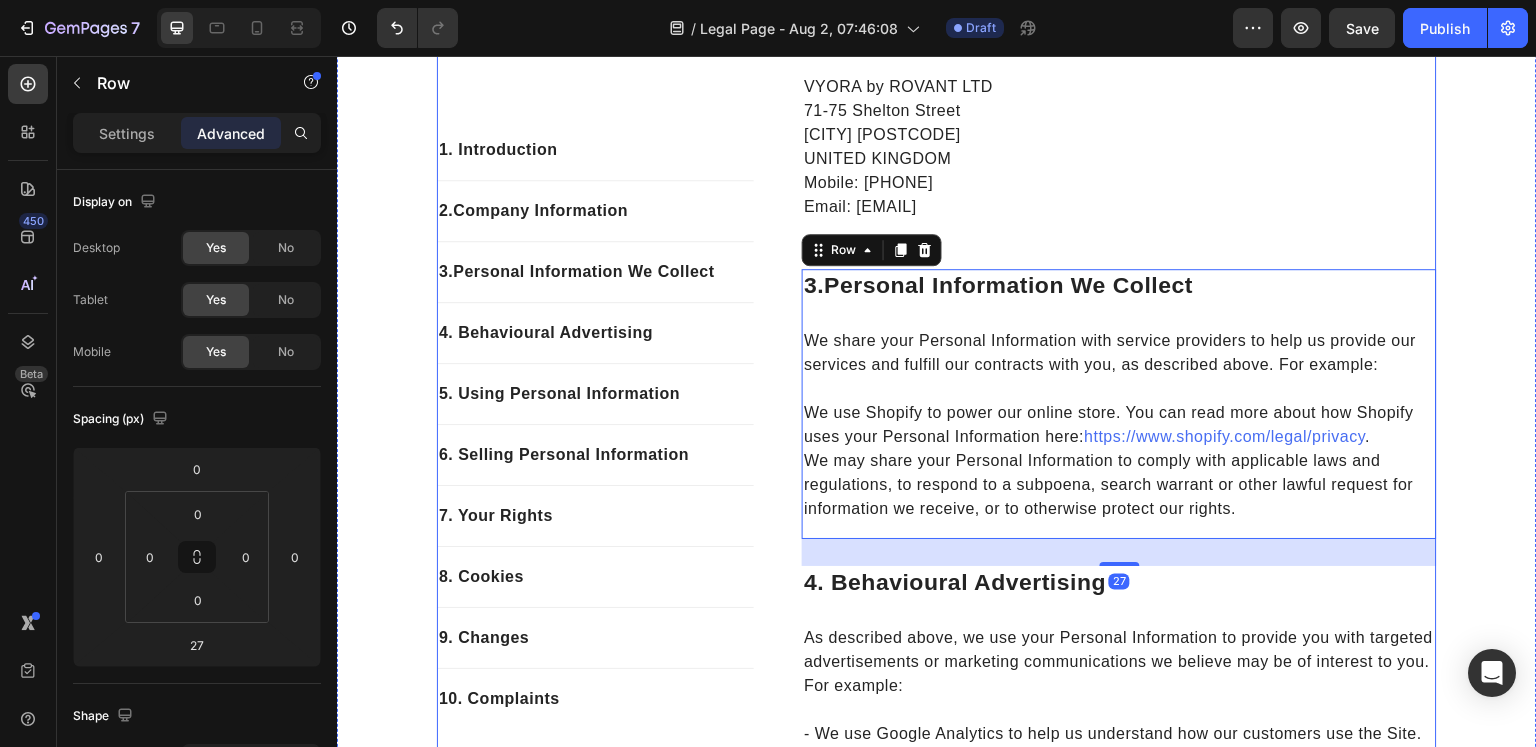 click on "1. Introduction Heading VYORA by ROVANT LTD operates this store and website, including all related information, content, features, tools, products, and services (the "Services") to provide you, the customer, with a curated shopping experience. VYORA by ROVANT LTD is powered by Shopify, which enables us to provide the Services to you. This Privacy Policy explains how we collect, use, and disclose your personal information when you use or interact with our Services. By accessing or using our Services, you confirm that you have read, understood, and agree to the terms of this Privacy Policy. Text block Row 2.  Company Information Heading VYORA by ROVANT LTD 71-75 Shelton Street London WC2H 9JQ UNITED KINGDOM Mobile: +44 7441 476845 Email: support@shopvyora.com Text block Row 3.  Personal Information We Collect Heading We share your Personal Information with service providers to help us provide our services and fulfill our contracts with you, as described above. For example: https://www.shopify.com/legal/privacy" at bounding box center (1119, 2336) 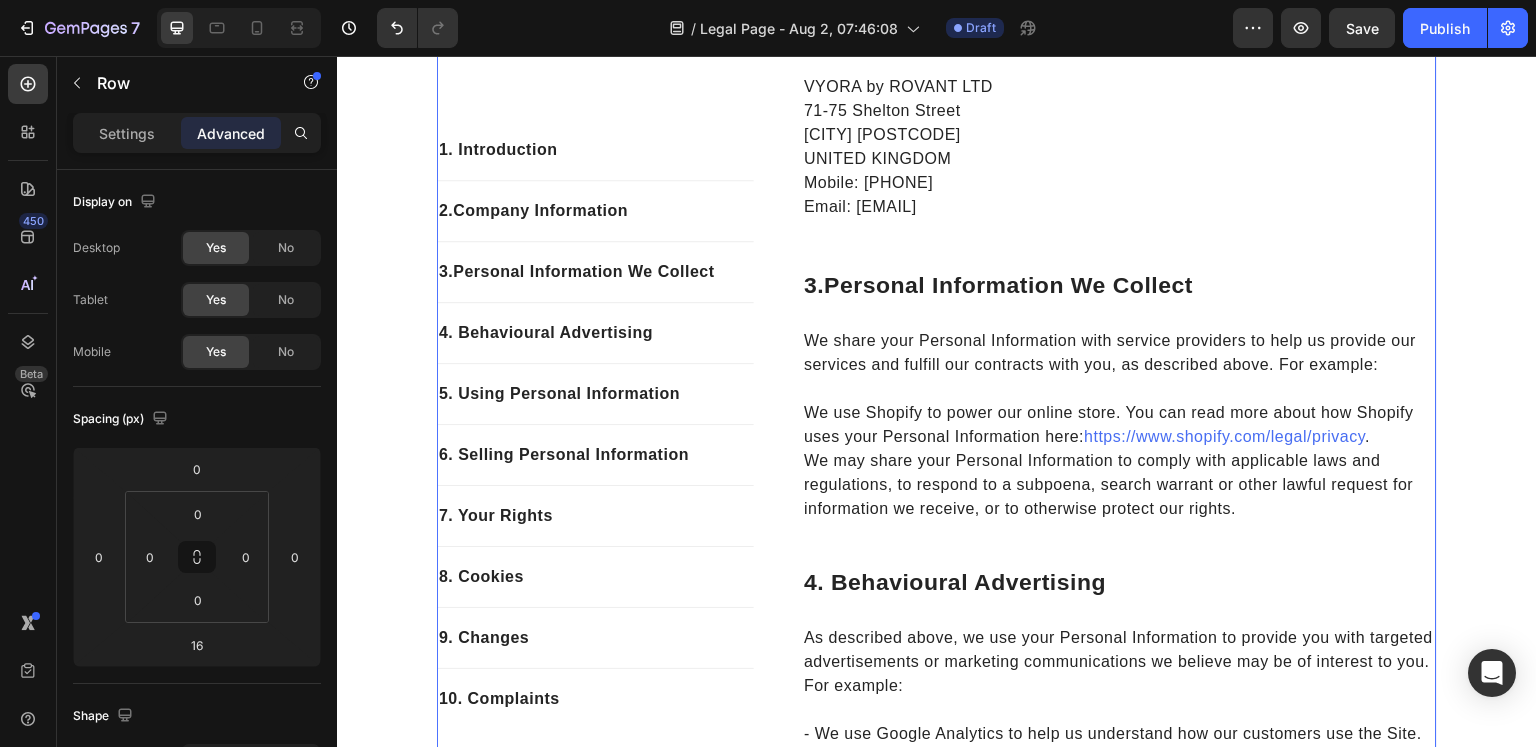click on "1. Introduction Heading VYORA by ROVANT LTD operates this store and website, including all related information, content, features, tools, products, and services (the "Services") to provide you, the customer, with a curated shopping experience. VYORA by ROVANT LTD is powered by Shopify, which enables us to provide the Services to you. This Privacy Policy explains how we collect, use, and disclose your personal information when you use or interact with our Services. By accessing or using our Services, you confirm that you have read, understood, and agree to the terms of this Privacy Policy. Text block Row 2.  Company Information Heading VYORA by ROVANT LTD 71-75 Shelton Street London WC2H 9JQ UNITED KINGDOM Mobile: +44 7441 476845 Email: support@shopvyora.com Text block Row 3.  Personal Information We Collect Heading We share your Personal Information with service providers to help us provide our services and fulfill our contracts with you, as described above. For example: https://www.shopify.com/legal/privacy" at bounding box center (1119, 2336) 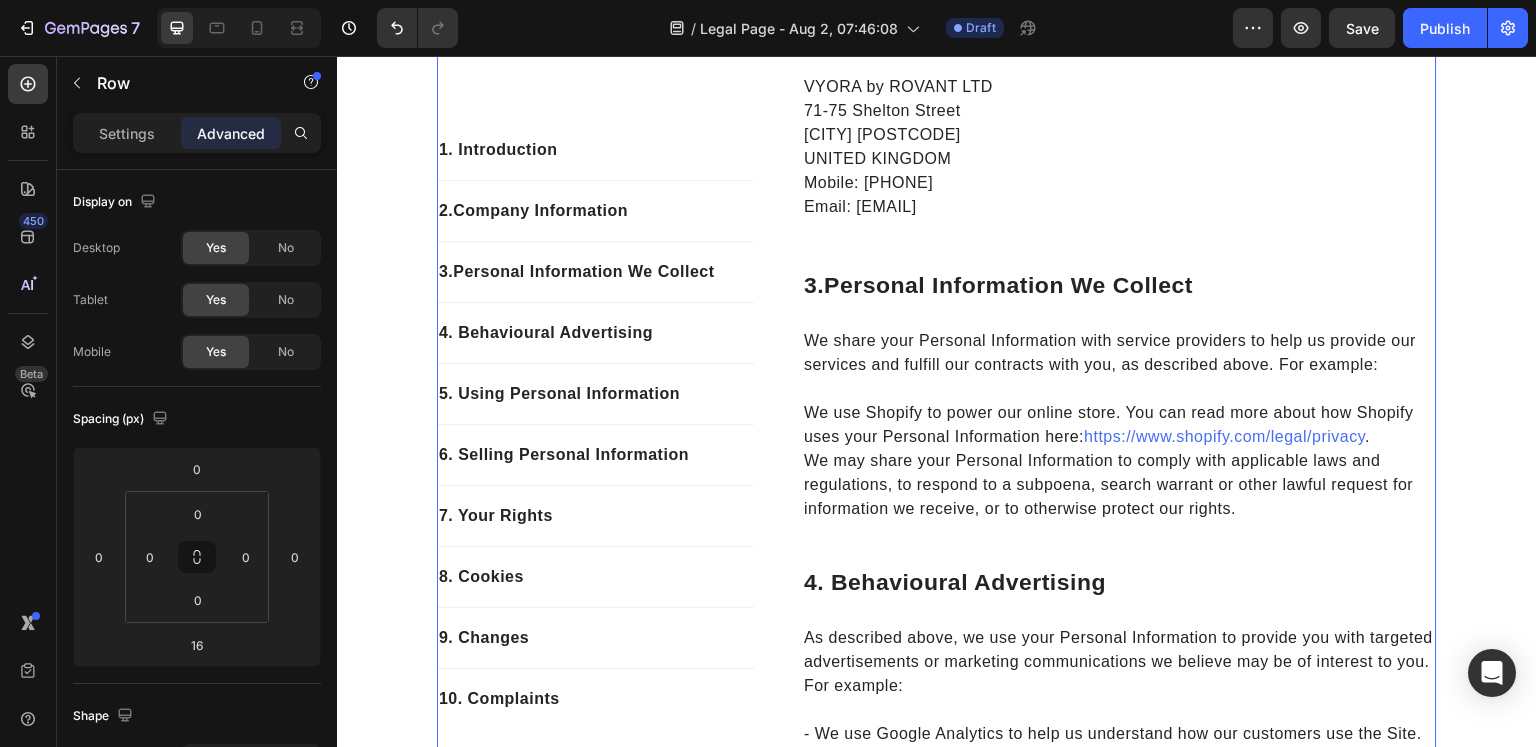 click on "1. Introduction Heading VYORA by ROVANT LTD operates this store and website, including all related information, content, features, tools, products, and services (the "Services") to provide you, the customer, with a curated shopping experience. VYORA by ROVANT LTD is powered by Shopify, which enables us to provide the Services to you. This Privacy Policy explains how we collect, use, and disclose your personal information when you use or interact with our Services. By accessing or using our Services, you confirm that you have read, understood, and agree to the terms of this Privacy Policy. Text block Row 2.  Company Information Heading VYORA by ROVANT LTD 71-75 Shelton Street London WC2H 9JQ UNITED KINGDOM Mobile: +44 7441 476845 Email: support@shopvyora.com Text block Row 3.  Personal Information We Collect Heading We share your Personal Information with service providers to help us provide our services and fulfill our contracts with you, as described above. For example: https://www.shopify.com/legal/privacy" at bounding box center (1119, 2336) 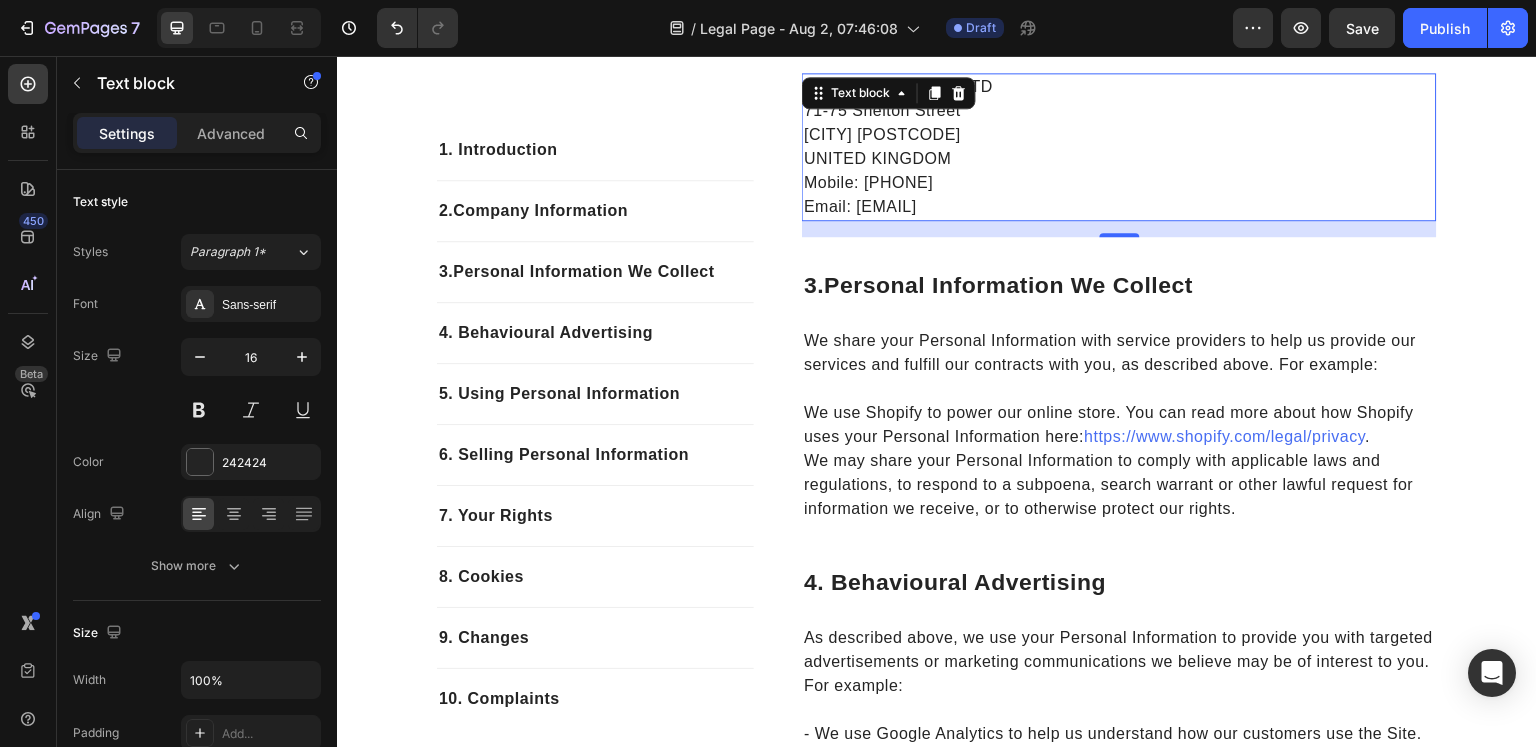 drag, startPoint x: 1113, startPoint y: 235, endPoint x: 1111, endPoint y: 248, distance: 13.152946 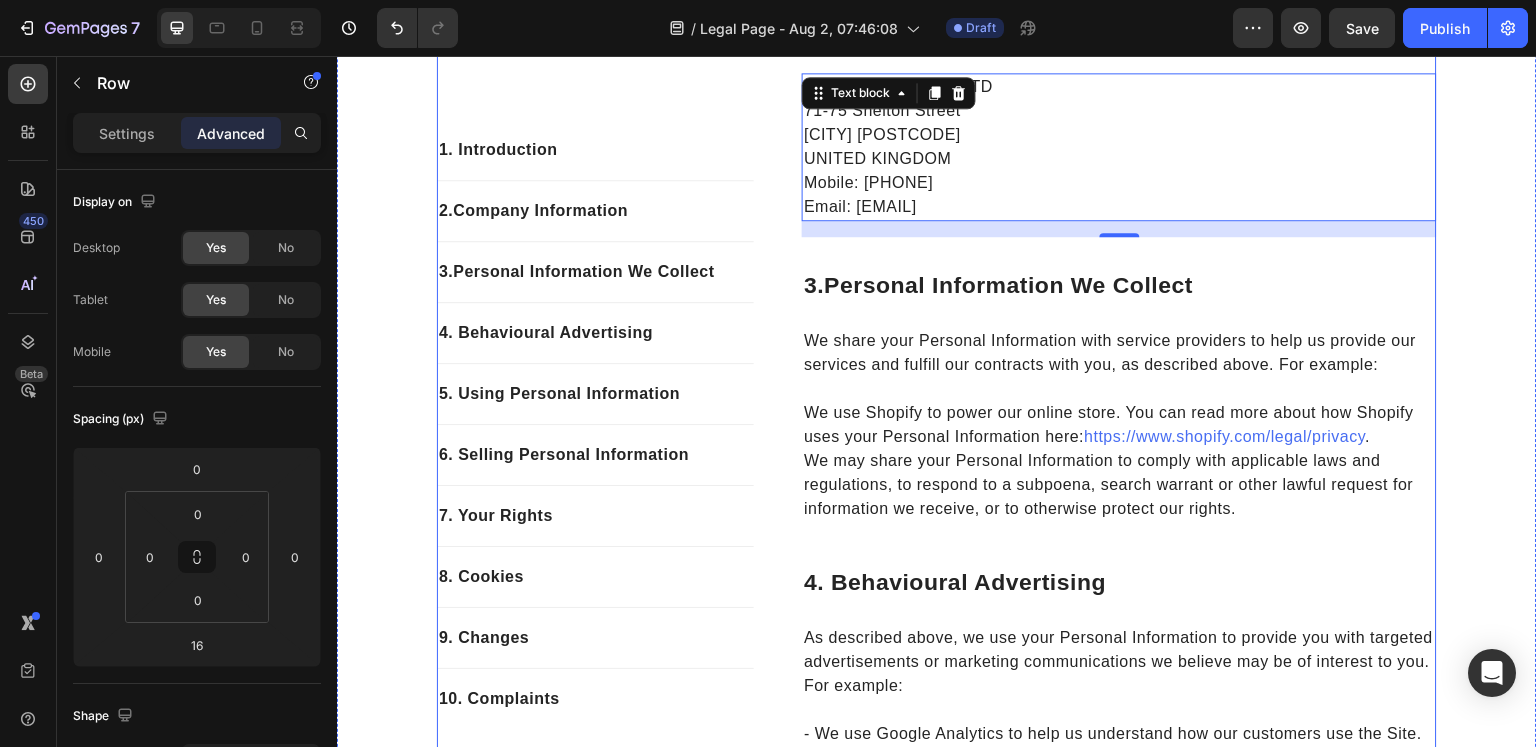 click on "1. Introduction Heading VYORA by ROVANT LTD operates this store and website, including all related information, content, features, tools, products, and services (the "Services") to provide you, the customer, with a curated shopping experience. VYORA by ROVANT LTD is powered by Shopify, which enables us to provide the Services to you. This Privacy Policy explains how we collect, use, and disclose your personal information when you use or interact with our Services. By accessing or using our Services, you confirm that you have read, understood, and agree to the terms of this Privacy Policy. Text block Row 2.  Company Information Heading VYORA by ROVANT LTD 71-75 Shelton Street London WC2H 9JQ UNITED KINGDOM Mobile: +44 7441 476845 Email: support@shopvyora.com Text block   16 Row 3.  Personal Information We Collect Heading We share your Personal Information with service providers to help us provide our services and fulfill our contracts with you, as described above. For example: . Text block Row Heading . . ." at bounding box center (1119, 2336) 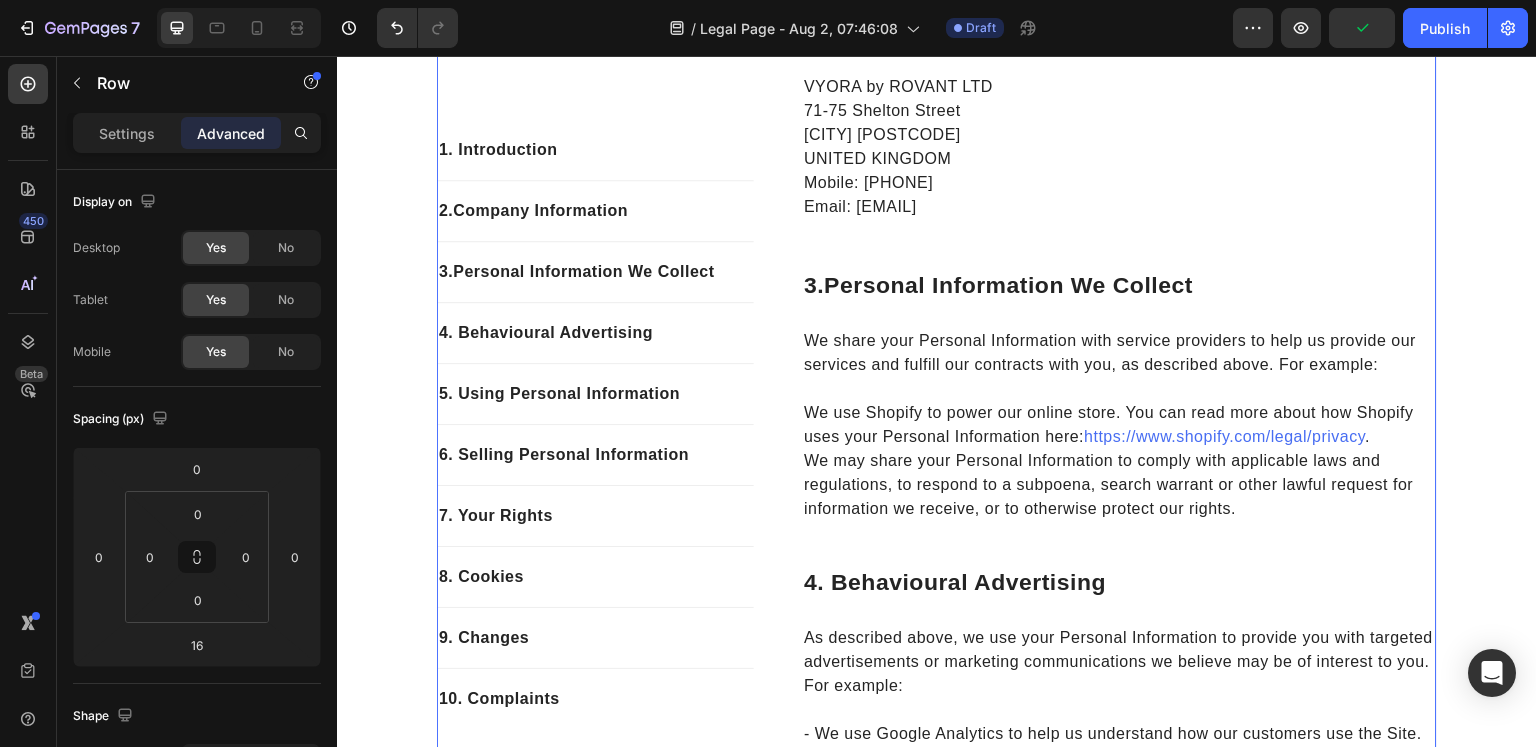 click on "1. Introduction Heading VYORA by ROVANT LTD operates this store and website, including all related information, content, features, tools, products, and services (the "Services") to provide you, the customer, with a curated shopping experience. VYORA by ROVANT LTD is powered by Shopify, which enables us to provide the Services to you. This Privacy Policy explains how we collect, use, and disclose your personal information when you use or interact with our Services. By accessing or using our Services, you confirm that you have read, understood, and agree to the terms of this Privacy Policy. Text block Row 2.  Company Information Heading VYORA by ROVANT LTD 71-75 Shelton Street London WC2H 9JQ UNITED KINGDOM Mobile: +44 7441 476845 Email: support@shopvyora.com Text block Row 3.  Personal Information We Collect Heading We share your Personal Information with service providers to help us provide our services and fulfill our contracts with you, as described above. For example: https://www.shopify.com/legal/privacy" at bounding box center (1119, 2336) 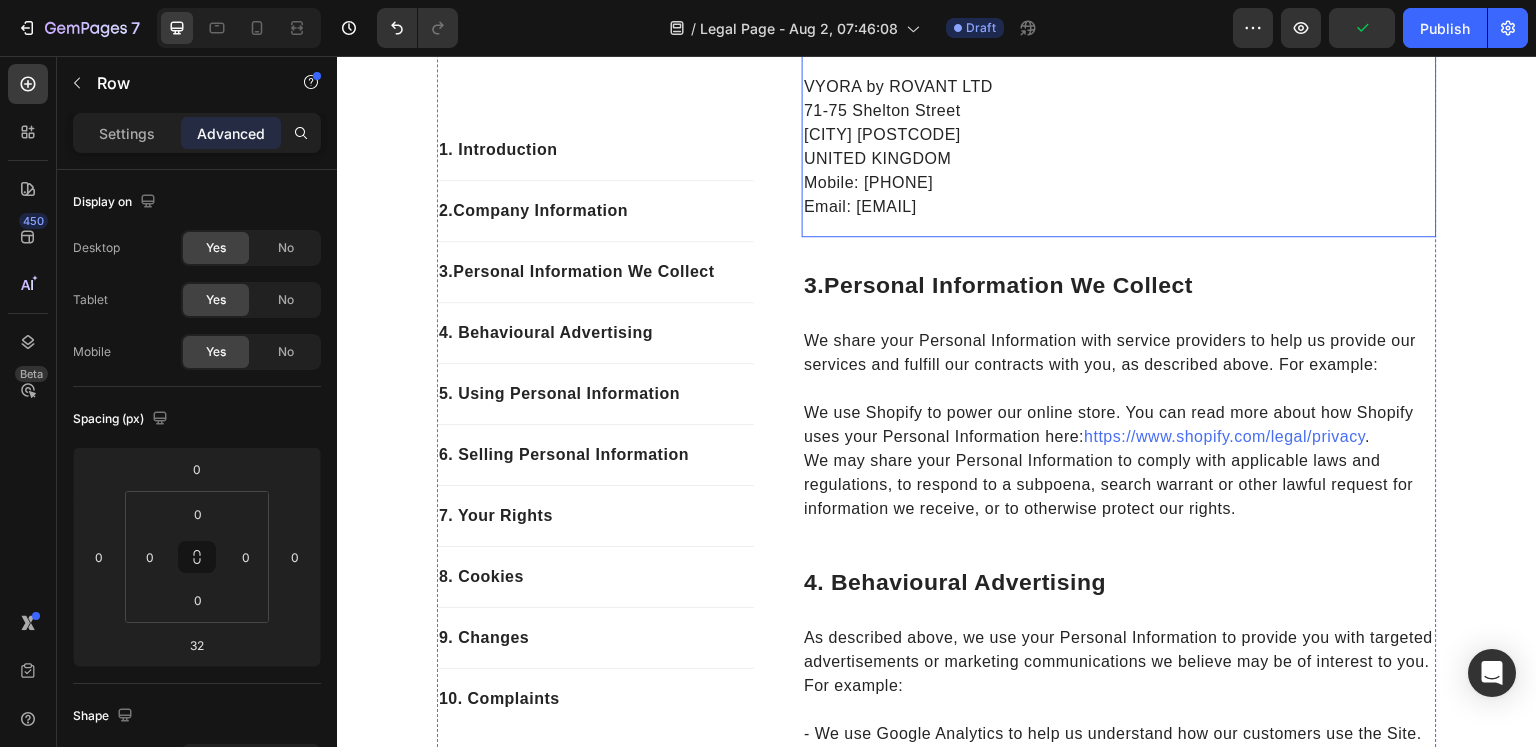 click on "2.  Company Information Heading VYORA by ROVANT LTD 71-75 Shelton Street London WC2H 9JQ UNITED KINGDOM Mobile: +44 7441 476845 Email: support@shopvyora.com Text block" at bounding box center (1119, 126) 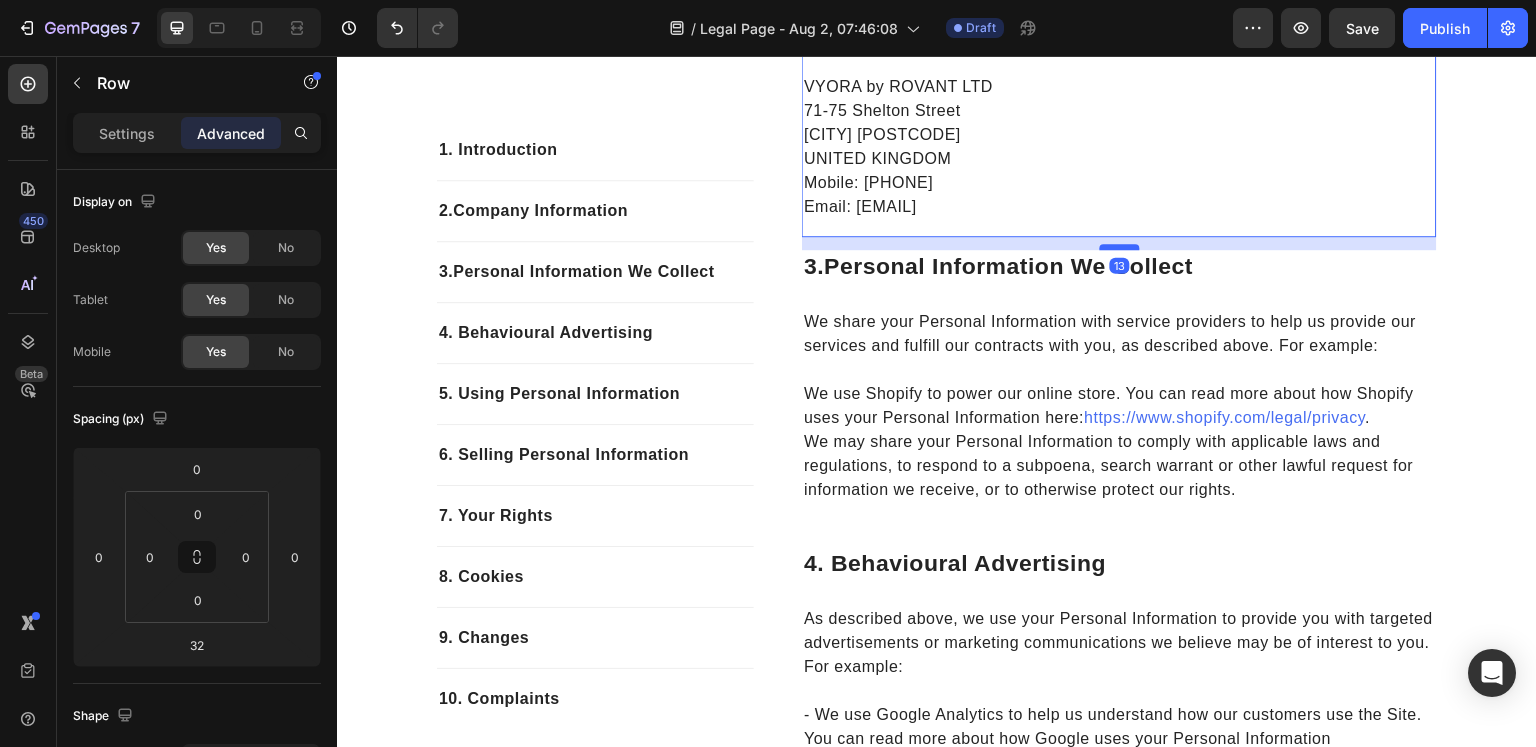 drag, startPoint x: 1111, startPoint y: 264, endPoint x: 1111, endPoint y: 245, distance: 19 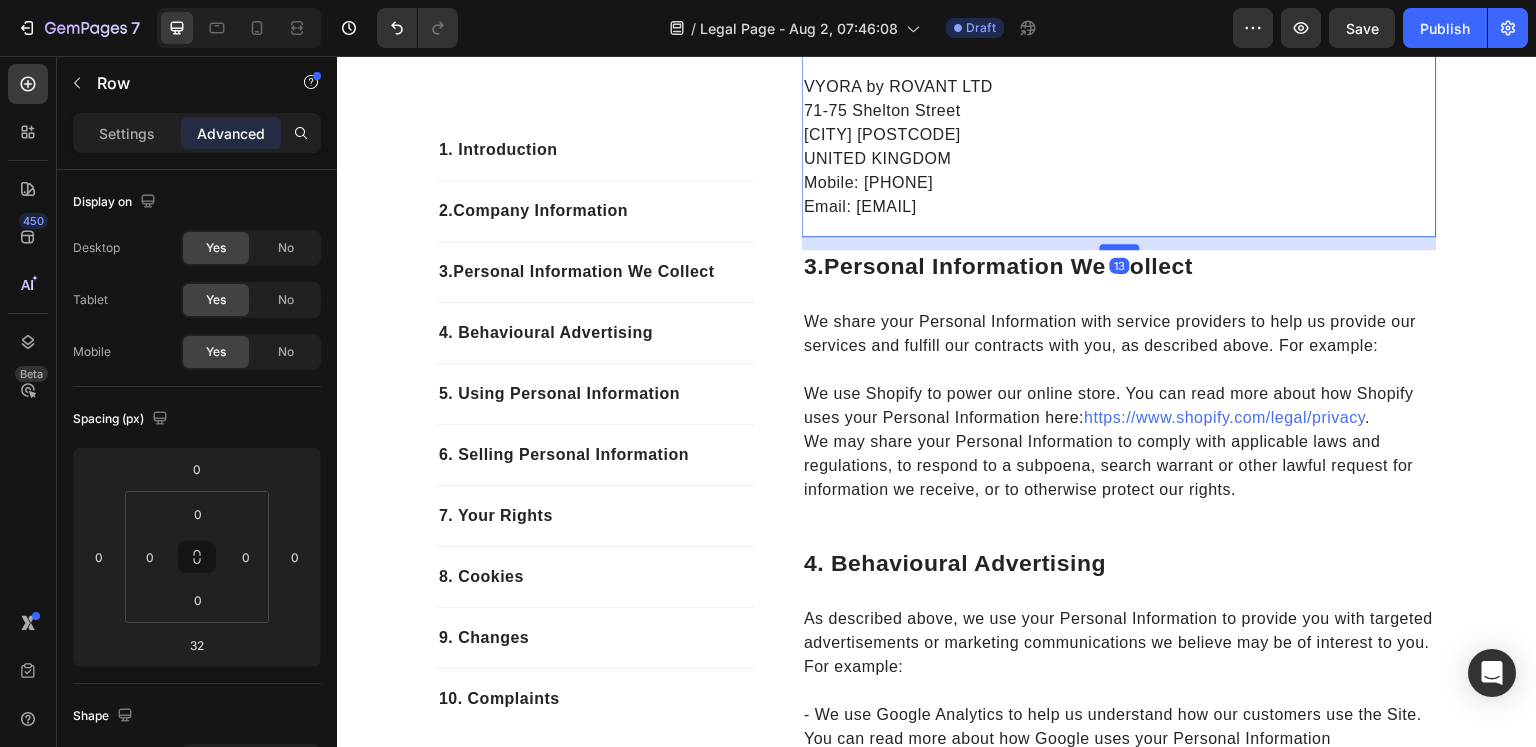 click at bounding box center [1120, 247] 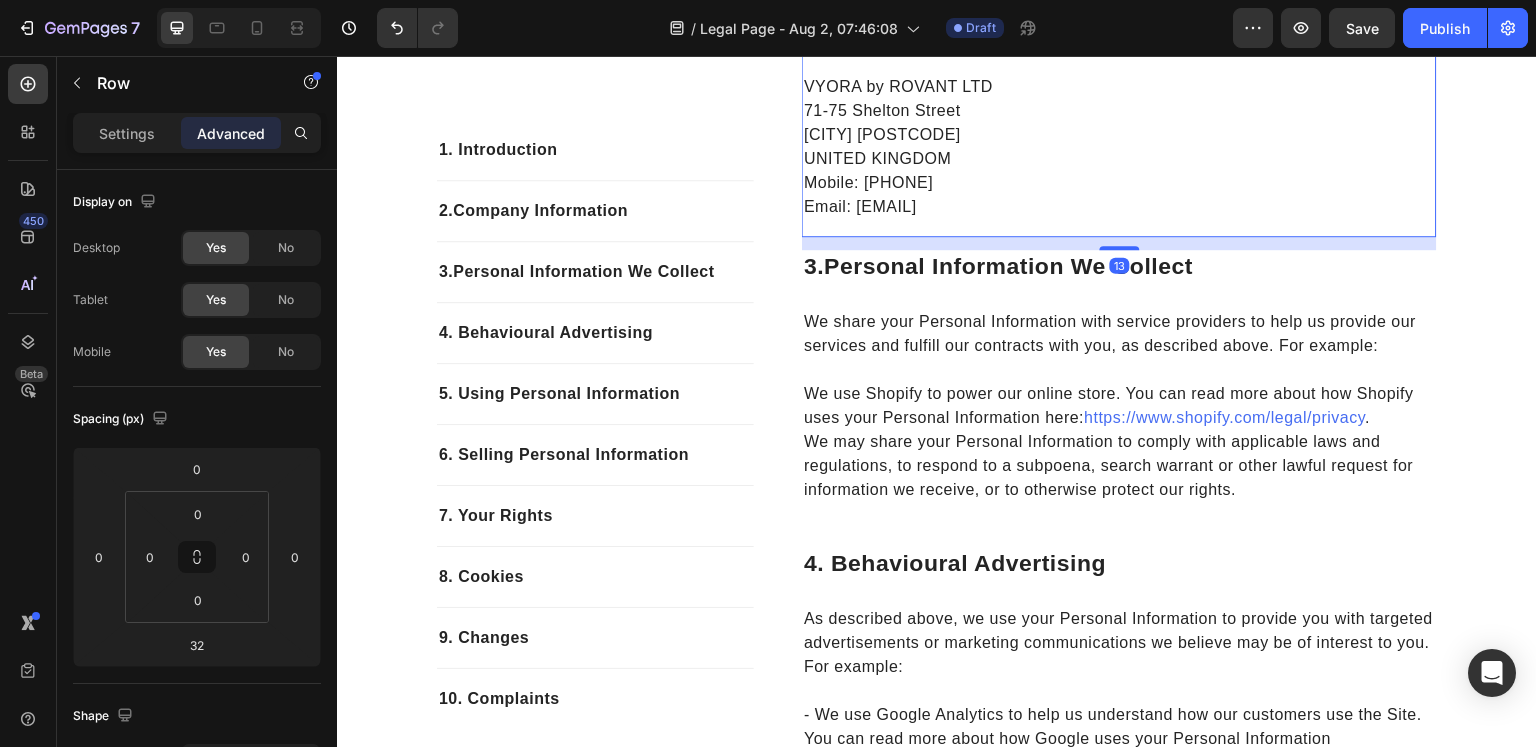 type on "13" 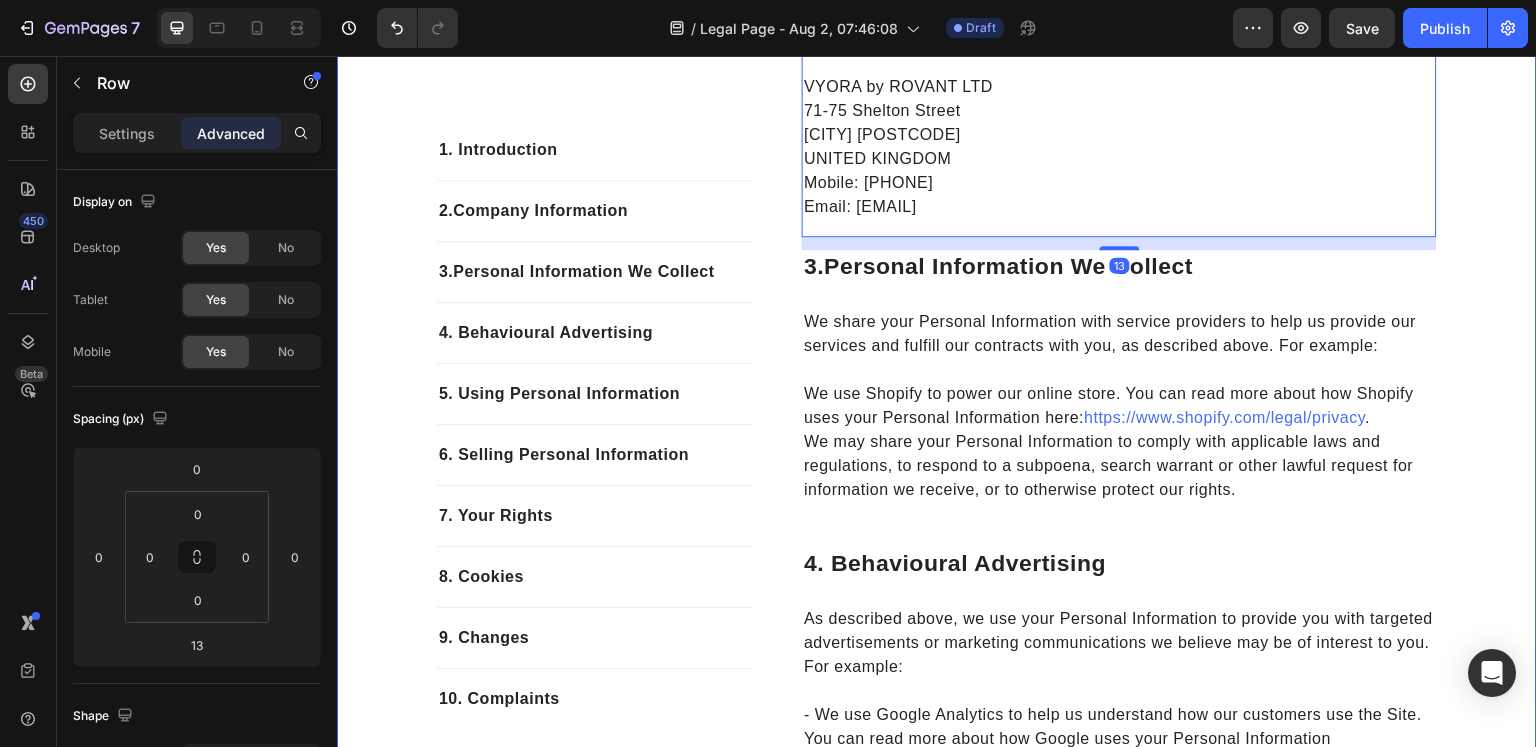 click on "1. Introduction Text block 2. Company Information Text block 3.  Personal Information We Collect Text block 4. Behavioural Advertising Text block 5. Using Personal Information Text block 6. Selling Personal Information Text block 7. Your Rights Text block 8. Cookies Text block 9. Changes Text block 10. Complaints Text block Row 1. Introduction Heading VYORA by ROVANT LTD operates this store and website, including all related information, content, features, tools, products, and services (the "Services") to provide you, the customer, with a curated shopping experience. VYORA by ROVANT LTD is powered by Shopify, which enables us to provide the Services to you. This Privacy Policy explains how we collect, use, and disclose your personal information when you use or interact with our Services. By accessing or using our Services, you confirm that you have read, understood, and agree to the terms of this Privacy Policy. Text block Row 2.  Company Information Heading VYORA by ROVANT LTD 71-75 Shelton Street Text block" at bounding box center [937, 2334] 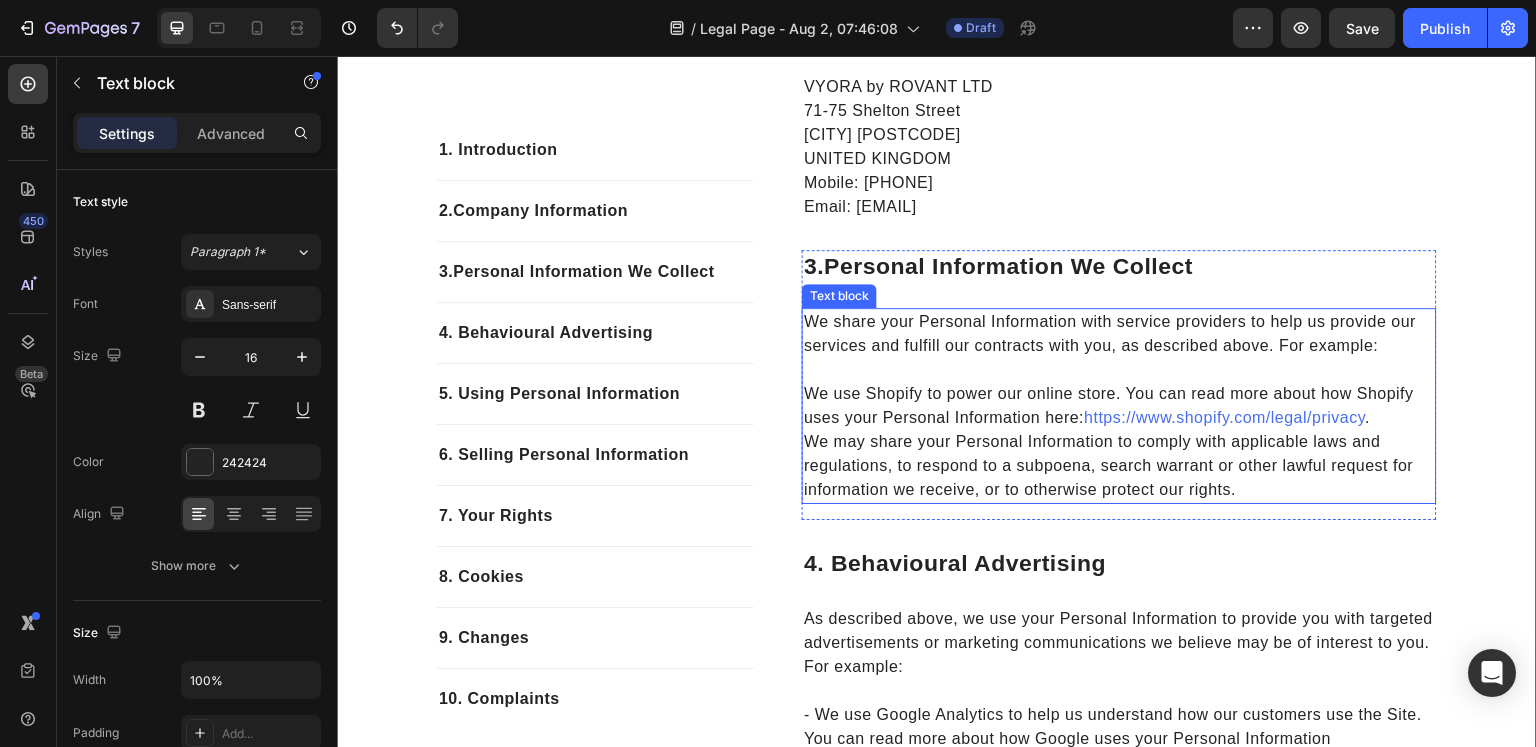 click on "We may share your Personal Information to comply with applicable laws and regulations, to respond to a subpoena, search warrant or other lawful request for information we receive, or to otherwise protect our rights." at bounding box center (1119, 466) 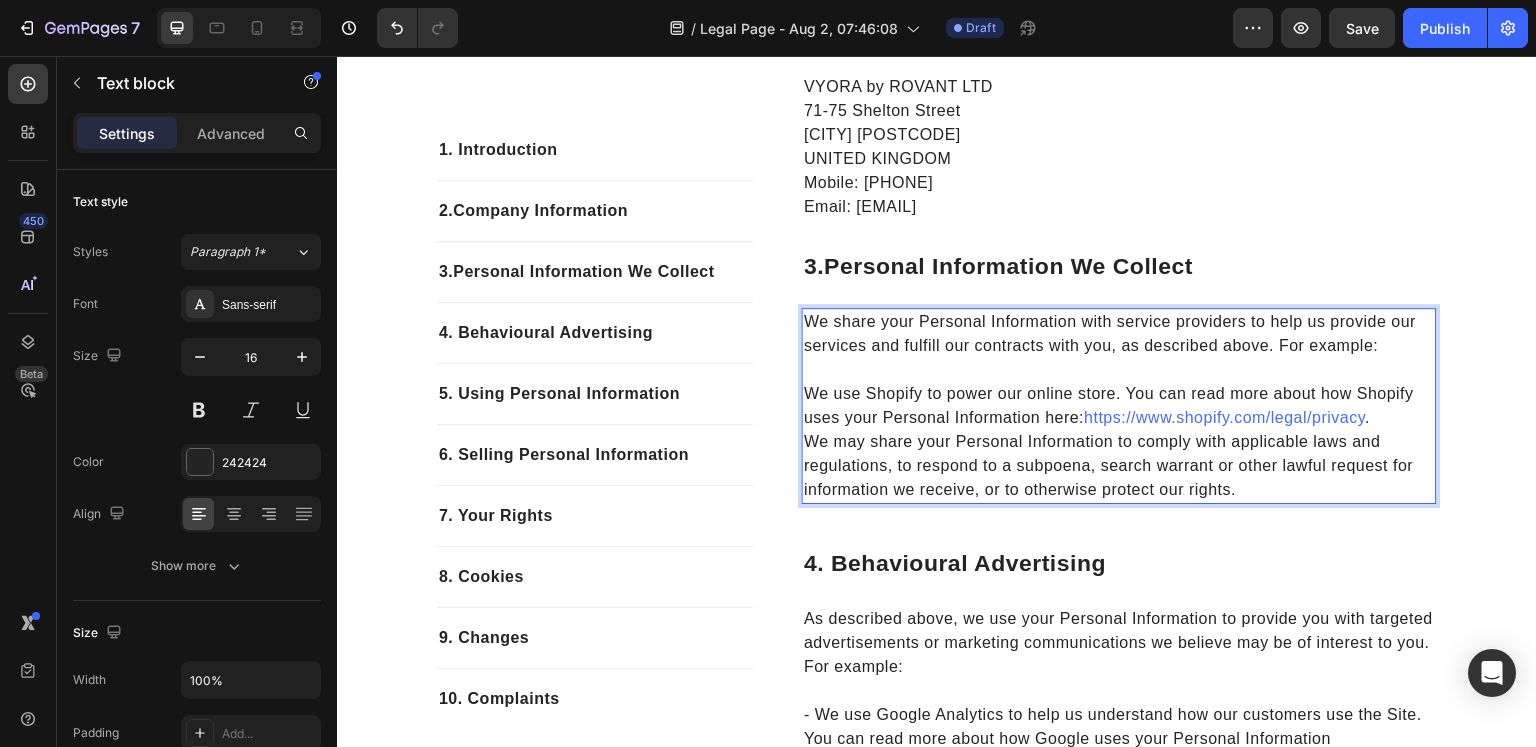 click on "We may share your Personal Information to comply with applicable laws and regulations, to respond to a subpoena, search warrant or other lawful request for information we receive, or to otherwise protect our rights." at bounding box center (1119, 466) 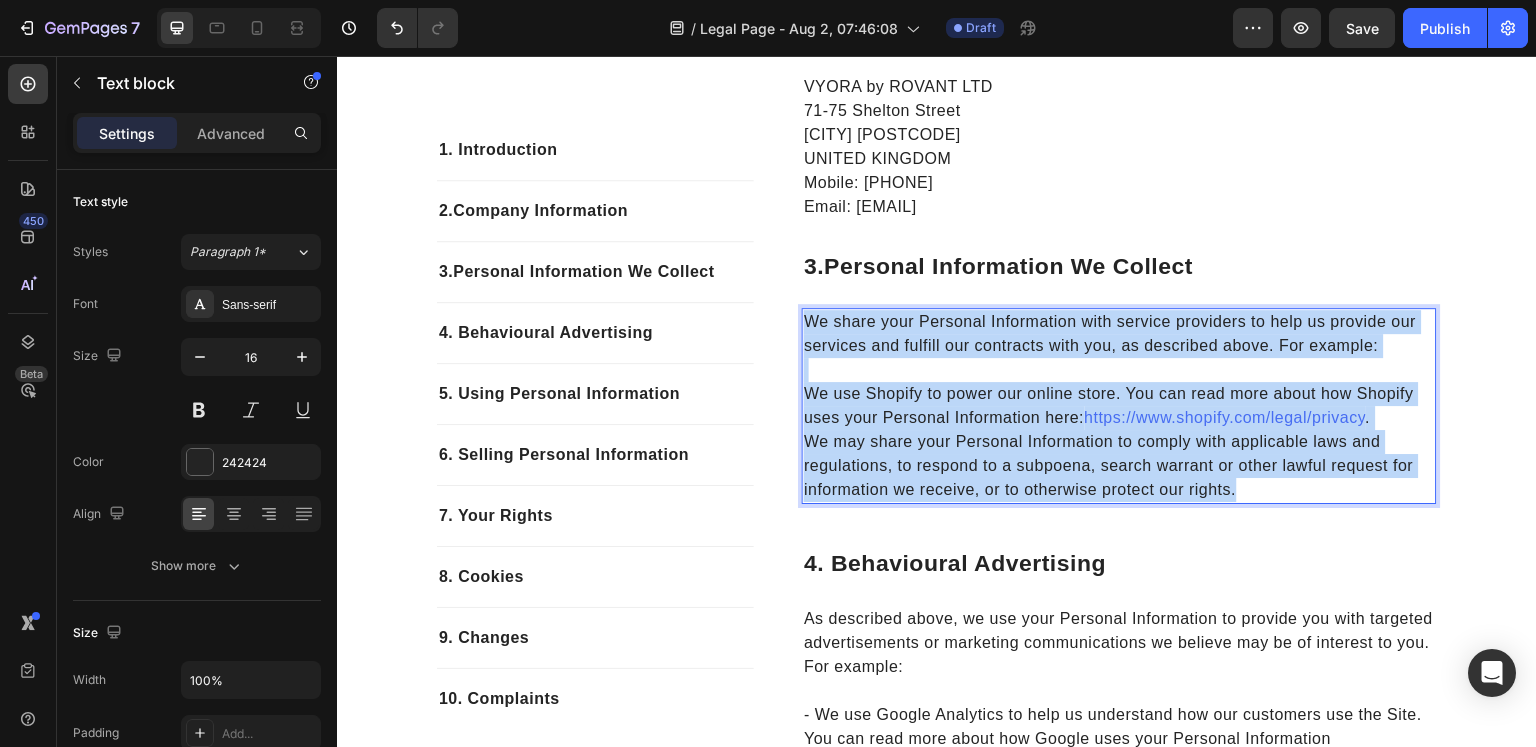 drag, startPoint x: 1235, startPoint y: 490, endPoint x: 801, endPoint y: 315, distance: 467.95407 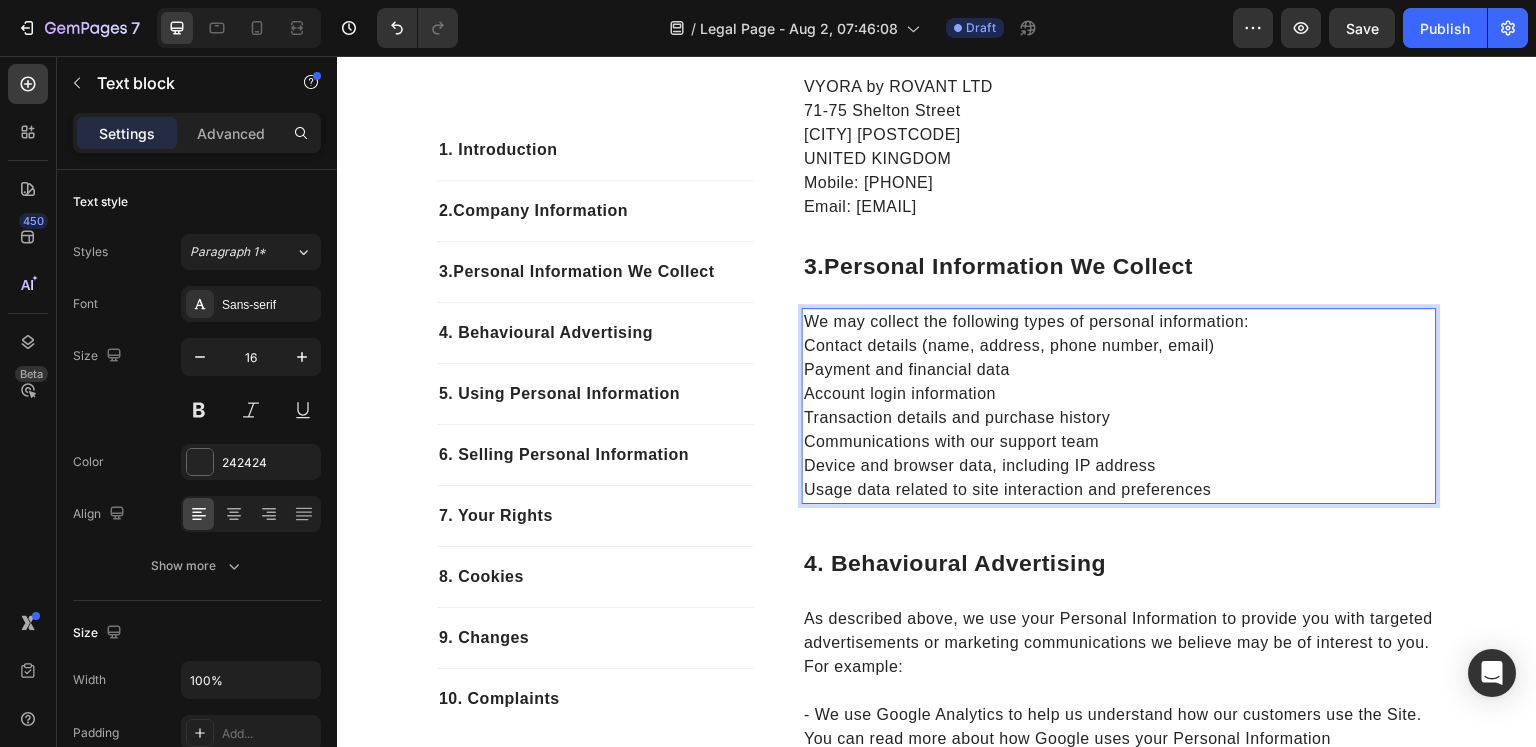 click on "Contact details (name, address, phone number, email)" at bounding box center [1119, 346] 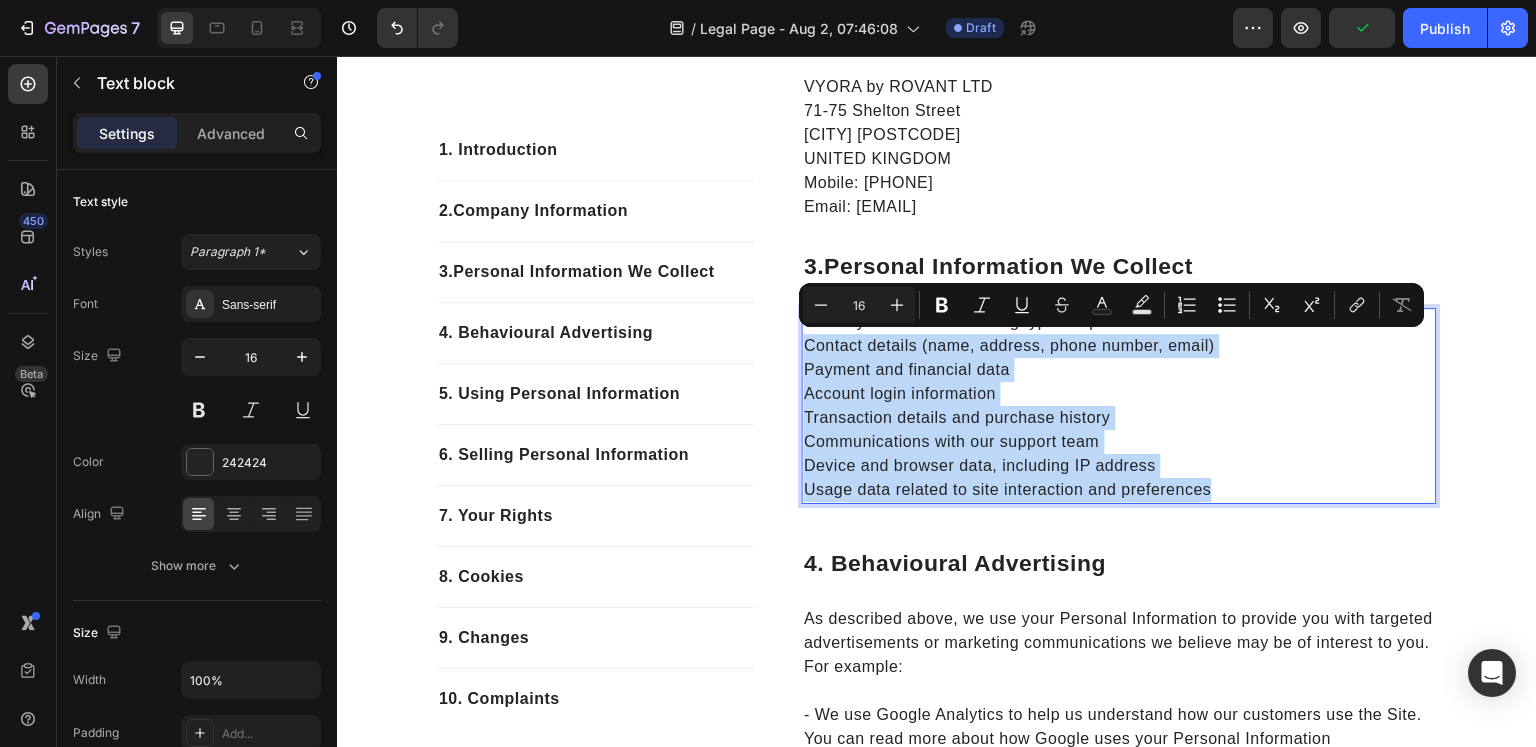 drag, startPoint x: 1226, startPoint y: 478, endPoint x: 797, endPoint y: 346, distance: 448.84854 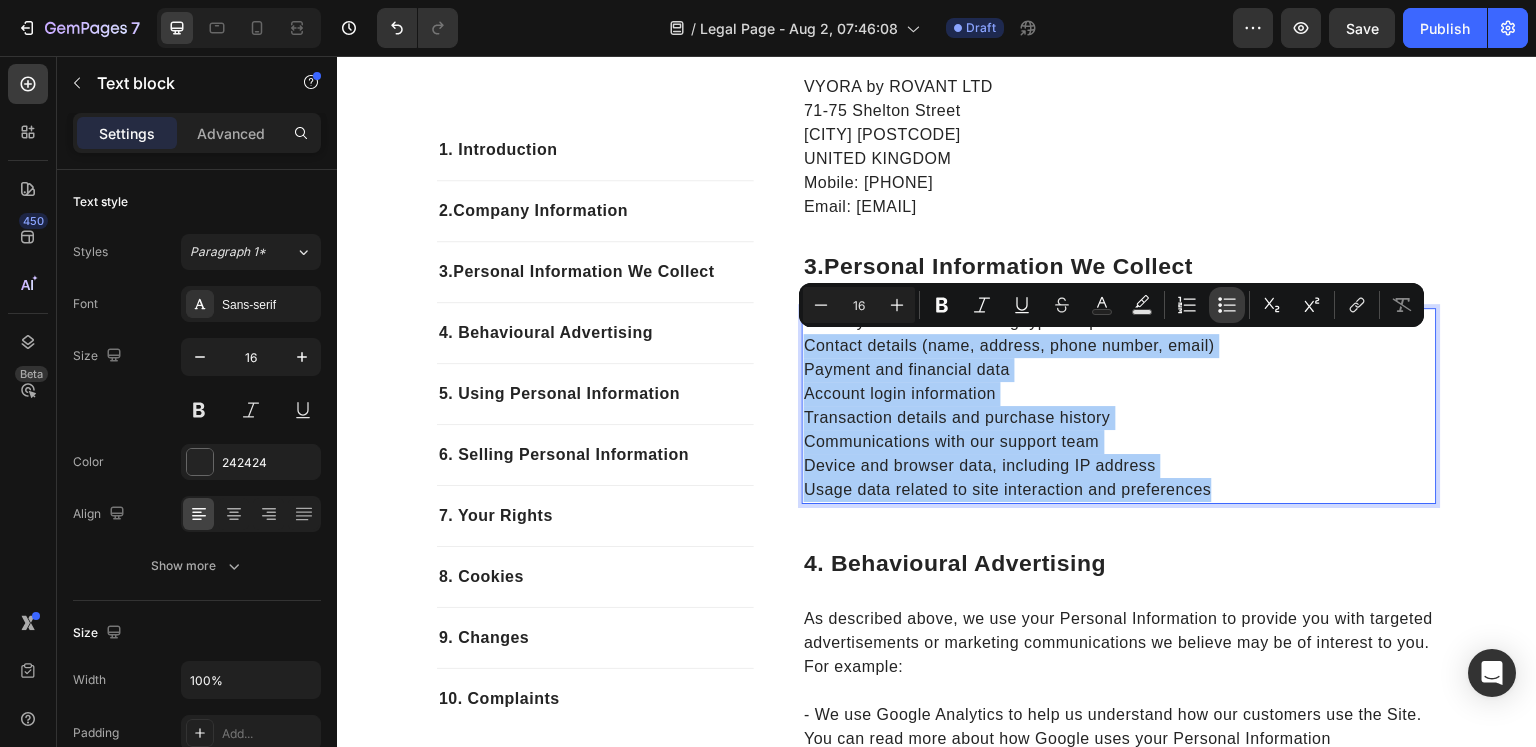 click 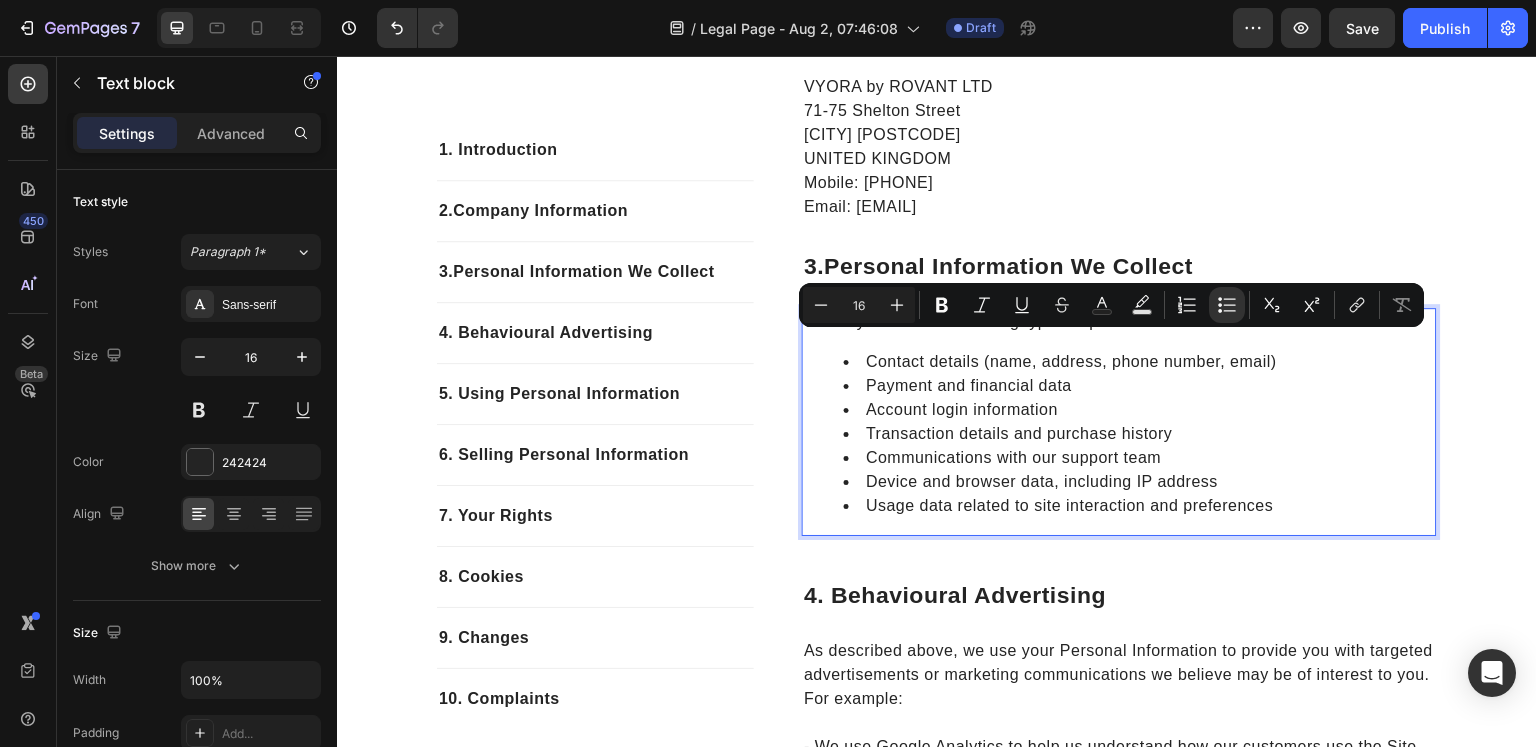 click on "Transaction details and purchase history" at bounding box center [1139, 434] 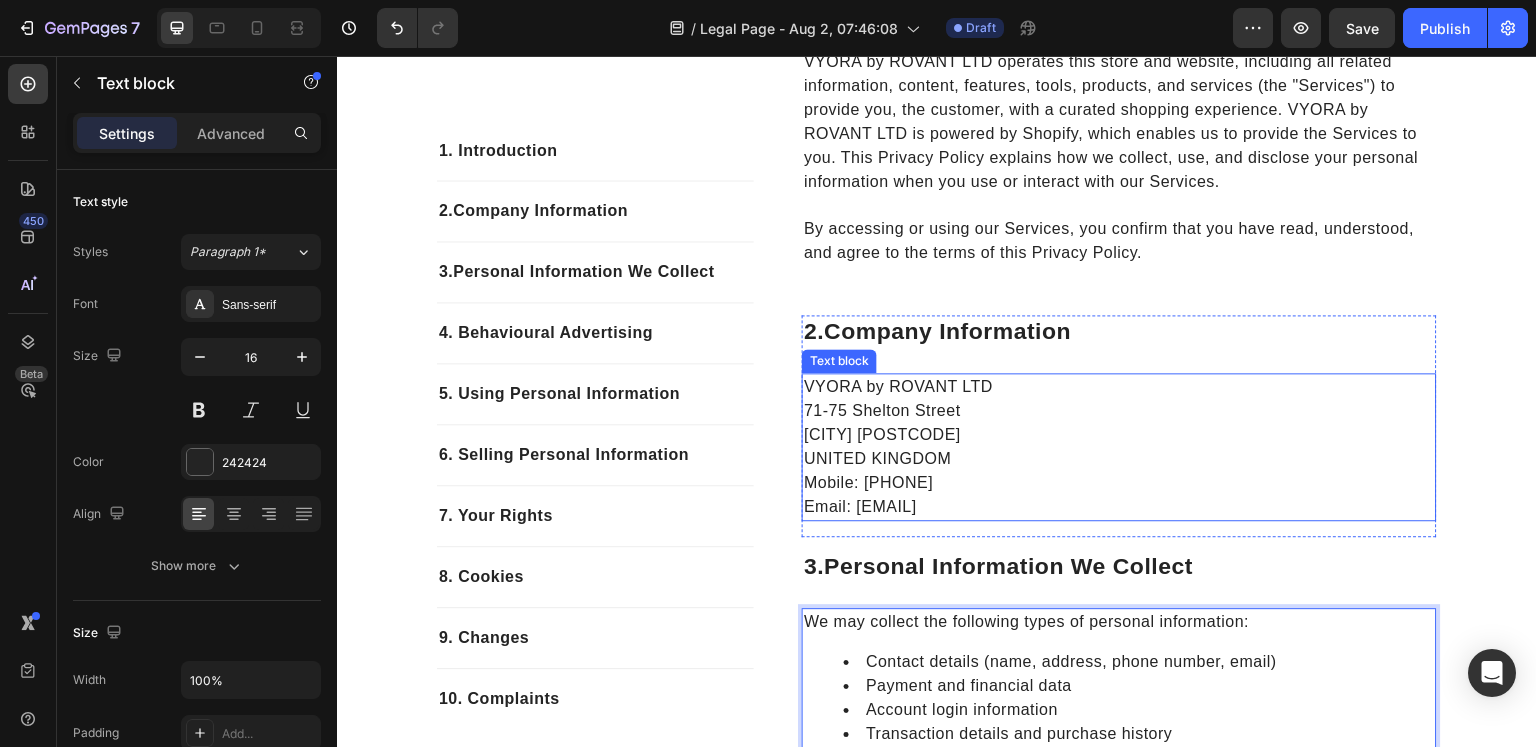 scroll, scrollTop: 452, scrollLeft: 0, axis: vertical 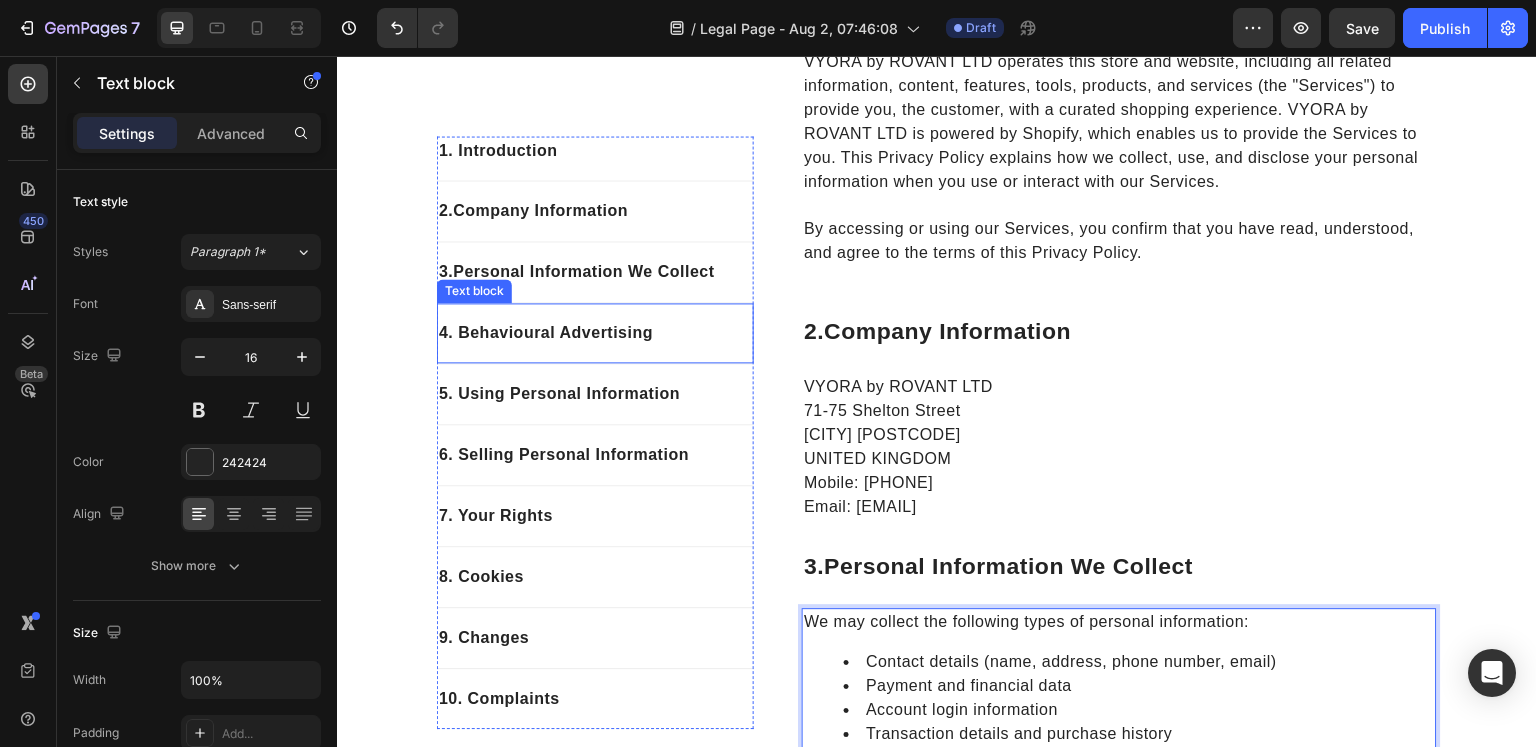 click on "4. Behavioural Advertising" at bounding box center [595, 333] 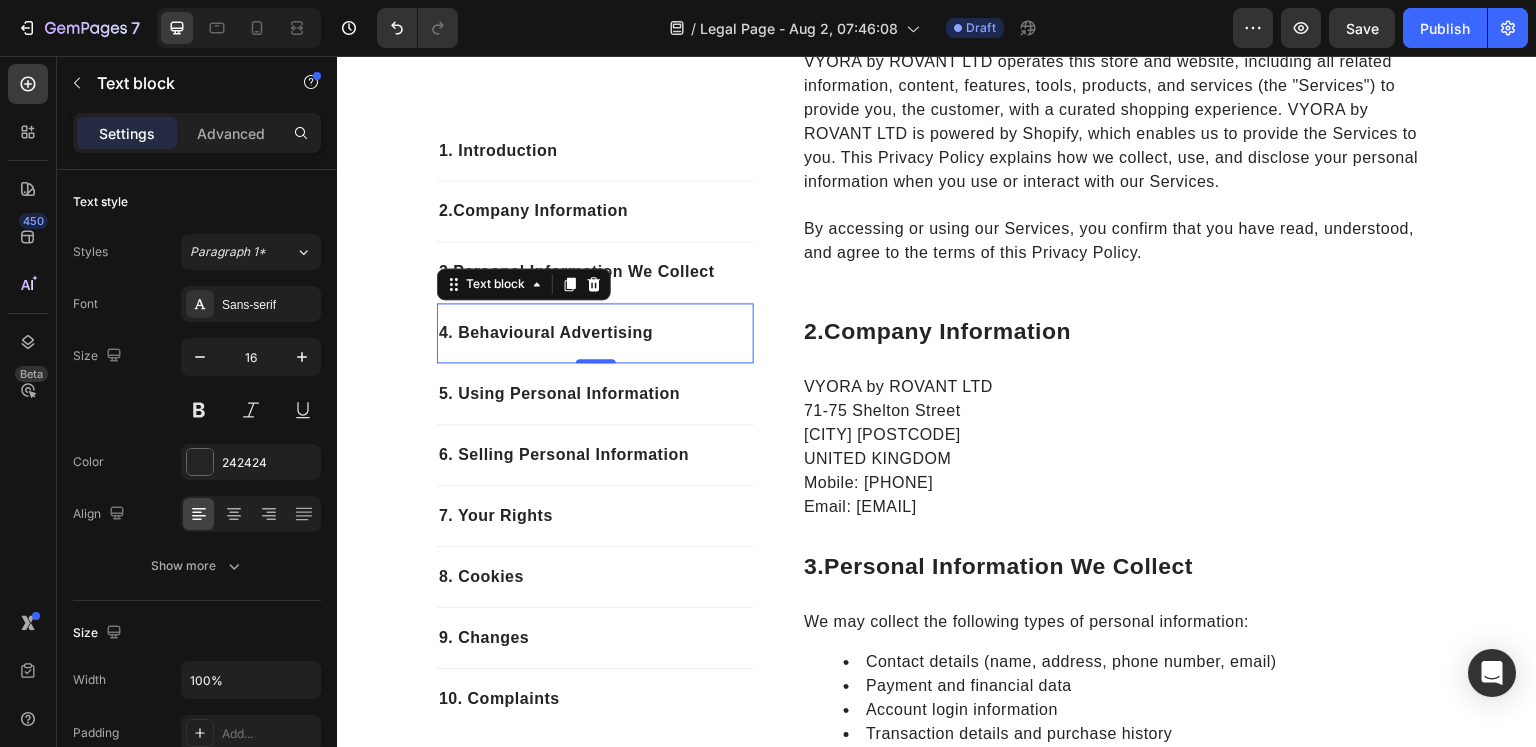click on "4. Behavioural Advertising" at bounding box center (595, 333) 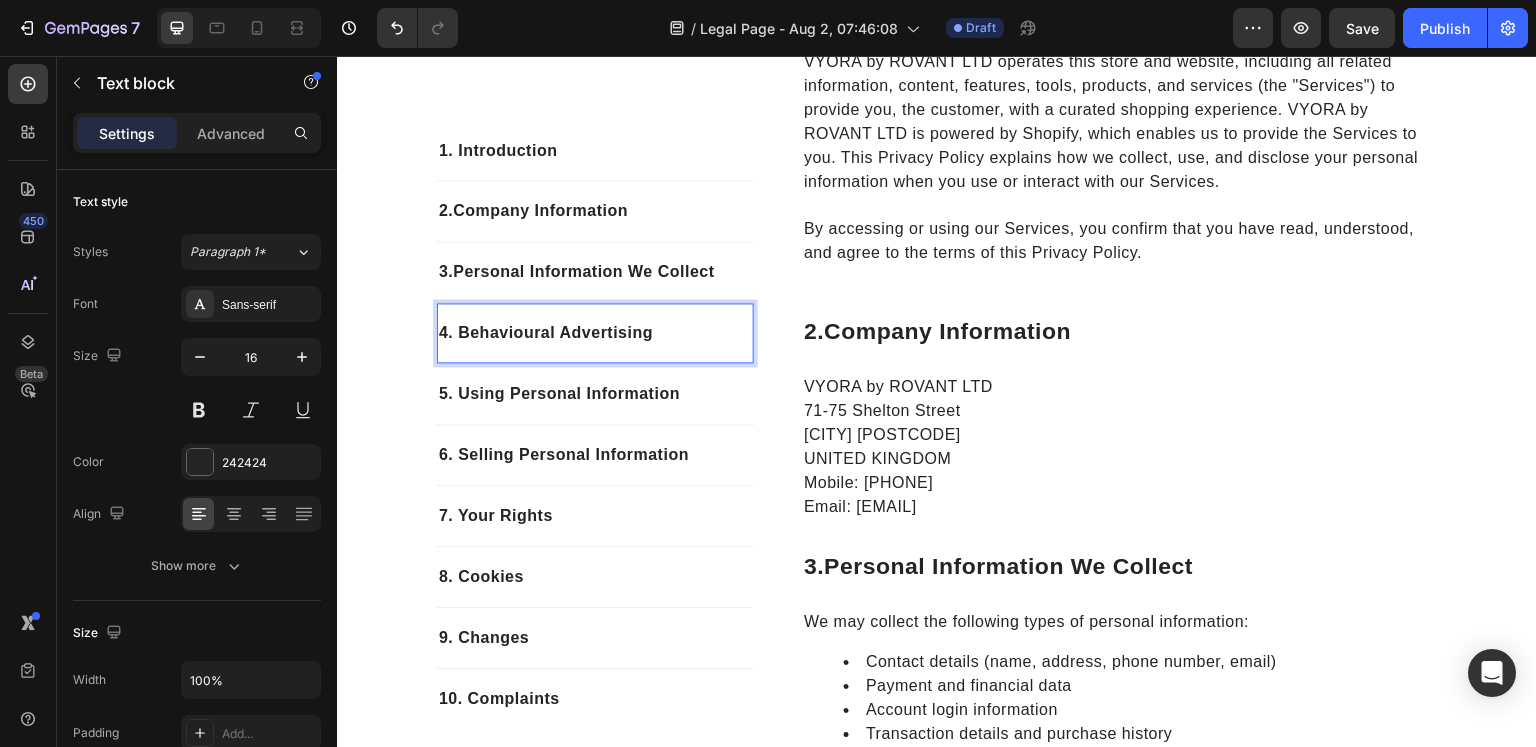 click on "4. Behavioural Advertising" at bounding box center [595, 333] 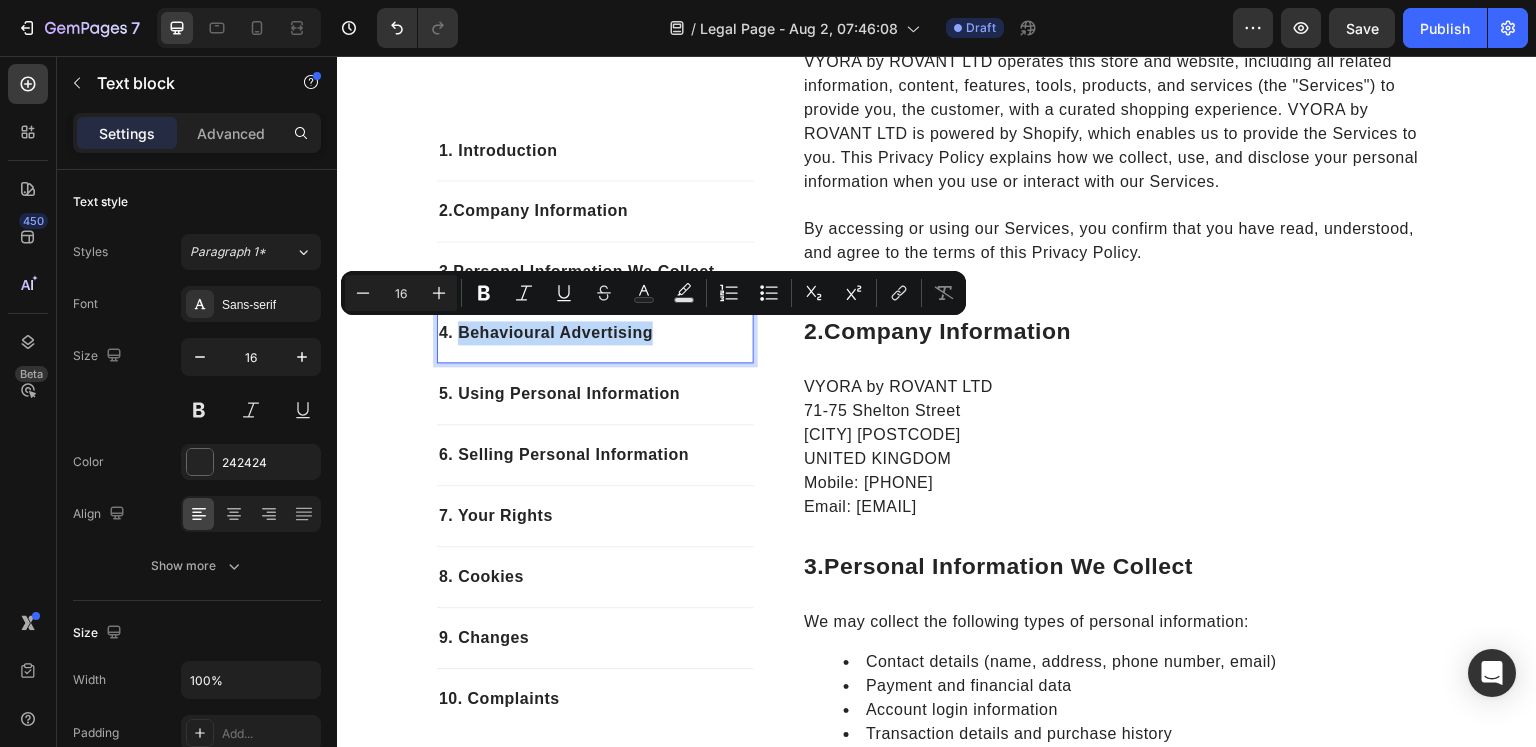 drag, startPoint x: 651, startPoint y: 333, endPoint x: 454, endPoint y: 342, distance: 197.20547 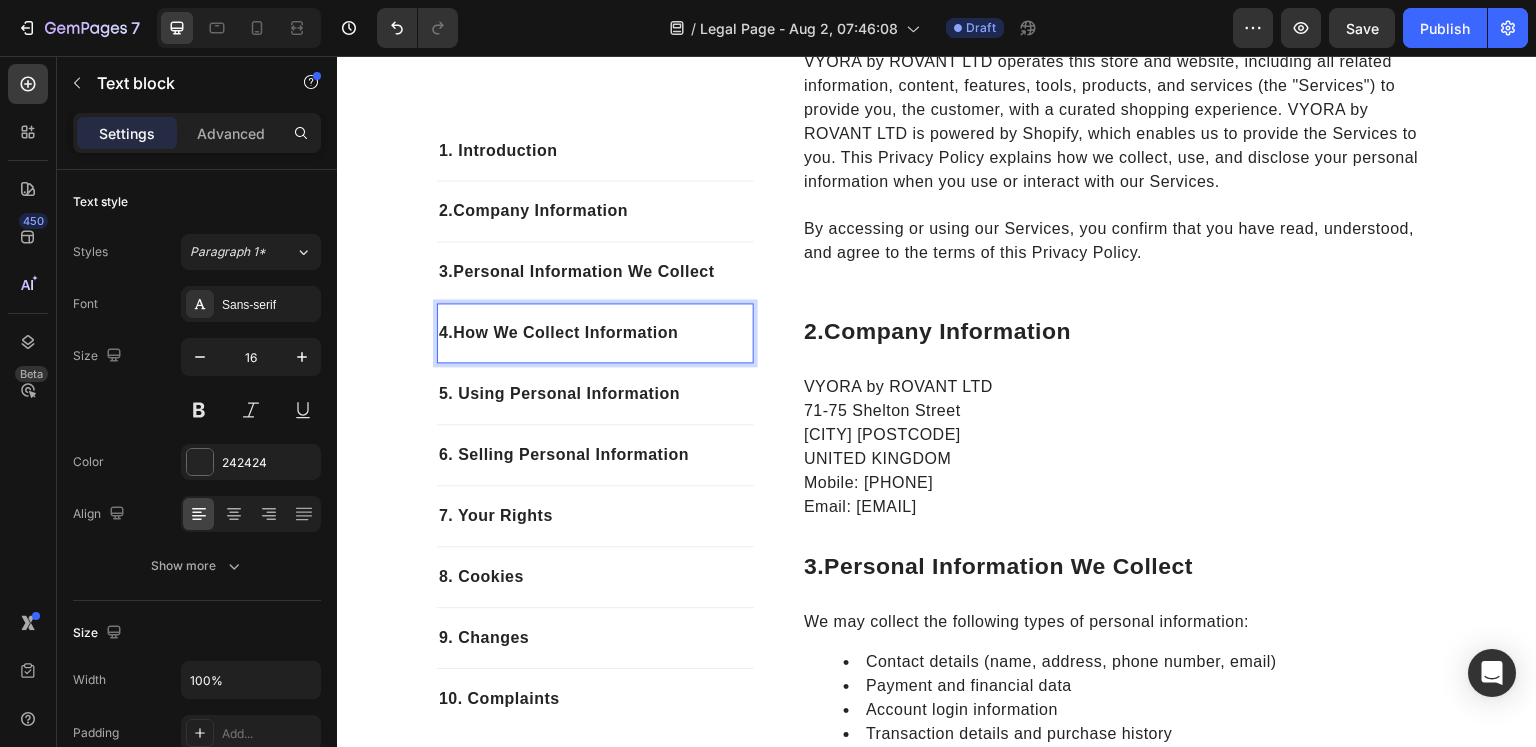 click on "4.  How We Collect Information" at bounding box center [595, 333] 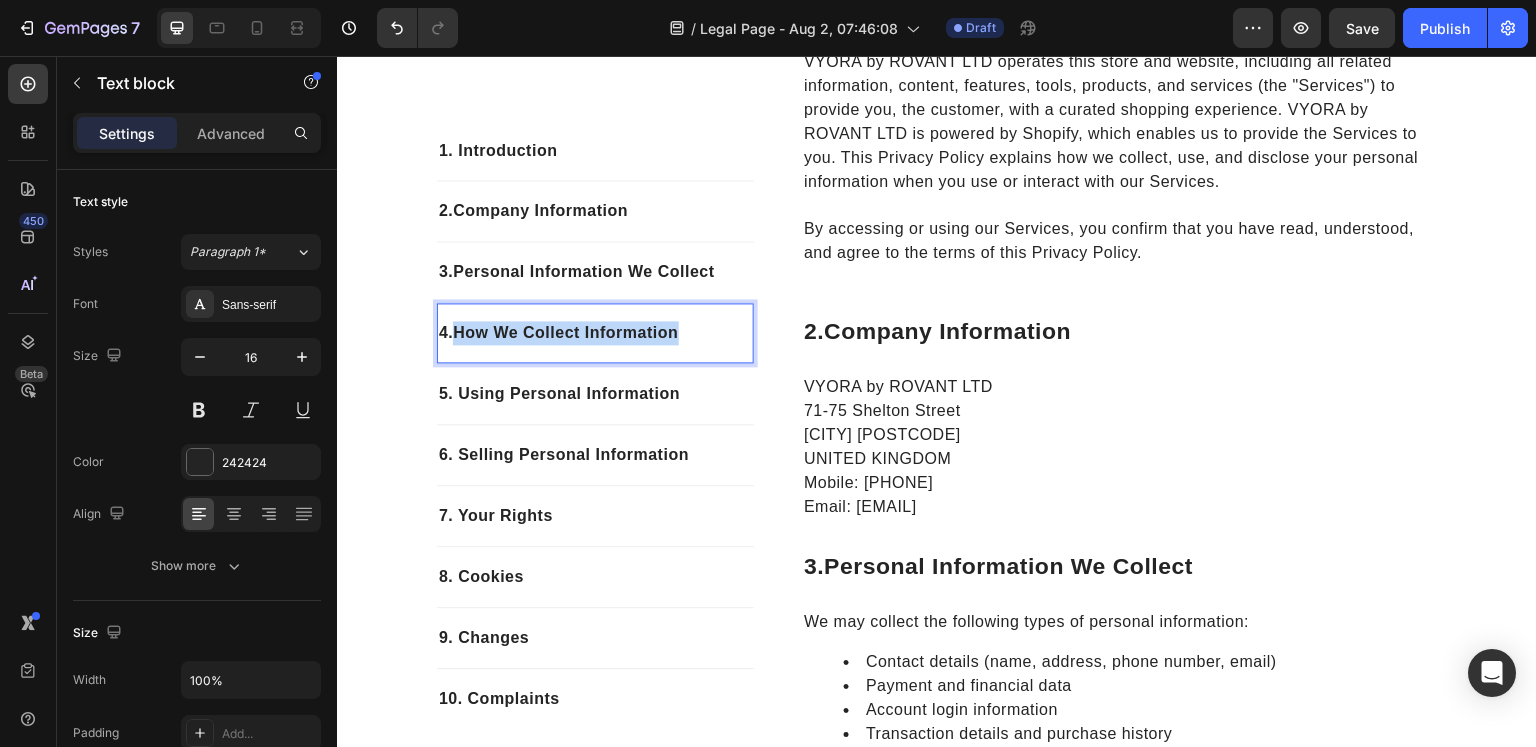 drag, startPoint x: 679, startPoint y: 334, endPoint x: 455, endPoint y: 345, distance: 224.26993 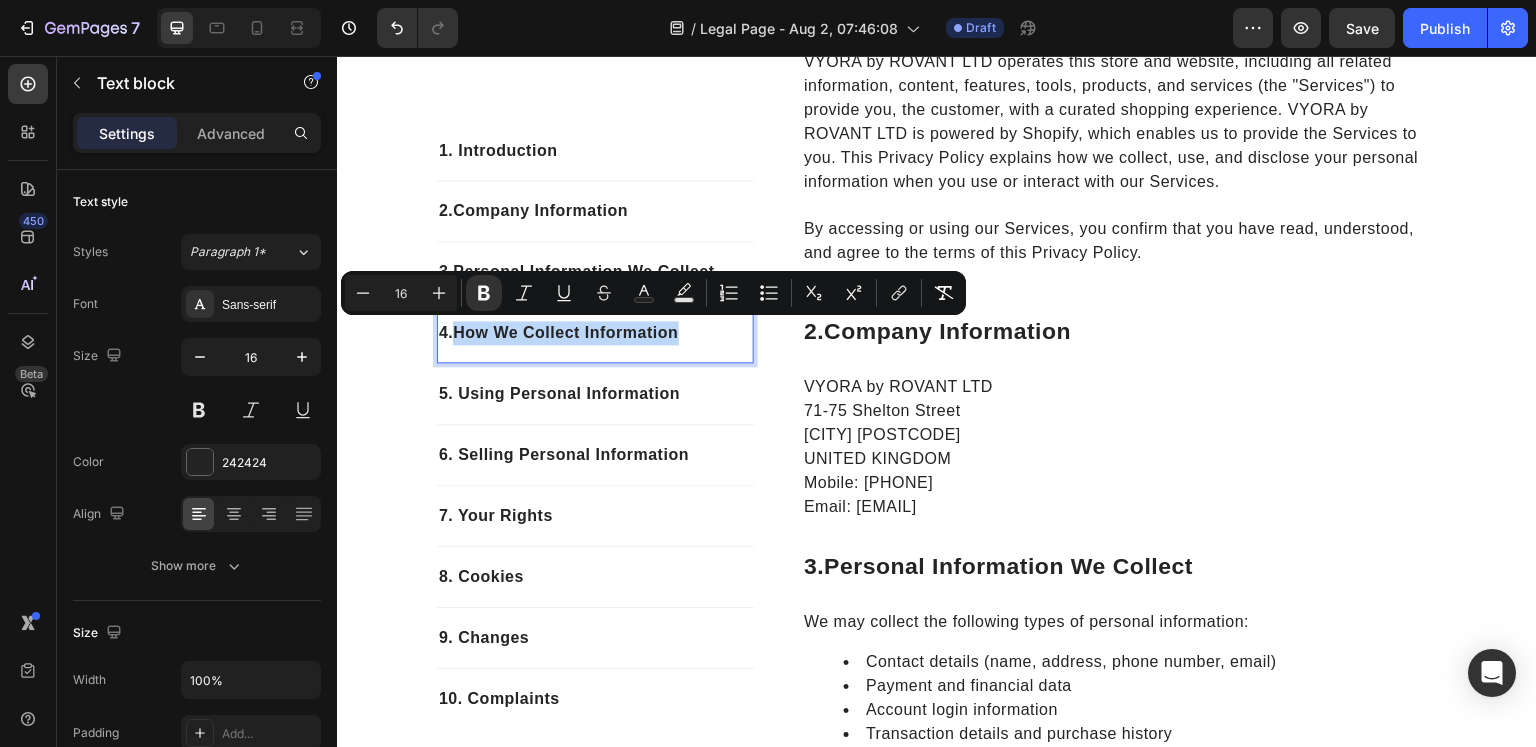 copy on "How We Collect Information" 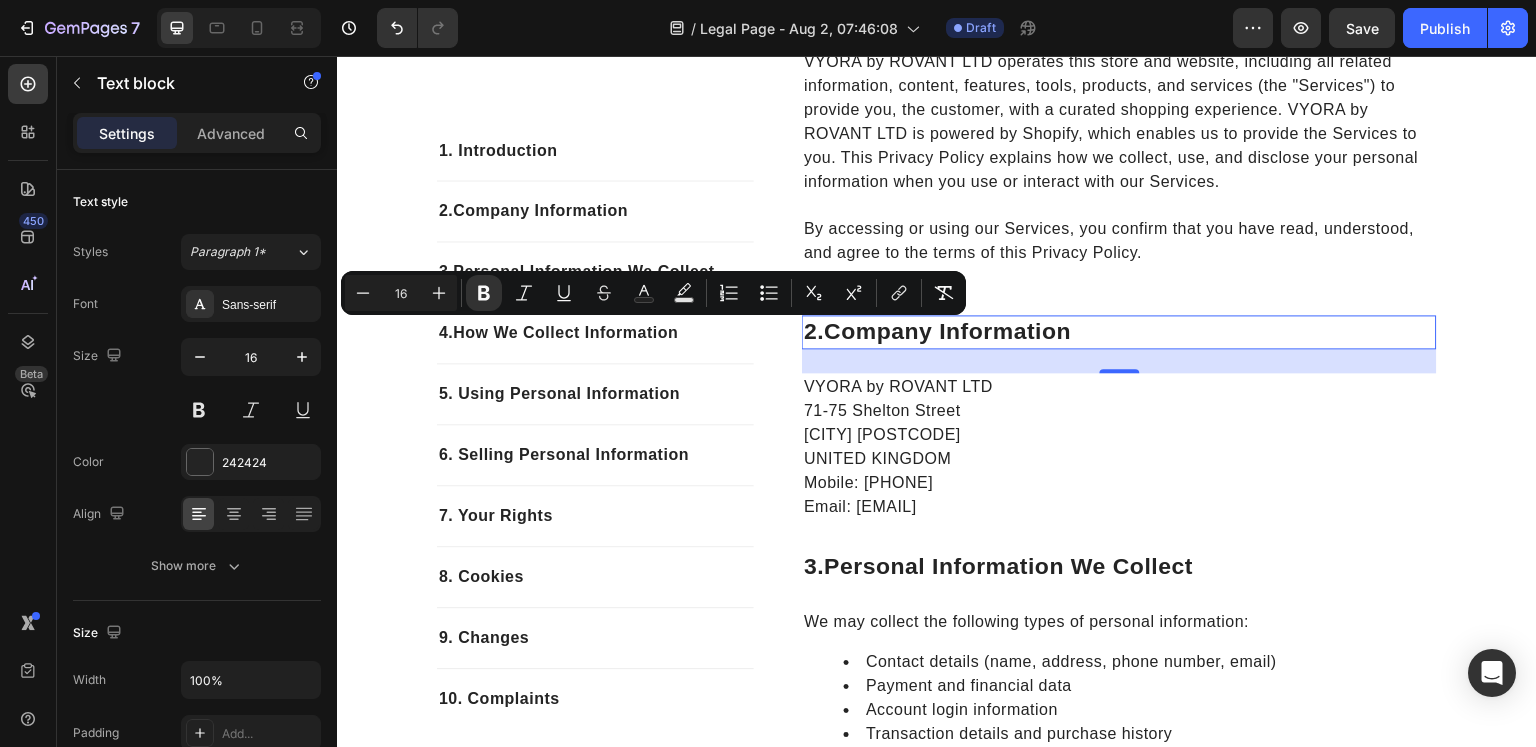 click on "Company Information" at bounding box center (948, 331) 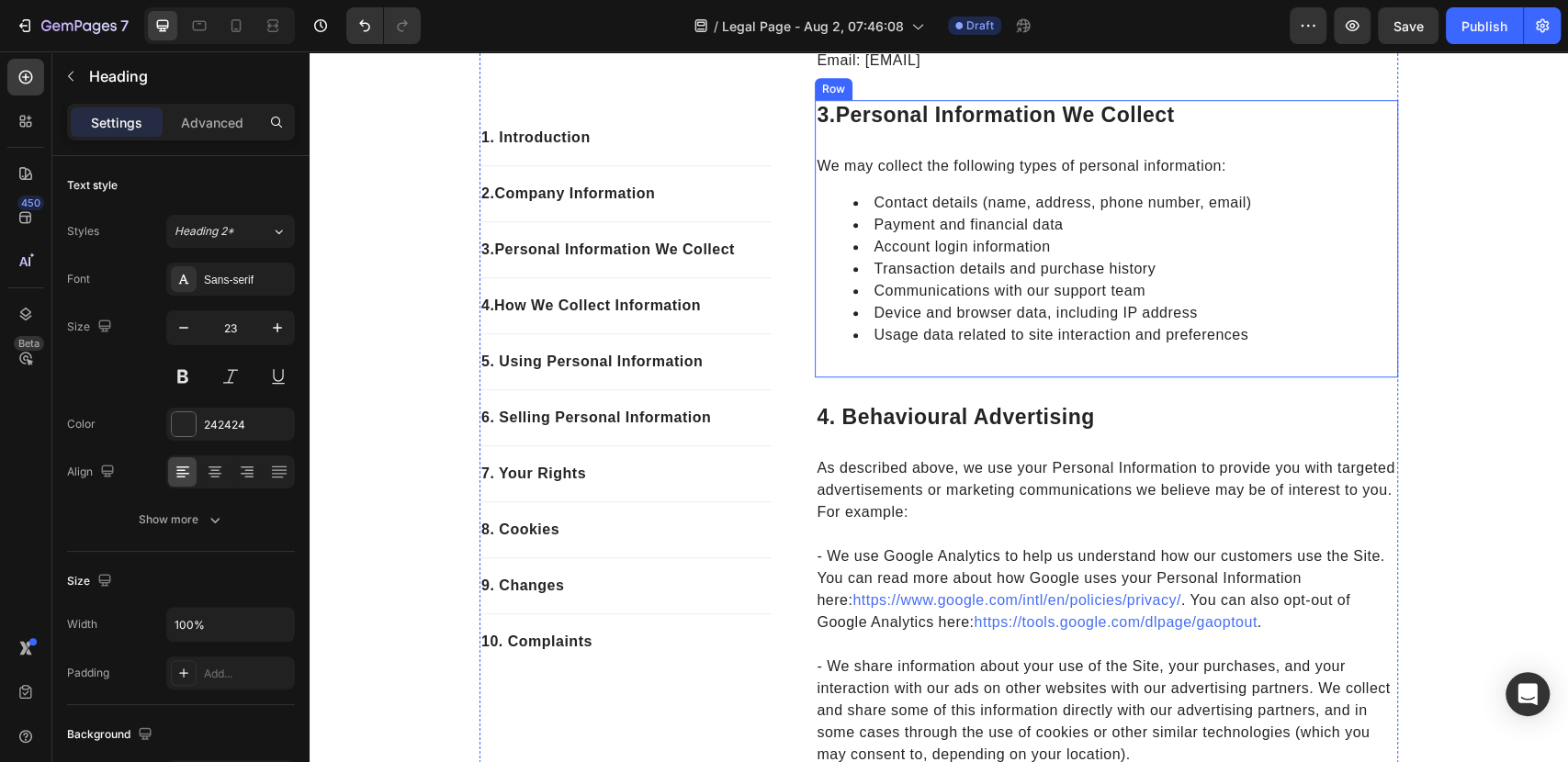 scroll, scrollTop: 895, scrollLeft: 0, axis: vertical 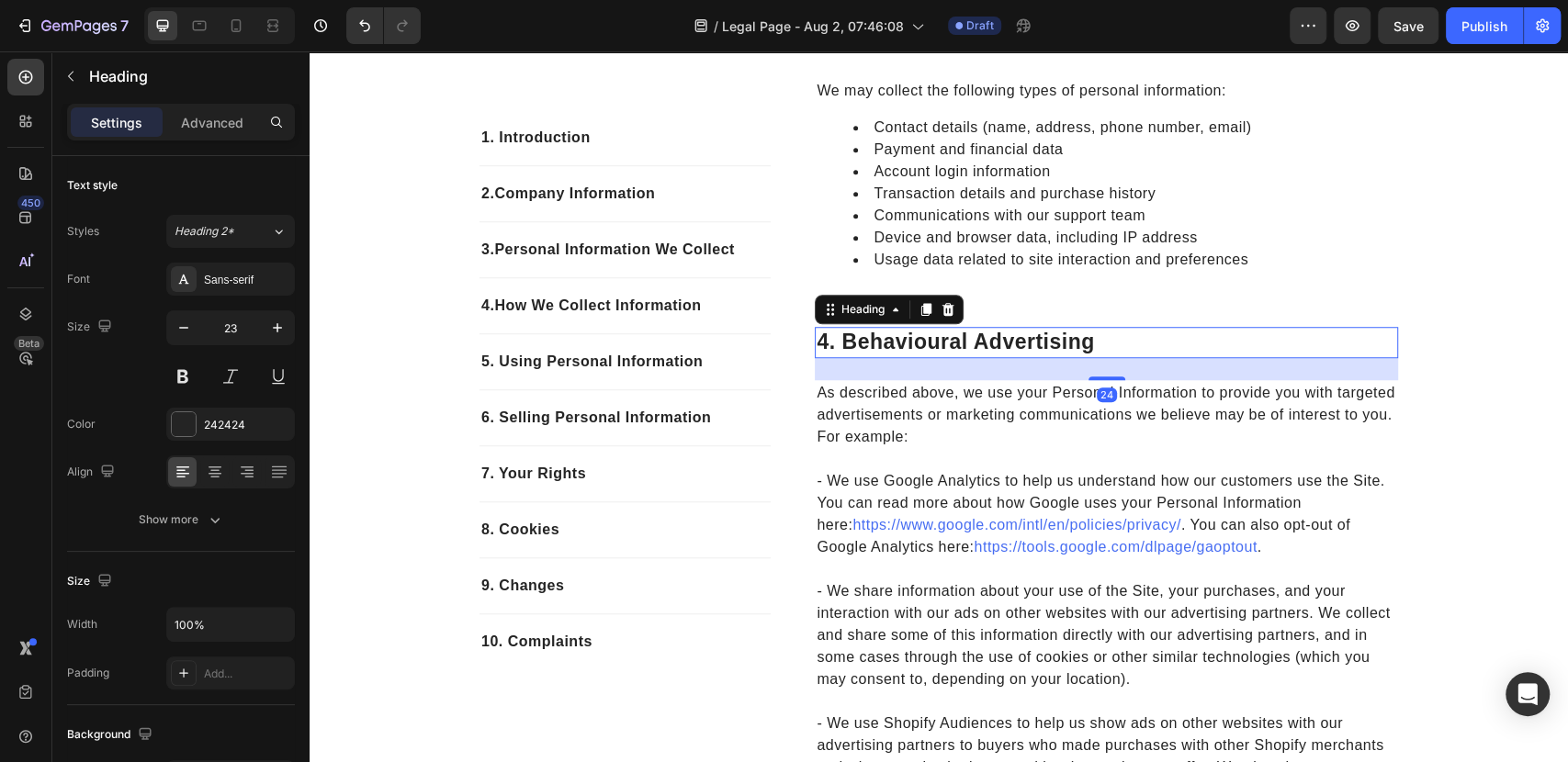 click on "4. behavioural advertising" at bounding box center (1106, 342) 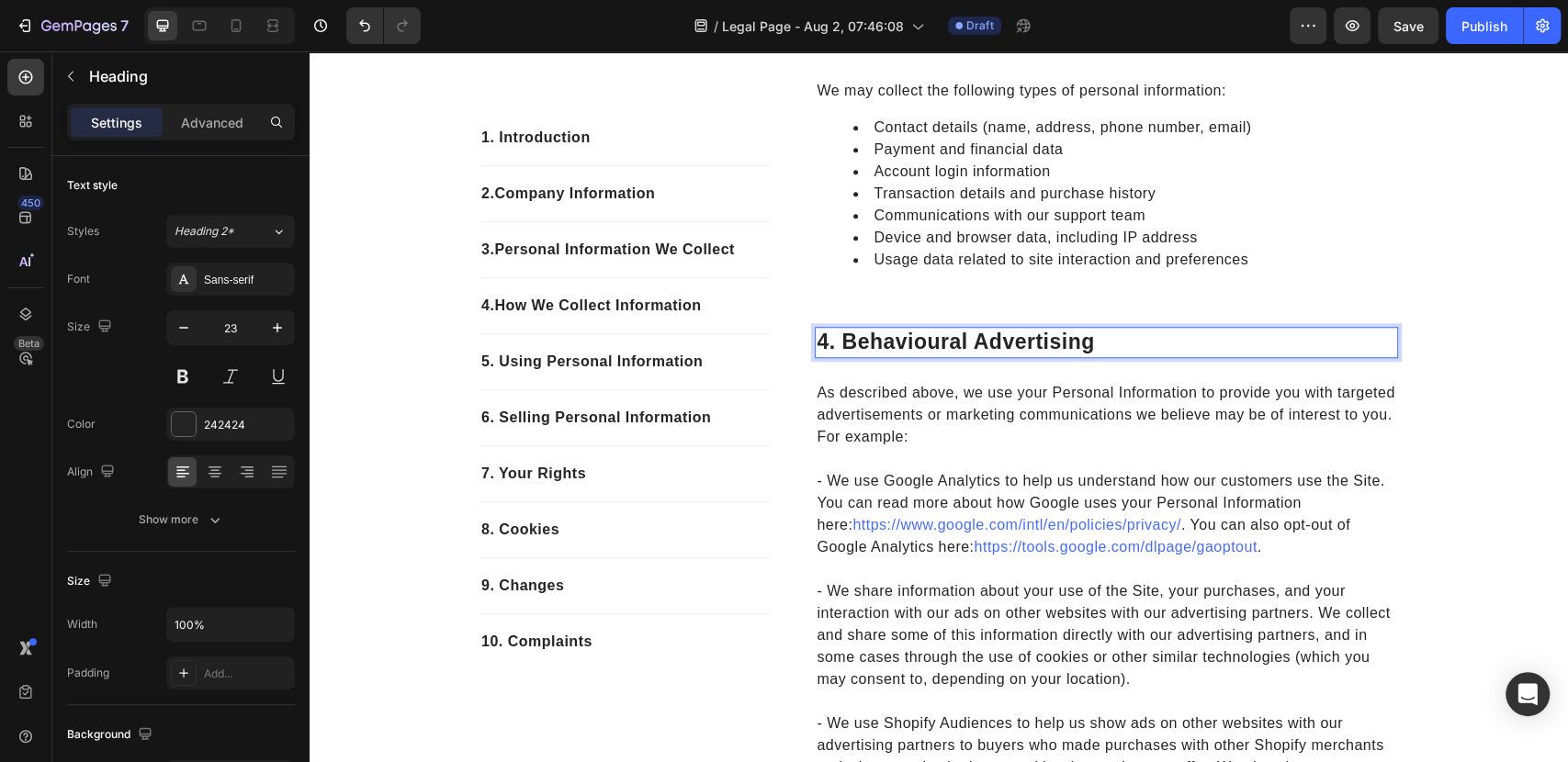 click on "4. behavioural advertising" at bounding box center (1106, 342) 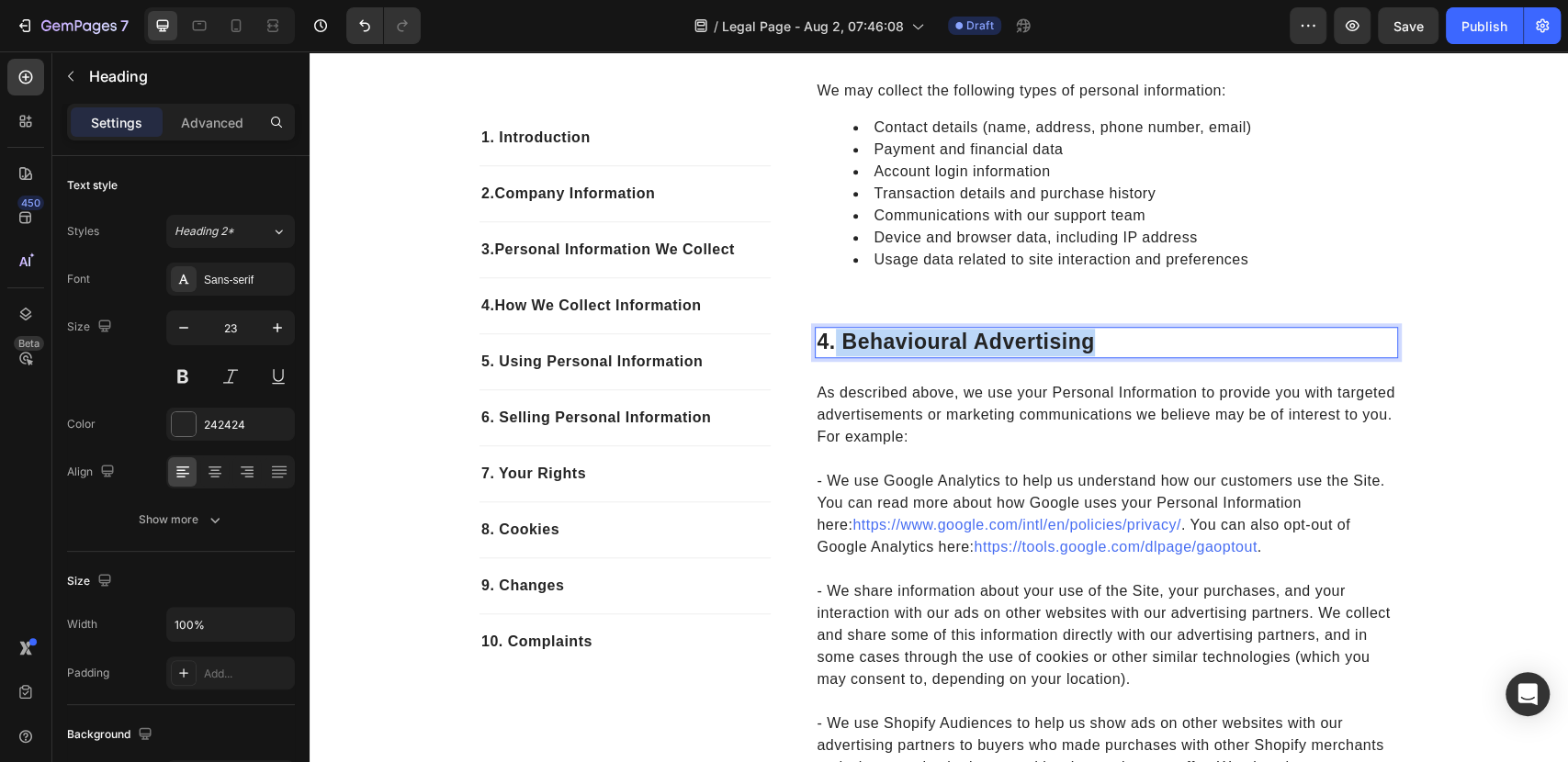 drag, startPoint x: 1098, startPoint y: 338, endPoint x: 830, endPoint y: 353, distance: 268.41945 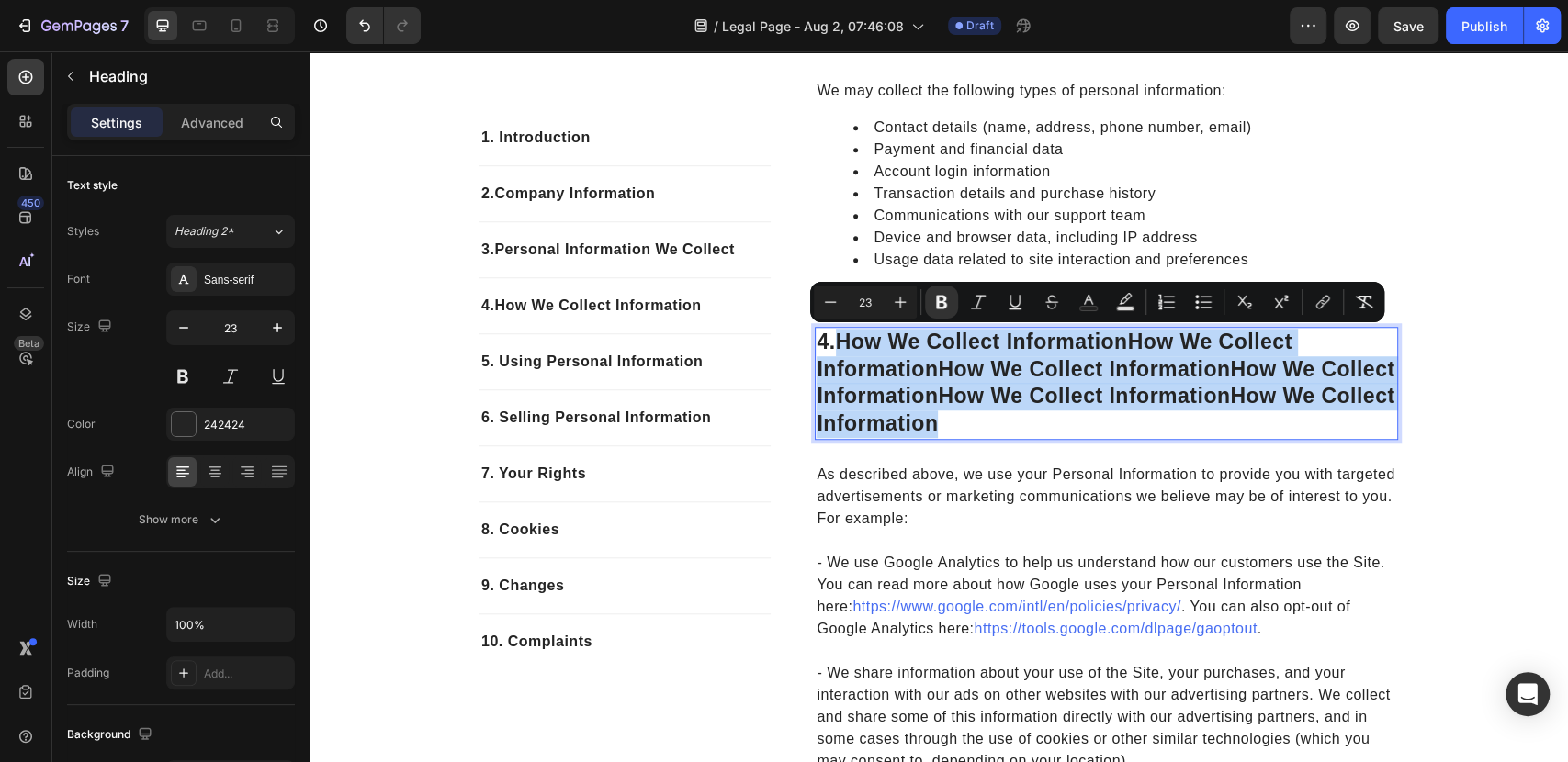 drag, startPoint x: 944, startPoint y: 418, endPoint x: 833, endPoint y: 350, distance: 130.17296 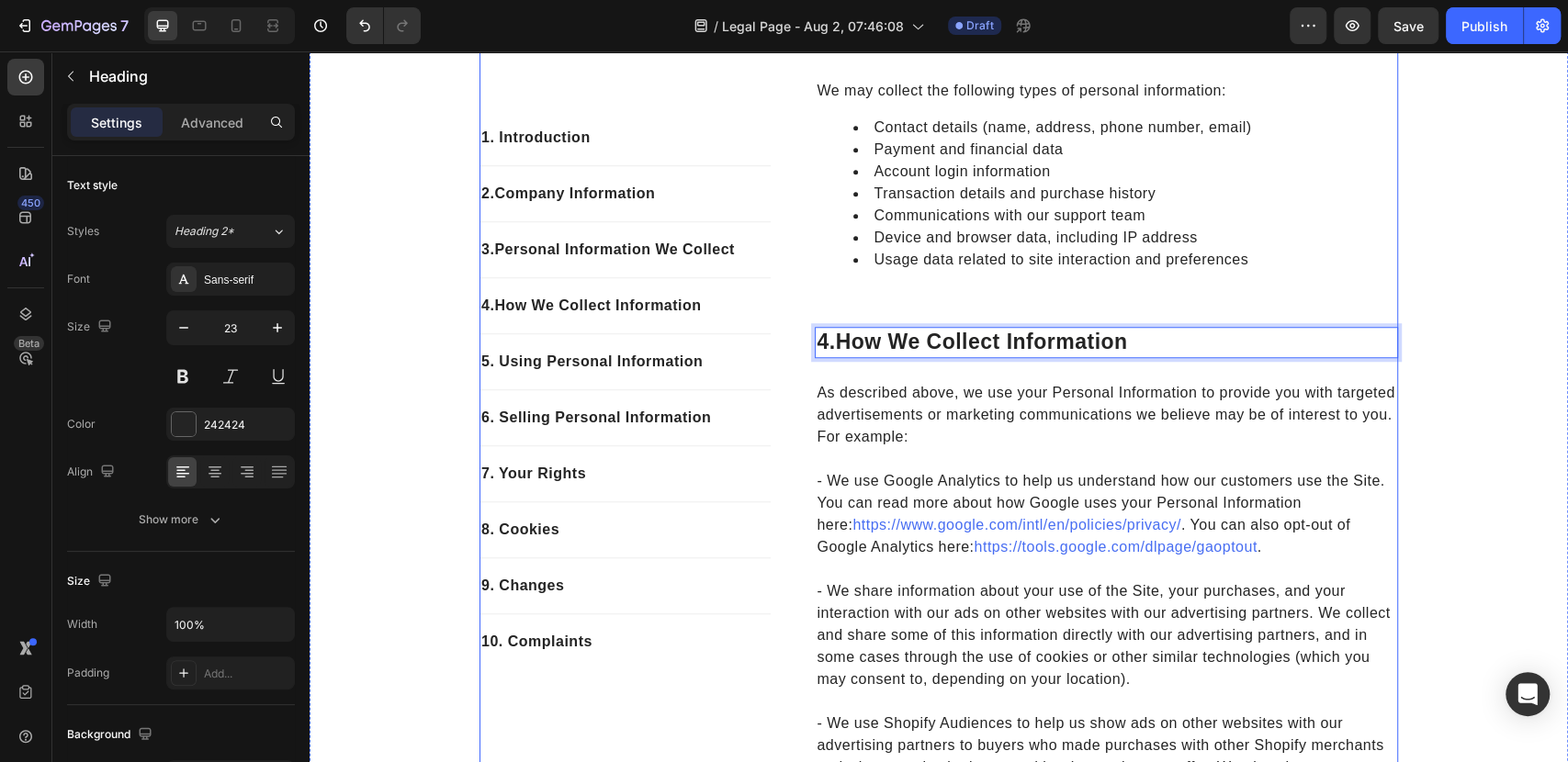 click on "3.  Personal Information We Collect Heading We may collect the following types of personal information: Contact details (name, address, phone number, email) Payment and financial data Account login information Transaction details and purchase history Communications with our support team Device and browser data, including IP address Usage data related to site interaction and preferences Text block" at bounding box center [1106, 163] 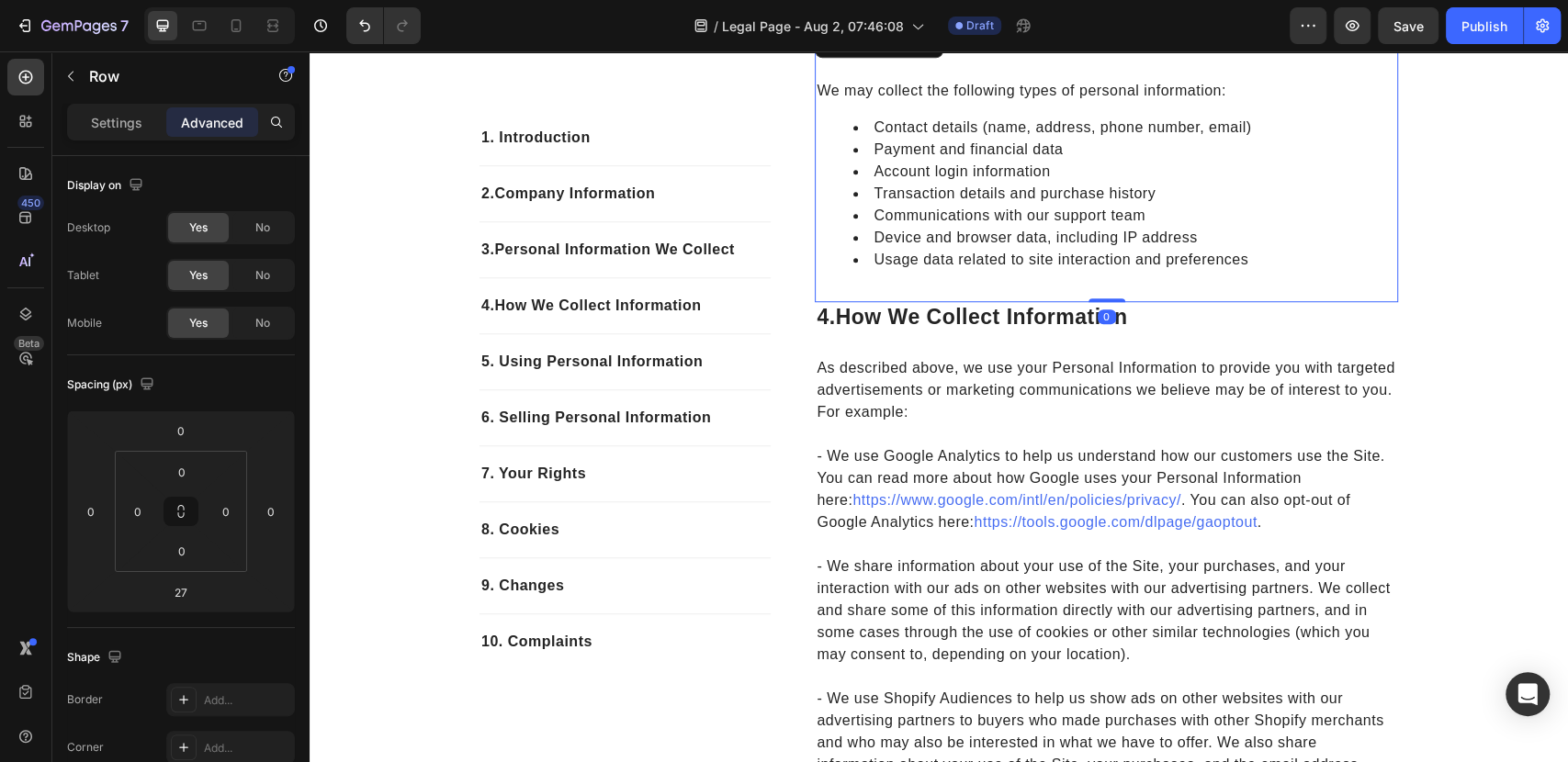 drag, startPoint x: 1099, startPoint y: 323, endPoint x: 1097, endPoint y: 293, distance: 30.06659 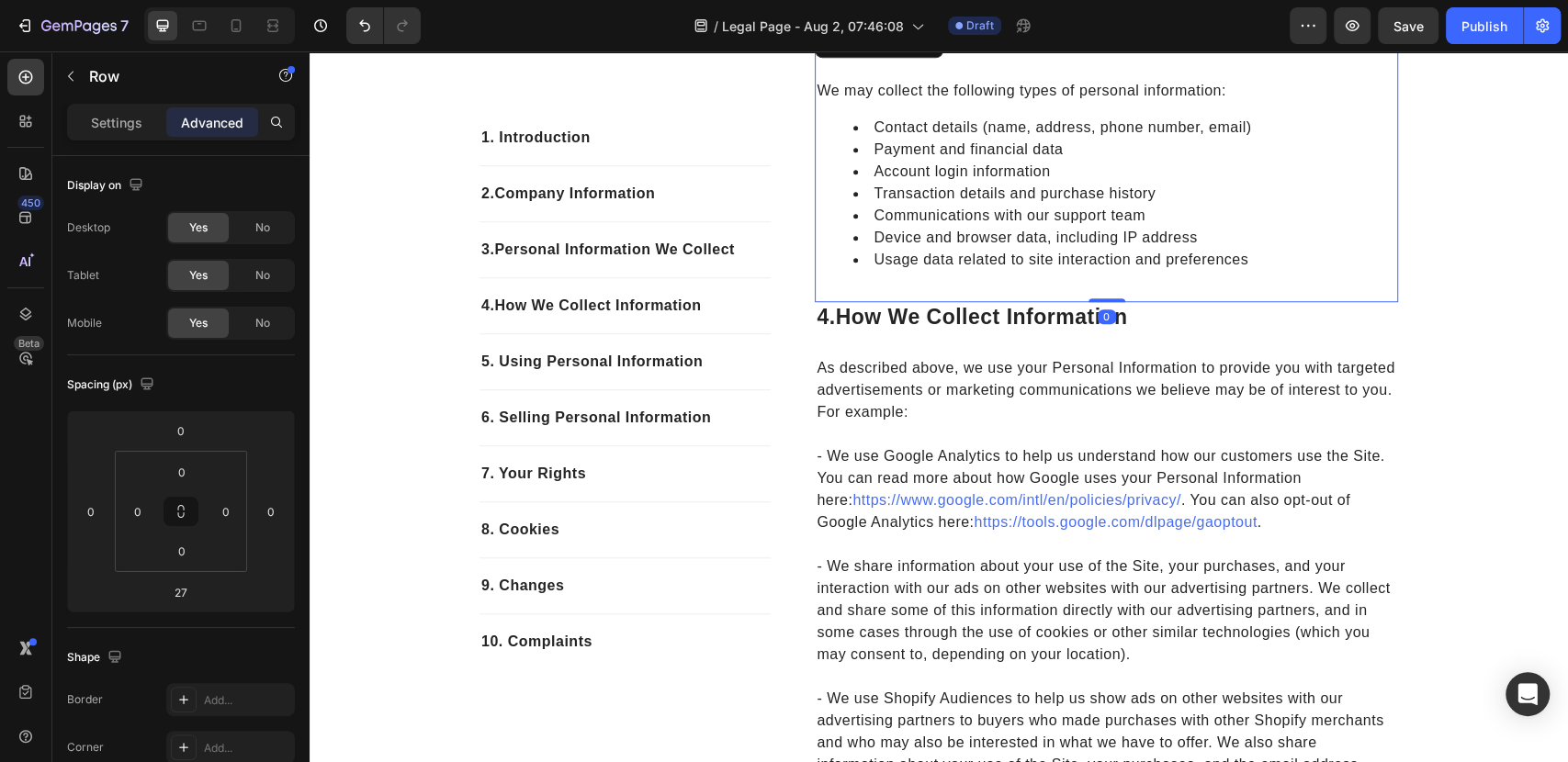 click on "3.  Personal Information We Collect Heading We may collect the following types of personal information: Contact details (name, address, phone number, email) Payment and financial data Account login information Transaction details and purchase history Communications with our support team Device and browser data, including IP address Usage data related to site interaction and preferences Text block Row   0" at bounding box center [1106, 163] 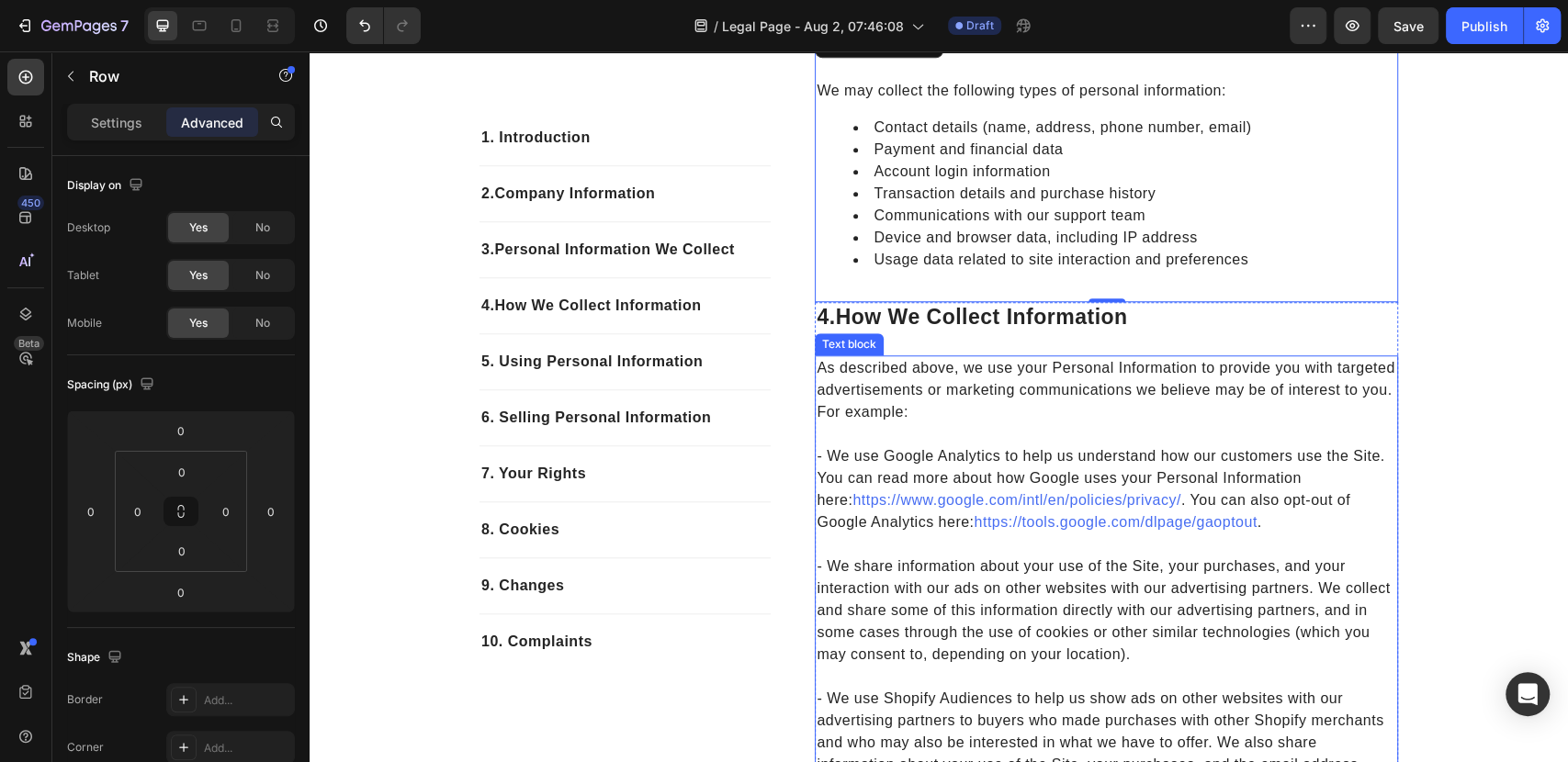 click on "As described above, we use your Personal Information to provide you with targeted advertisements or marketing communications we believe may be of interest to you. For example:" at bounding box center (1106, 390) 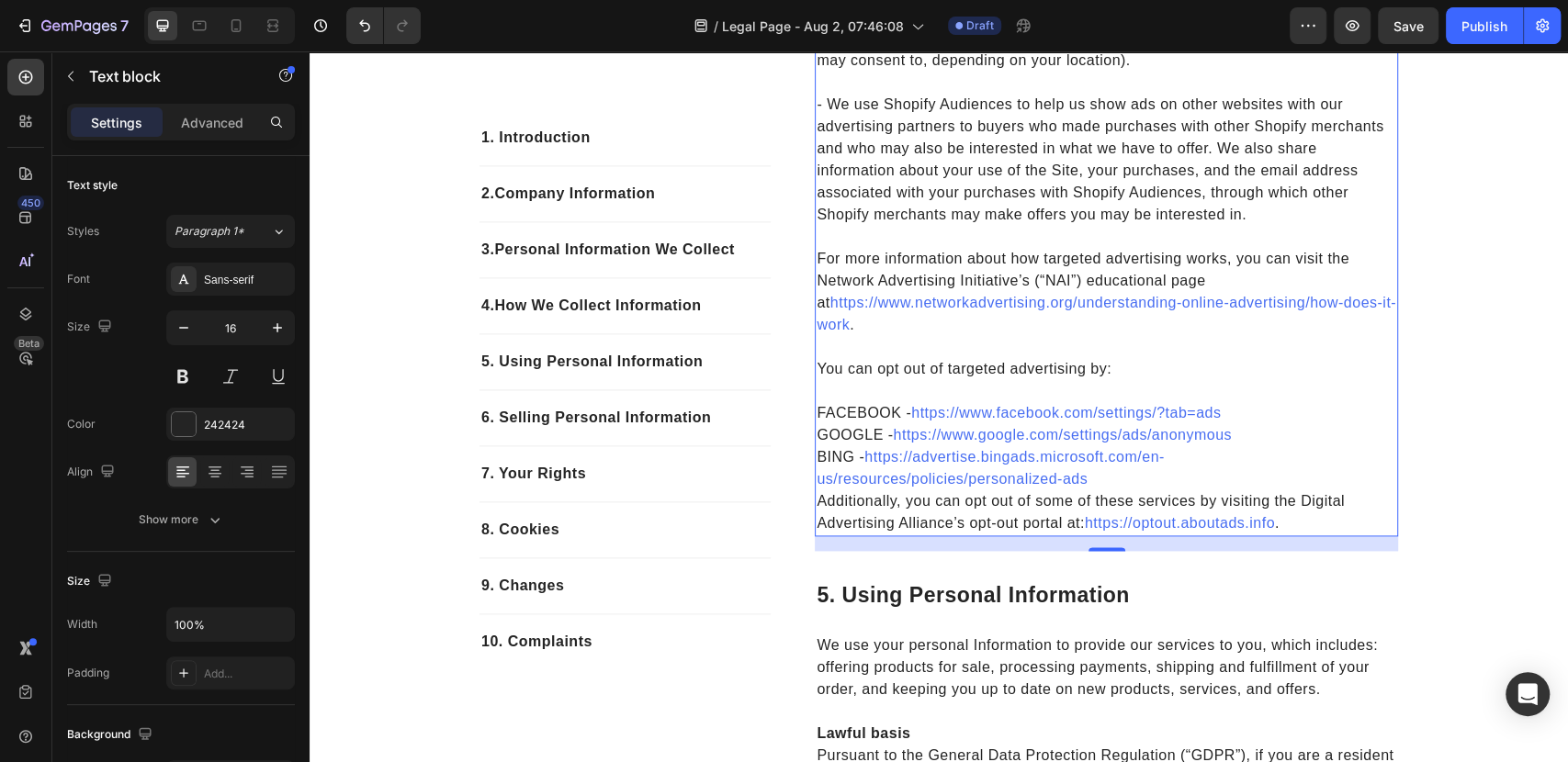 scroll, scrollTop: 1507, scrollLeft: 0, axis: vertical 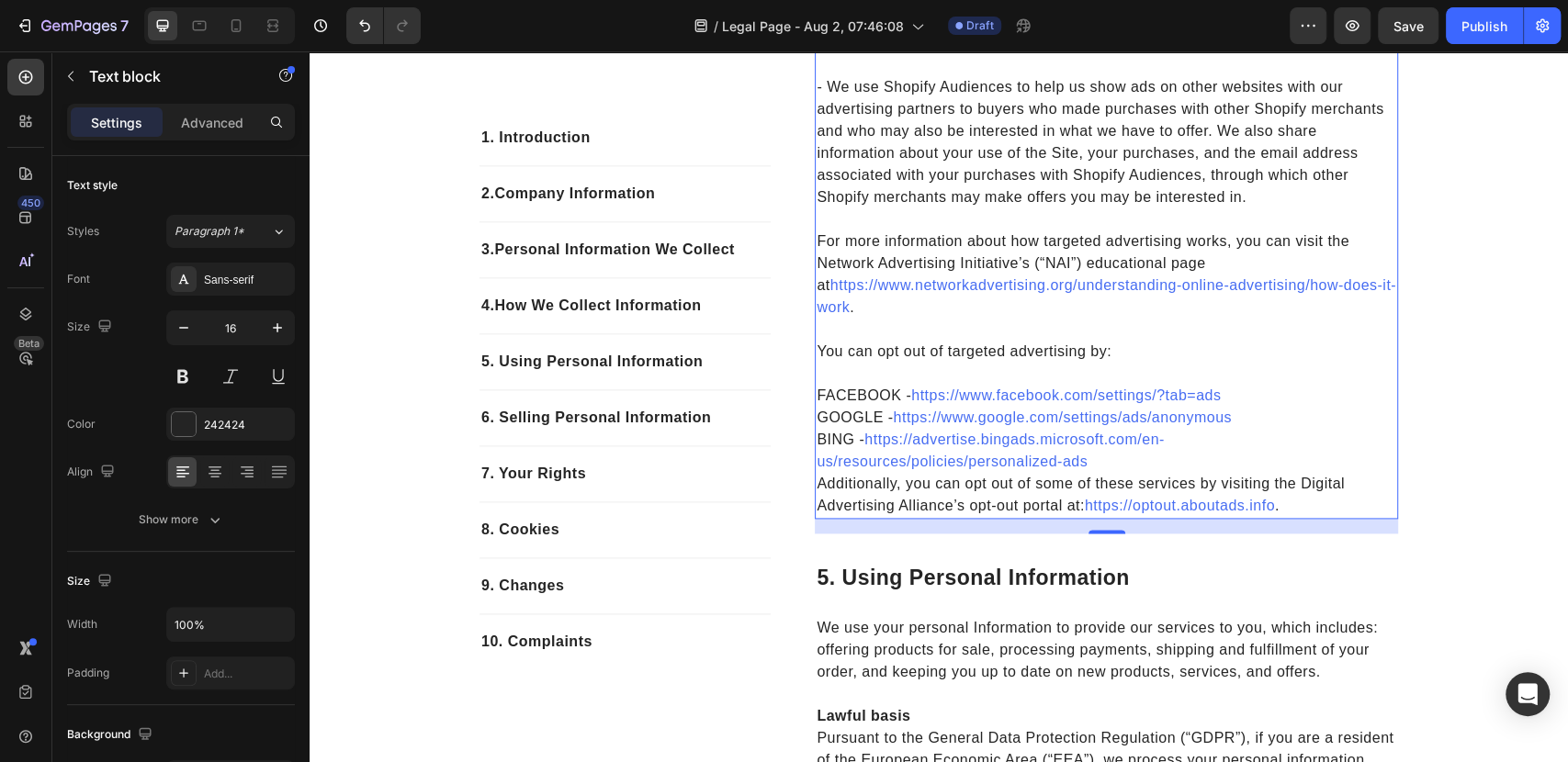 click on "Additionally, you can opt out of some of these services by visiting the Digital Advertising Alliance’s opt-out portal at:  https://optout.aboutads.info ." at bounding box center [1106, 495] 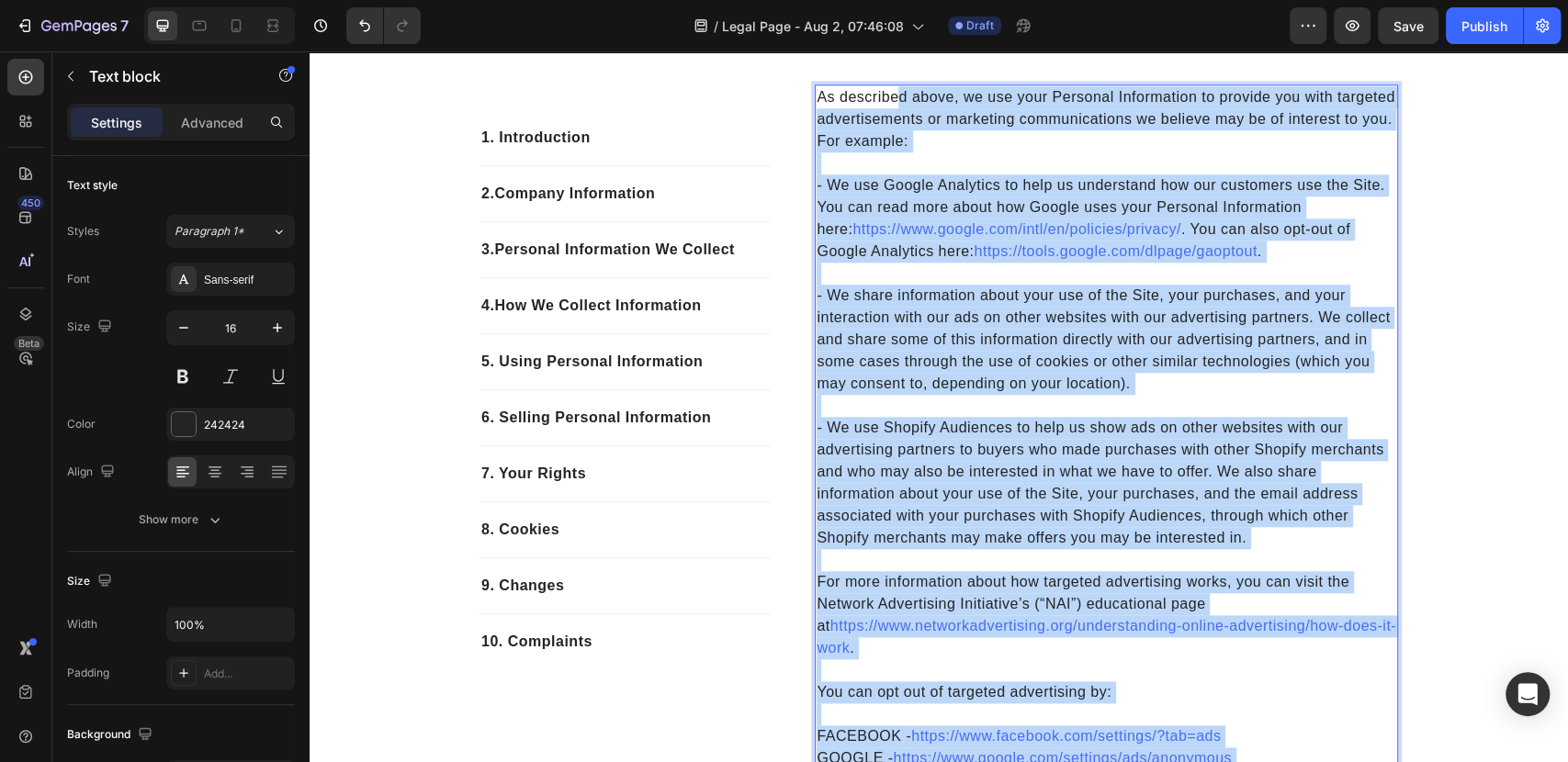 scroll, scrollTop: 1108, scrollLeft: 0, axis: vertical 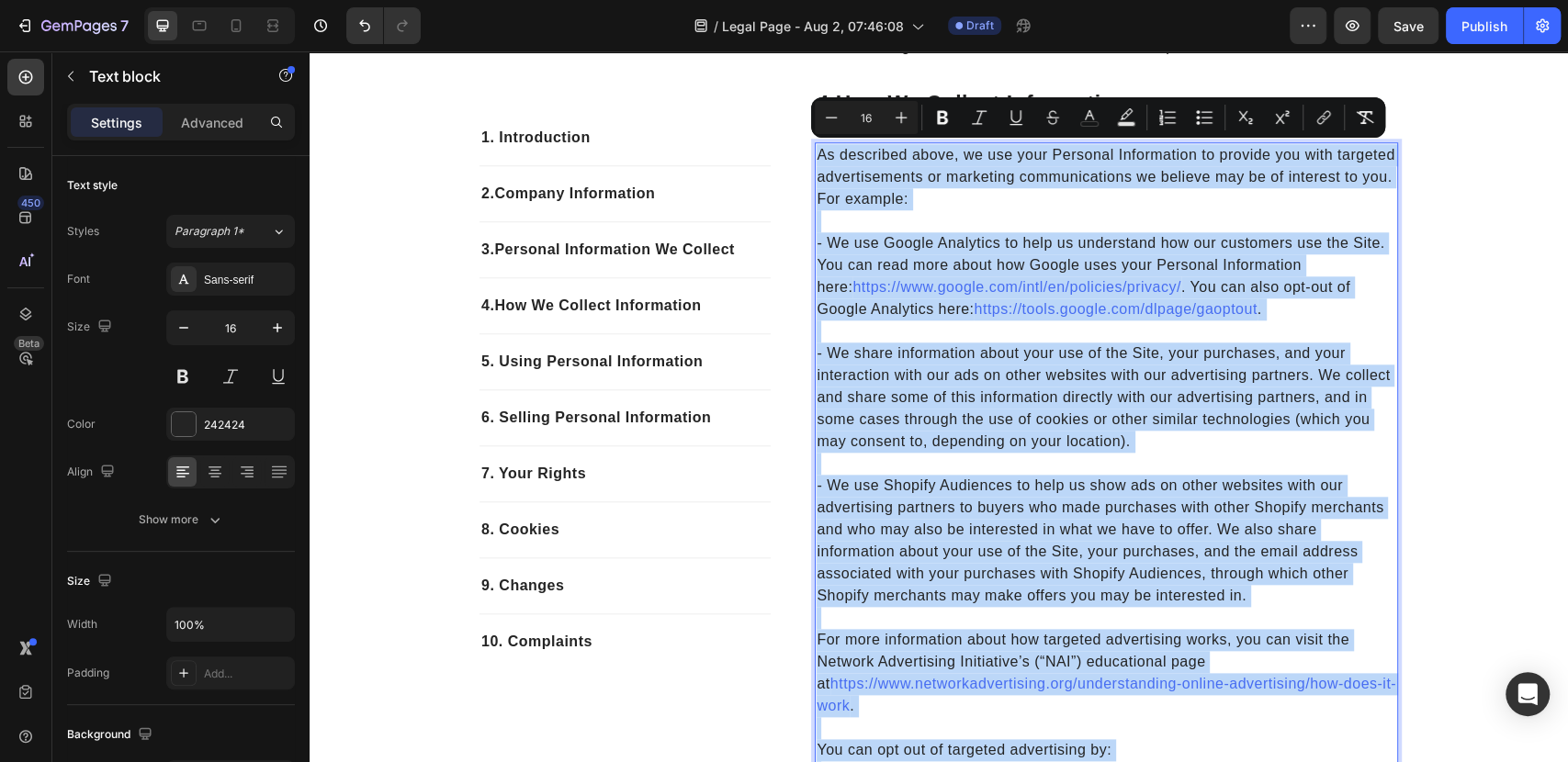 drag, startPoint x: 1287, startPoint y: 505, endPoint x: 809, endPoint y: 155, distance: 592.439 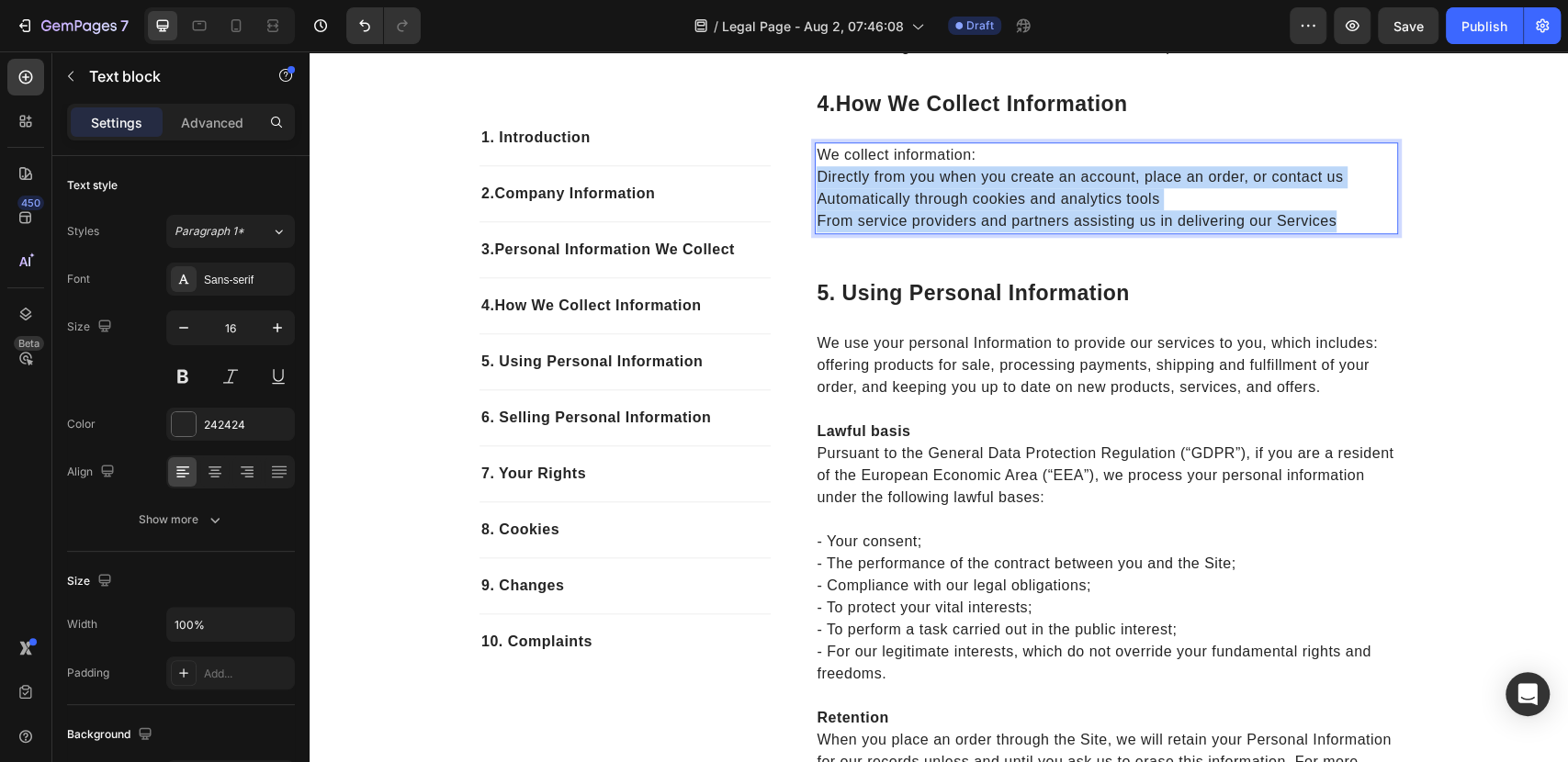 drag, startPoint x: 1340, startPoint y: 215, endPoint x: 890, endPoint y: 162, distance: 453.11036 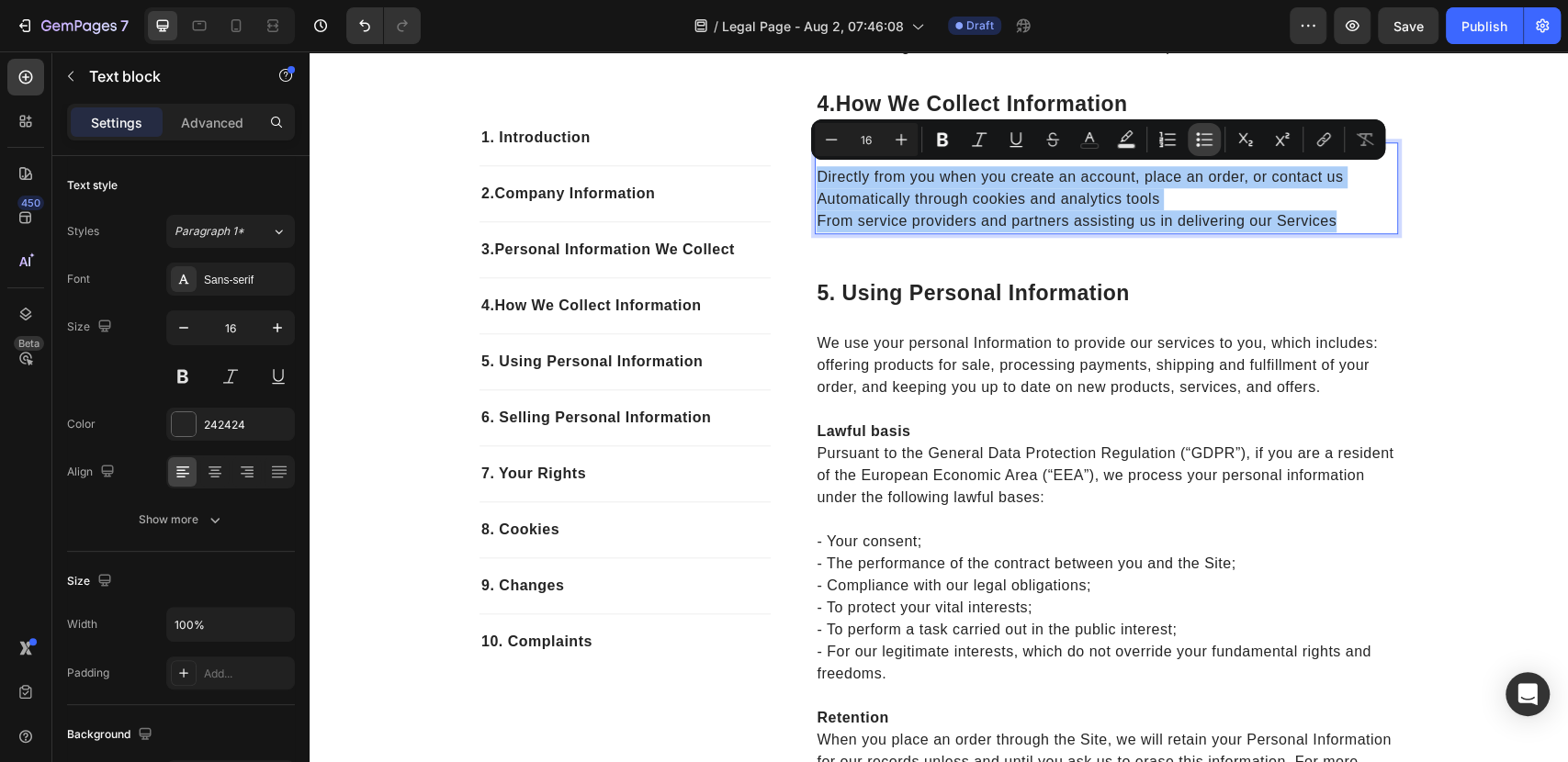 click 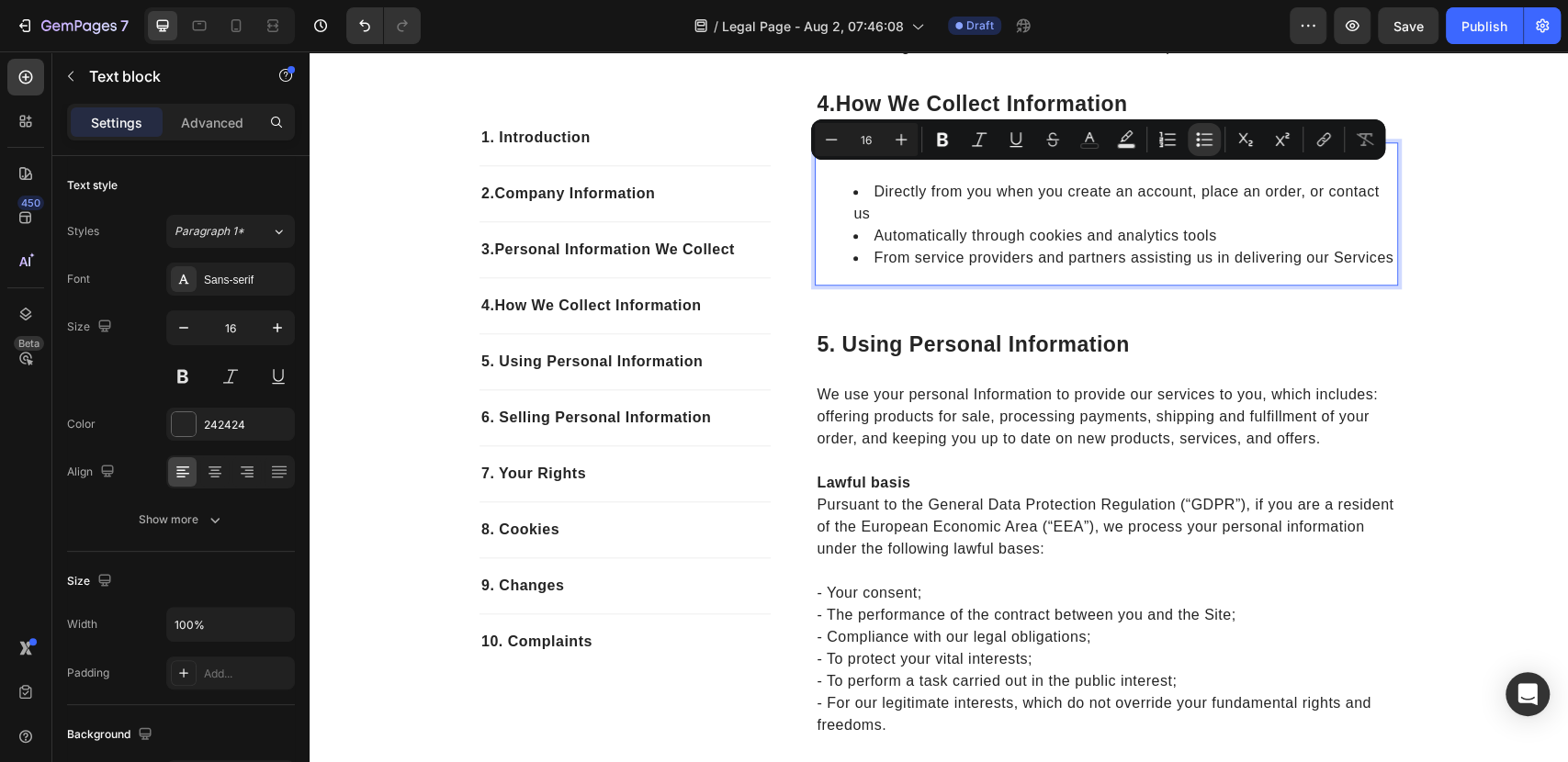 click on "Directly from you when you create an account, place an order, or contact us" at bounding box center (1124, 203) 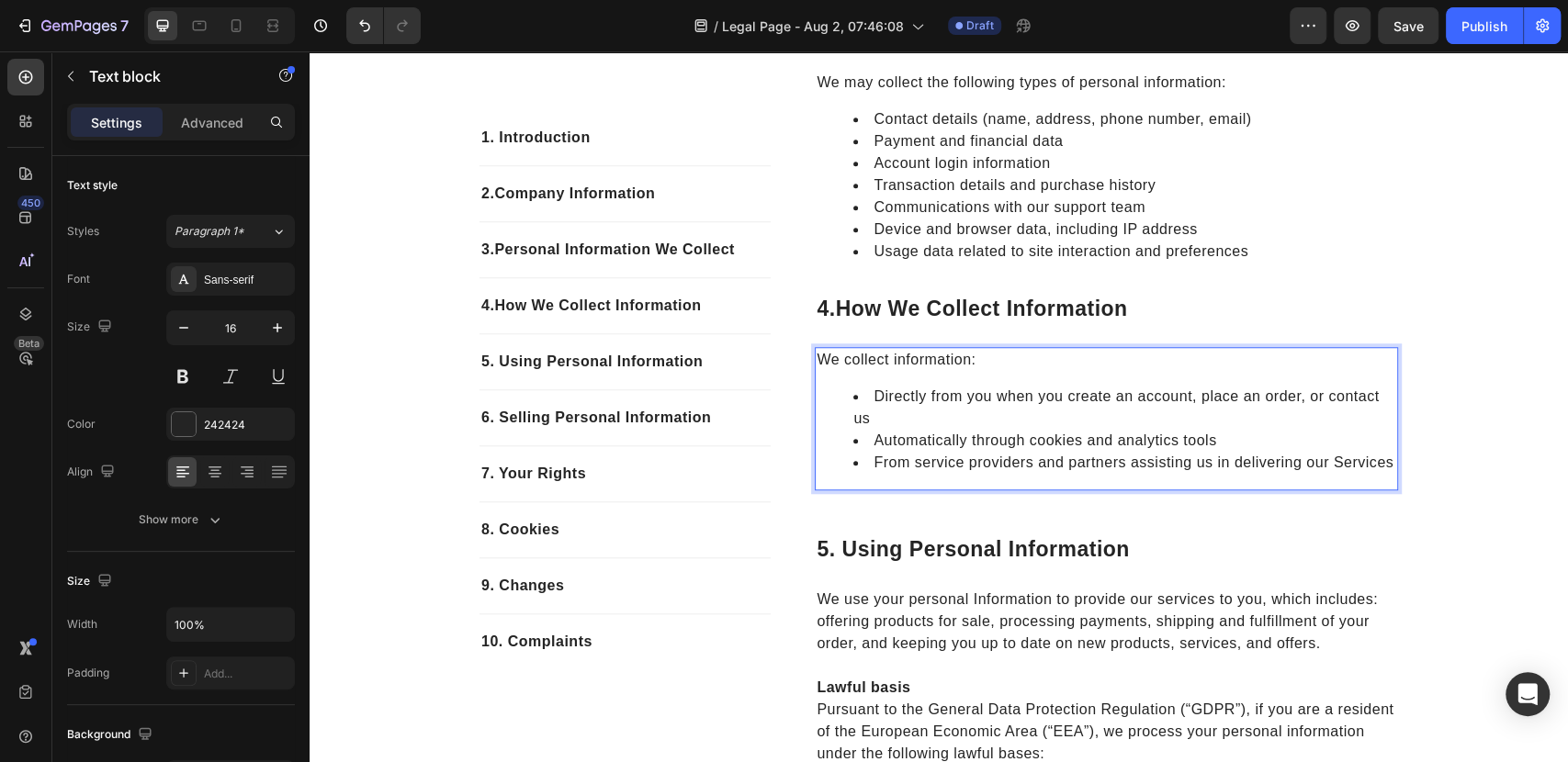 scroll, scrollTop: 1006, scrollLeft: 0, axis: vertical 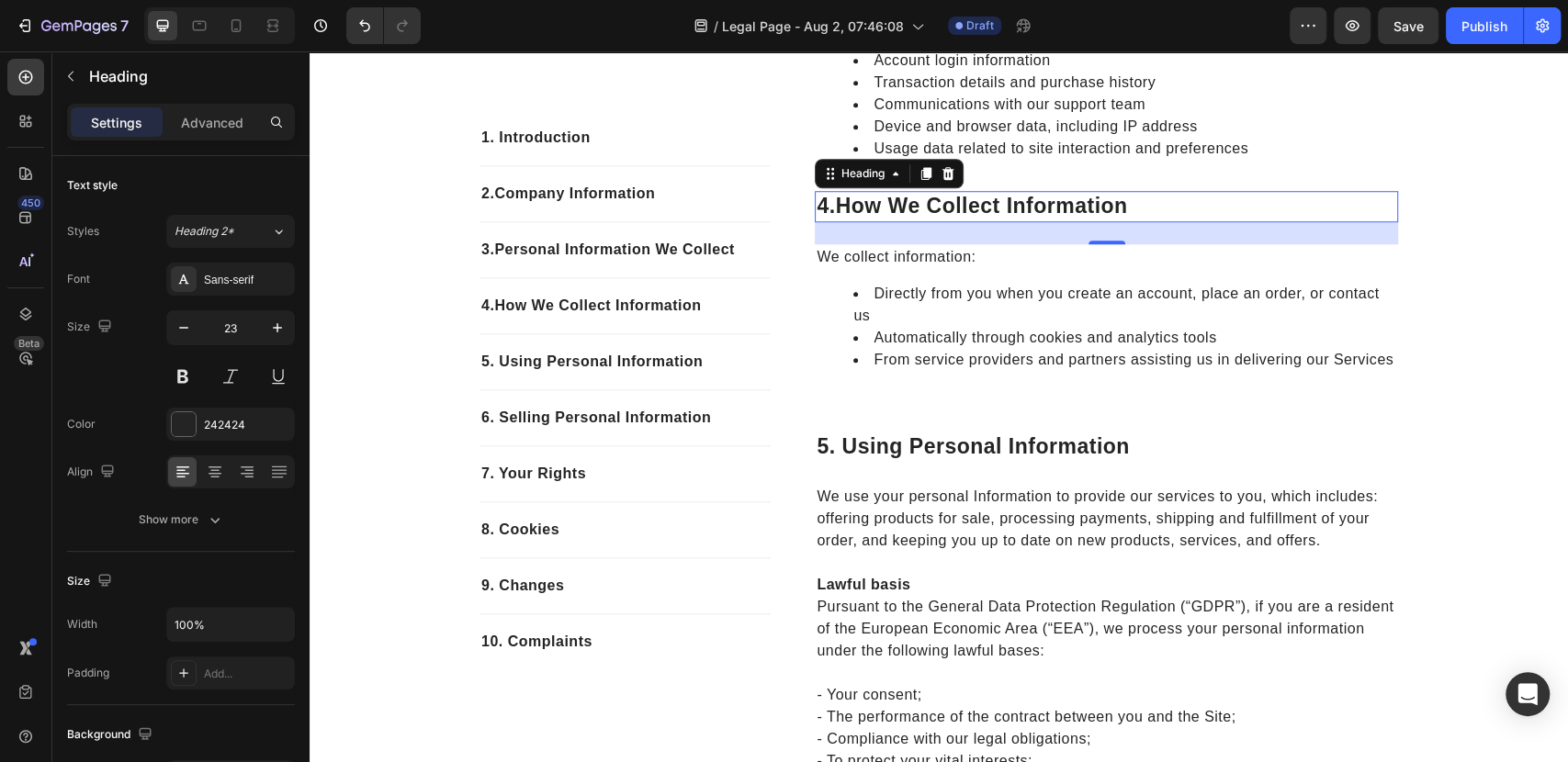 click on "How We Collect Information" at bounding box center (982, 206) 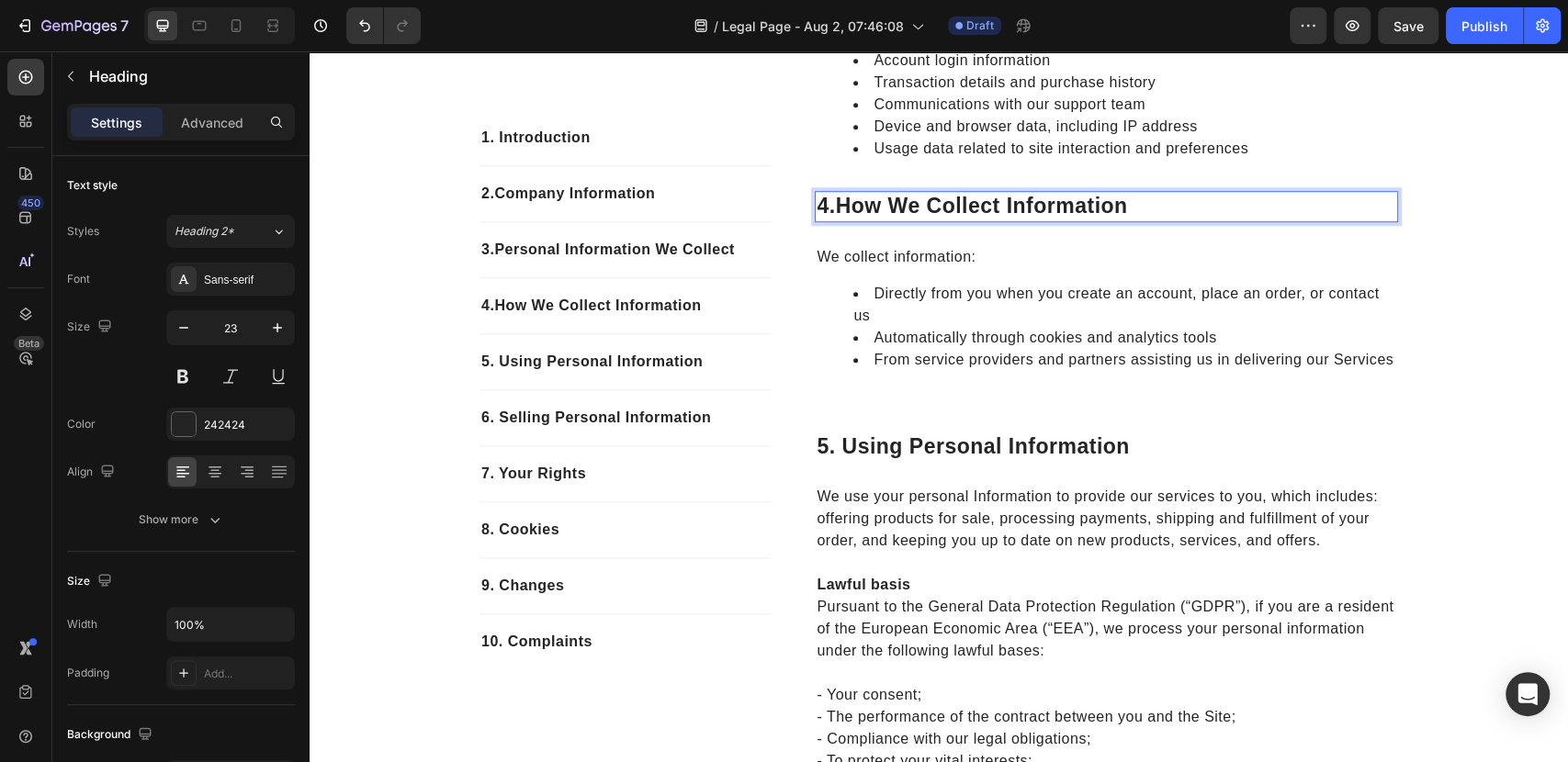 click on "How We Collect Information" at bounding box center [982, 206] 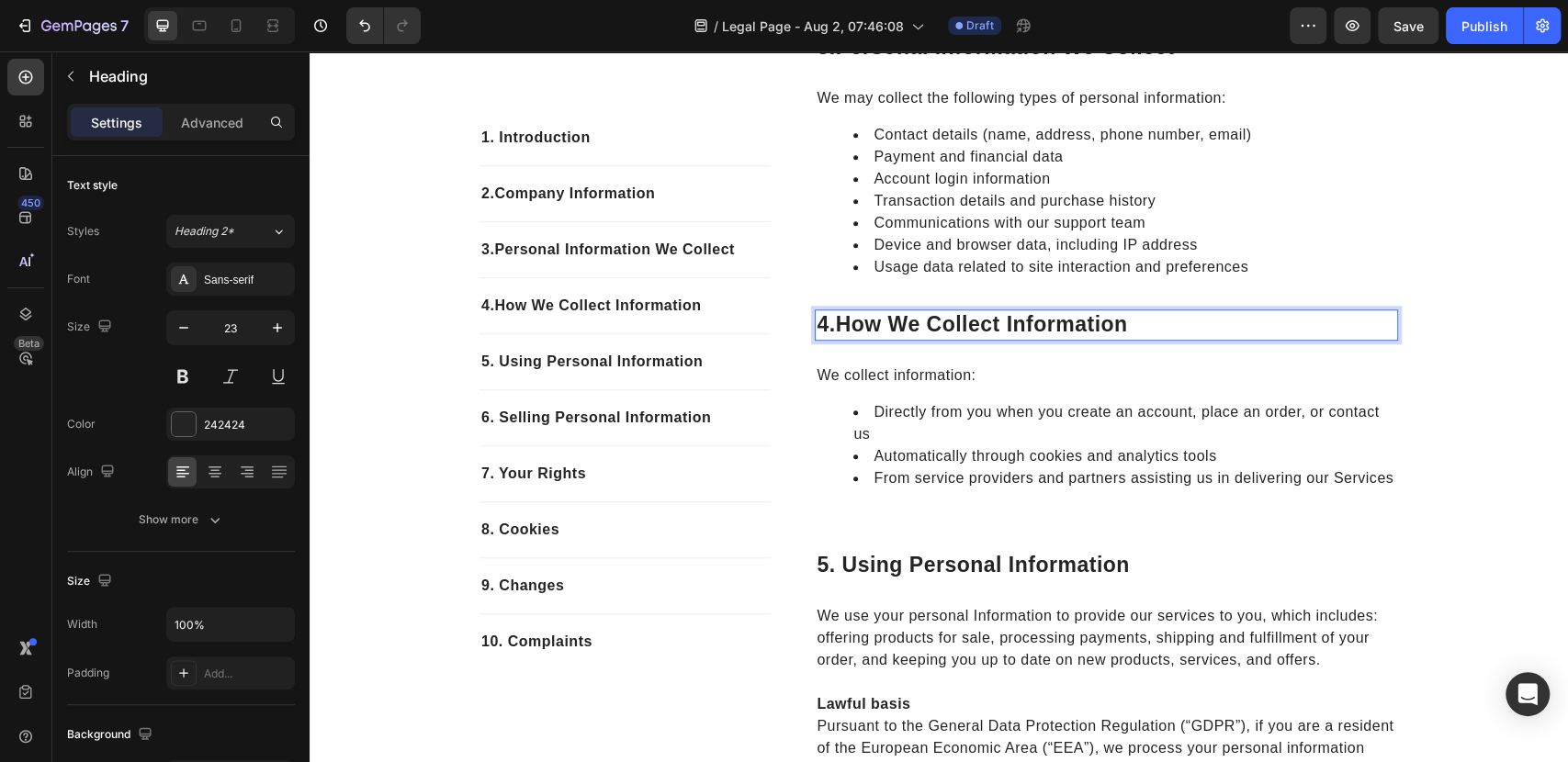 scroll, scrollTop: 903, scrollLeft: 0, axis: vertical 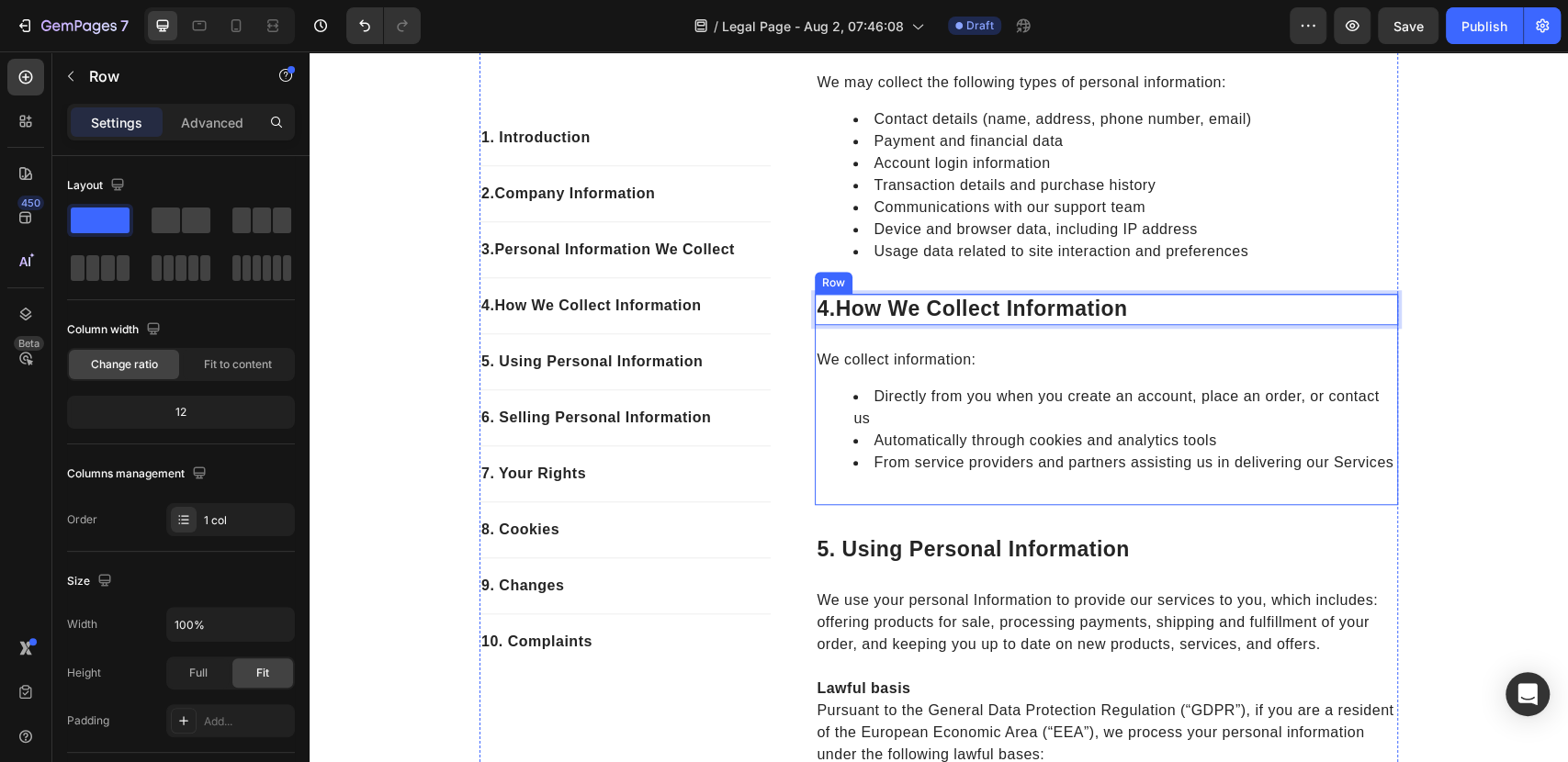 click on "4.  How We Collect Information Heading   24 We collect information: Directly from you when you create an account, place an order, or contact us Automatically through cookies and analytics tools From service providers and partners assisting us in delivering our Services Text block" at bounding box center (1106, 399) 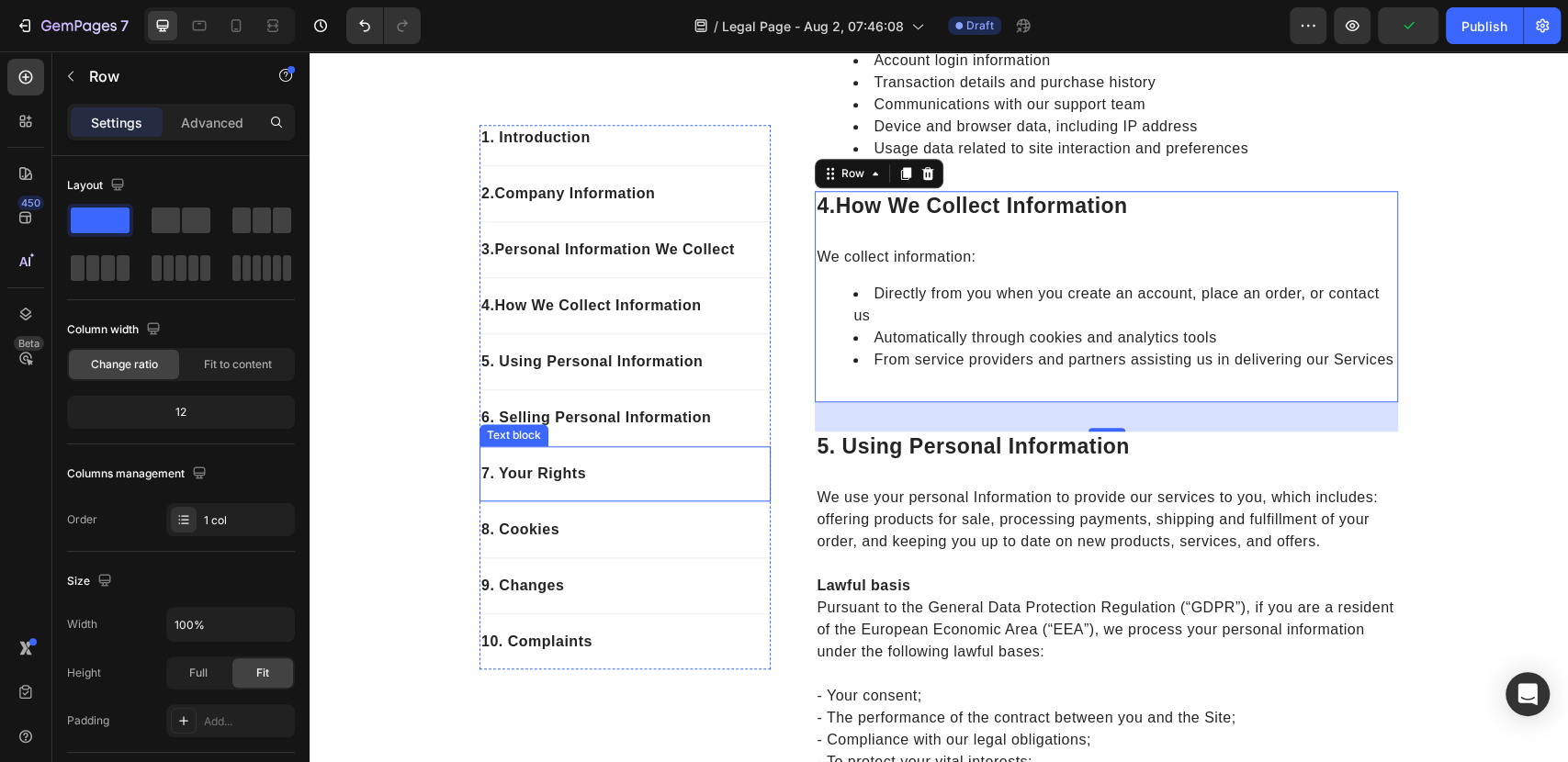 scroll, scrollTop: 1108, scrollLeft: 0, axis: vertical 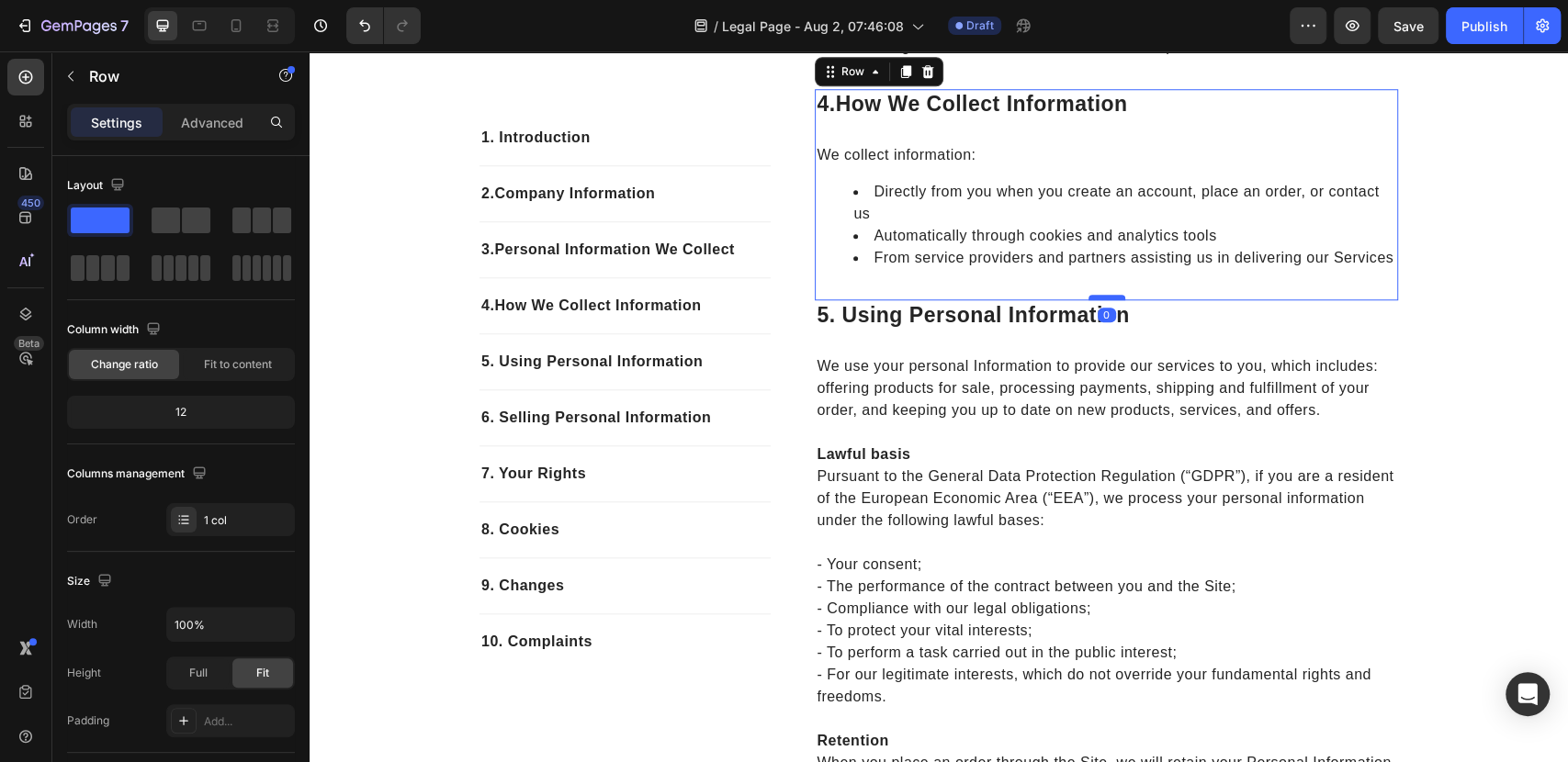 drag, startPoint x: 1098, startPoint y: 325, endPoint x: 1102, endPoint y: 296, distance: 29.27456 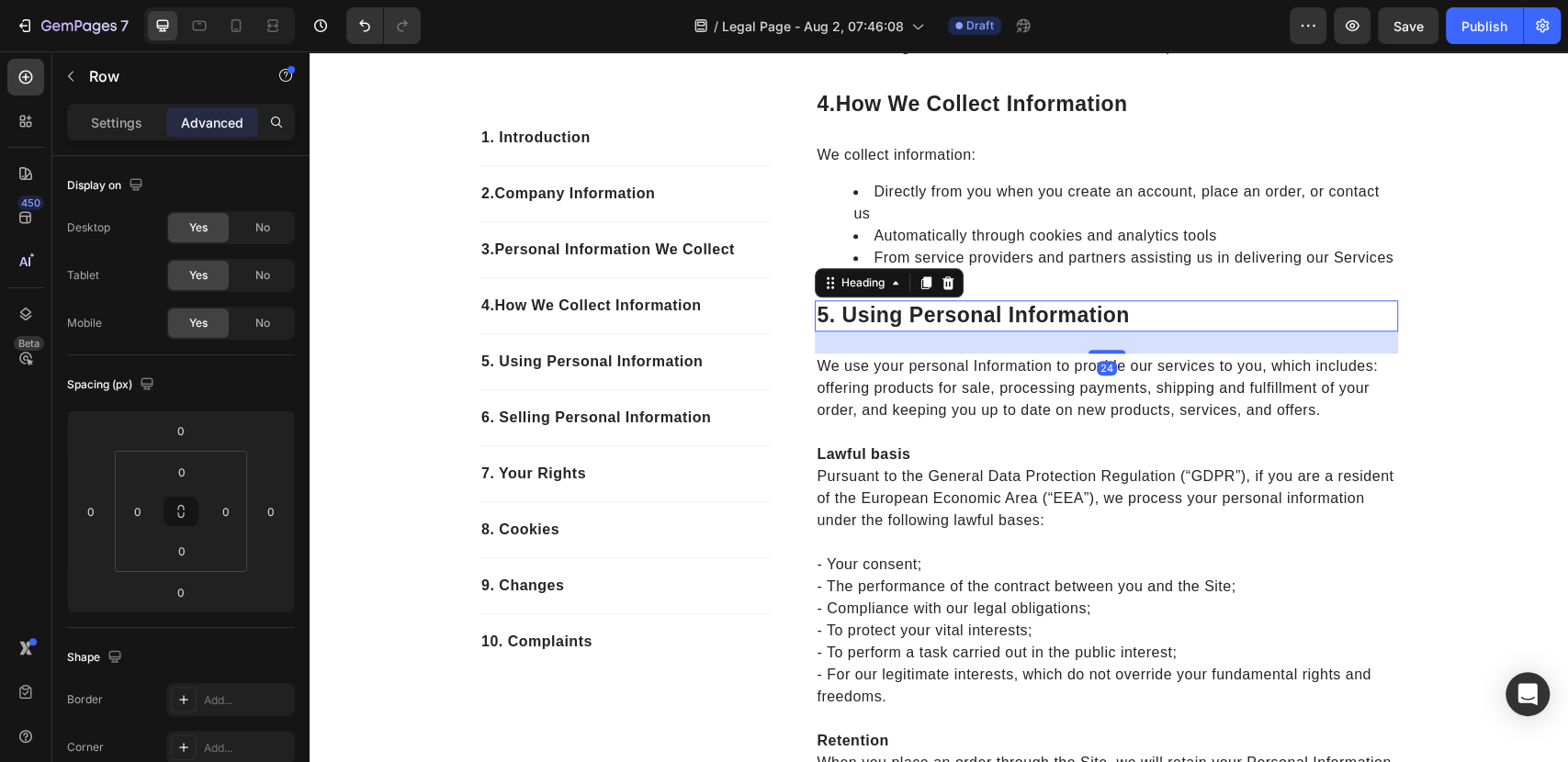 click on "5. using personal information" at bounding box center [1106, 316] 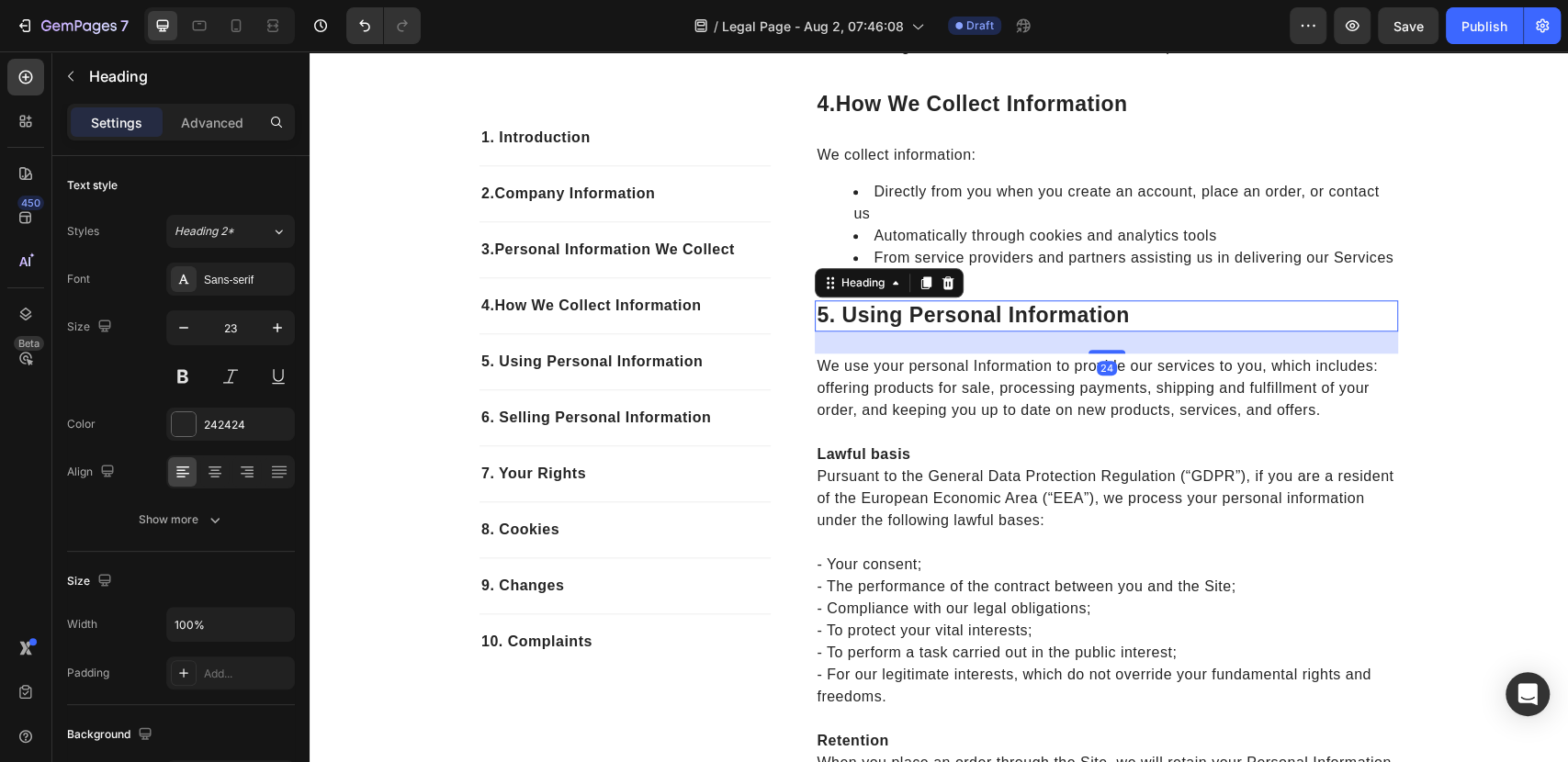 click on "5. using personal information" at bounding box center [1106, 316] 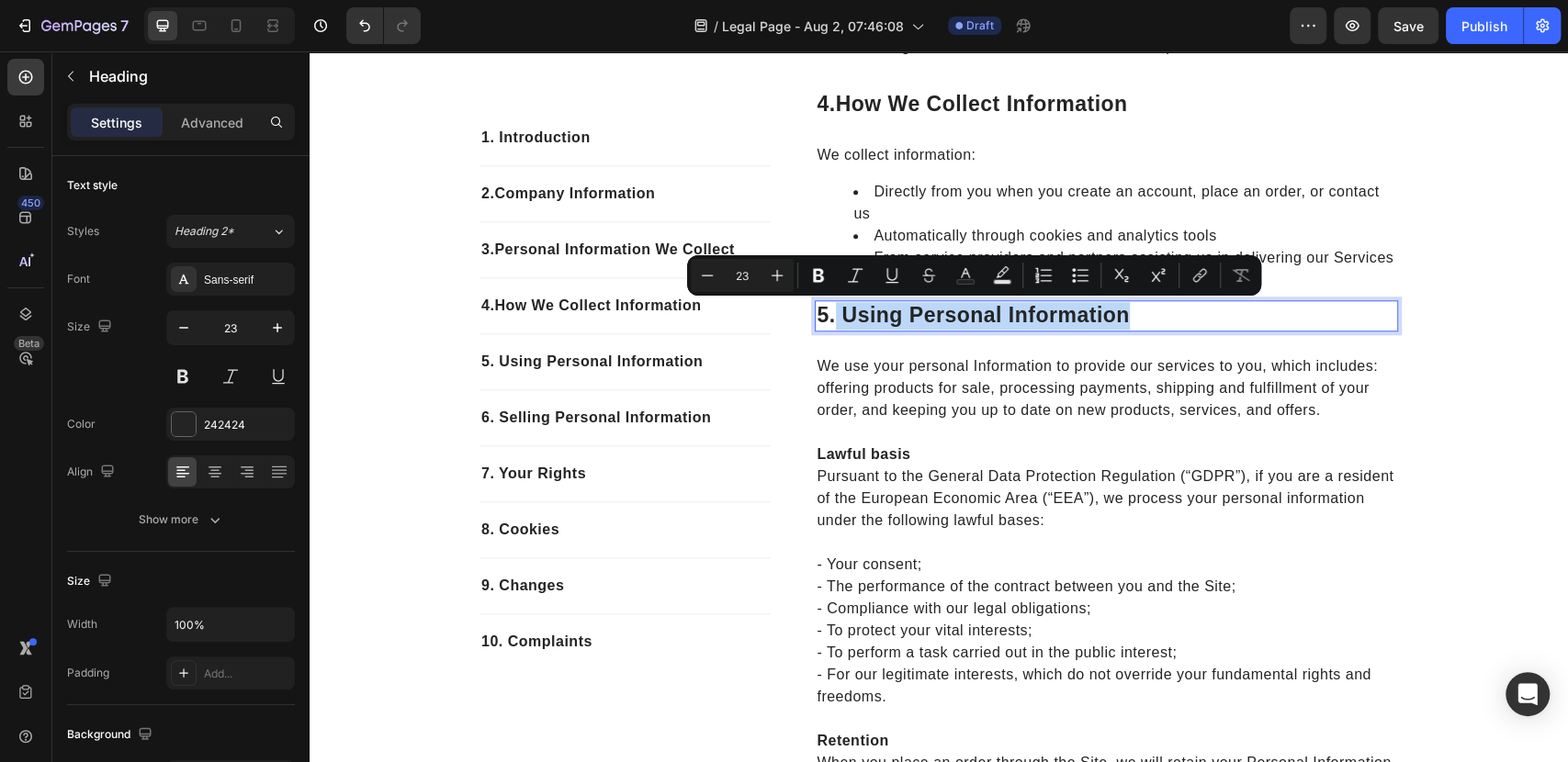 drag, startPoint x: 1136, startPoint y: 310, endPoint x: 829, endPoint y: 299, distance: 307.19701 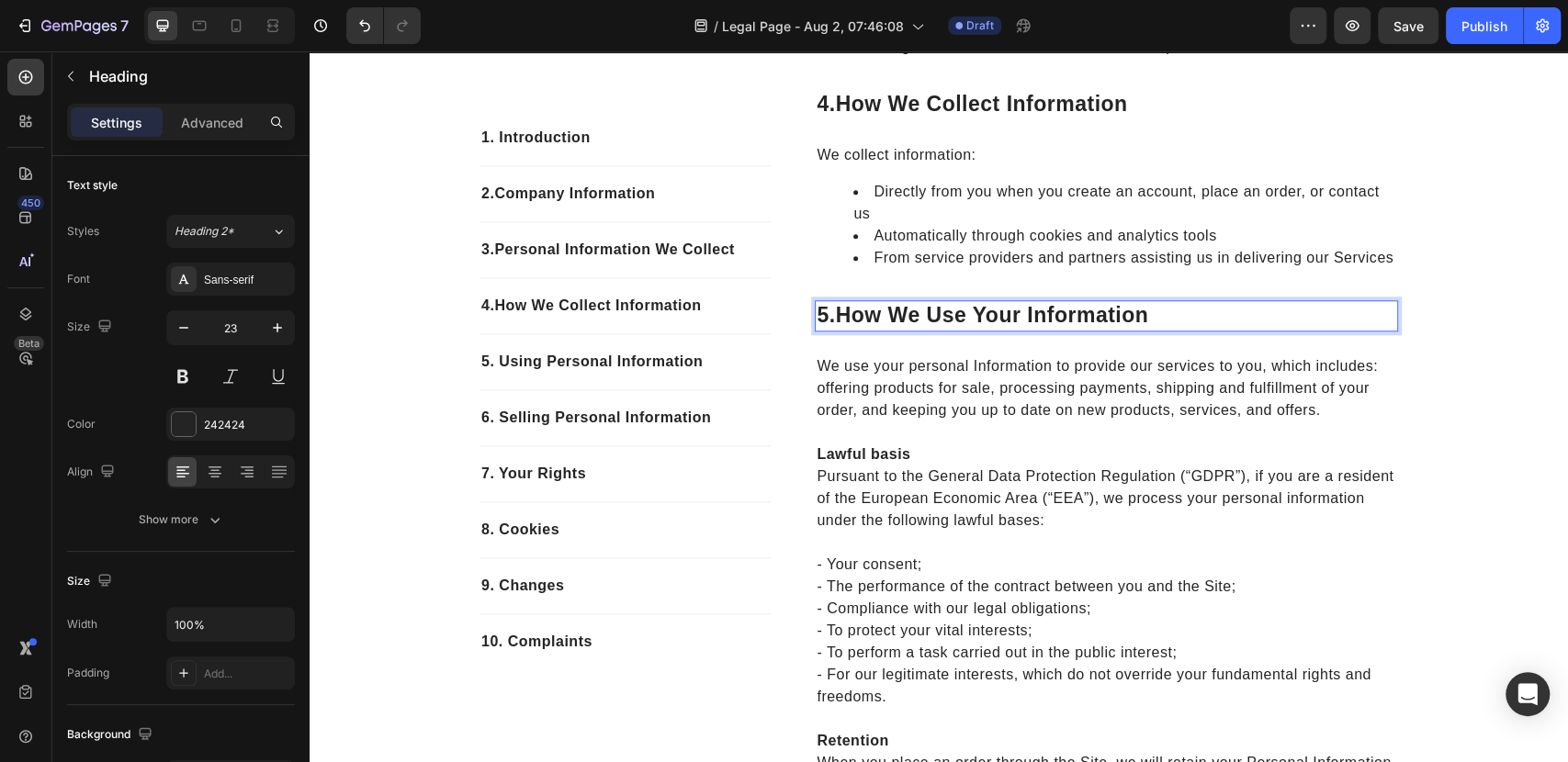 click on "How We Use Your Information" at bounding box center [992, 315] 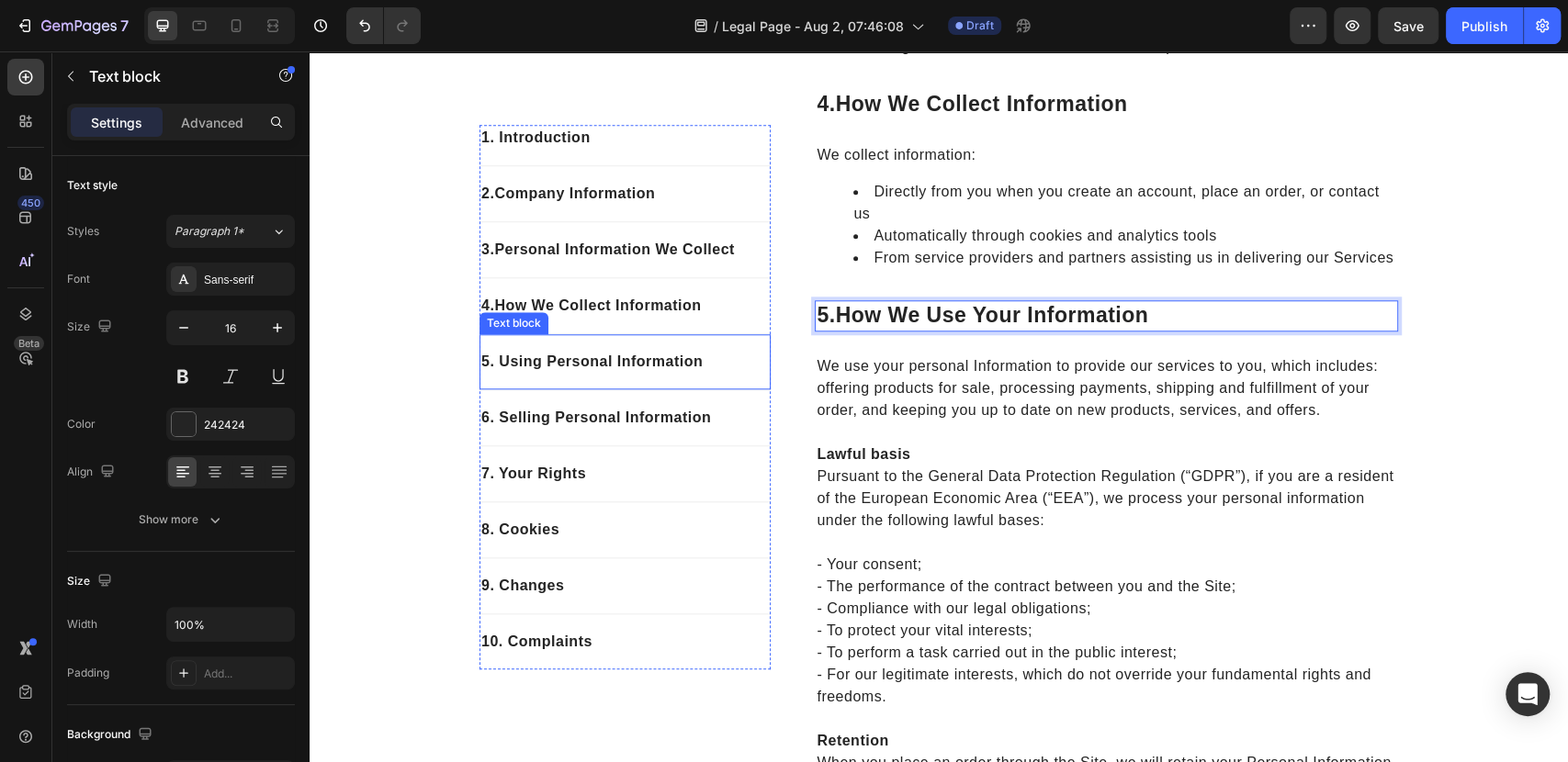 click on "5. Using Personal Information" at bounding box center [625, 362] 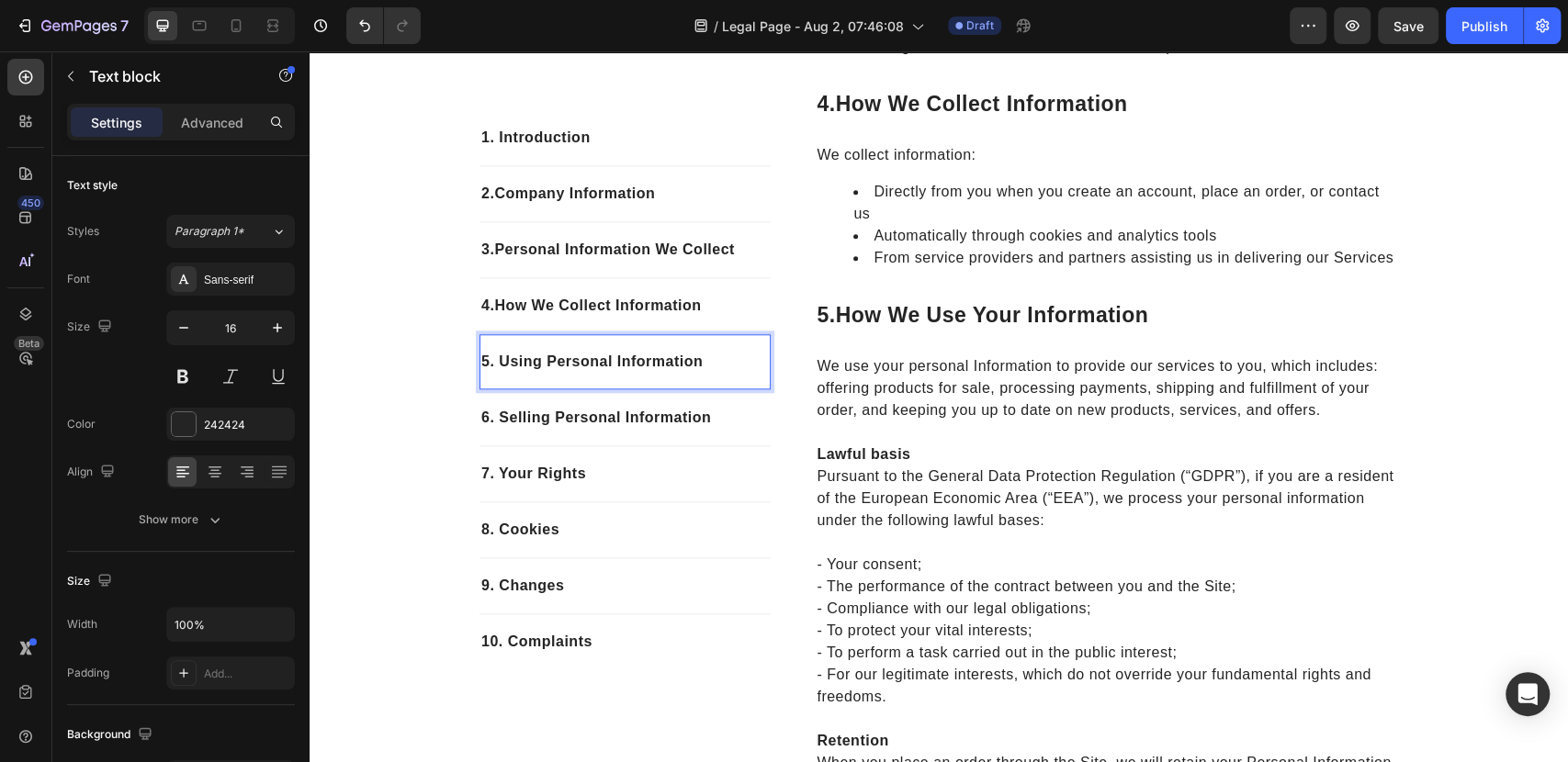 click on "5. Using Personal Information" at bounding box center (625, 362) 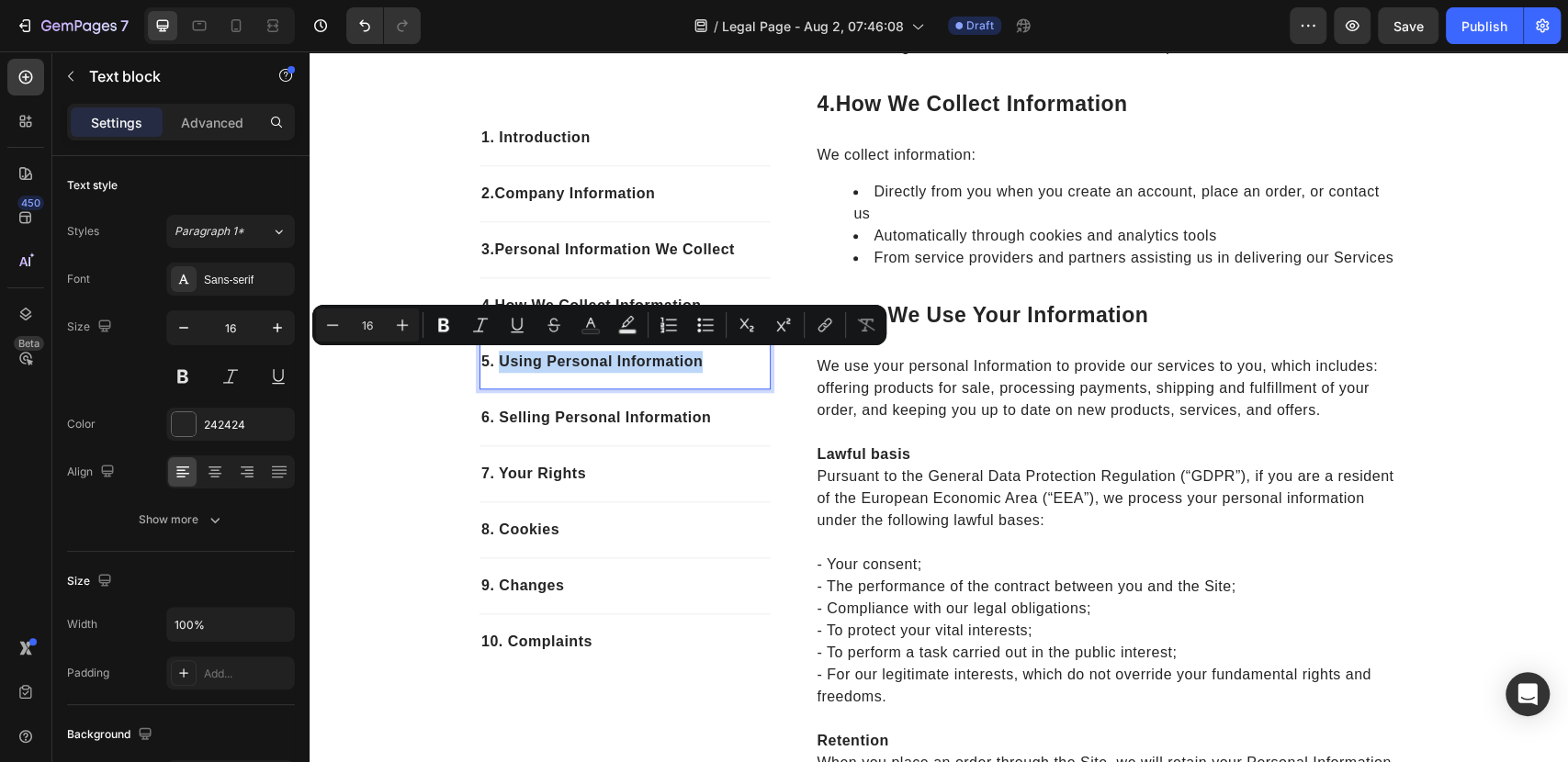 drag, startPoint x: 703, startPoint y: 362, endPoint x: 494, endPoint y: 354, distance: 209.15305 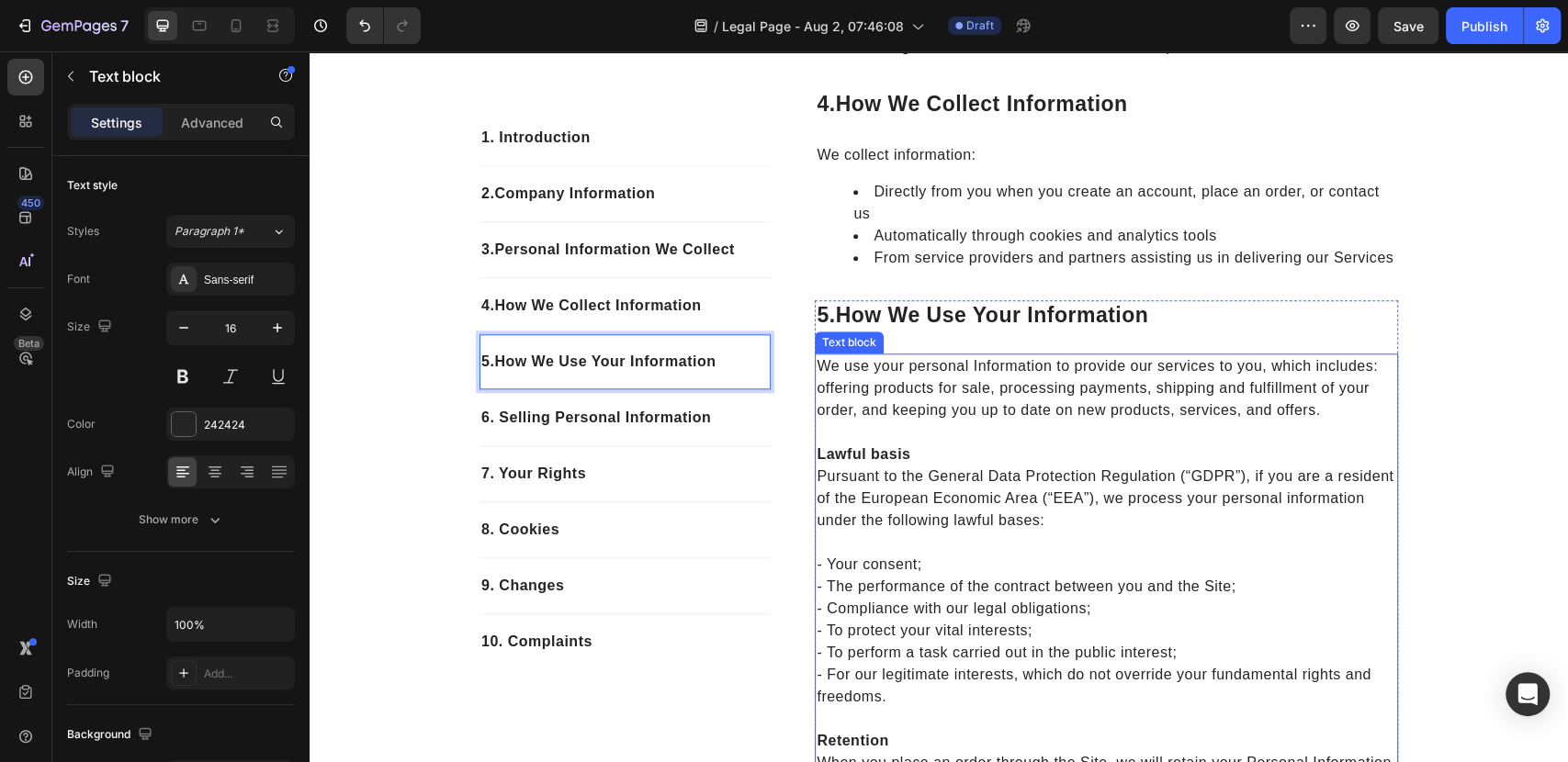 click on "We use your personal Information to provide our services to you, which includes: offering products for sale, processing payments, shipping and fulfillment of your order, and keeping you up to date on new products, services, and offers." at bounding box center [1106, 388] 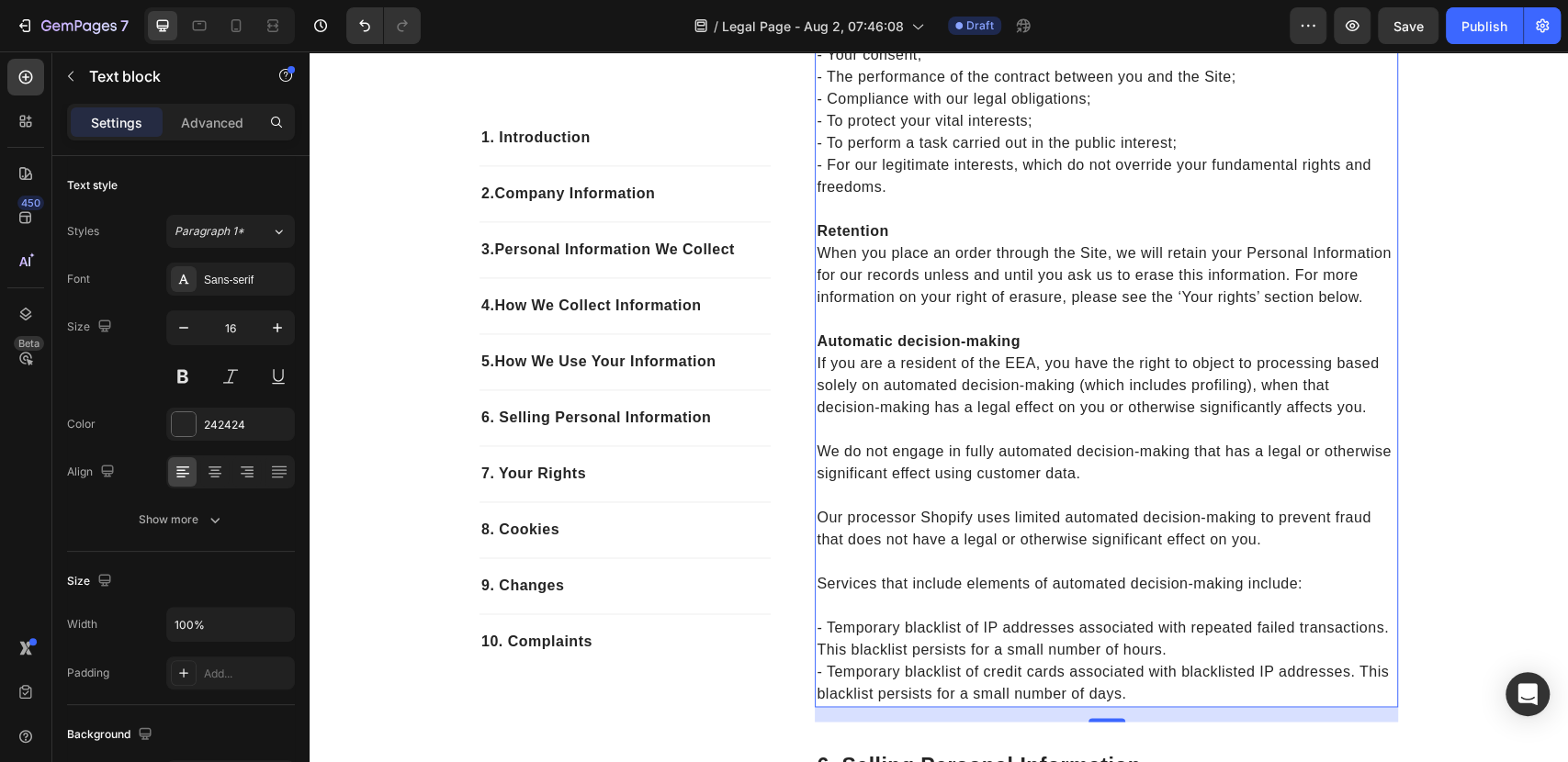 scroll, scrollTop: 1720, scrollLeft: 0, axis: vertical 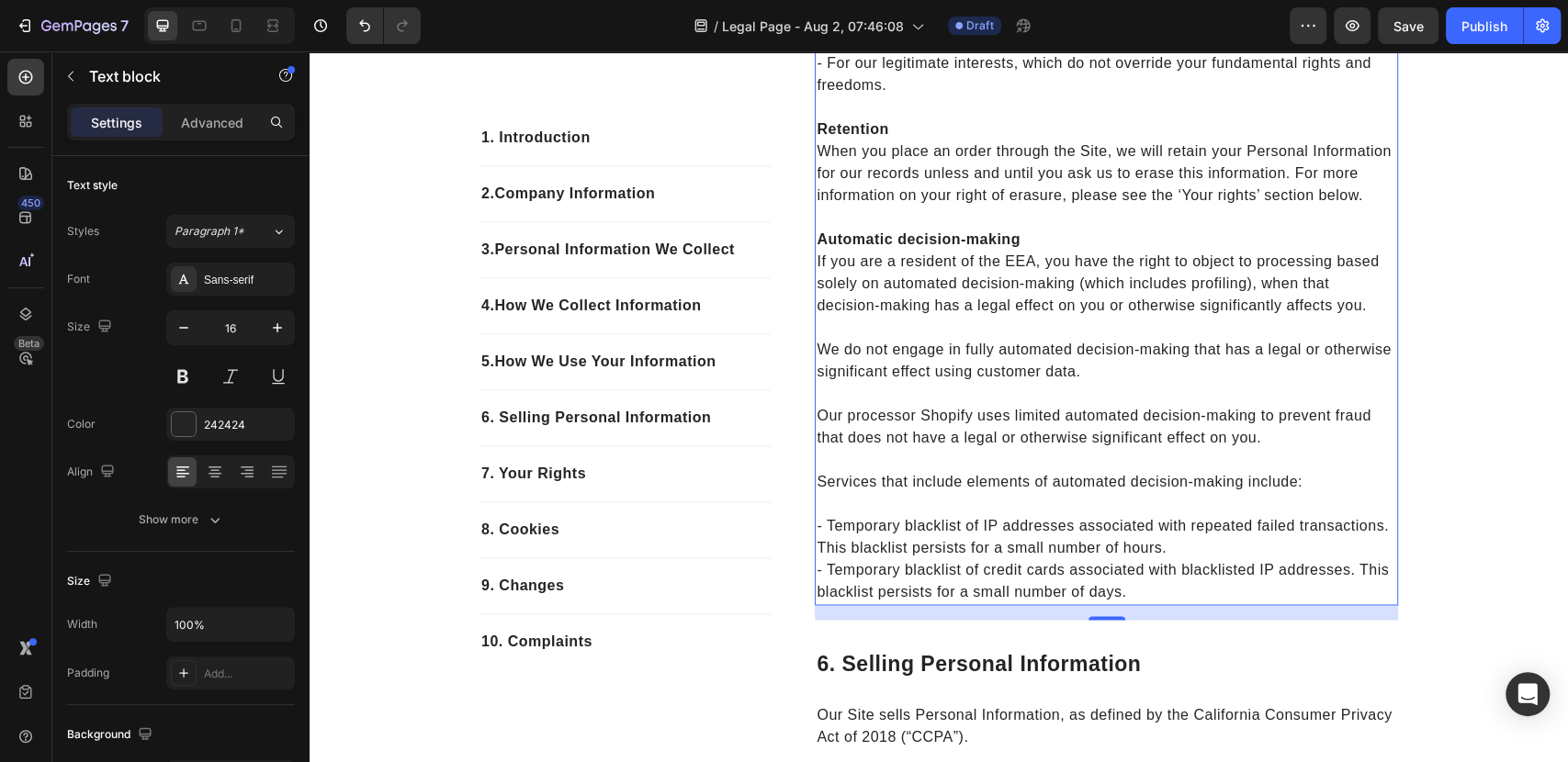 click on "Services that include elements of automated decision-making include:" at bounding box center [1106, 471] 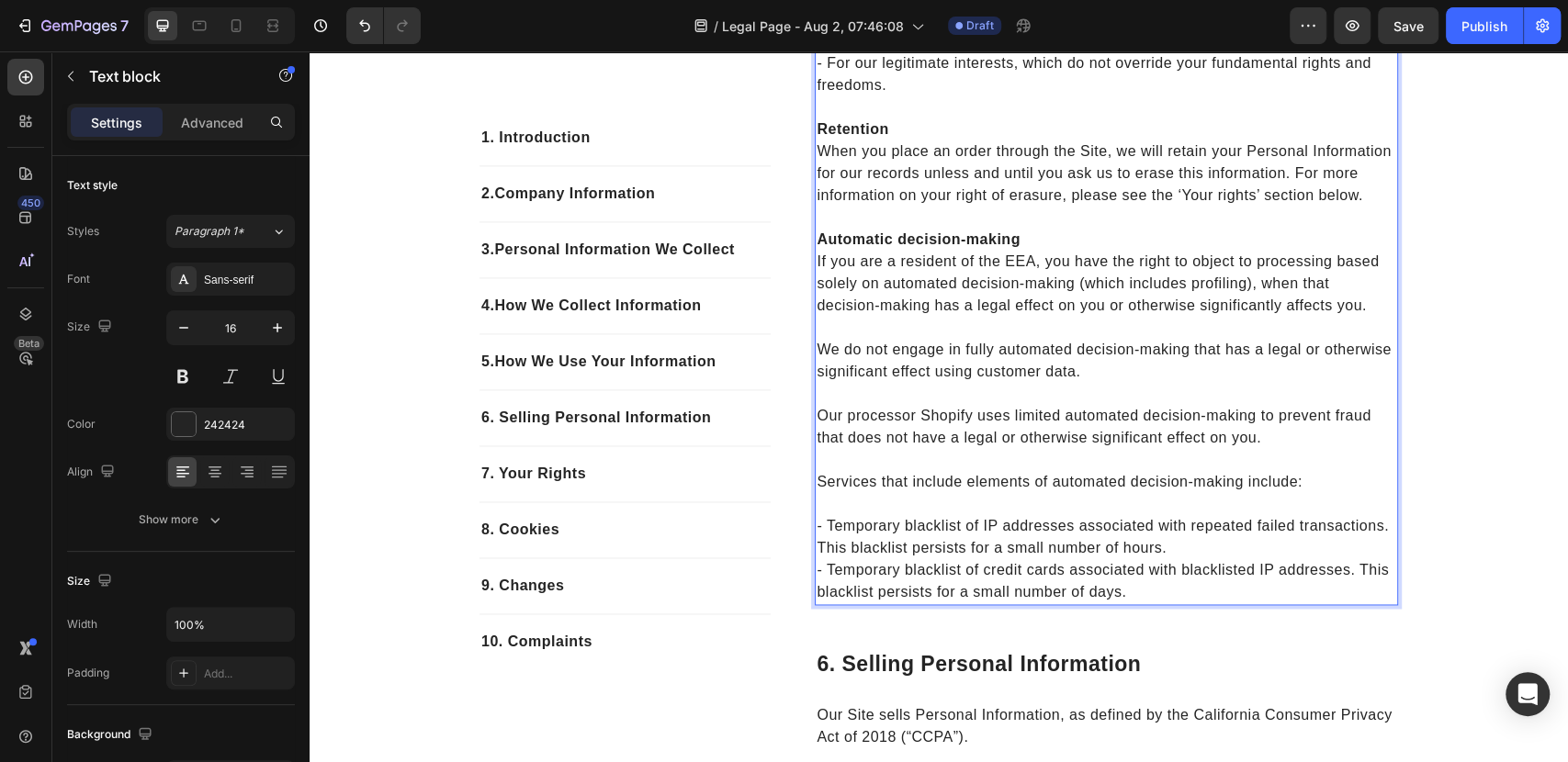 click on "- Temporary blacklist of credit cards associated with blacklisted IP addresses. This blacklist persists for a small number of days." at bounding box center [1106, 581] 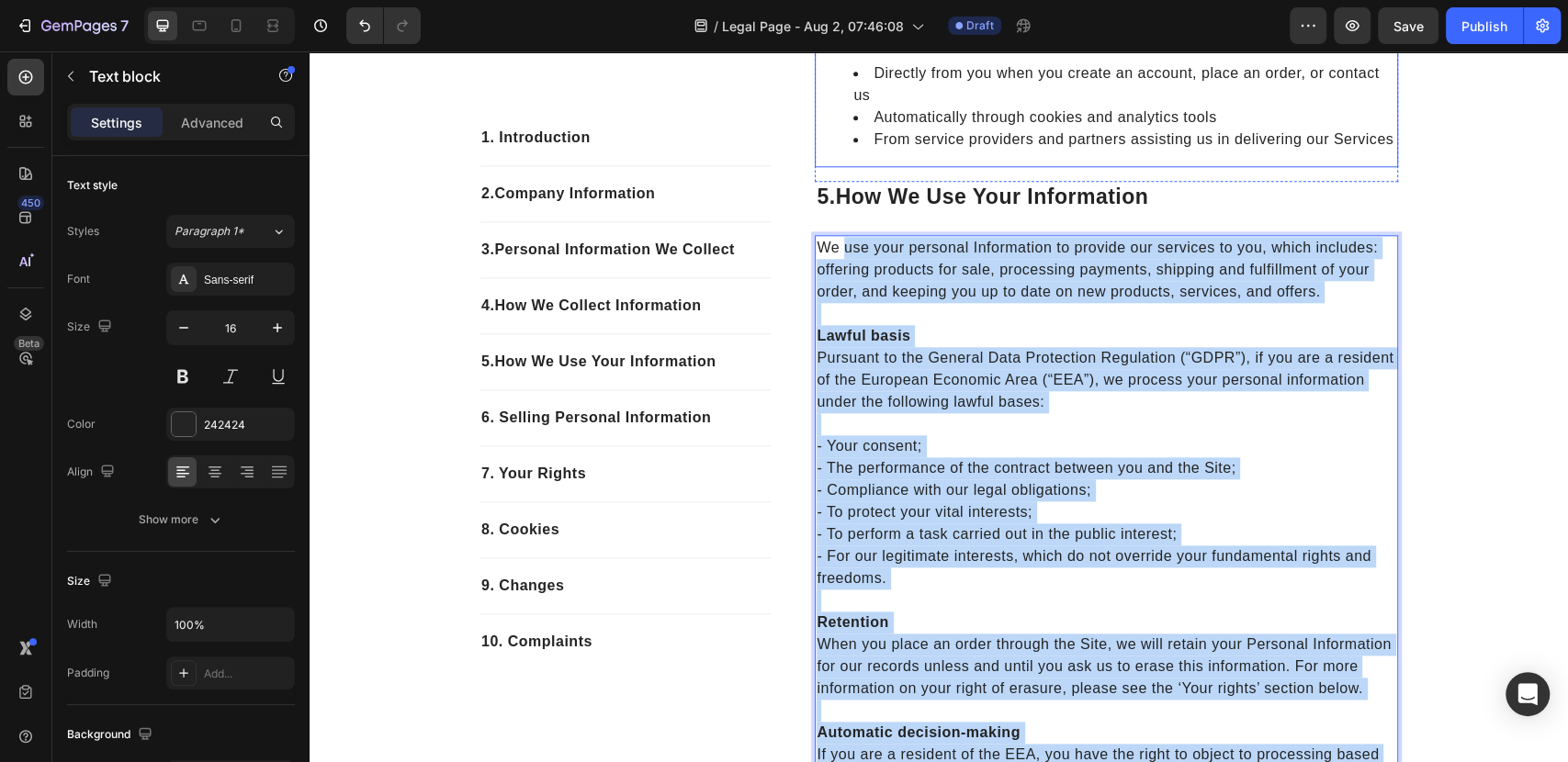 scroll, scrollTop: 1189, scrollLeft: 0, axis: vertical 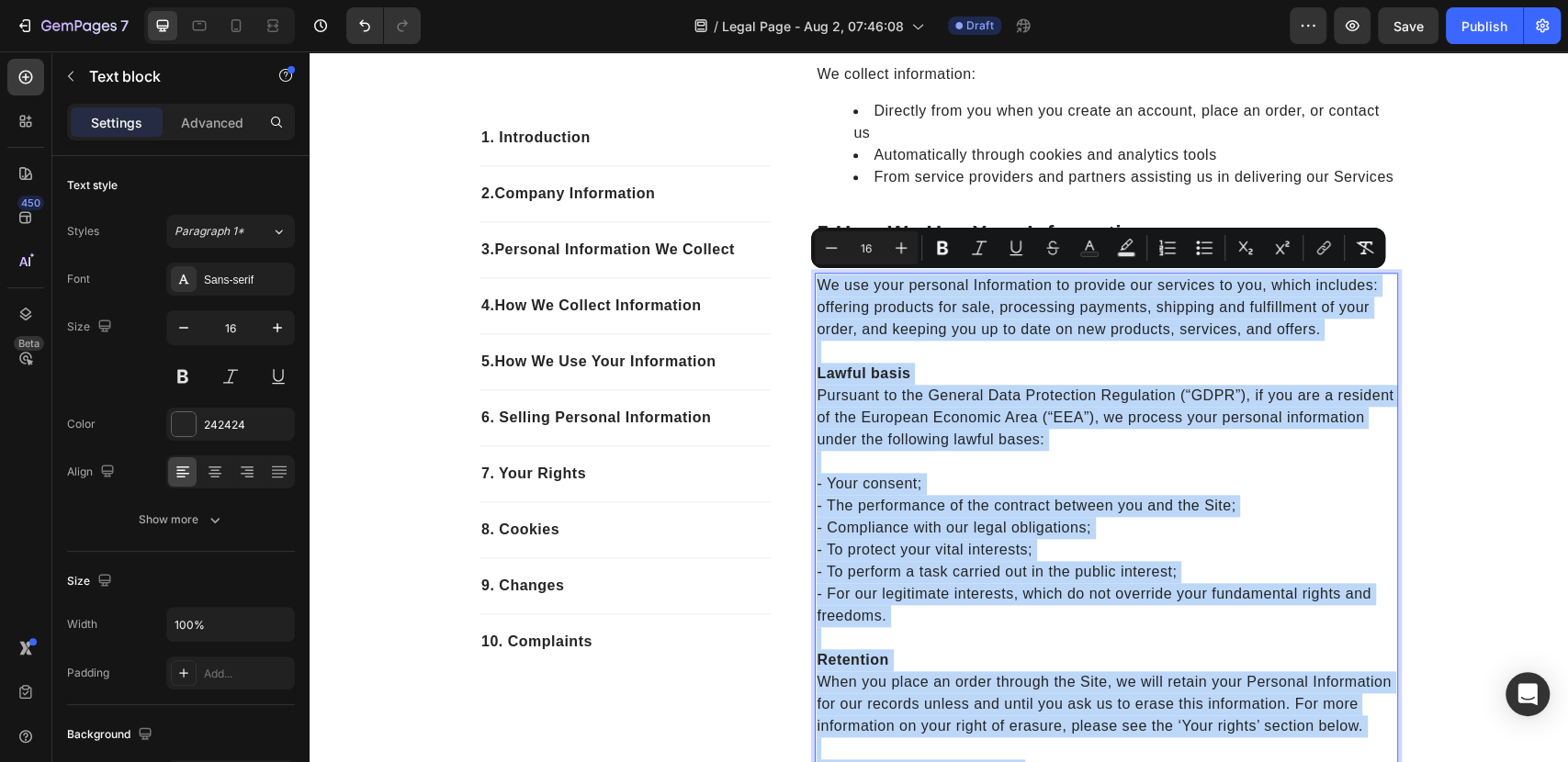 drag, startPoint x: 1127, startPoint y: 590, endPoint x: 816, endPoint y: 290, distance: 432.11225 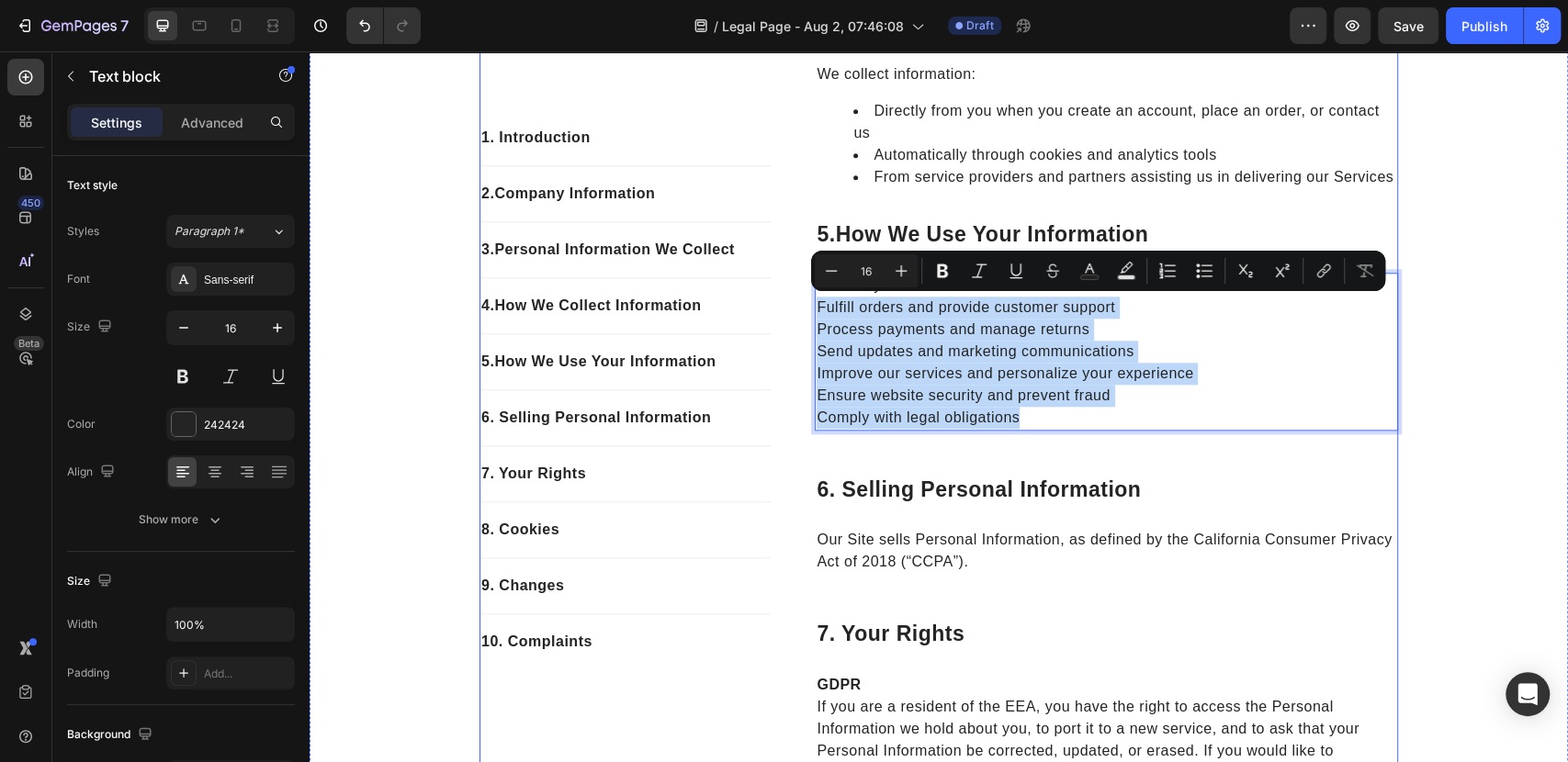 drag, startPoint x: 1026, startPoint y: 413, endPoint x: 805, endPoint y: 310, distance: 243.82371 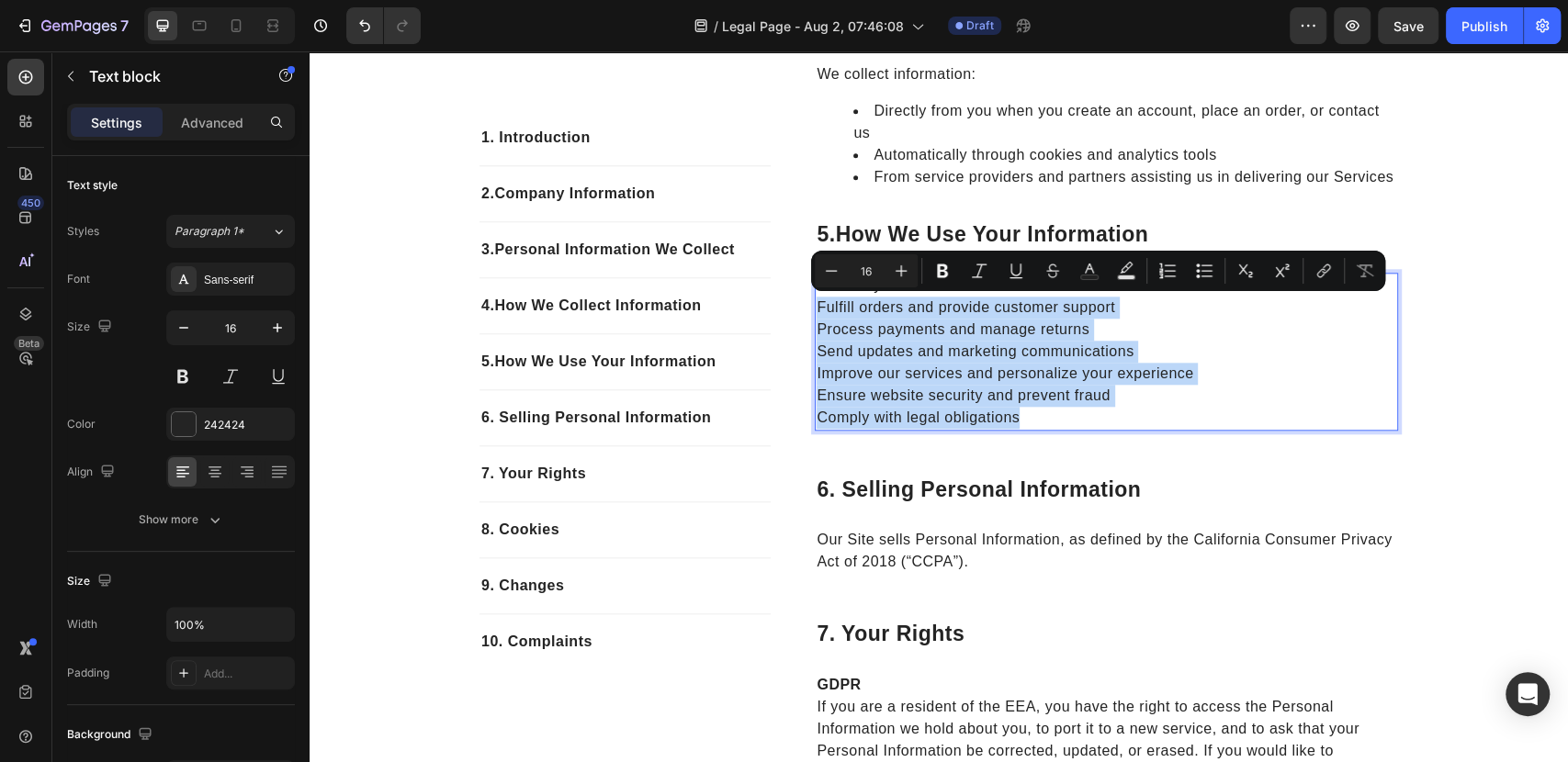 click on "Improve our services and personalize your experience" at bounding box center [1106, 374] 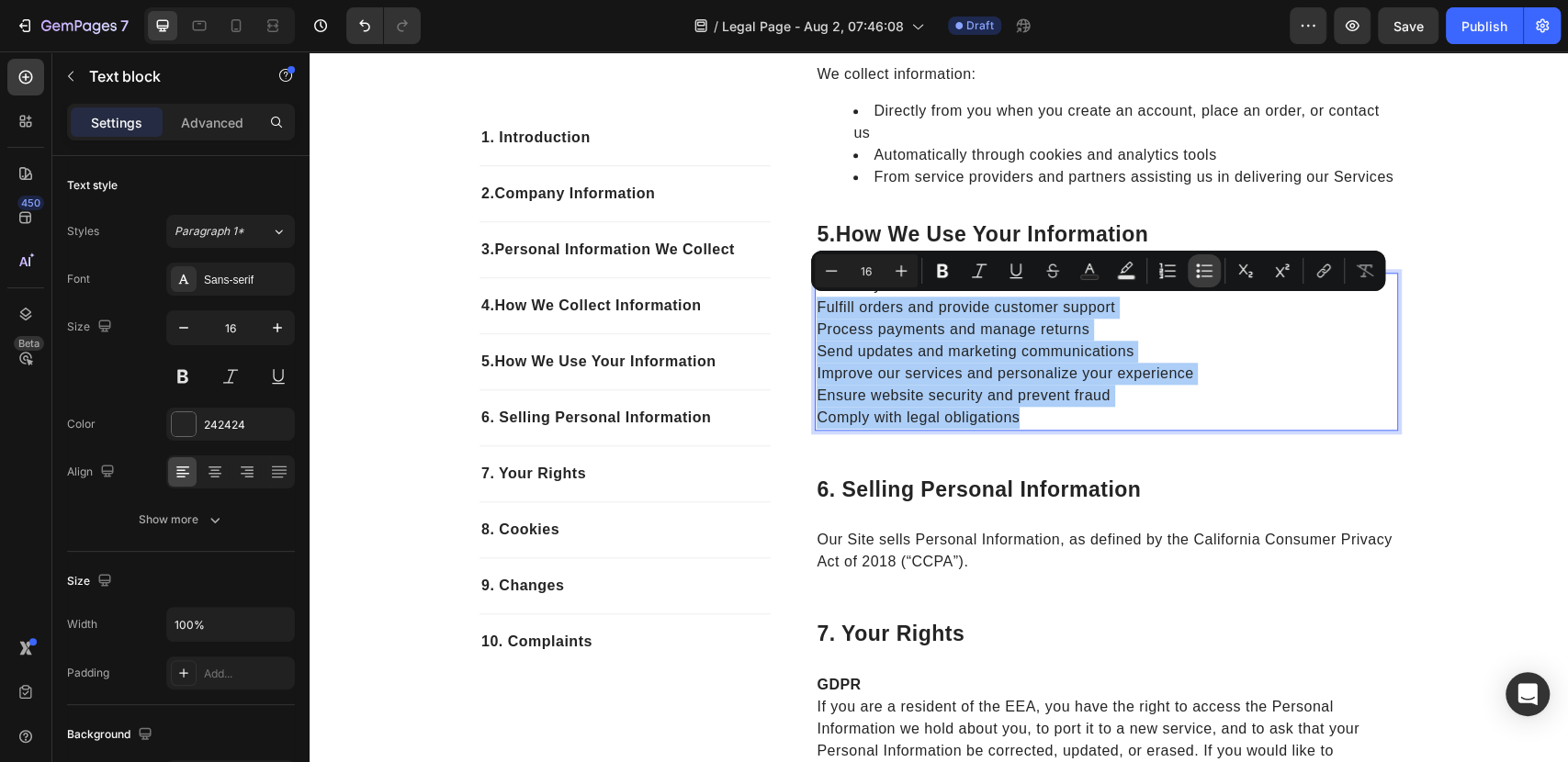 drag, startPoint x: 1207, startPoint y: 269, endPoint x: 1186, endPoint y: 275, distance: 21.84033 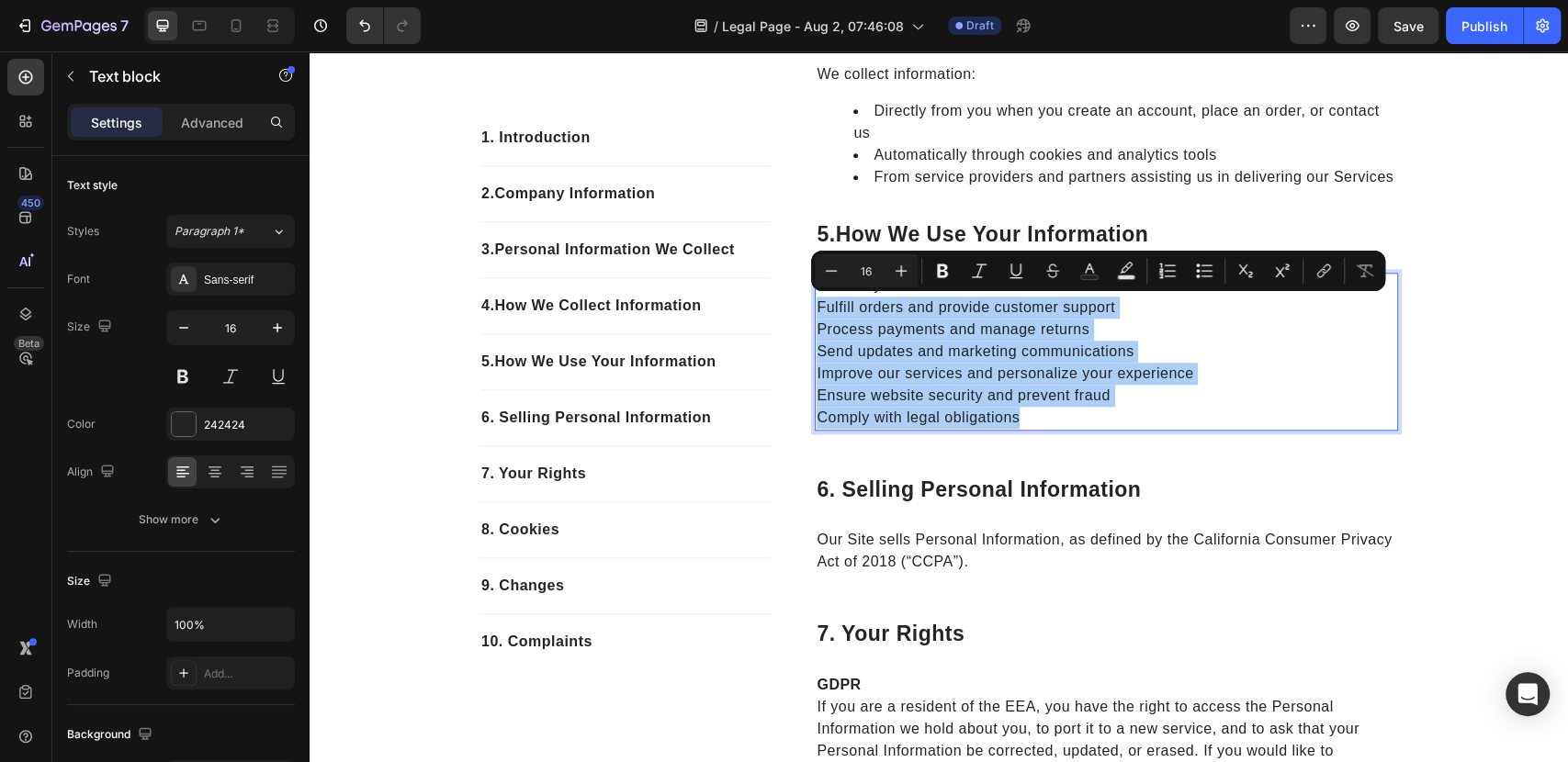 click 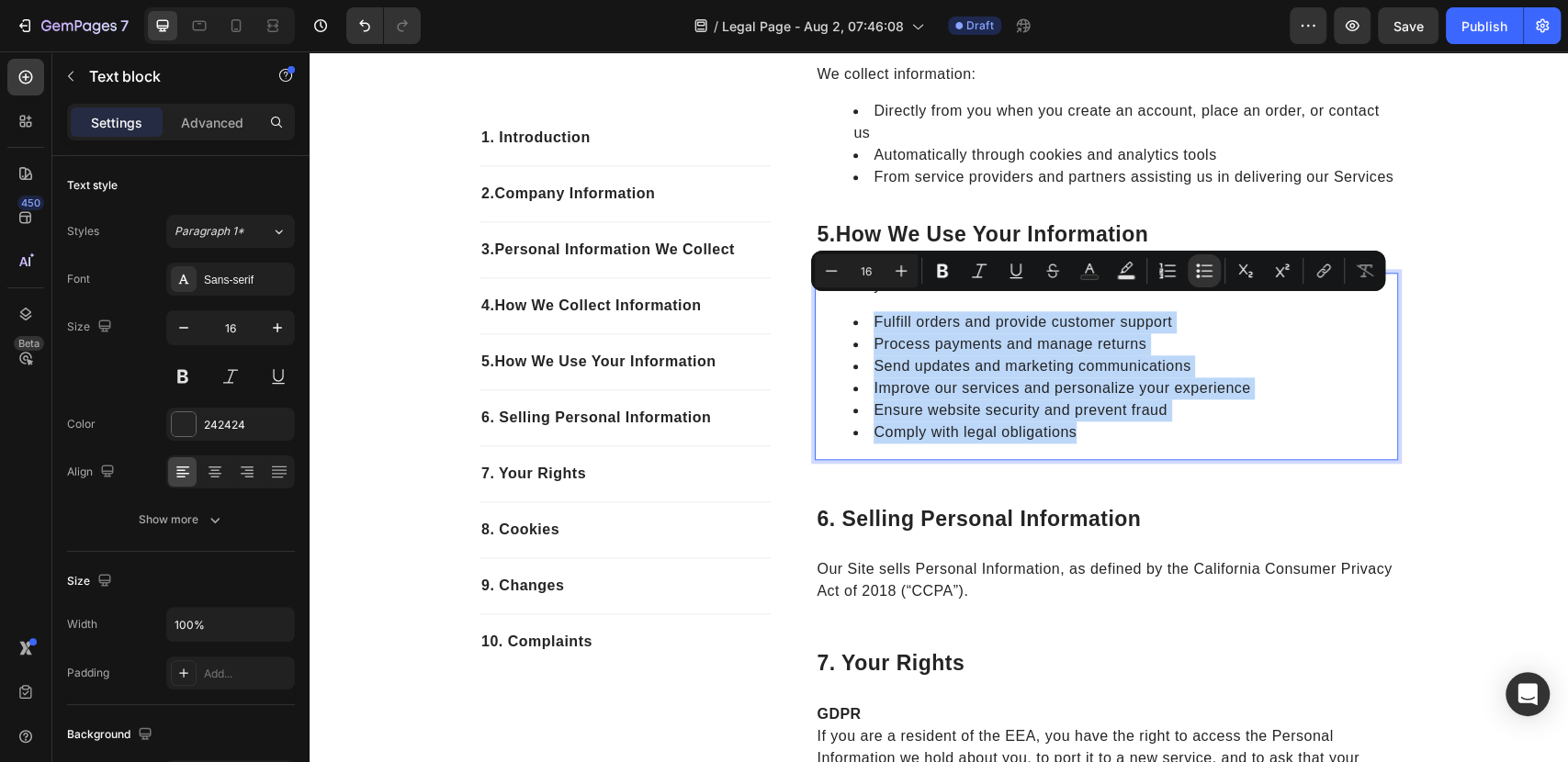 click on "Comply with legal obligations" at bounding box center (1124, 432) 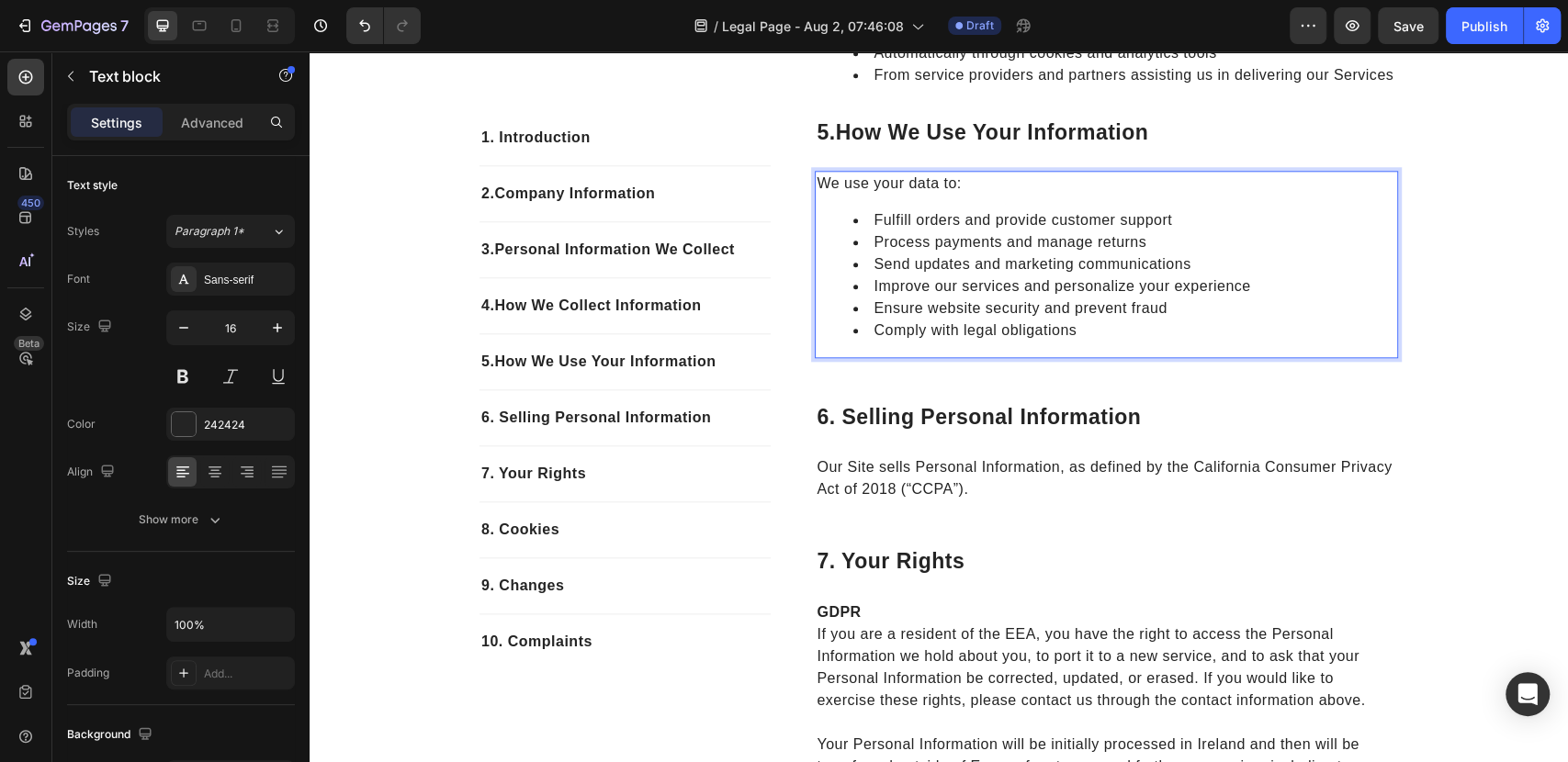 scroll, scrollTop: 1393, scrollLeft: 0, axis: vertical 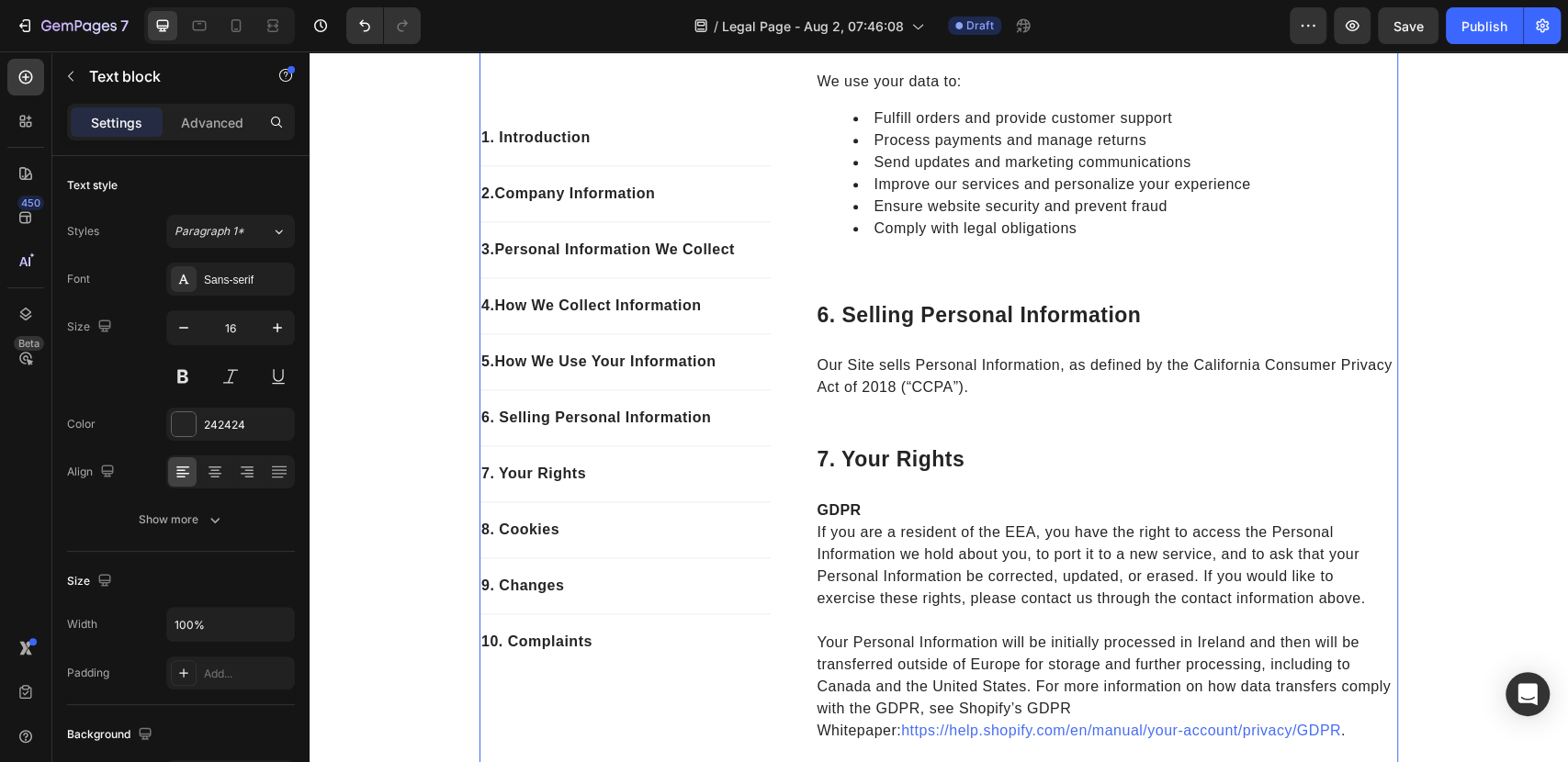 click on "1. Introduction Heading VYORA by ROVANT LTD operates this store and website, including all related information, content, features, tools, products, and services (the "Services") to provide you, the customer, with a curated shopping experience. VYORA by ROVANT LTD is powered by Shopify, which enables us to provide the Services to you. This Privacy Policy explains how we collect, use, and disclose your personal information when you use or interact with our Services. By accessing or using our Services, you confirm that you have read, understood, and agree to the terms of this Privacy Policy. Text block Row 2.  Company Information Heading VYORA by ROVANT LTD 71-75 Shelton Street [CITY] [POSTAL_CODE], UNITED KINGDOM Mobile: [PHONE] Email: [EMAIL] Text block Row 3.  Personal Information We Collect Heading We may collect the following types of personal information: Contact details (name, address, phone number, email) Payment and financial data Account login information Text block Row 4.  Heading Row" at bounding box center (1106, 768) 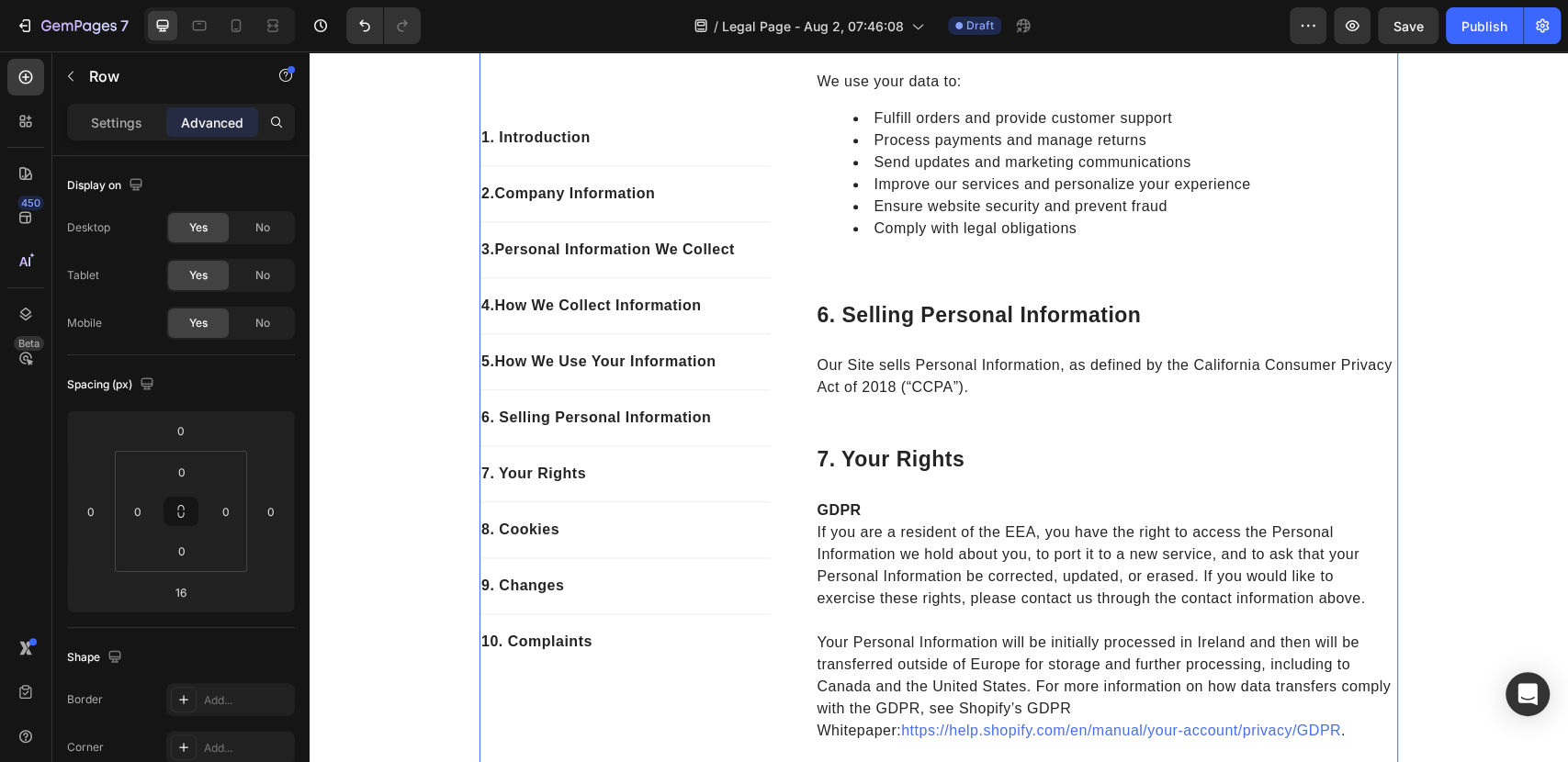 click on "1. Introduction Heading VYORA by ROVANT LTD operates this store and website, including all related information, content, features, tools, products, and services (the "Services") to provide you, the customer, with a curated shopping experience. VYORA by ROVANT LTD is powered by Shopify, which enables us to provide the Services to you. This Privacy Policy explains how we collect, use, and disclose your personal information when you use or interact with our Services. By accessing or using our Services, you confirm that you have read, understood, and agree to the terms of this Privacy Policy. Text block Row 2.  Company Information Heading VYORA by ROVANT LTD 71-75 Shelton Street [CITY] [POSTAL_CODE], UNITED KINGDOM Mobile: [PHONE] Email: [EMAIL] Text block Row 3.  Personal Information We Collect Heading We may collect the following types of personal information: Contact details (name, address, phone number, email) Payment and financial data Account login information Text block Row 4.  Heading Row" at bounding box center (1106, 768) 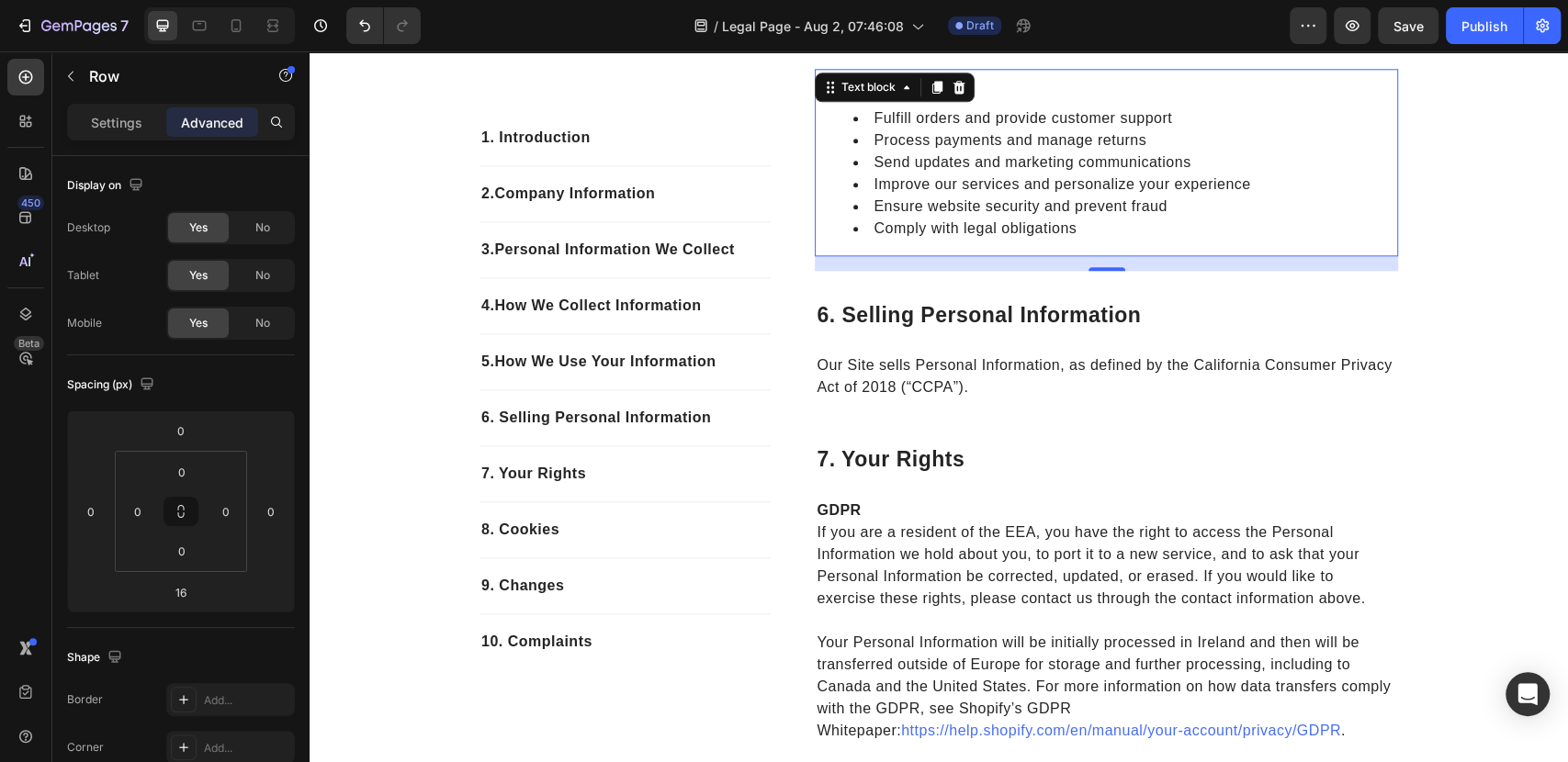 click on "We use your data to: Fulfill orders and provide customer support Process payments and manage returns Send updates and marketing communications Improve our services and personalize your experience Ensure website security and prevent fraud Comply with legal obligations" at bounding box center [1106, 162] 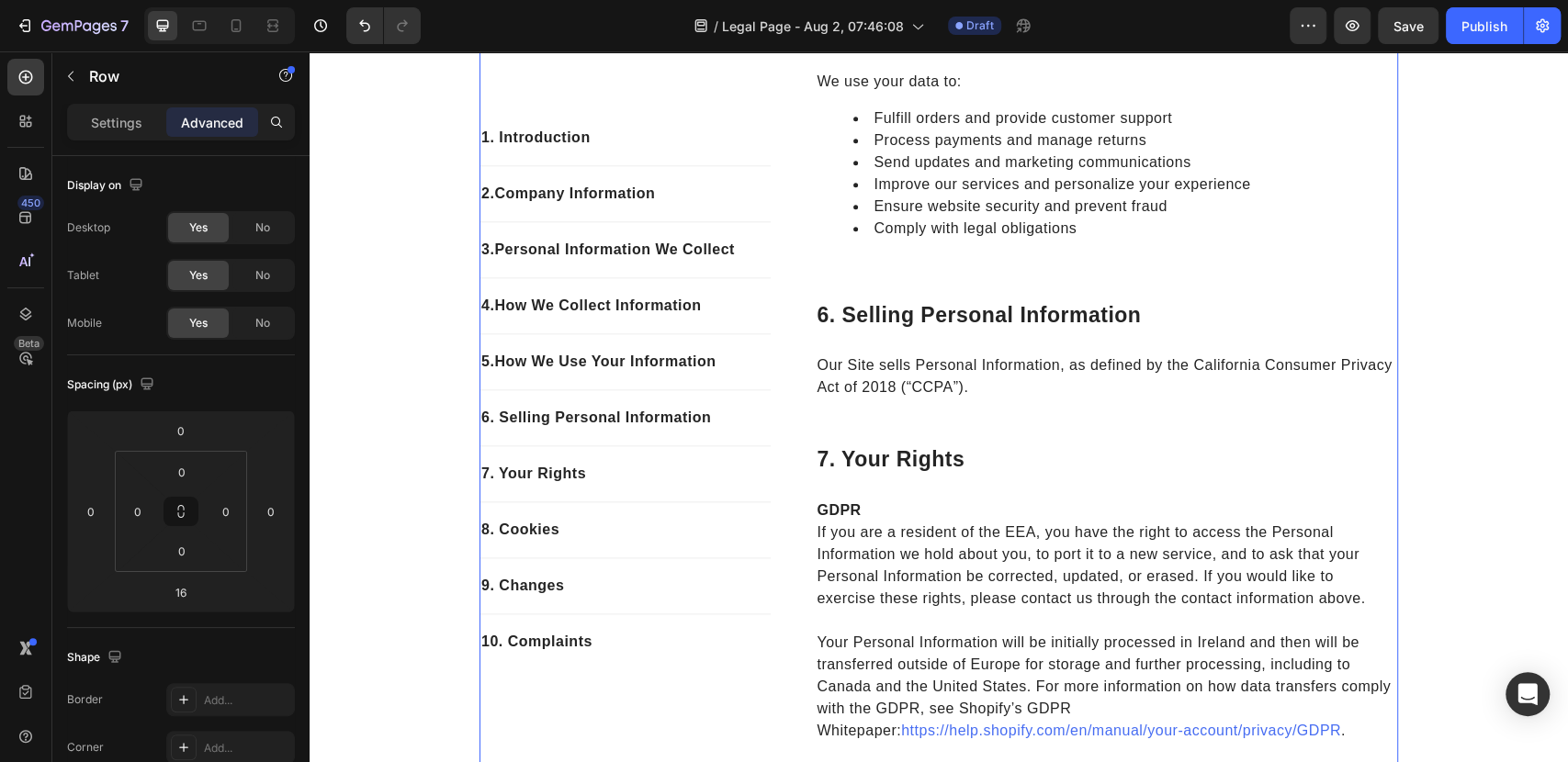 click on "1. Introduction Heading VYORA by ROVANT LTD operates this store and website, including all related information, content, features, tools, products, and services (the "Services") to provide you, the customer, with a curated shopping experience. VYORA by ROVANT LTD is powered by Shopify, which enables us to provide the Services to you. This Privacy Policy explains how we collect, use, and disclose your personal information when you use or interact with our Services. By accessing or using our Services, you confirm that you have read, understood, and agree to the terms of this Privacy Policy. Text block Row 2.  Company Information Heading VYORA by ROVANT LTD 71-75 Shelton Street [CITY] [POSTAL_CODE], UNITED KINGDOM Mobile: [PHONE] Email: [EMAIL] Text block Row 3.  Personal Information We Collect Heading We may collect the following types of personal information: Contact details (name, address, phone number, email) Payment and financial data Account login information Text block Row 4.  Heading Row" at bounding box center (1106, 768) 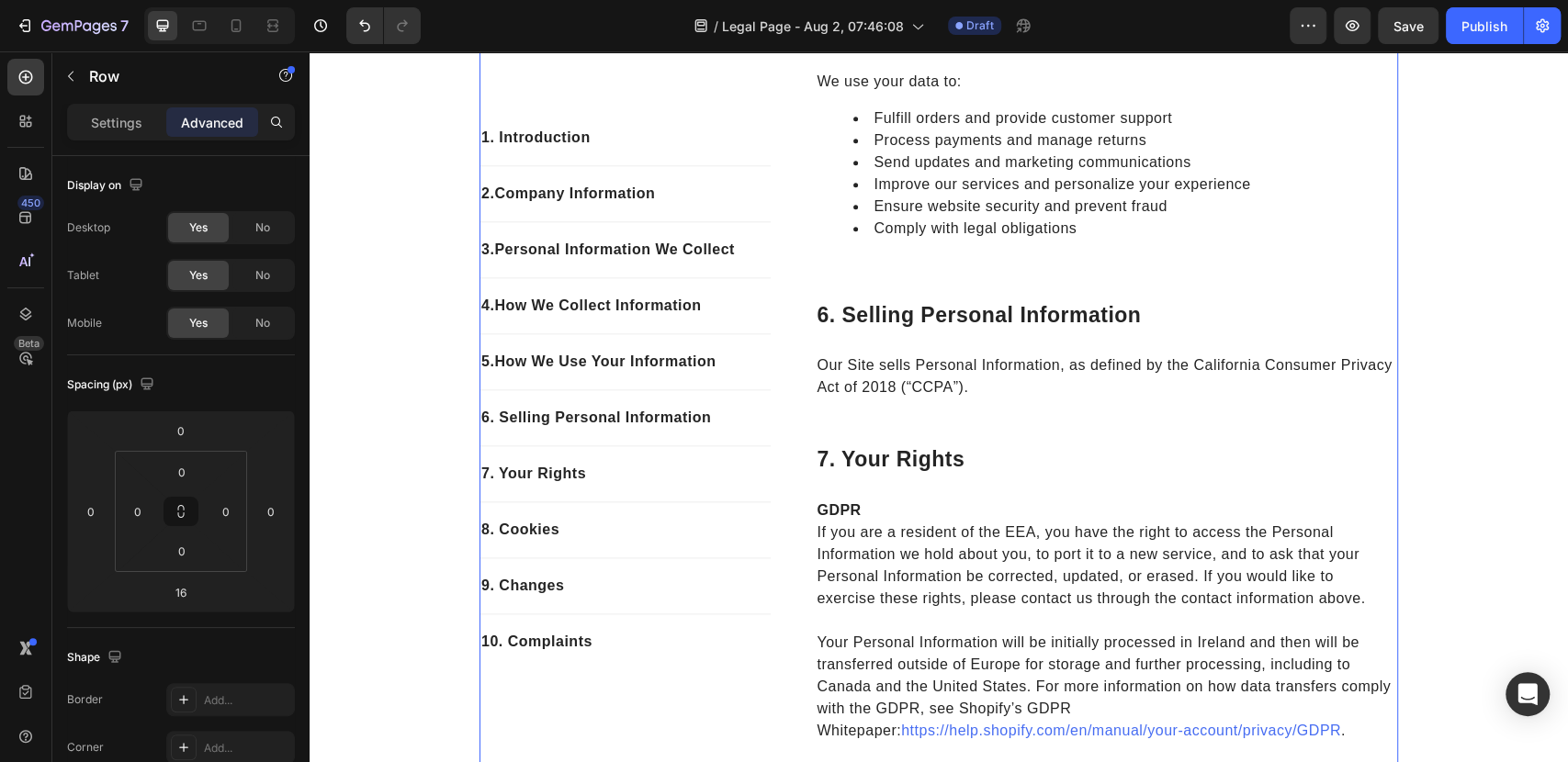 click on "1. Introduction Heading VYORA by ROVANT LTD operates this store and website, including all related information, content, features, tools, products, and services (the "Services") to provide you, the customer, with a curated shopping experience. VYORA by ROVANT LTD is powered by Shopify, which enables us to provide the Services to you. This Privacy Policy explains how we collect, use, and disclose your personal information when you use or interact with our Services. By accessing or using our Services, you confirm that you have read, understood, and agree to the terms of this Privacy Policy. Text block Row 2.  Company Information Heading VYORA by ROVANT LTD 71-75 Shelton Street [CITY] [POSTAL_CODE], UNITED KINGDOM Mobile: [PHONE] Email: [EMAIL] Text block Row 3.  Personal Information We Collect Heading We may collect the following types of personal information: Contact details (name, address, phone number, email) Payment and financial data Account login information Text block Row 4.  Heading Row" at bounding box center (1106, 768) 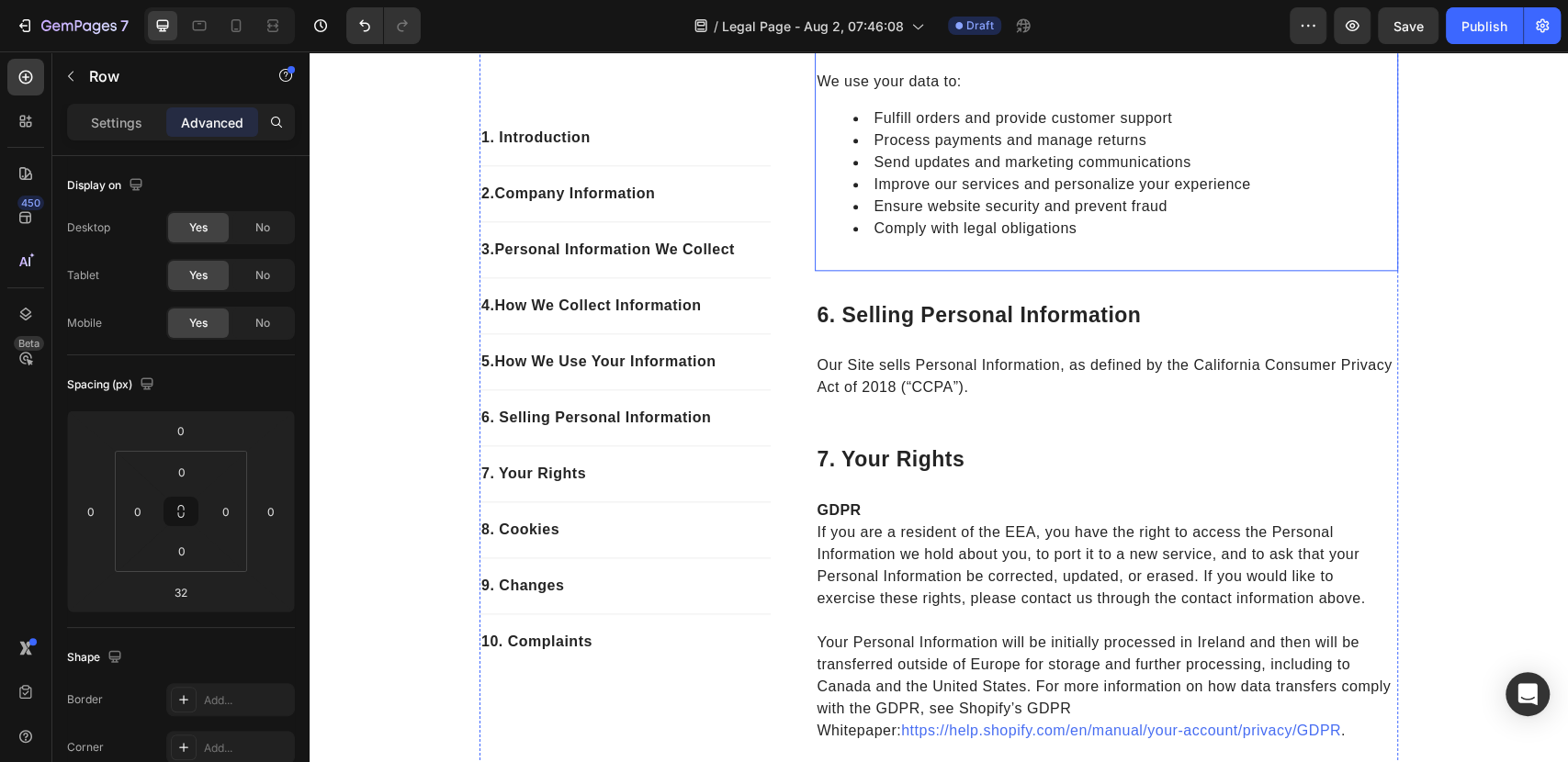 click on "5.  How We Use Your Information Heading We use your data to: Fulfill orders and provide customer support Process payments and manage returns Send updates and marketing communications Improve our services and personalize your experience Ensure website security and prevent fraud Comply with legal obligations Text block" at bounding box center (1106, 143) 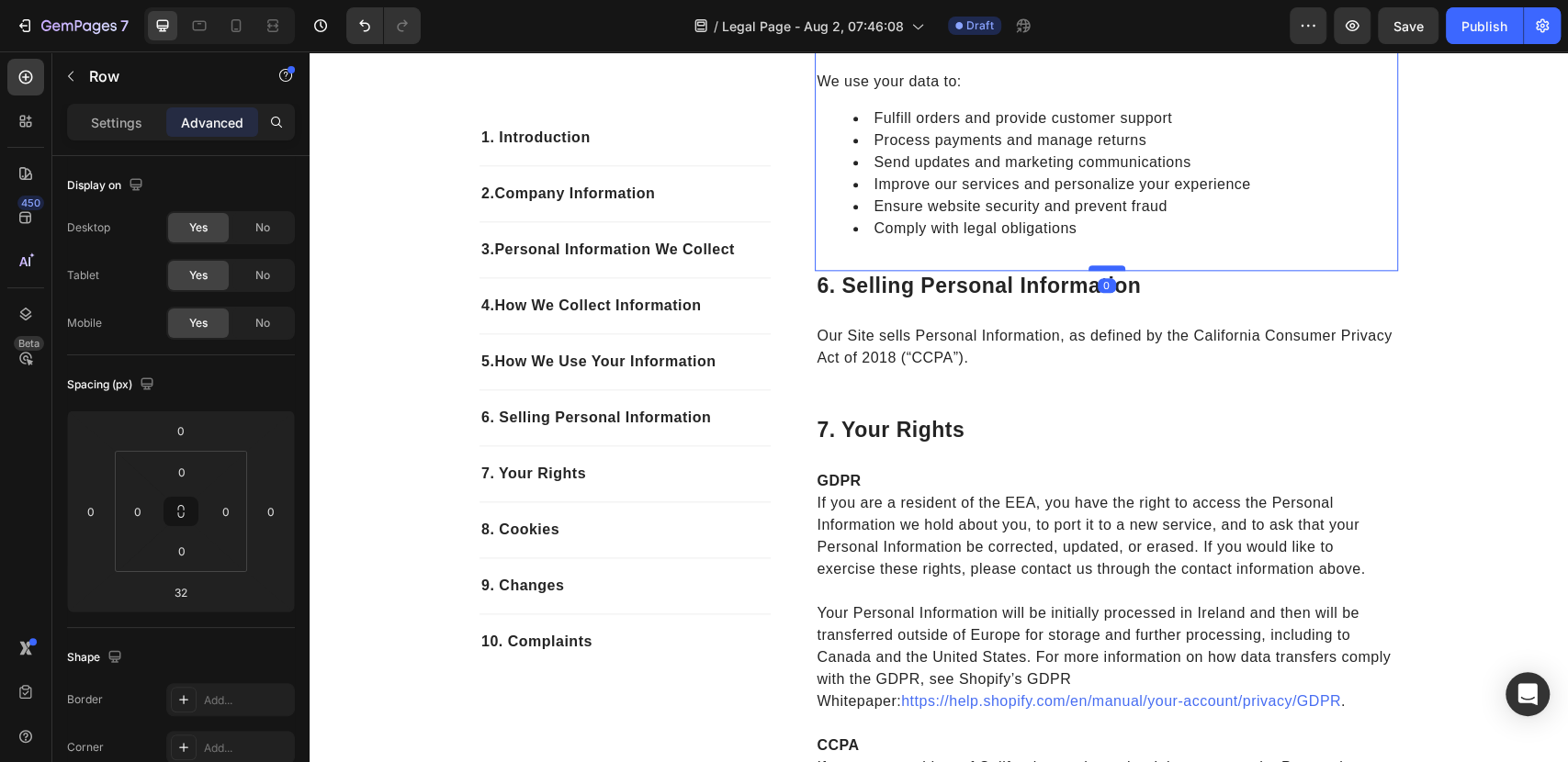 drag, startPoint x: 1095, startPoint y: 296, endPoint x: 1093, endPoint y: 265, distance: 31.06445 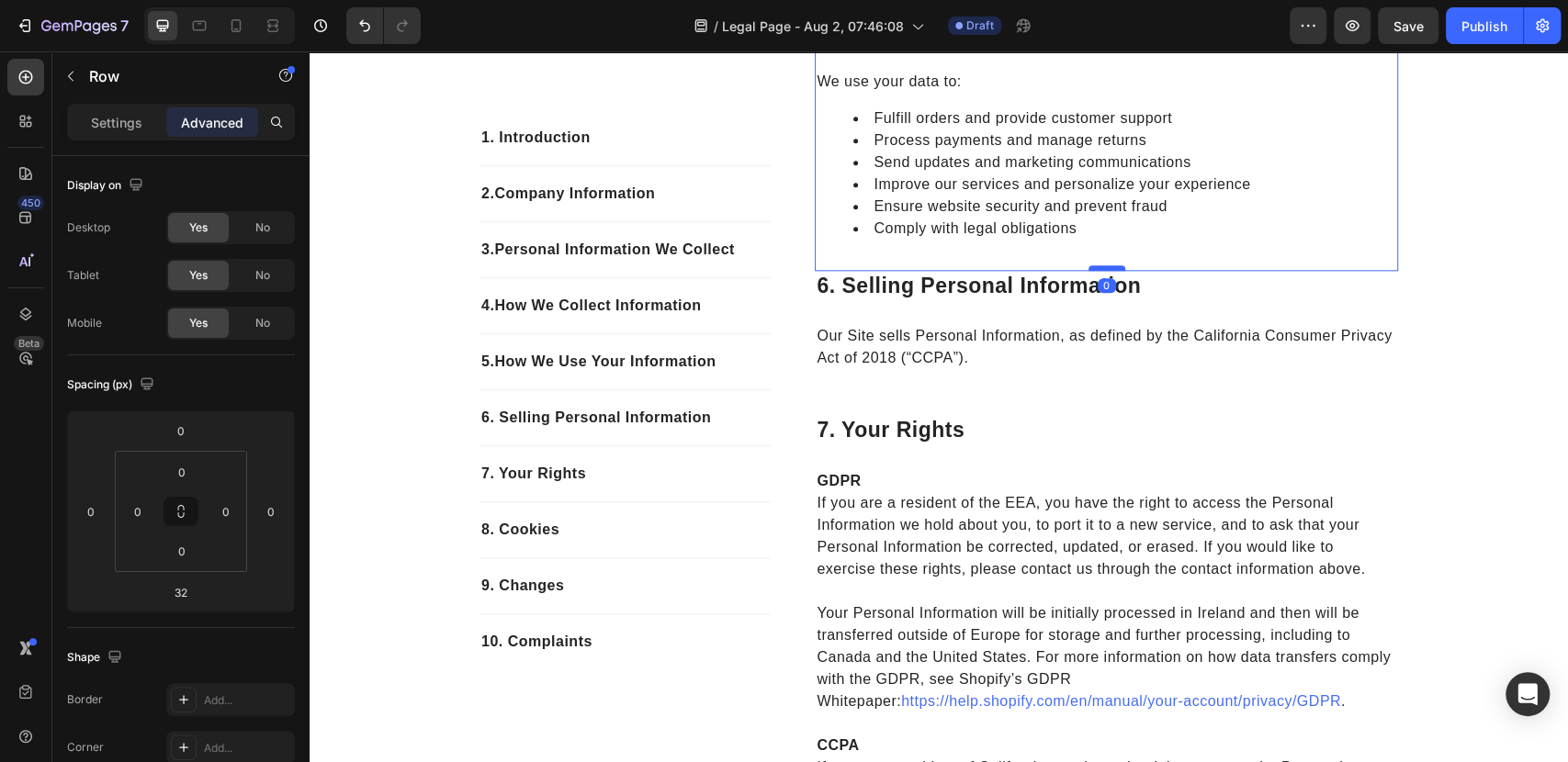 click at bounding box center [1107, 268] 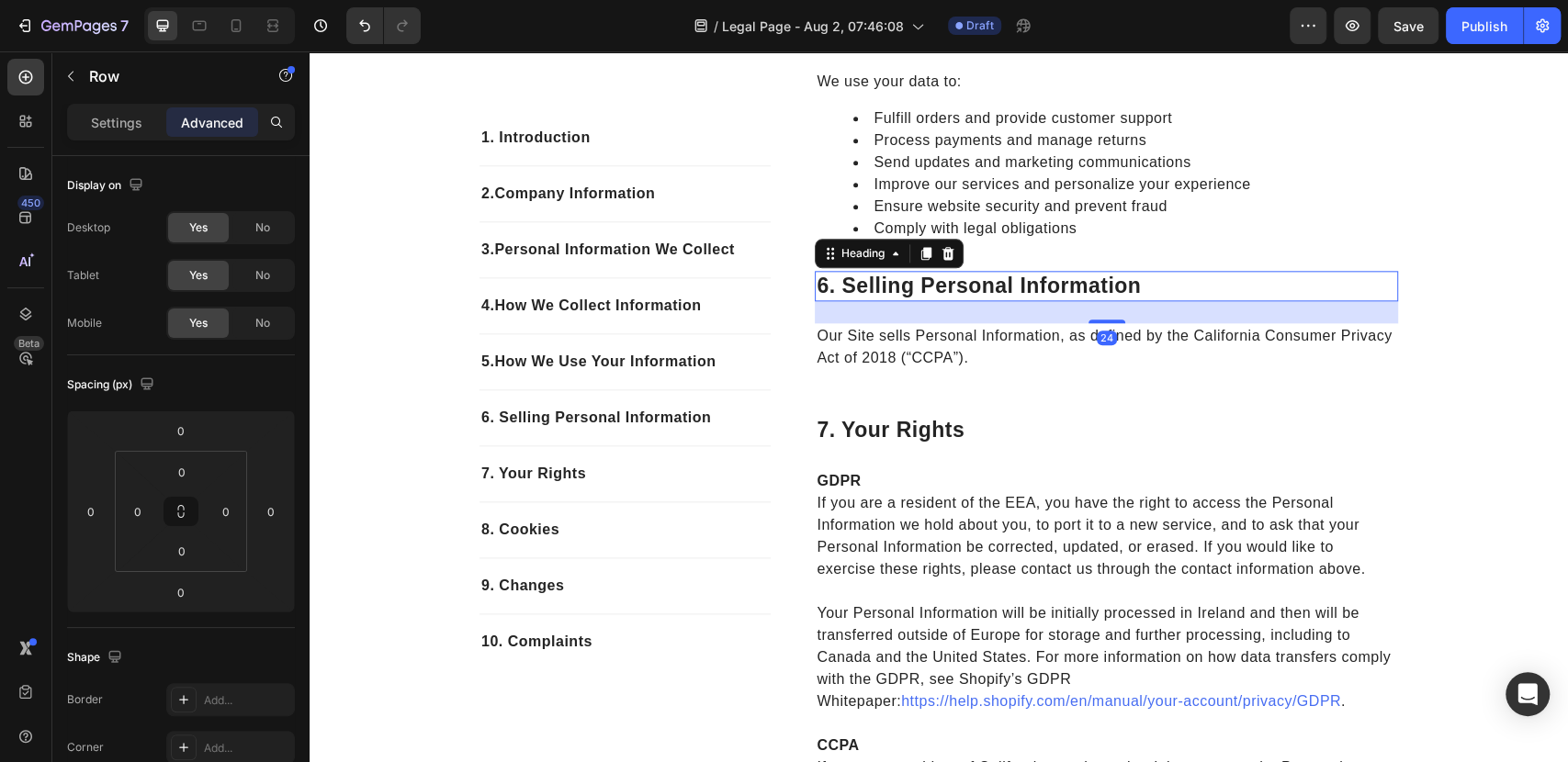 click on "6. selling personal information" at bounding box center [1106, 286] 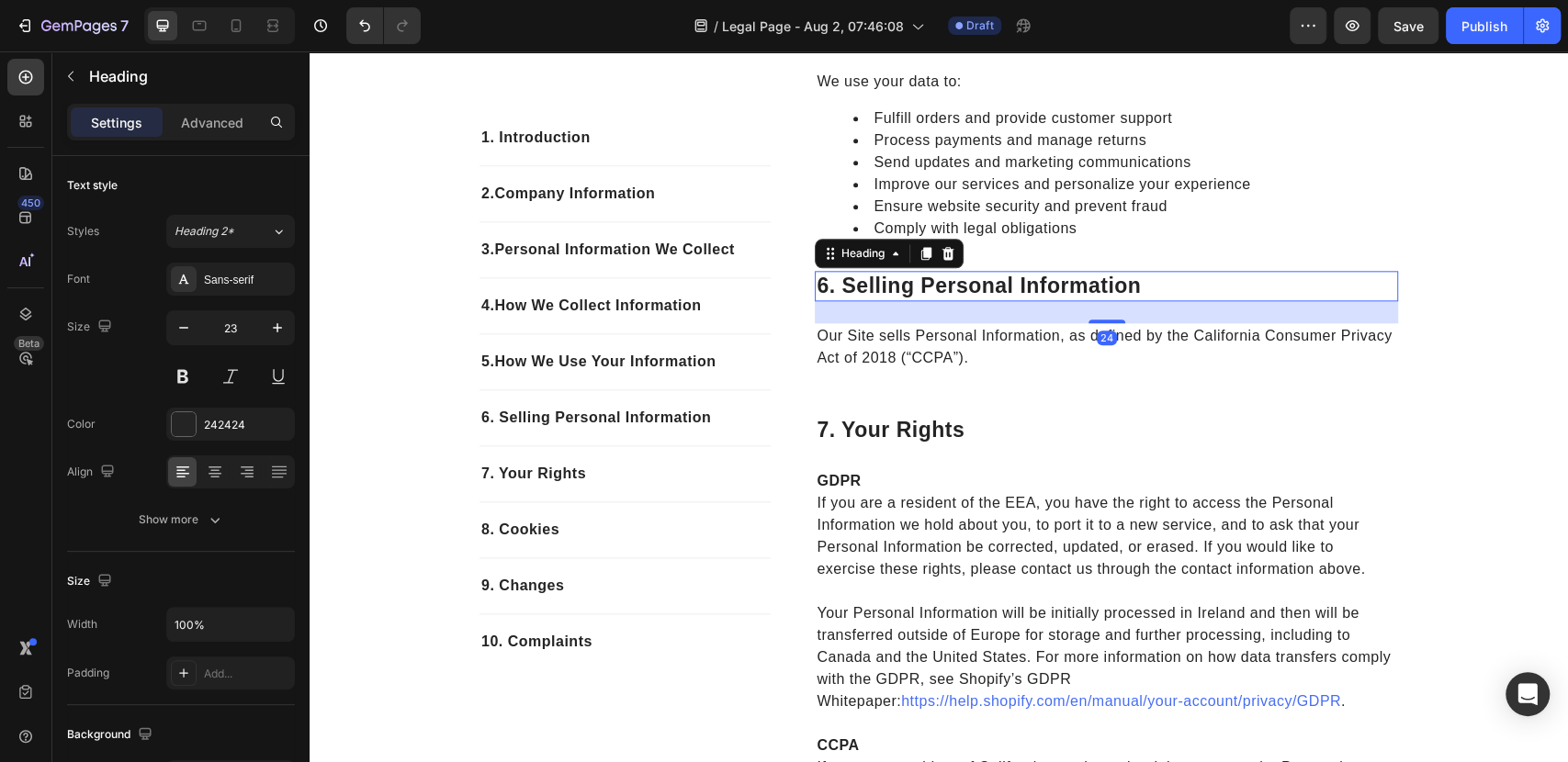click on "6. selling personal information" at bounding box center [1106, 286] 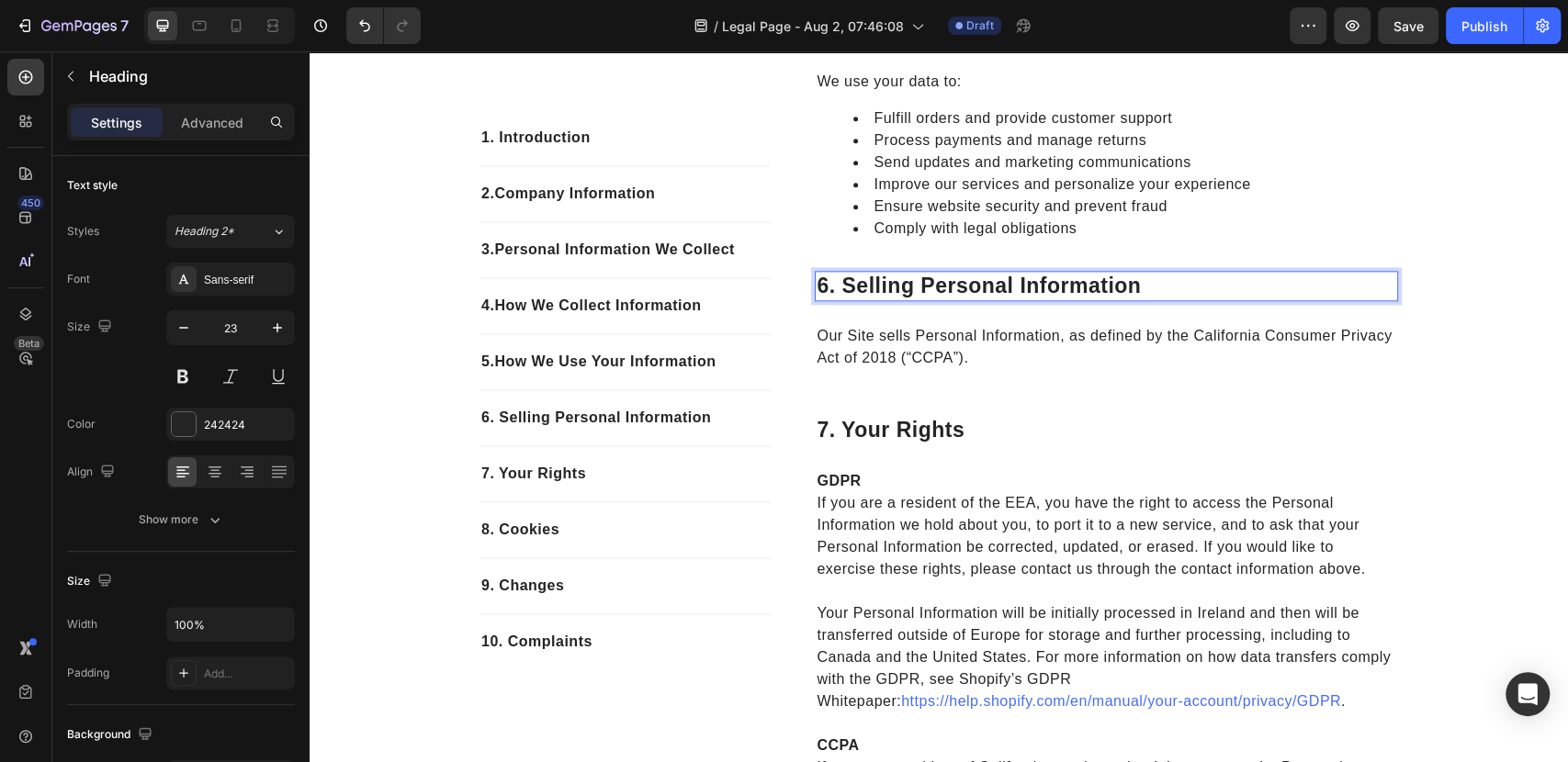 click on "6. selling personal information" at bounding box center (1106, 286) 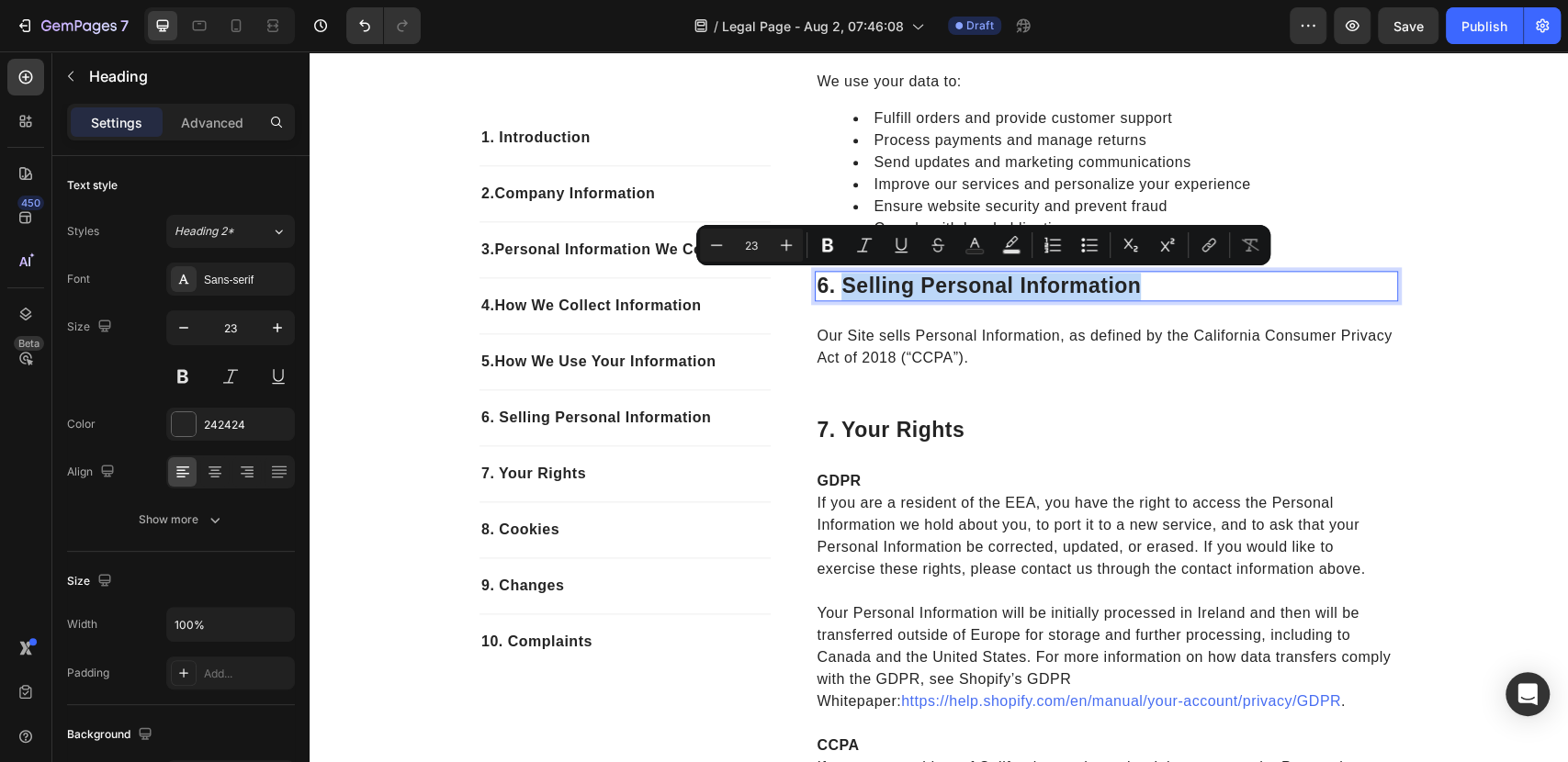 drag, startPoint x: 1147, startPoint y: 287, endPoint x: 833, endPoint y: 274, distance: 314.269 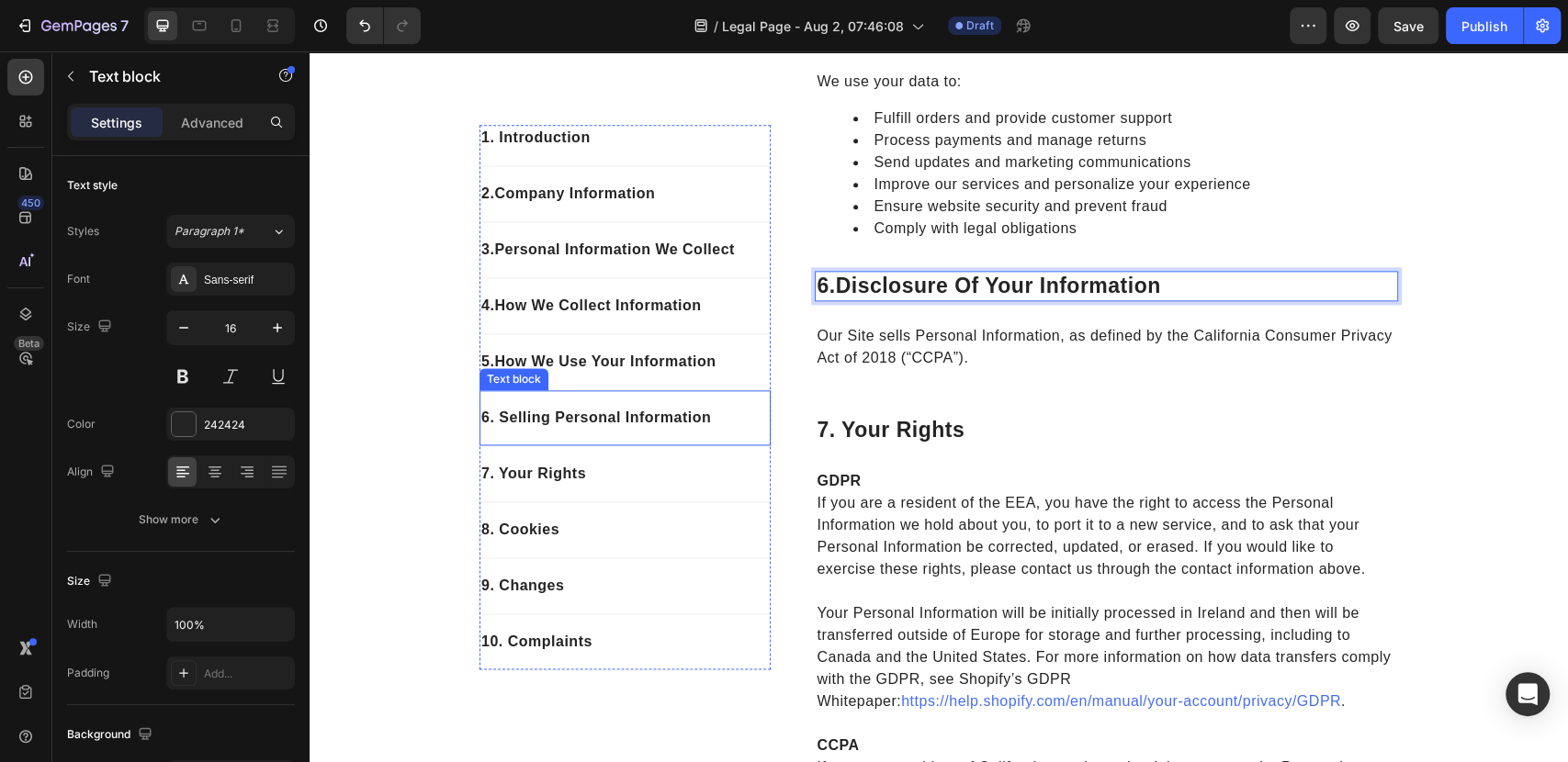 click on "6. Selling Personal Information" at bounding box center [625, 418] 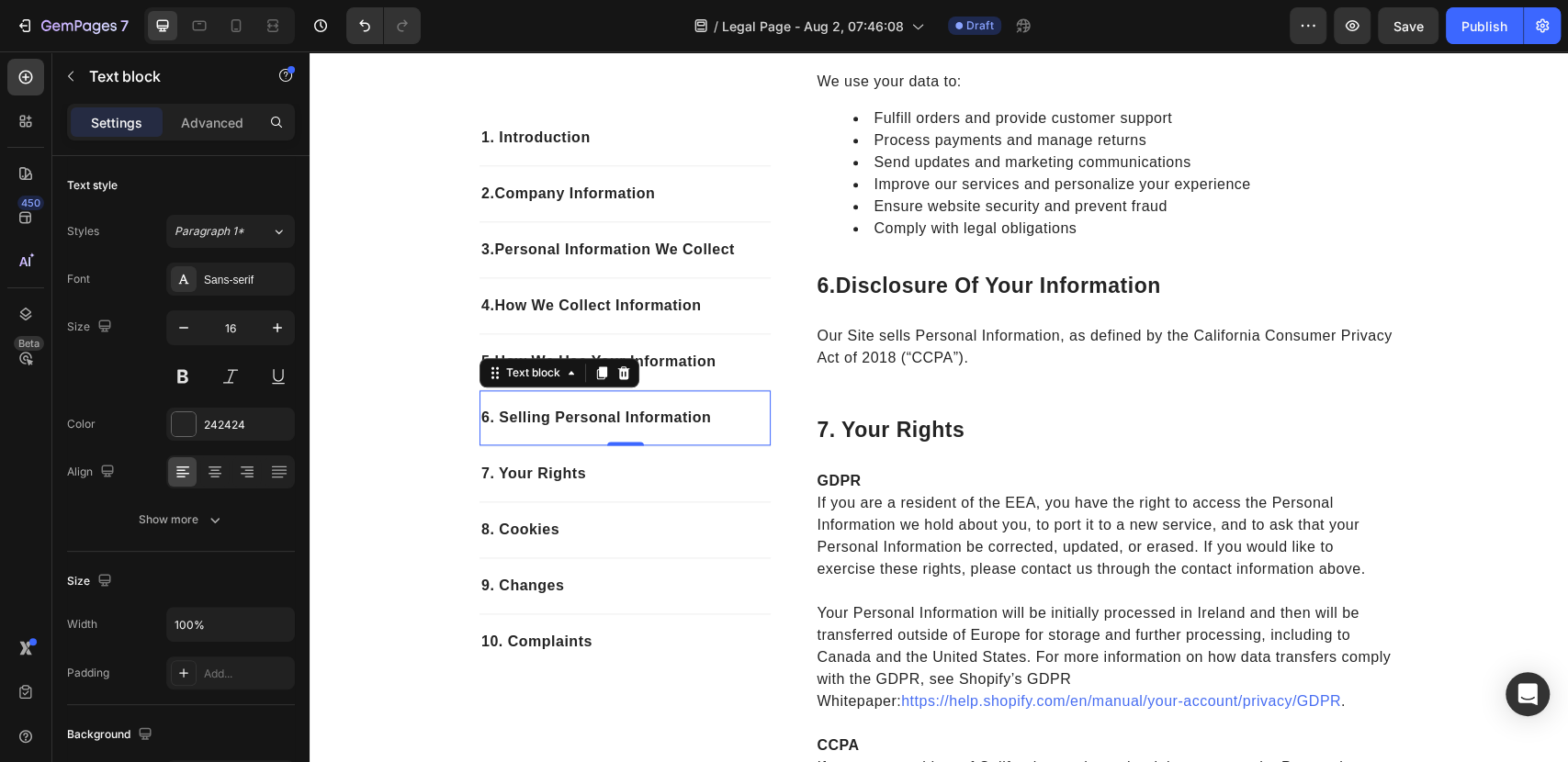 click on "6. Selling Personal Information" at bounding box center [625, 418] 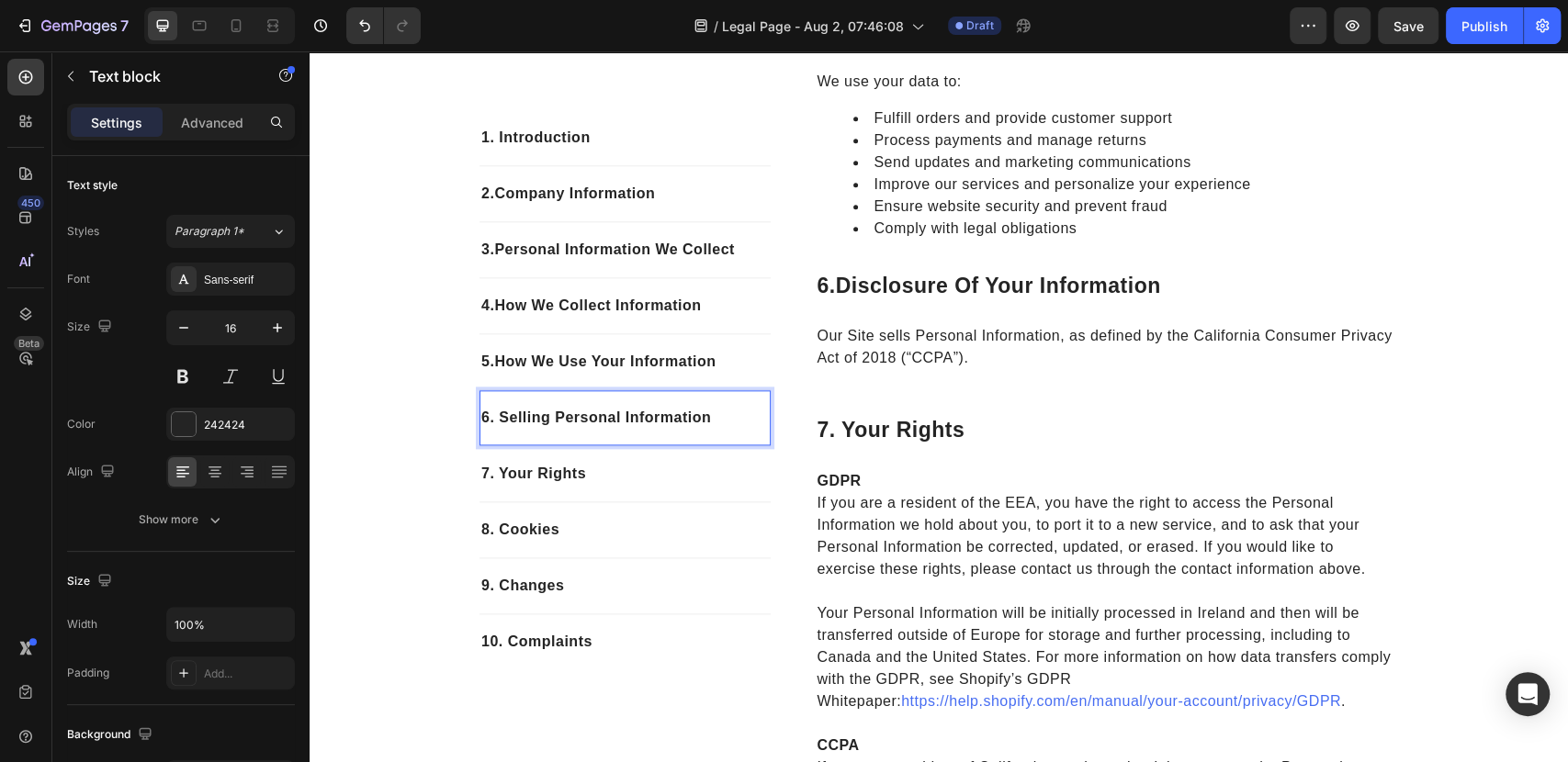 click on "6. Selling Personal Information" at bounding box center (625, 418) 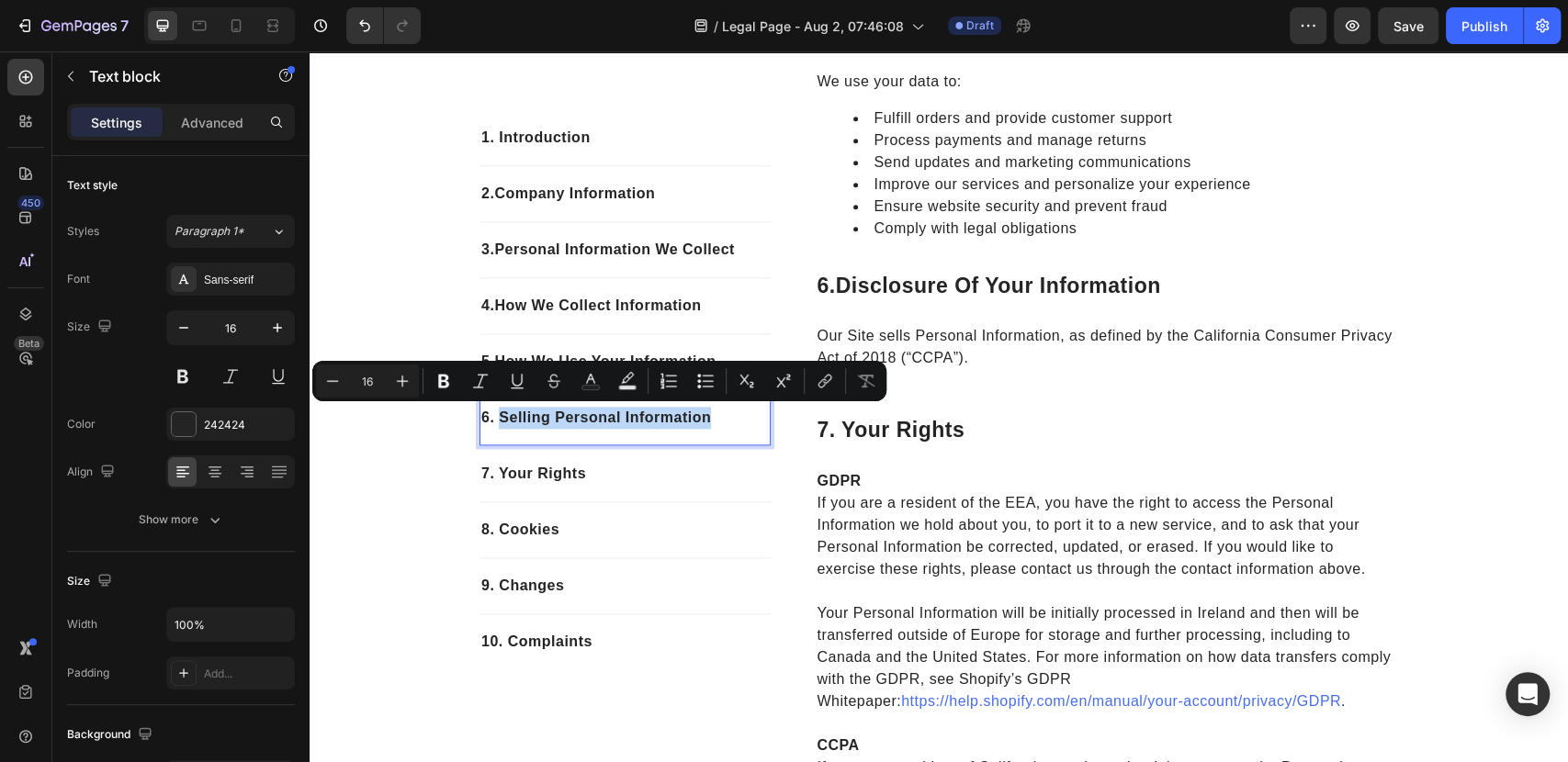 drag, startPoint x: 709, startPoint y: 415, endPoint x: 493, endPoint y: 410, distance: 216.05786 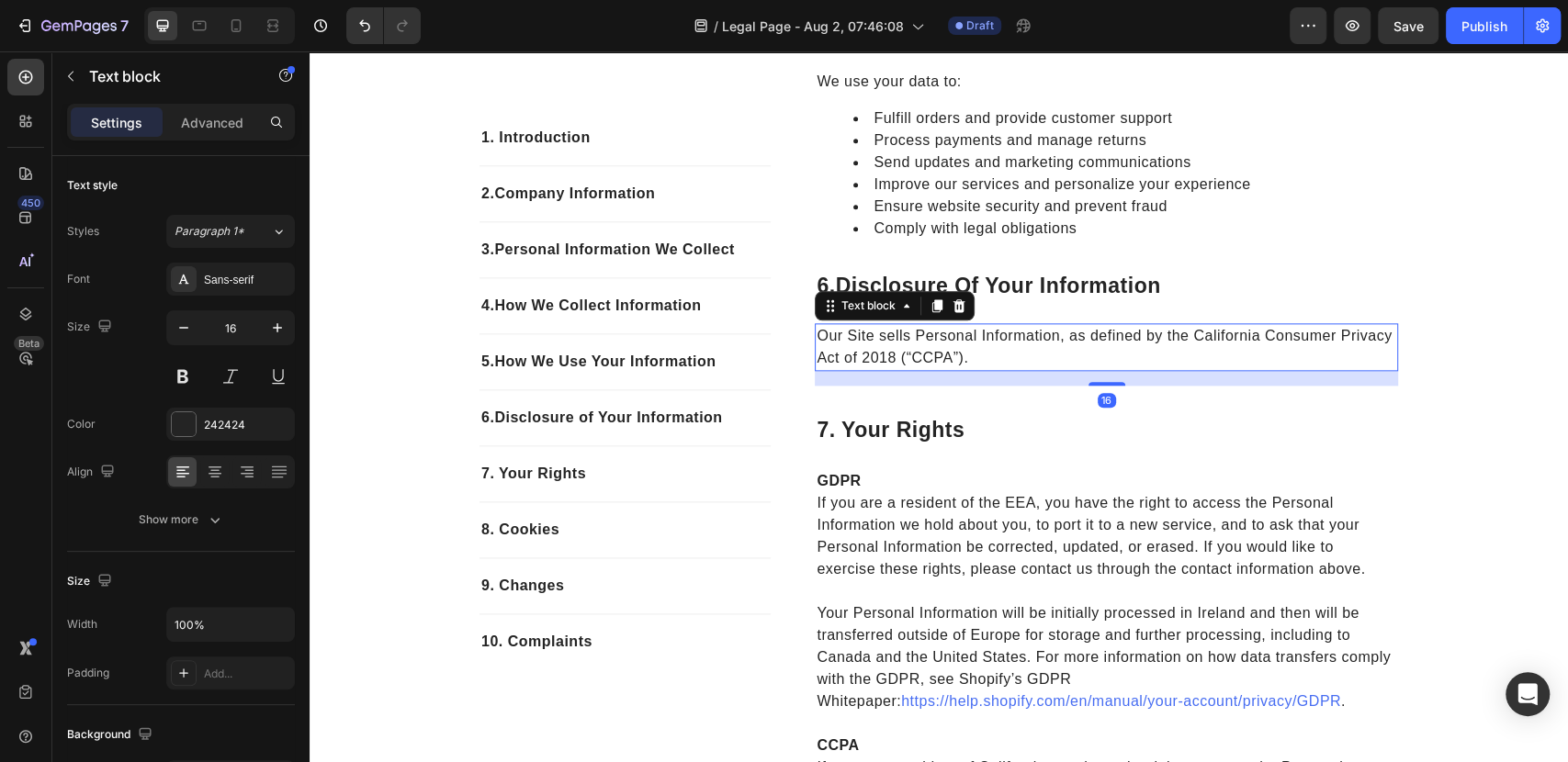 click on "Our Site sells Personal Information, as defined by the California Consumer Privacy Act of 2018 (“CCPA”)." at bounding box center (1106, 347) 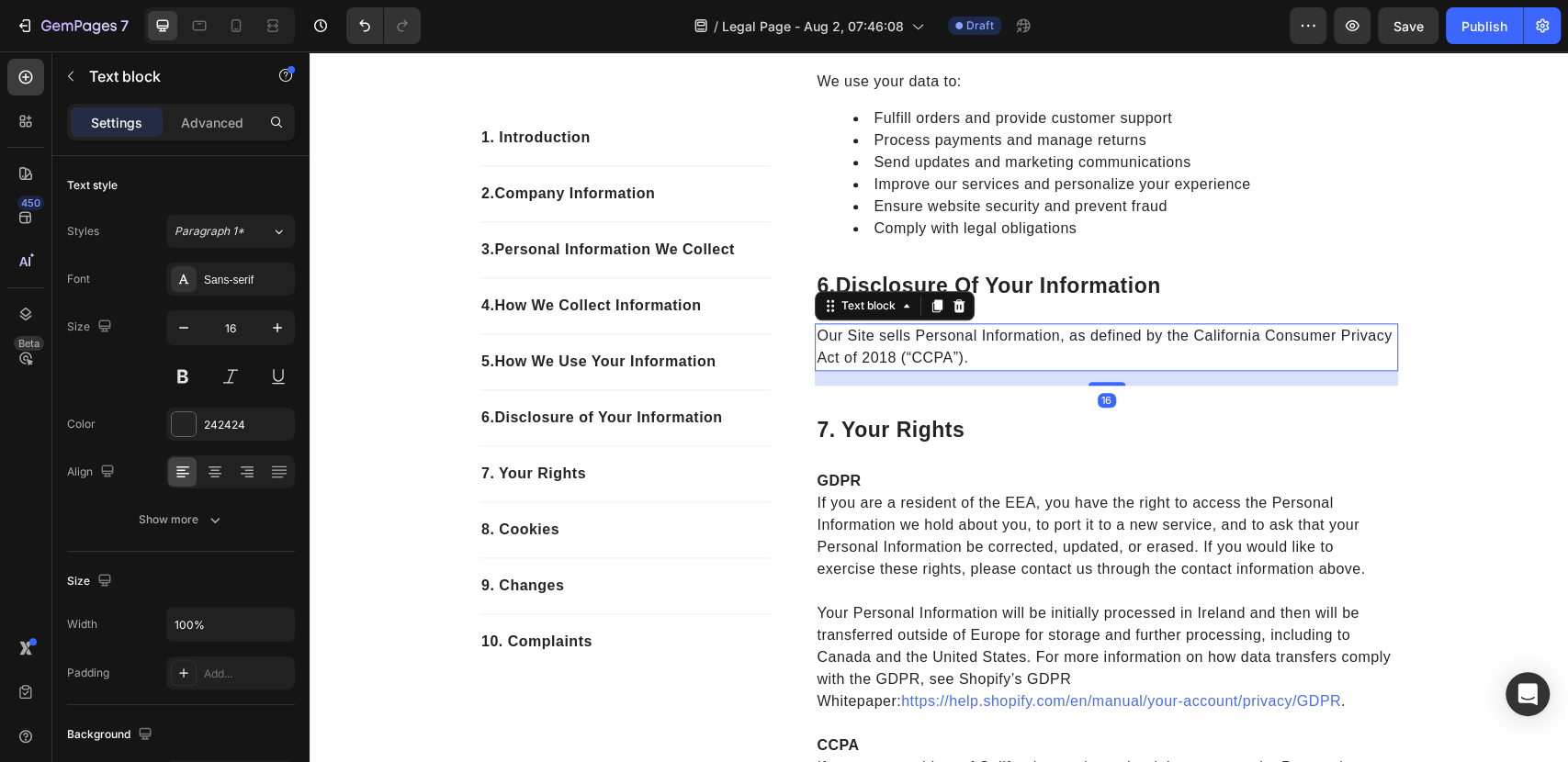 click on "Our Site sells Personal Information, as defined by the California Consumer Privacy Act of 2018 (“CCPA”)." at bounding box center [1106, 347] 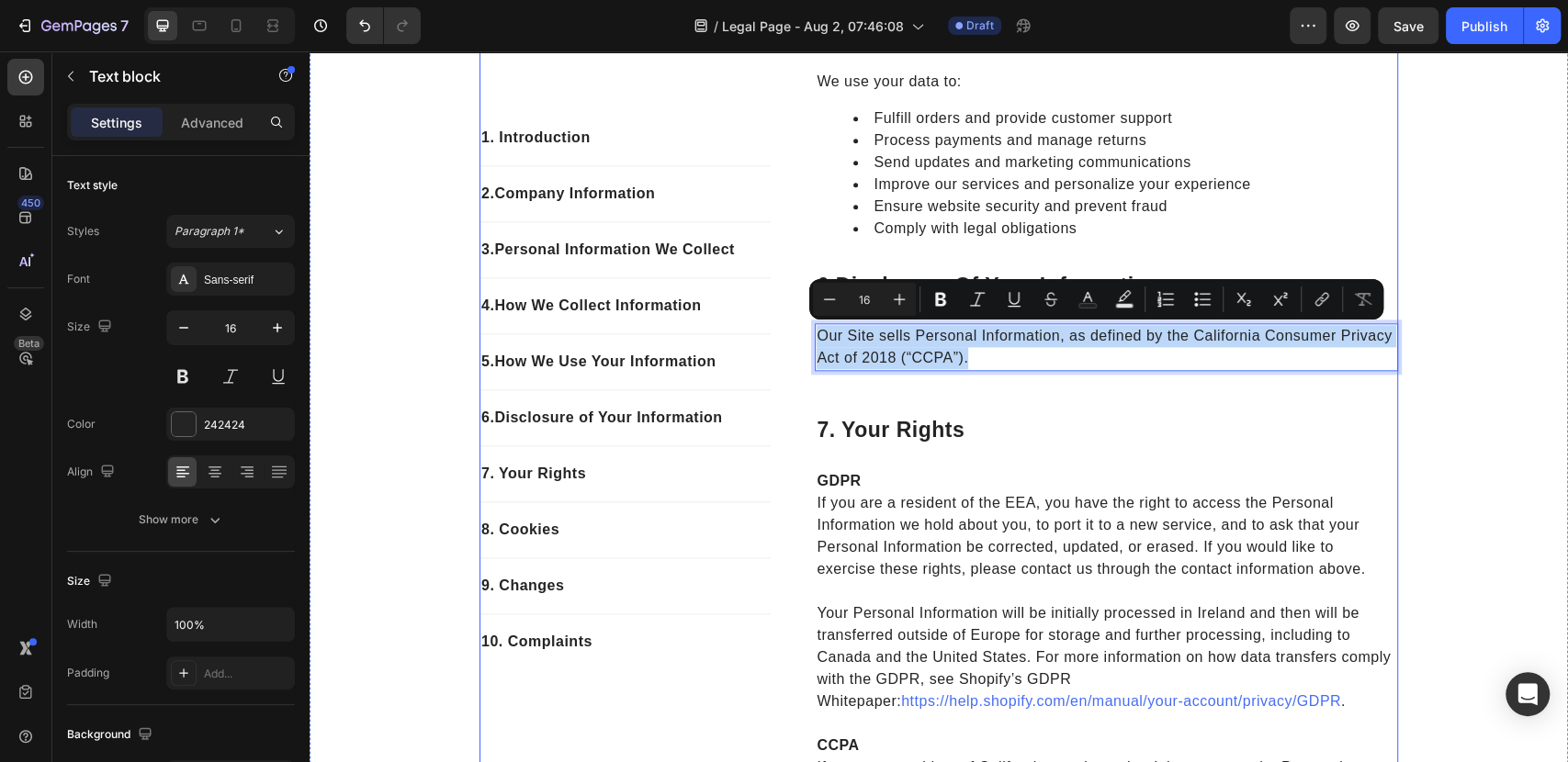 drag, startPoint x: 985, startPoint y: 354, endPoint x: 795, endPoint y: 336, distance: 190.8507 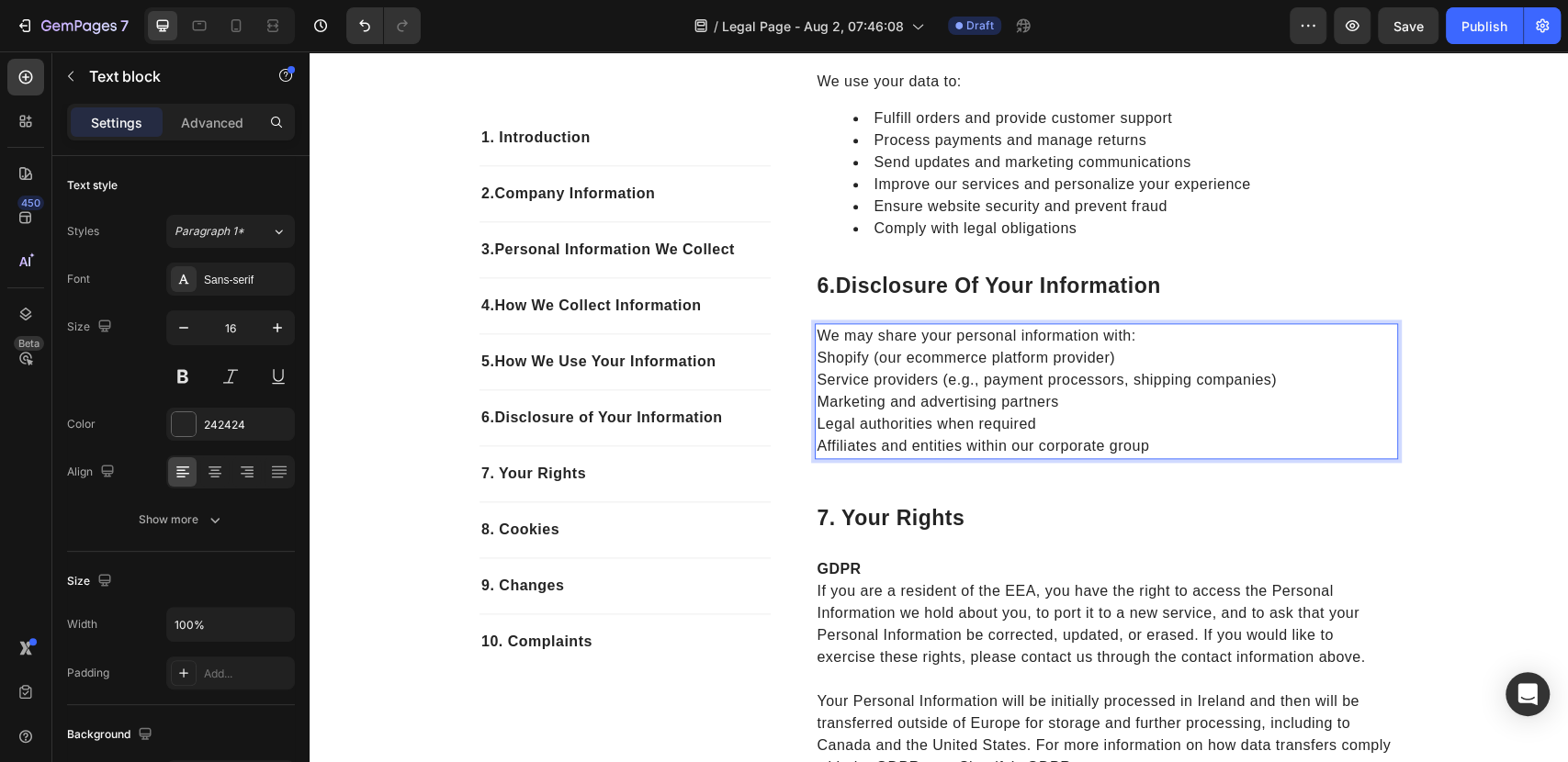 click on "Affiliates and entities within our corporate group" at bounding box center (1106, 446) 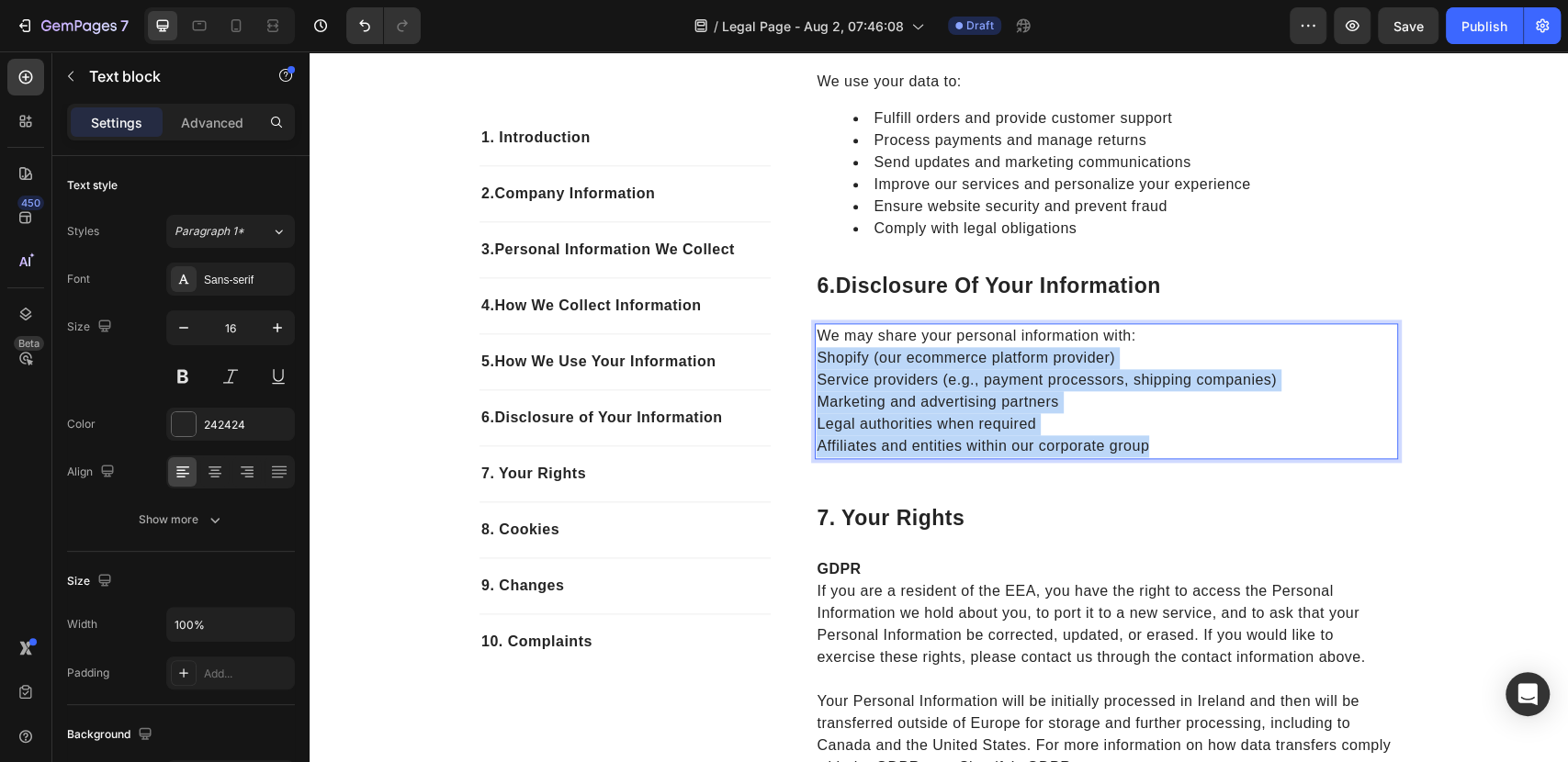 drag, startPoint x: 1140, startPoint y: 443, endPoint x: 809, endPoint y: 364, distance: 340.2969 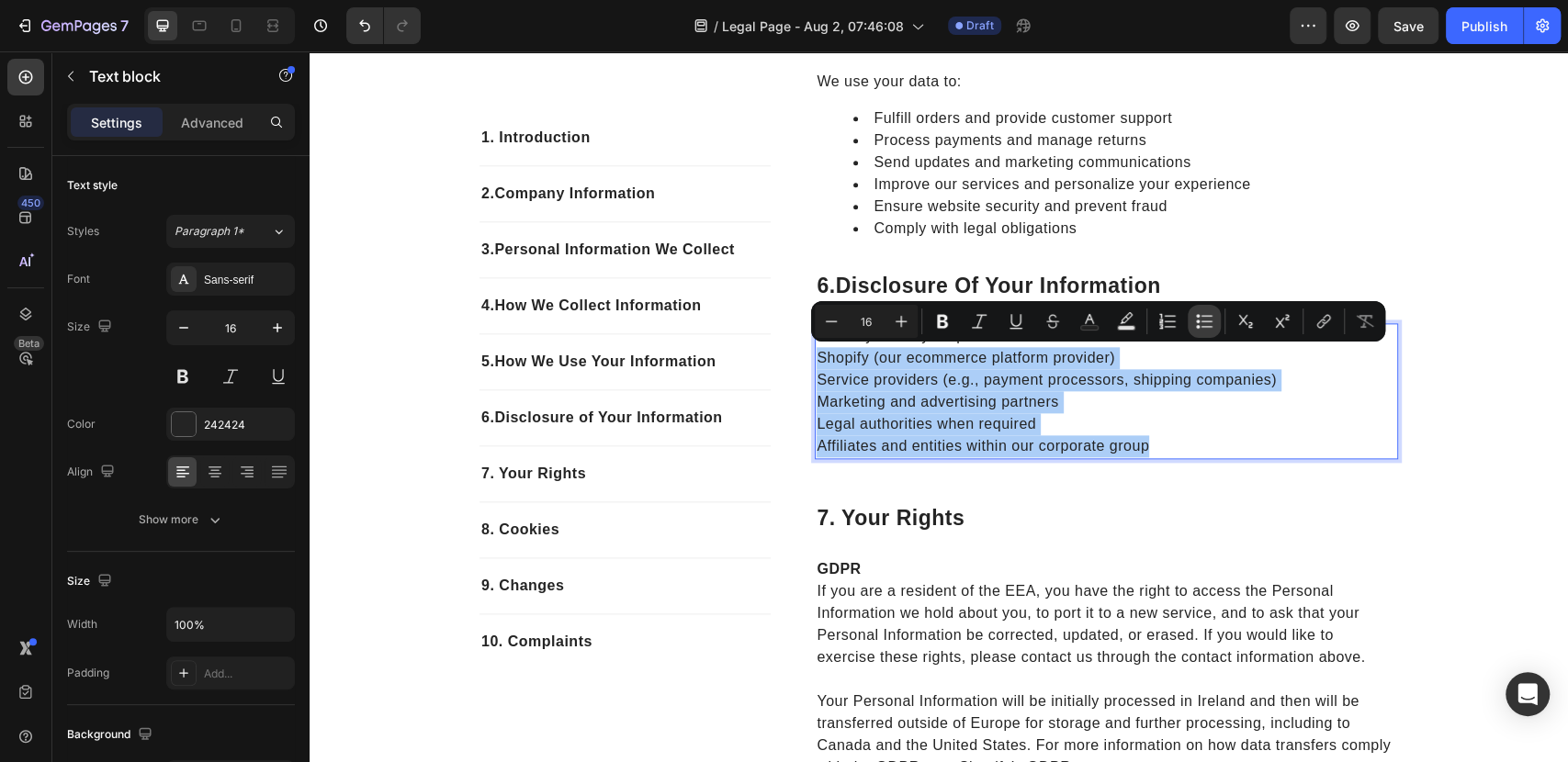 click 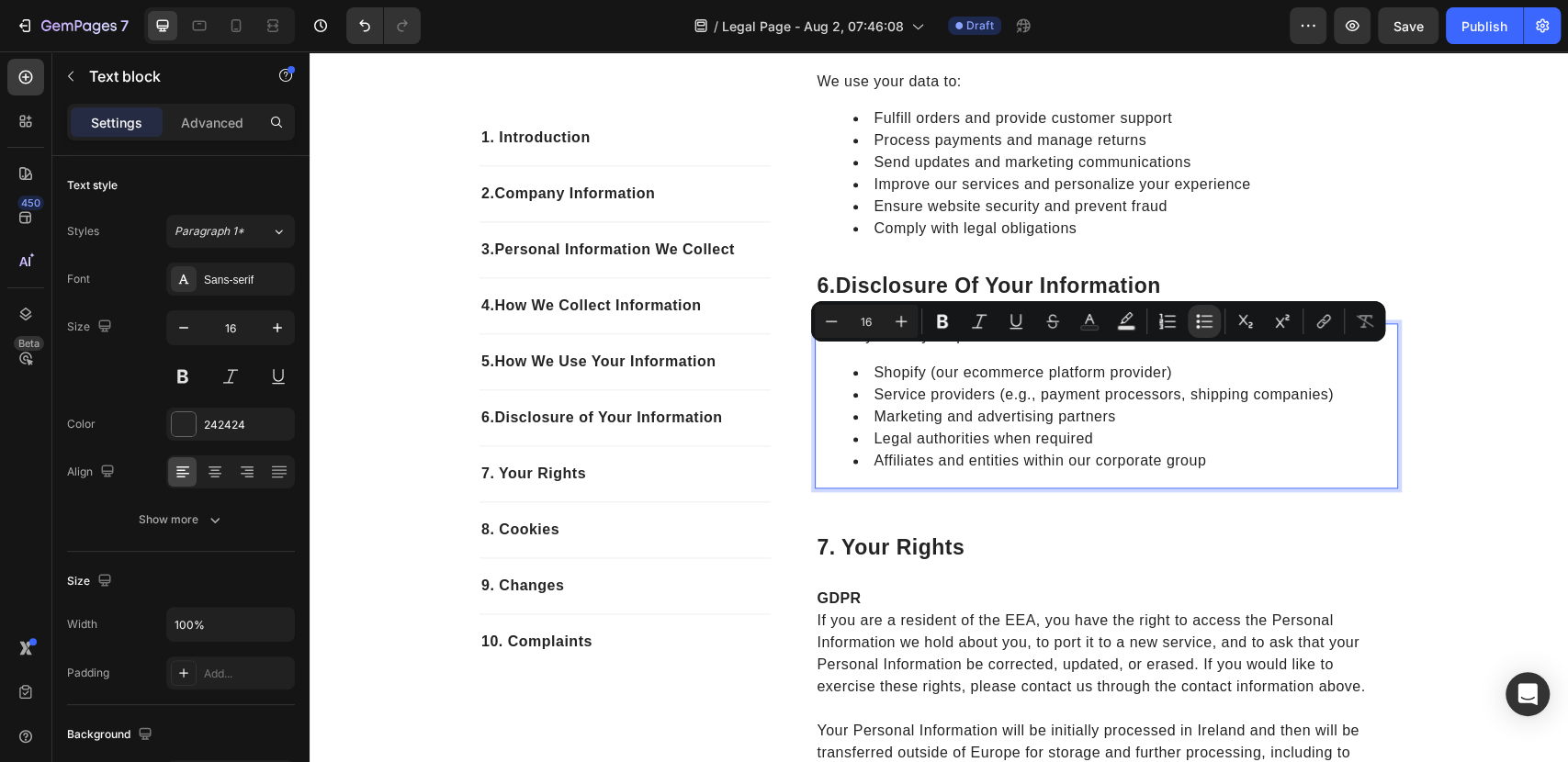 click on "Marketing and advertising partners" at bounding box center [1124, 417] 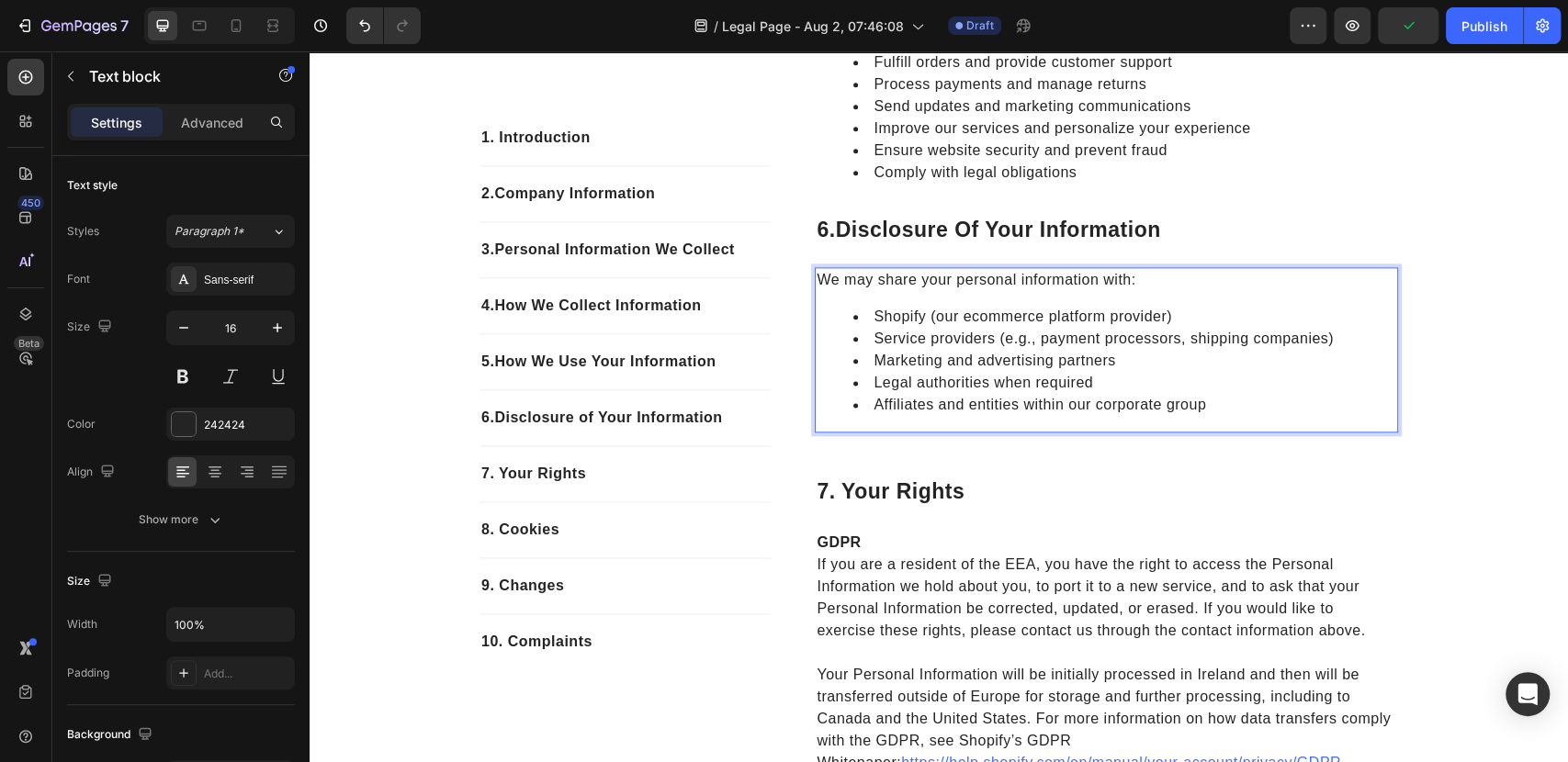 scroll, scrollTop: 1495, scrollLeft: 0, axis: vertical 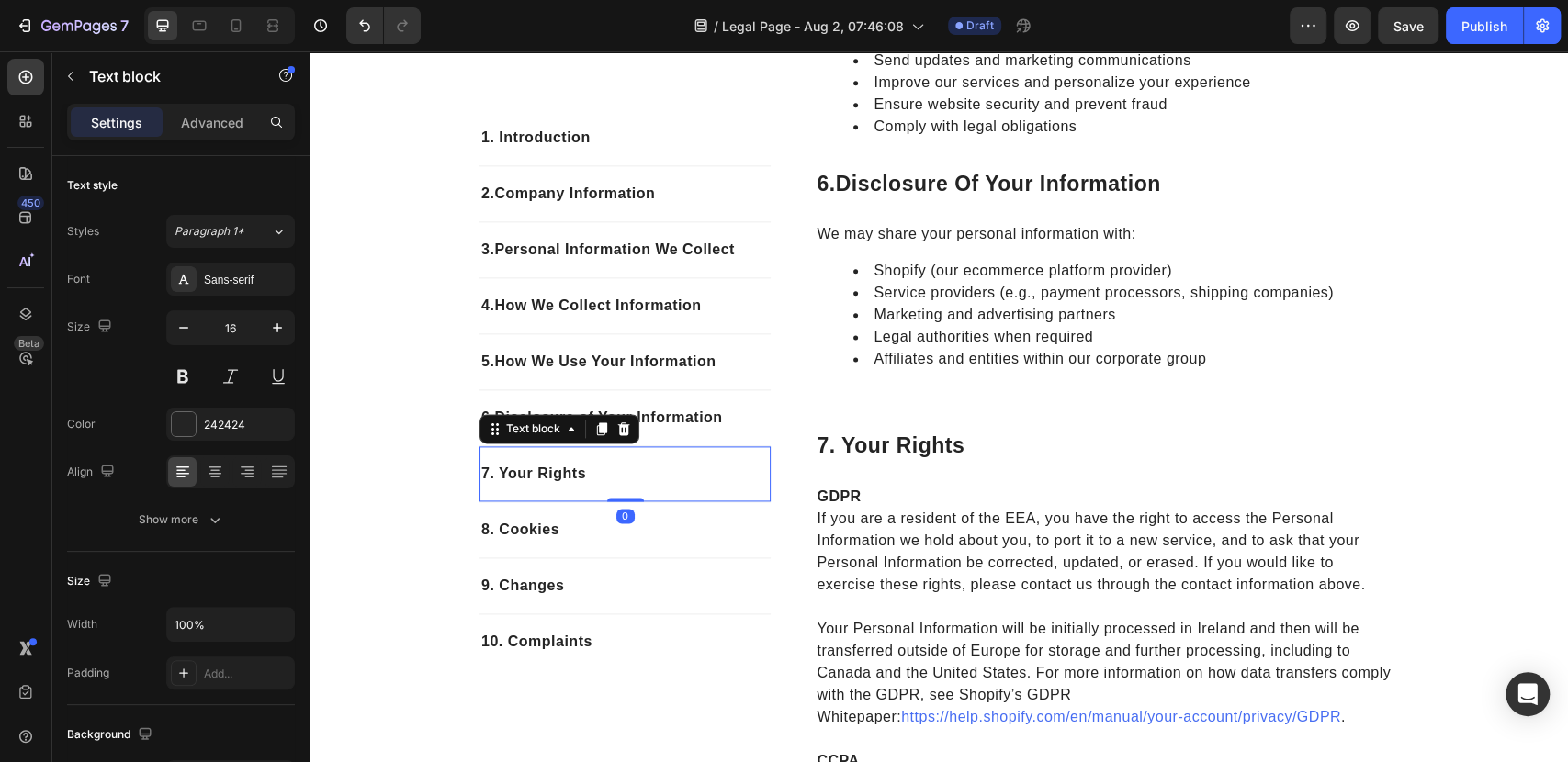 click on "7. Your Rights" at bounding box center (625, 474) 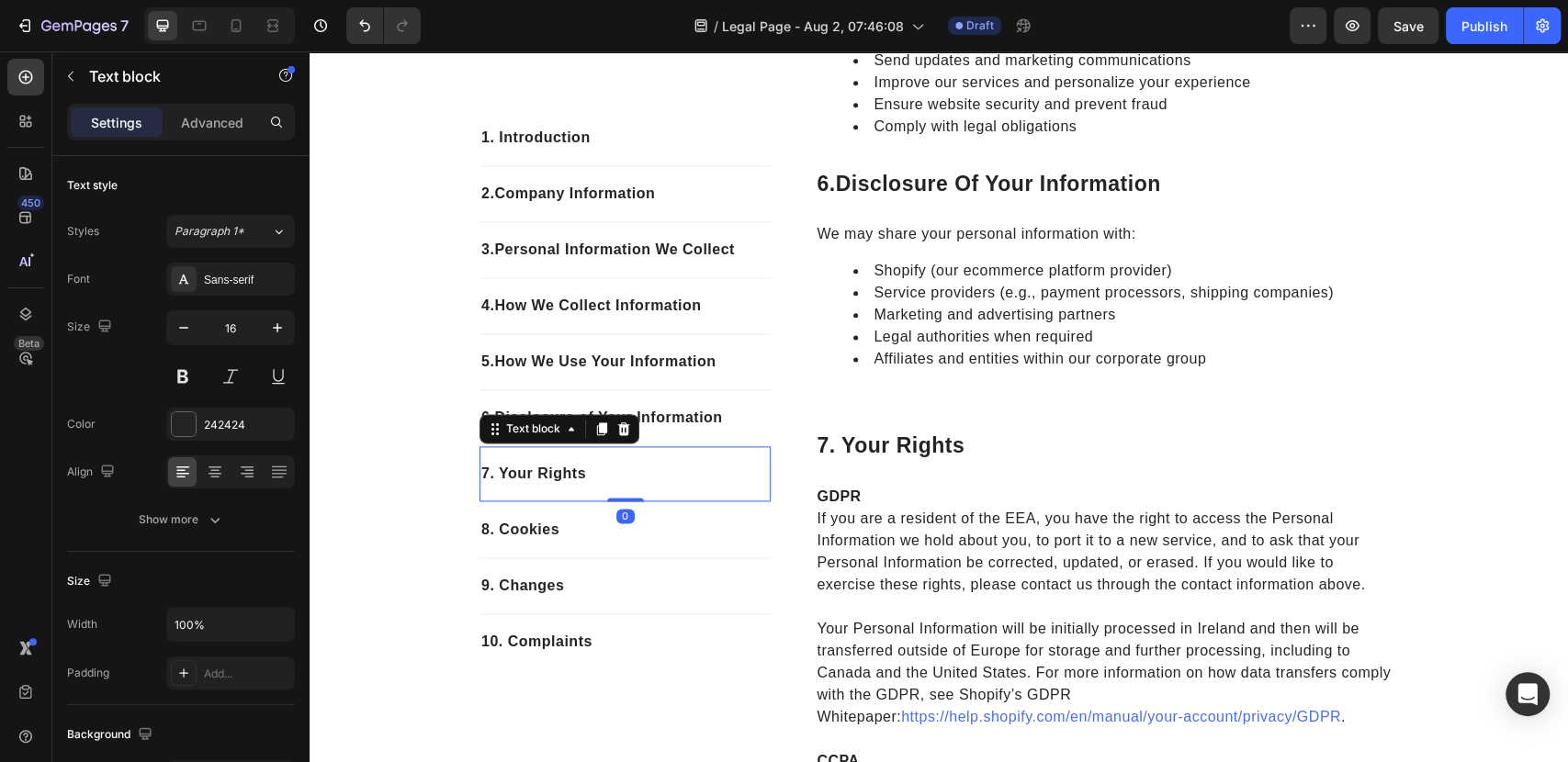 click on "7. Your Rights" at bounding box center (625, 474) 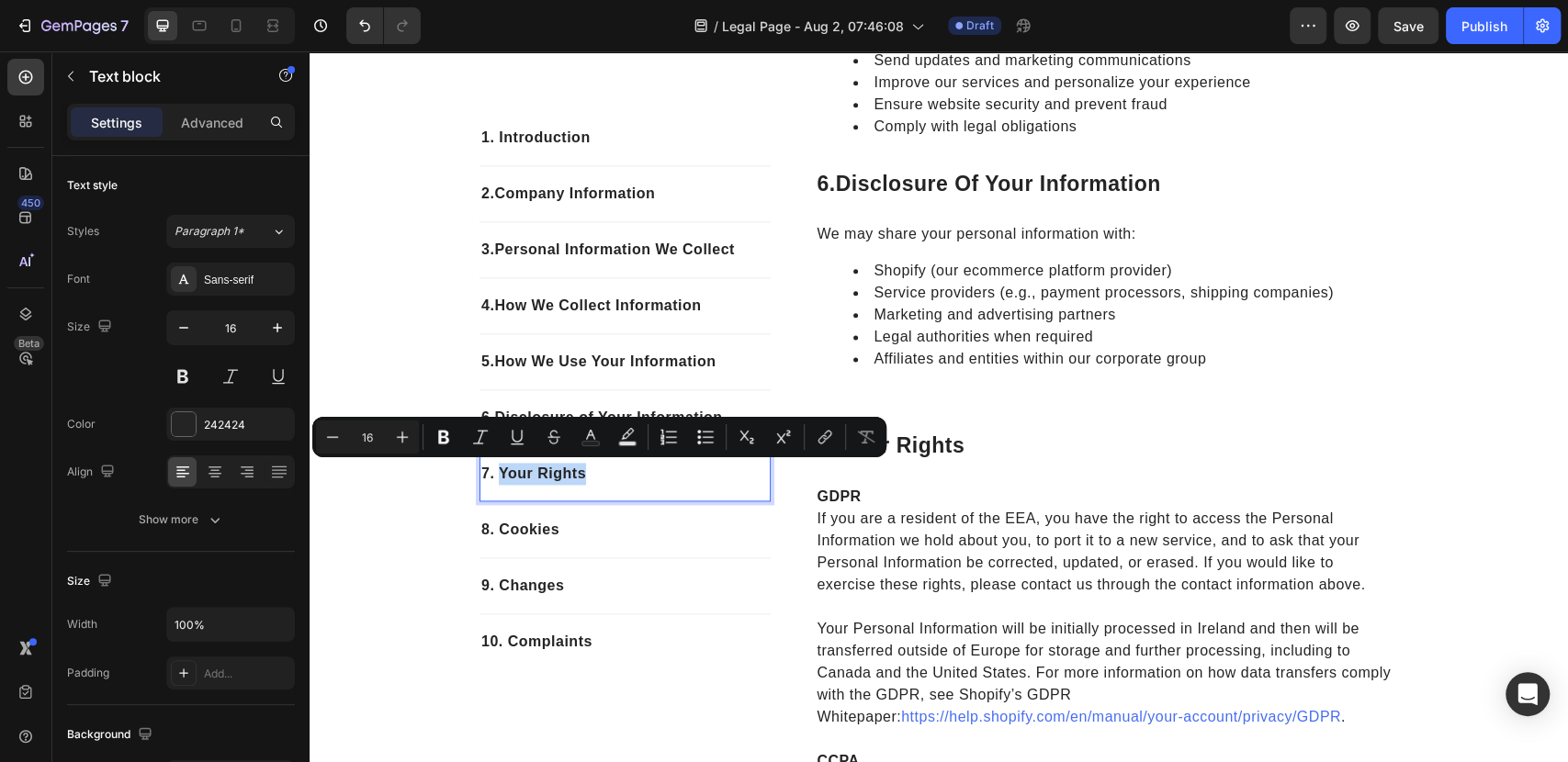 drag, startPoint x: 583, startPoint y: 475, endPoint x: 491, endPoint y: 473, distance: 92.0217 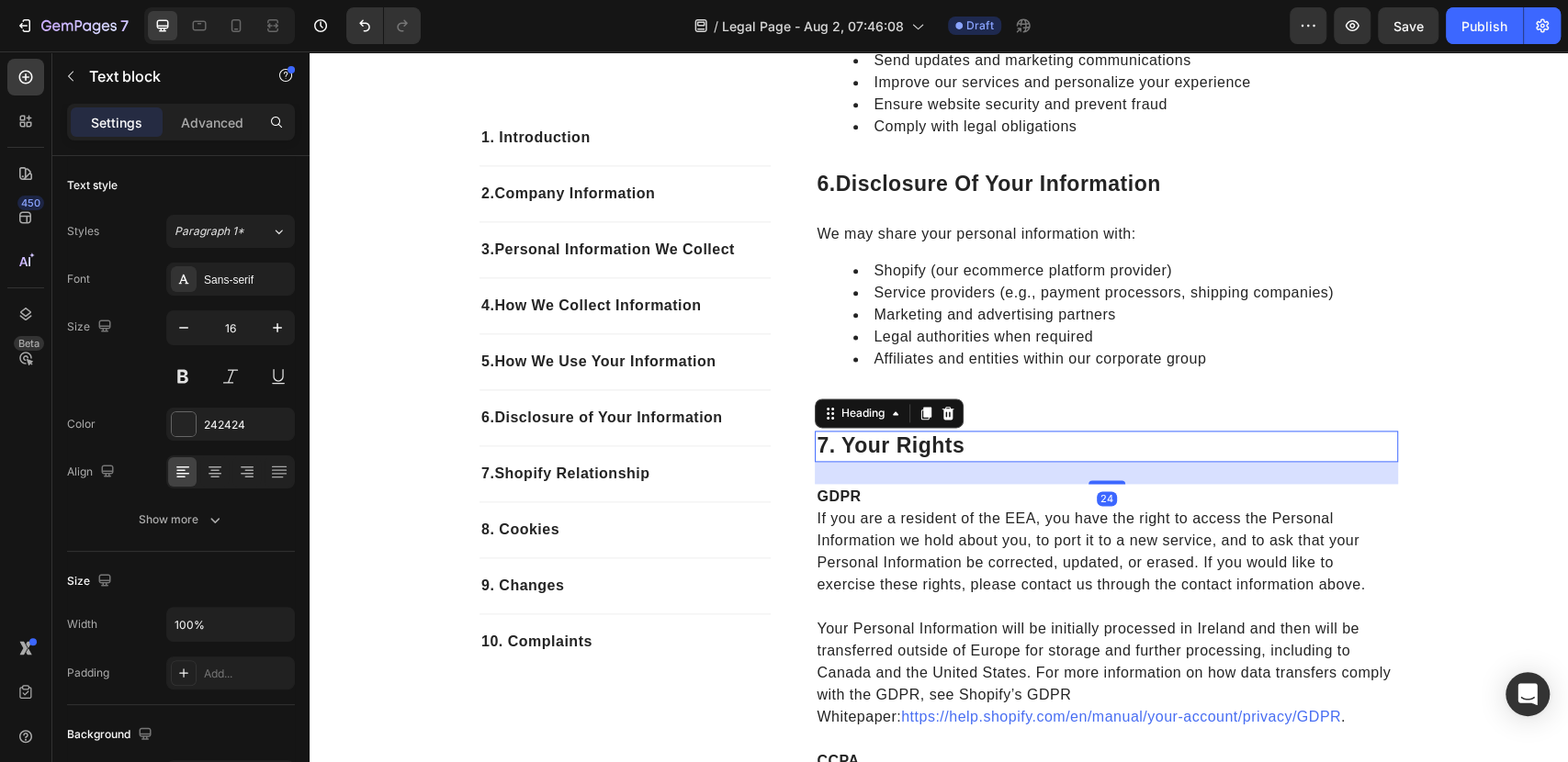 click on "7. your rights" at bounding box center (1106, 446) 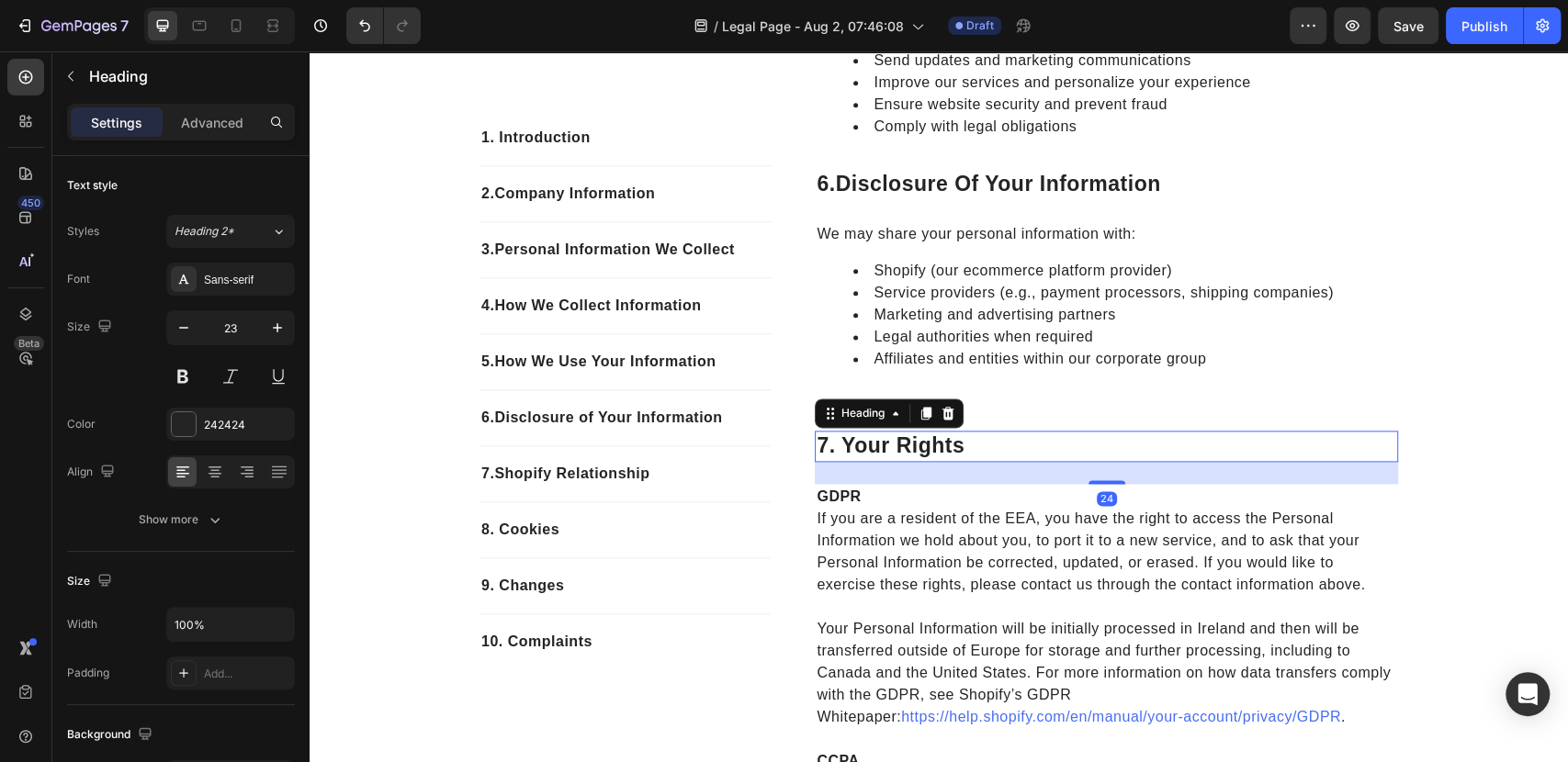 click on "7. your rights" at bounding box center (1106, 446) 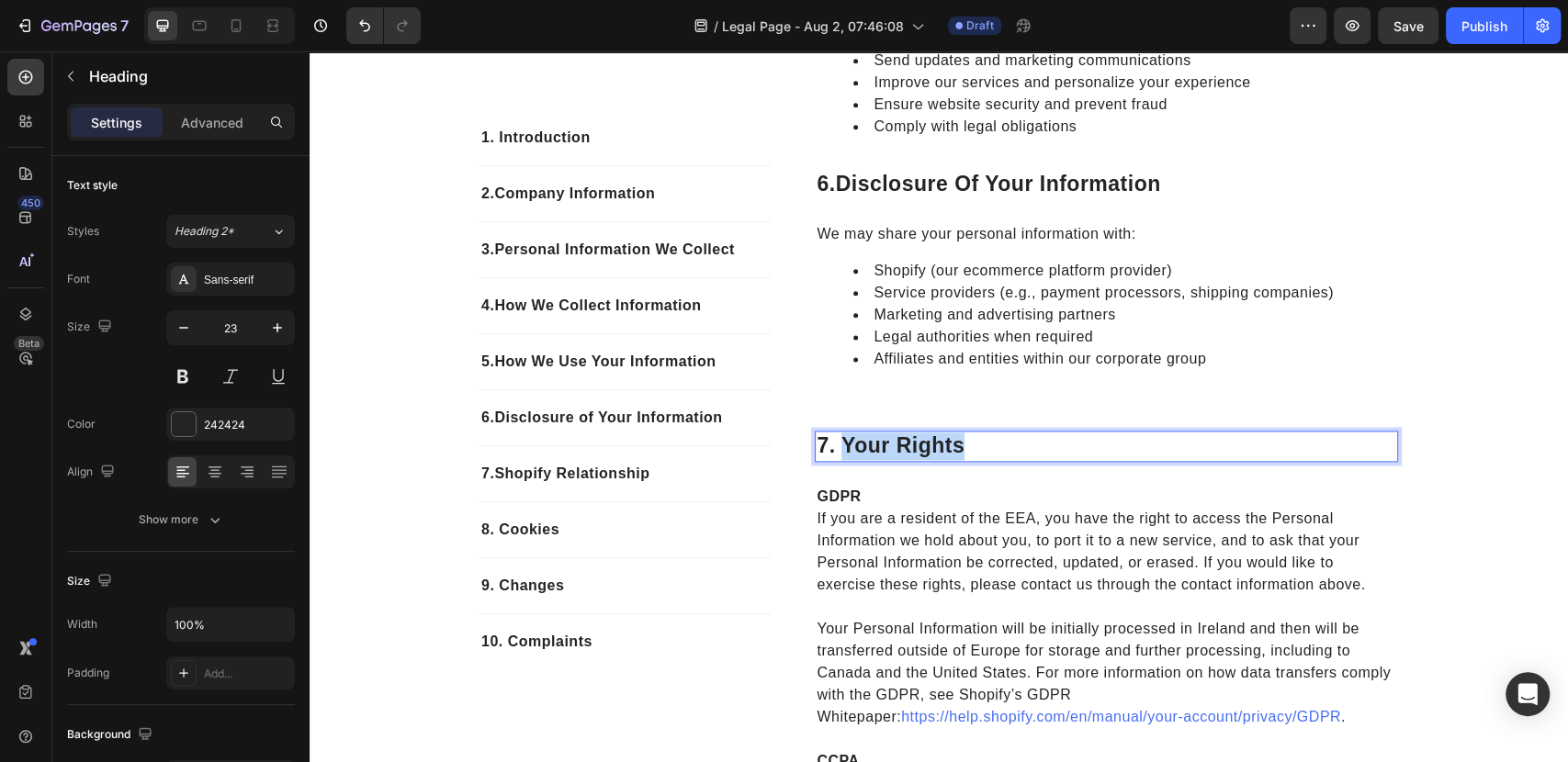 drag, startPoint x: 978, startPoint y: 447, endPoint x: 839, endPoint y: 443, distance: 139.05754 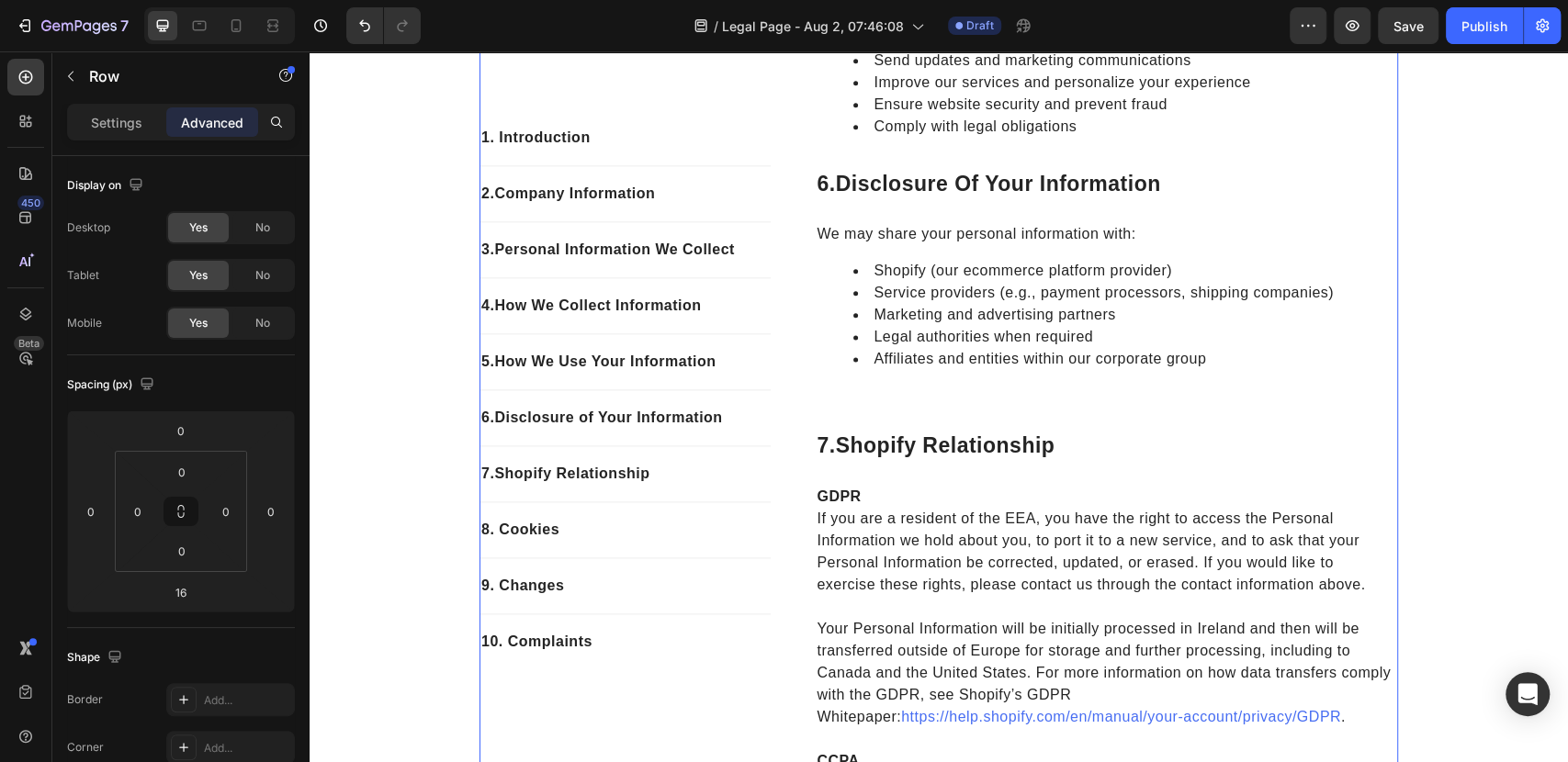 click on "1. Introduction Heading VYORA by ROVANT LTD operates this store and website, including all related information, content, features, tools, products, and services (the "Services") to provide you, the customer, with a curated shopping experience. VYORA by ROVANT LTD is powered by Shopify, which enables us to provide the Services to you. This Privacy Policy explains how we collect, use, and disclose your personal information when you use or interact with our Services. By accessing or using our Services, you confirm that you have read, understood, and agree to the terms of this Privacy Policy. Text block Row 2.  Company Information Heading VYORA by ROVANT LTD 71-75 Shelton Street [CITY] [POSTAL_CODE], UNITED KINGDOM Mobile: [PHONE] Email: [EMAIL] Text block Row 3.  Personal Information We Collect Heading We may collect the following types of personal information: Contact details (name, address, phone number, email) Payment and financial data Account login information Text block Row 4.  Heading Row" at bounding box center [1106, 710] 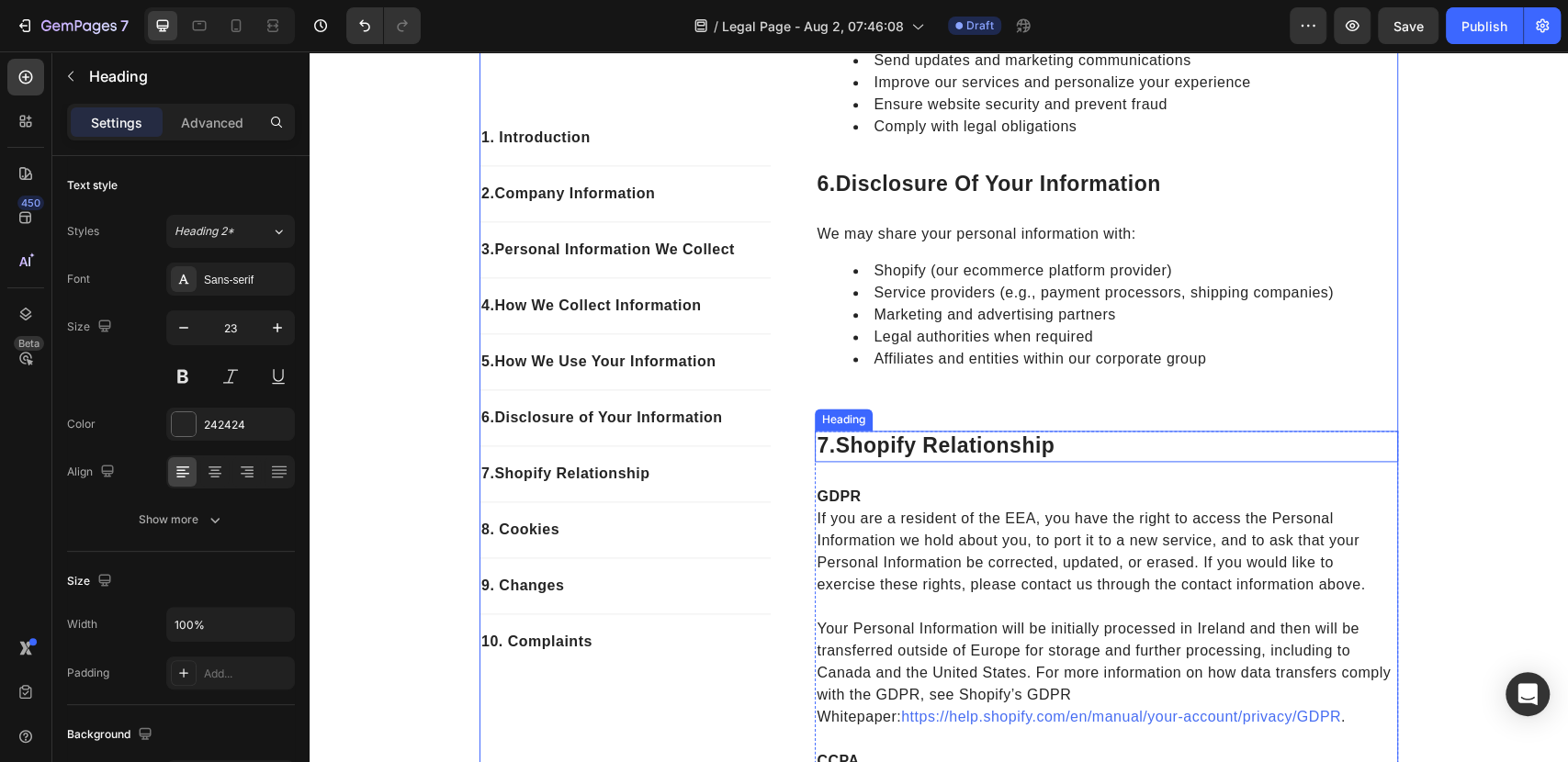 click on "Shopify Relationship" at bounding box center [945, 445] 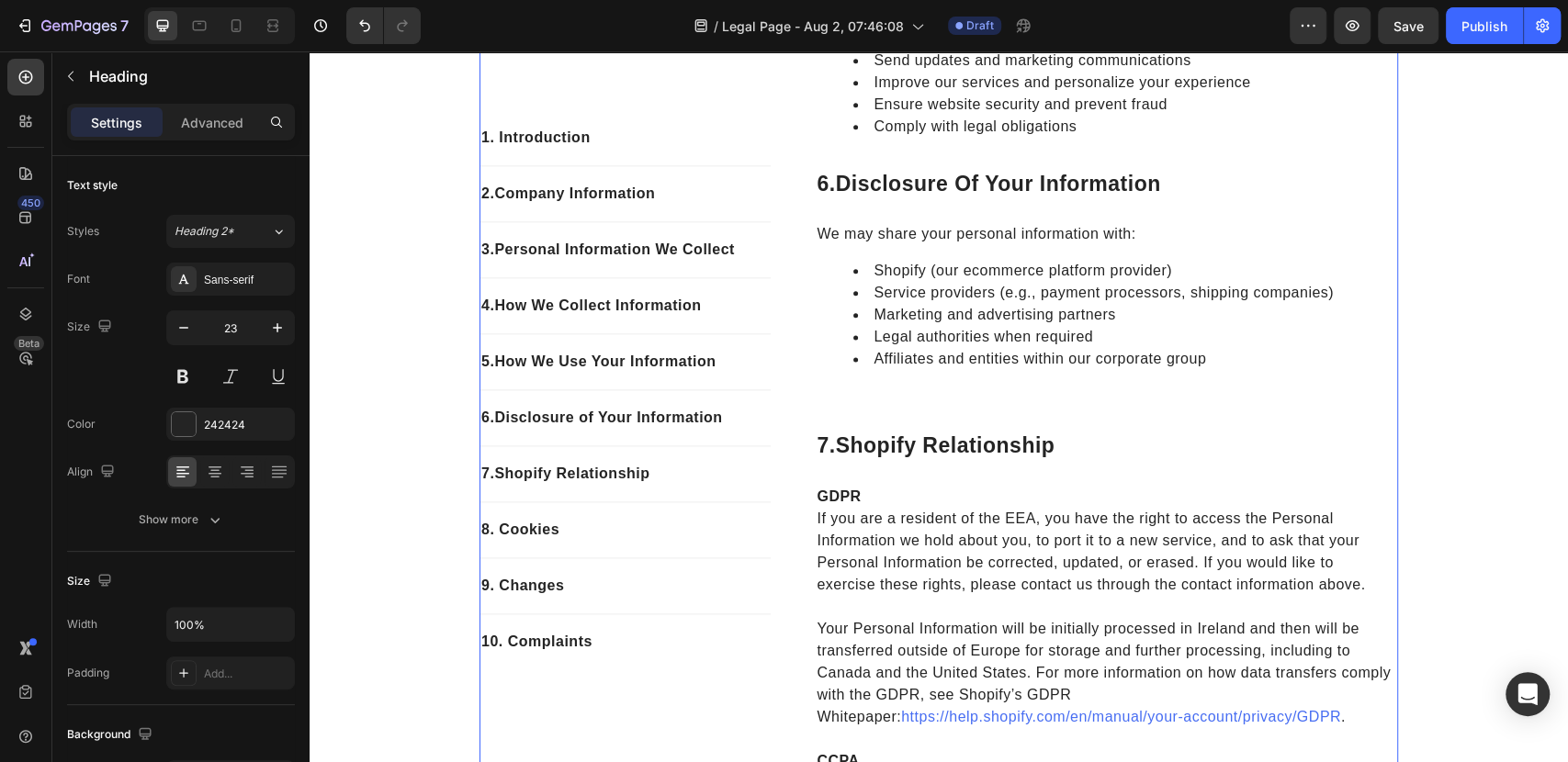 click on "1. Introduction Heading VYORA by ROVANT LTD operates this store and website, including all related information, content, features, tools, products, and services (the "Services") to provide you, the customer, with a curated shopping experience. VYORA by ROVANT LTD is powered by Shopify, which enables us to provide the Services to you. This Privacy Policy explains how we collect, use, and disclose your personal information when you use or interact with our Services. By accessing or using our Services, you confirm that you have read, understood, and agree to the terms of this Privacy Policy. Text block Row 2.  Company Information Heading VYORA by ROVANT LTD 71-75 Shelton Street [CITY] [POSTAL_CODE], UNITED KINGDOM Mobile: [PHONE] Email: [EMAIL] Text block Row 3.  Personal Information We Collect Heading We may collect the following types of personal information: Contact details (name, address, phone number, email) Payment and financial data Account login information Text block Row 4.  Heading Row" at bounding box center (1106, 710) 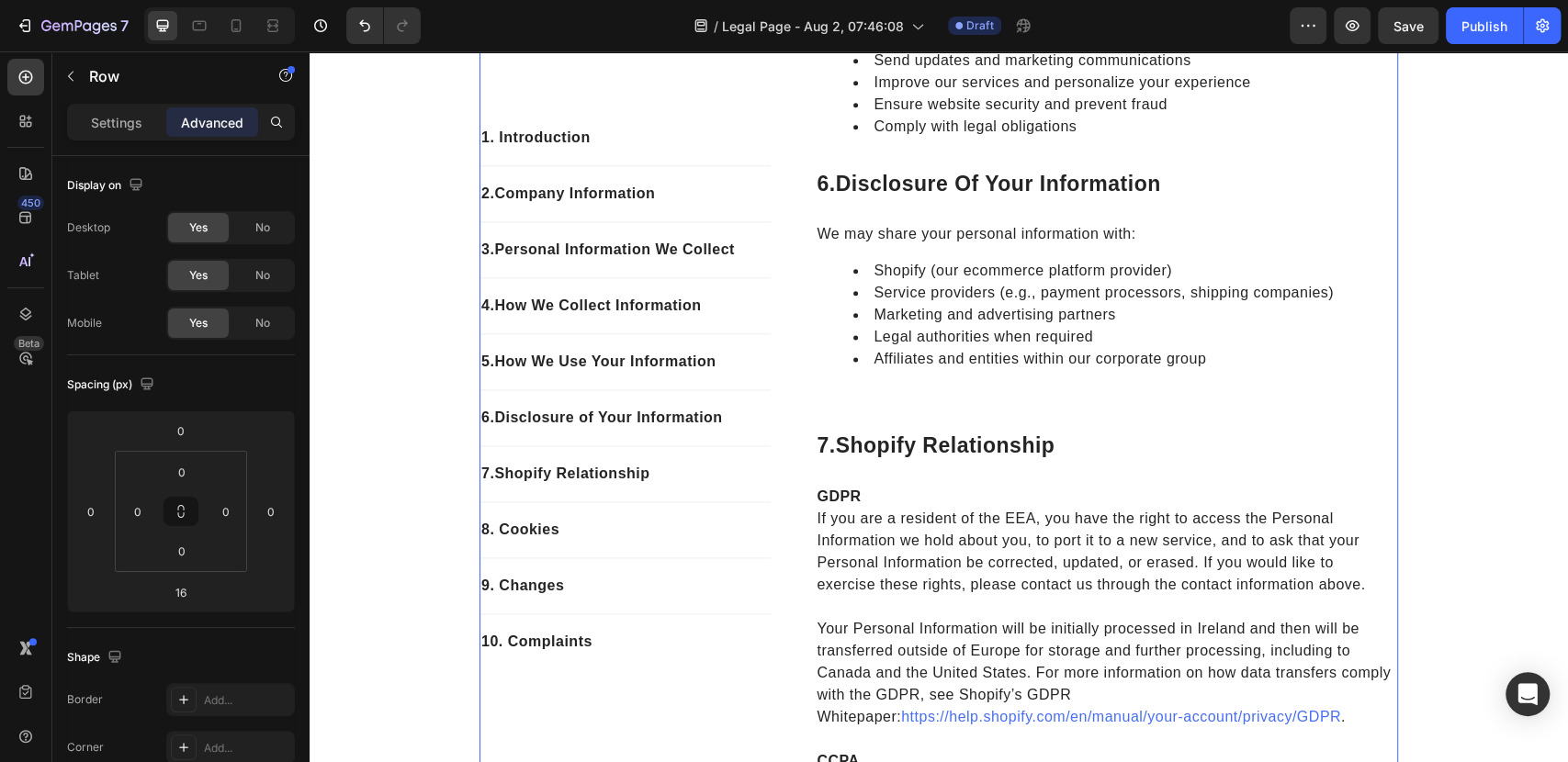 click on "1. Introduction Heading VYORA by ROVANT LTD operates this store and website, including all related information, content, features, tools, products, and services (the "Services") to provide you, the customer, with a curated shopping experience. VYORA by ROVANT LTD is powered by Shopify, which enables us to provide the Services to you. This Privacy Policy explains how we collect, use, and disclose your personal information when you use or interact with our Services. By accessing or using our Services, you confirm that you have read, understood, and agree to the terms of this Privacy Policy. Text block Row 2.  Company Information Heading VYORA by ROVANT LTD 71-75 Shelton Street [CITY] [POSTAL_CODE], UNITED KINGDOM Mobile: [PHONE] Email: [EMAIL] Text block Row 3.  Personal Information We Collect Heading We may collect the following types of personal information: Contact details (name, address, phone number, email) Payment and financial data Account login information Text block Row 4.  Heading Row" at bounding box center (1106, 710) 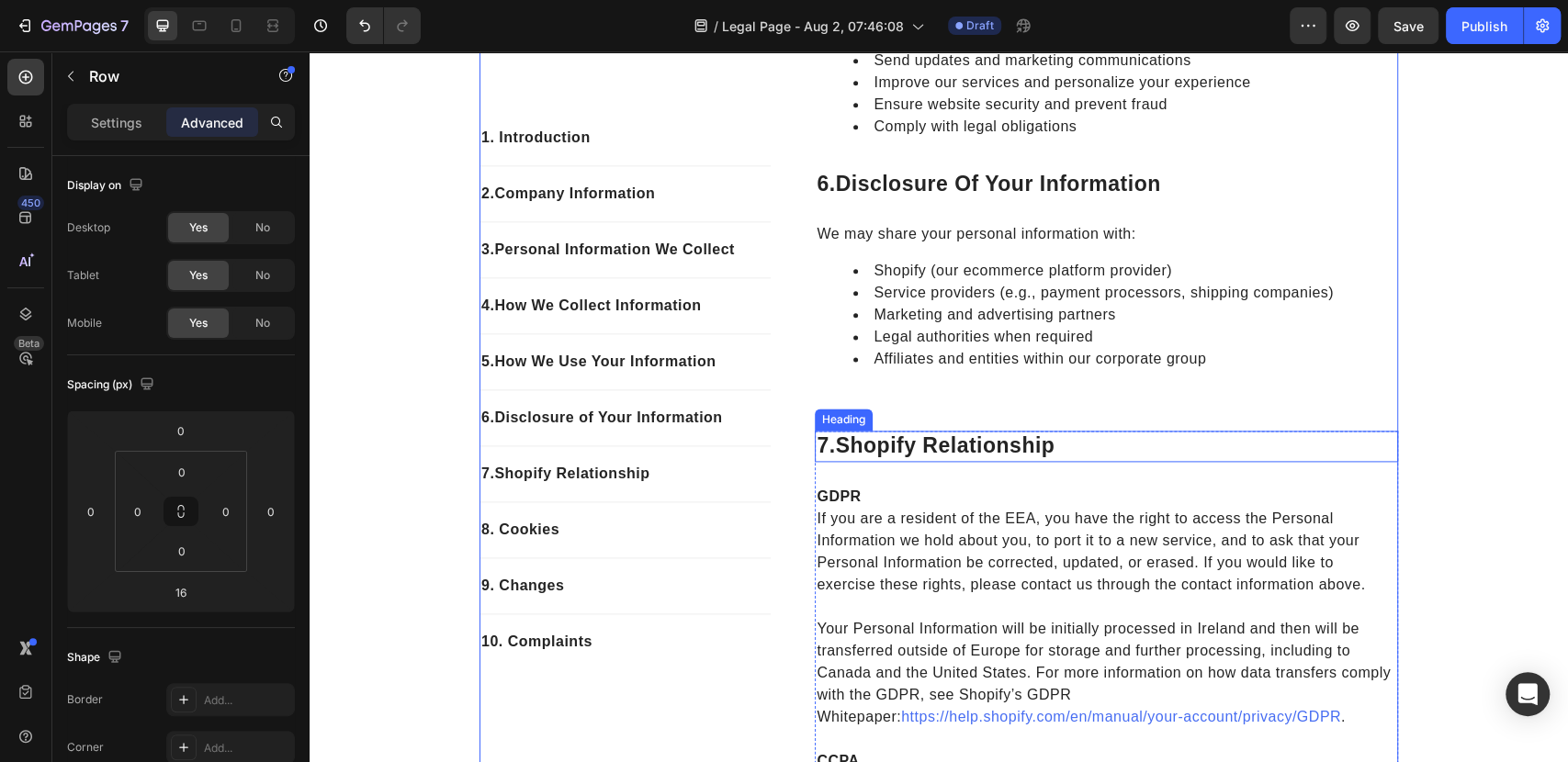 click on "Shopify Relationship" at bounding box center [945, 445] 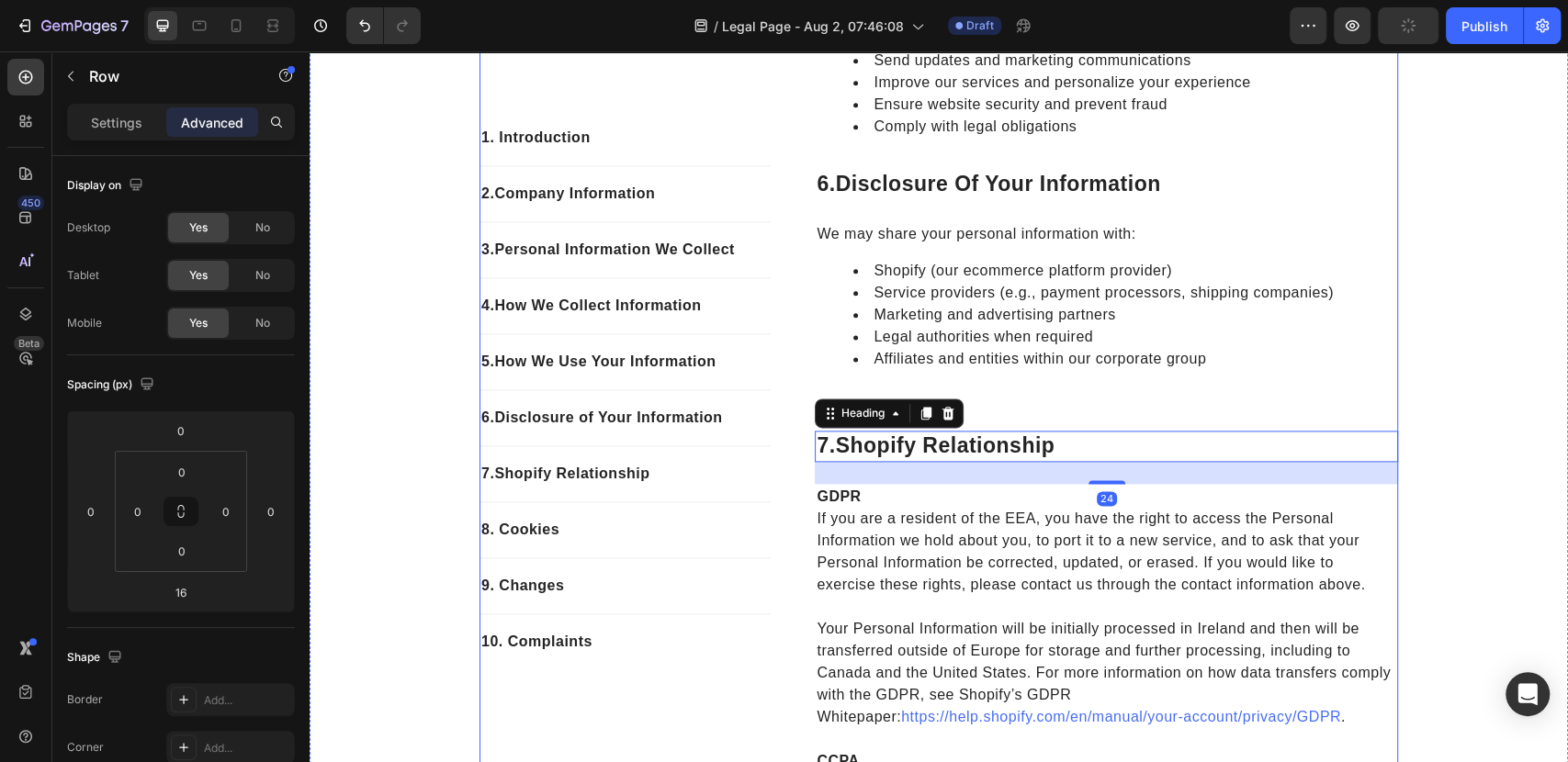 click on "1. Introduction Heading VYORA by ROVANT LTD operates this store and website, including all related information, content, features, tools, products, and services (the "Services") to provide you, the customer, with a curated shopping experience. VYORA by ROVANT LTD is powered by Shopify, which enables us to provide the Services to you. This Privacy Policy explains how we collect, use, and disclose your personal information when you use or interact with our Services. By accessing or using our Services, you confirm that you have read, understood, and agree to the terms of this Privacy Policy. Text block Row 2.  Company Information Heading VYORA by ROVANT LTD 71-75 Shelton Street [CITY] [POSTAL_CODE], UNITED KINGDOM Mobile: [PHONE] Email: [EMAIL] Text block Row 3.  Personal Information We Collect Heading We may collect the following types of personal information: Contact details (name, address, phone number, email) Payment and financial data Account login information Text block Row 4.  Heading Row" at bounding box center [1106, 710] 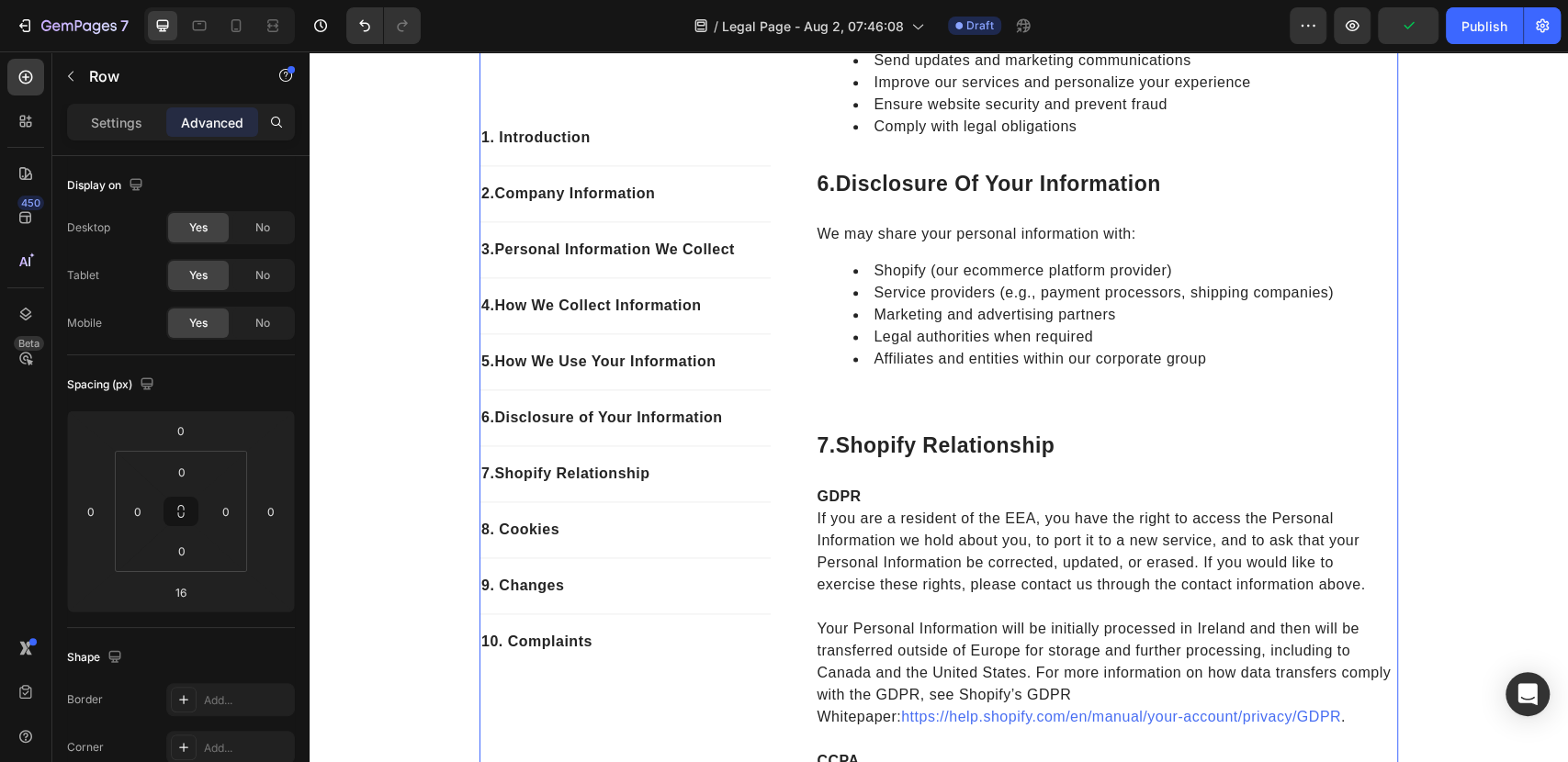 drag, startPoint x: 1025, startPoint y: 402, endPoint x: 1031, endPoint y: 391, distance: 12.529964 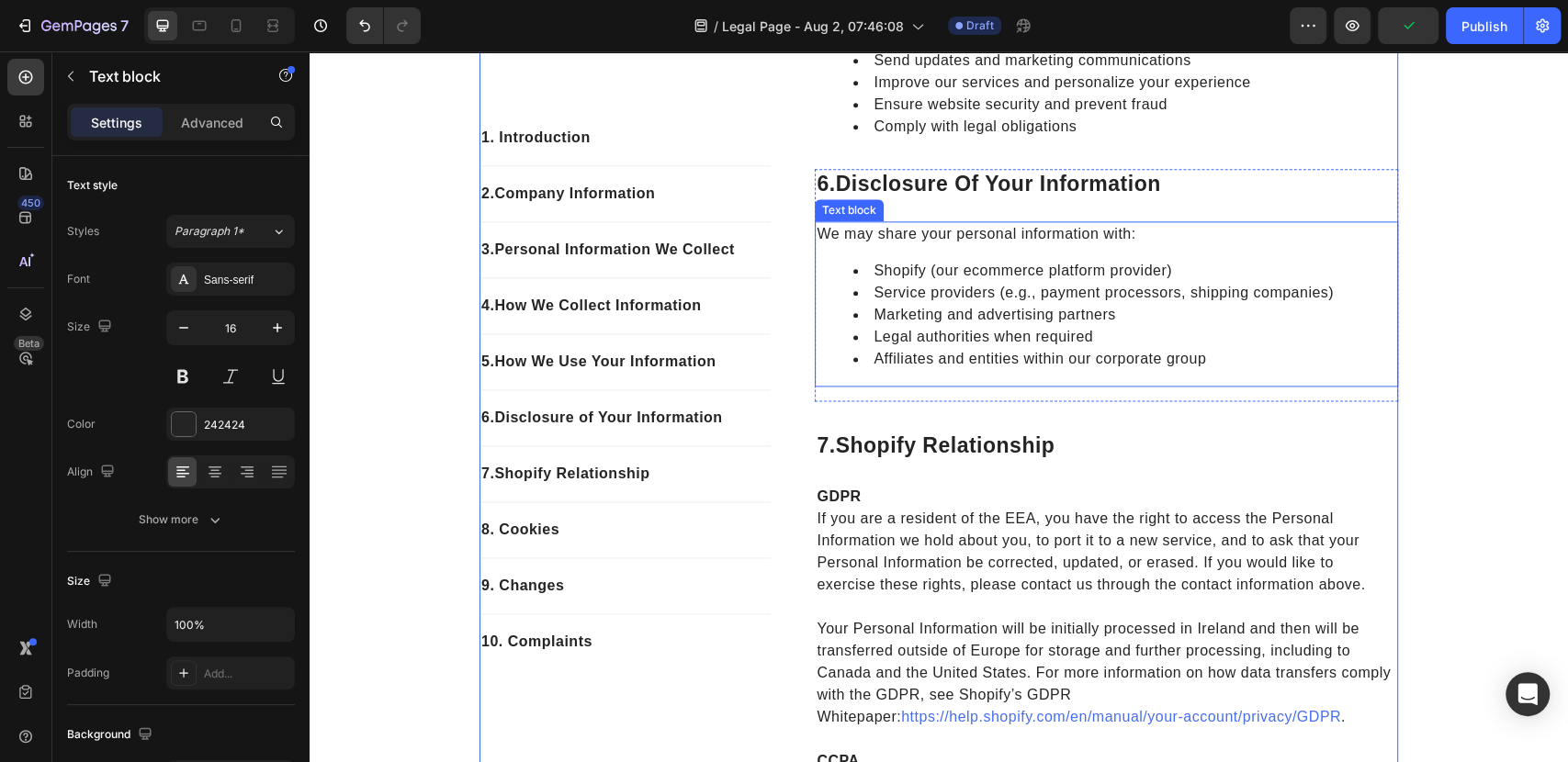click on "Affiliates and entities within our corporate group" at bounding box center (1124, 359) 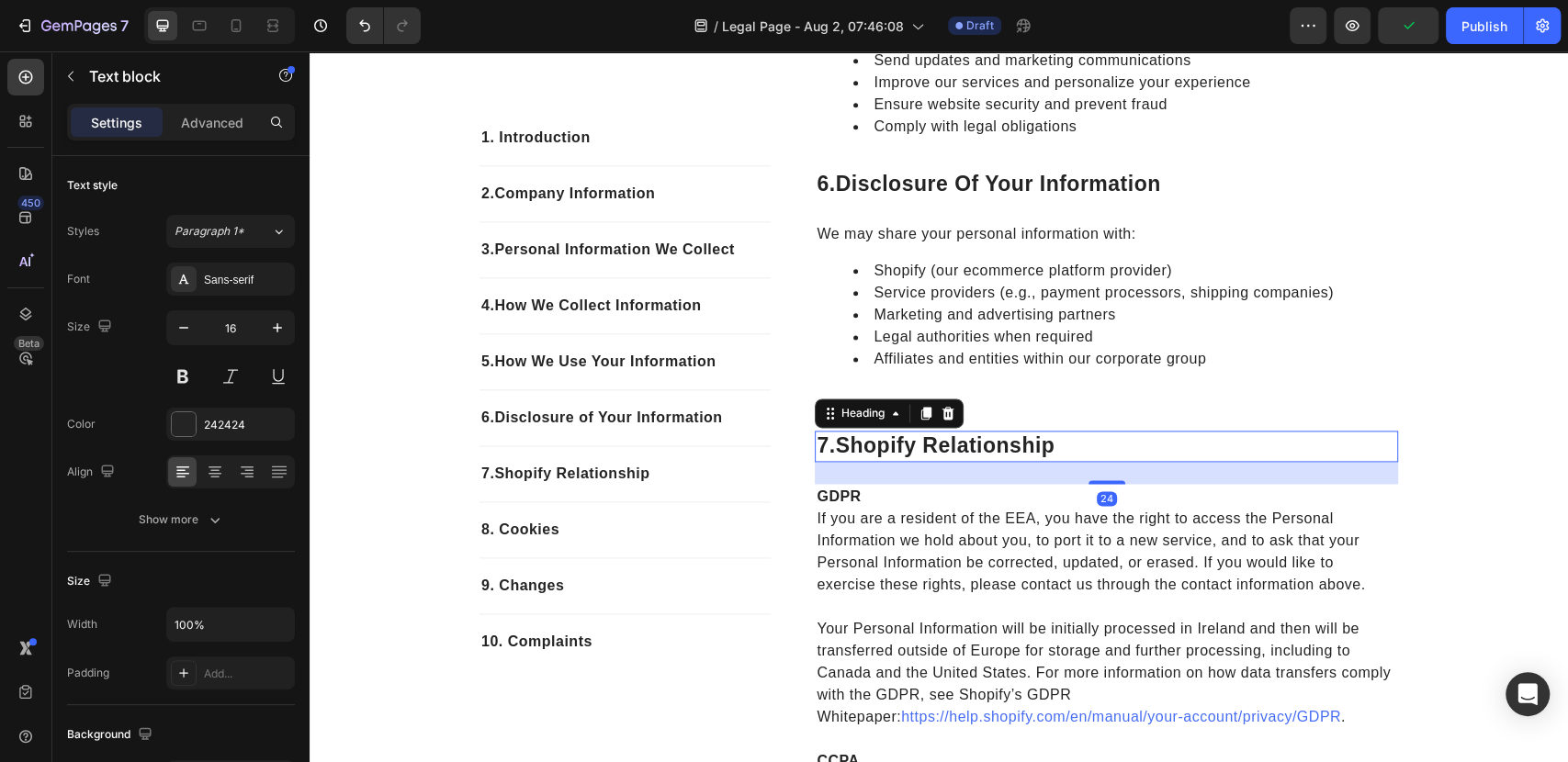 click on "7.  Shopify Relationship" at bounding box center (1106, 446) 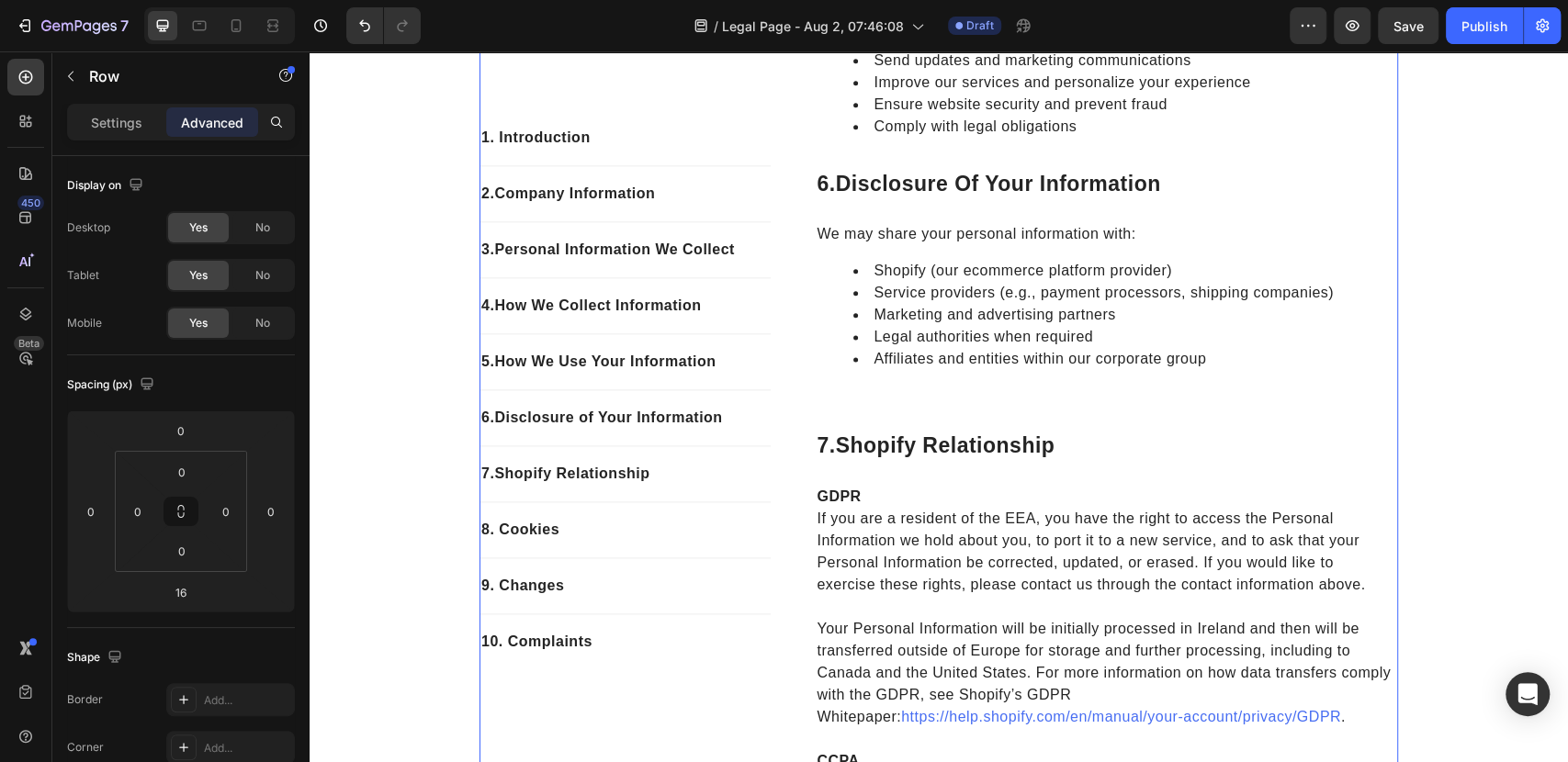 click on "1. Introduction Heading VYORA by ROVANT LTD operates this store and website, including all related information, content, features, tools, products, and services (the "Services") to provide you, the customer, with a curated shopping experience. VYORA by ROVANT LTD is powered by Shopify, which enables us to provide the Services to you. This Privacy Policy explains how we collect, use, and disclose your personal information when you use or interact with our Services. By accessing or using our Services, you confirm that you have read, understood, and agree to the terms of this Privacy Policy. Text block Row 2.  Company Information Heading VYORA by ROVANT LTD 71-75 Shelton Street [CITY] [POSTAL_CODE], UNITED KINGDOM Mobile: [PHONE] Email: [EMAIL] Text block Row 3.  Personal Information We Collect Heading We may collect the following types of personal information: Contact details (name, address, phone number, email) Payment and financial data Account login information Text block Row 4.  Heading Row" at bounding box center [1106, 710] 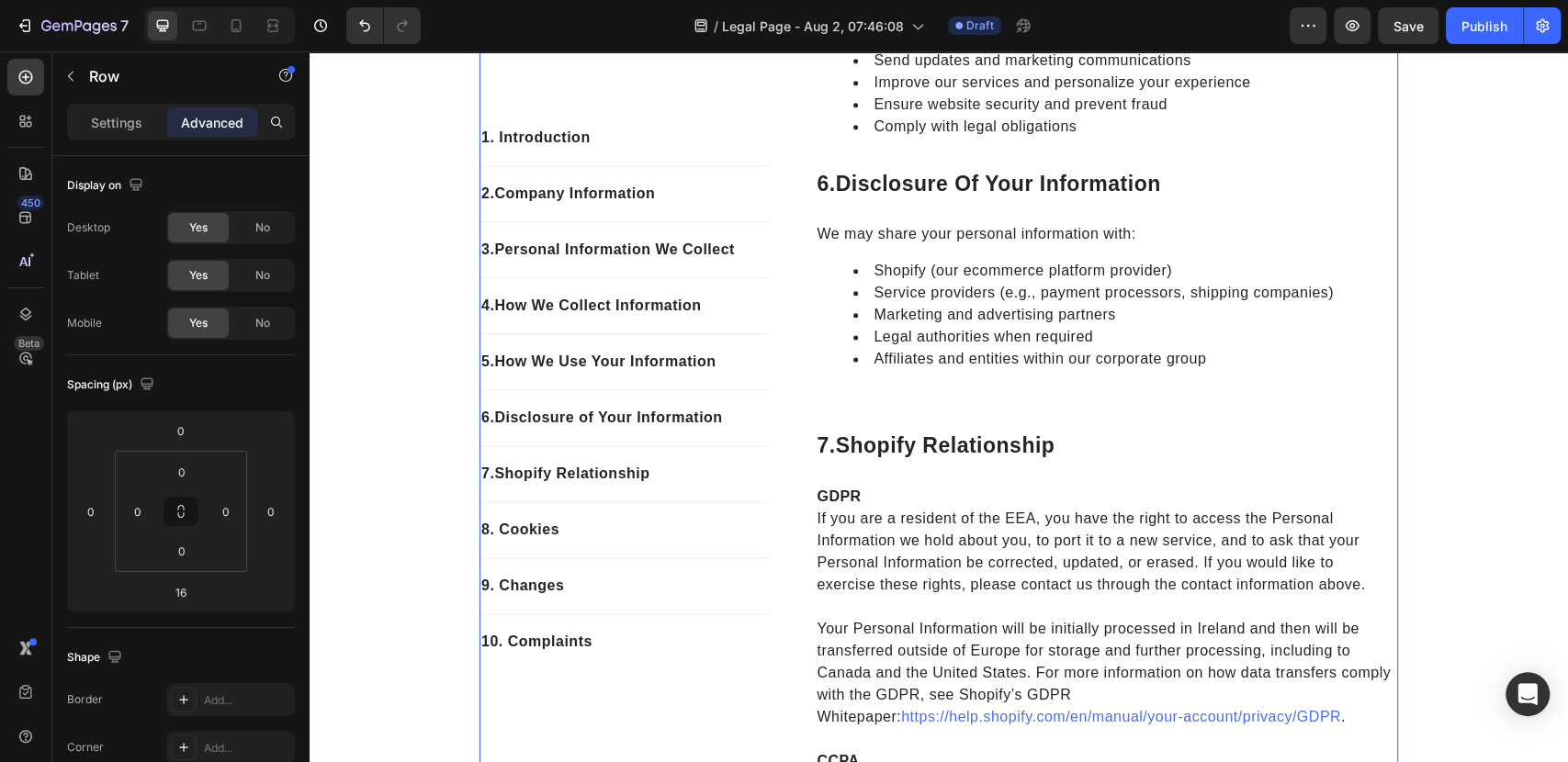 click on "1. Introduction Heading VYORA by ROVANT LTD operates this store and website, including all related information, content, features, tools, products, and services (the "Services") to provide you, the customer, with a curated shopping experience. VYORA by ROVANT LTD is powered by Shopify, which enables us to provide the Services to you. This Privacy Policy explains how we collect, use, and disclose your personal information when you use or interact with our Services. By accessing or using our Services, you confirm that you have read, understood, and agree to the terms of this Privacy Policy. Text block Row 2.  Company Information Heading VYORA by ROVANT LTD 71-75 Shelton Street [CITY] [POSTAL_CODE], UNITED KINGDOM Mobile: [PHONE] Email: [EMAIL] Text block Row 3.  Personal Information We Collect Heading We may collect the following types of personal information: Contact details (name, address, phone number, email) Payment and financial data Account login information Text block Row 4.  Heading Row" at bounding box center (1106, 710) 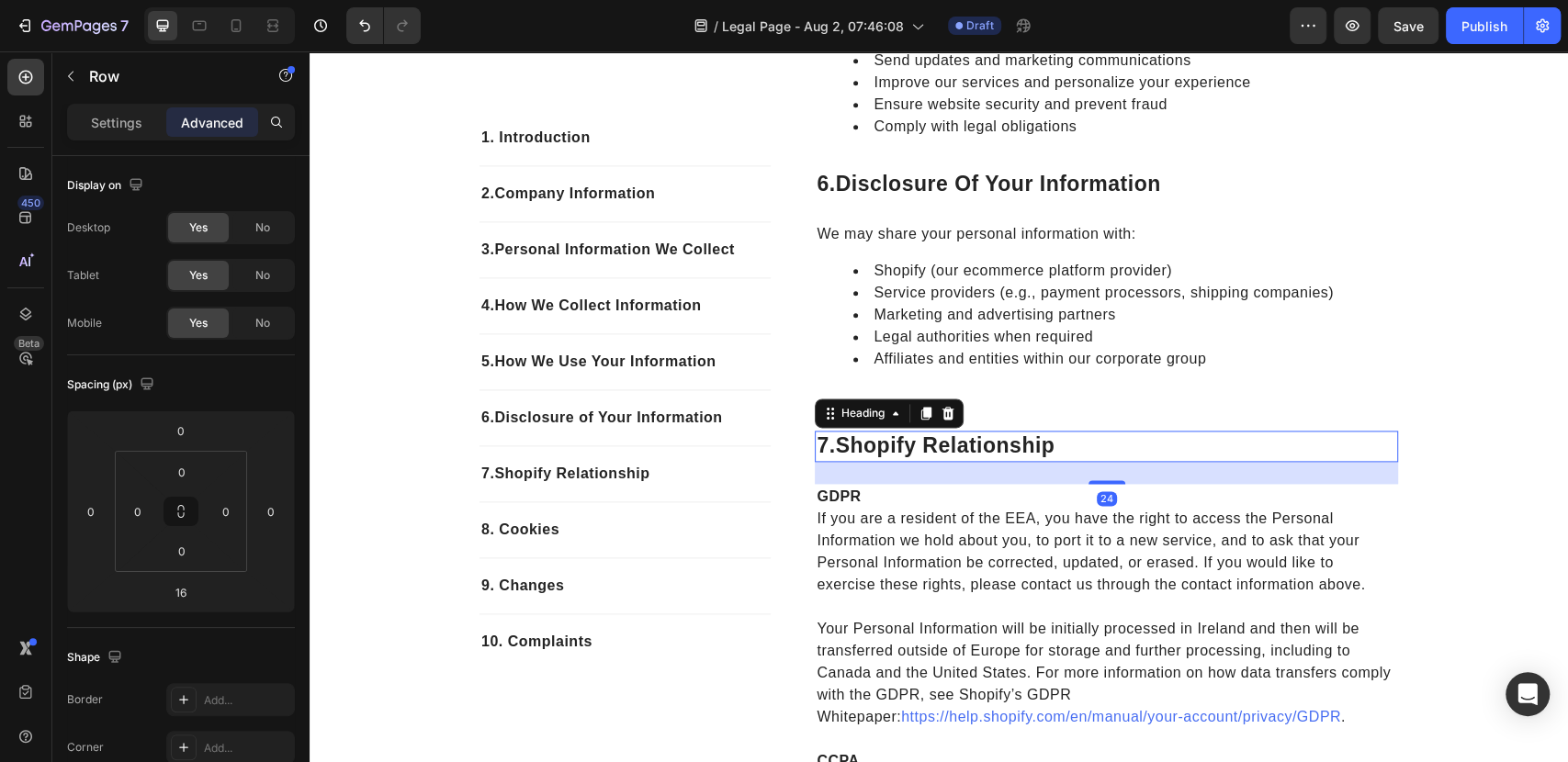 click on "7.  Shopify Relationship" at bounding box center (1106, 446) 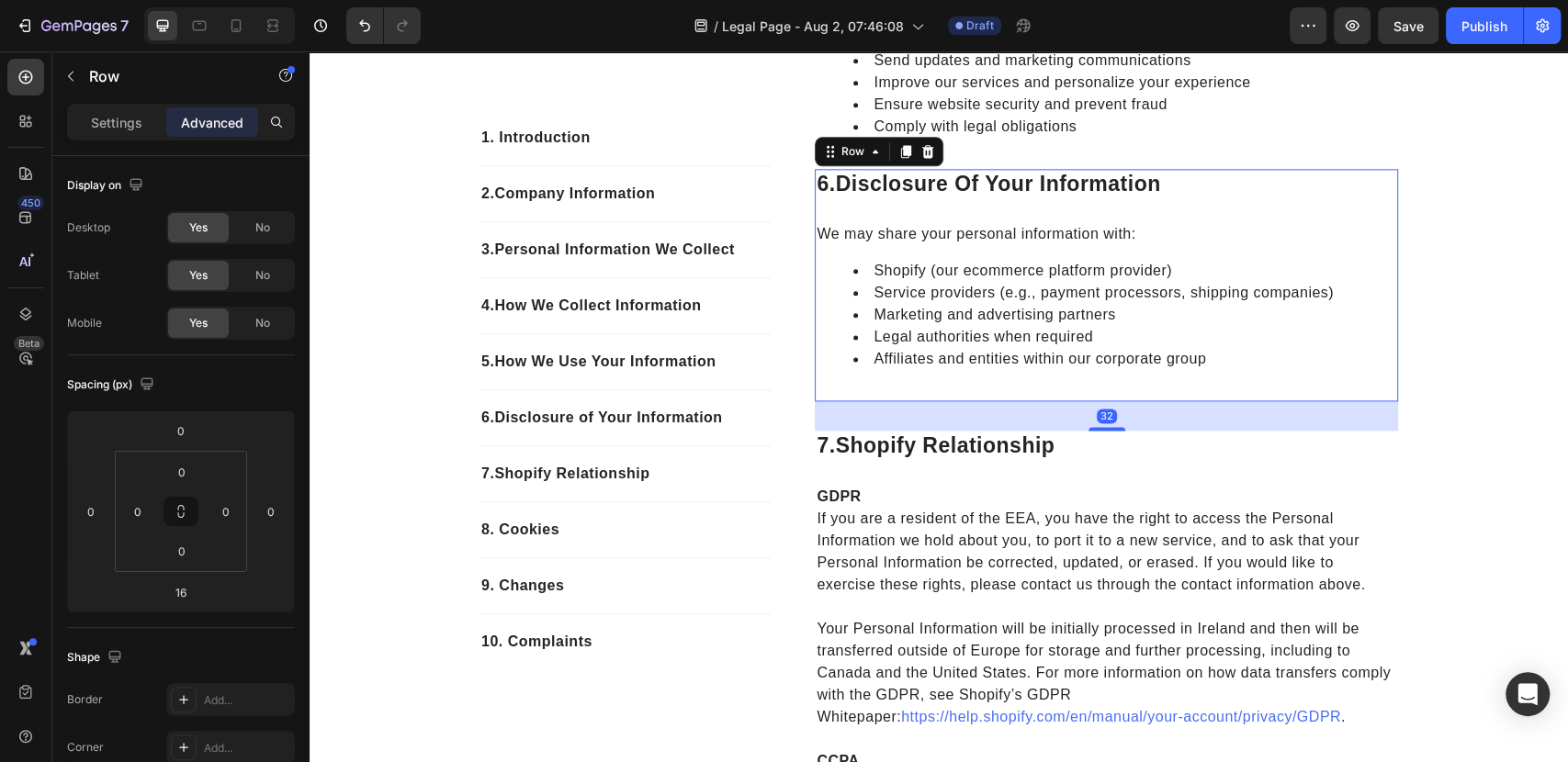 click on "6.  Disclosure of Your Information Heading We may share your personal information with: Shopify (our ecommerce platform provider) Service providers (e.g., payment processors, shipping companies) Marketing and advertising partners Legal authorities when required Affiliates and entities within our corporate group Text block" at bounding box center [1106, 286] 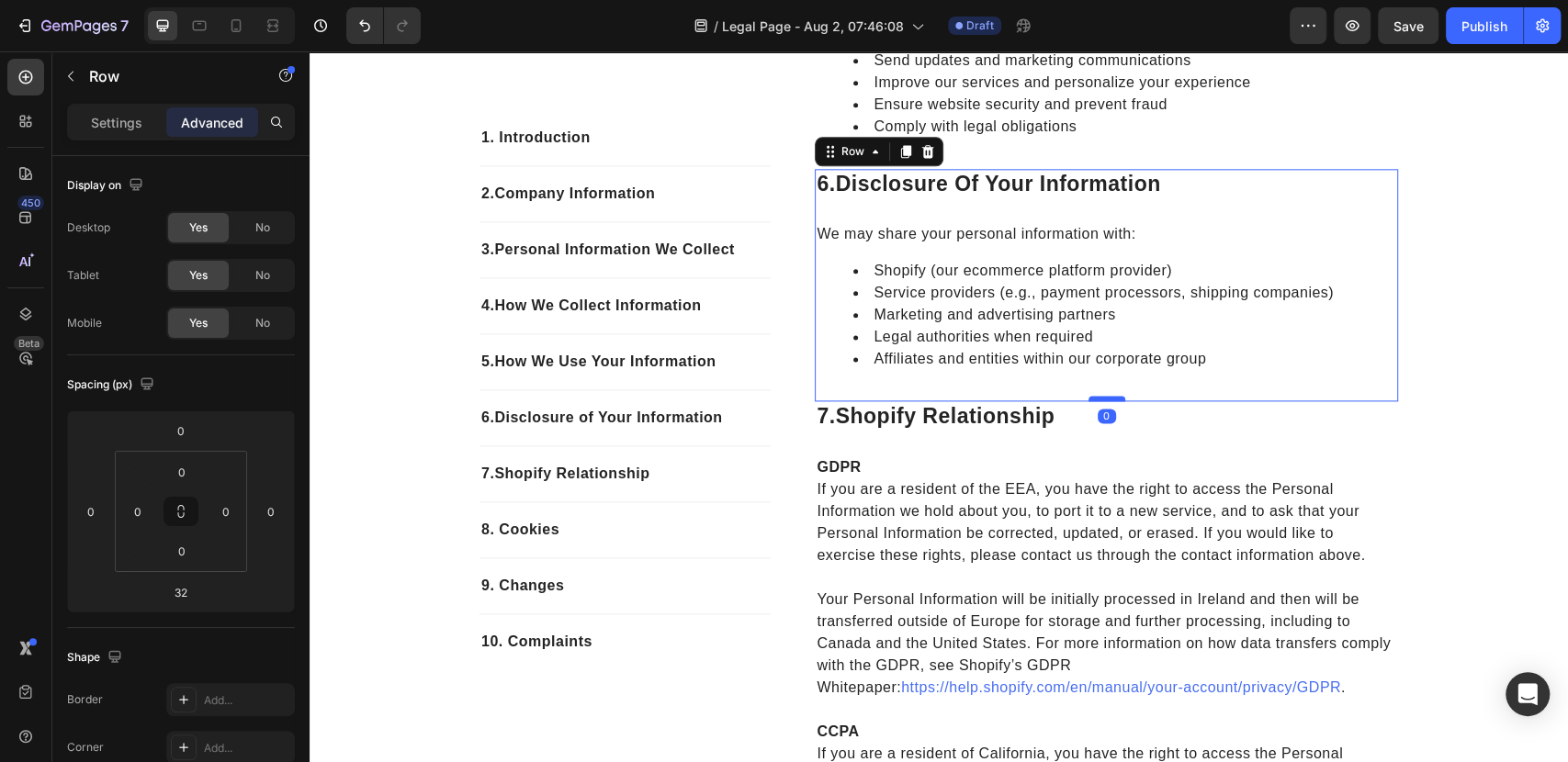 drag, startPoint x: 1098, startPoint y: 428, endPoint x: 1098, endPoint y: 397, distance: 31 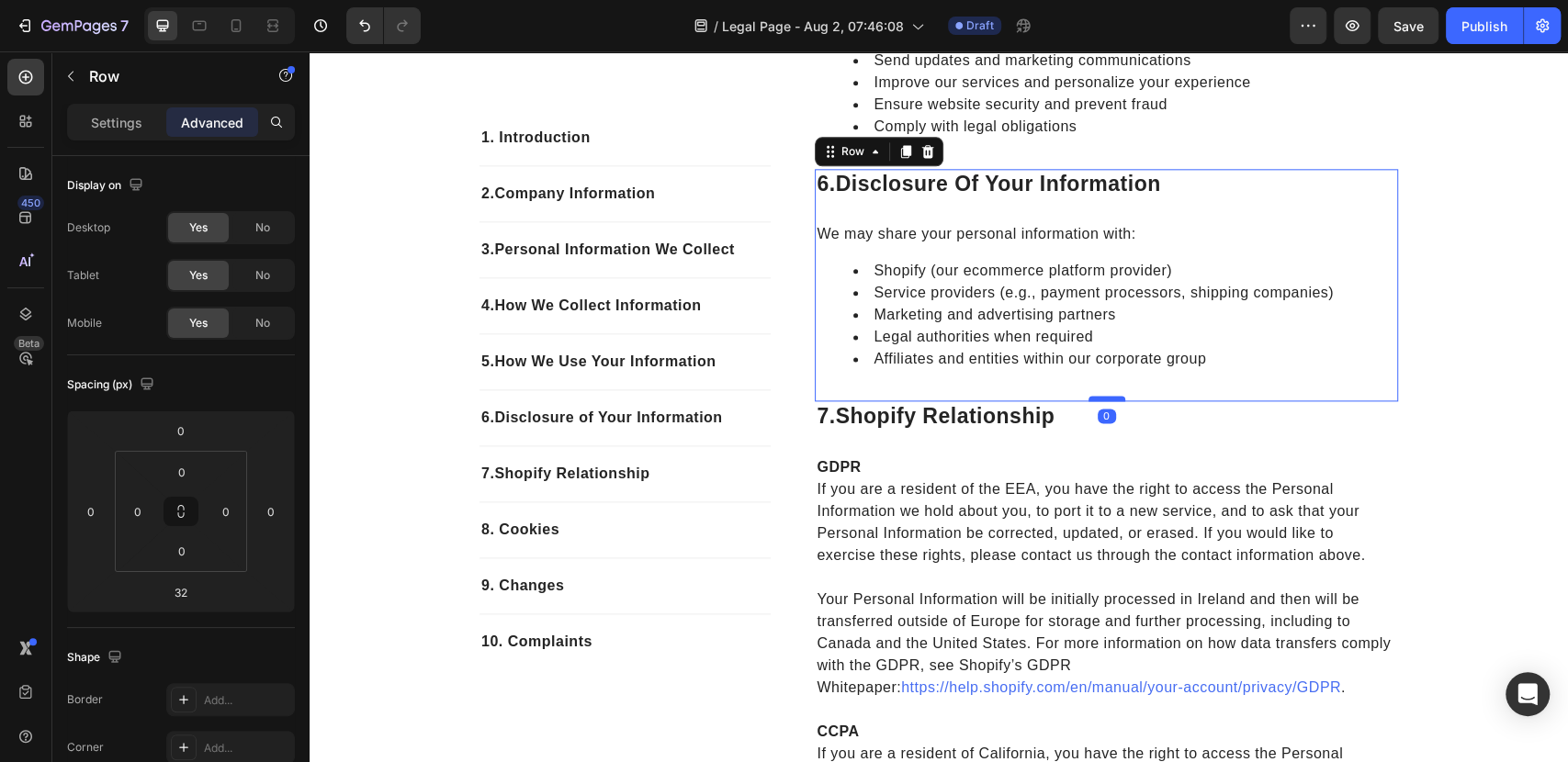 click at bounding box center (1107, 398) 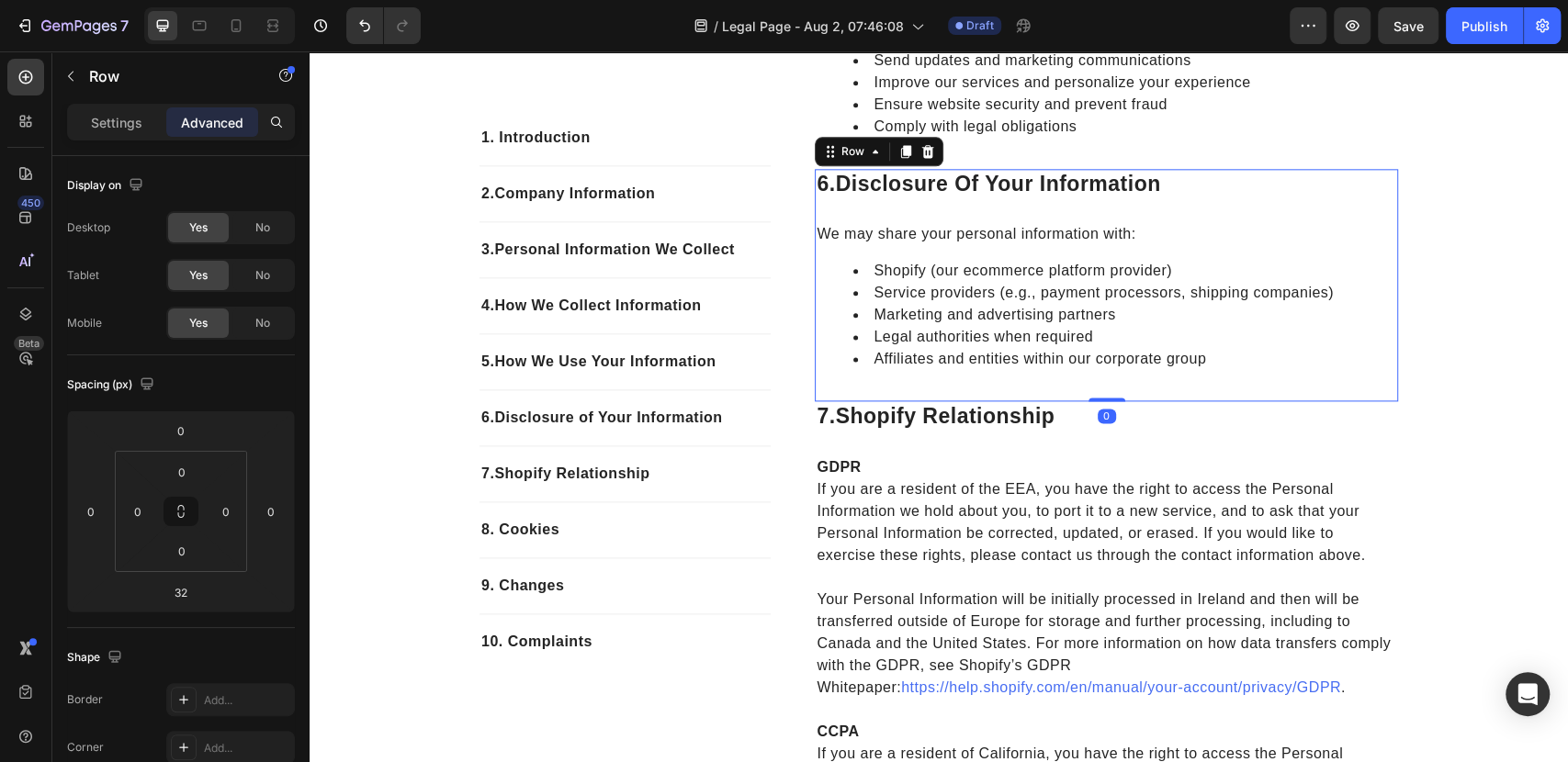 type on "0" 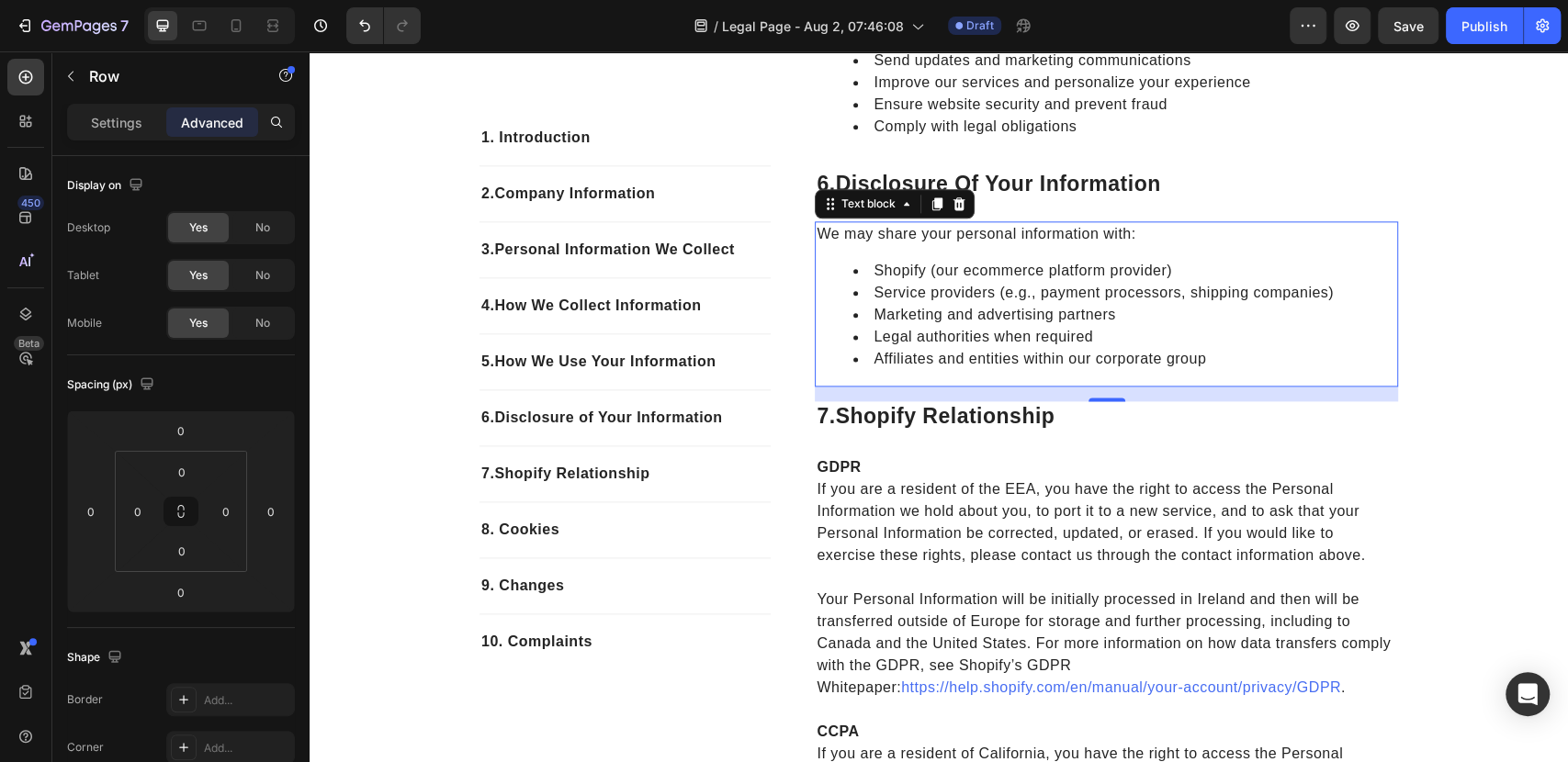 click on "Marketing and advertising partners" at bounding box center (1124, 315) 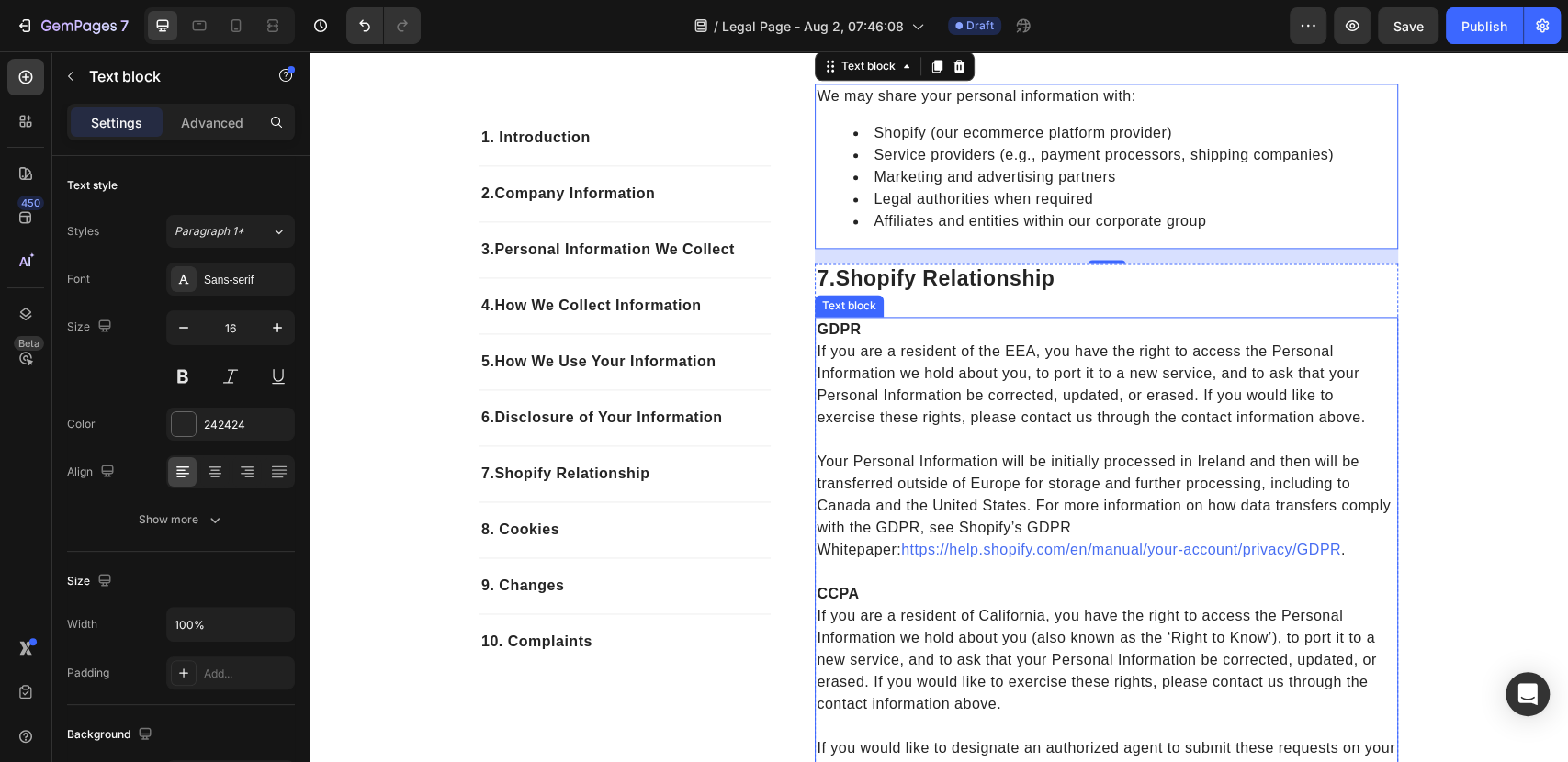 scroll, scrollTop: 1698, scrollLeft: 0, axis: vertical 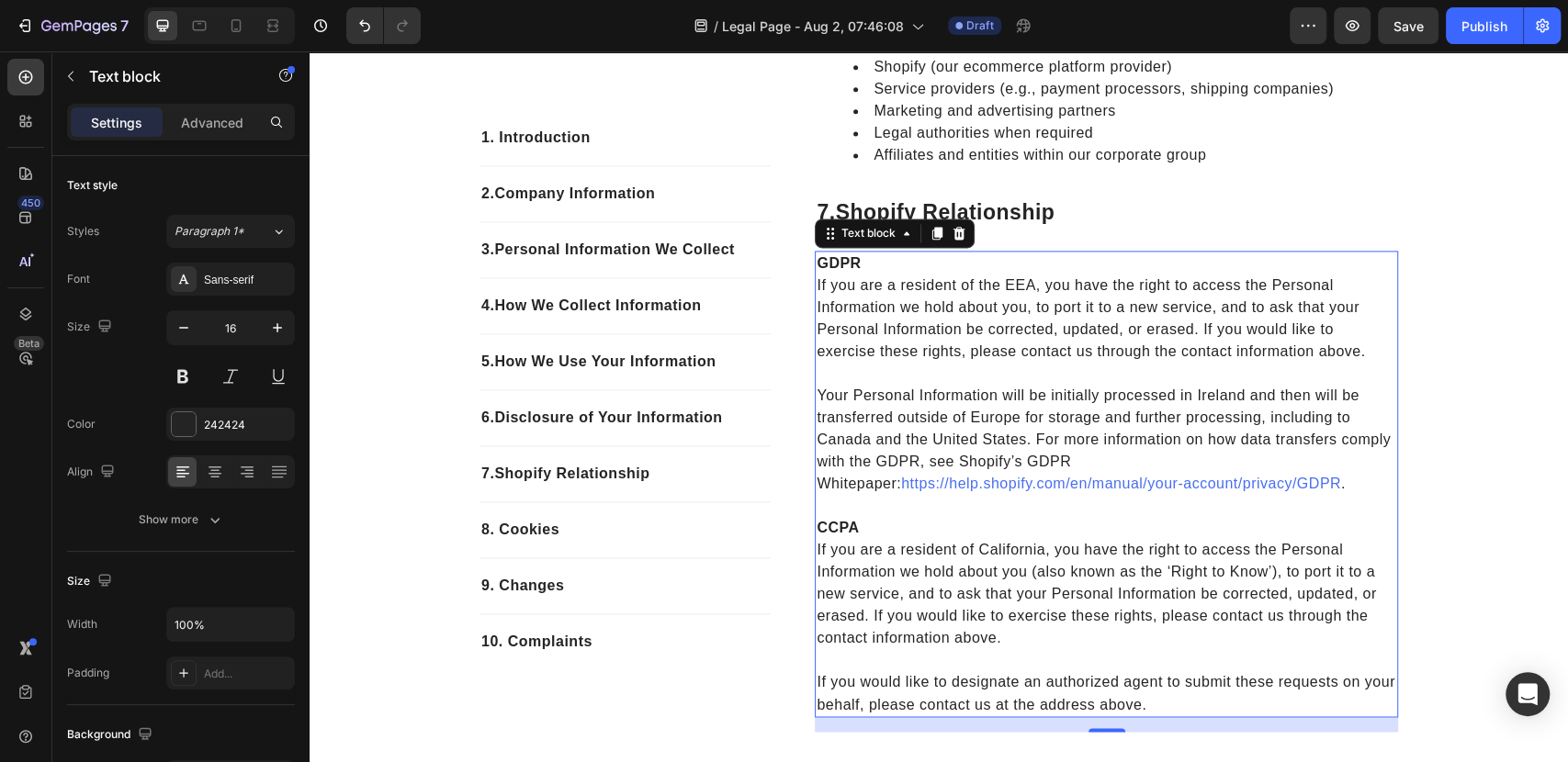 click on "Your Personal Information will be initially processed in Ireland and then will be transferred outside of Europe for storage and further processing, including to Canada and the United States. For more information on how data transfers comply with the GDPR, see Shopify’s GDPR Whitepaper:  https://help.shopify.com/en/manual/your-account/privacy/GDPR ." at bounding box center (1106, 429) 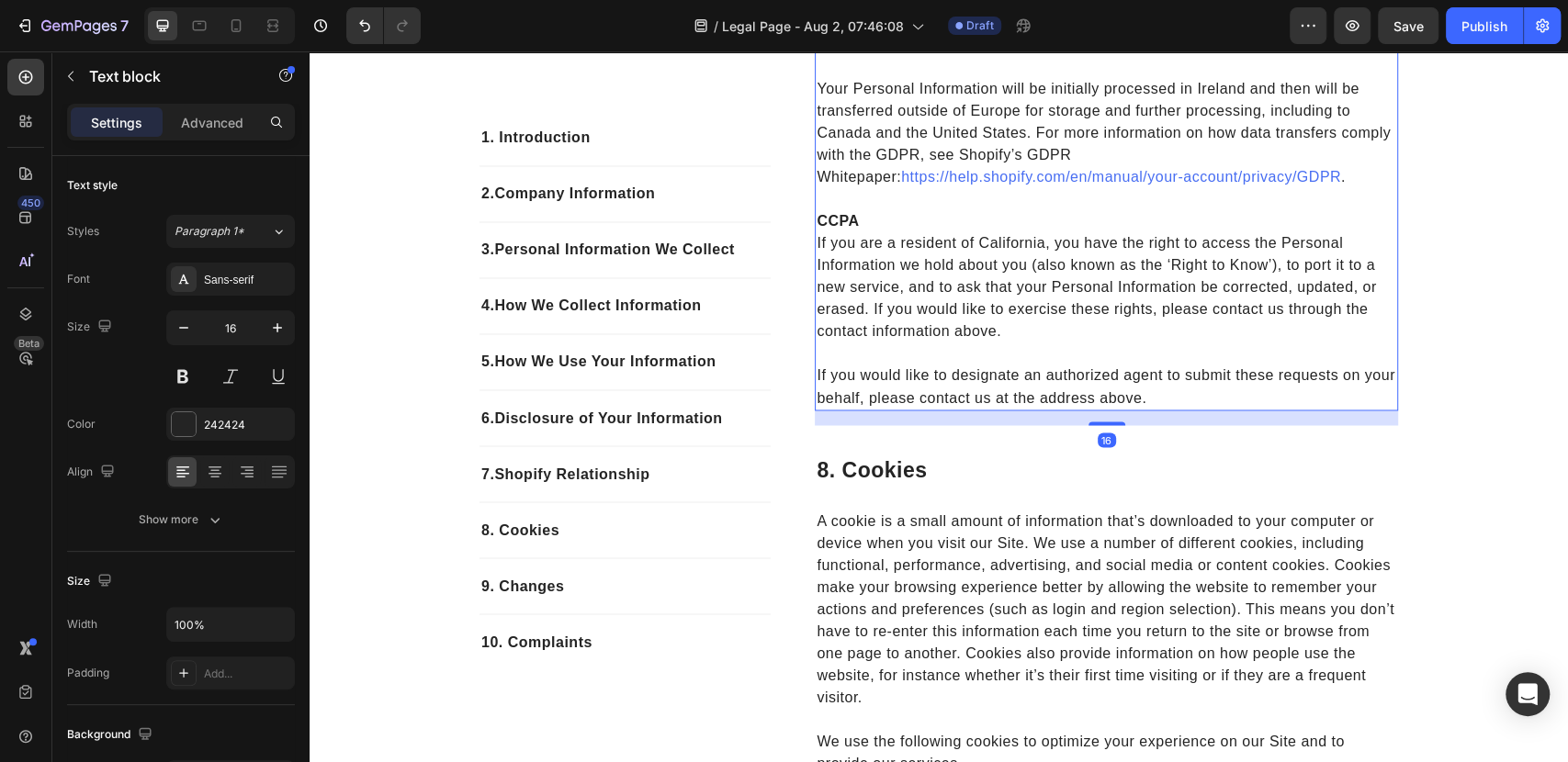 scroll, scrollTop: 1902, scrollLeft: 0, axis: vertical 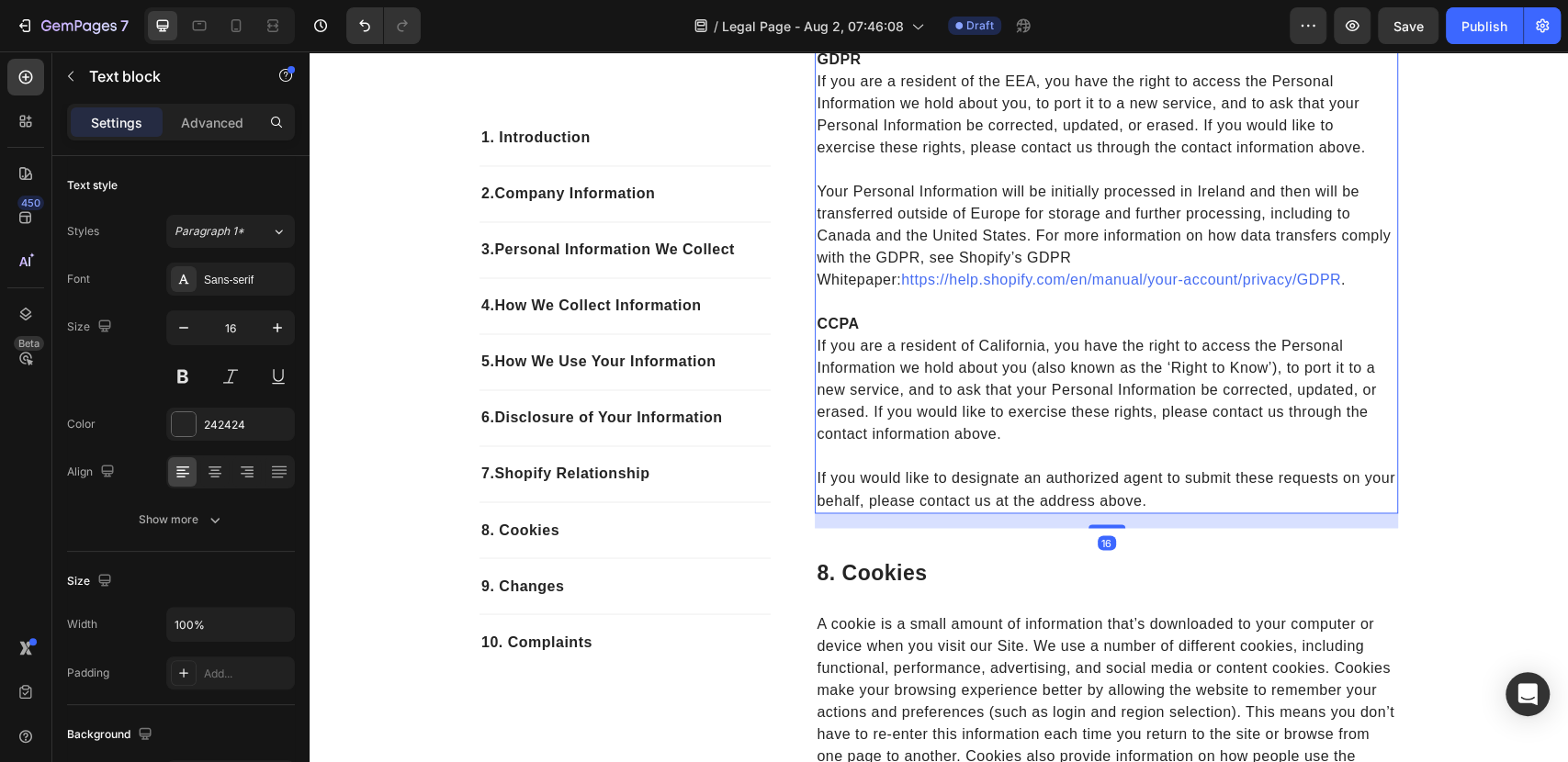 click on "If you would like to designate an authorized agent to submit these requests on your behalf, please contact us at the address above." at bounding box center (1106, 478) 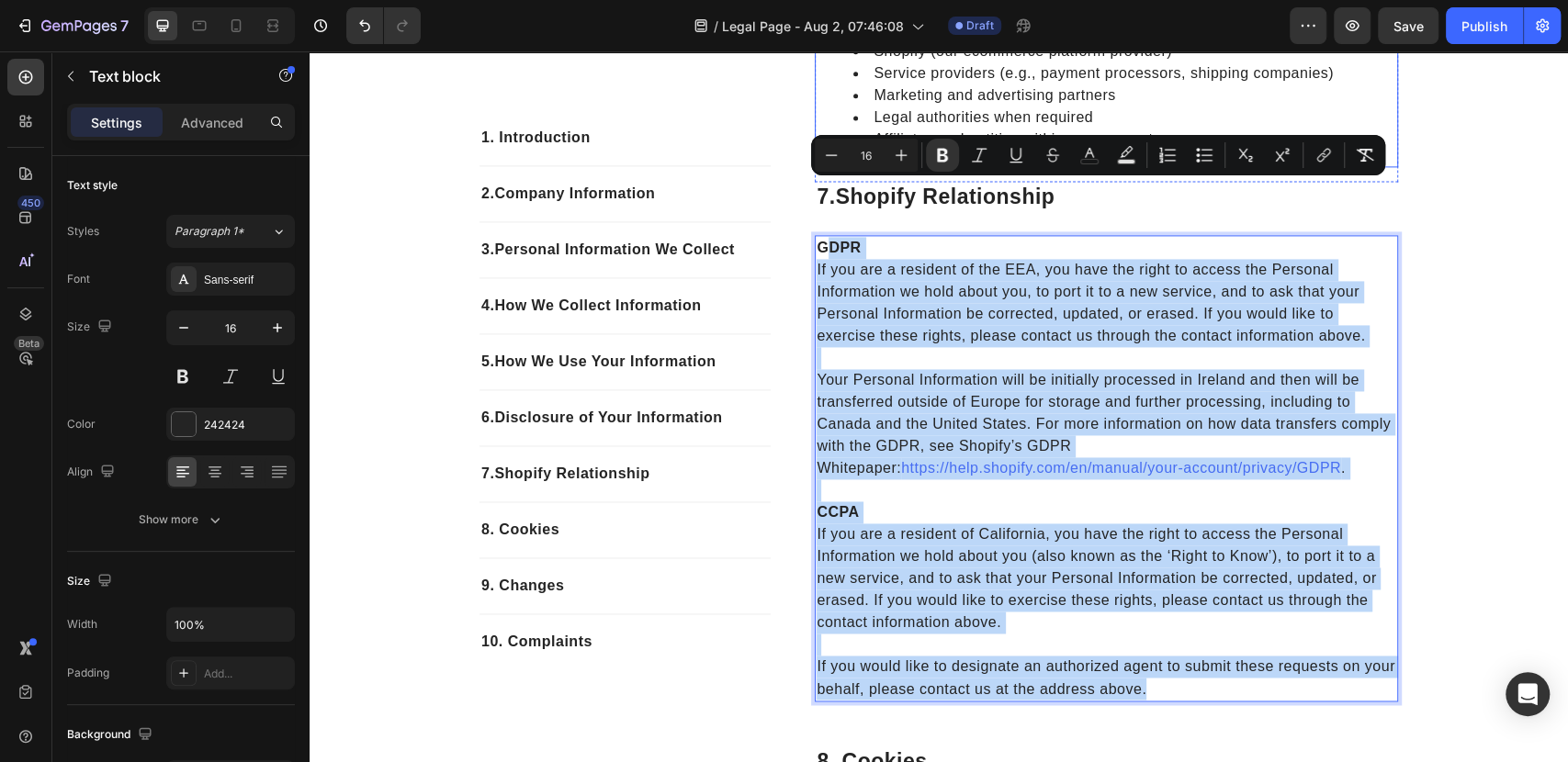 scroll, scrollTop: 1686, scrollLeft: 0, axis: vertical 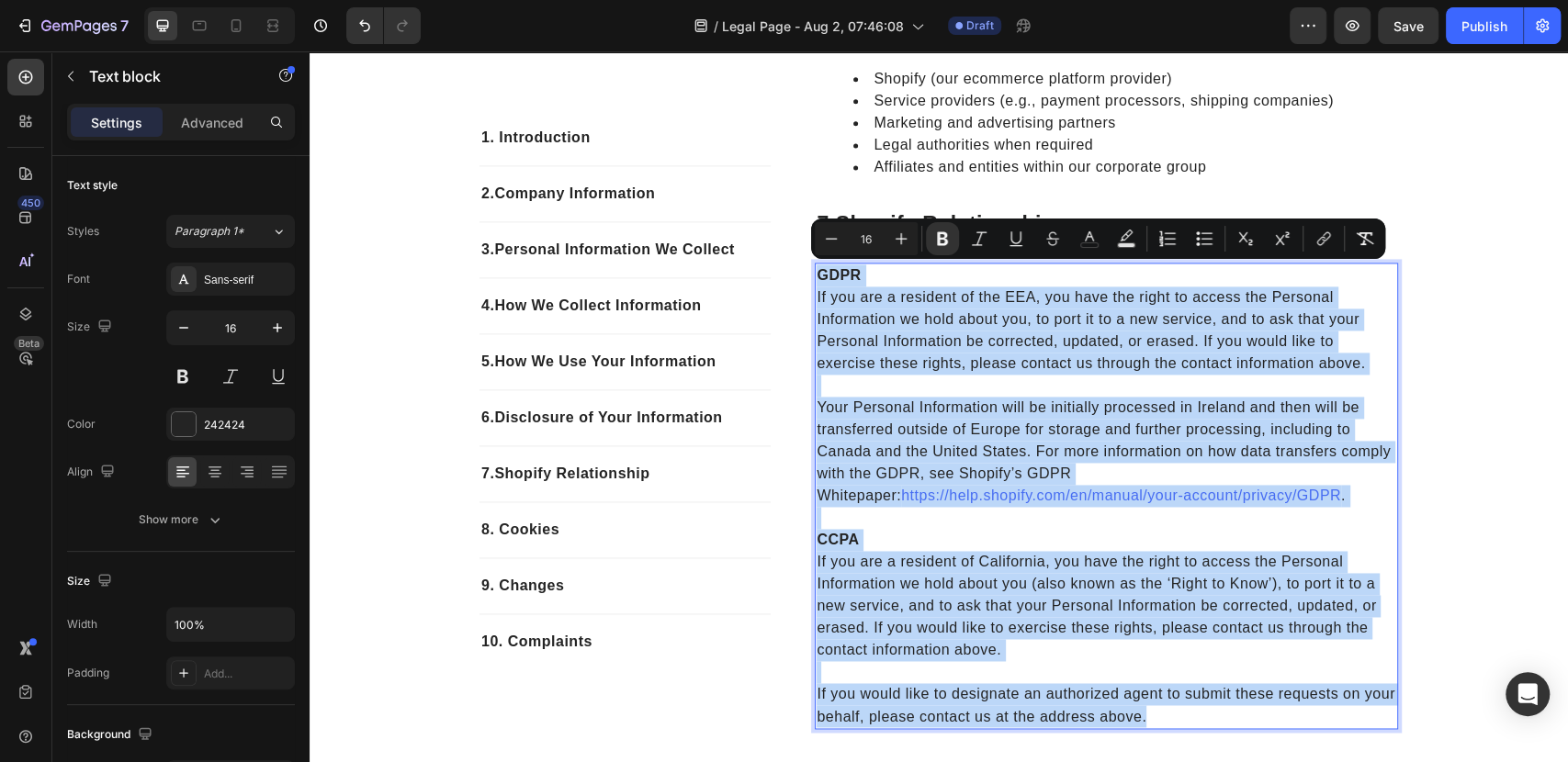 drag, startPoint x: 1155, startPoint y: 498, endPoint x: 810, endPoint y: 274, distance: 411.34049 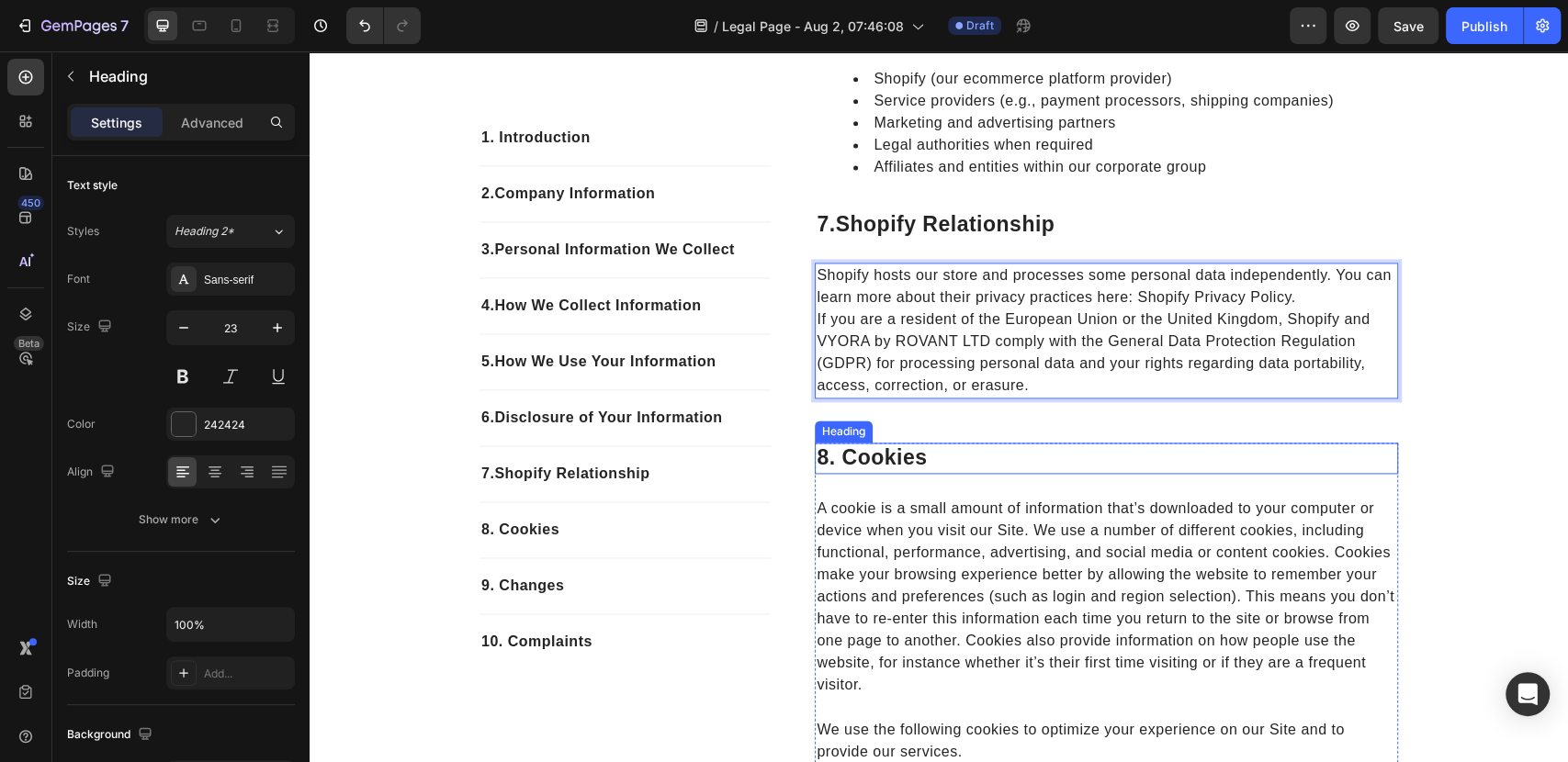 click on "8. cookies" at bounding box center (1106, 458) 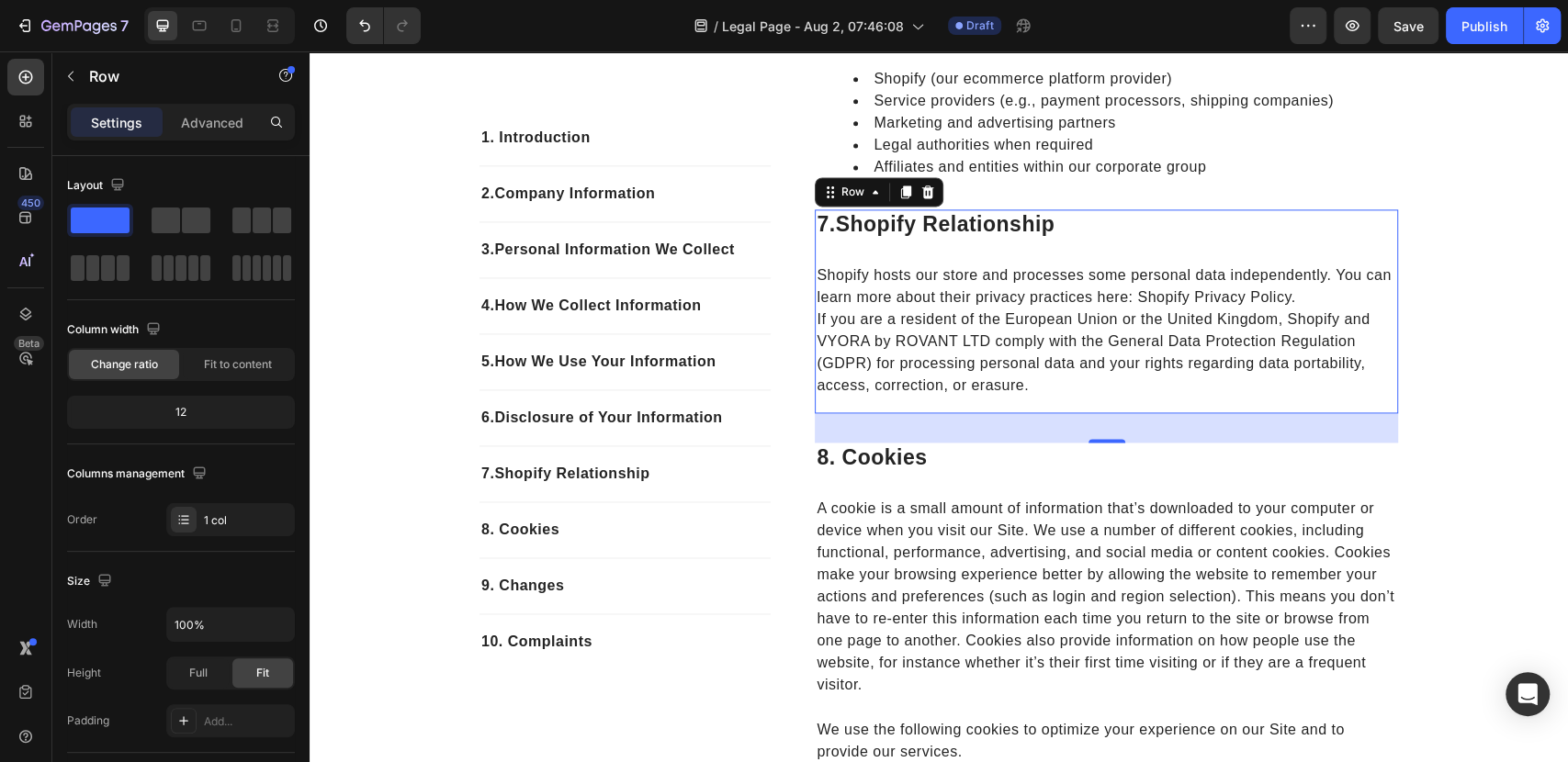 click on "7.  Shopify Relationship Heading Shopify hosts our store and processes some personal data independently. You can learn more about their privacy practices here: Shopify Privacy Policy. If you are a resident of the European Union or the United Kingdom, Shopify and VYORA by ROVANT LTD comply with the General Data Protection Regulation (GDPR) for processing personal data and your rights regarding data portability, access, correction, or erasure. Text block" at bounding box center (1106, 311) 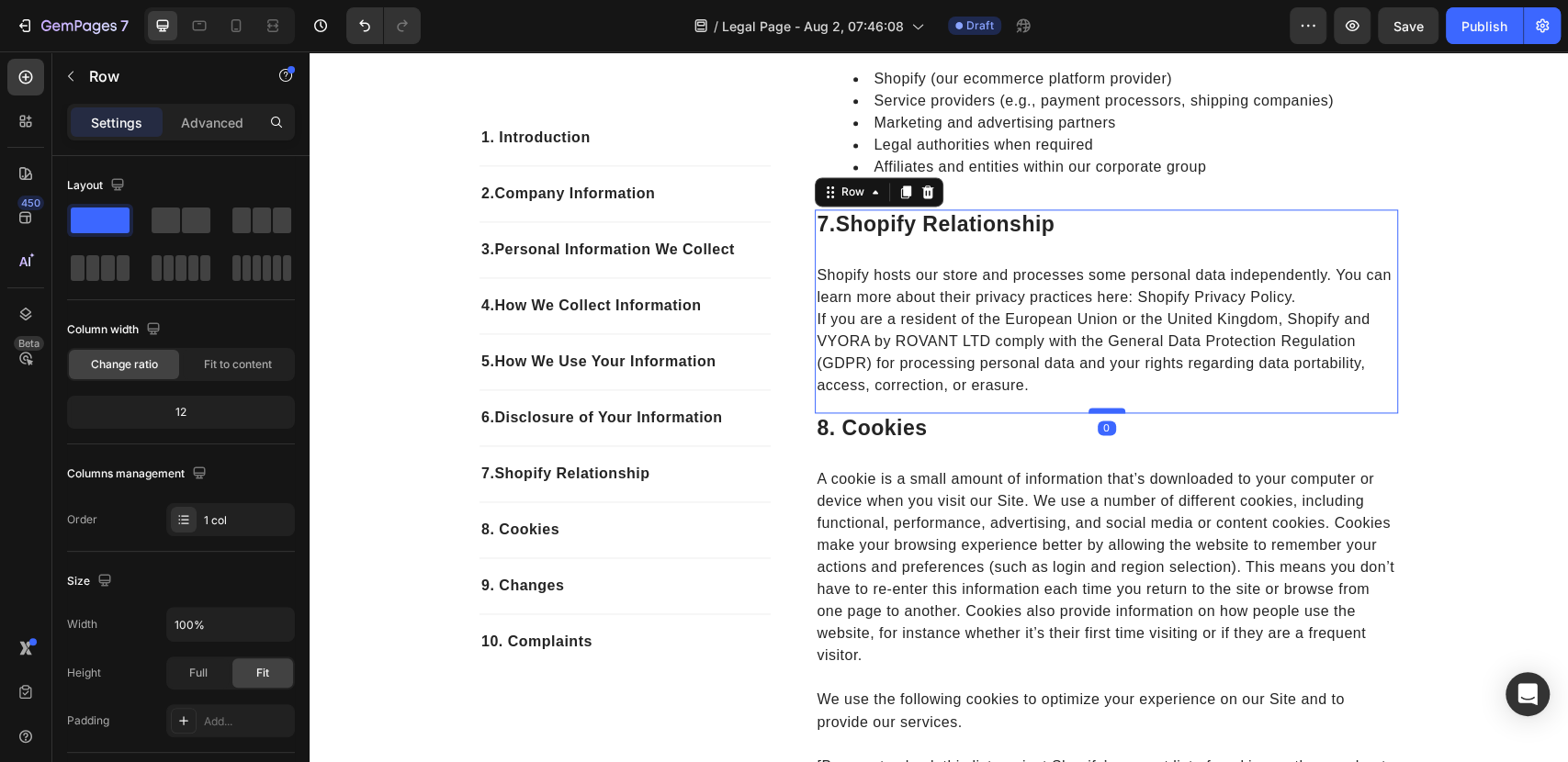 drag, startPoint x: 1101, startPoint y: 439, endPoint x: 1101, endPoint y: 408, distance: 31 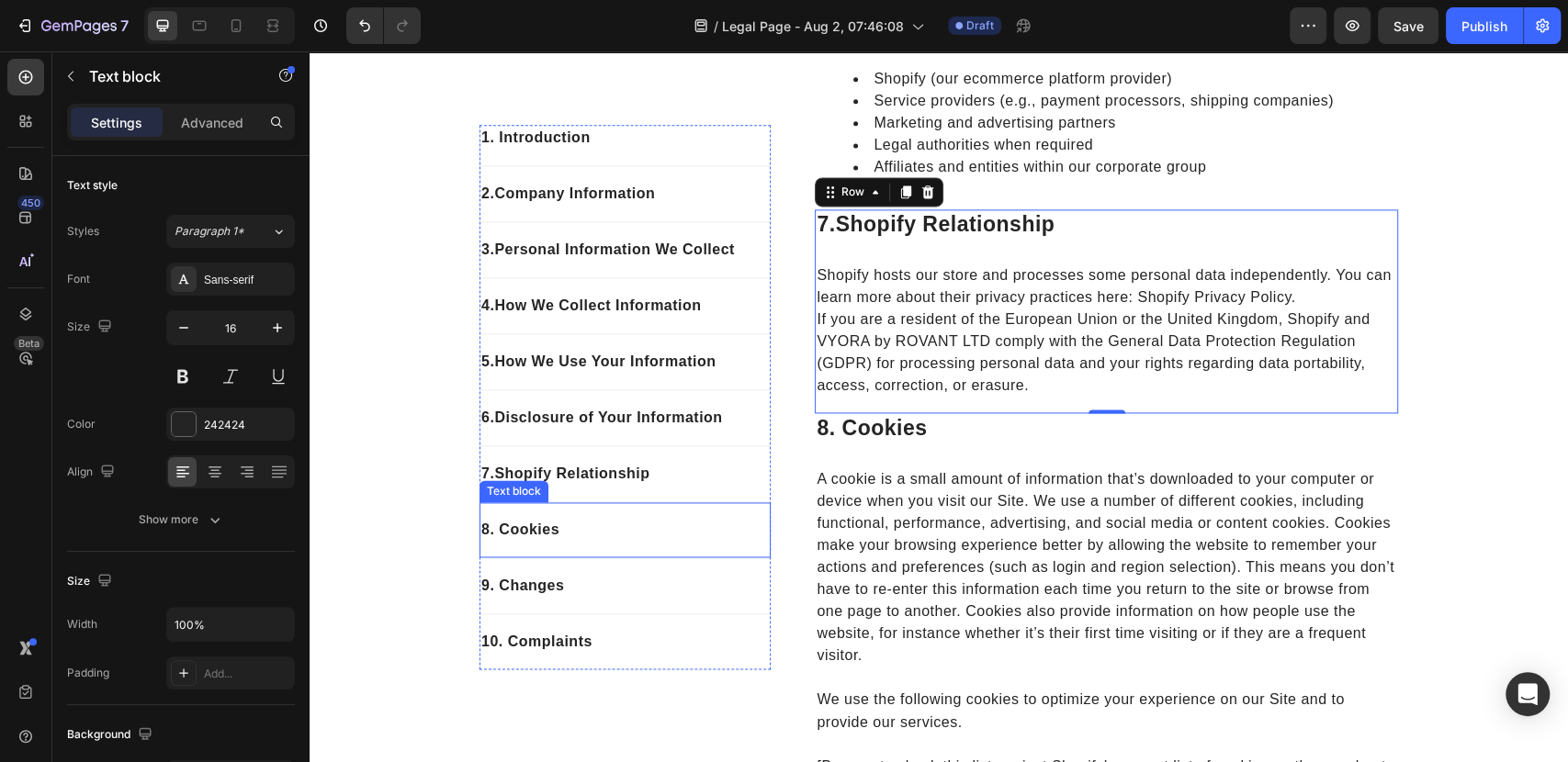 click on "8. Cookies" at bounding box center (625, 530) 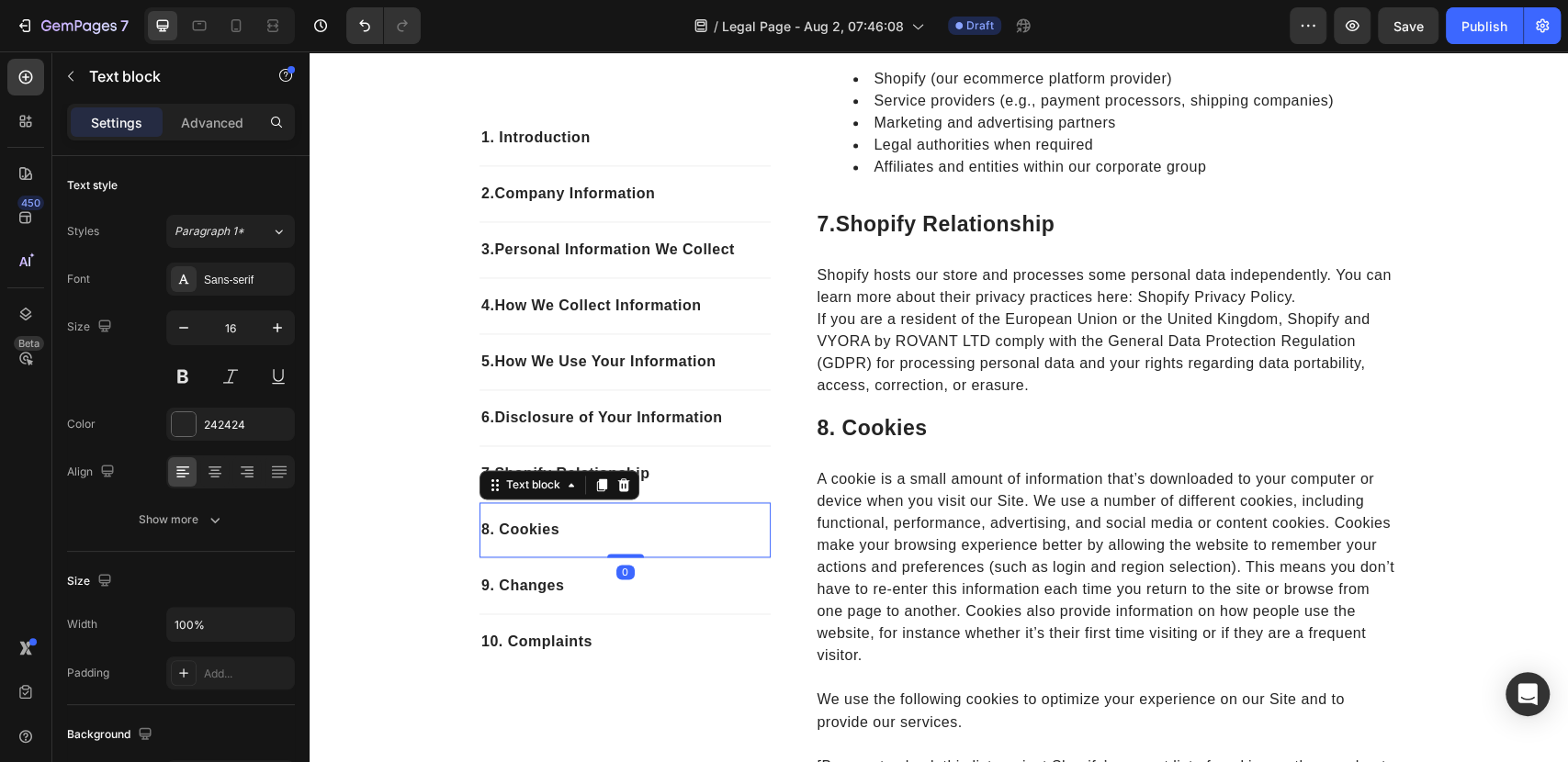 click on "8. Cookies" at bounding box center [625, 530] 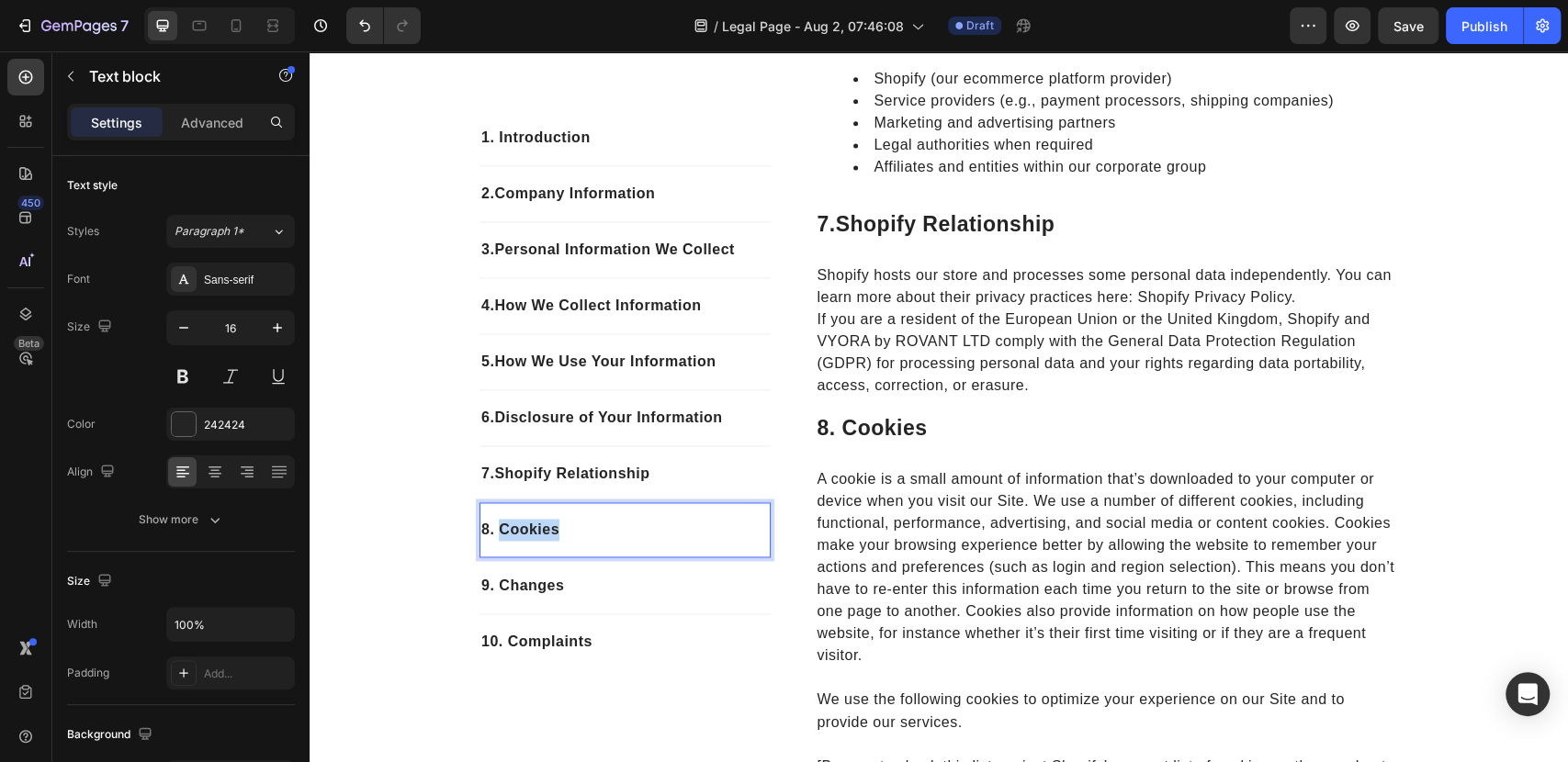 drag, startPoint x: 563, startPoint y: 534, endPoint x: 491, endPoint y: 531, distance: 72.062473 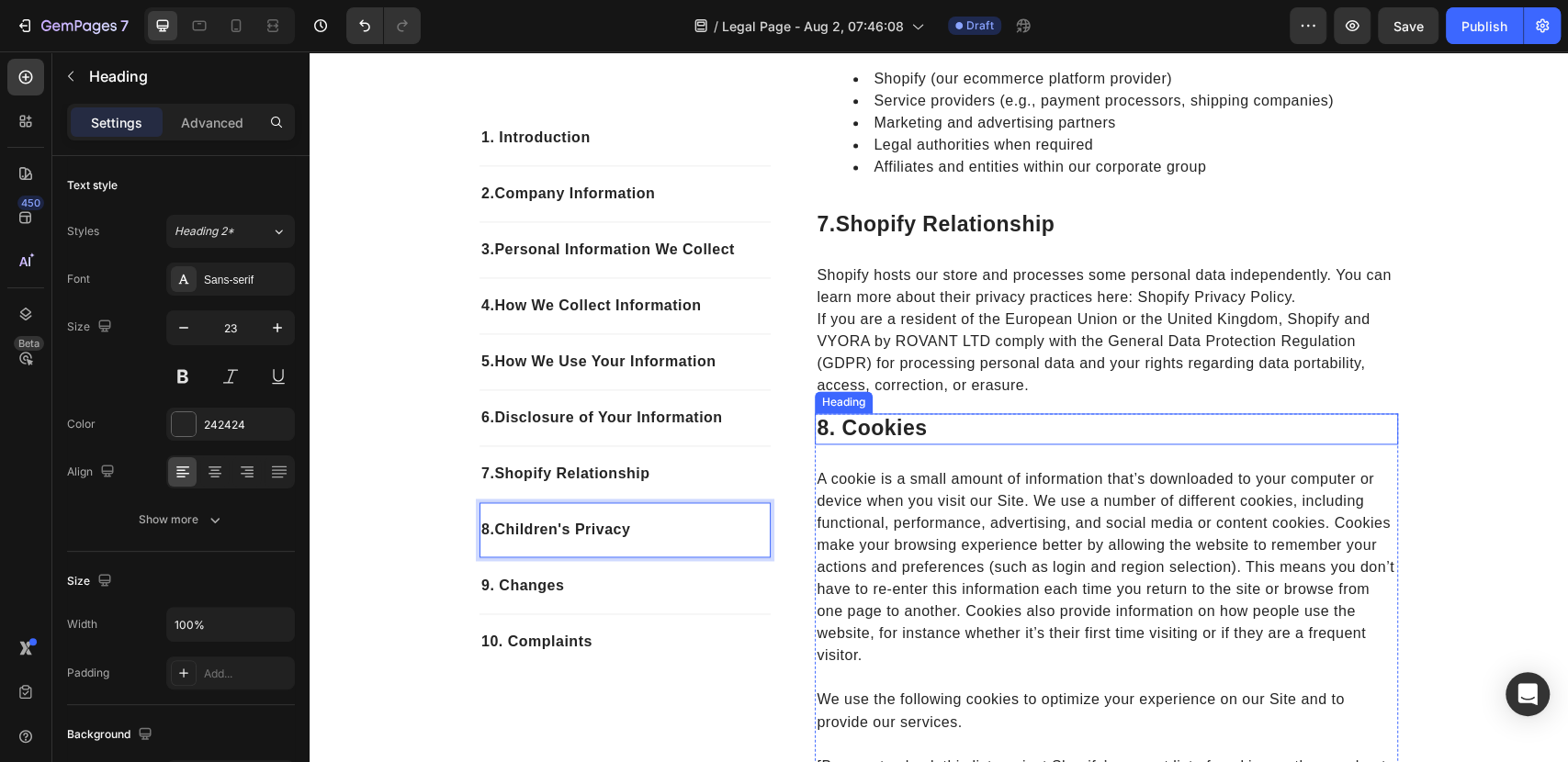 click on "8. cookies" at bounding box center (1106, 429) 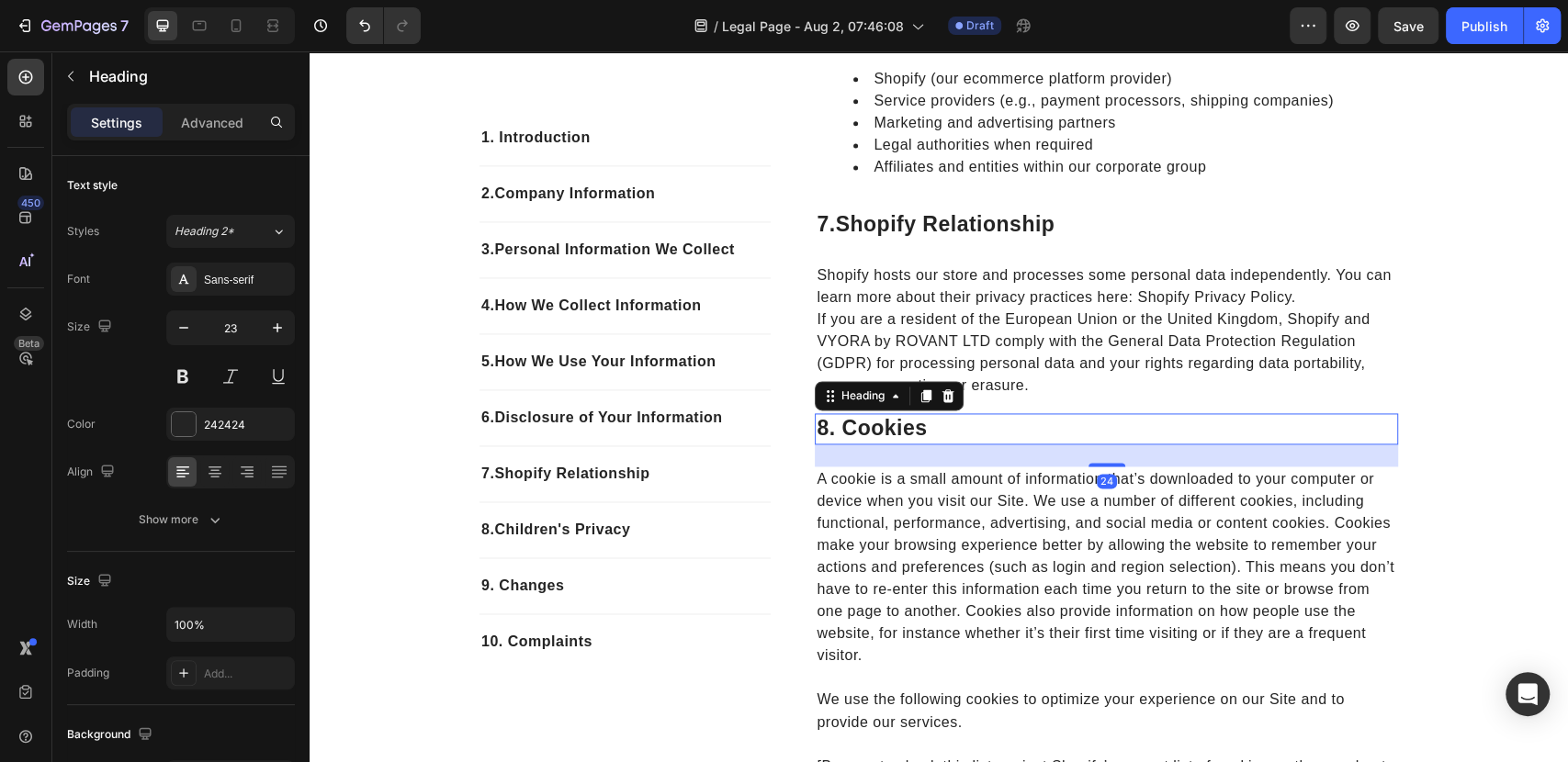 click on "8. cookies" at bounding box center [1106, 429] 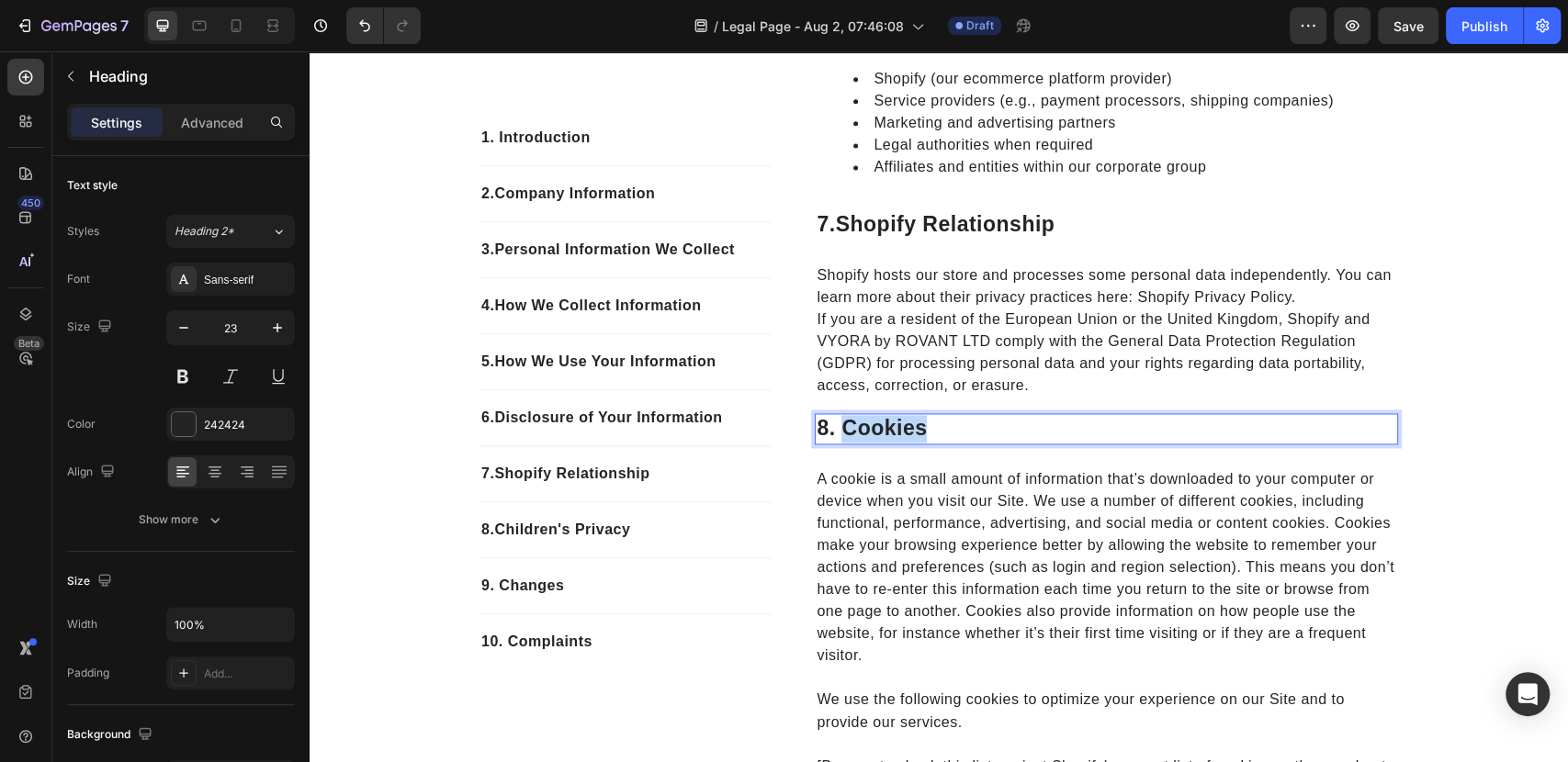 drag, startPoint x: 956, startPoint y: 426, endPoint x: 839, endPoint y: 425, distance: 117.0043 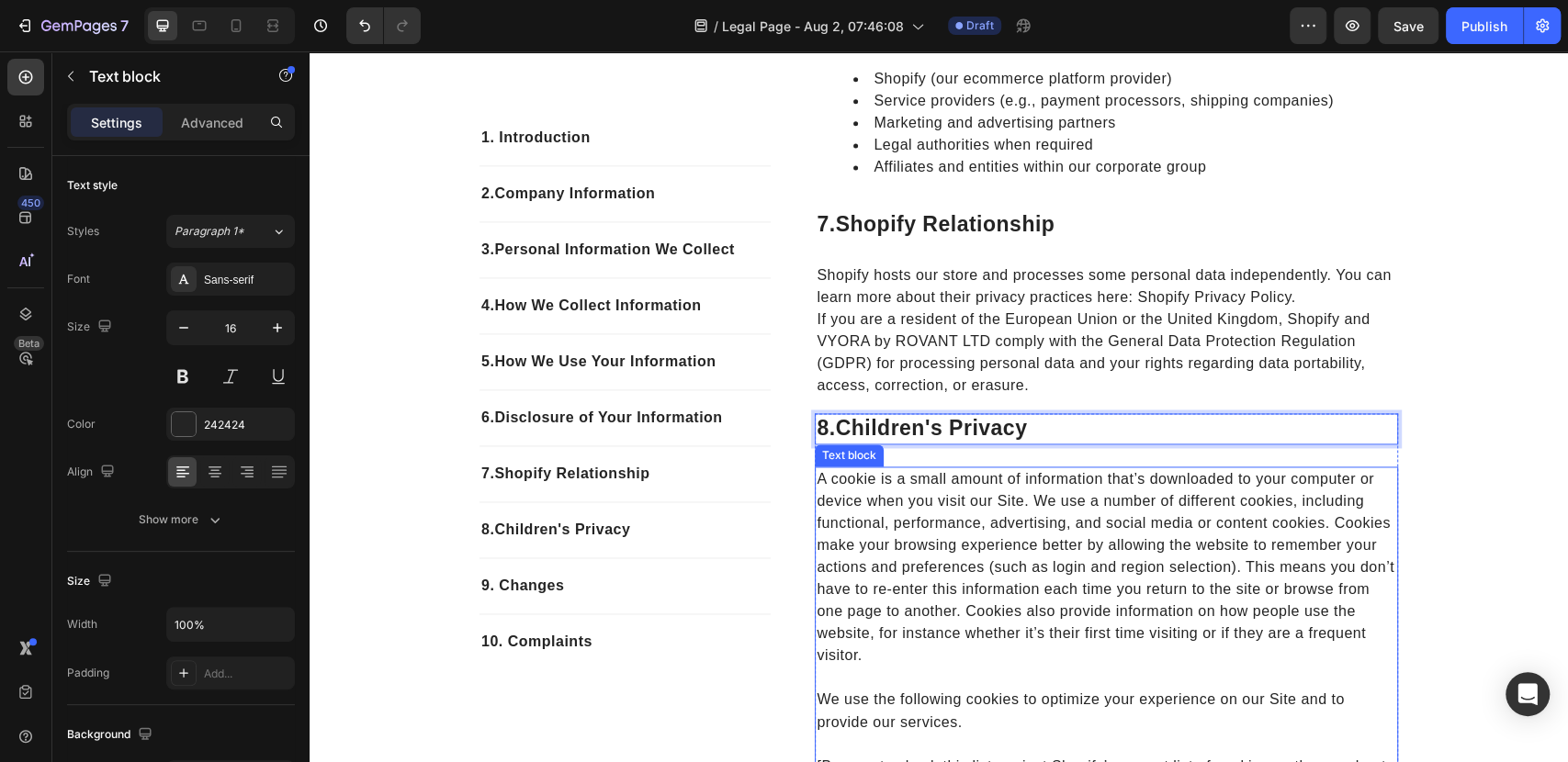 click on "A cookie is a small amount of information that’s downloaded to your computer or device when you visit our Site. We use a number of different cookies, including functional, performance, advertising, and social media or content cookies. Cookies make your browsing experience better by allowing the website to remember your actions and preferences (such as login and region selection). This means you don’t have to re-enter this information each time you return to the site or browse from one page to another. Cookies also provide information on how people use the website, for instance whether it’s their first time visiting or if they are a frequent visitor." at bounding box center (1106, 567) 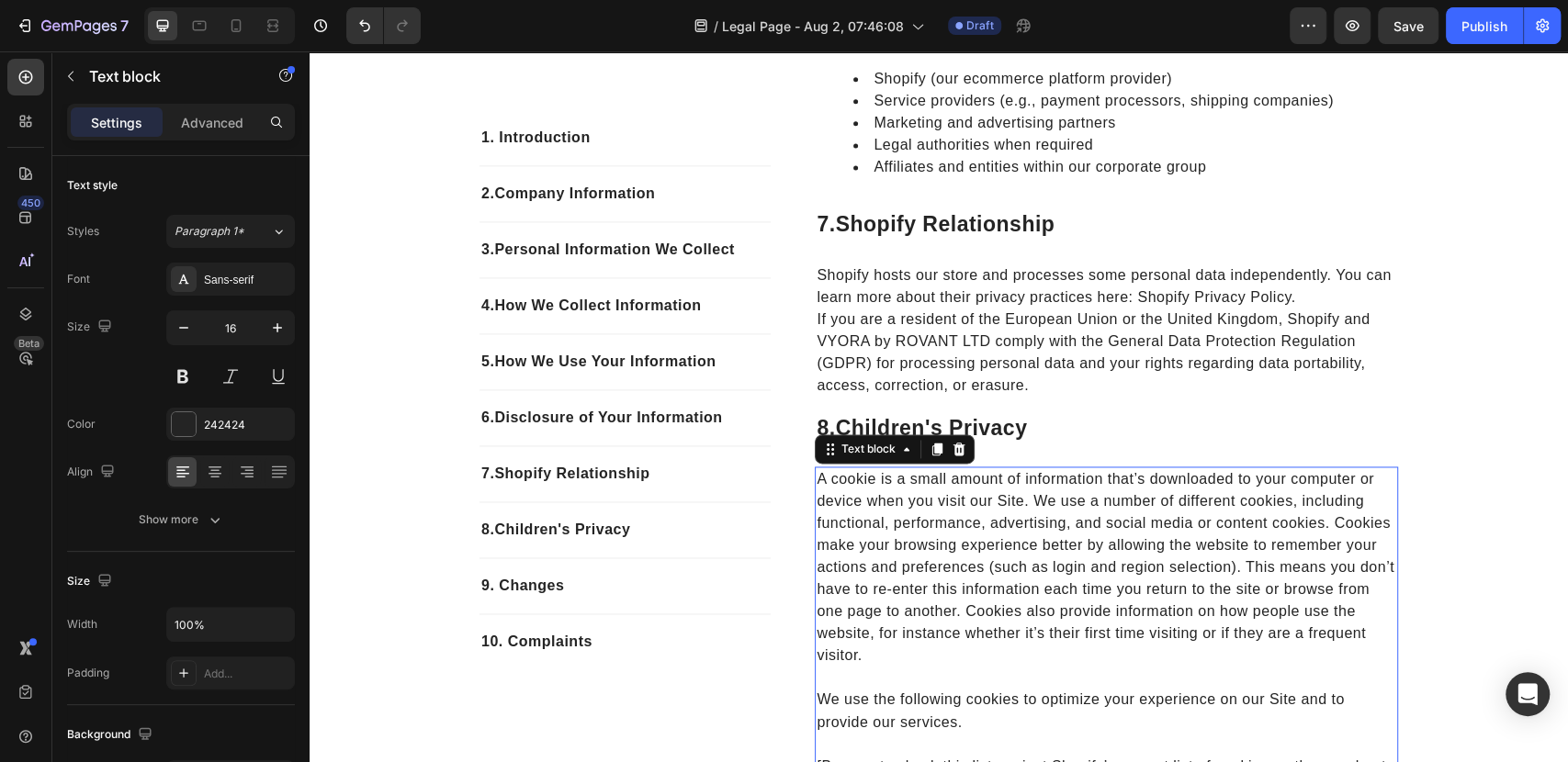 click on "A cookie is a small amount of information that’s downloaded to your computer or device when you visit our Site. We use a number of different cookies, including functional, performance, advertising, and social media or content cookies. Cookies make your browsing experience better by allowing the website to remember your actions and preferences (such as login and region selection). This means you don’t have to re-enter this information each time you return to the site or browse from one page to another. Cookies also provide information on how people use the website, for instance whether it’s their first time visiting or if they are a frequent visitor." at bounding box center [1106, 567] 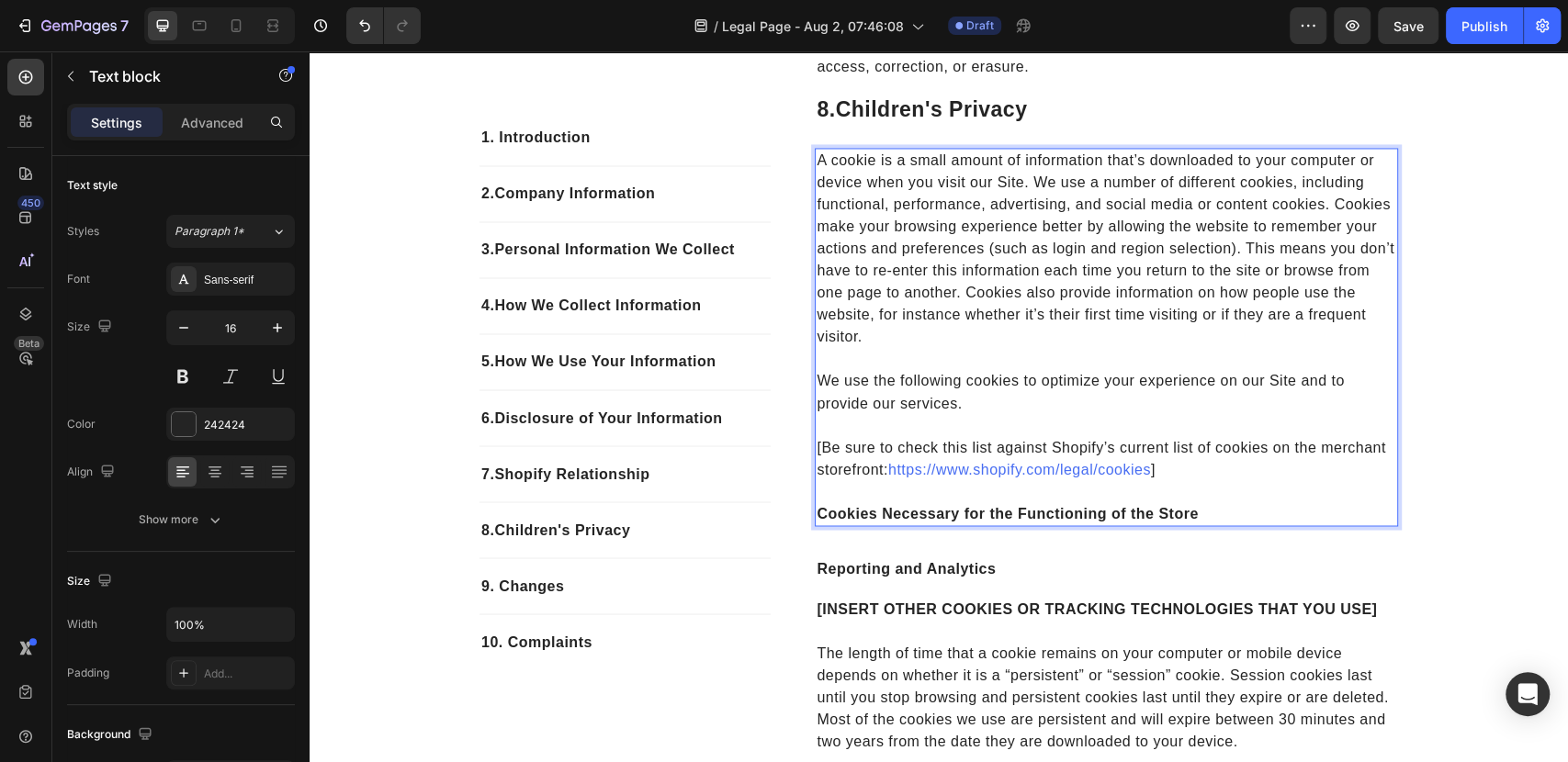 scroll, scrollTop: 1992, scrollLeft: 0, axis: vertical 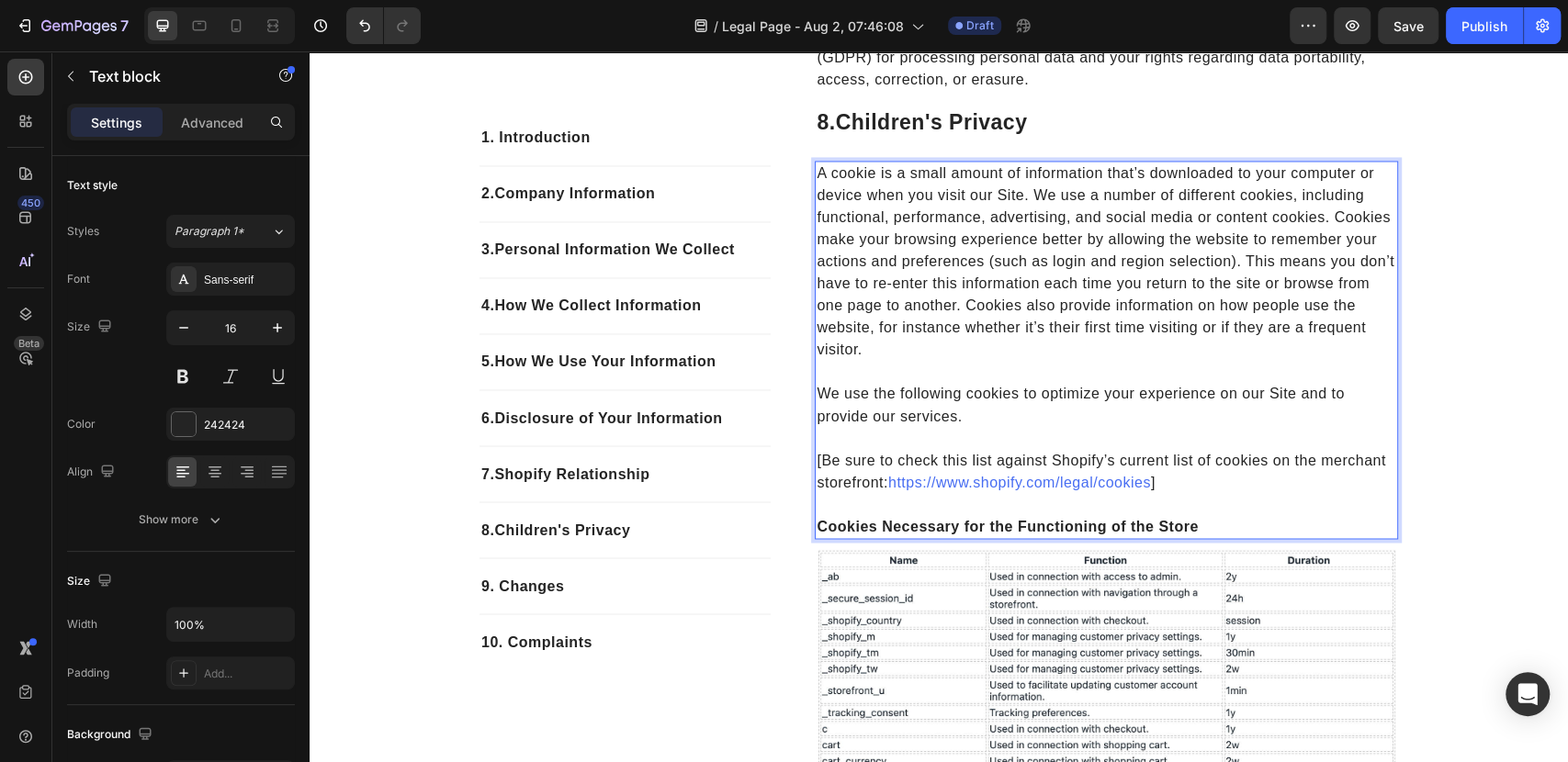 click on "Cookies Necessary for the Functioning of the Store" at bounding box center (1106, 526) 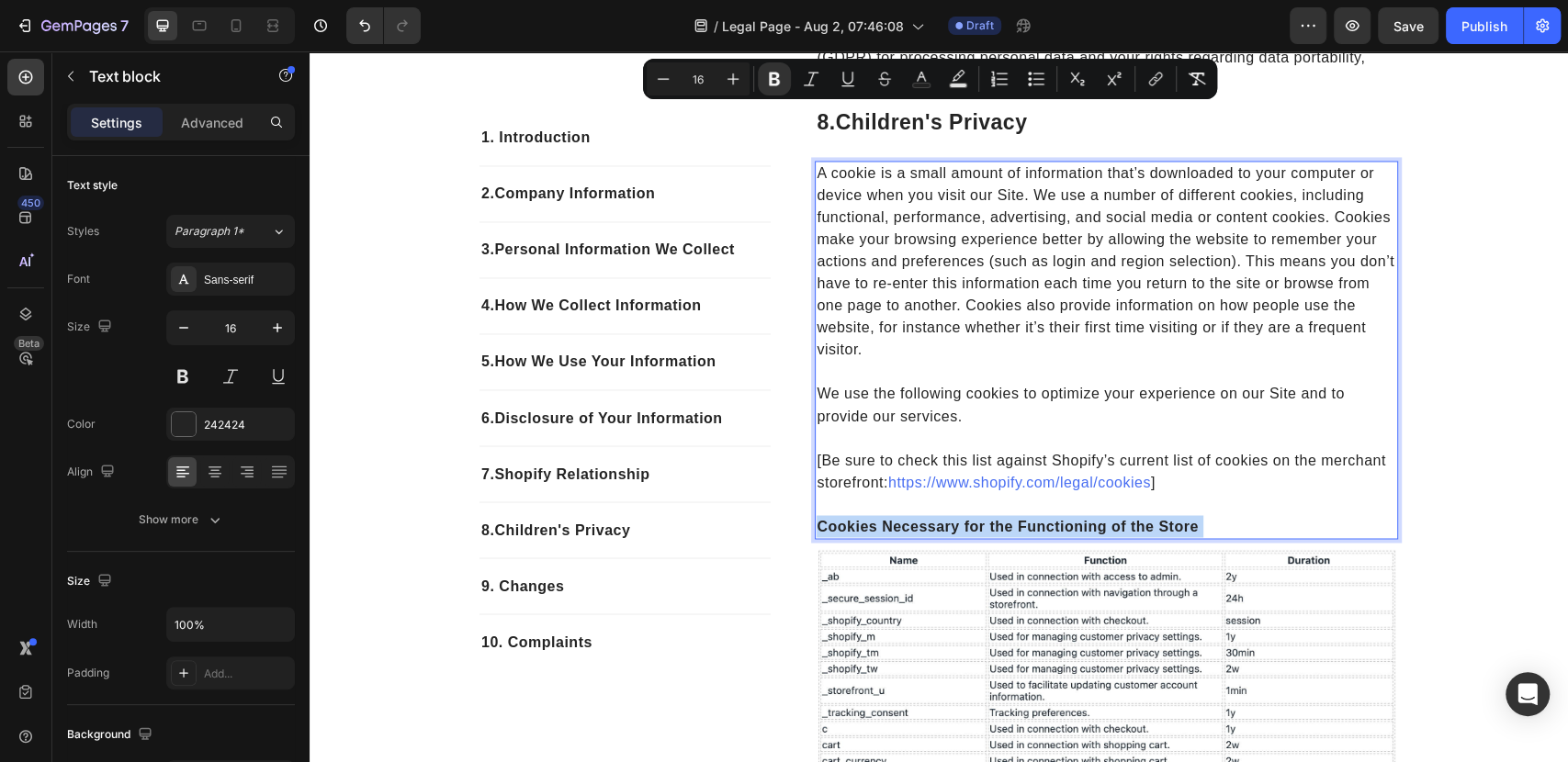 drag, startPoint x: 1195, startPoint y: 522, endPoint x: 924, endPoint y: 438, distance: 283.71993 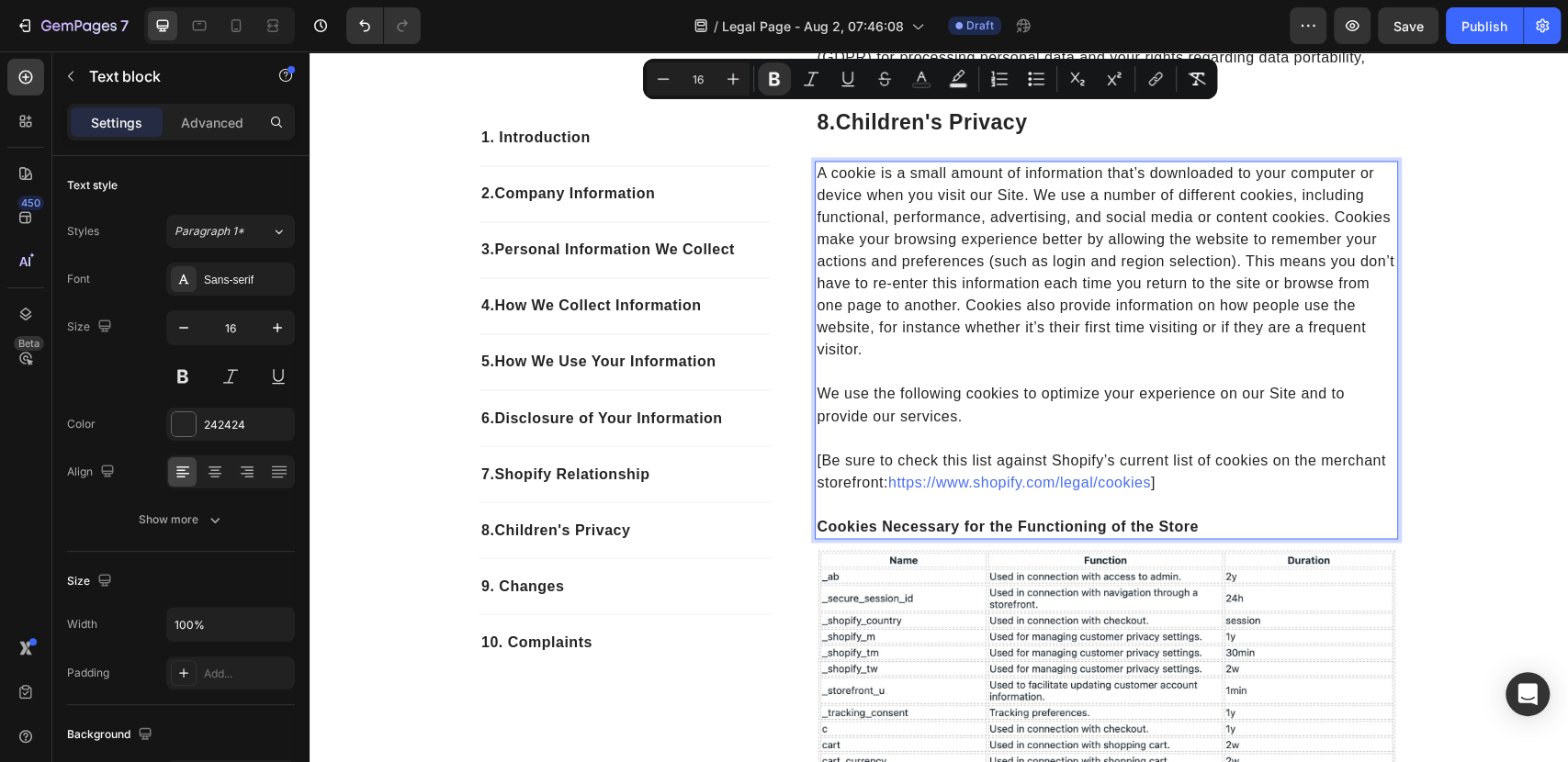 click on "Cookies Necessary for the Functioning of the Store" at bounding box center [1106, 526] 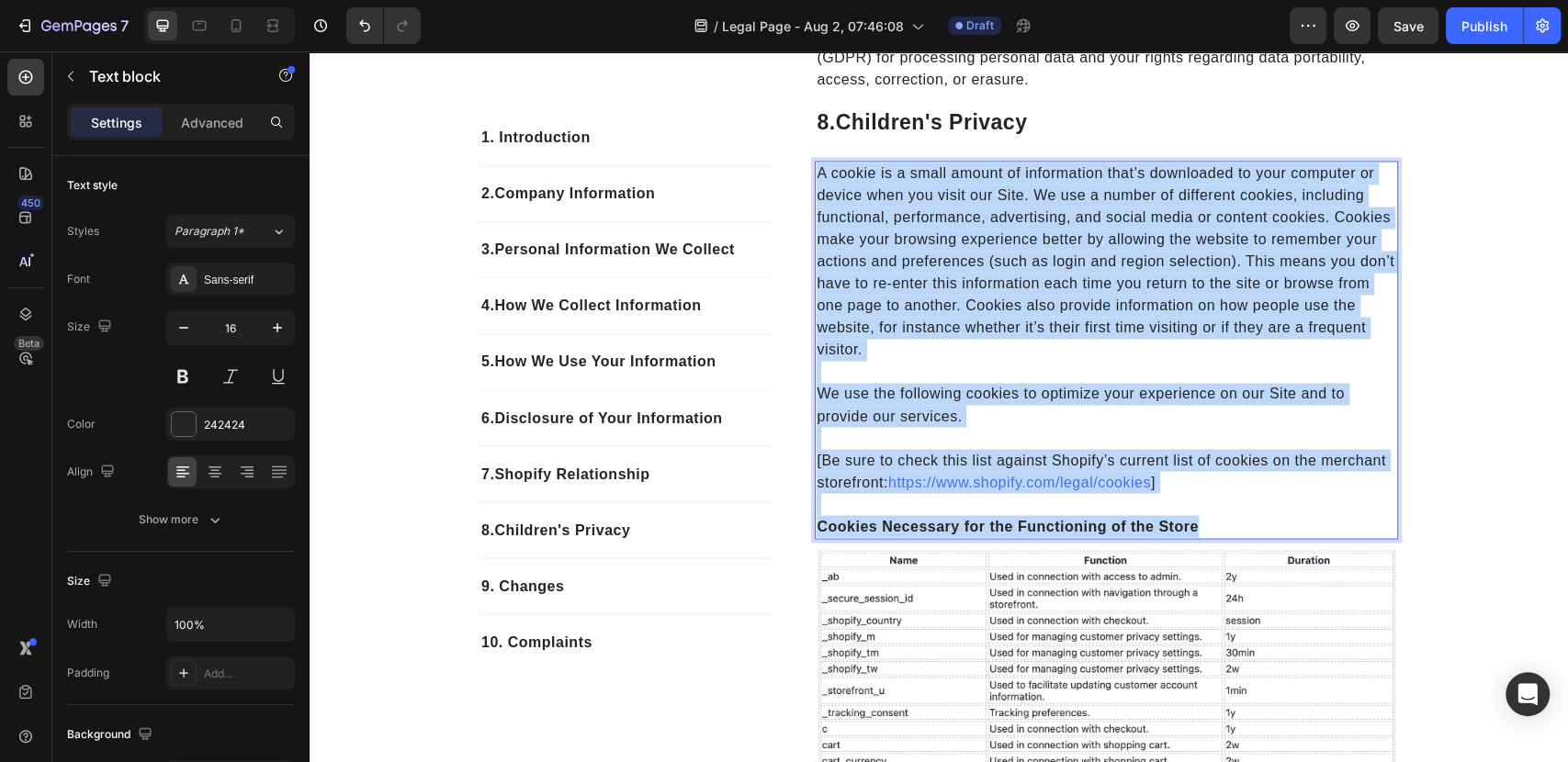 drag, startPoint x: 1210, startPoint y: 518, endPoint x: 809, endPoint y: 174, distance: 528.3342 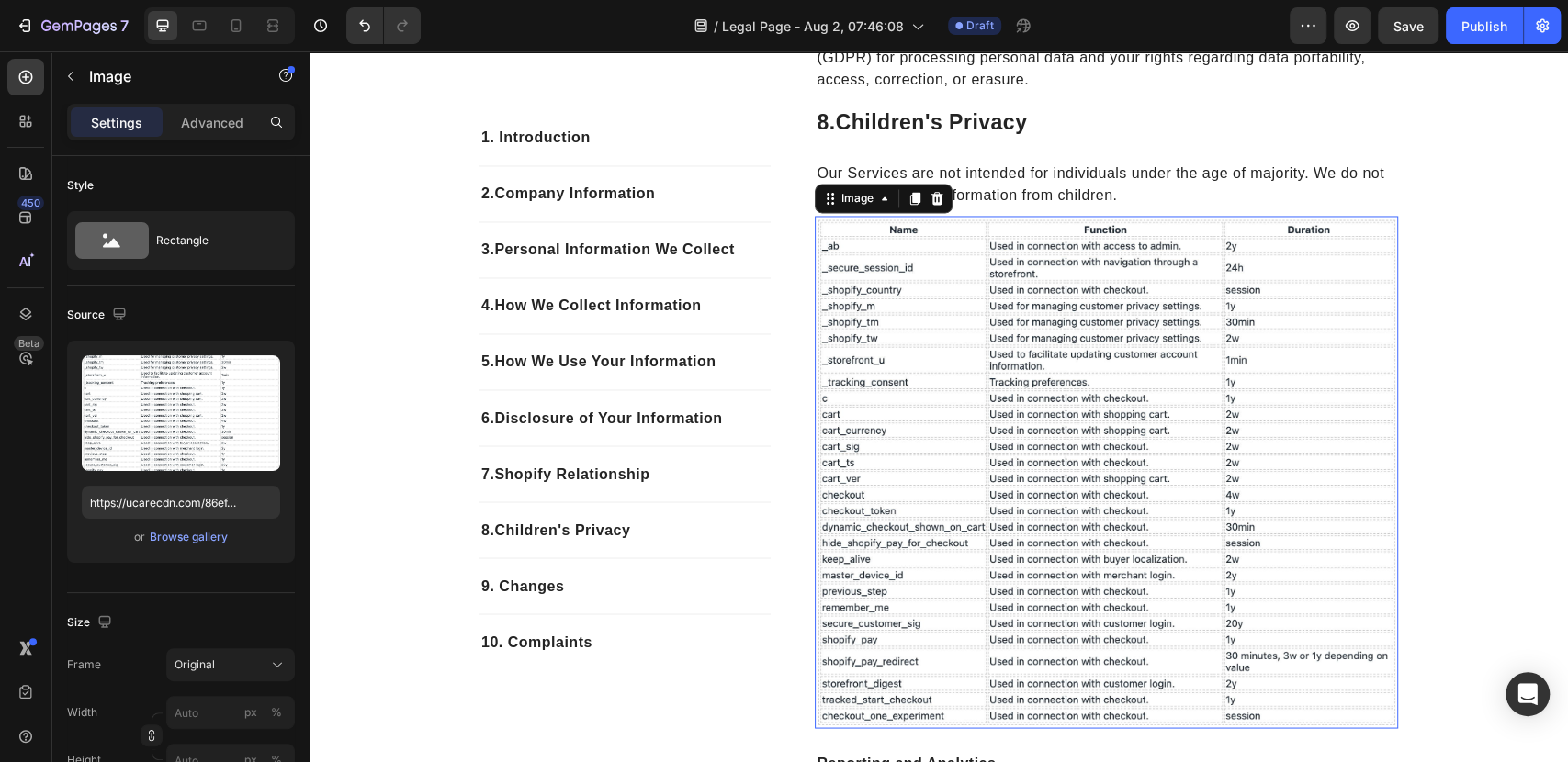 click at bounding box center [1106, 472] 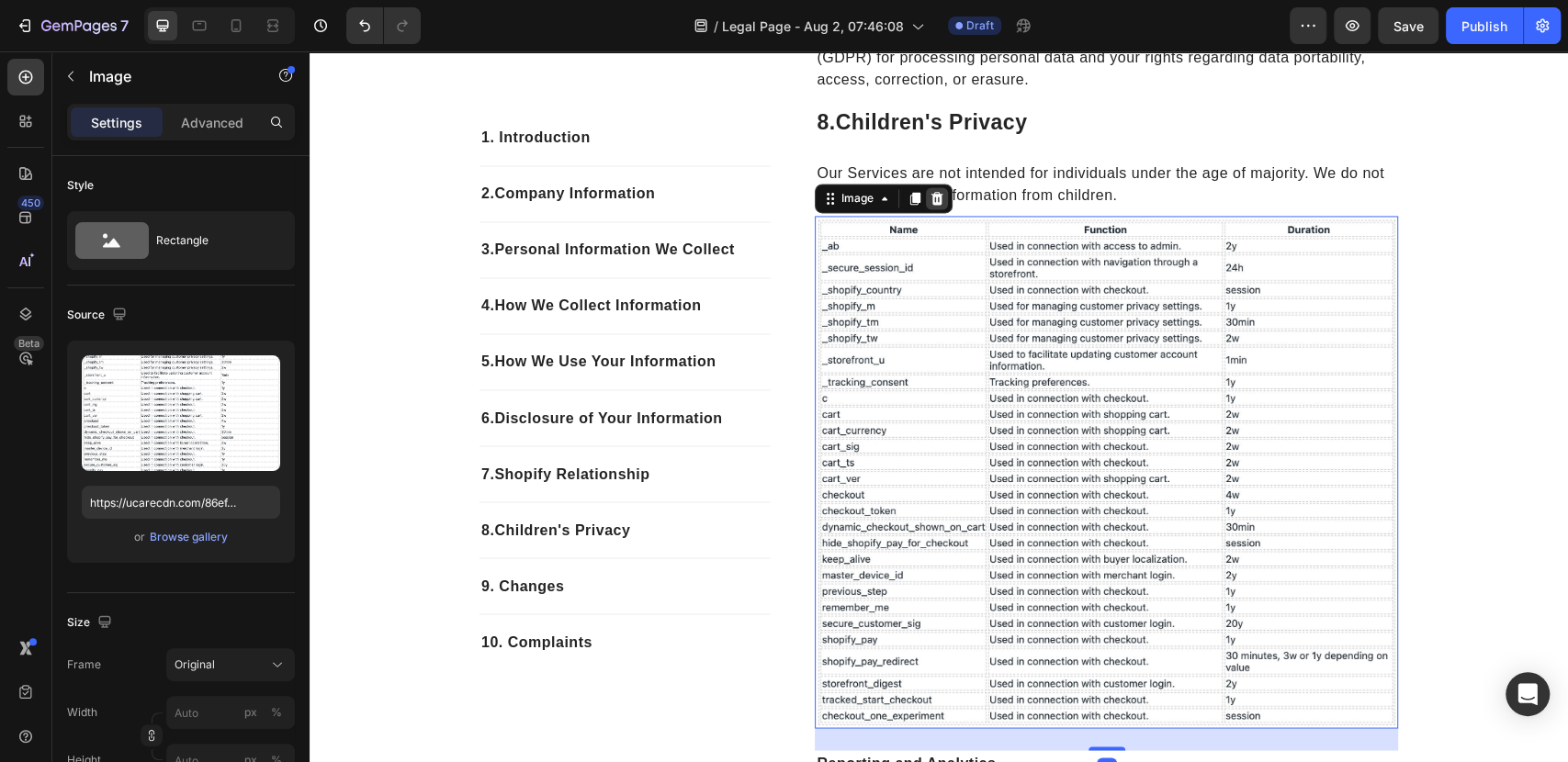 click 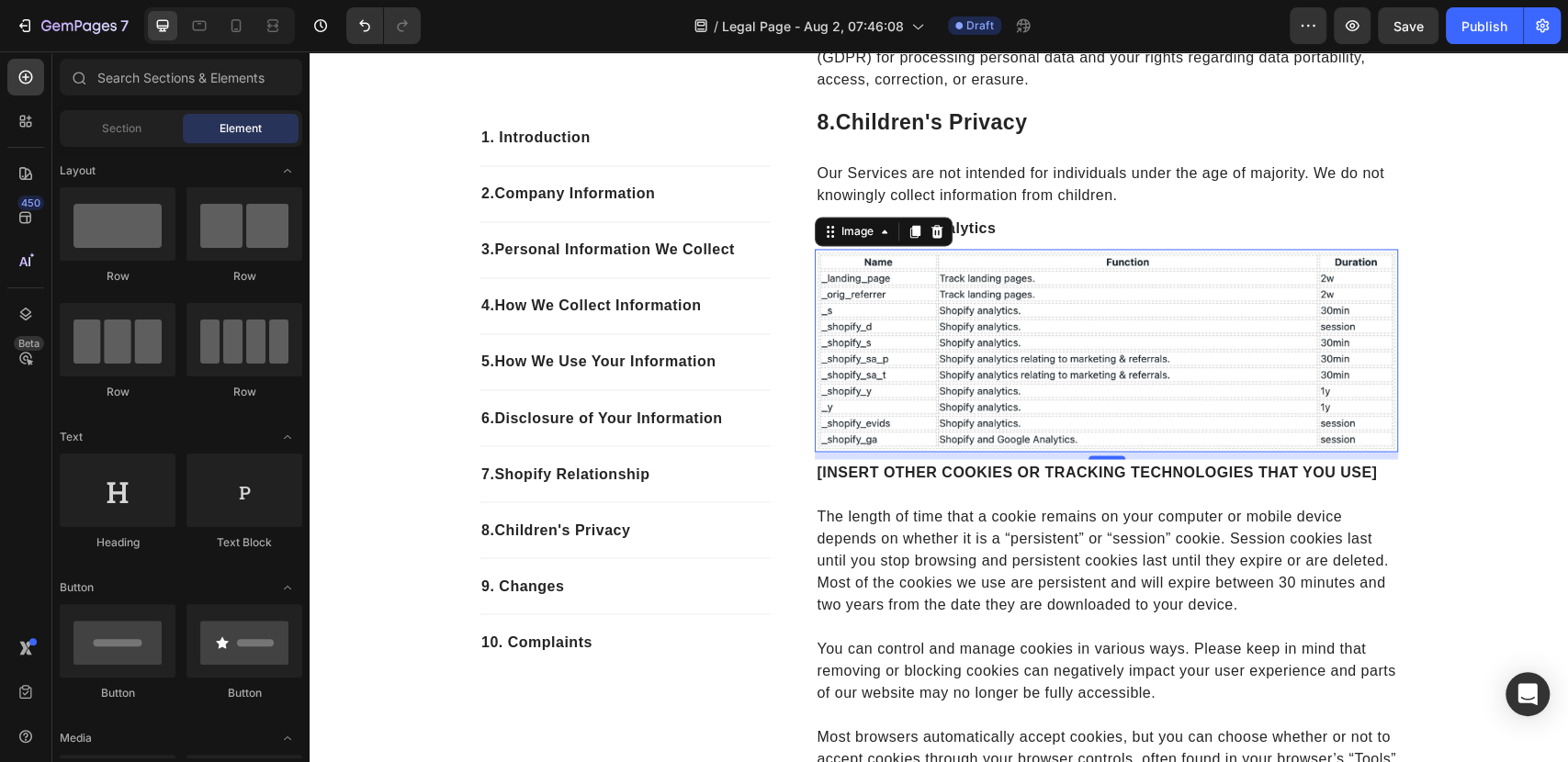 click at bounding box center (1106, 350) 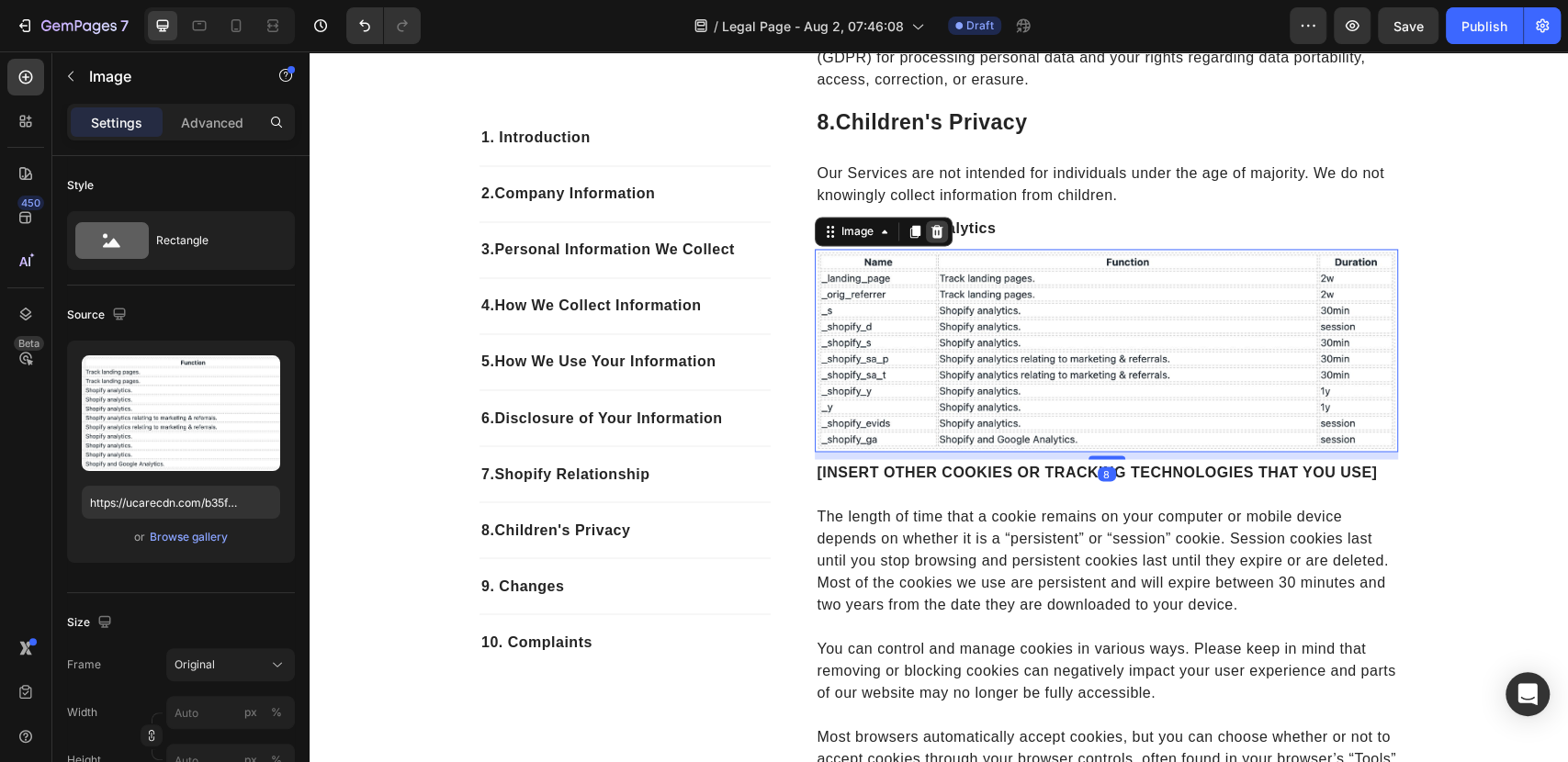 click 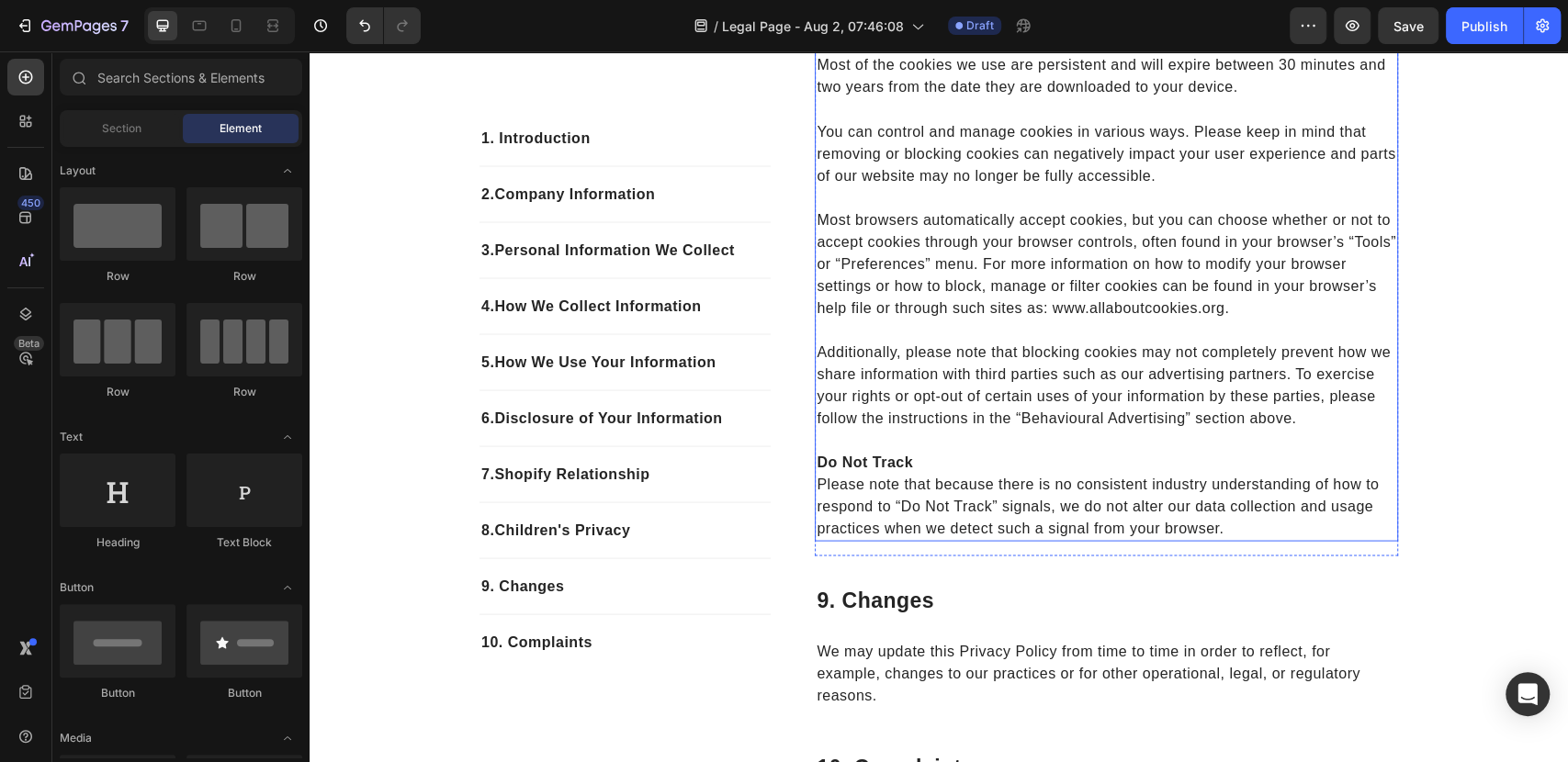 scroll, scrollTop: 2196, scrollLeft: 0, axis: vertical 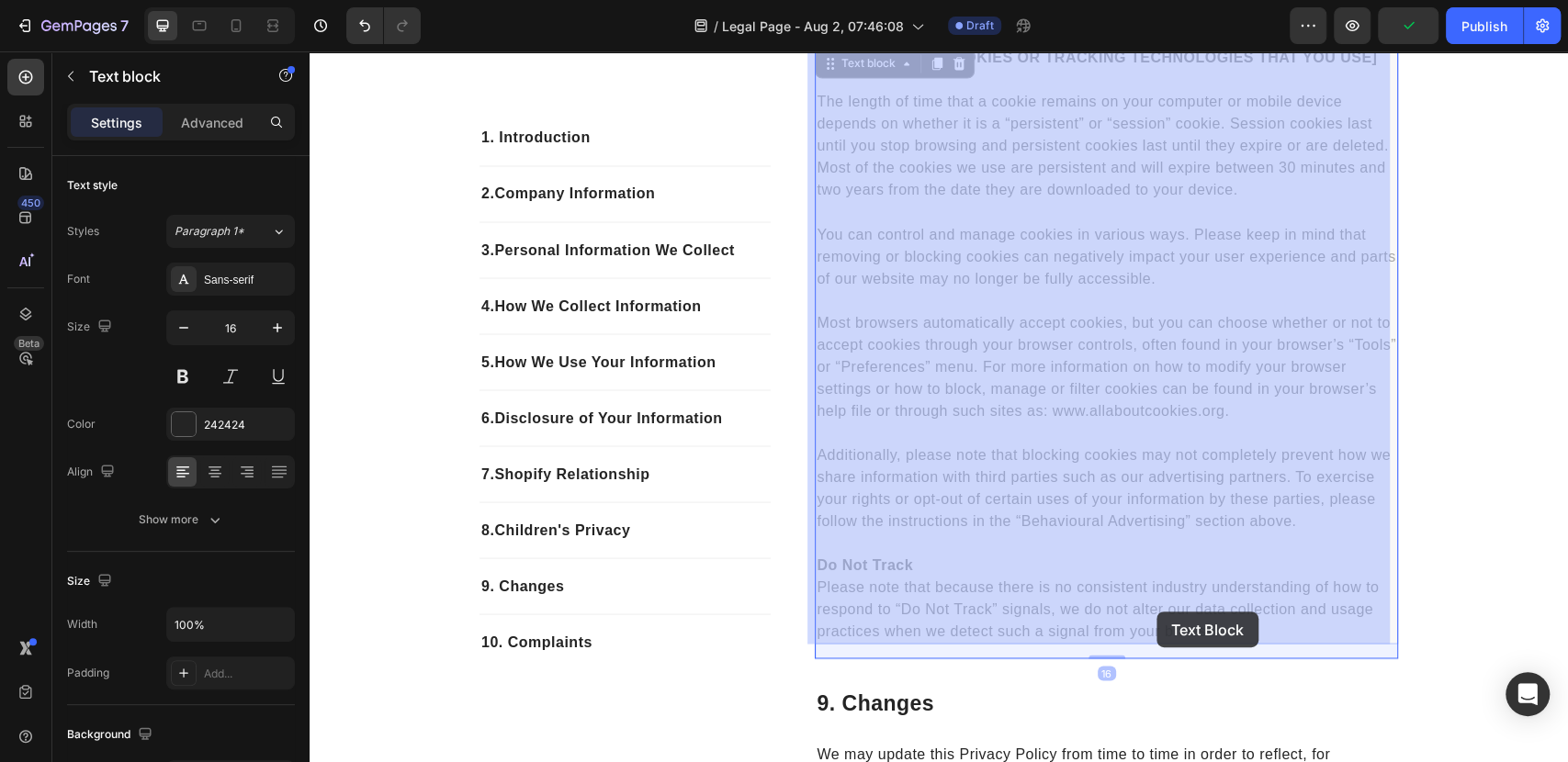 drag, startPoint x: 1240, startPoint y: 629, endPoint x: 1156, endPoint y: 611, distance: 85.90693 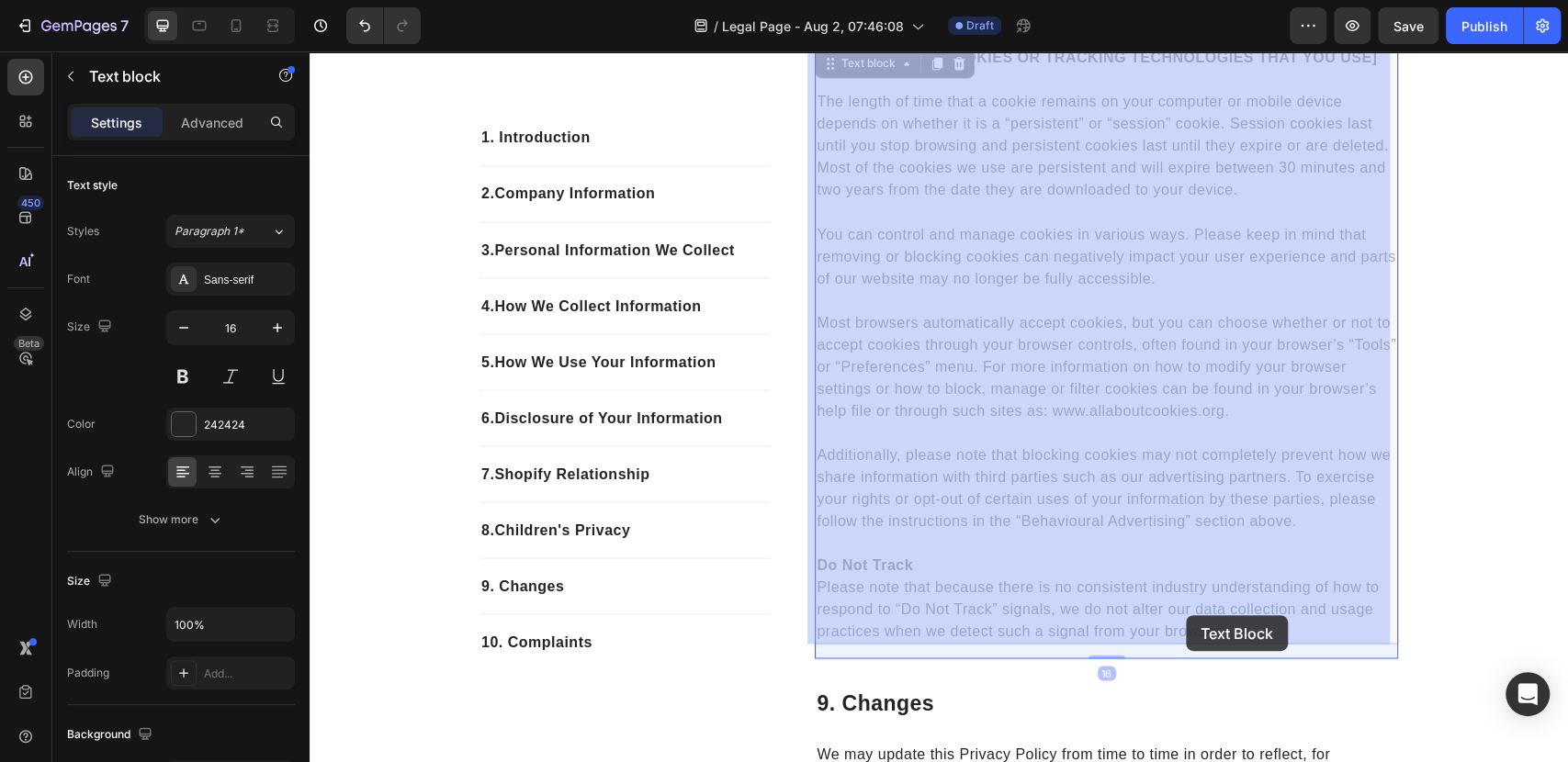drag, startPoint x: 1156, startPoint y: 611, endPoint x: 1186, endPoint y: 615, distance: 30.26549 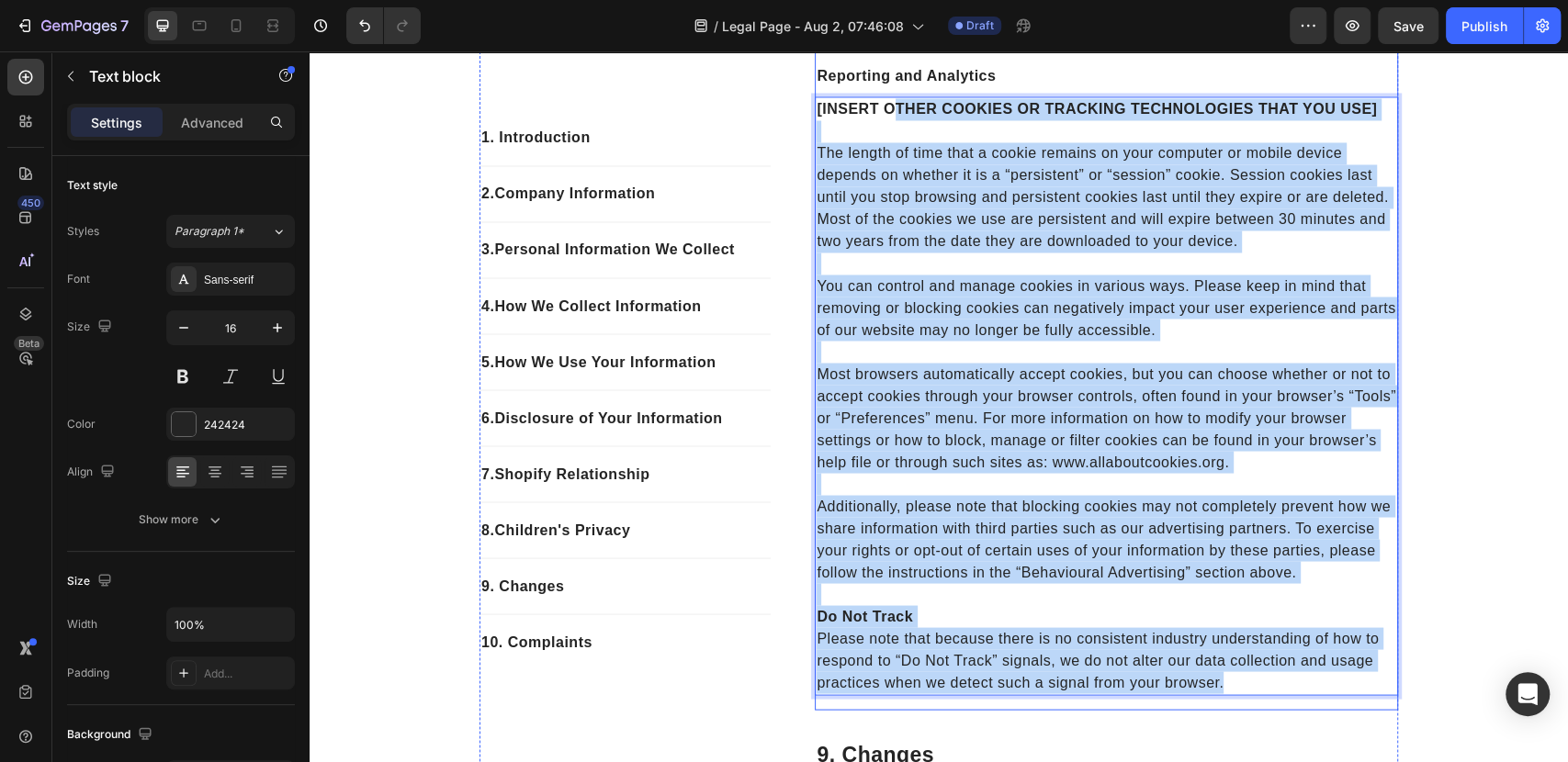 scroll, scrollTop: 1981, scrollLeft: 0, axis: vertical 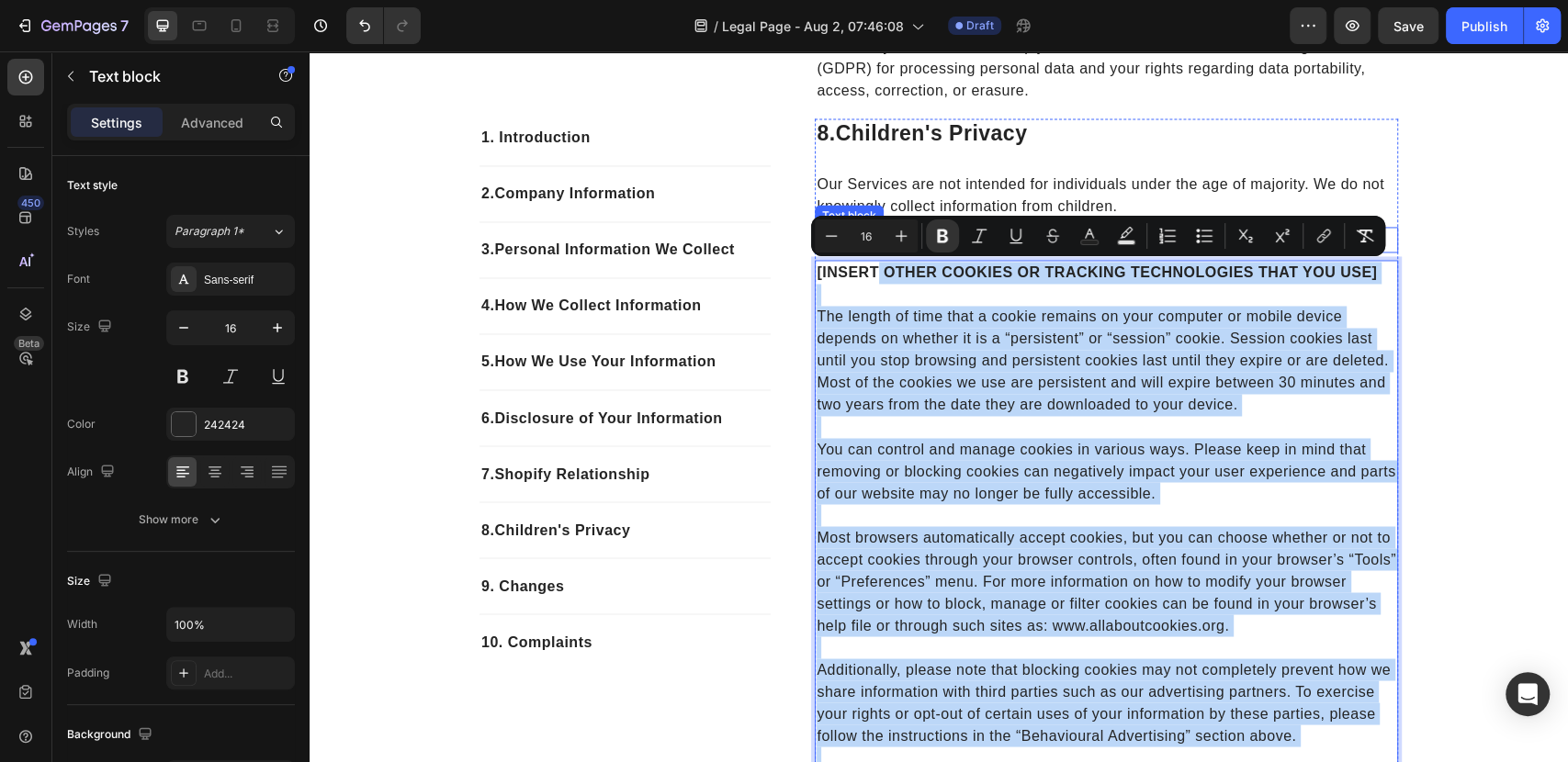 drag, startPoint x: 1221, startPoint y: 625, endPoint x: 873, endPoint y: 244, distance: 516.0087 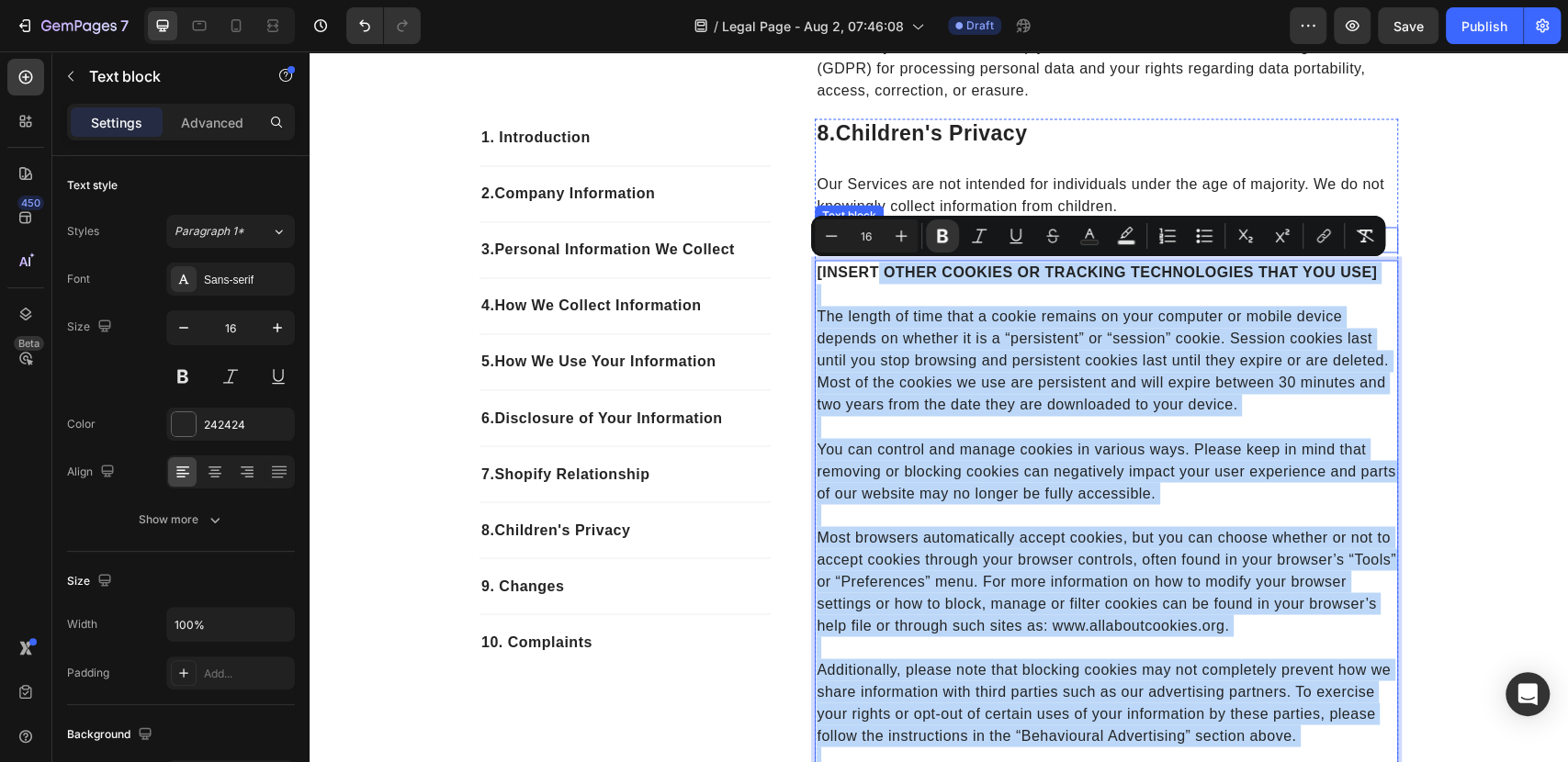 click on "8.  Children's Privacy Heading Our Services are not intended for individuals under the age of majority. We do not knowingly collect information from children. Text block Reporting and Analytics Text block [INSERT OTHER COOKIES OR TRACKING TECHNOLOGIES THAT YOU USE] The length of time that a cookie remains on your computer or mobile device depends on whether it is a “persistent” or “session” cookie. Session cookies last until you stop browsing and persistent cookies last until they expire or are deleted. Most of the cookies we use are persistent and will expire between 30 minutes and two years from the date they are downloaded to your device. You can control and manage cookies in various ways. Please keep in mind that removing or blocking cookies can negatively impact your user experience and parts of our website may no longer be fully accessible. Do Not Track Text block   16" at bounding box center (1106, 496) 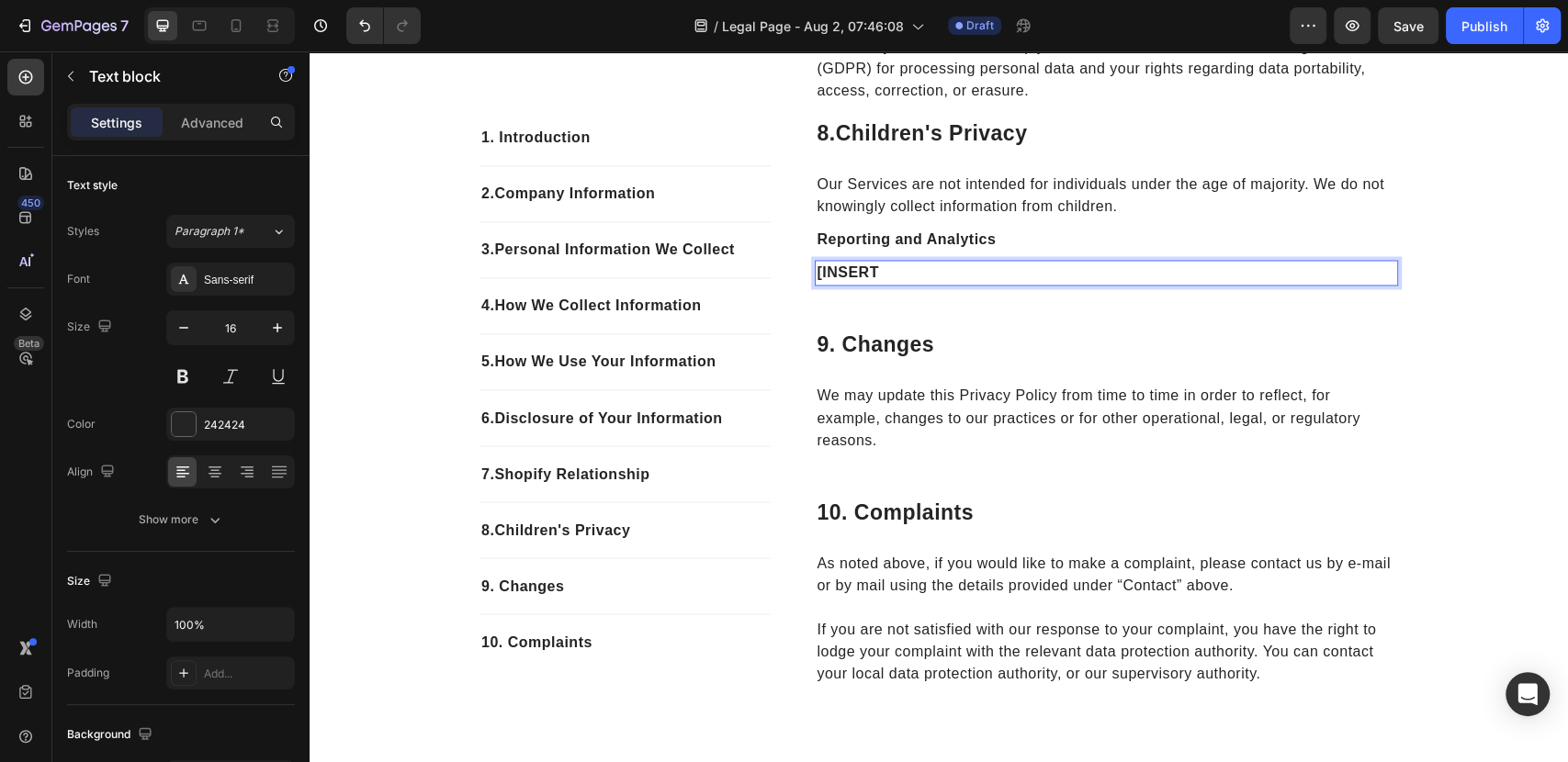 click on "[INSERT" at bounding box center (1106, 273) 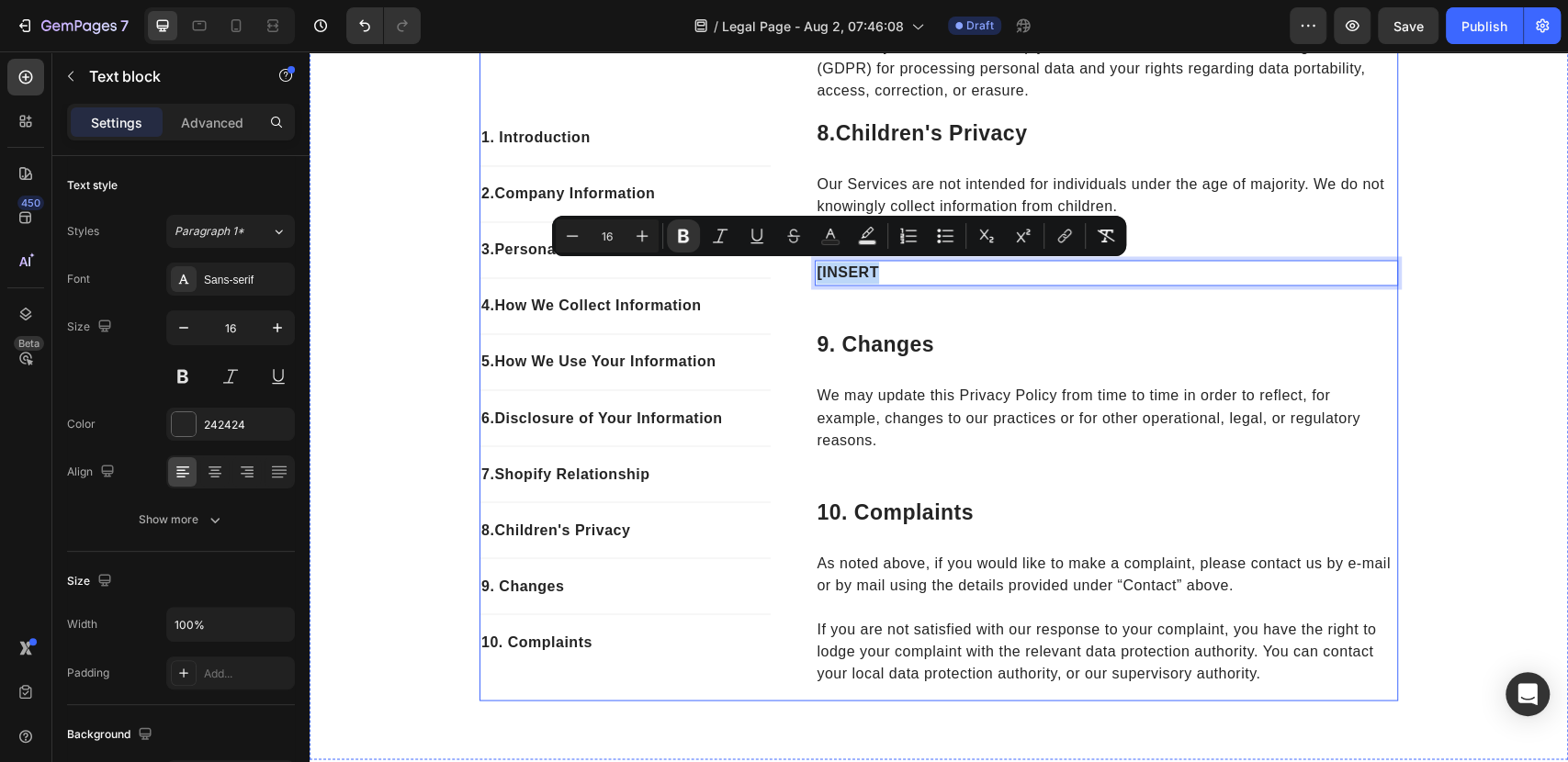 drag, startPoint x: 874, startPoint y: 269, endPoint x: 802, endPoint y: 269, distance: 72 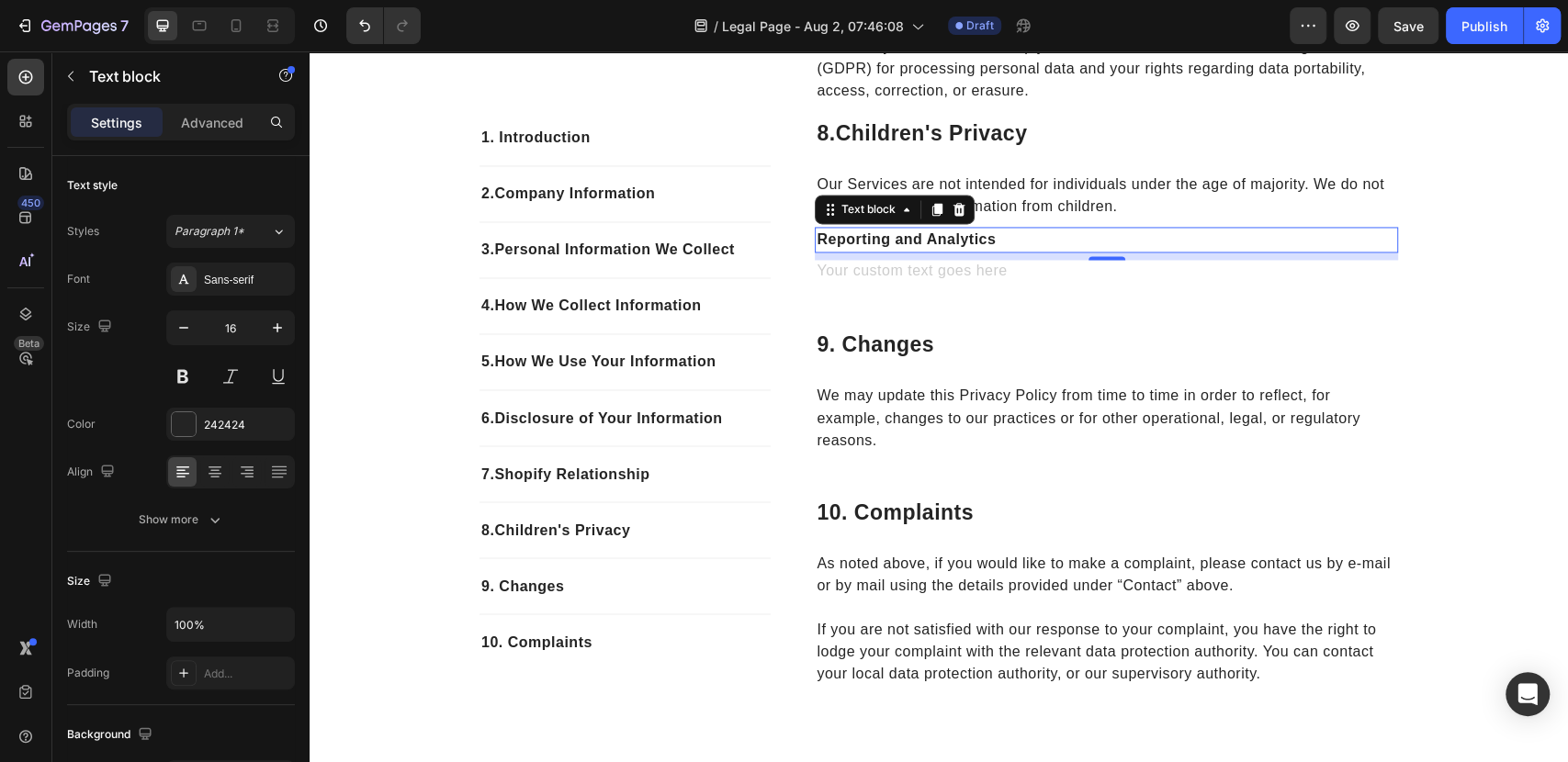 click on "Reporting and Analytics" at bounding box center [1106, 240] 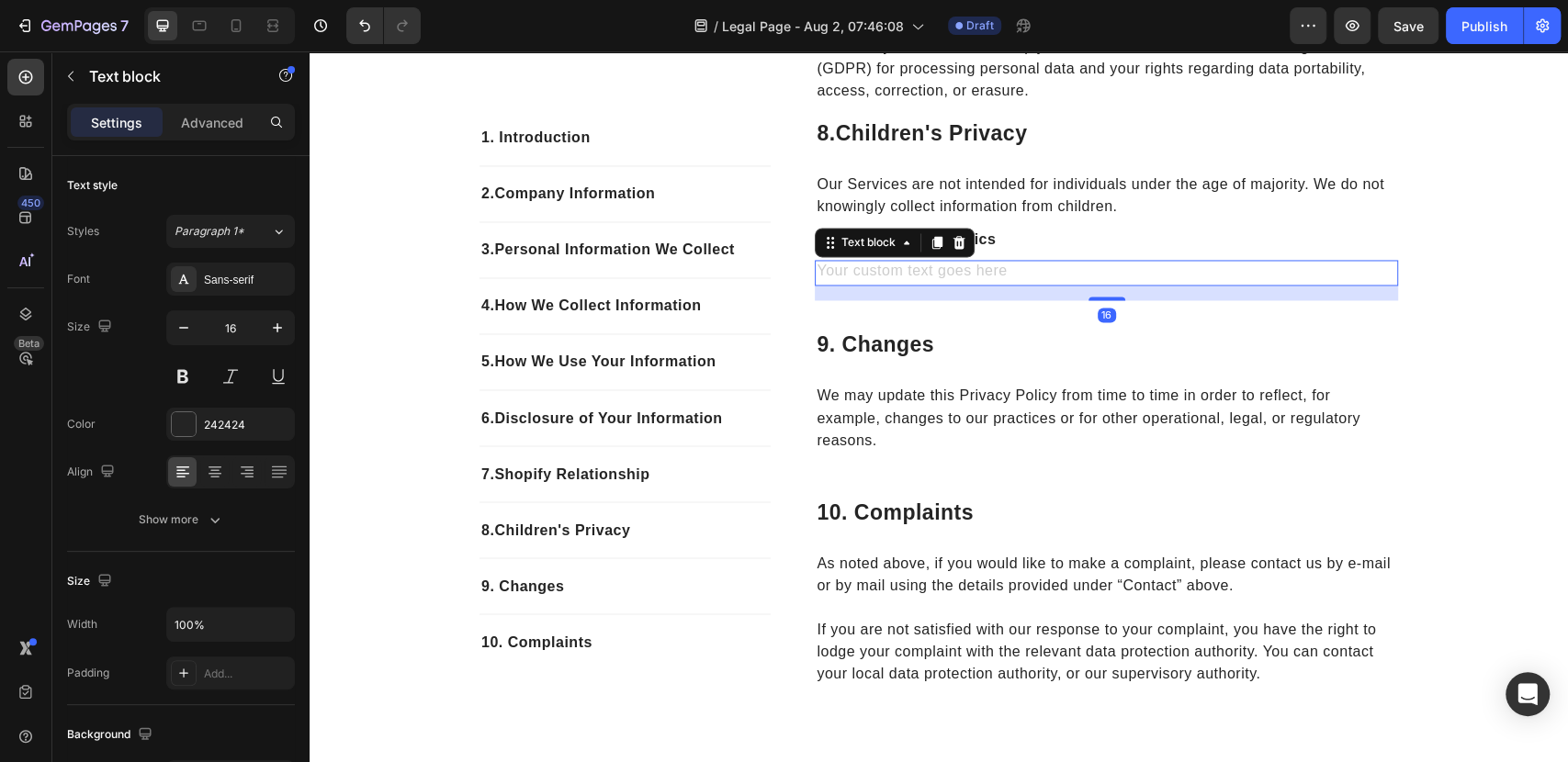 click at bounding box center [1106, 273] 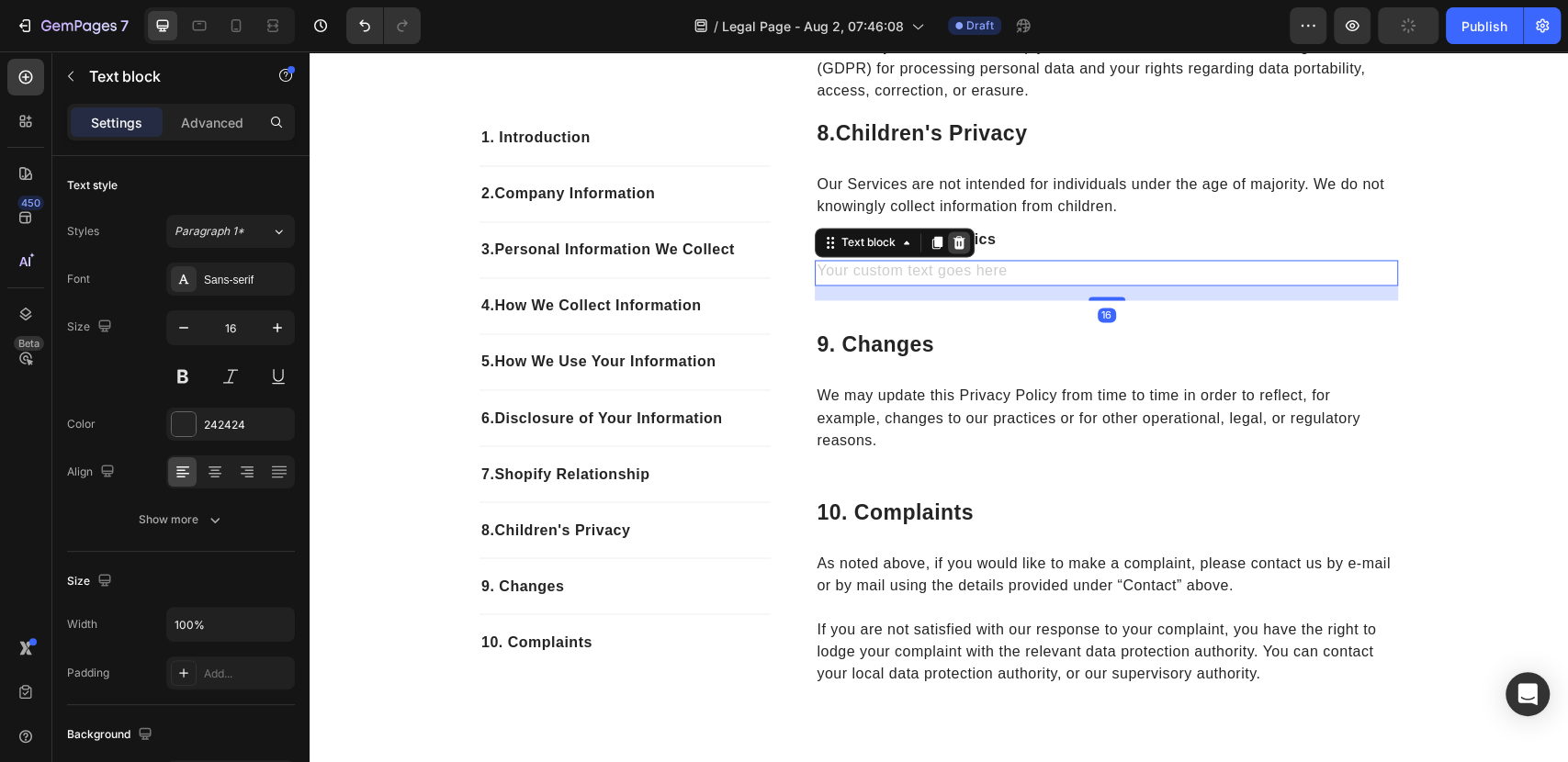 click 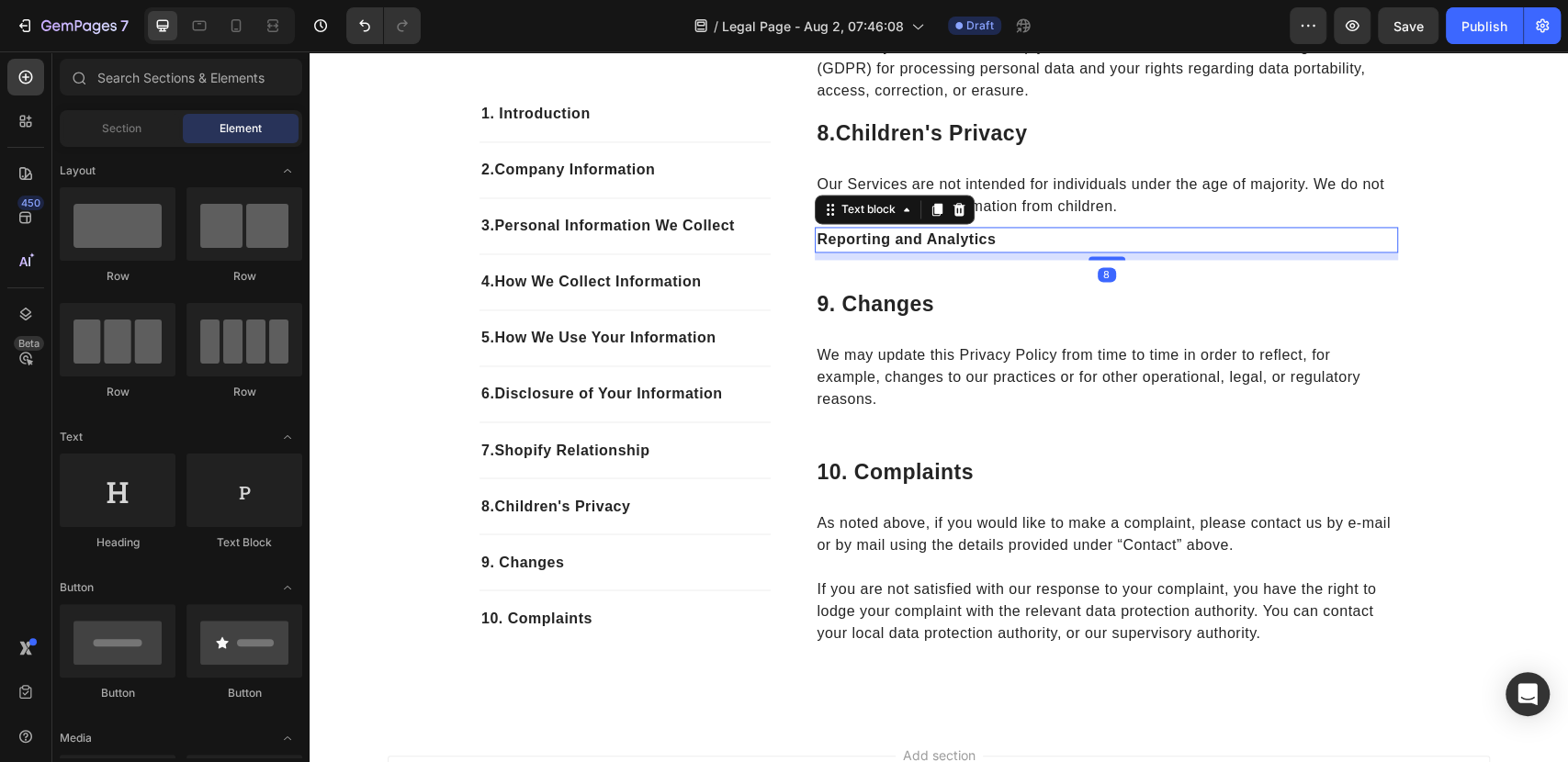 click on "Reporting and Analytics" at bounding box center (906, 239) 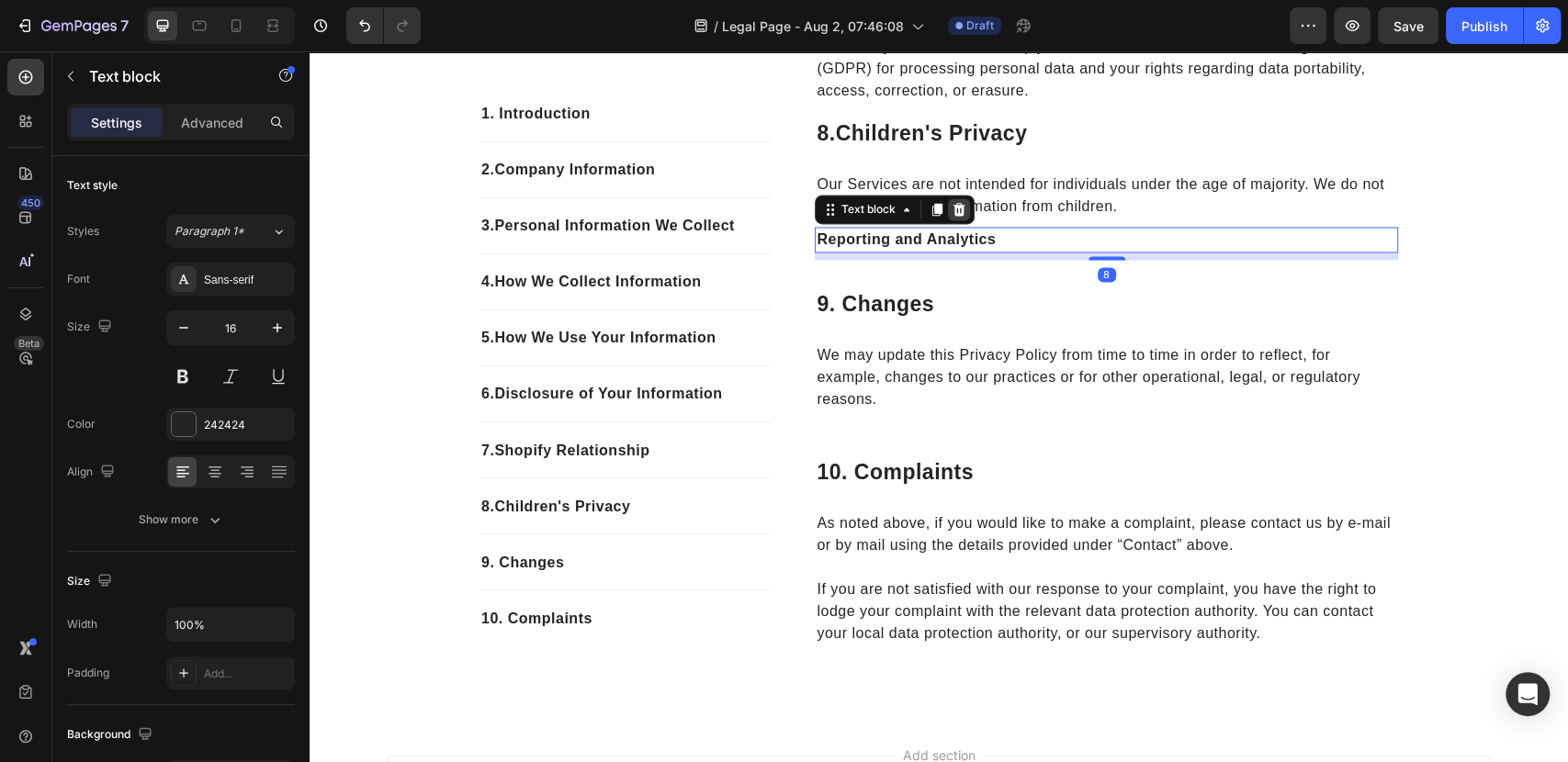 click 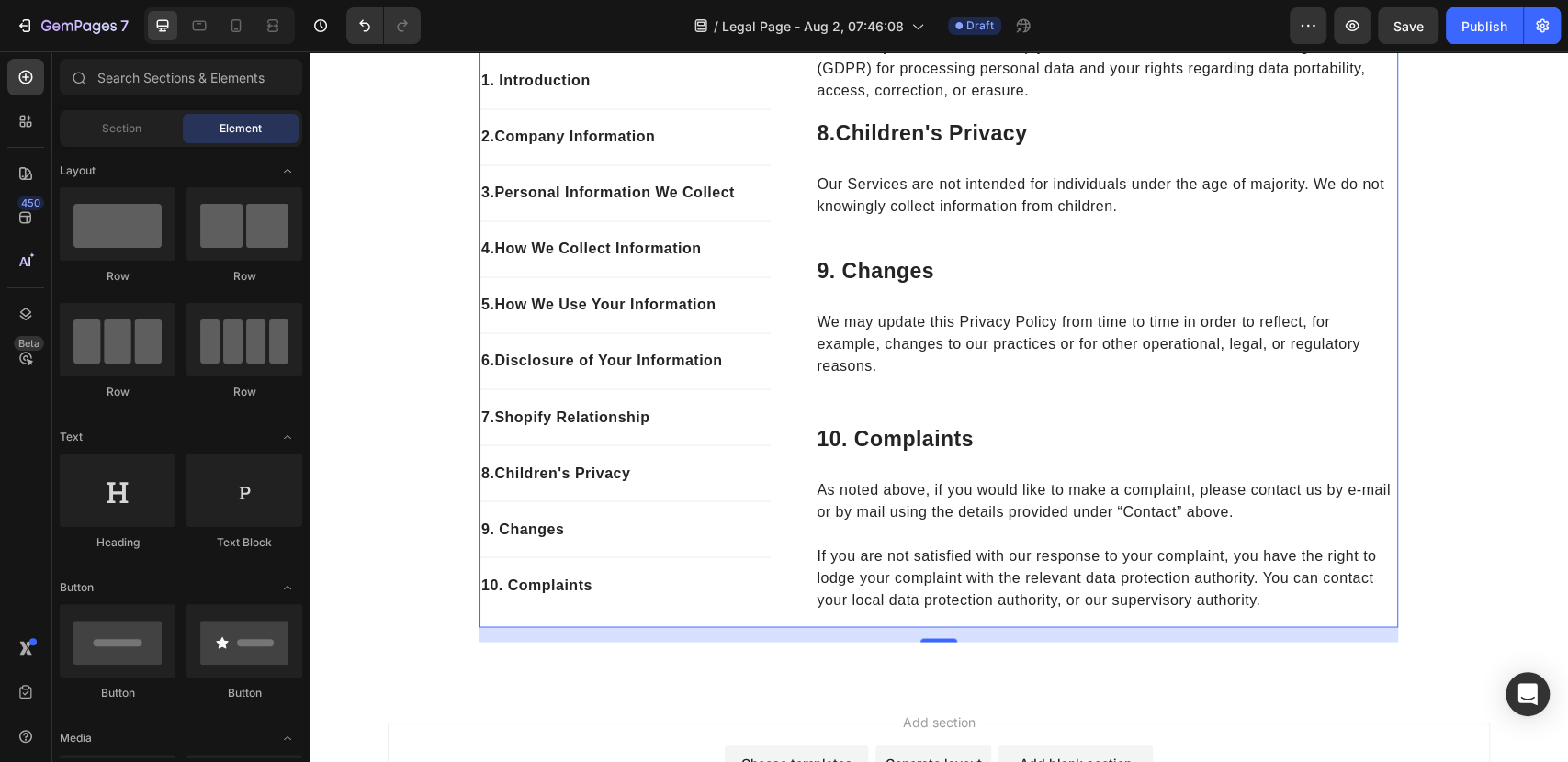 click on "1. Introduction Heading VYORA by ROVANT LTD operates this store and website, including all related information, content, features, tools, products, and services (the "Services") to provide you, the customer, with a curated shopping experience. VYORA by ROVANT LTD is powered by Shopify, which enables us to provide the Services to you. This Privacy Policy explains how we collect, use, and disclose your personal information when you use or interact with our Services. By accessing or using our Services, you confirm that you have read, understood, and agree to the terms of this Privacy Policy. Text block Row 2.  Company Information Heading VYORA by ROVANT LTD 71-75 Shelton Street [CITY] [POSTAL_CODE], UNITED KINGDOM Mobile: [PHONE] Email: [EMAIL] Text block Row 3.  Personal Information We Collect Heading We may collect the following types of personal information: Contact details (name, address, phone number, email) Payment and financial data Account login information Text block Row 4.  Heading Row" at bounding box center [1106, -475] 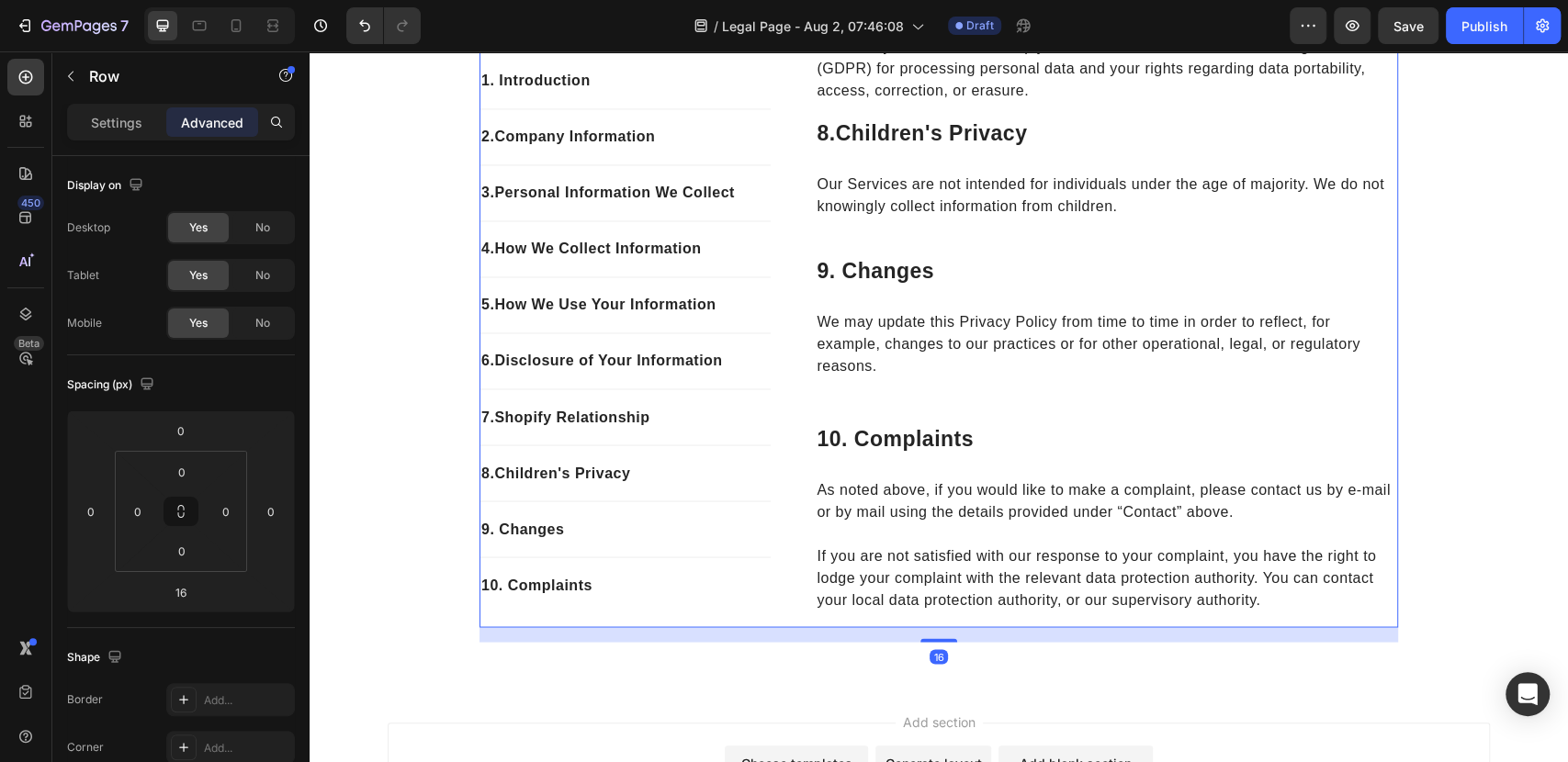 click on "1. Introduction Heading VYORA by ROVANT LTD operates this store and website, including all related information, content, features, tools, products, and services (the "Services") to provide you, the customer, with a curated shopping experience. VYORA by ROVANT LTD is powered by Shopify, which enables us to provide the Services to you. This Privacy Policy explains how we collect, use, and disclose your personal information when you use or interact with our Services. By accessing or using our Services, you confirm that you have read, understood, and agree to the terms of this Privacy Policy. Text block Row 2.  Company Information Heading VYORA by ROVANT LTD 71-75 Shelton Street [CITY] [POSTAL_CODE], UNITED KINGDOM Mobile: [PHONE] Email: [EMAIL] Text block Row 3.  Personal Information We Collect Heading We may collect the following types of personal information: Contact details (name, address, phone number, email) Payment and financial data Account login information Text block Row 4.  Heading Row" at bounding box center [1106, -475] 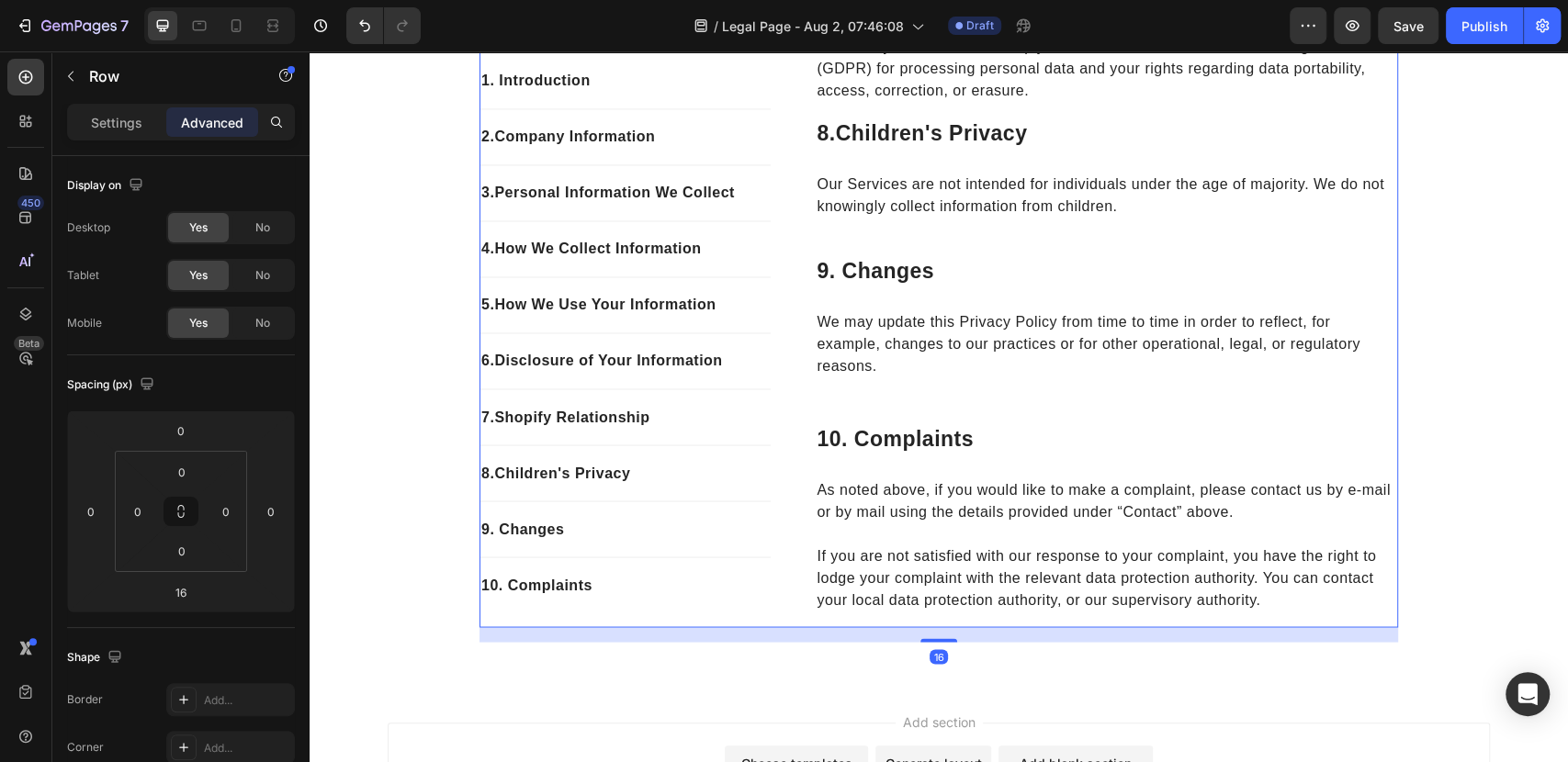 click on "1. Introduction Heading VYORA by ROVANT LTD operates this store and website, including all related information, content, features, tools, products, and services (the "Services") to provide you, the customer, with a curated shopping experience. VYORA by ROVANT LTD is powered by Shopify, which enables us to provide the Services to you. This Privacy Policy explains how we collect, use, and disclose your personal information when you use or interact with our Services. By accessing or using our Services, you confirm that you have read, understood, and agree to the terms of this Privacy Policy. Text block Row 2.  Company Information Heading VYORA by ROVANT LTD 71-75 Shelton Street [CITY] [POSTAL_CODE], UNITED KINGDOM Mobile: [PHONE] Email: [EMAIL] Text block Row 3.  Personal Information We Collect Heading We may collect the following types of personal information: Contact details (name, address, phone number, email) Payment and financial data Account login information Text block Row 4.  Heading Row" at bounding box center [1106, -475] 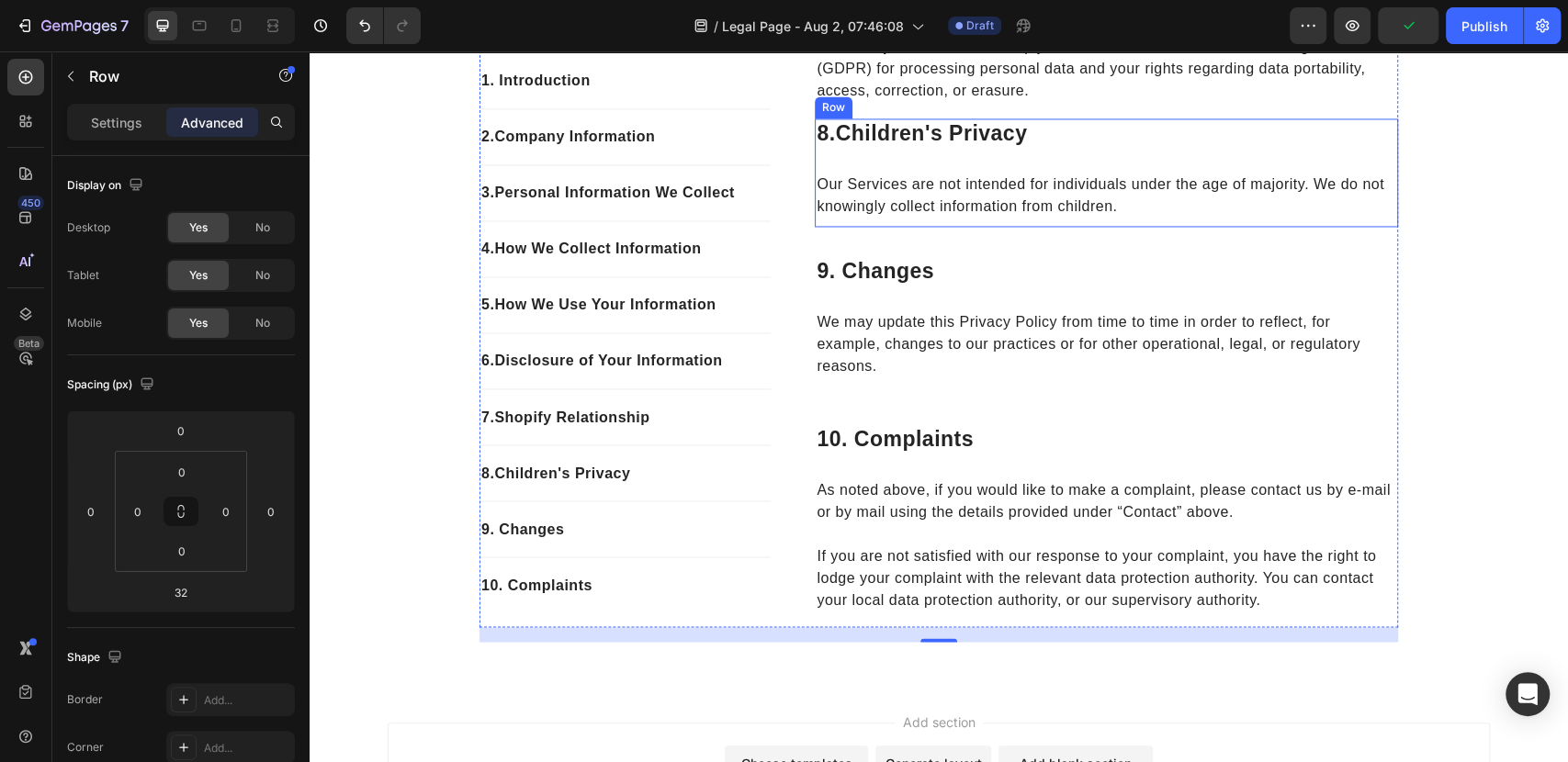 click on "8.  Children's Privacy Heading Our Services are not intended for individuals under the age of majority. We do not knowingly collect information from children. Text block" at bounding box center [1106, 173] 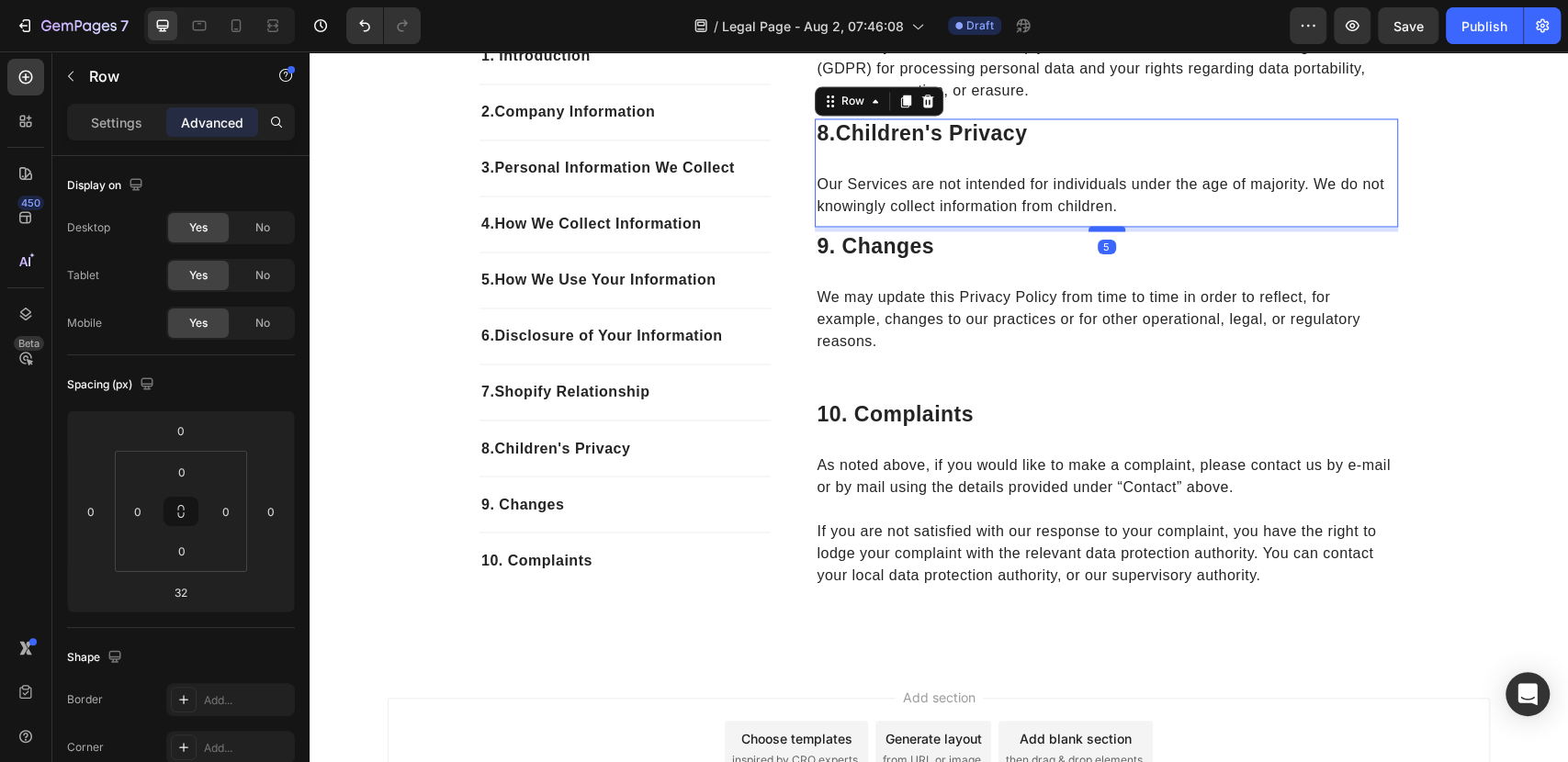 drag, startPoint x: 1089, startPoint y: 254, endPoint x: 1089, endPoint y: 230, distance: 24 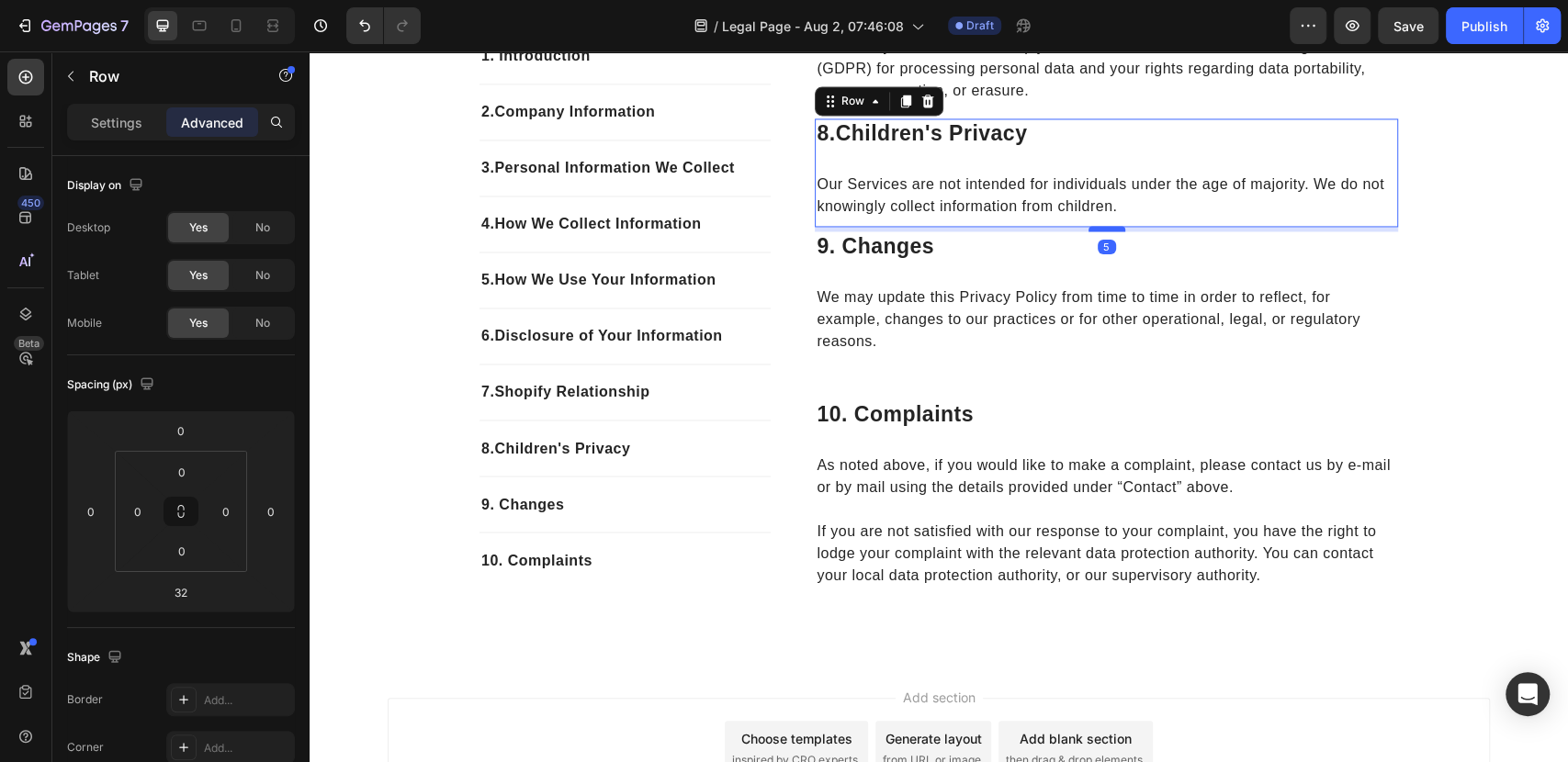 click at bounding box center [1107, 229] 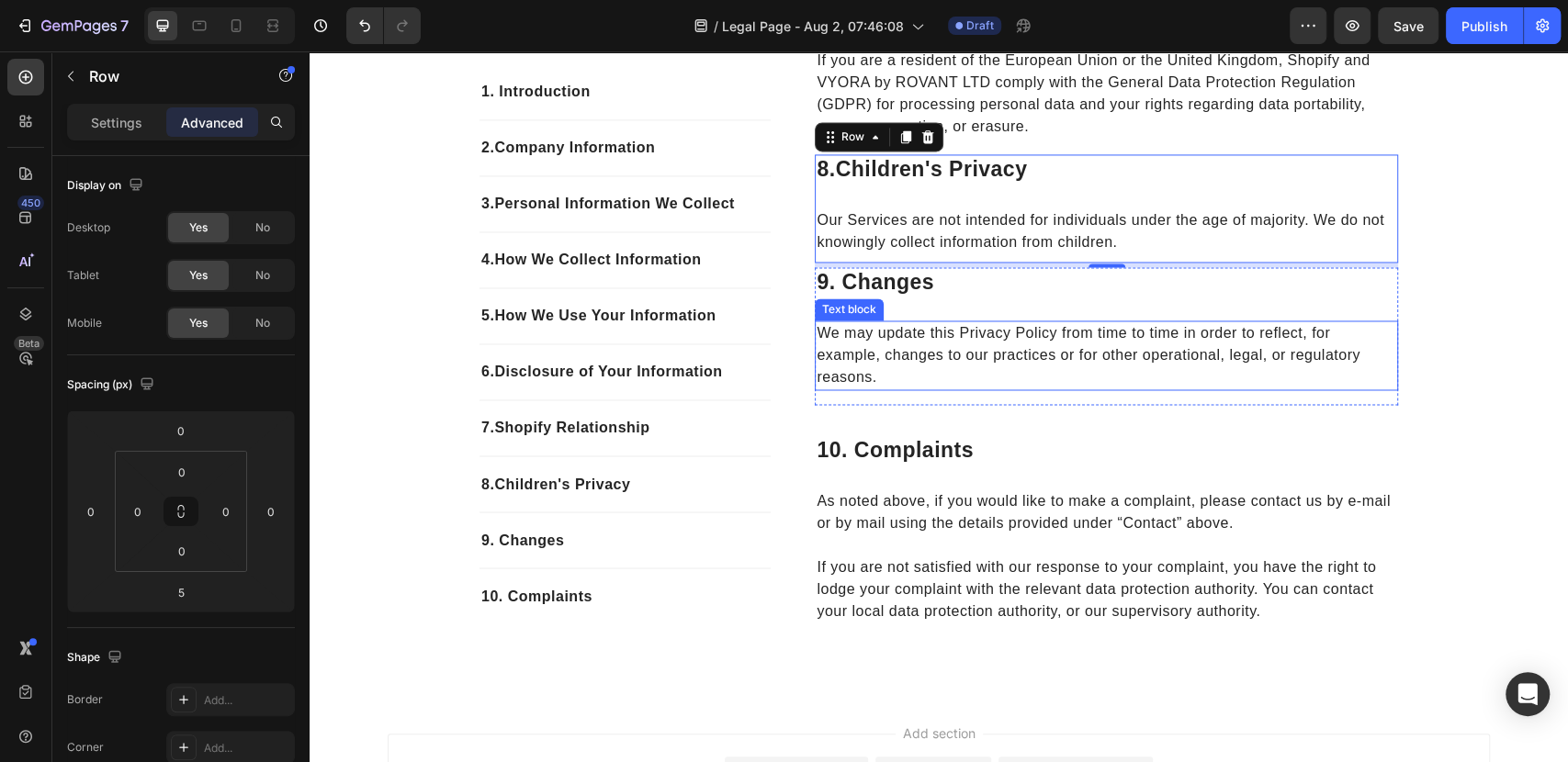 scroll, scrollTop: 1981, scrollLeft: 0, axis: vertical 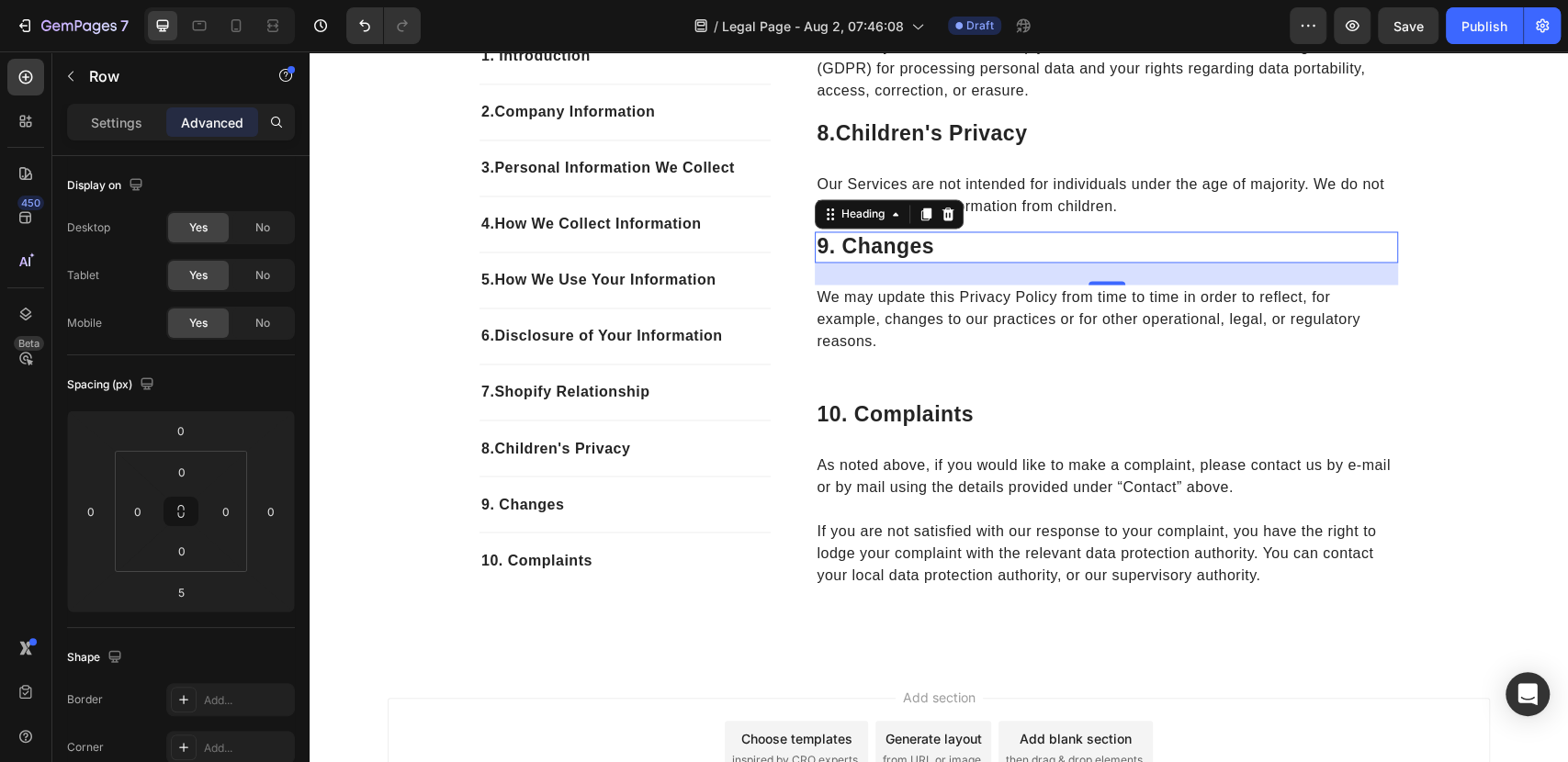 click on "9. changes" at bounding box center [1106, 247] 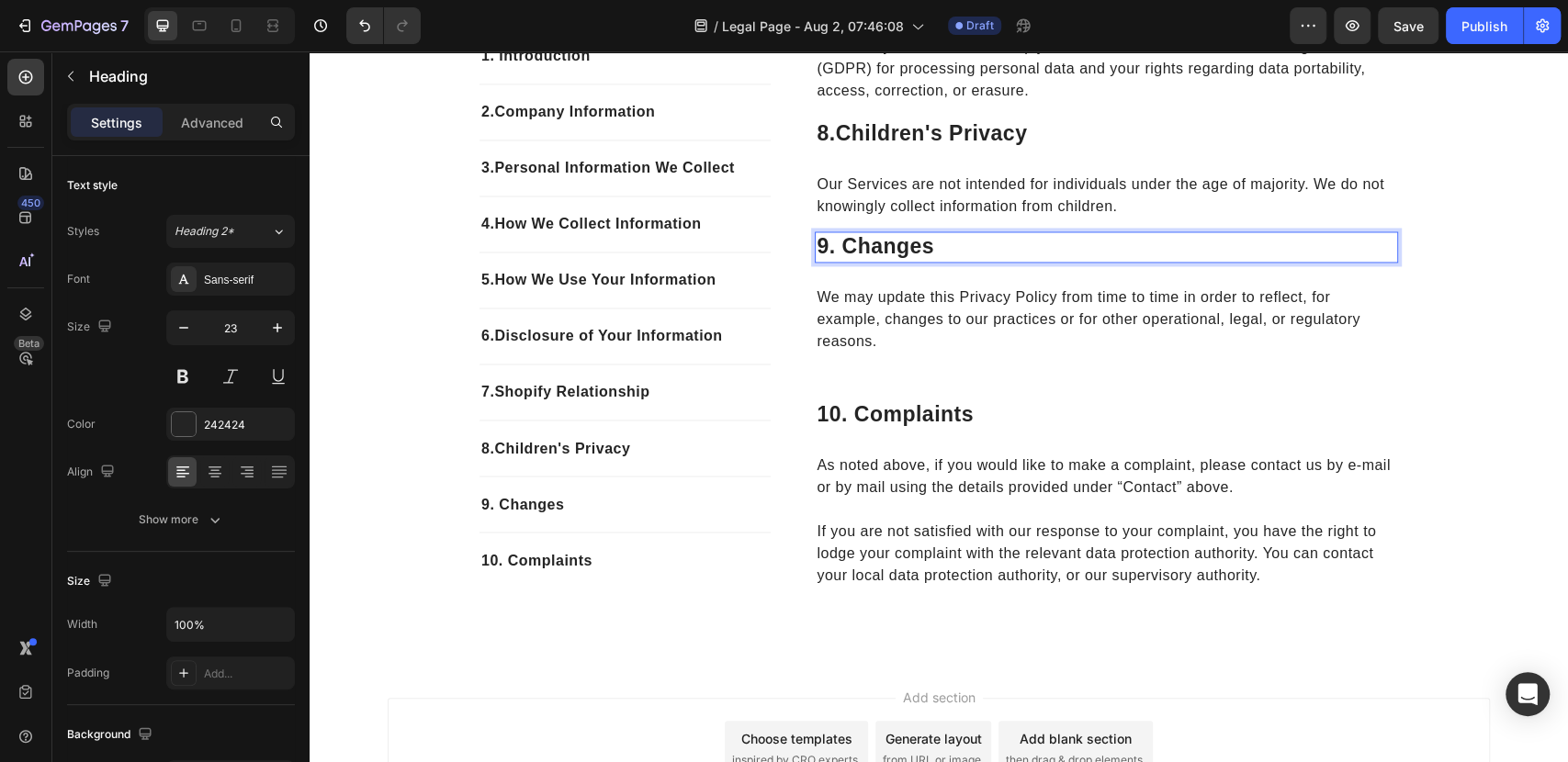 click on "9. changes" at bounding box center (1106, 247) 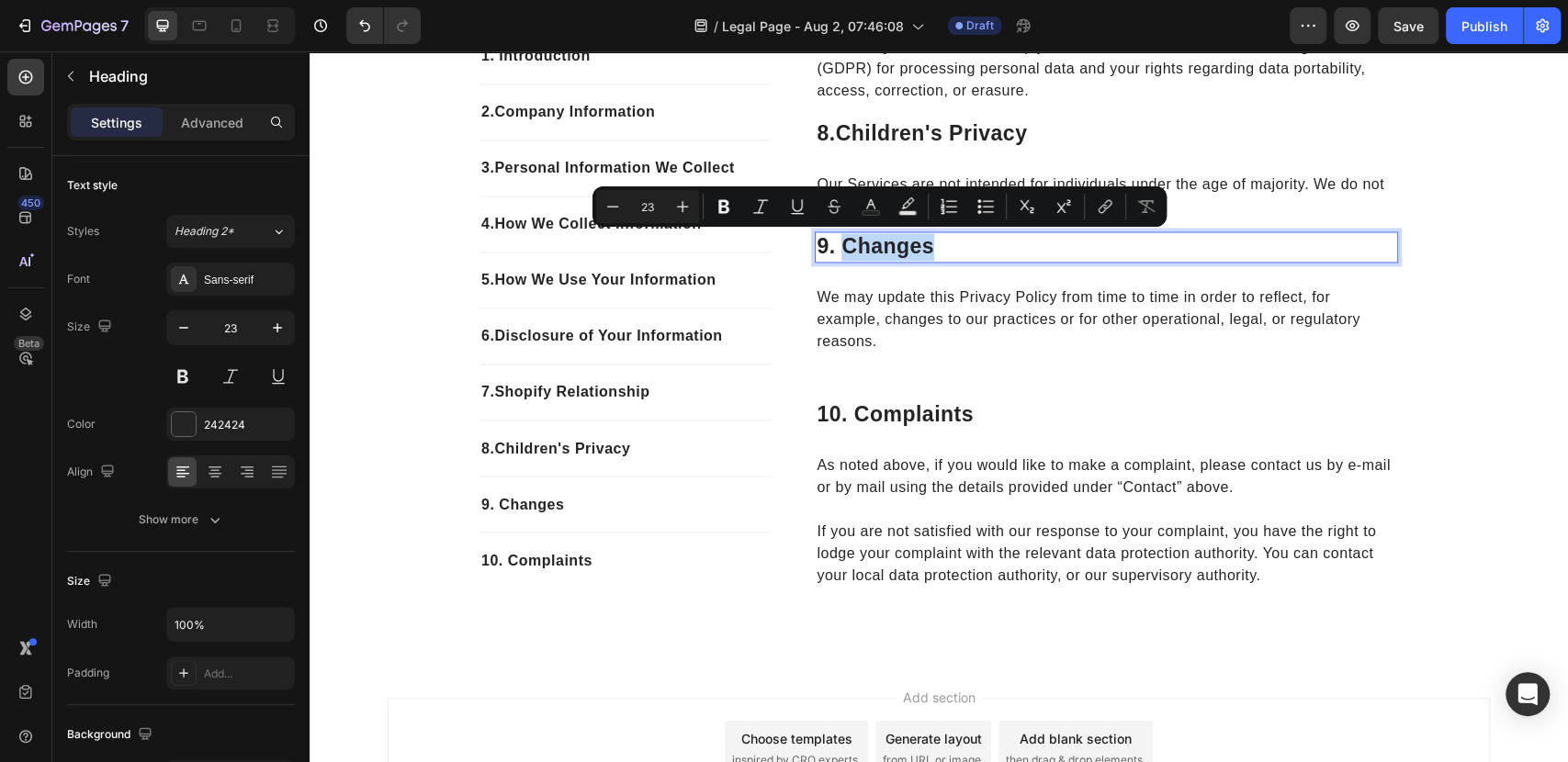drag, startPoint x: 933, startPoint y: 241, endPoint x: 837, endPoint y: 237, distance: 96.0833 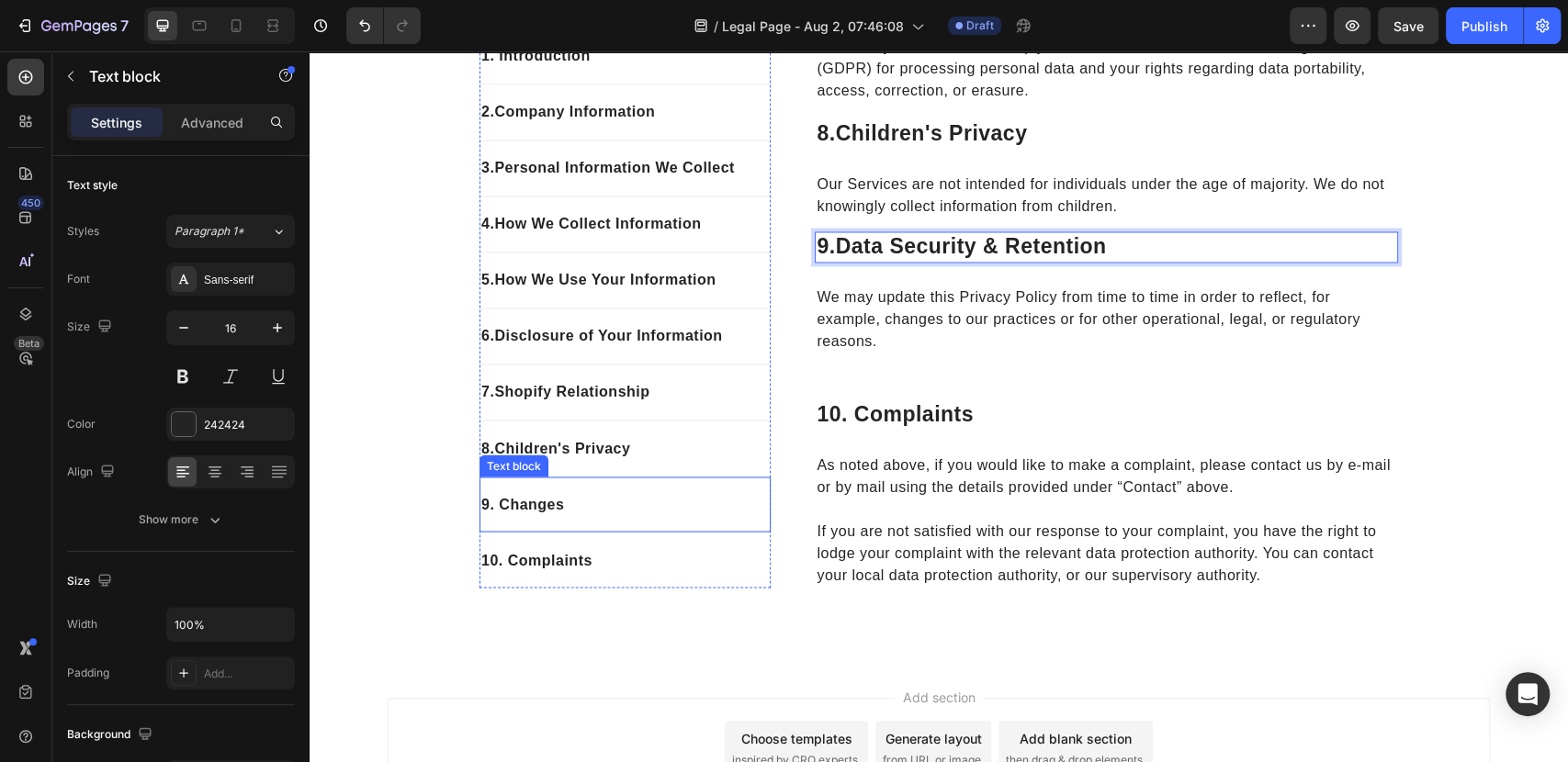 click on "9. Changes" at bounding box center [625, 504] 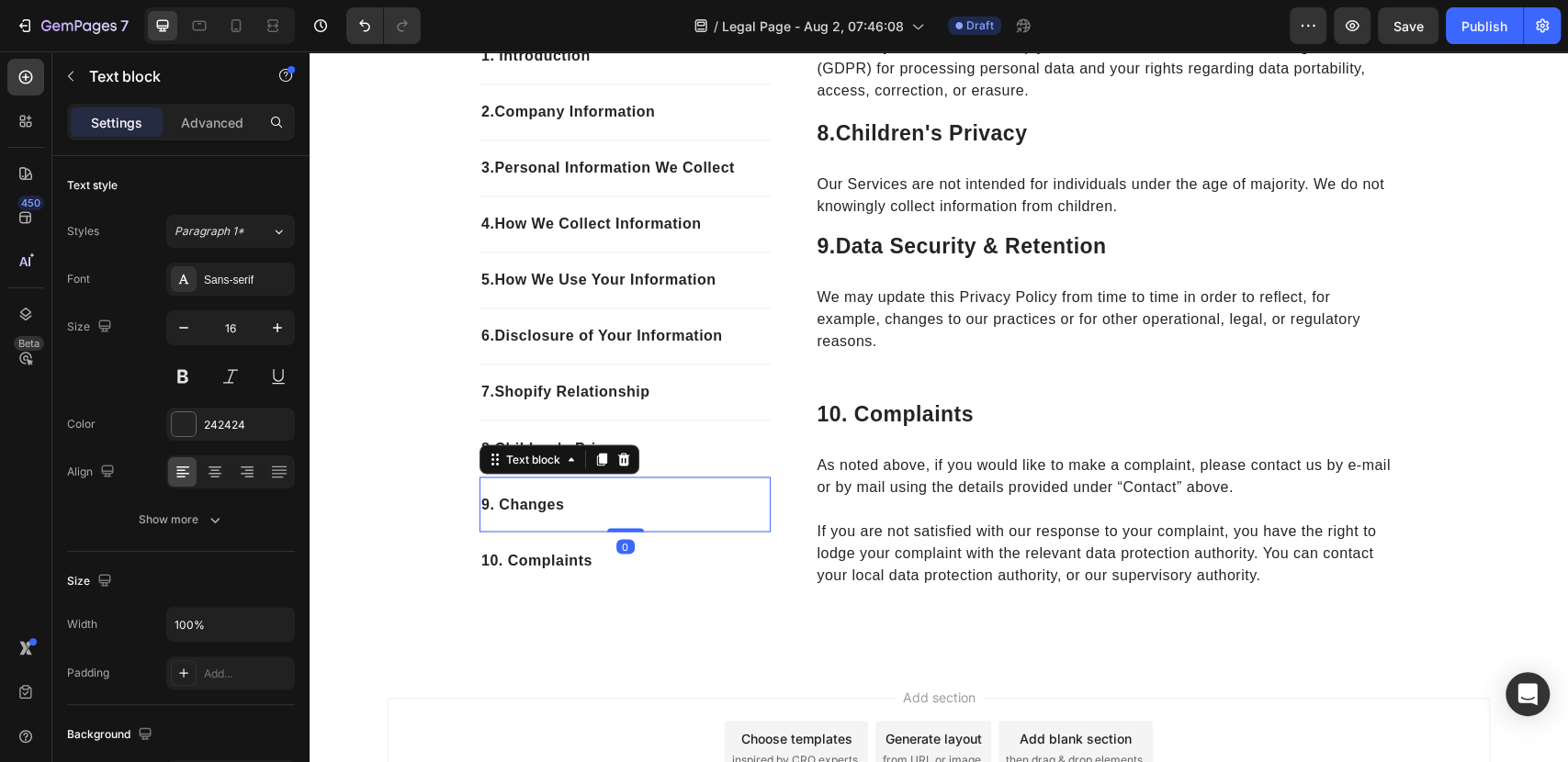 click on "9. Changes" at bounding box center [625, 504] 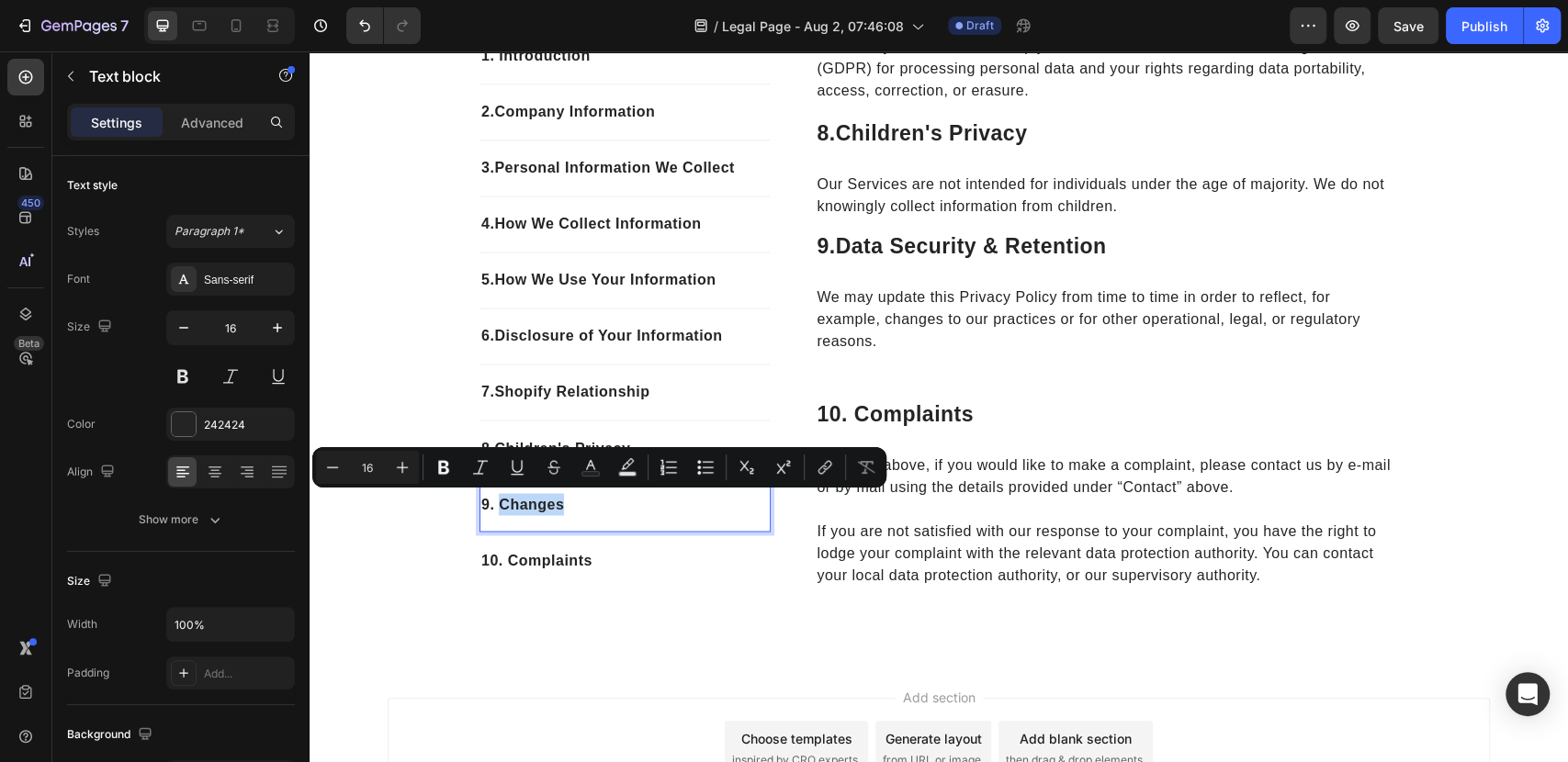 drag, startPoint x: 577, startPoint y: 501, endPoint x: 496, endPoint y: 500, distance: 81.006173 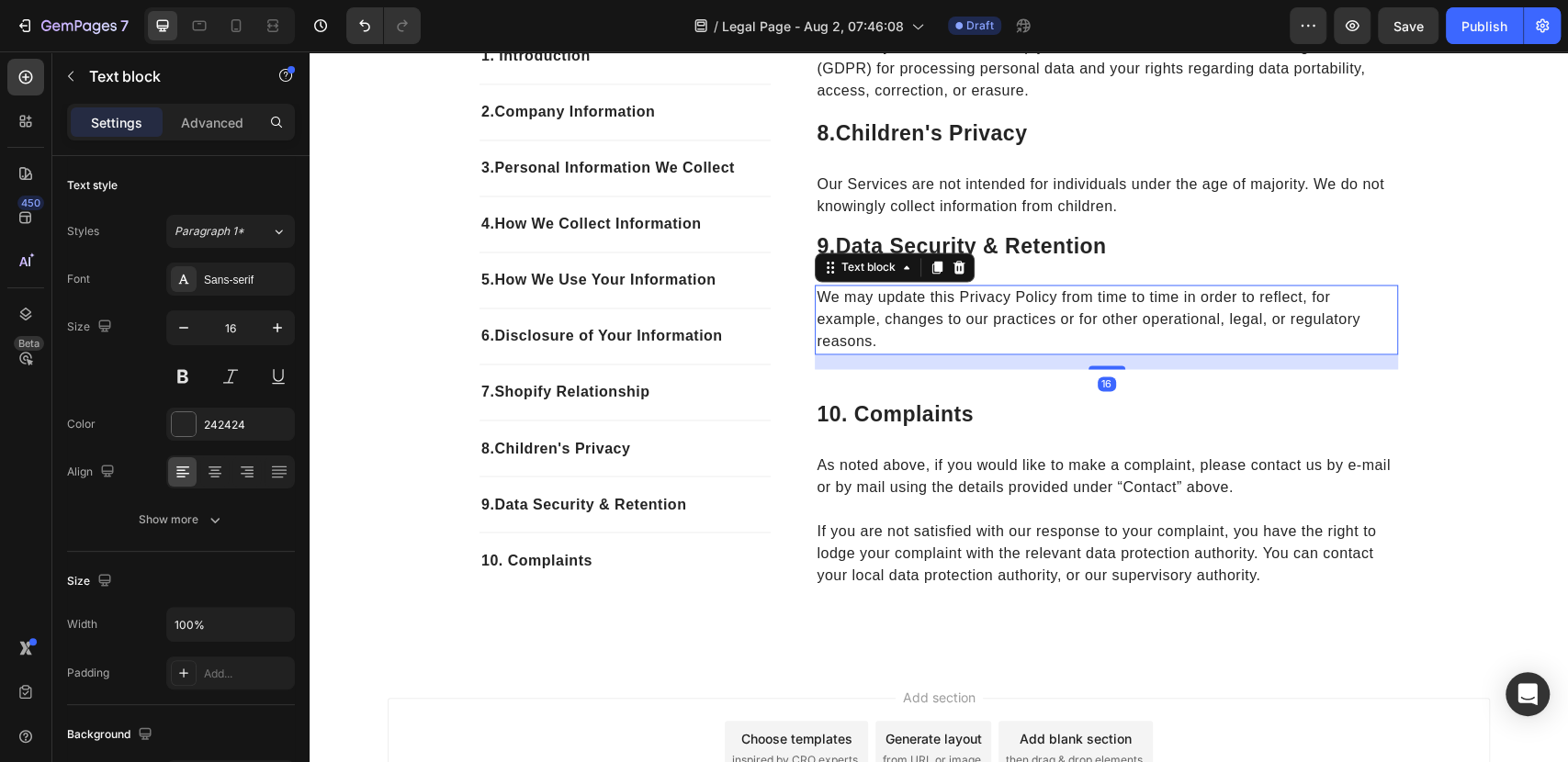 click on "We may update this Privacy Policy from time to time in order to reflect, for example, changes to our practices or for other operational, legal, or regulatory reasons." at bounding box center (1106, 319) 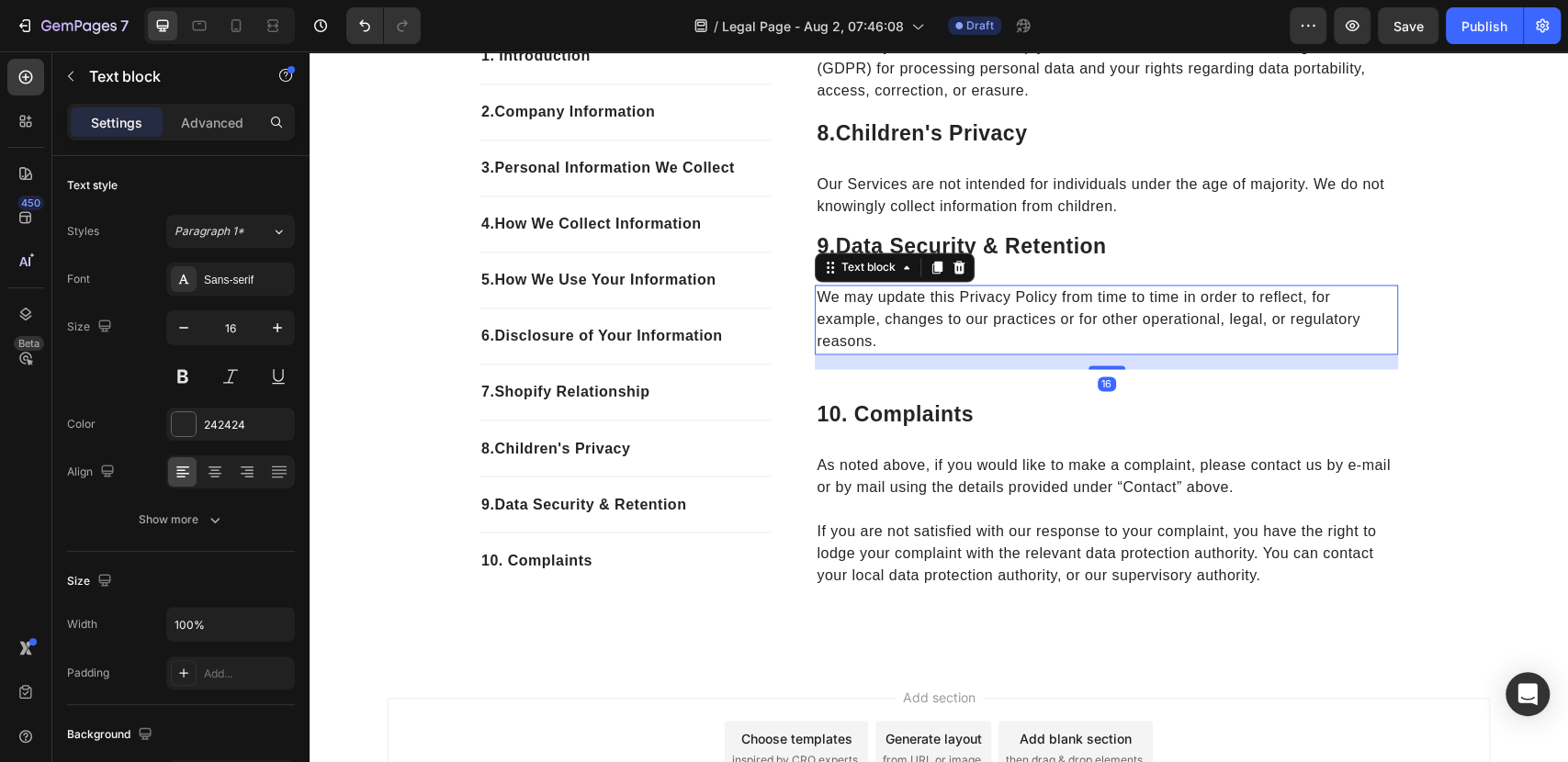 click on "We may update this Privacy Policy from time to time in order to reflect, for example, changes to our practices or for other operational, legal, or regulatory reasons." at bounding box center (1106, 319) 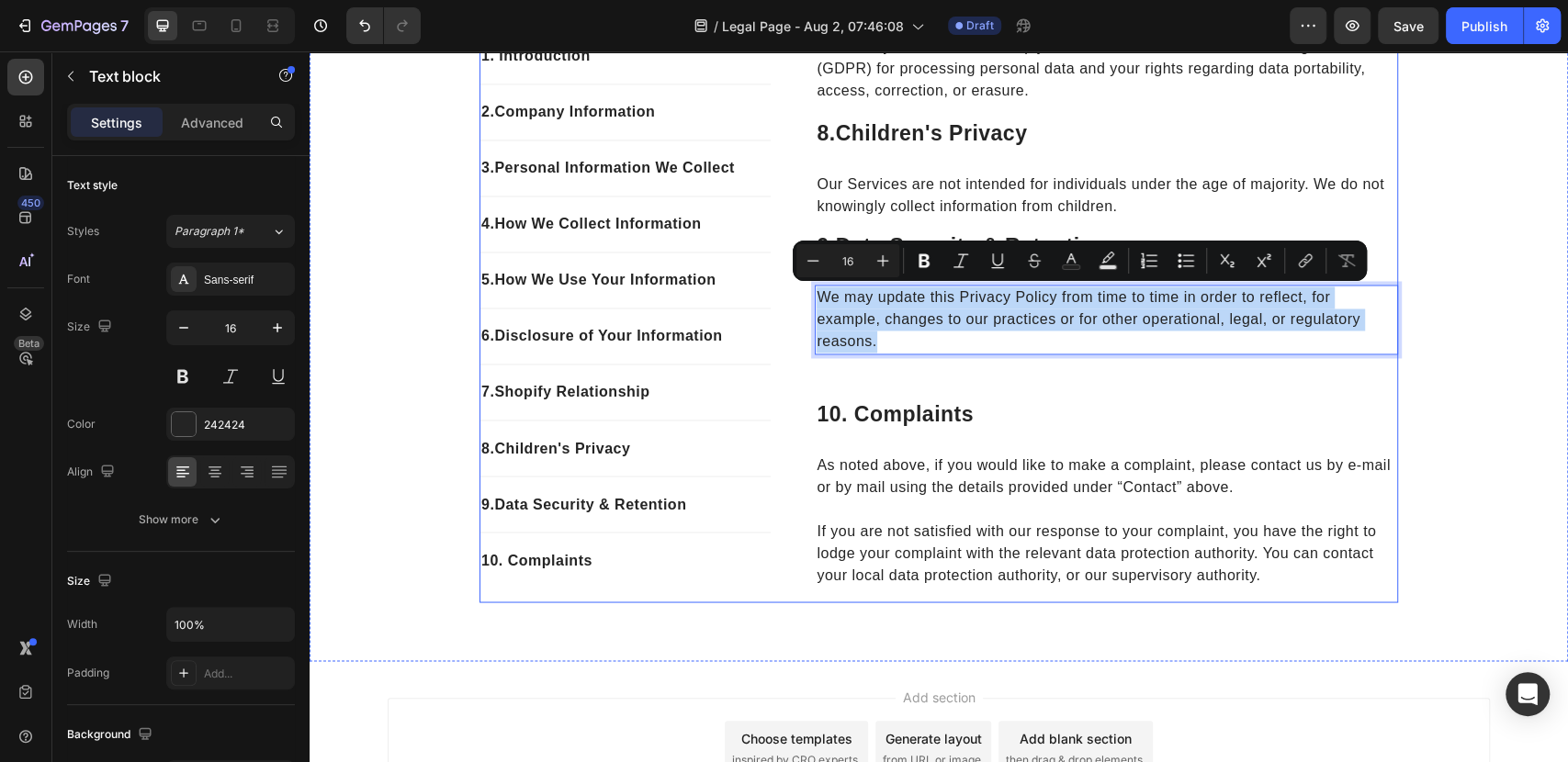 drag, startPoint x: 897, startPoint y: 339, endPoint x: 805, endPoint y: 297, distance: 101.13358 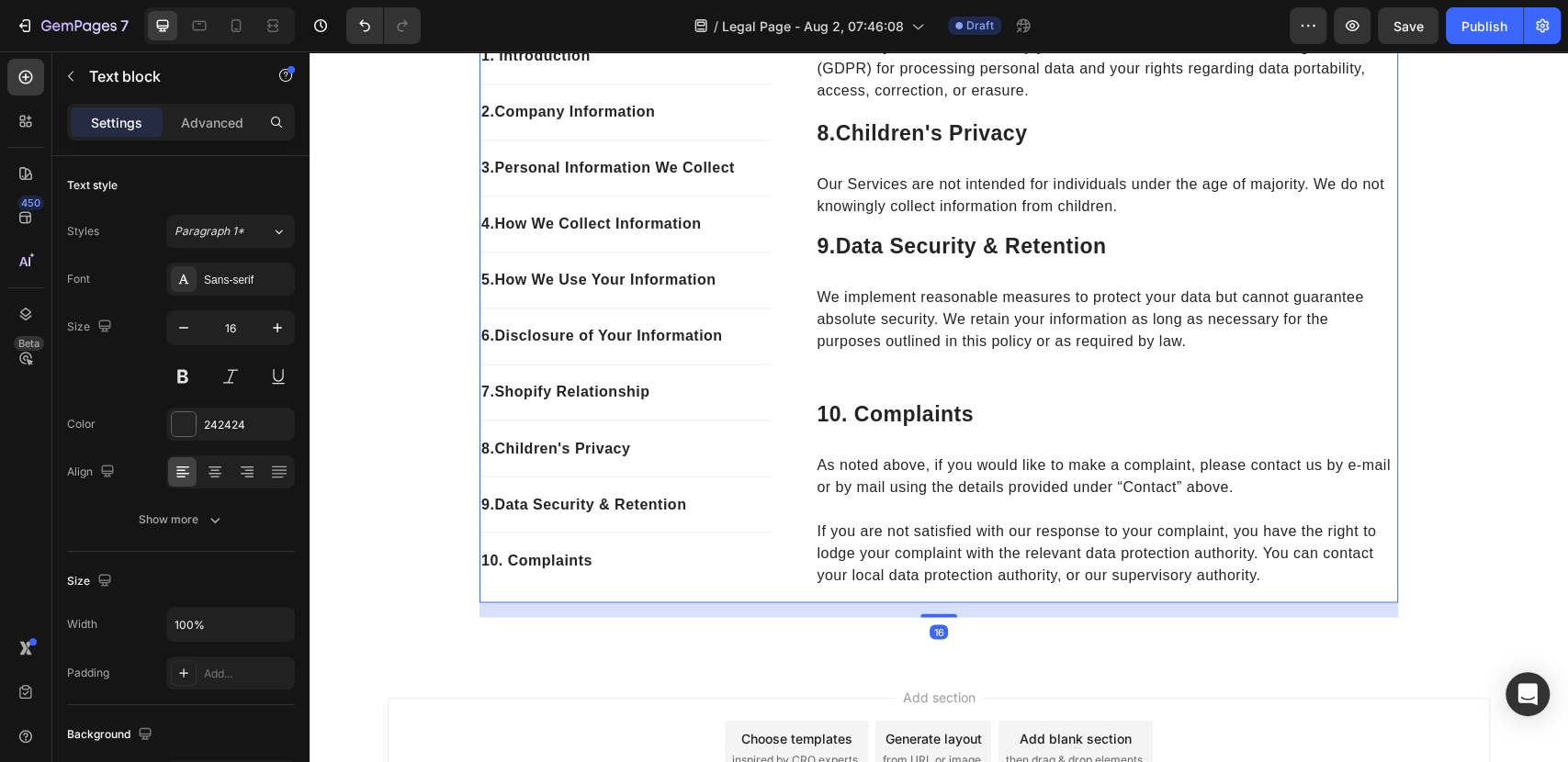 click on "1. Introduction Heading VYORA by ROVANT LTD operates this store and website, including all related information, content, features, tools, products, and services (the "Services") to provide you, the customer, with a curated shopping experience. VYORA by ROVANT LTD is powered by Shopify, which enables us to provide the Services to you. This Privacy Policy explains how we collect, use, and disclose your personal information when you use or interact with our Services. By accessing or using our Services, you confirm that you have read, understood, and agree to the terms of this Privacy Policy. Text block Row 2.  Company Information Heading VYORA by ROVANT LTD 71-75 Shelton Street [CITY] [POSTAL_CODE], UNITED KINGDOM Mobile: [PHONE] Email: [EMAIL] Text block Row 3.  Personal Information We Collect Heading We may collect the following types of personal information: Contact details (name, address, phone number, email) Payment and financial data Account login information Text block Row 4.  Heading Row" at bounding box center [1106, -487] 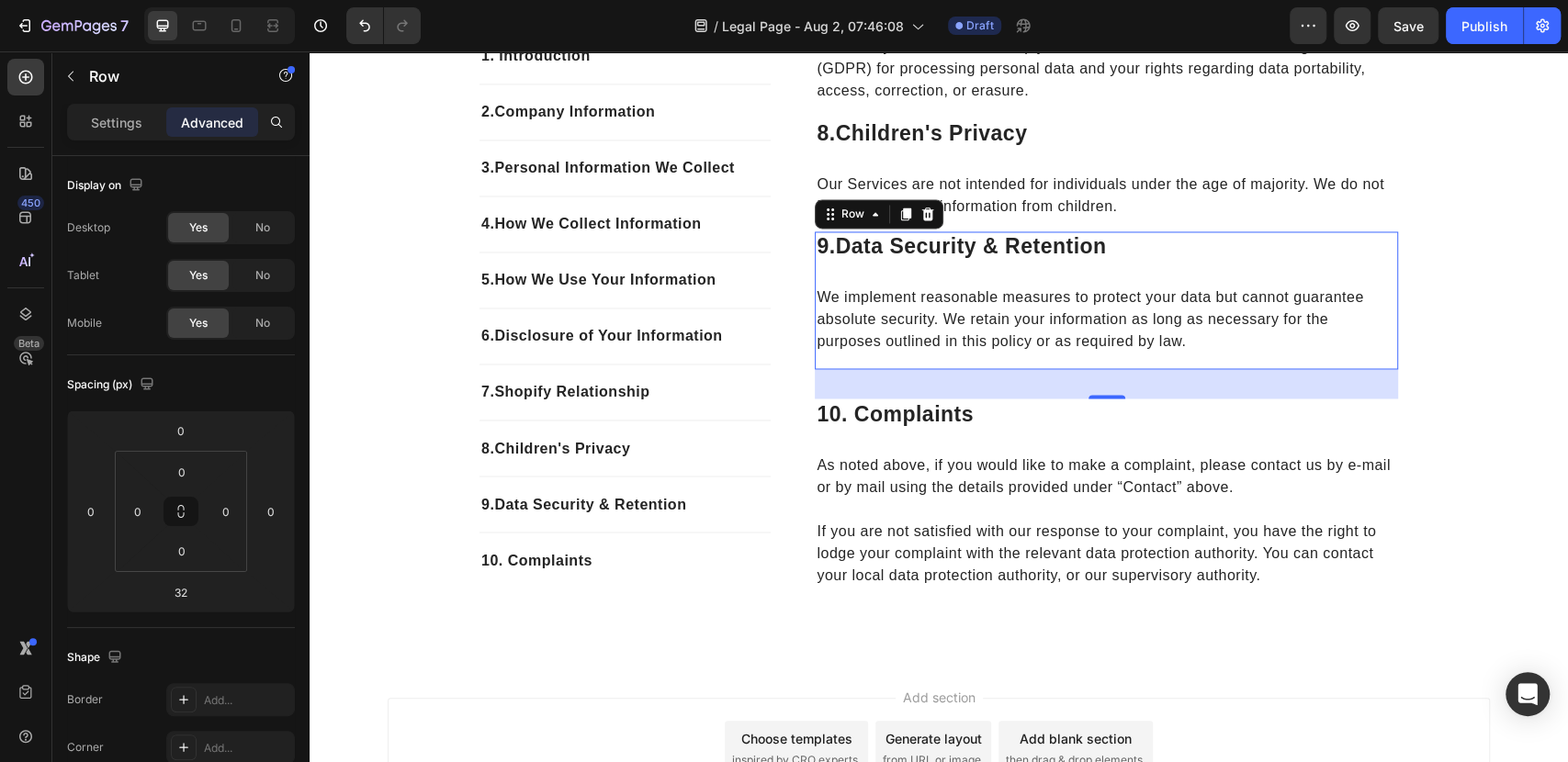 click on "9.  Data Security & Retention Heading We implement reasonable measures to protect your data but cannot guarantee absolute security. We retain your information as long as necessary for the purposes outlined in this policy or as required by law. Text block" at bounding box center (1106, 300) 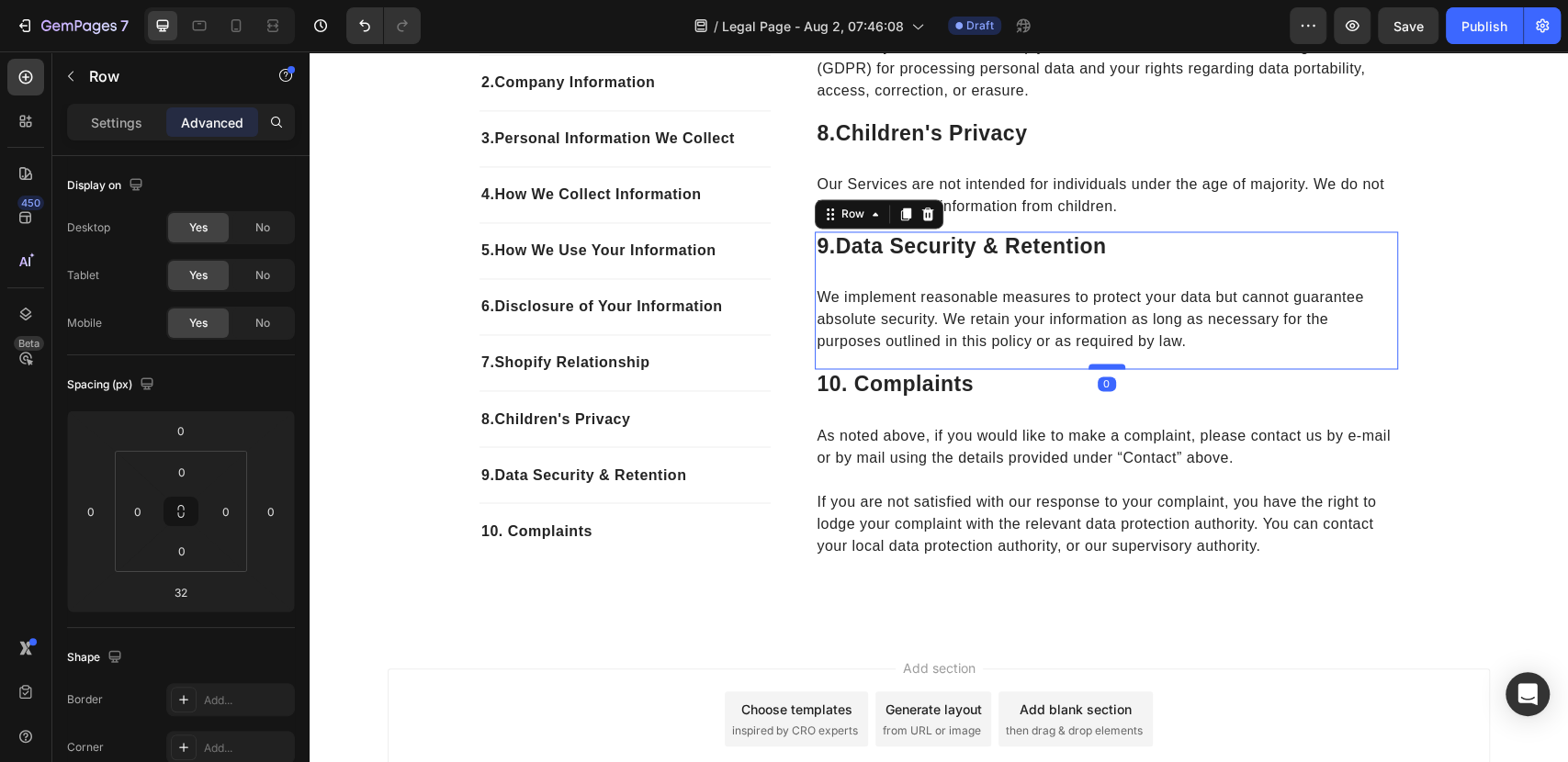 drag, startPoint x: 1099, startPoint y: 394, endPoint x: 1099, endPoint y: 364, distance: 30 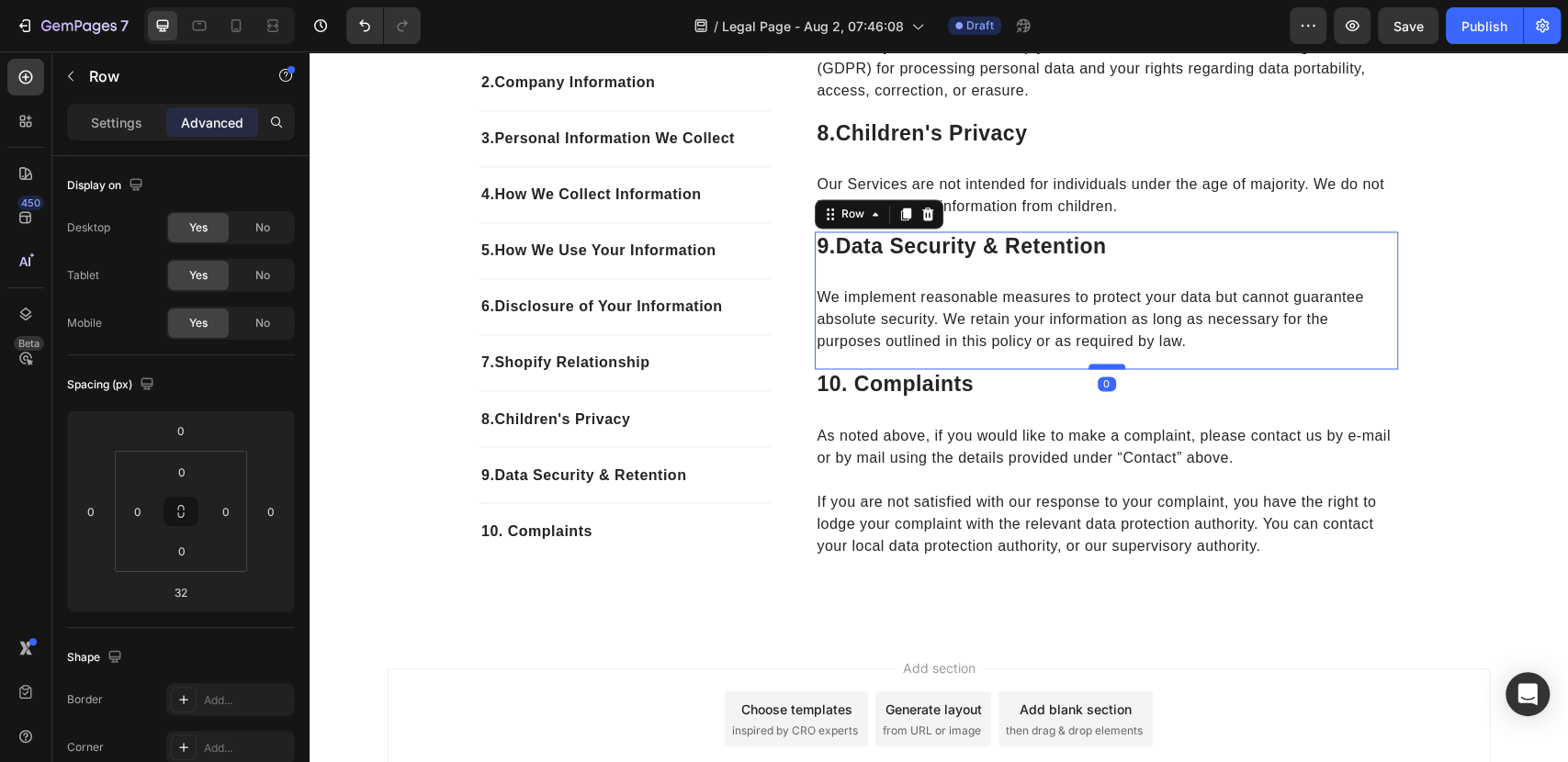 click at bounding box center (1107, 366) 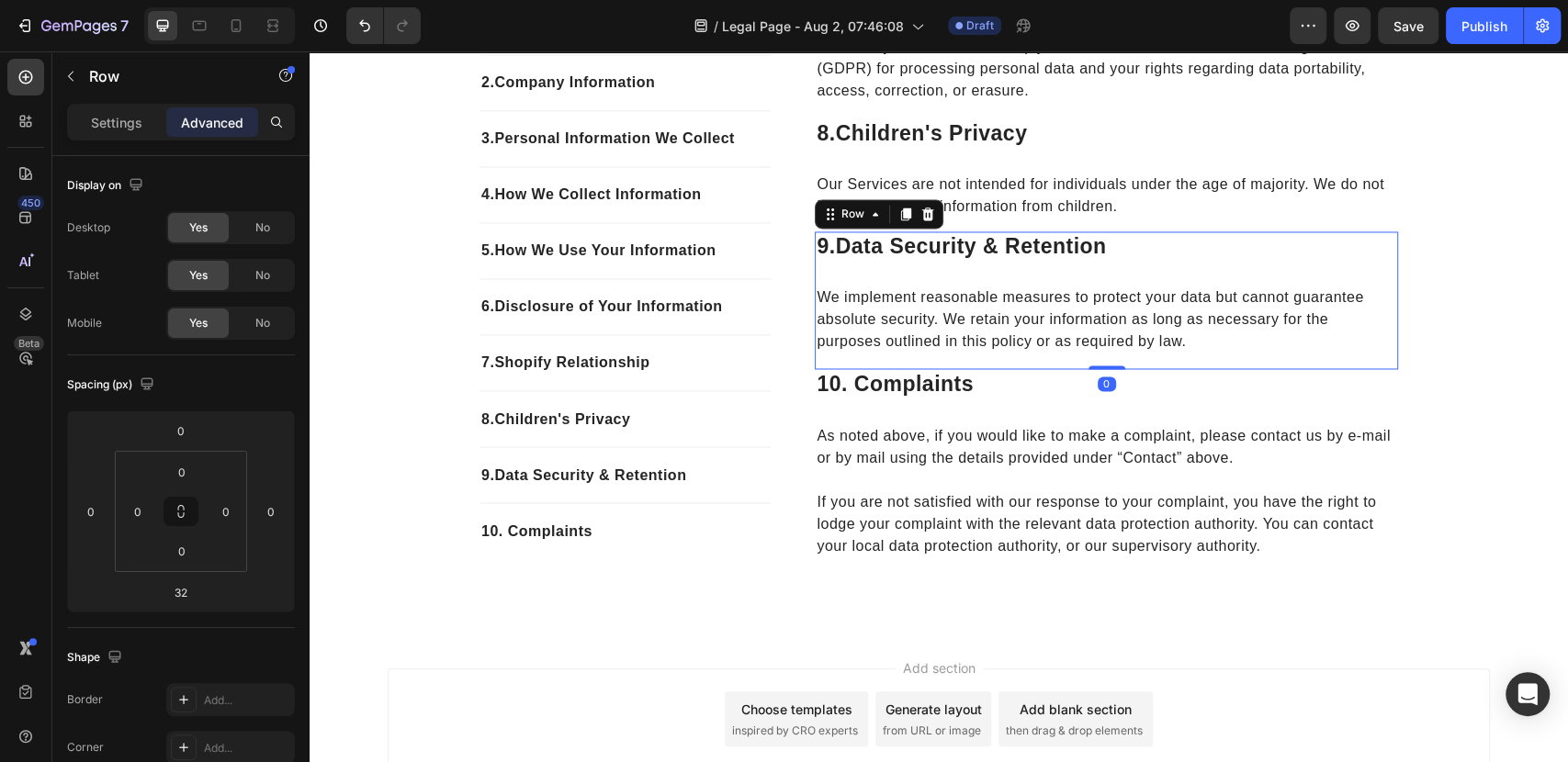 type on "0" 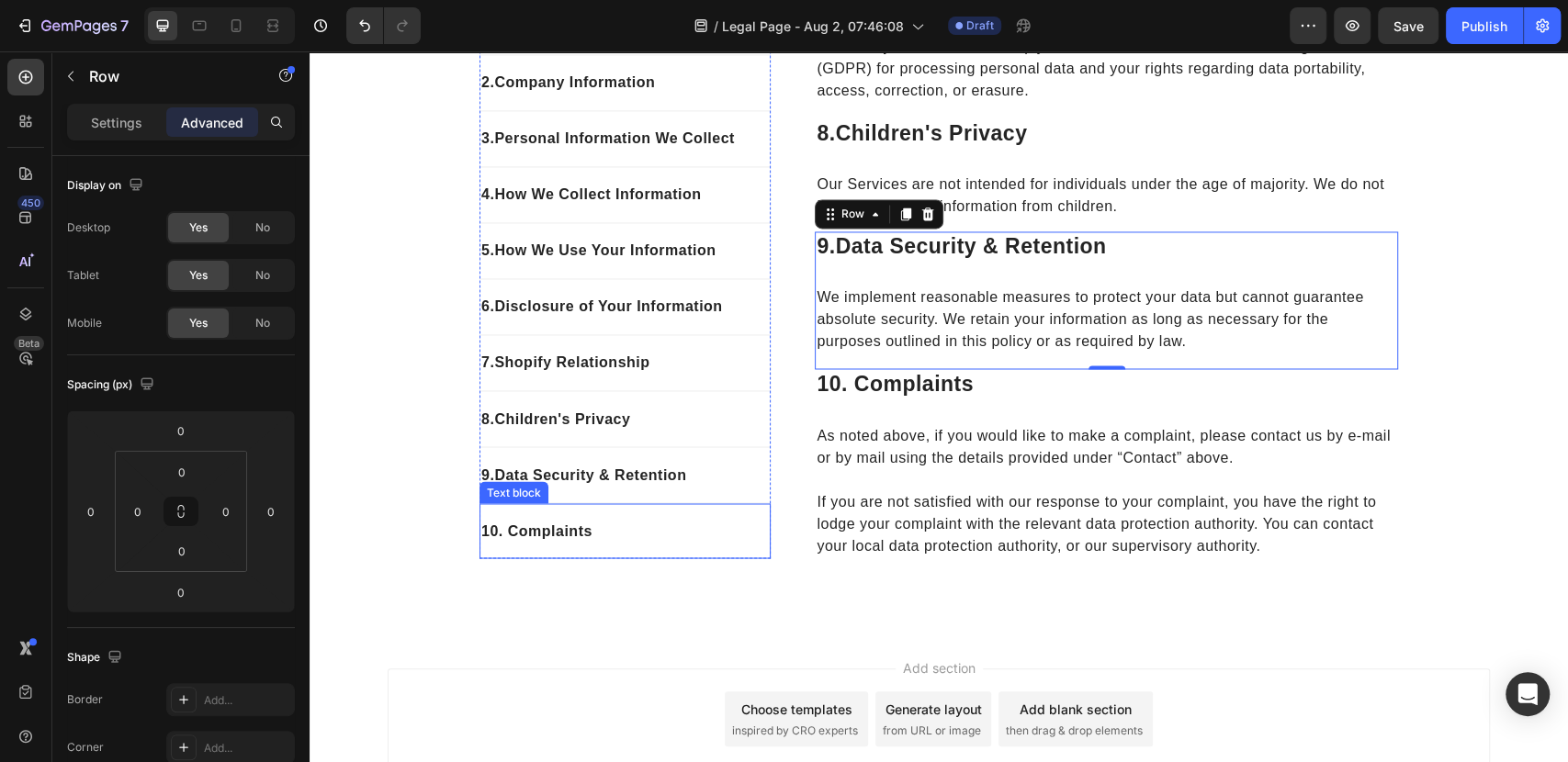 click on "10. Complaints" at bounding box center [625, 531] 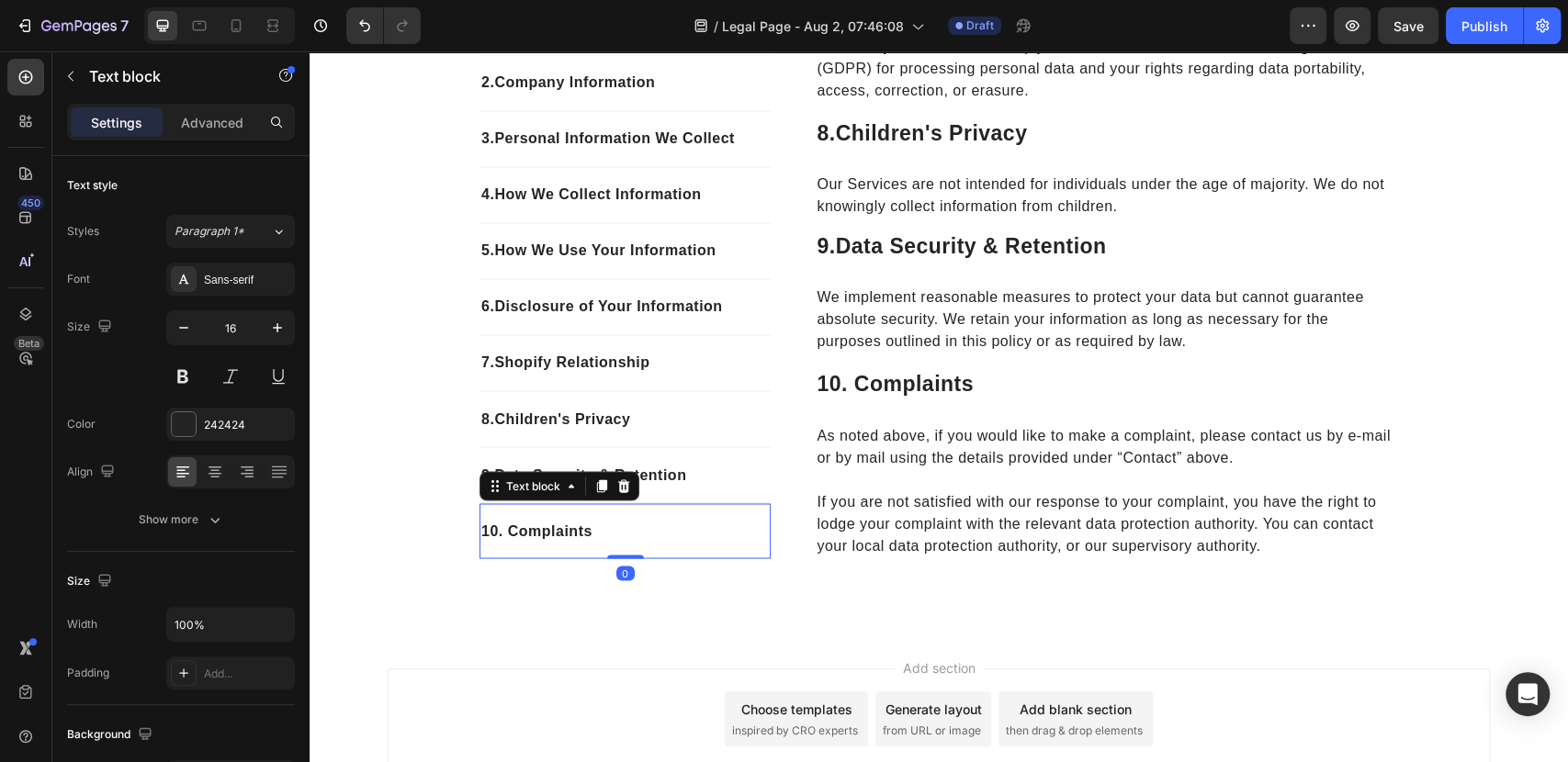click on "10. Complaints" at bounding box center (625, 531) 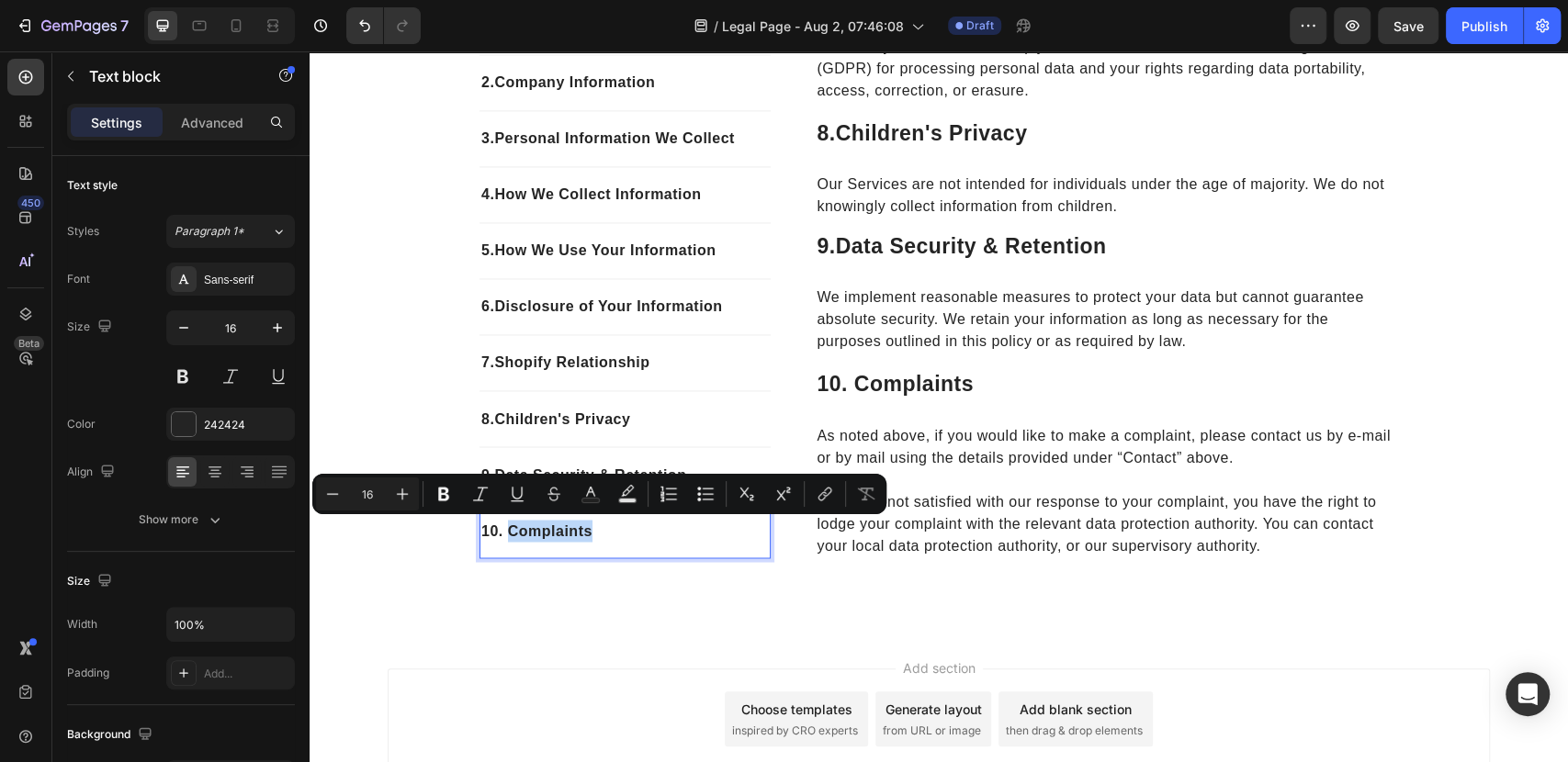 drag, startPoint x: 596, startPoint y: 527, endPoint x: 503, endPoint y: 521, distance: 93.19335 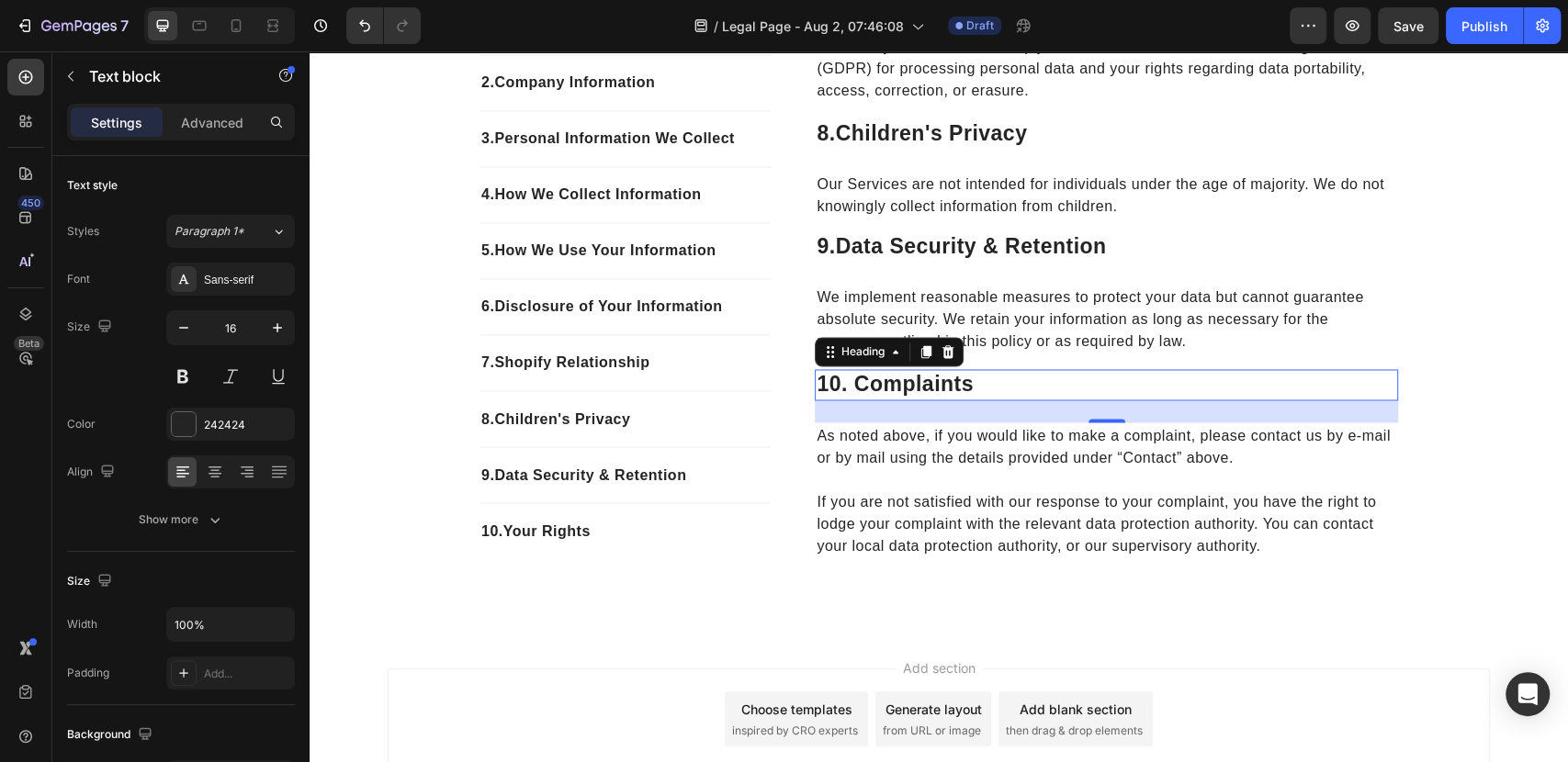 click on "10. complaints" at bounding box center (1106, 385) 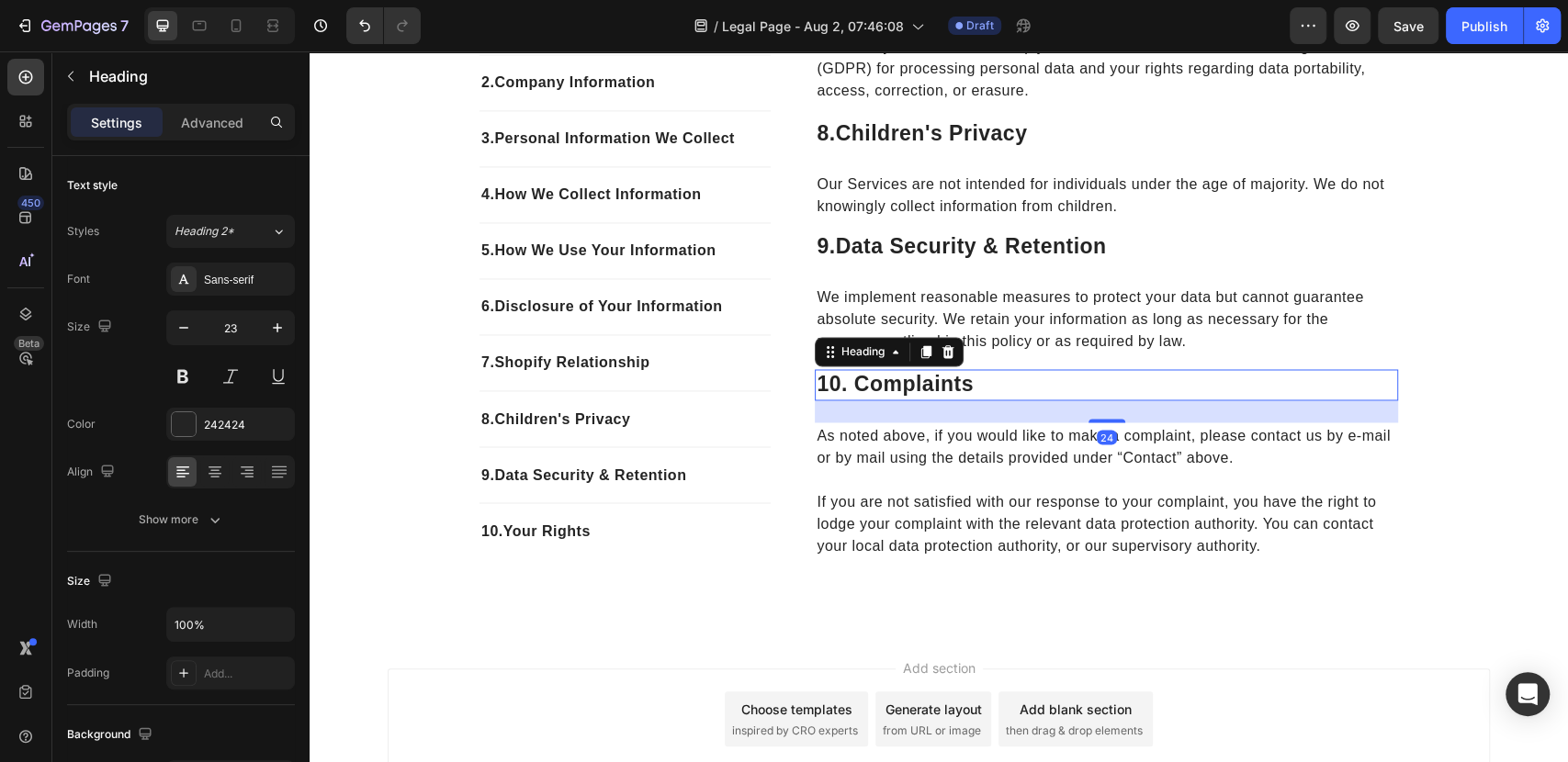 click on "10. complaints" at bounding box center (1106, 385) 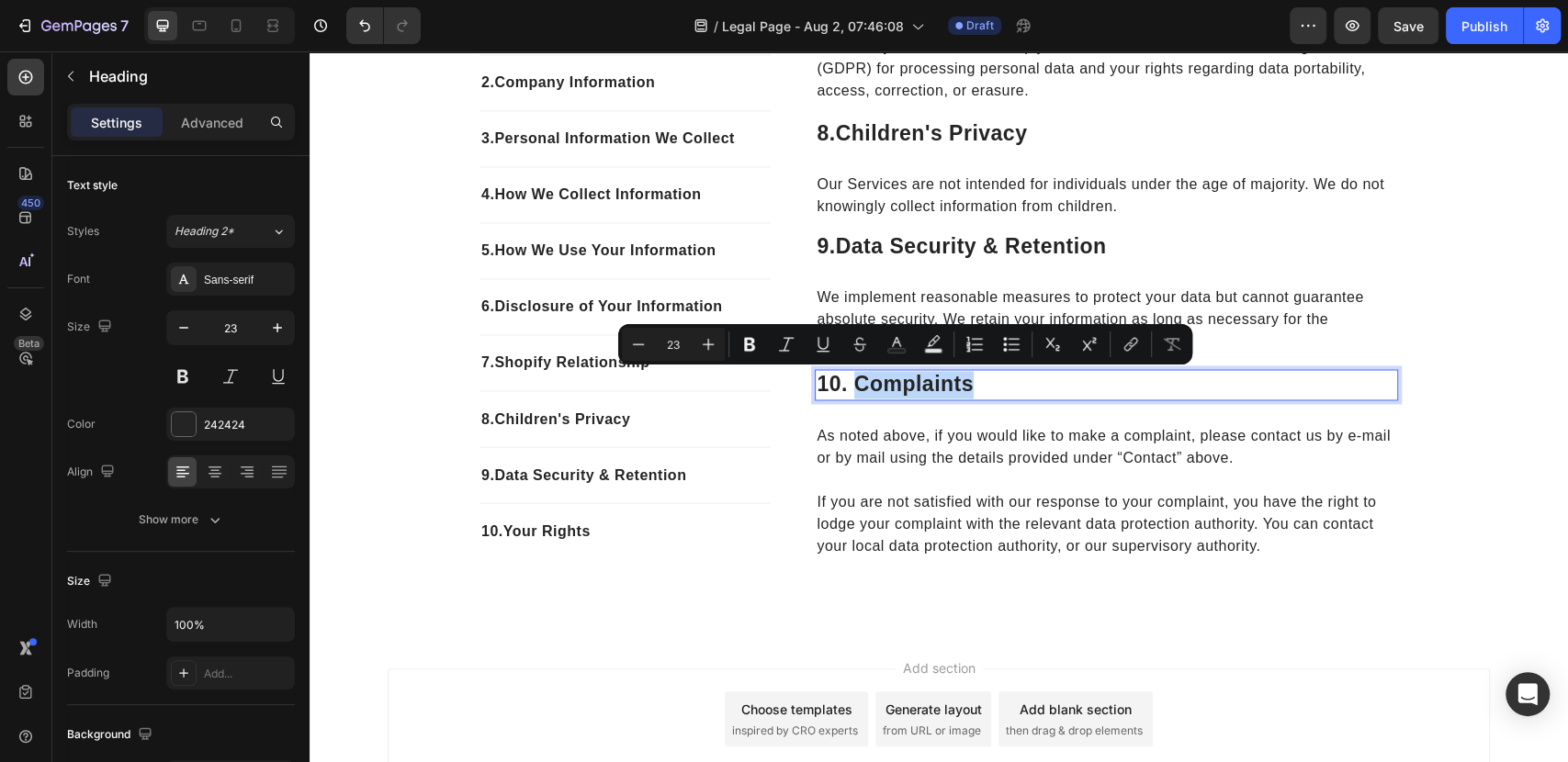 drag, startPoint x: 992, startPoint y: 380, endPoint x: 850, endPoint y: 376, distance: 142.0563 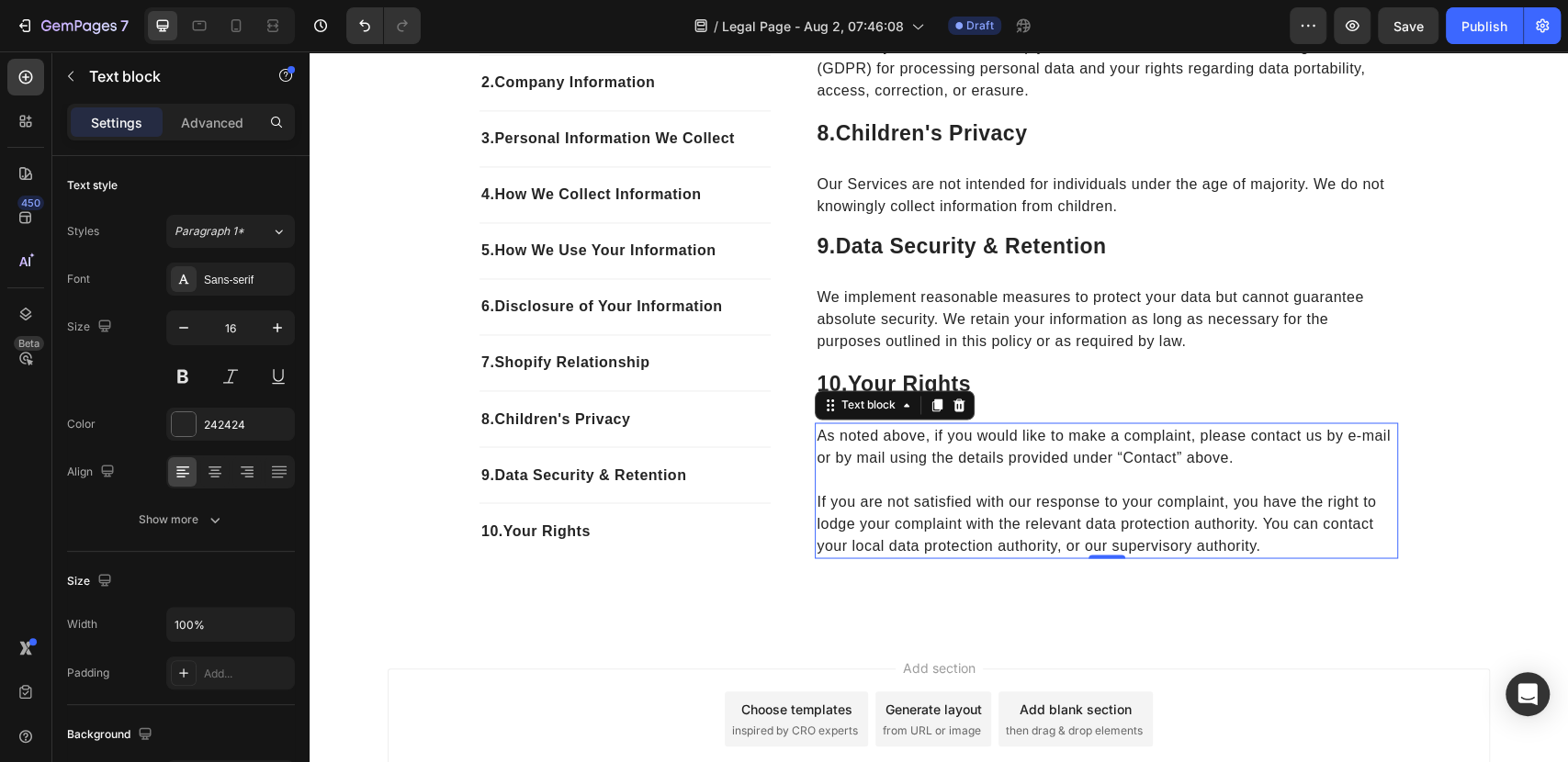 click on "If you are not satisfied with our response to your complaint, you have the right to lodge your complaint with the relevant data protection authority. You can contact your local data protection authority, or our supervisory authority." at bounding box center (1106, 512) 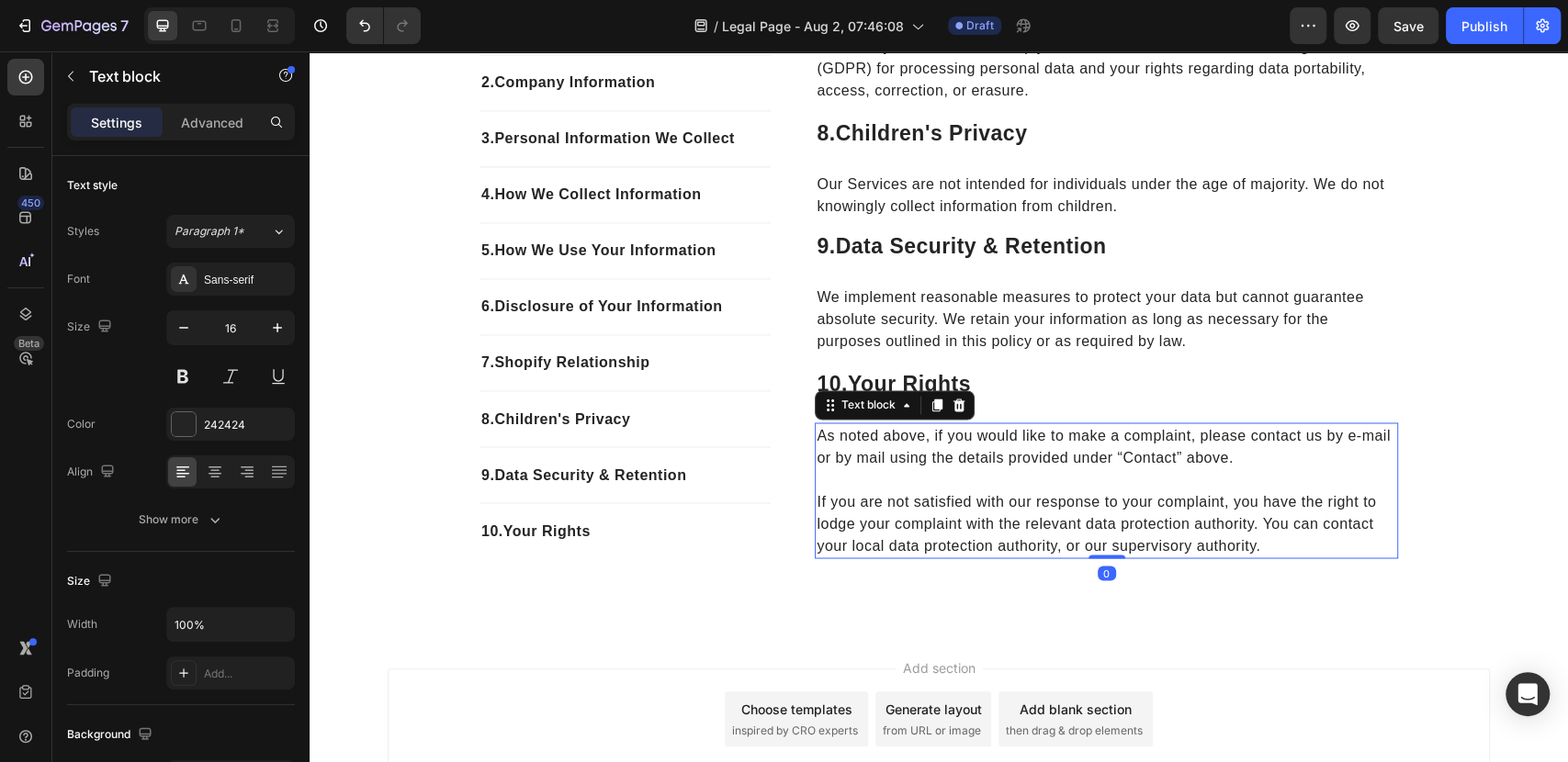 click on "If you are not satisfied with our response to your complaint, you have the right to lodge your complaint with the relevant data protection authority. You can contact your local data protection authority, or our supervisory authority." at bounding box center [1106, 512] 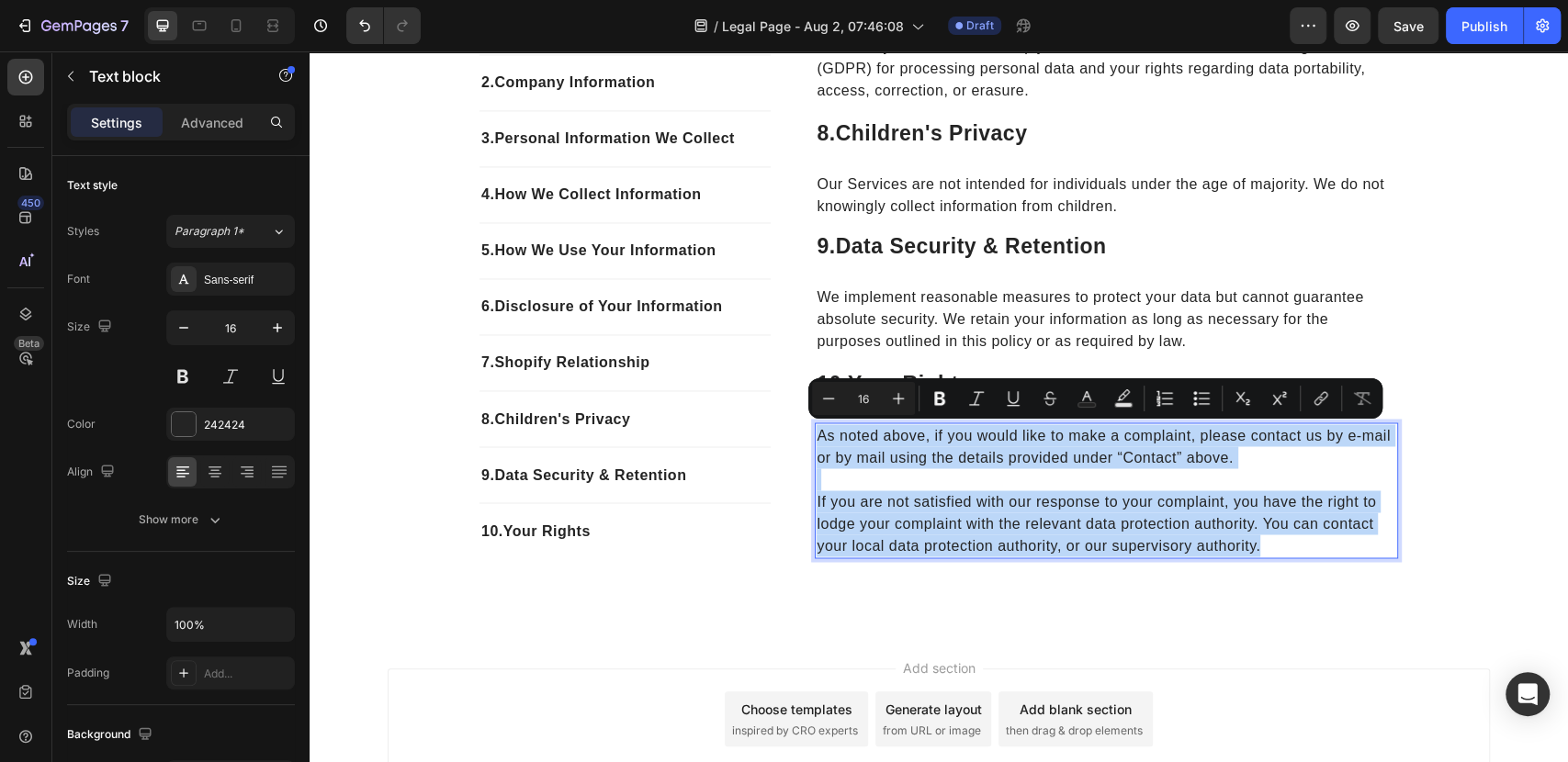 drag, startPoint x: 1265, startPoint y: 542, endPoint x: 809, endPoint y: 436, distance: 468.15809 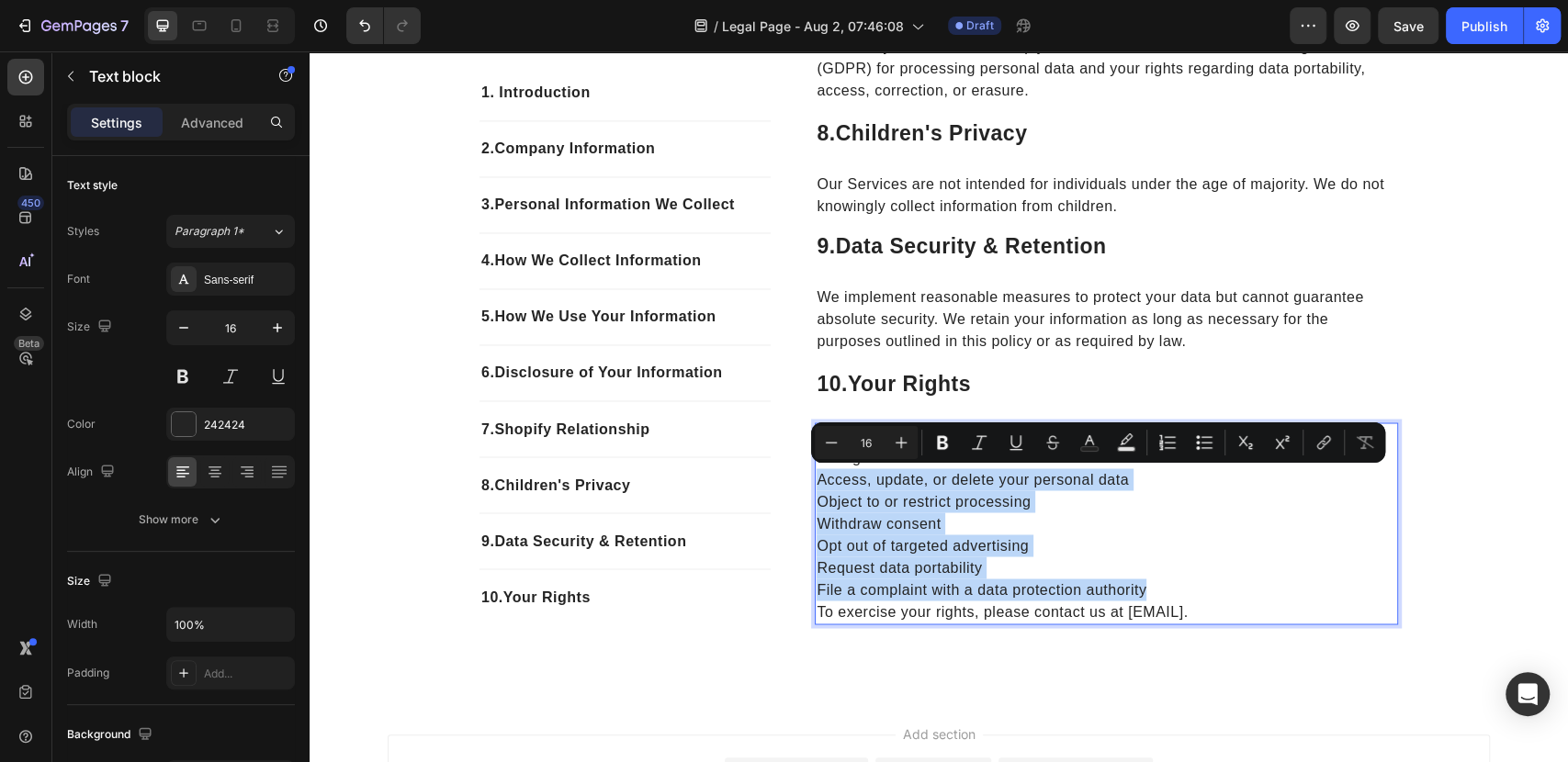 drag, startPoint x: 1154, startPoint y: 584, endPoint x: 809, endPoint y: 485, distance: 358.92339 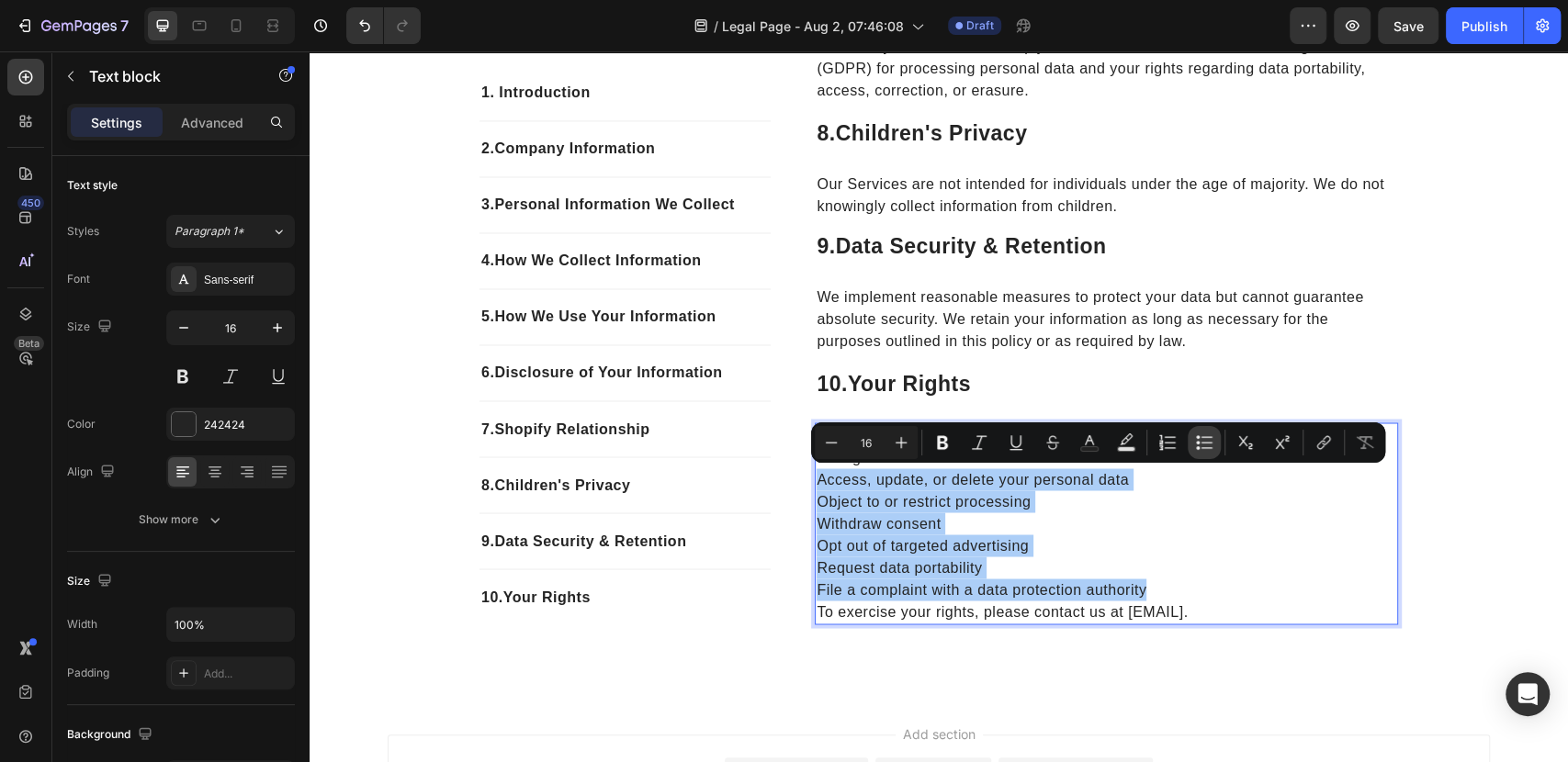 click 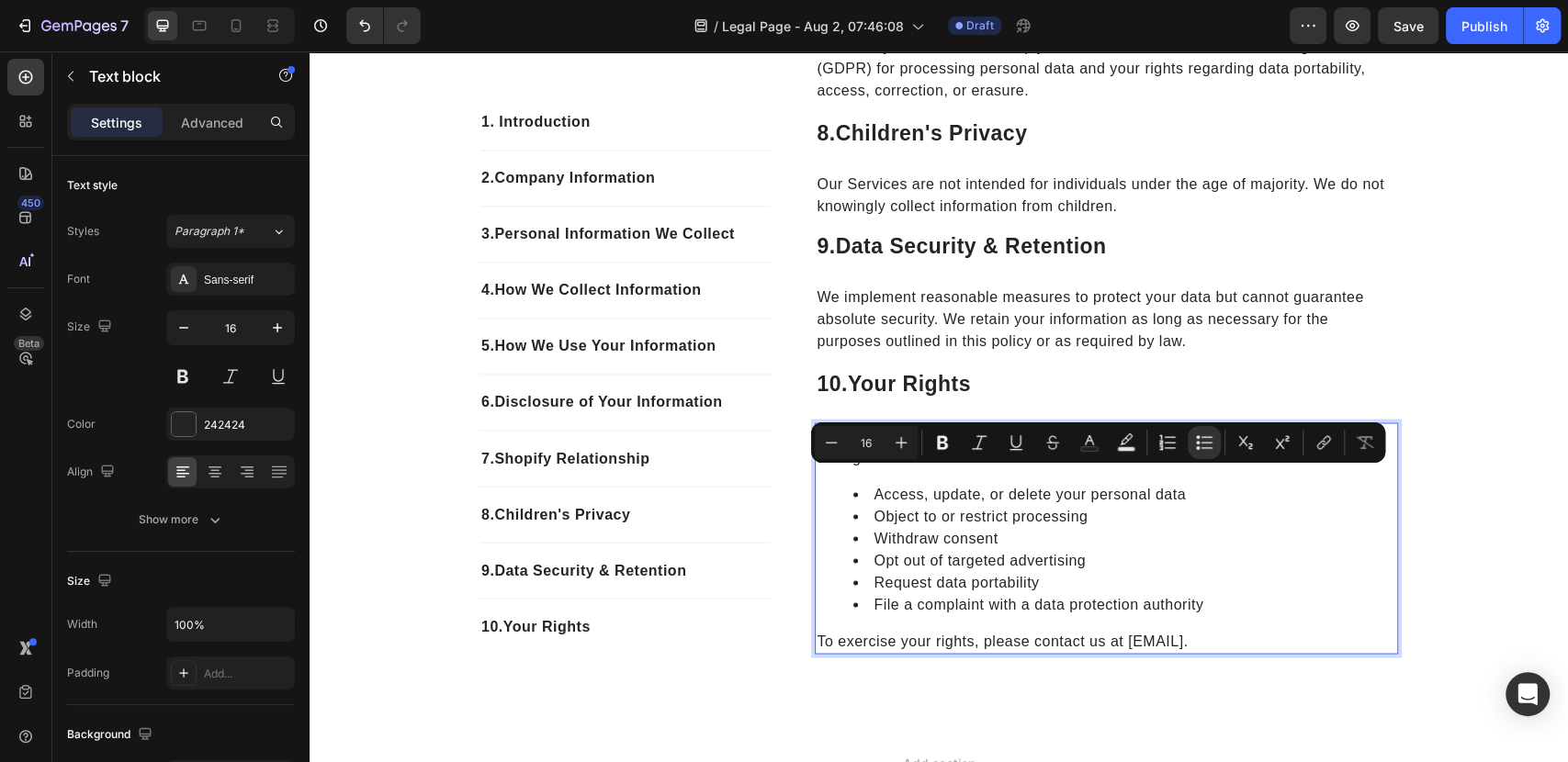 click on "Withdraw consent" at bounding box center [1124, 538] 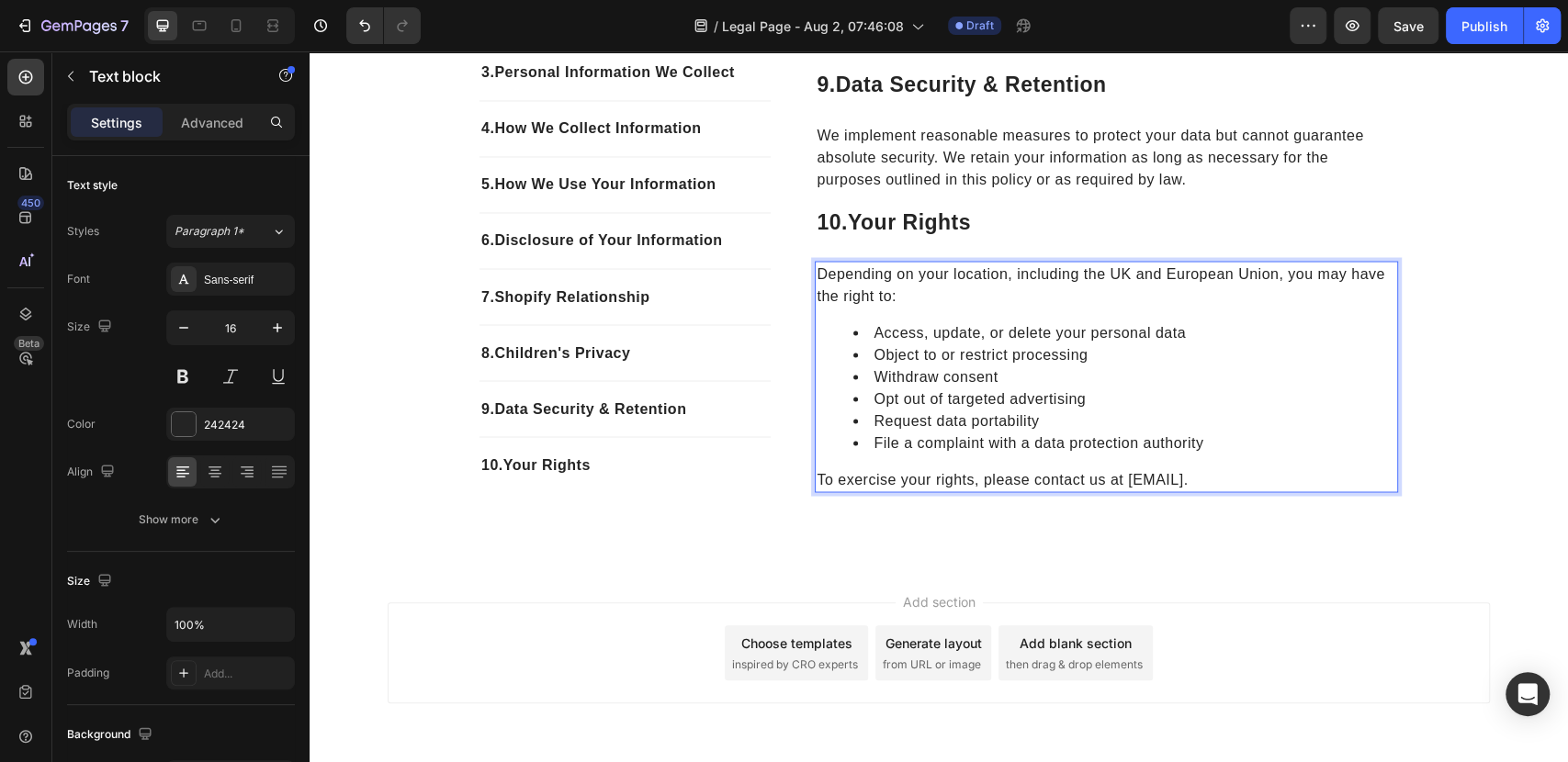 scroll, scrollTop: 2108, scrollLeft: 0, axis: vertical 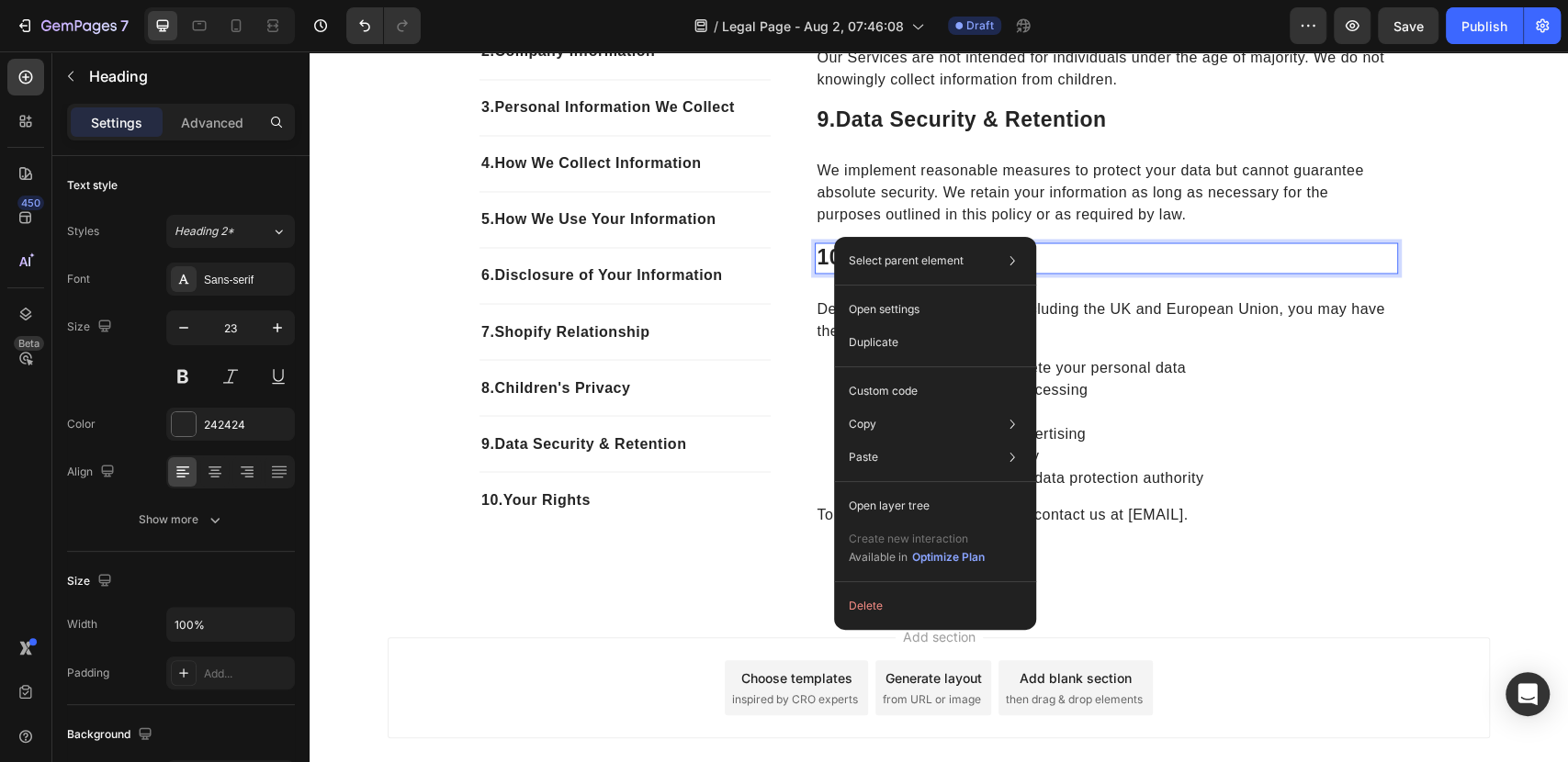 click on "10.  Your Rights" at bounding box center (1106, 258) 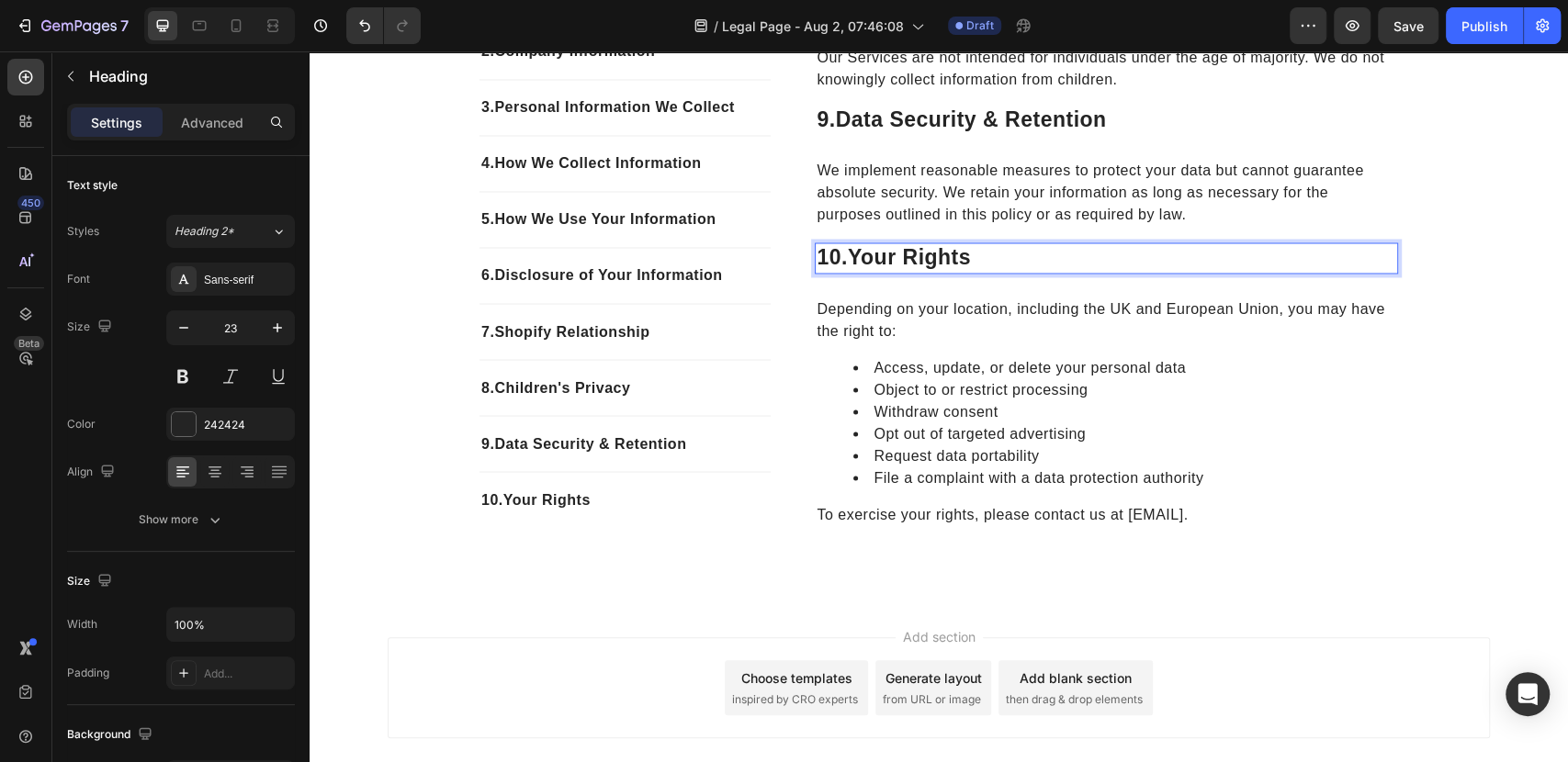 click on "10.  Your Rights" at bounding box center [1106, 258] 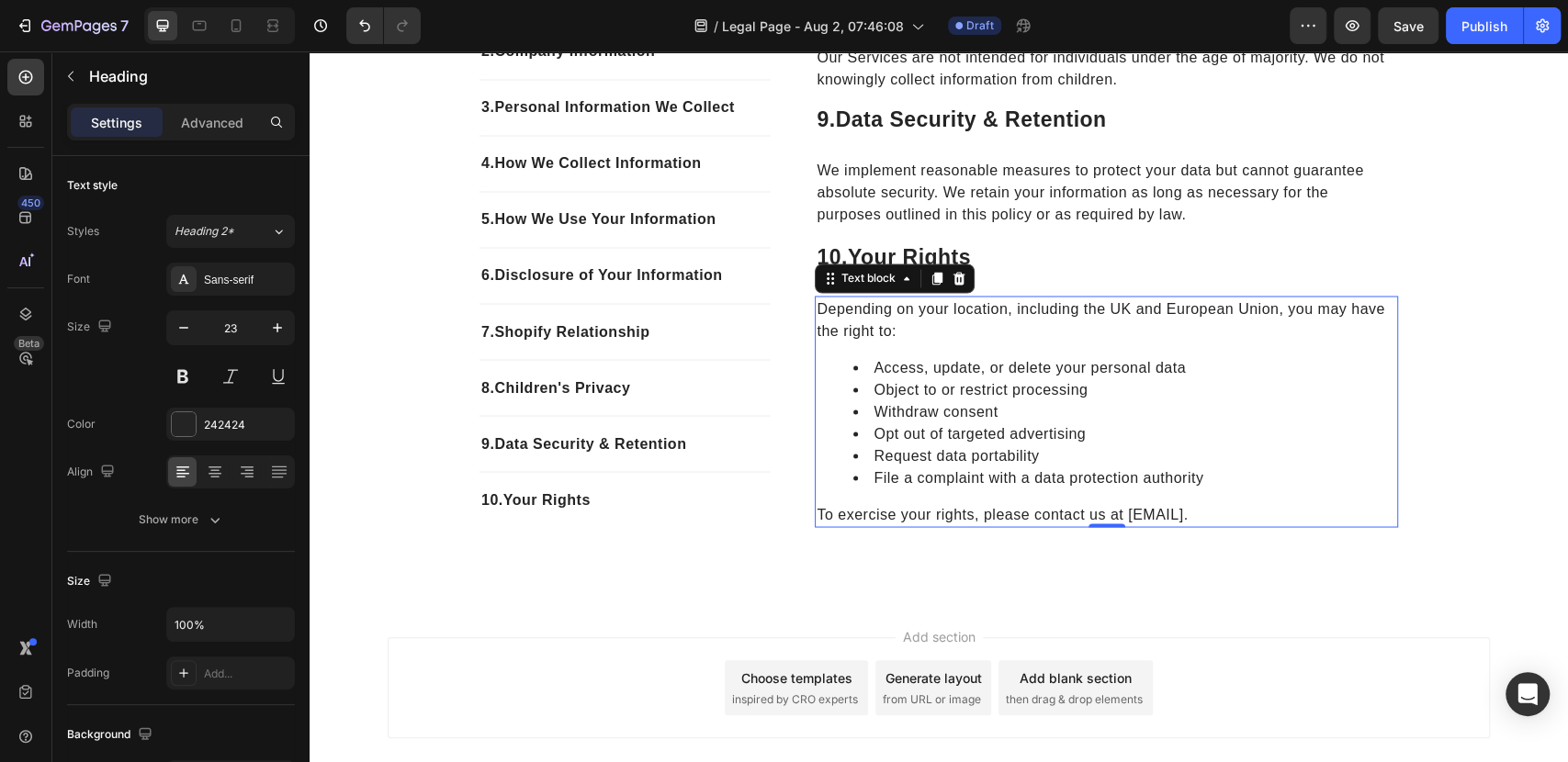 drag, startPoint x: 1077, startPoint y: 252, endPoint x: 909, endPoint y: 342, distance: 190.58856 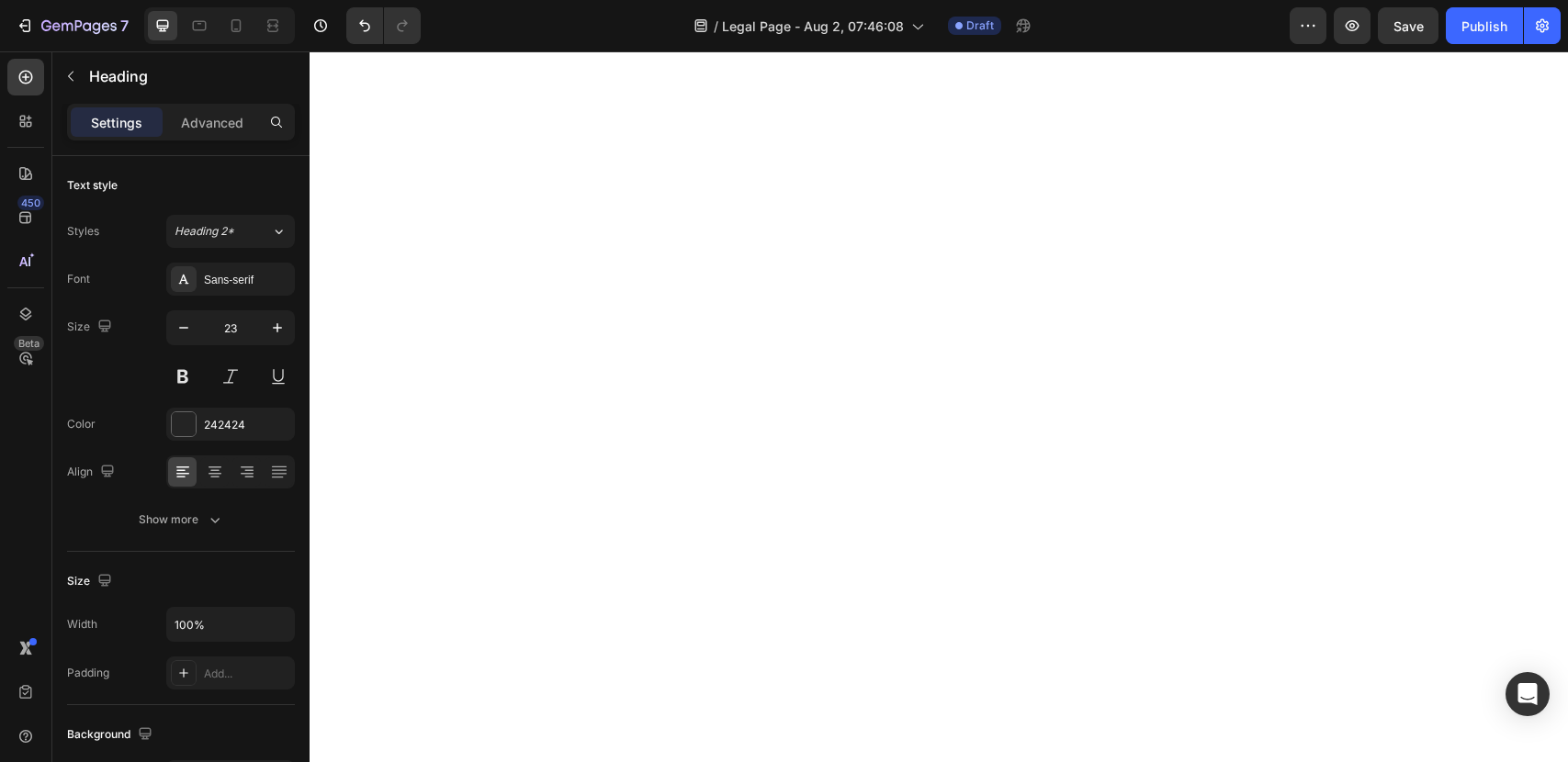 scroll, scrollTop: 0, scrollLeft: 0, axis: both 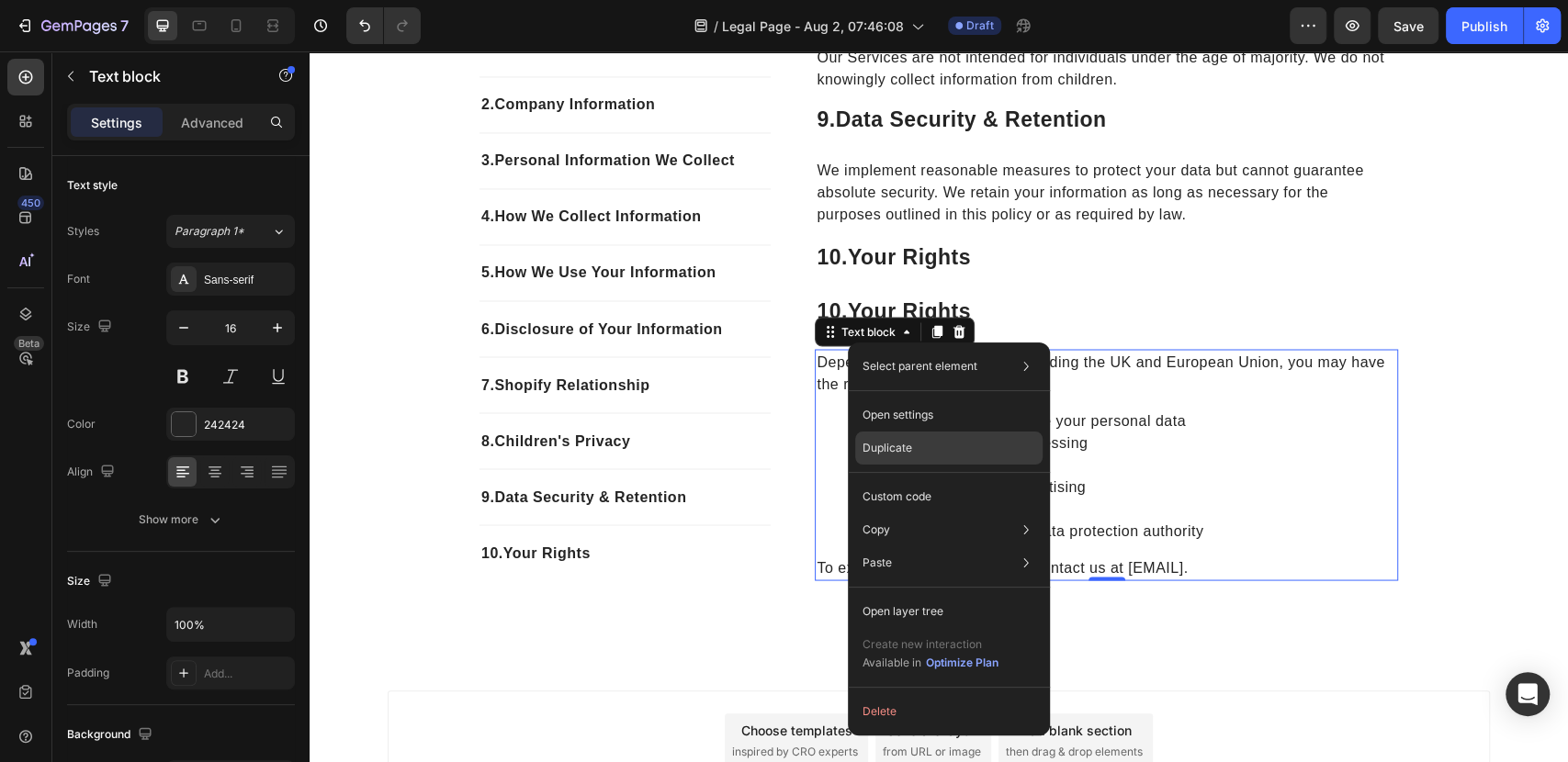 click on "Duplicate" at bounding box center (887, 448) 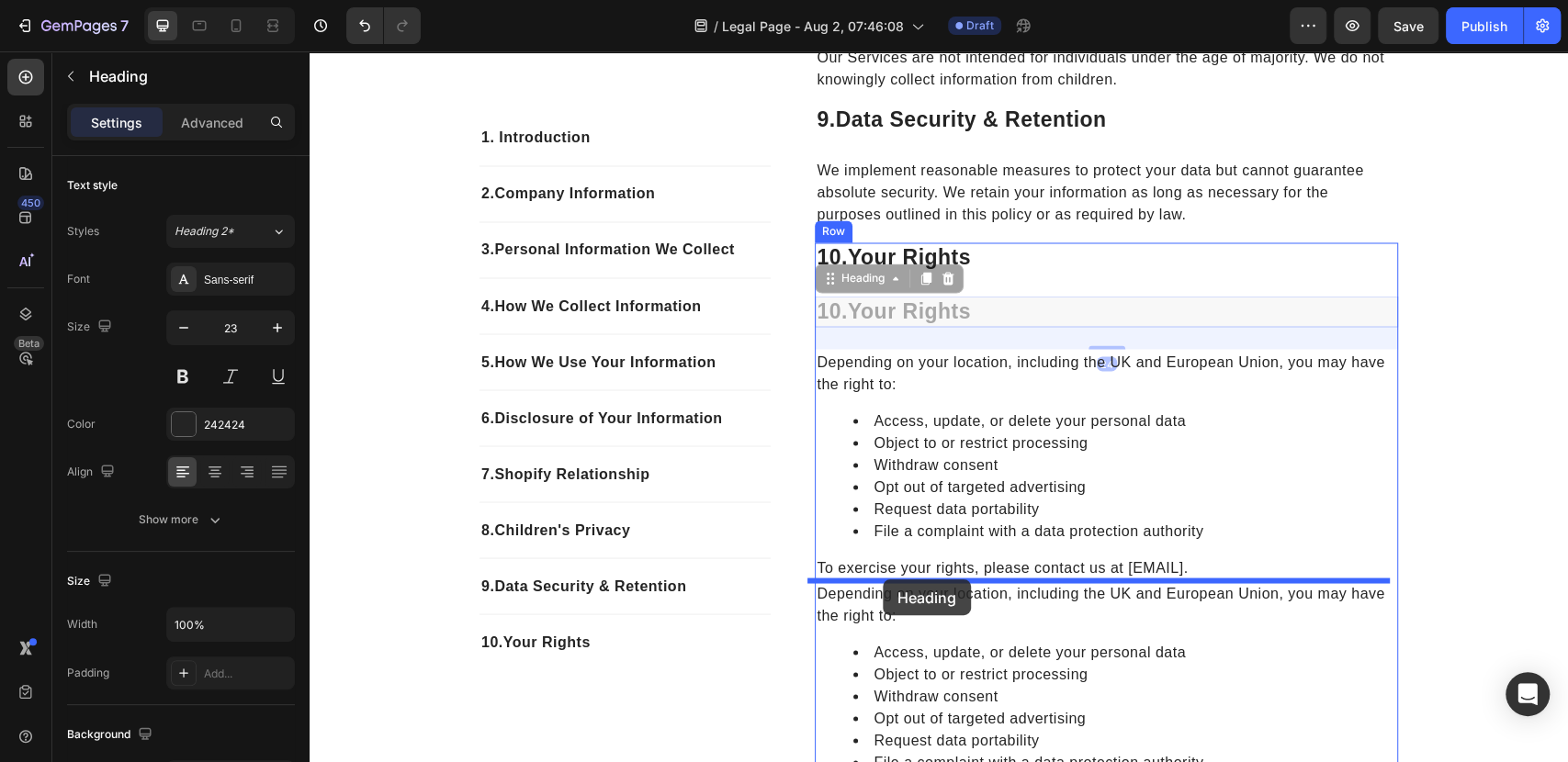 drag, startPoint x: 831, startPoint y: 288, endPoint x: 883, endPoint y: 579, distance: 295.6095 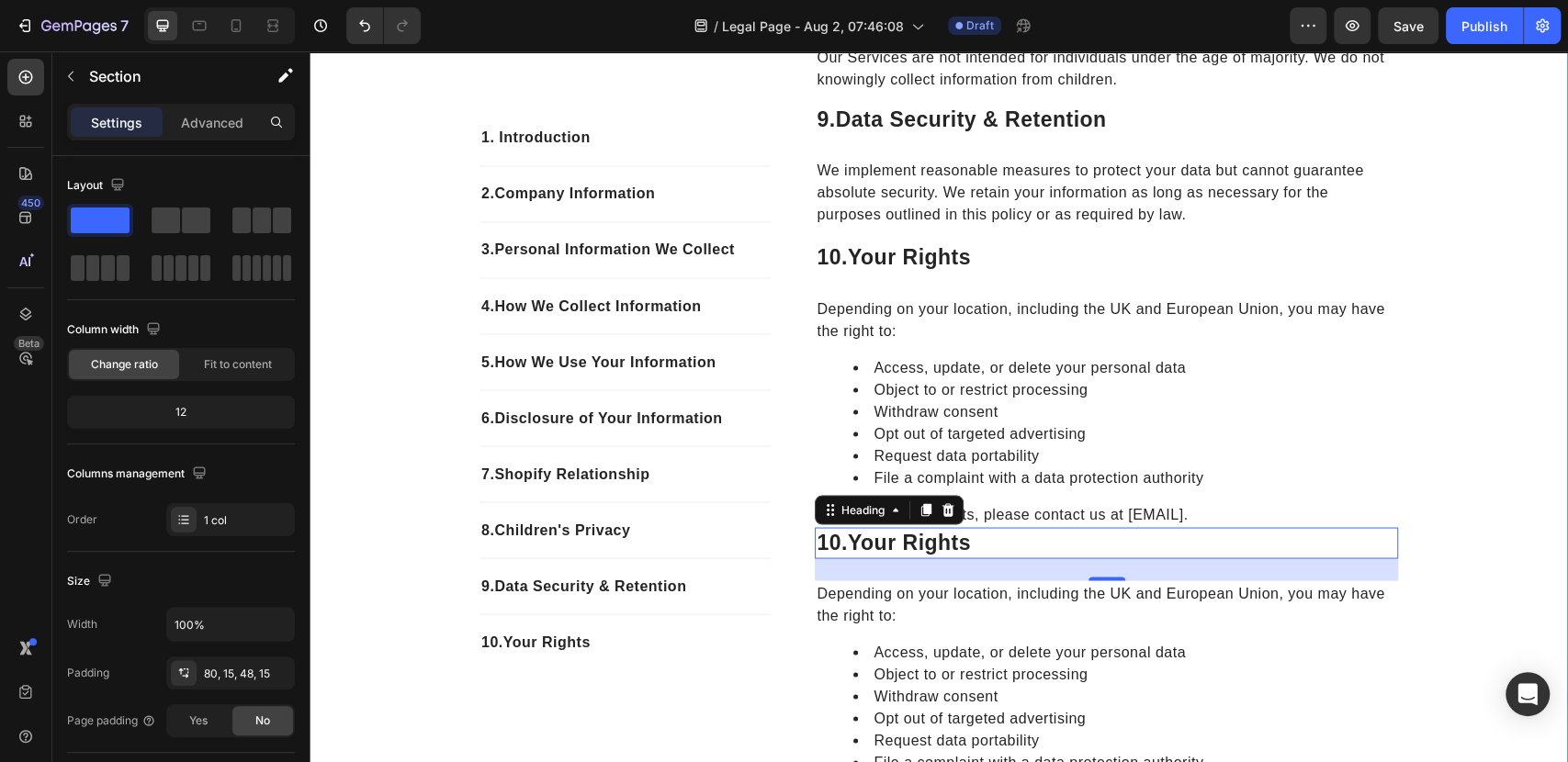click on "1. Introduction Text block 2. Company Information Text block 3.  Personal Information We Collect Text block 4.  How We Collect Information Text block 5.  How We Use Your Information Text block 6.  Disclosure of Your Information Text block 7.  Shopify Relationship Text block 8.  Children's Privacy Text block 9.  Data Security & Retention Text block 10.  Your Rights Text block Row 1. Introduction Heading VYORA by ROVANT LTD operates this store and website, including all related information, content, features, tools, products, and services (the "Services") to provide you, the customer, with a curated shopping experience. VYORA by ROVANT LTD is powered by Shopify, which enables us to provide the Services to you. This Privacy Policy explains how we collect, use, and disclose your personal information when you use or interact with our Services. By accessing or using our Services, you confirm that you have read, understood, and agree to the terms of this Privacy Policy. Text block Row 2.  Company Information Heading" at bounding box center (939, -431) 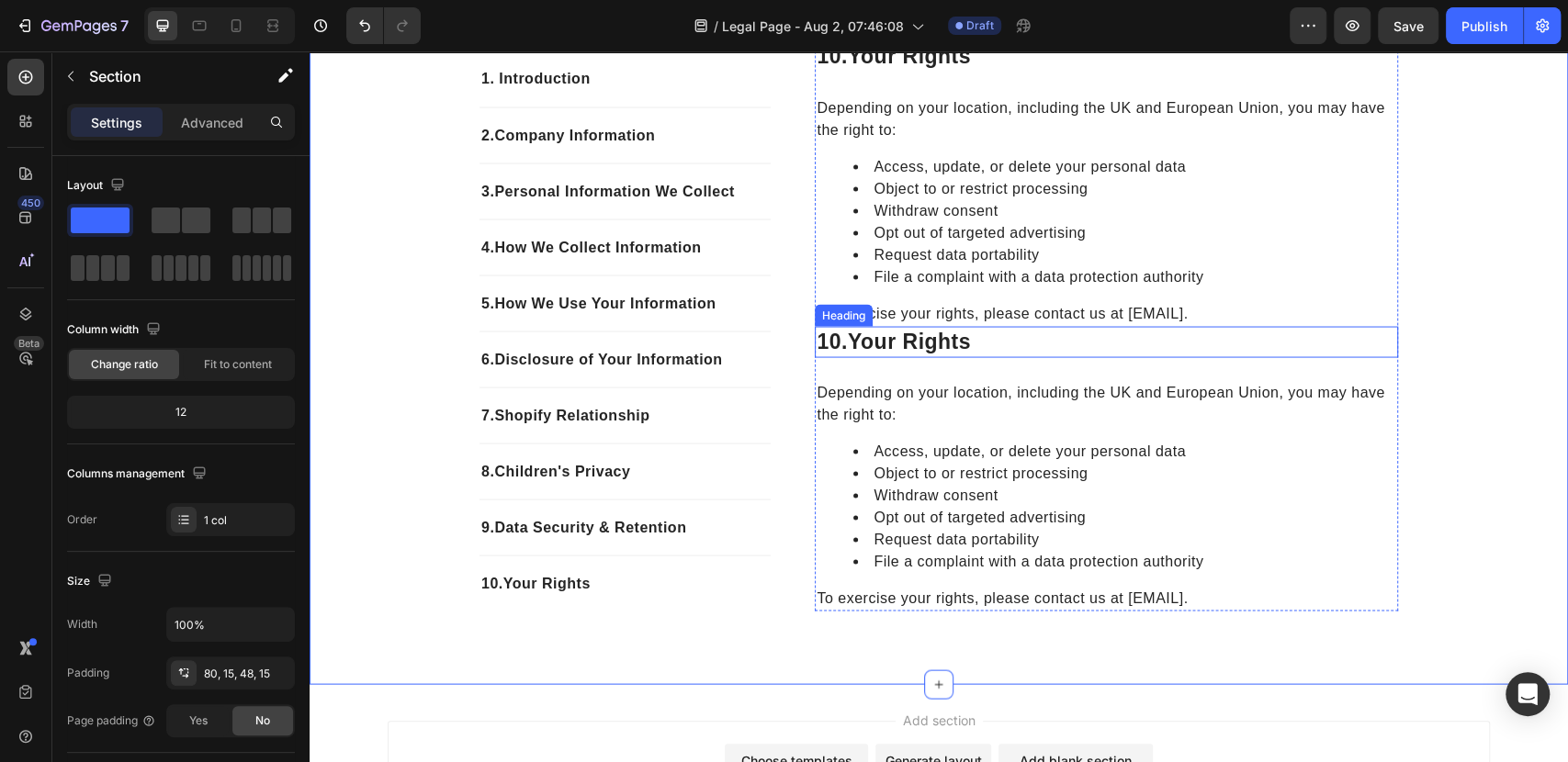 scroll, scrollTop: 2312, scrollLeft: 0, axis: vertical 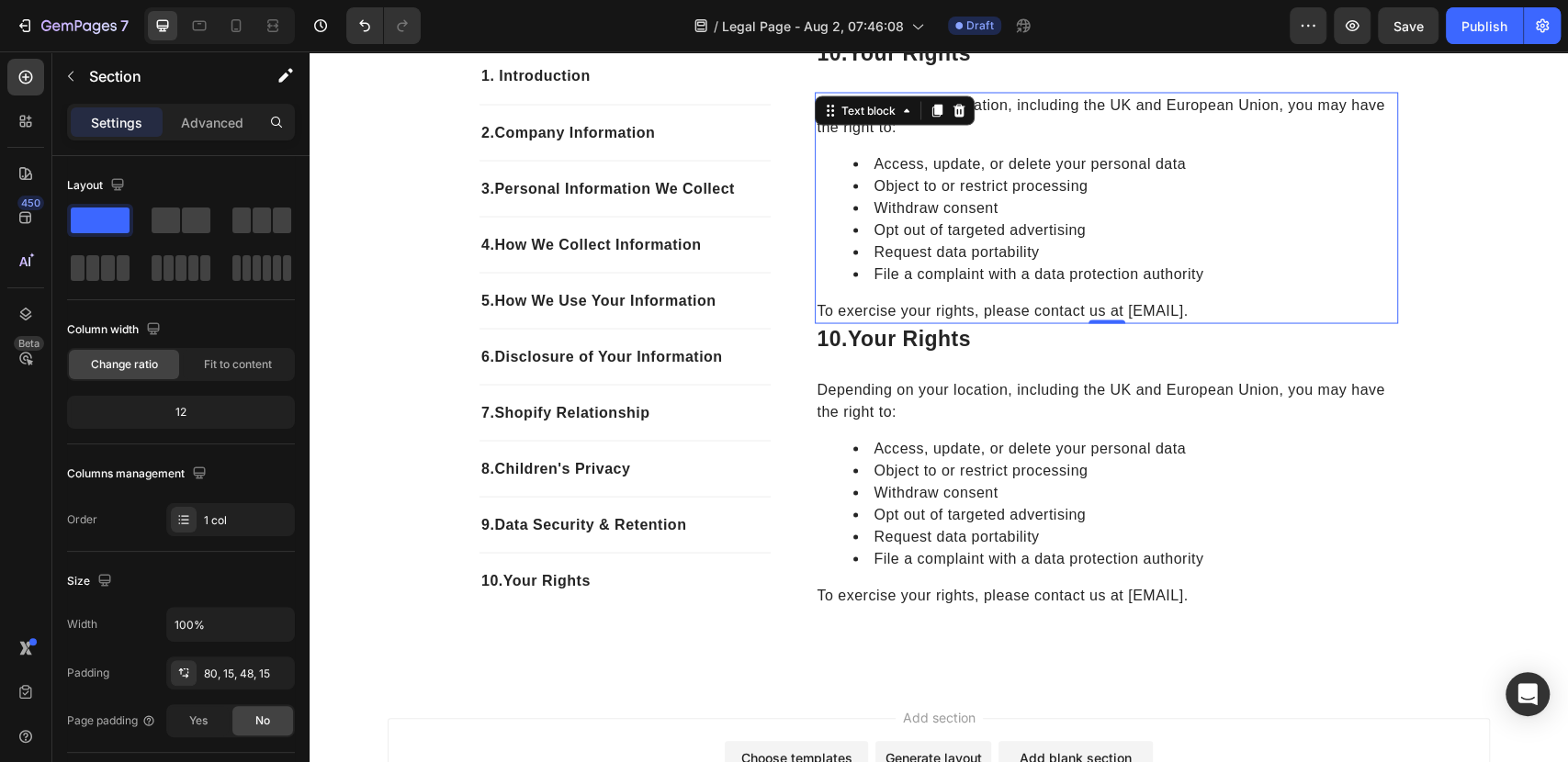 click on "To exercise your rights, please contact us at [EMAIL]." at bounding box center (1106, 310) 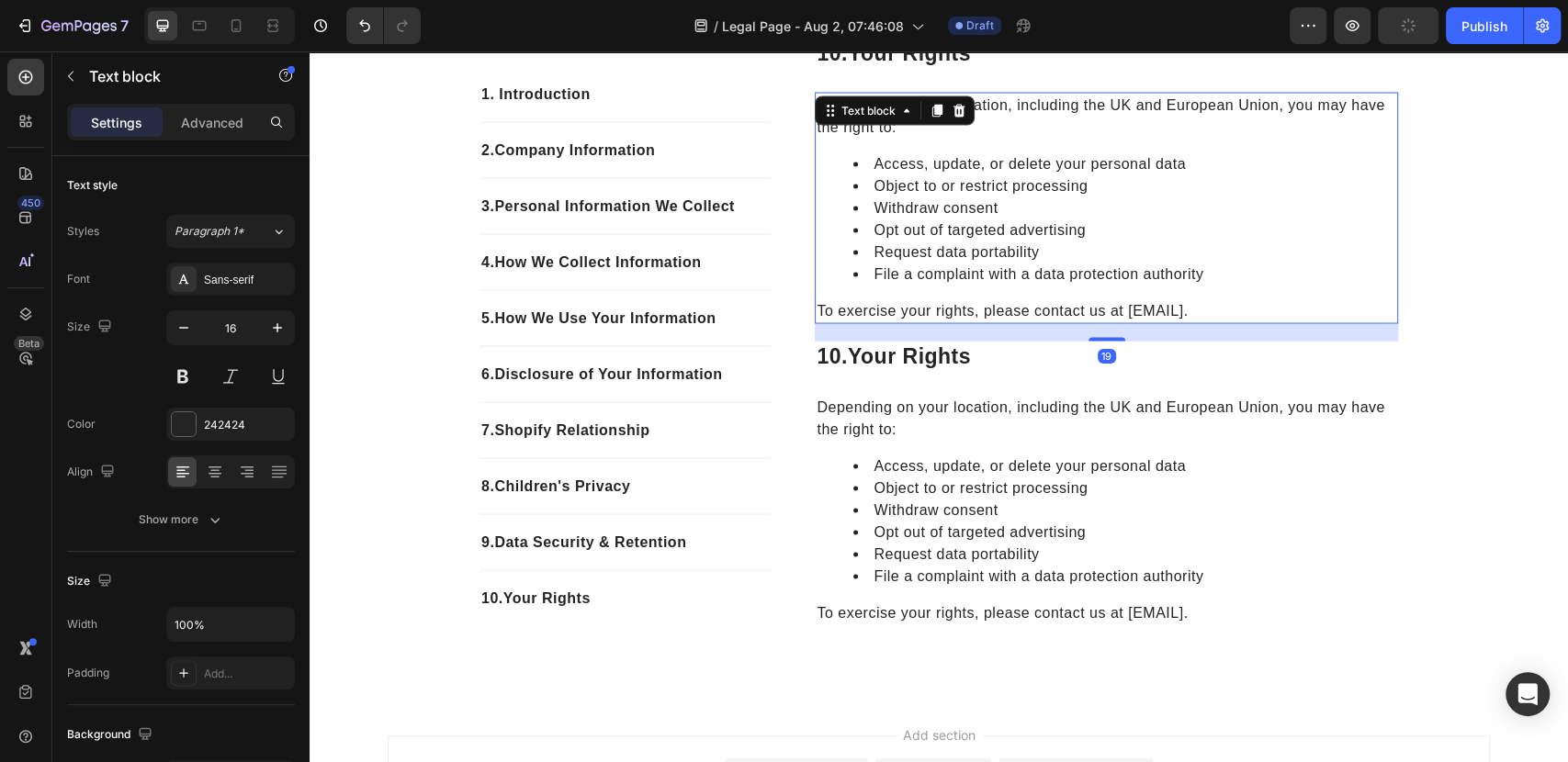 drag, startPoint x: 1095, startPoint y: 322, endPoint x: 1089, endPoint y: 340, distance: 18.973666 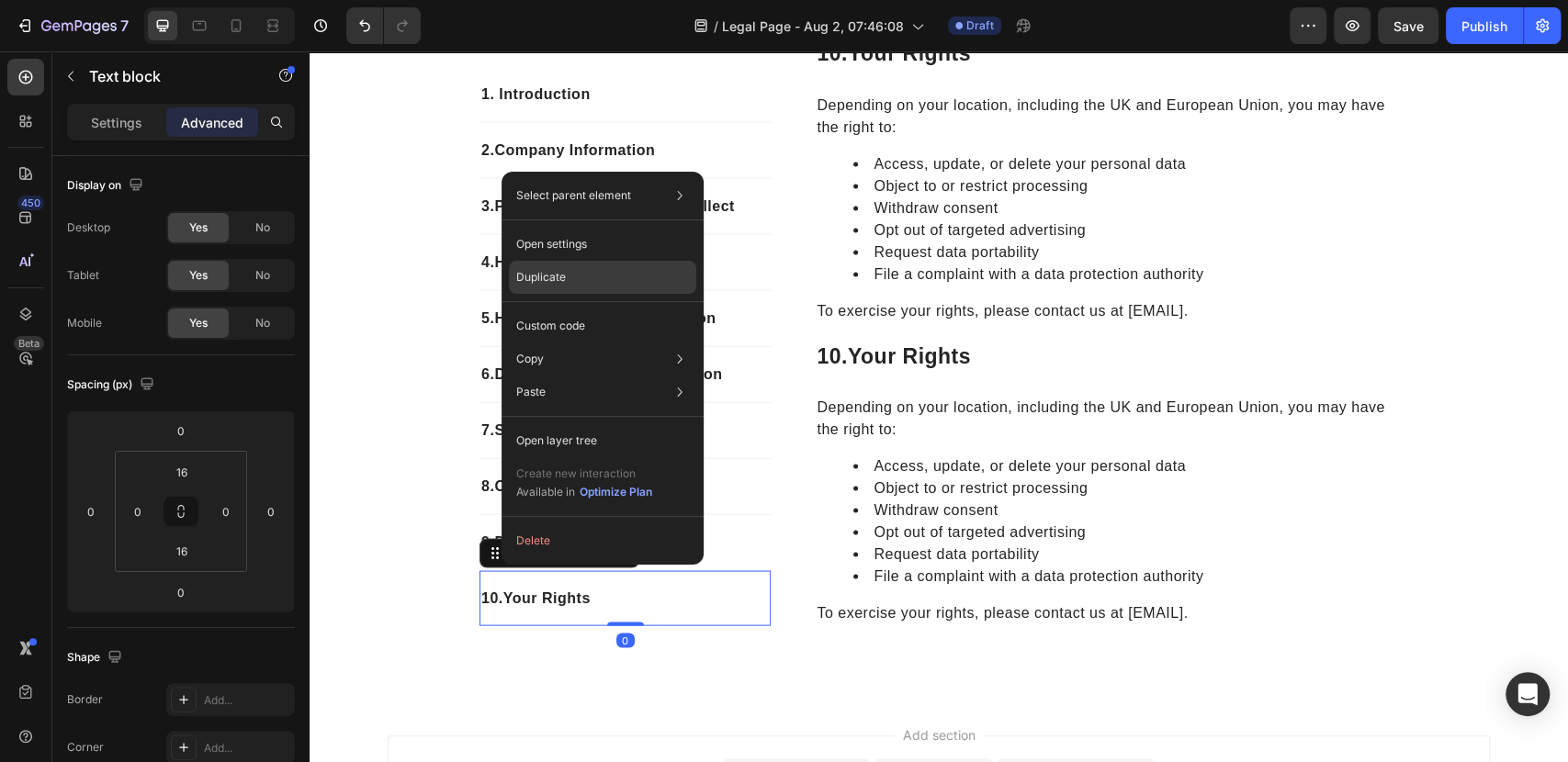 click on "Duplicate" 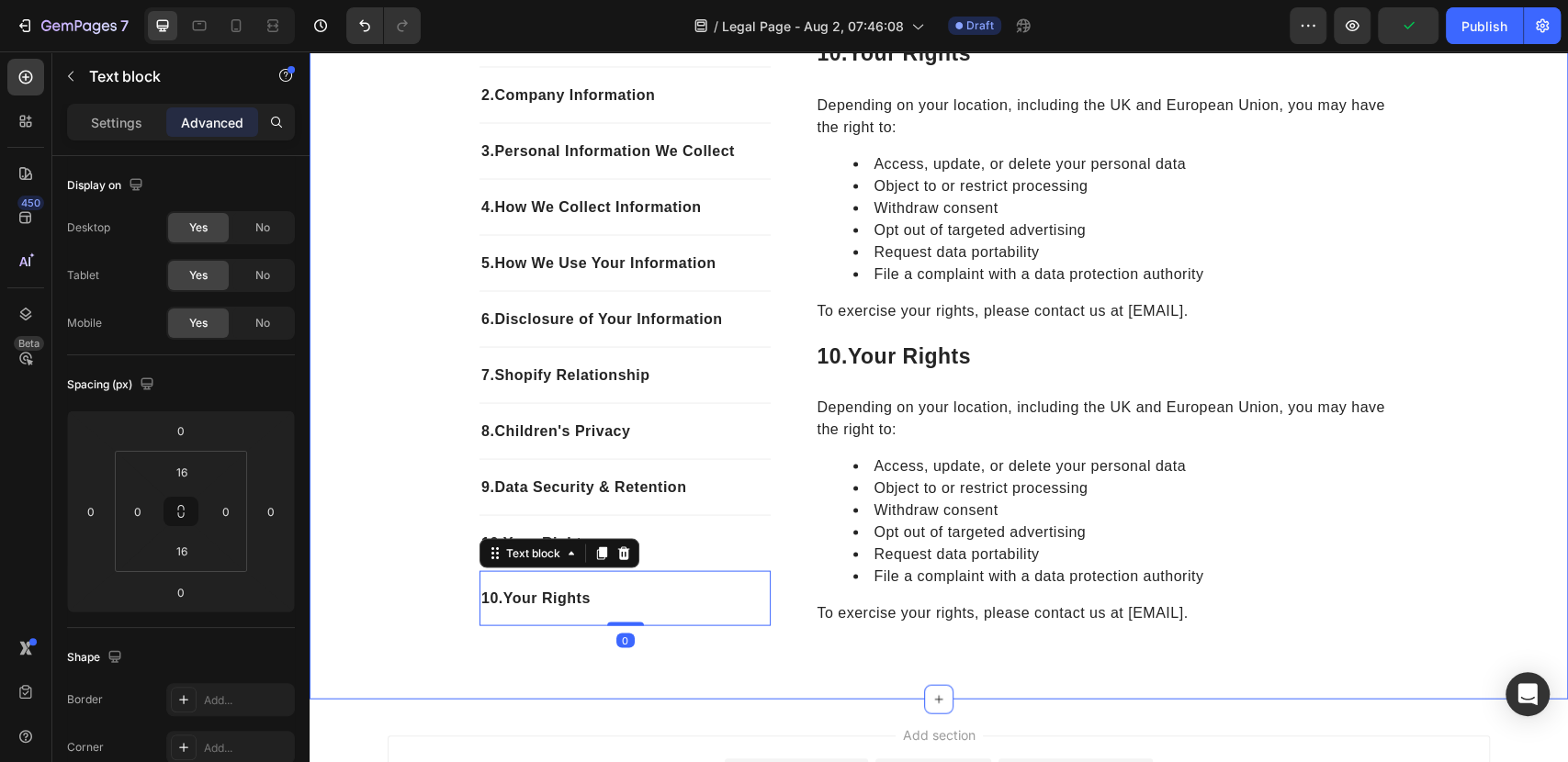 click on "1. Introduction Text block 2. Company Information Text block 3.  Personal Information We Collect Text block 4.  How We Collect Information Text block 5.  How We Use Your Information Text block 6.  Disclosure of Your Information Text block 7.  Shopify Relationship Text block 8.  Children's Privacy Text block 9.  Data Security & Retention Text block 10.  Your Rights Text block 10.  Your Rights Text block   0 Row 1. Introduction Heading VYORA by ROVANT LTD operates this store and website, including all related information, content, features, tools, products, and services (the "Services") to provide you, the customer, with a curated shopping experience. VYORA by ROVANT LTD is powered by Shopify, which enables us to provide the Services to you. This Privacy Policy explains how we collect, use, and disclose your personal information when you use or interact with our Services. By accessing or using our Services, you confirm that you have read, understood, and agree to the terms of this Privacy Policy. Text block Row" at bounding box center (939, -641) 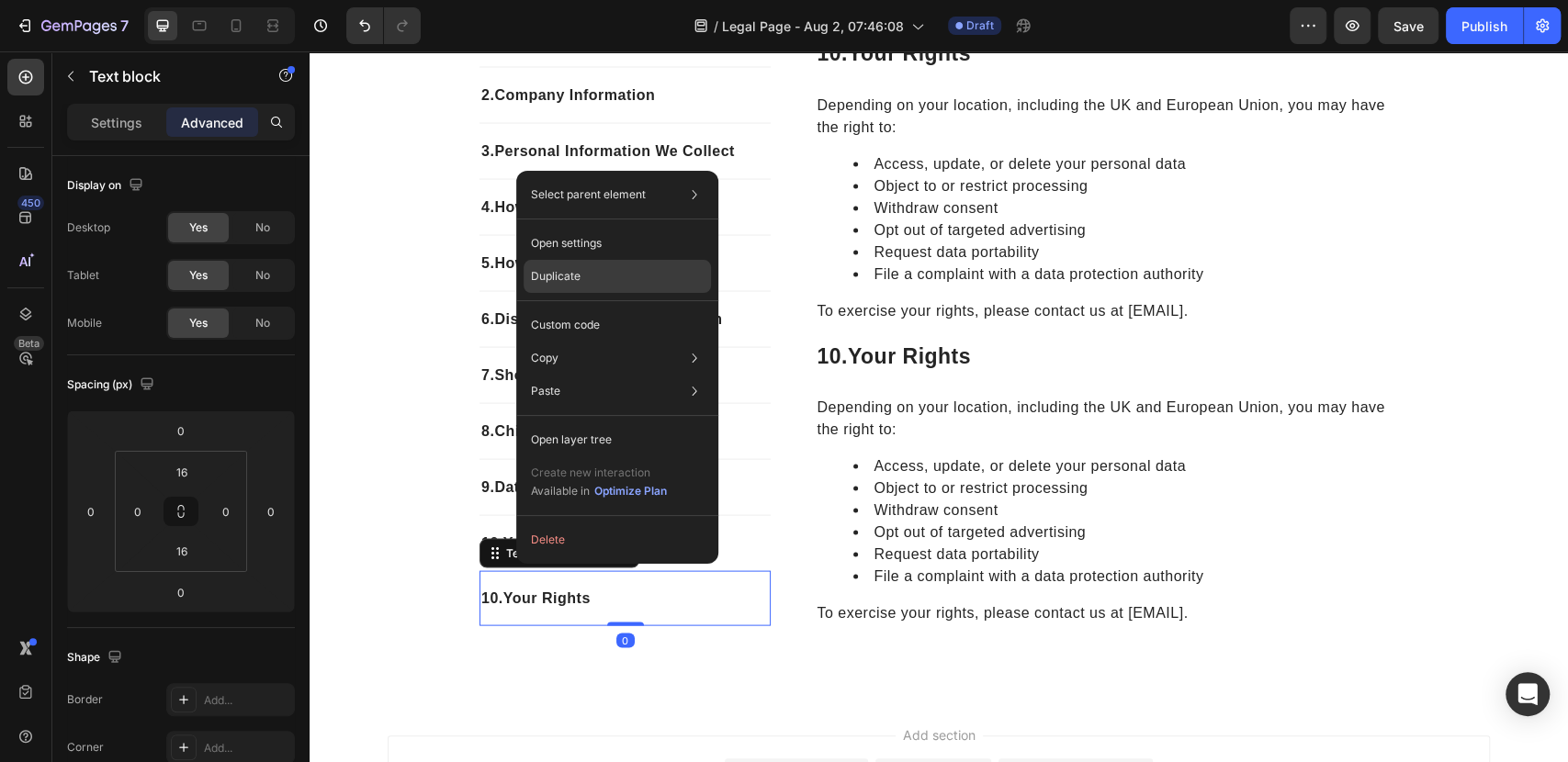 click on "Duplicate" at bounding box center (556, 276) 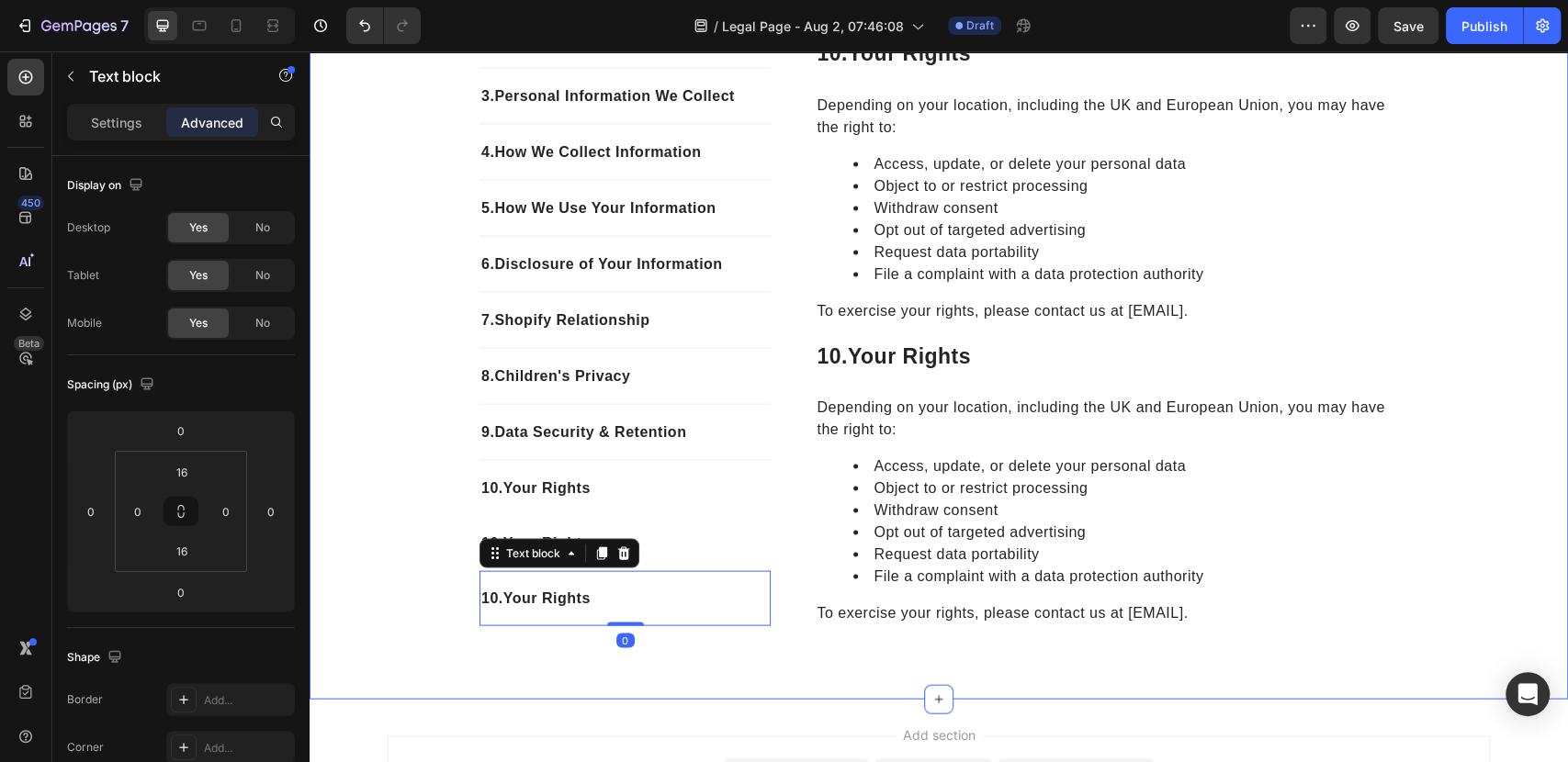 click on "1. Introduction Text block 2. Company Information Text block 3.  Personal Information We Collect Text block 4.  How We Collect Information Text block 5.  How We Use Your Information Text block 6.  Disclosure of Your Information Text block 7.  Shopify Relationship Text block 8.  Children's Privacy Text block 9.  Data Security & Retention Text block 10.  Your Rights Text block 10.  Your Rights Text block 10.  Your Rights Text block   0 Row 1. Introduction Heading VYORA by ROVANT LTD operates this store and website, including all related information, content, features, tools, products, and services (the "Services") to provide you, the customer, with a curated shopping experience. VYORA by ROVANT LTD is powered by Shopify, which enables us to provide the Services to you. This Privacy Policy explains how we collect, use, and disclose your personal information when you use or interact with our Services. Text block Row 2.  Company Information Heading VYORA by ROVANT LTD 71-75 Shelton Street [CITY] [POSTAL_CODE] Row 3." at bounding box center [939, -641] 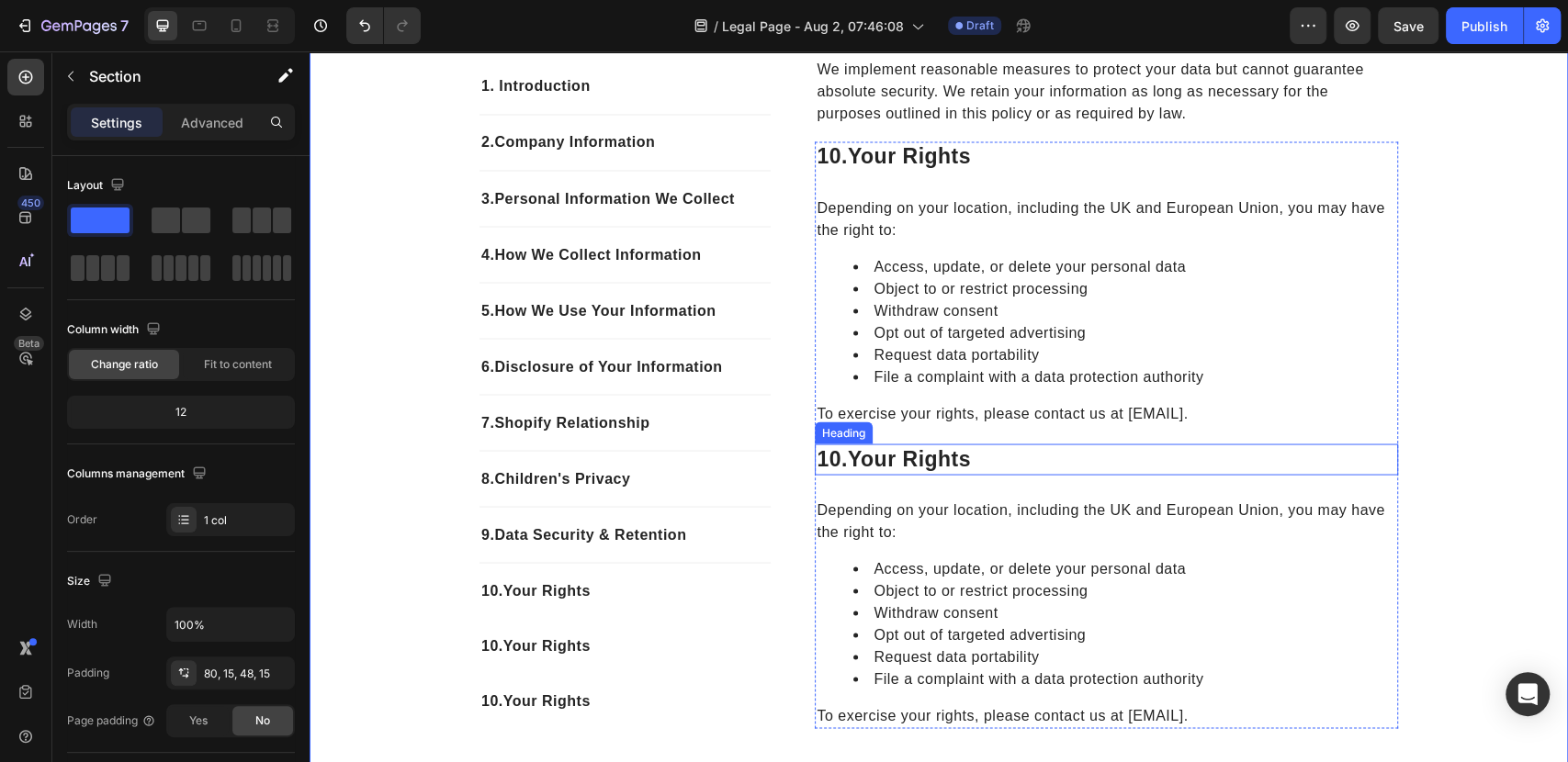 scroll, scrollTop: 2210, scrollLeft: 0, axis: vertical 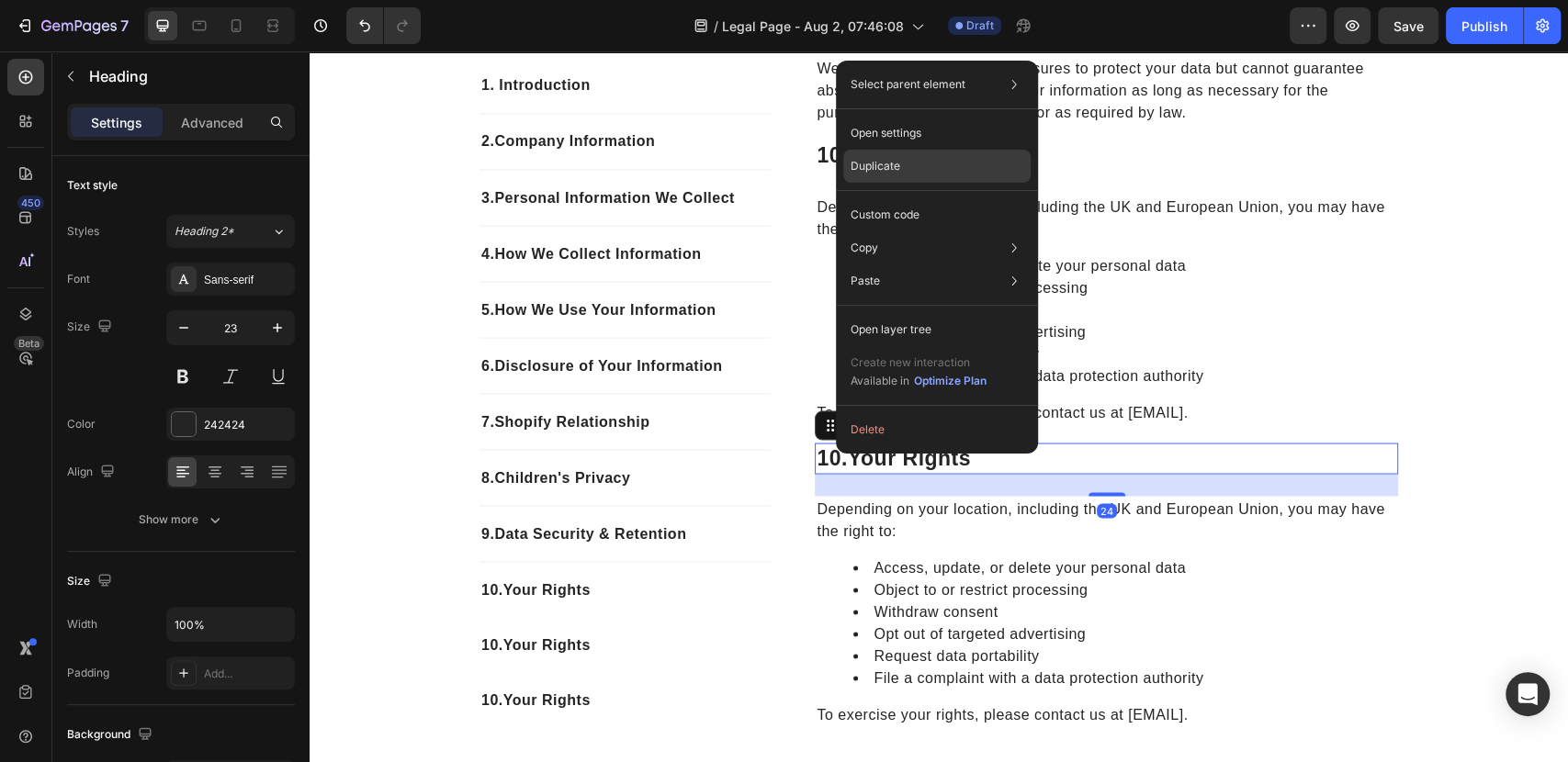 click on "Duplicate" at bounding box center (875, 166) 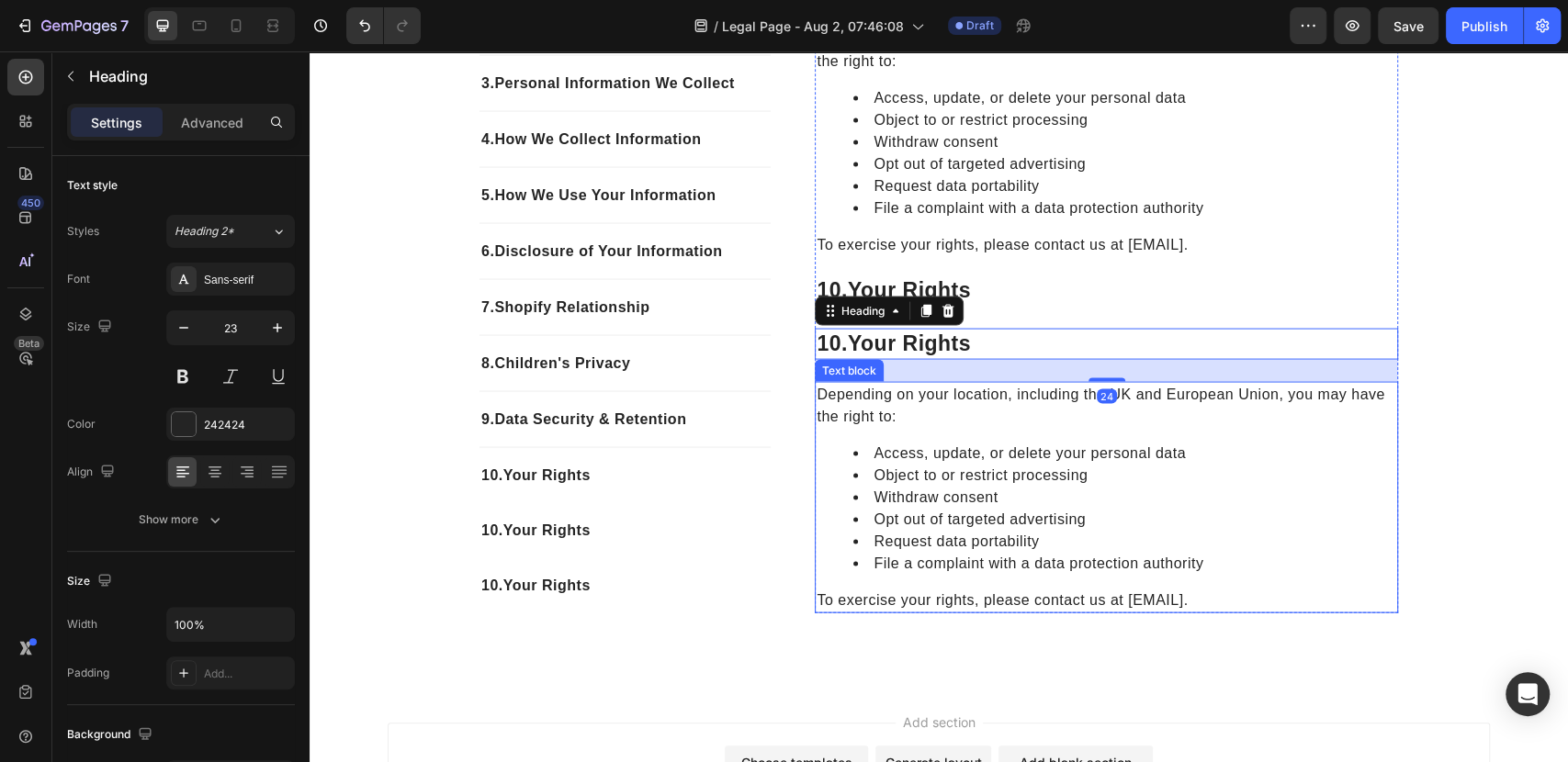 scroll, scrollTop: 2414, scrollLeft: 0, axis: vertical 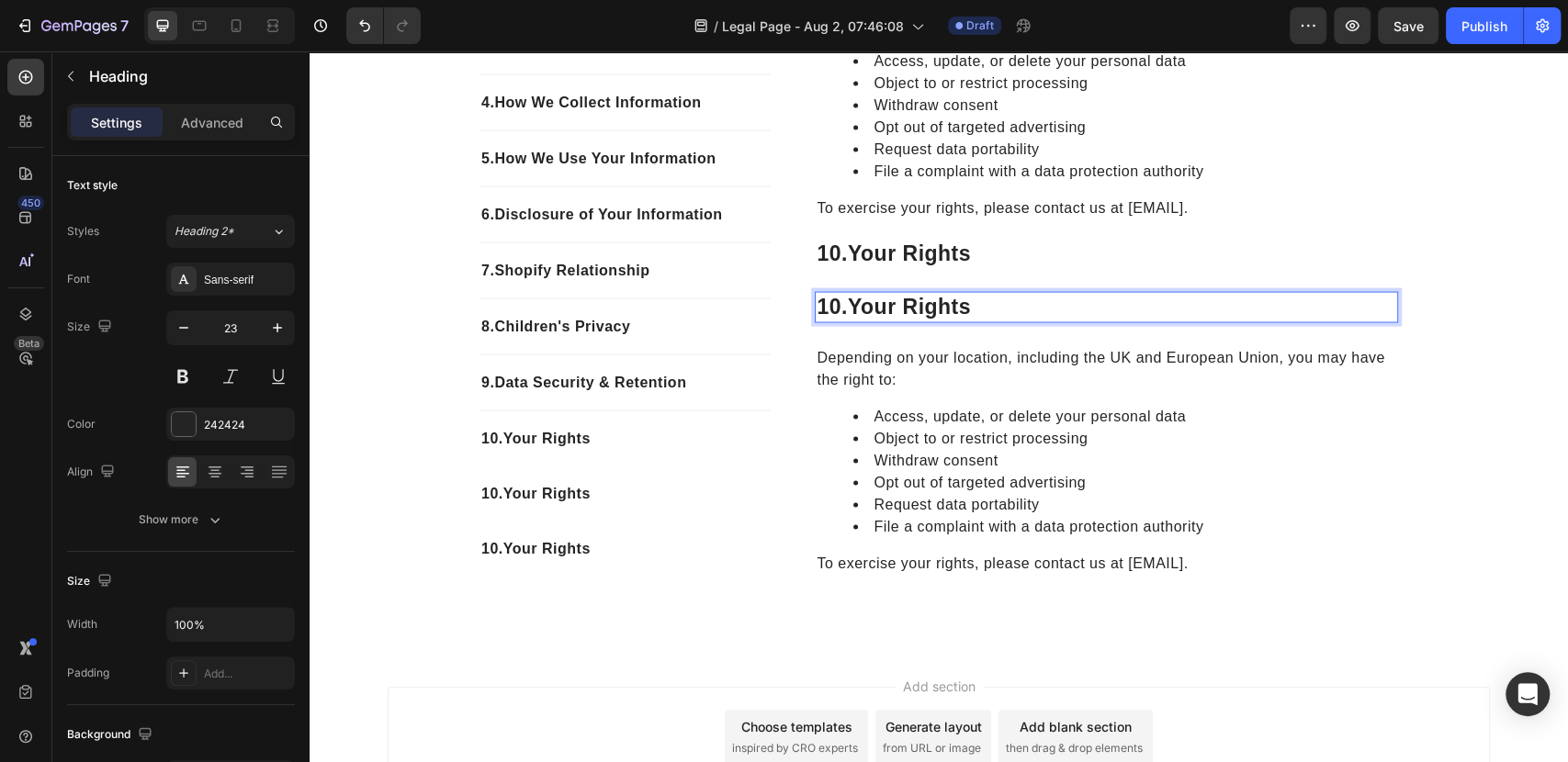 click on "10.  your rights" at bounding box center [1106, 308] 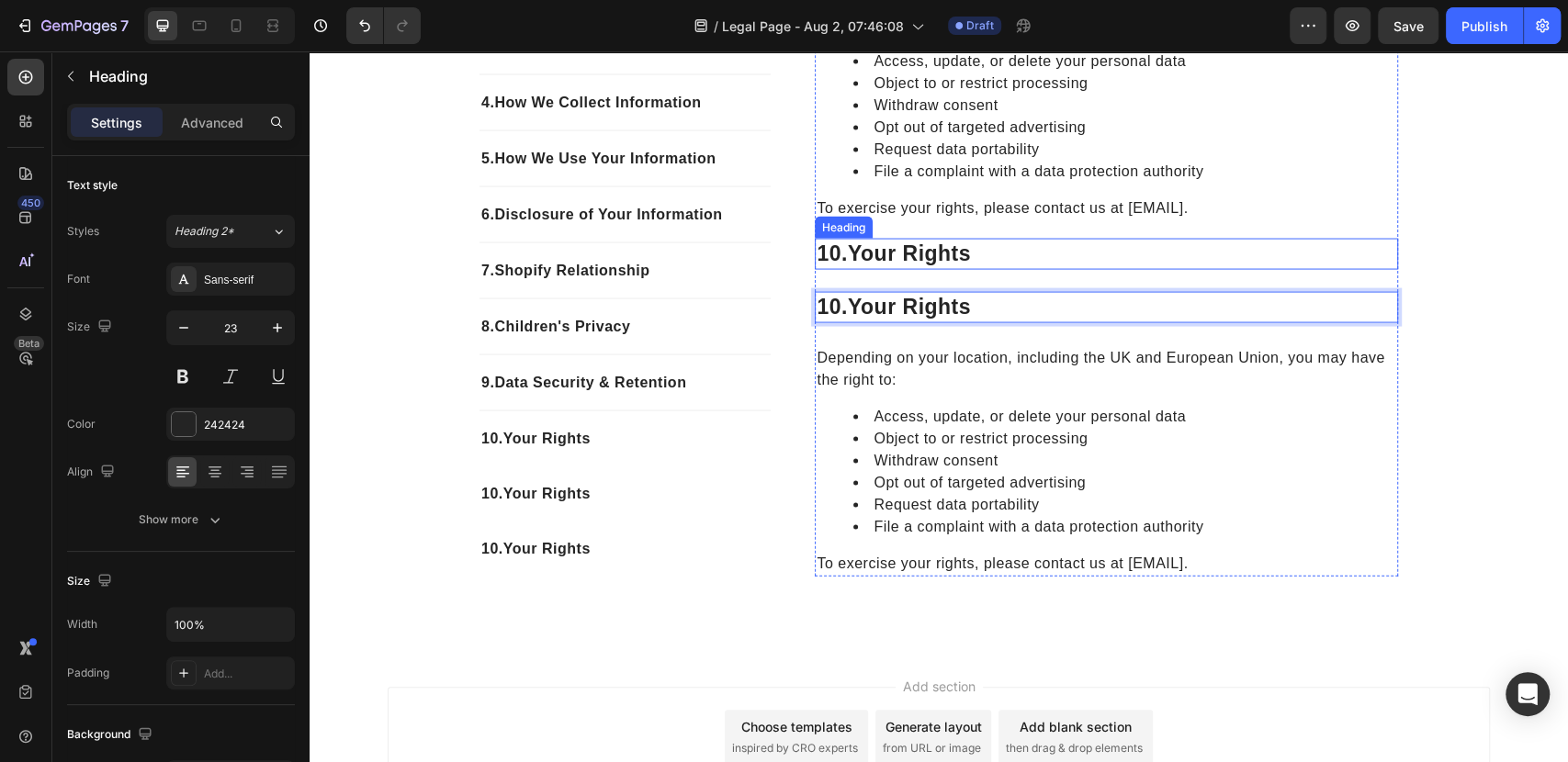 click on "10.  your rights" at bounding box center (1106, 254) 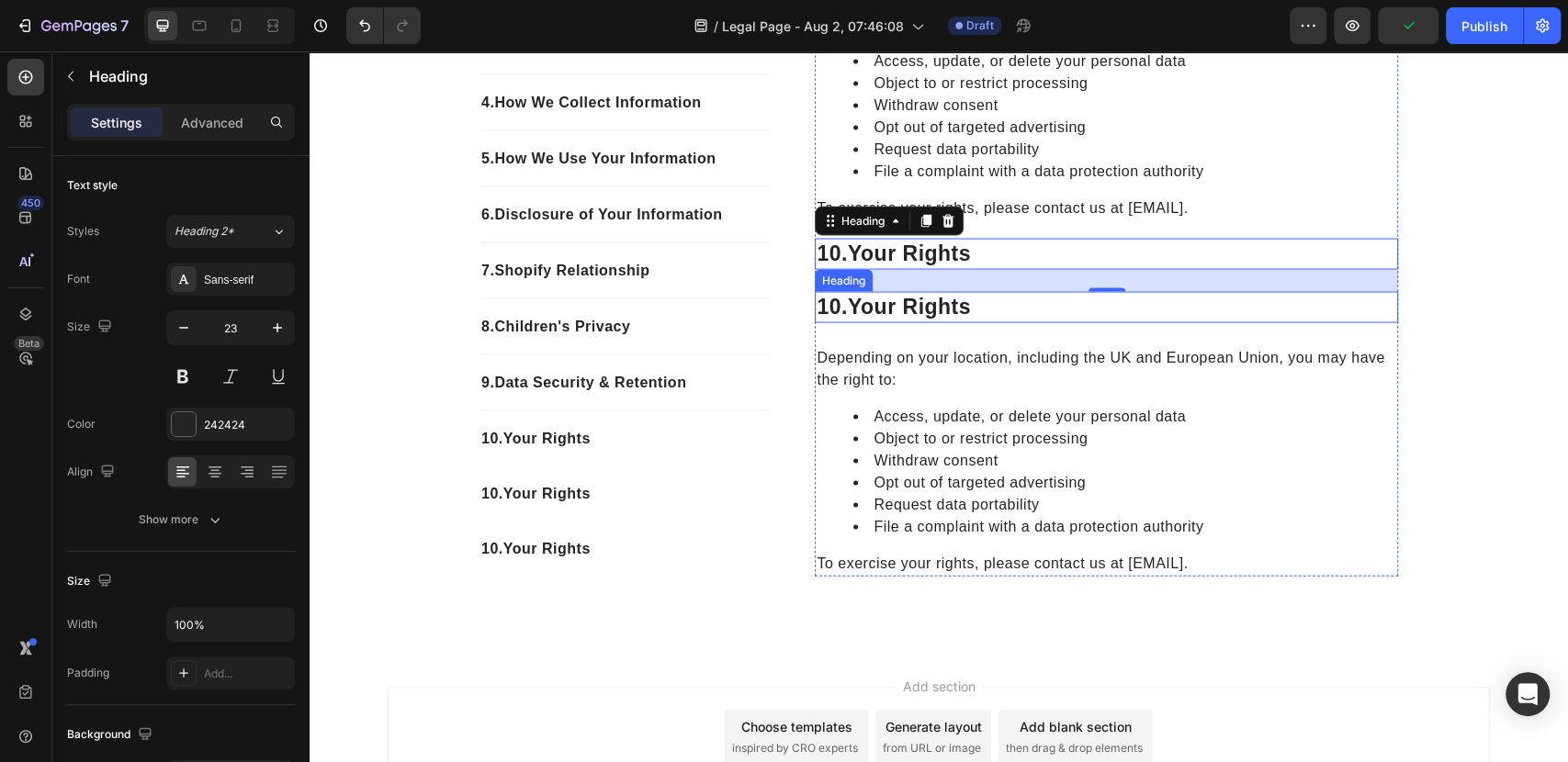 click on "your rights" at bounding box center (909, 307) 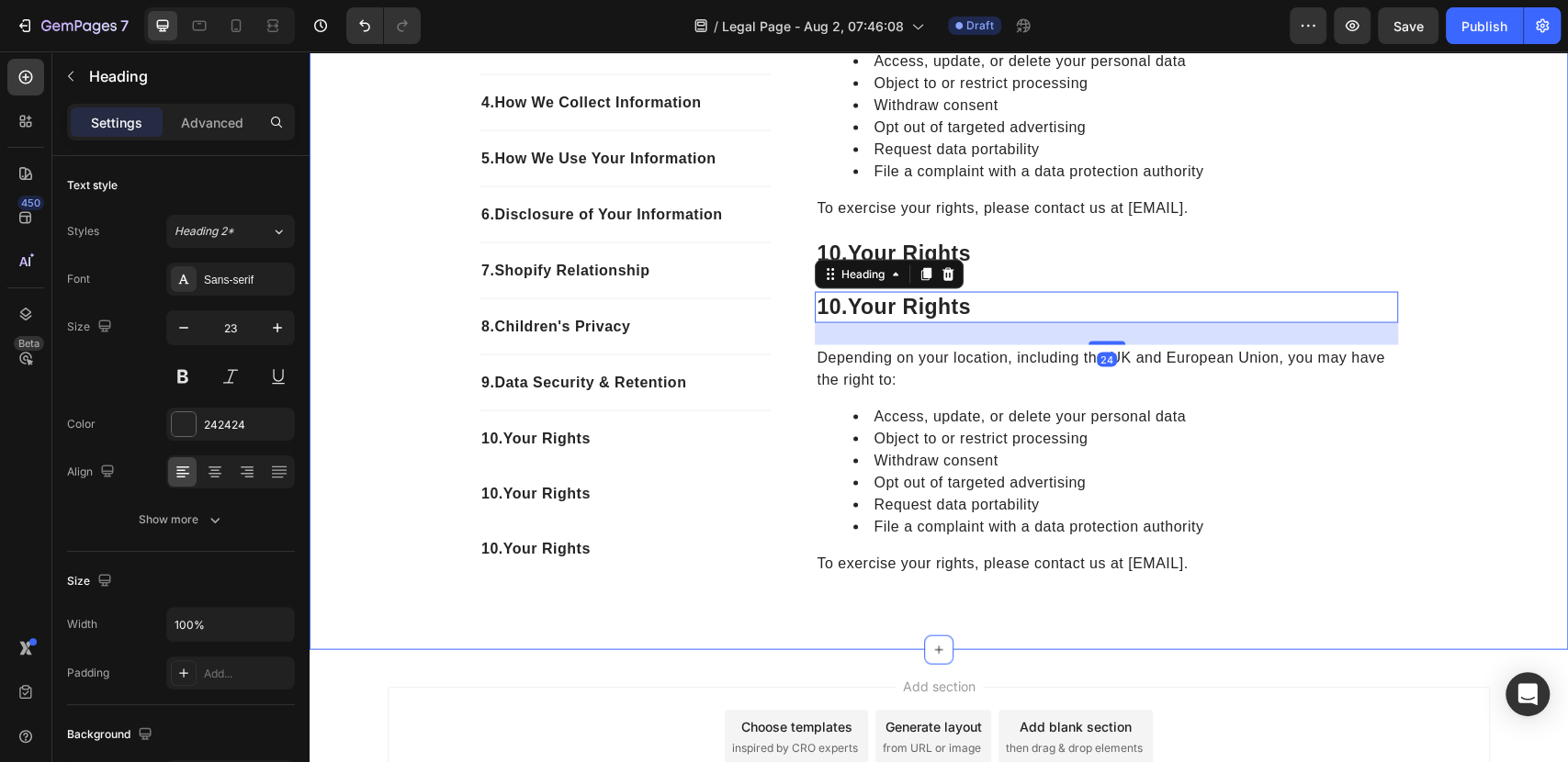 click on "1. Introduction Text block 2. Company Information Text block 3.  Personal Information We Collect Text block 4.  How We Collect Information Text block 5.  How We Use Your Information Text block 6.  Disclosure of Your Information Text block 7.  Shopify Relationship Text block 8.  Children's Privacy Text block 9.  Data Security & Retention Text block 10.  Your Rights Text block 10.  Your Rights Text block 10.  Your Rights Text block Row 1. Introduction Heading VYORA by ROVANT LTD operates this store and website, including all related information, content, features, tools, products, and services (the "Services") to provide you, the customer, with a curated shopping experience. VYORA by ROVANT LTD is powered by Shopify, which enables us to provide the Services to you. This Privacy Policy explains how we collect, use, and disclose your personal information when you use or interact with our Services. Text block Row 2.  Company Information Heading VYORA by ROVANT LTD 71-75 Shelton Street [CITY] [POSTAL_CODE]" at bounding box center [939, -701] 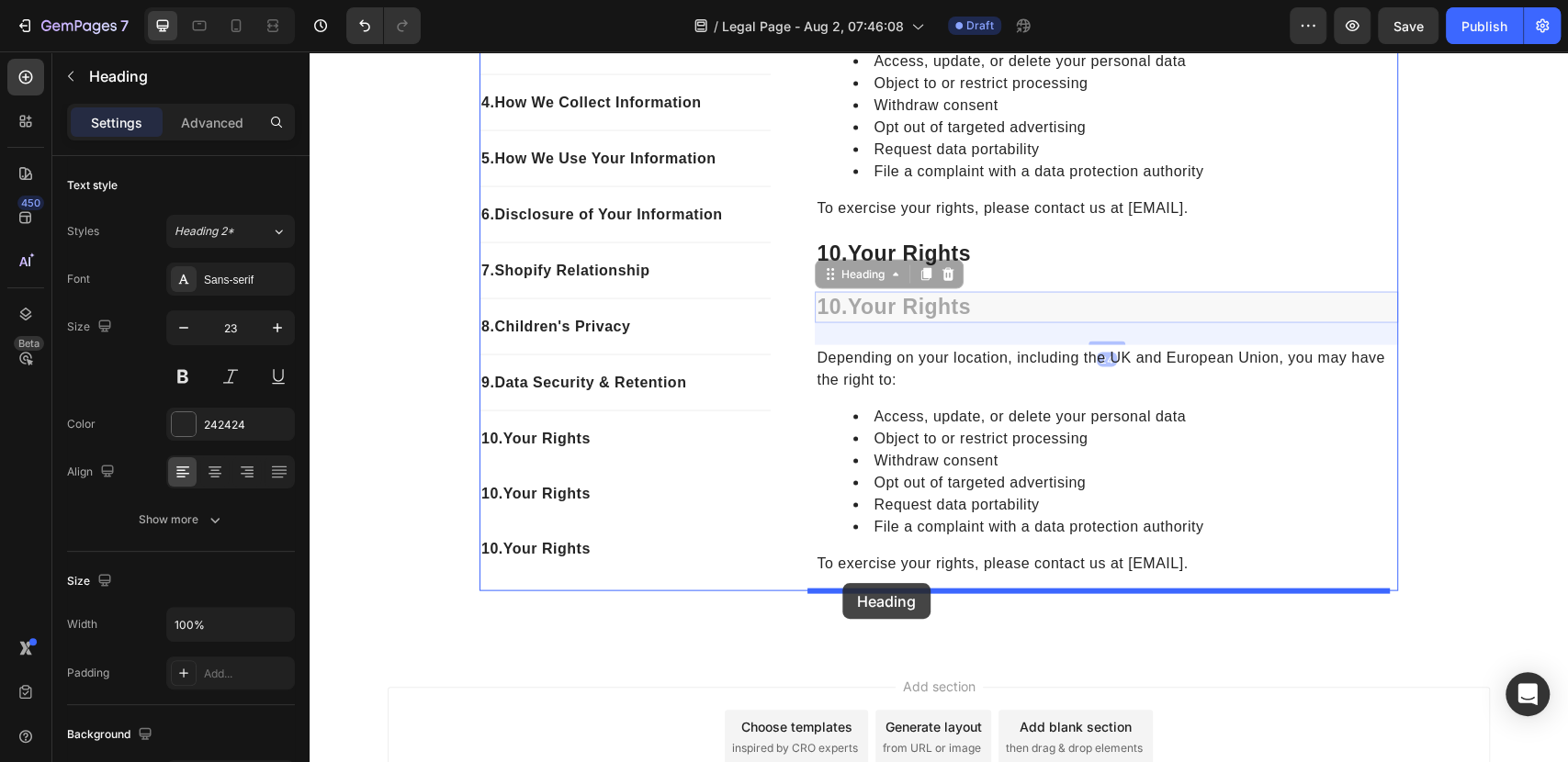 drag, startPoint x: 839, startPoint y: 283, endPoint x: 840, endPoint y: 584, distance: 301.00166 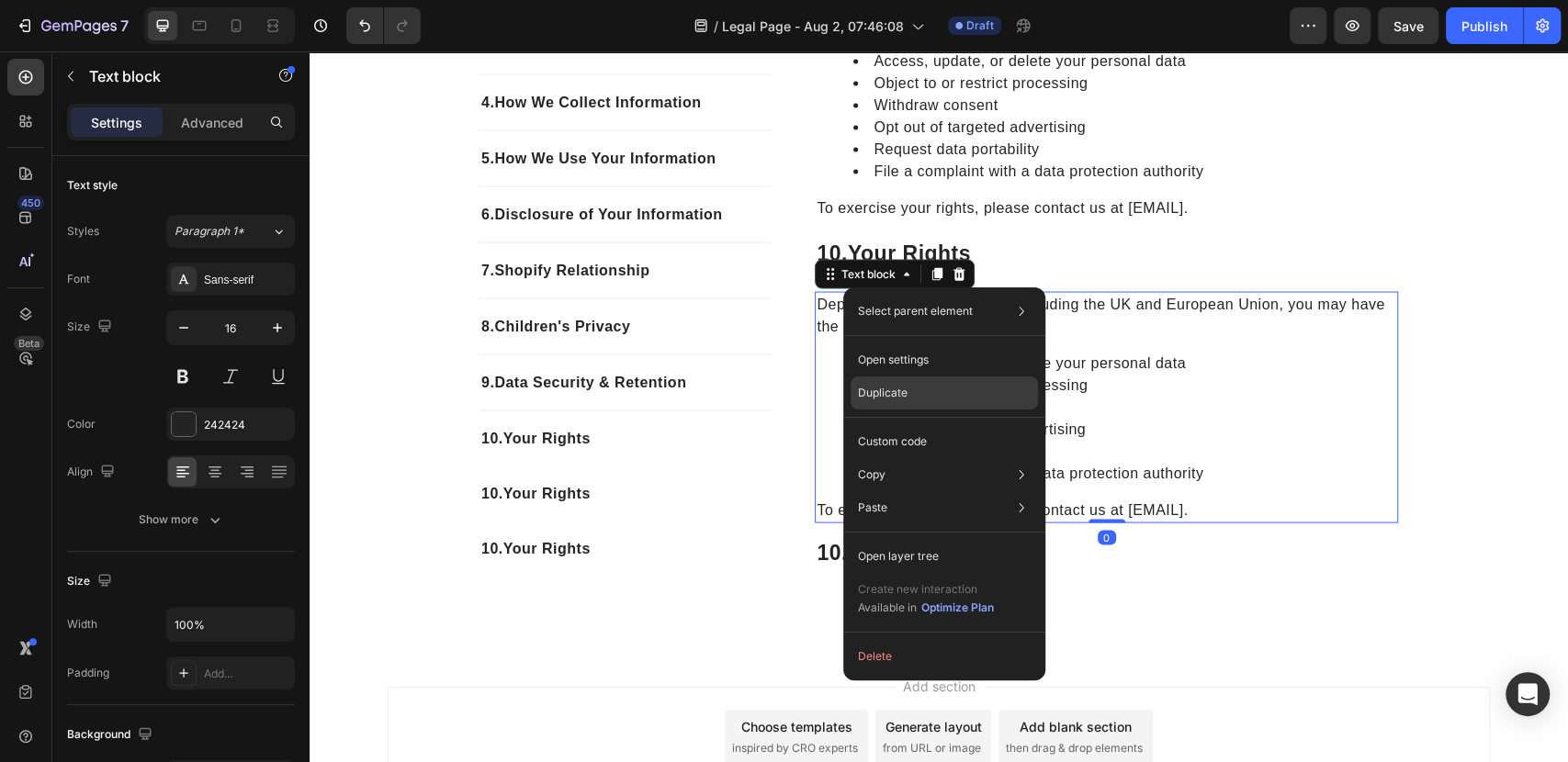 click on "Duplicate" at bounding box center [883, 393] 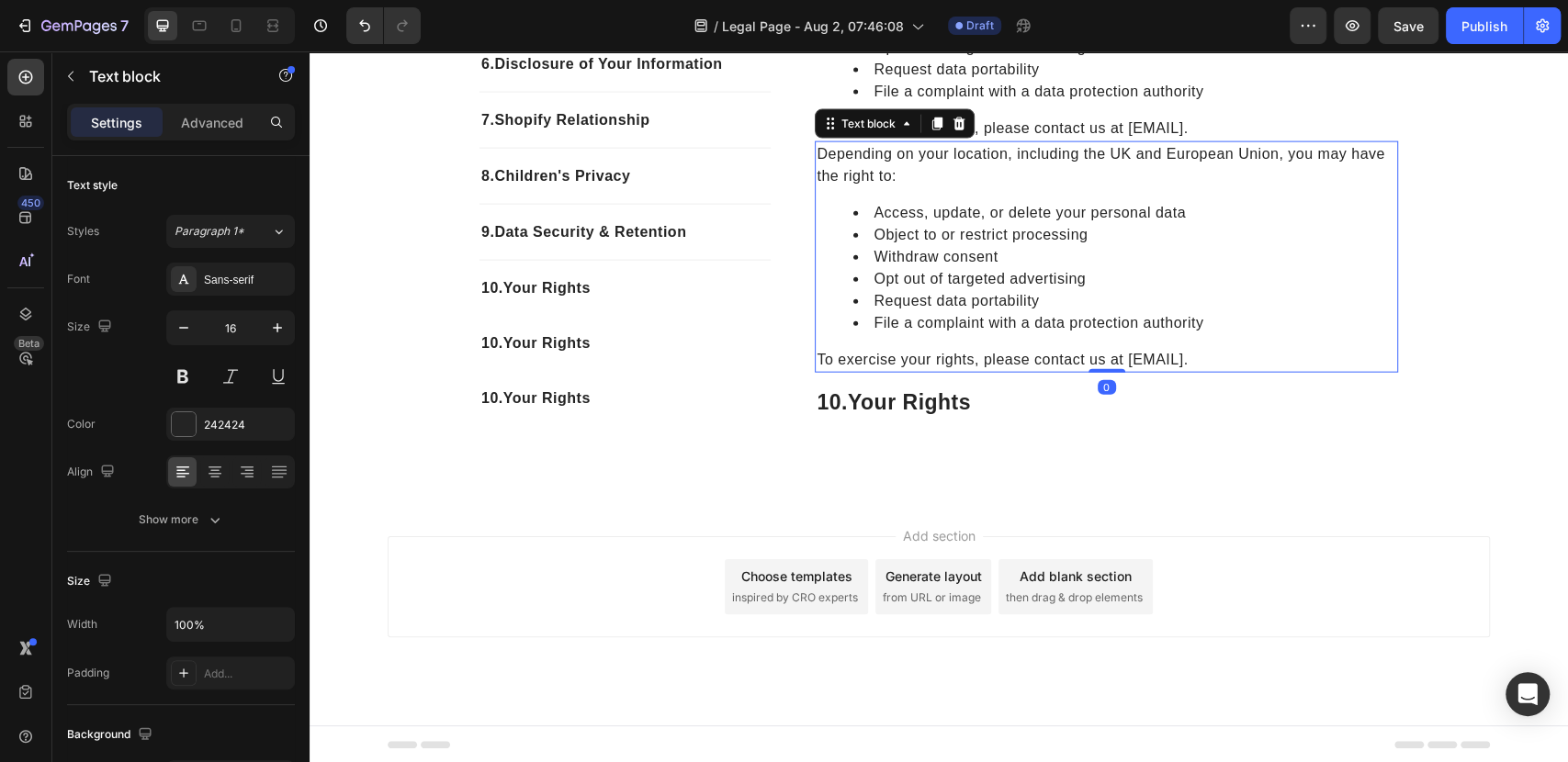 scroll, scrollTop: 2796, scrollLeft: 0, axis: vertical 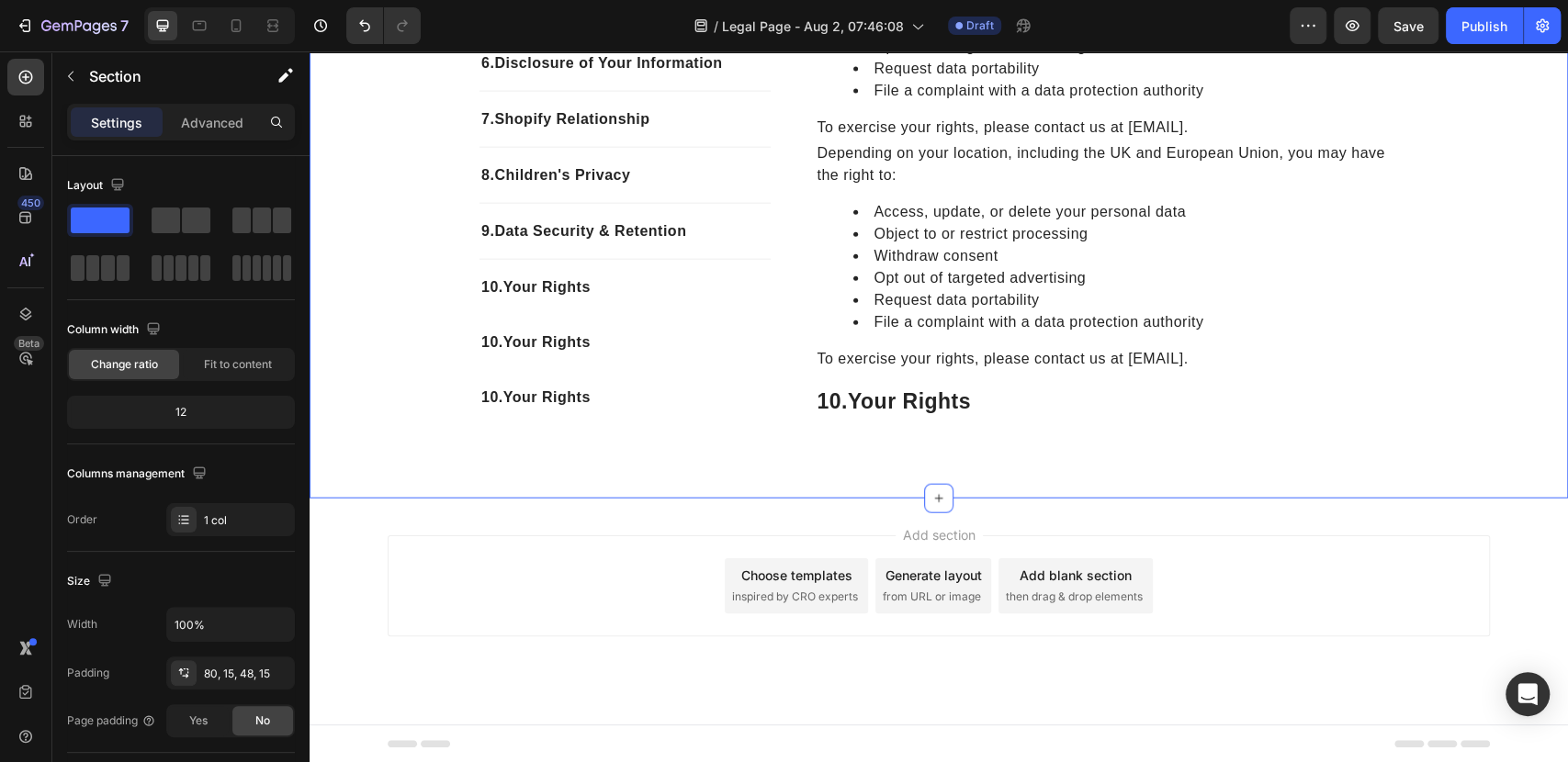 click on "1. Introduction Text block 2. Company Information Text block 3.  Personal Information We Collect Text block 4.  How We Collect Information Text block 5.  How We Use Your Information Text block 6.  Disclosure of Your Information Text block 7.  Shopify Relationship Text block 8.  Children's Privacy Text block 9.  Data Security & Retention Text block 10.  Your Rights Text block 10.  Your Rights Text block 10.  Your Rights Text block Row 1. Introduction Heading VYORA by ROVANT LTD operates this store and website, including all related information, content, features, tools, products, and services (the "Services") to provide you, the customer, with a curated shopping experience. VYORA by ROVANT LTD is powered by Shopify, which enables us to provide the Services to you. This Privacy Policy explains how we collect, use, and disclose your personal information when you use or interact with our Services. Text block Row 2.  Company Information Heading VYORA by ROVANT LTD 71-75 Shelton Street [CITY] [POSTAL_CODE]" at bounding box center [939, -969] 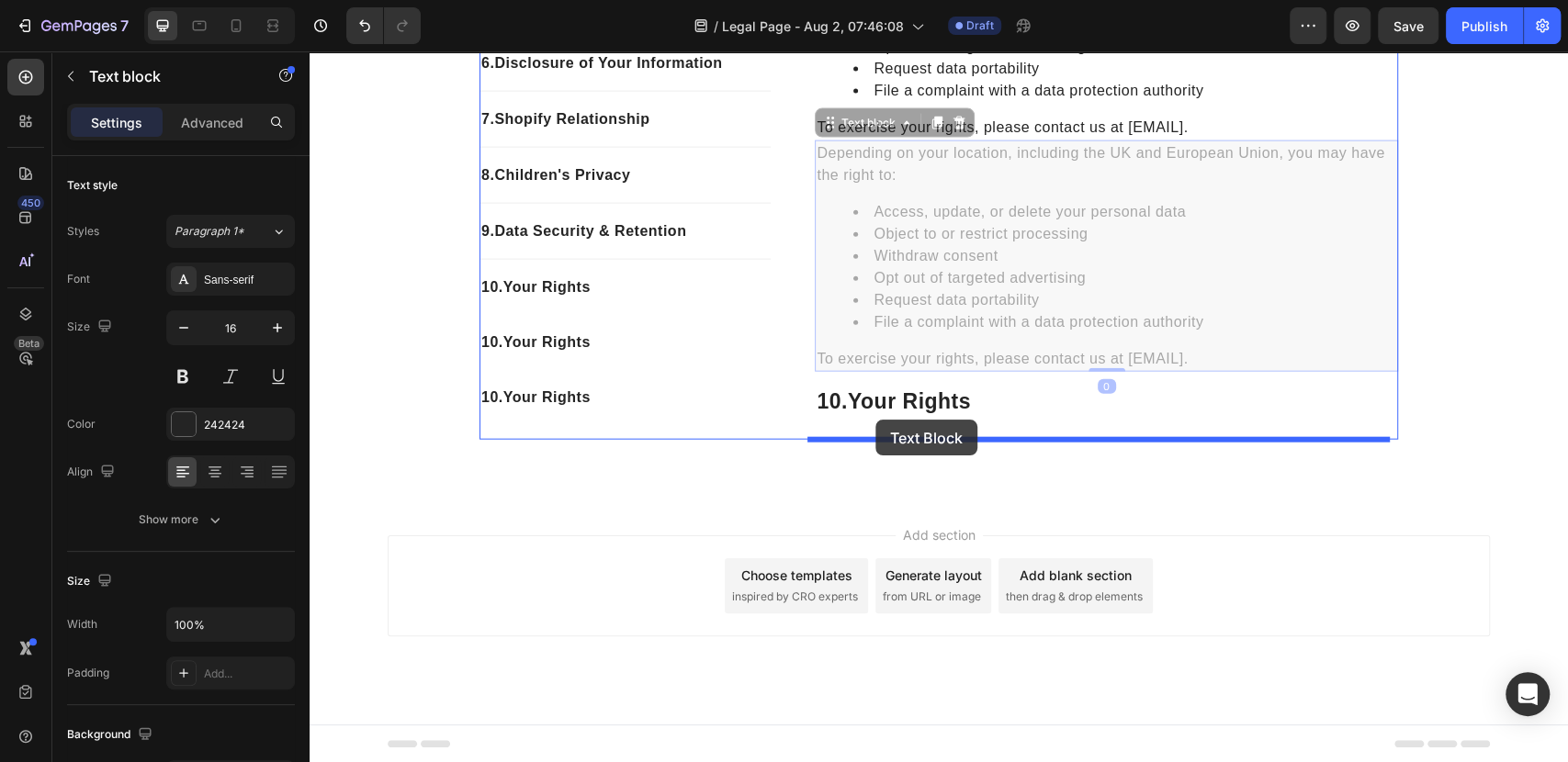drag, startPoint x: 843, startPoint y: 135, endPoint x: 875, endPoint y: 420, distance: 286.79086 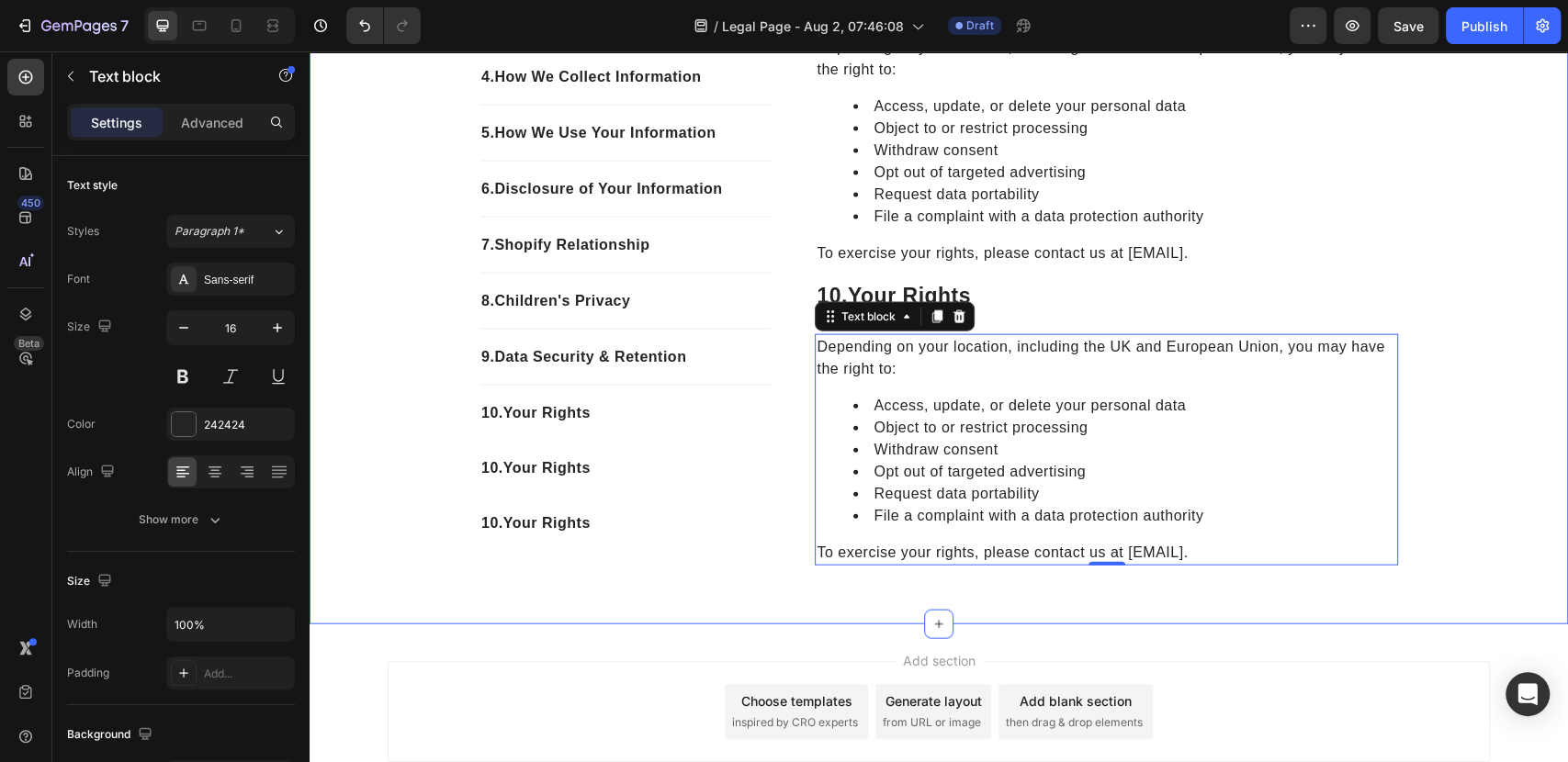 scroll, scrollTop: 2695, scrollLeft: 0, axis: vertical 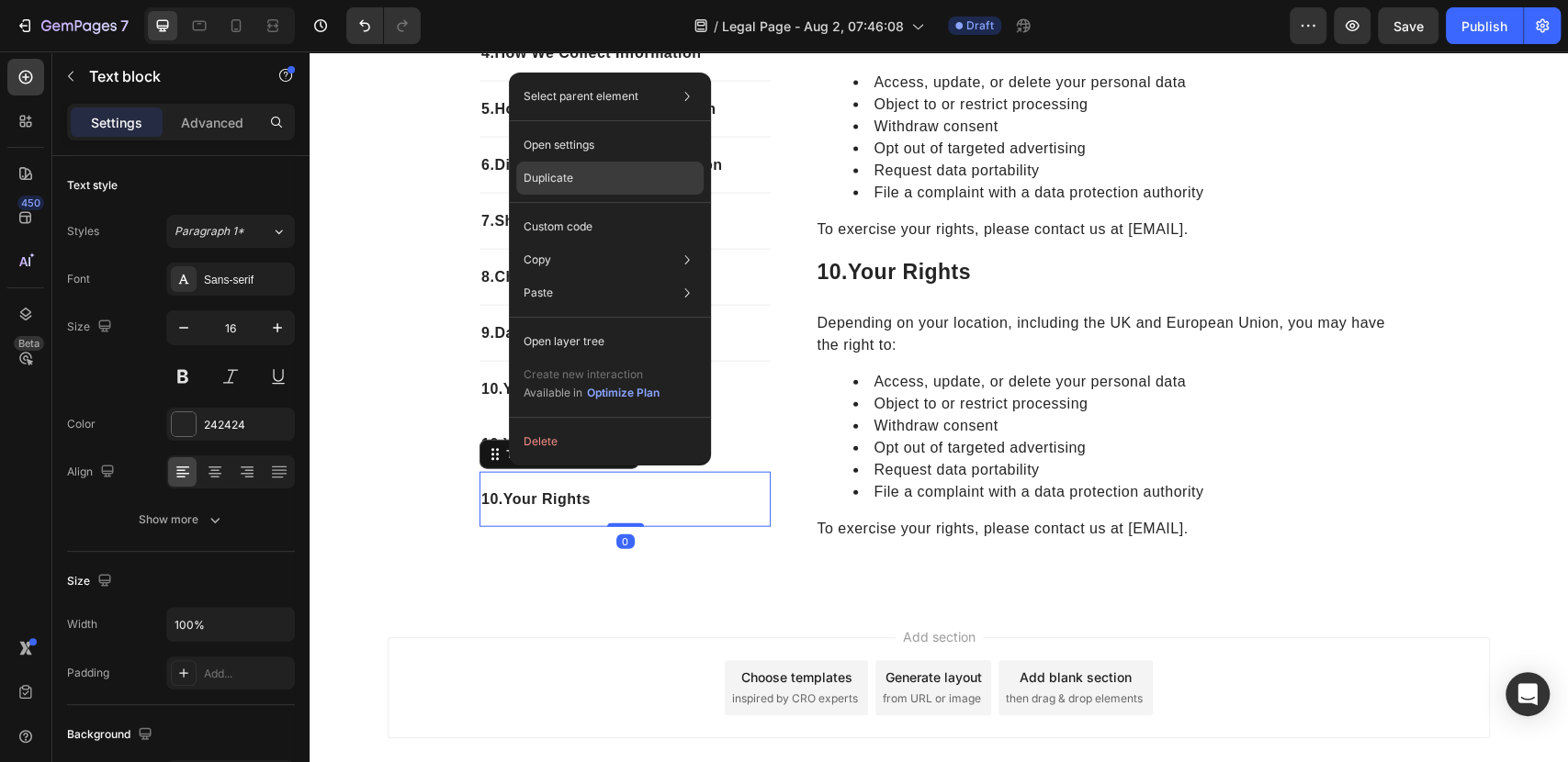 click on "Duplicate" at bounding box center (548, 178) 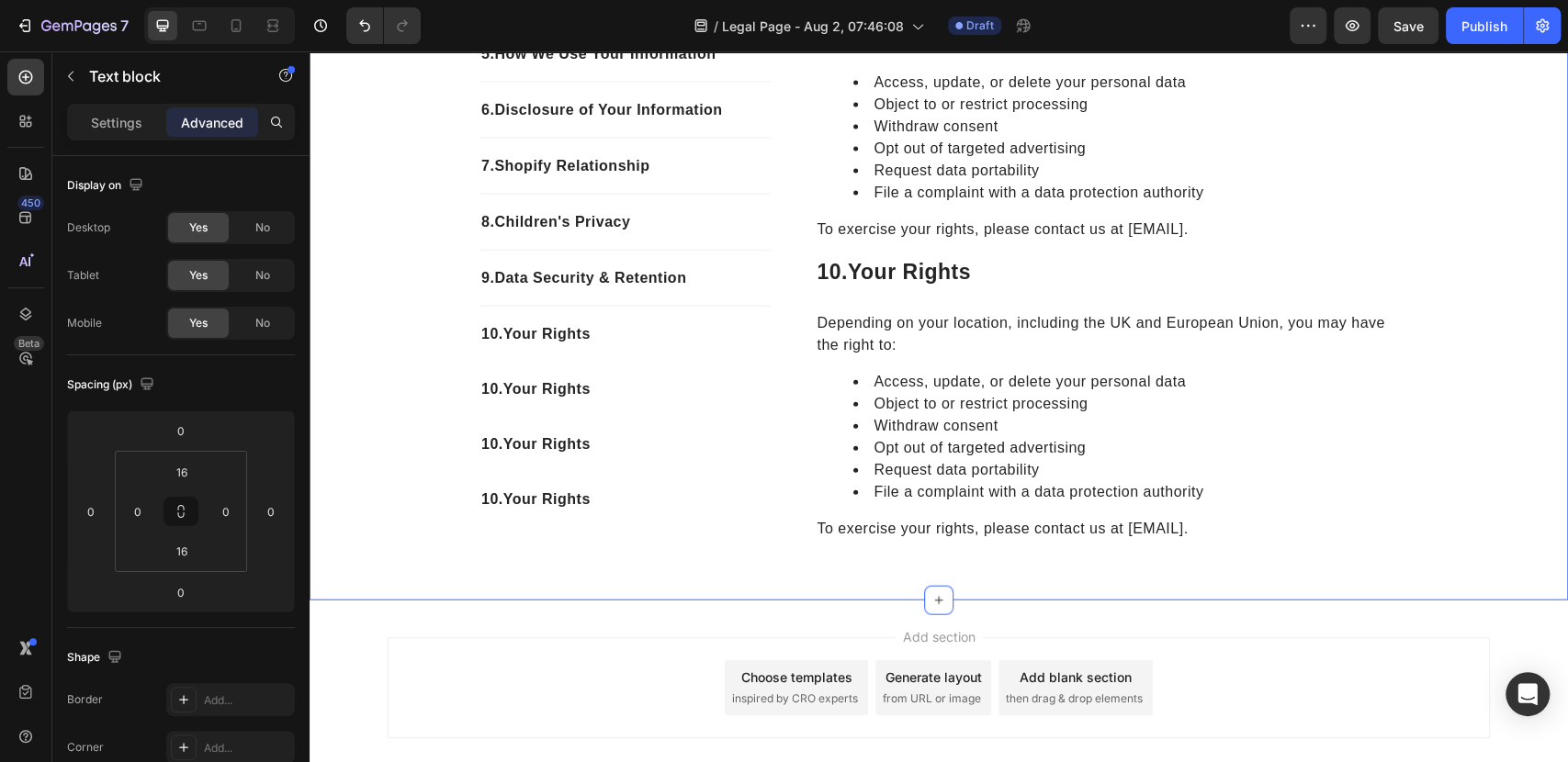 click on "1. Introduction Text block 2. Company Information Text block 3.  Personal Information We Collect Text block 4.  How We Collect Information Text block 5.  How We Use Your Information Text block 6.  Disclosure of Your Information Text block 7.  Shopify Relationship Text block 8.  Children's Privacy Text block 9.  Data Security & Retention Text block 10.  Your Rights Text block 10.  Your Rights Text block 10.  Your Rights Text block 10.  Your Rights Text block Row 1. Introduction Heading VYORA by ROVANT LTD operates this store and website, including all related information, content, features, tools, products, and services (the "Services") to provide you, the customer, with a curated shopping experience. VYORA by ROVANT LTD is powered by Shopify, which enables us to provide the Services to you. This Privacy Policy explains how we collect, use, and disclose your personal information when you use or interact with our Services. Text block Row 2.  Company Information Heading VYORA by ROVANT LTD 71-75 Shelton Street" at bounding box center [939, -881] 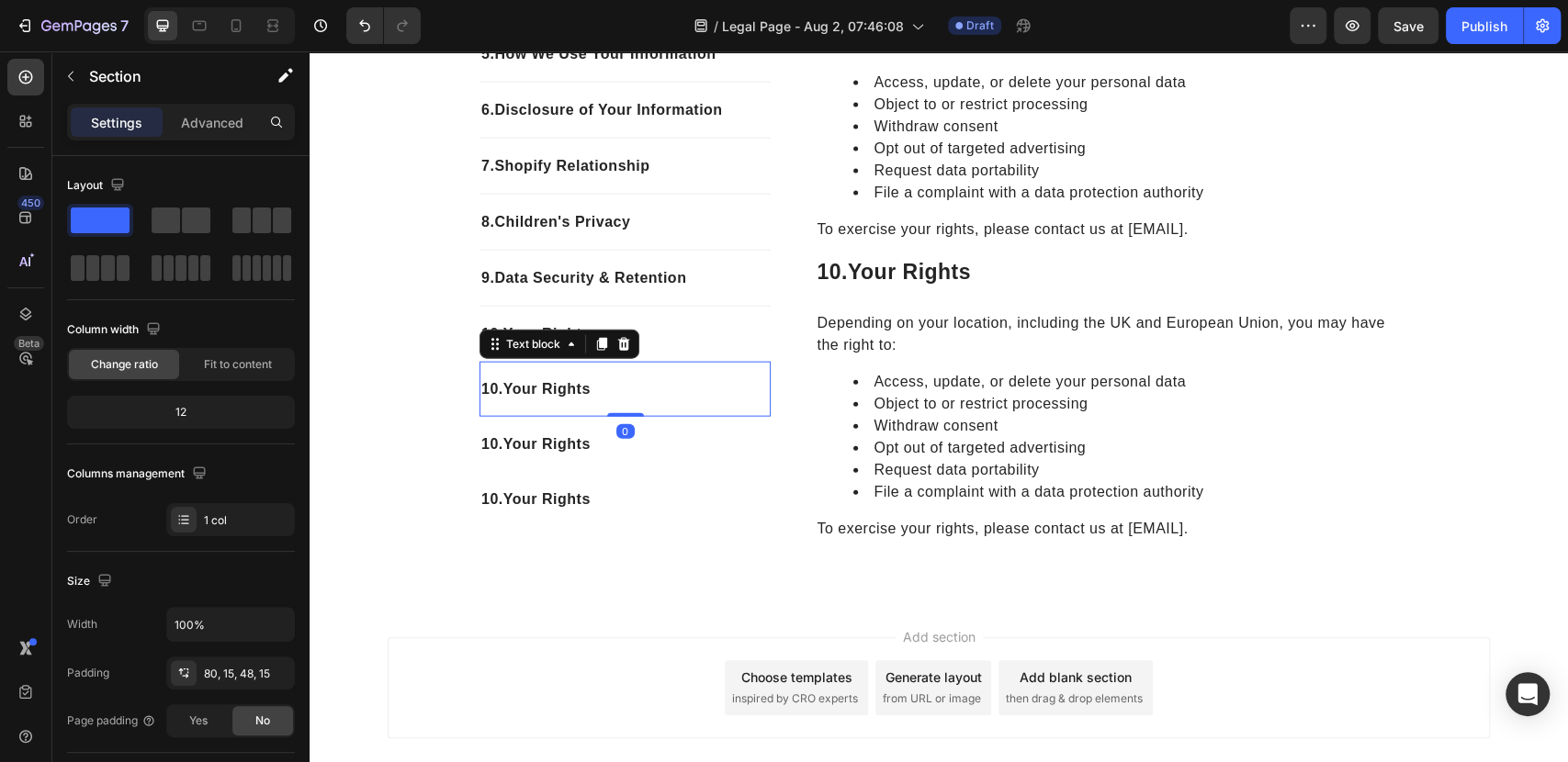 click on "Your Rights" at bounding box center [547, 388] 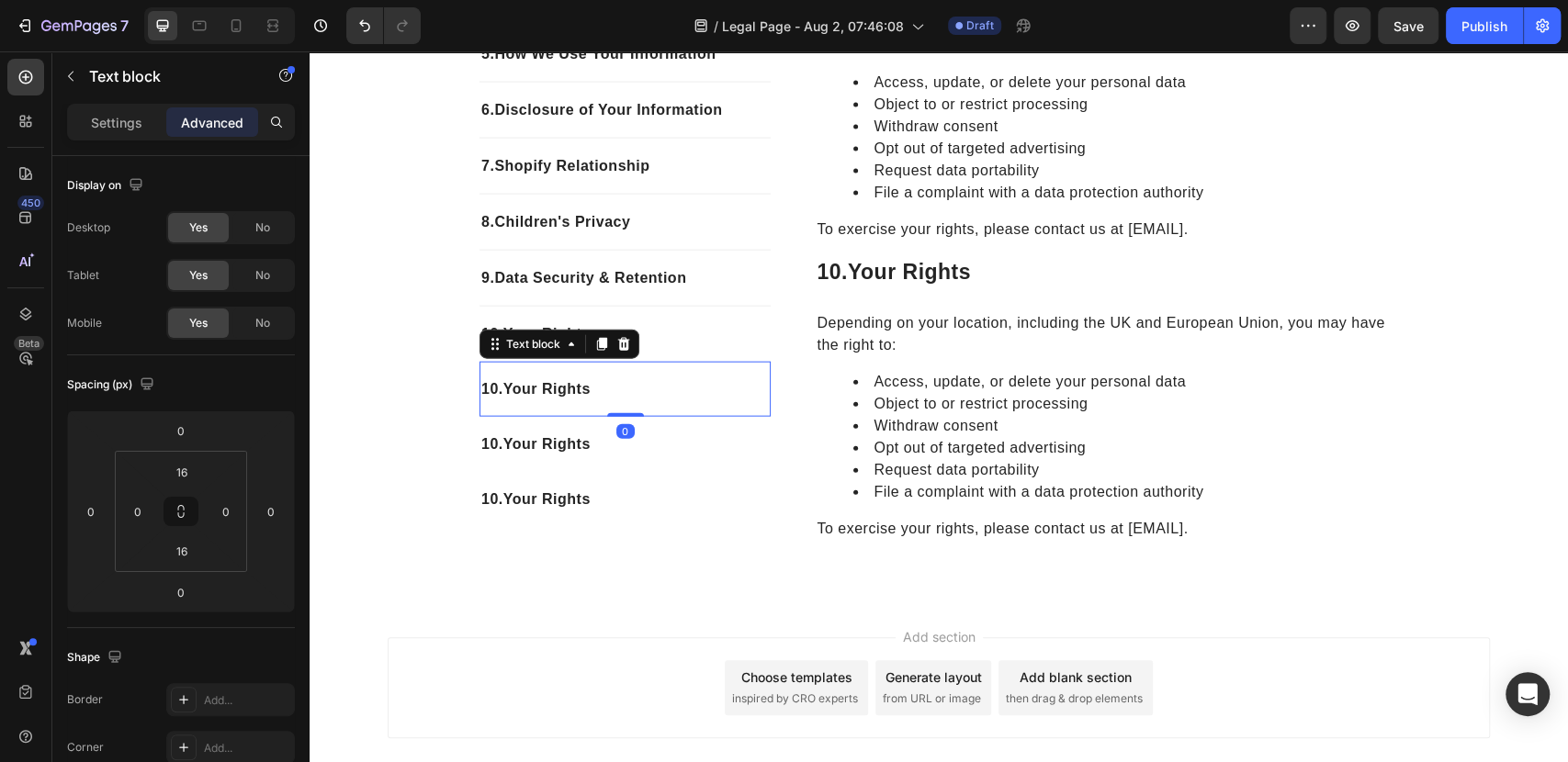 click on "10.  Your Rights" at bounding box center (625, 389) 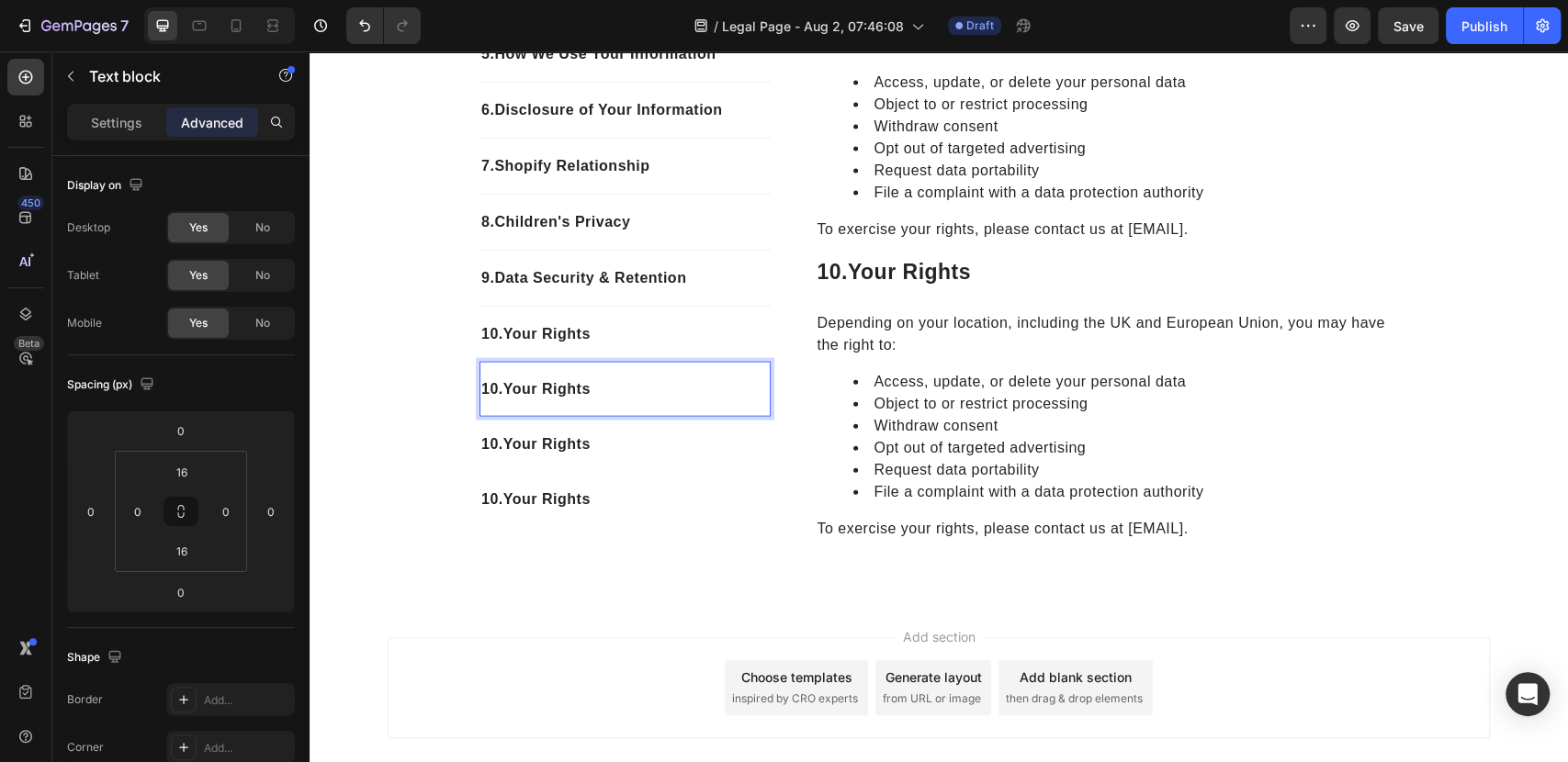 click on "10.  Your Rights" at bounding box center (625, 389) 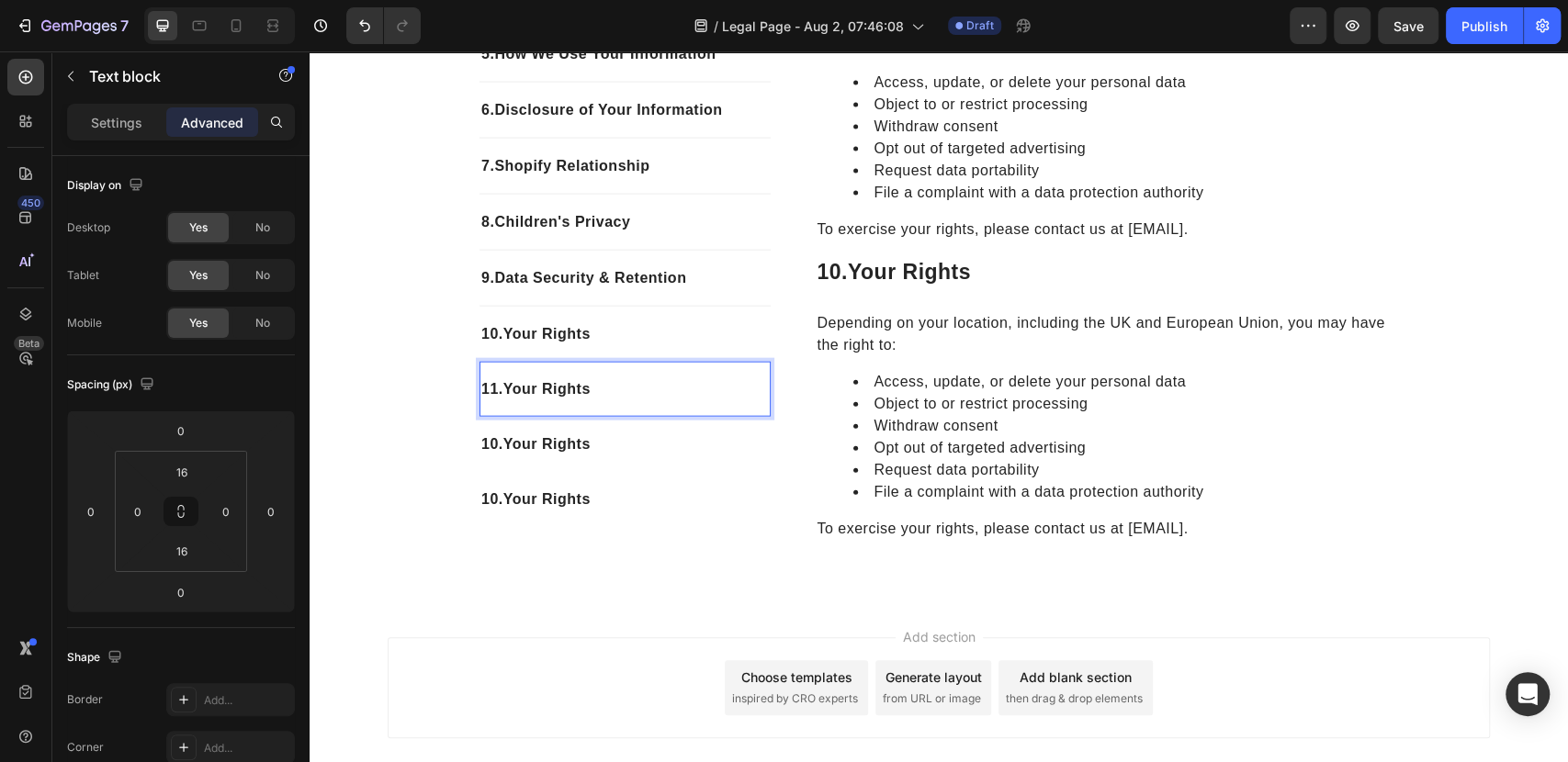 click on "Your Rights" at bounding box center [547, 388] 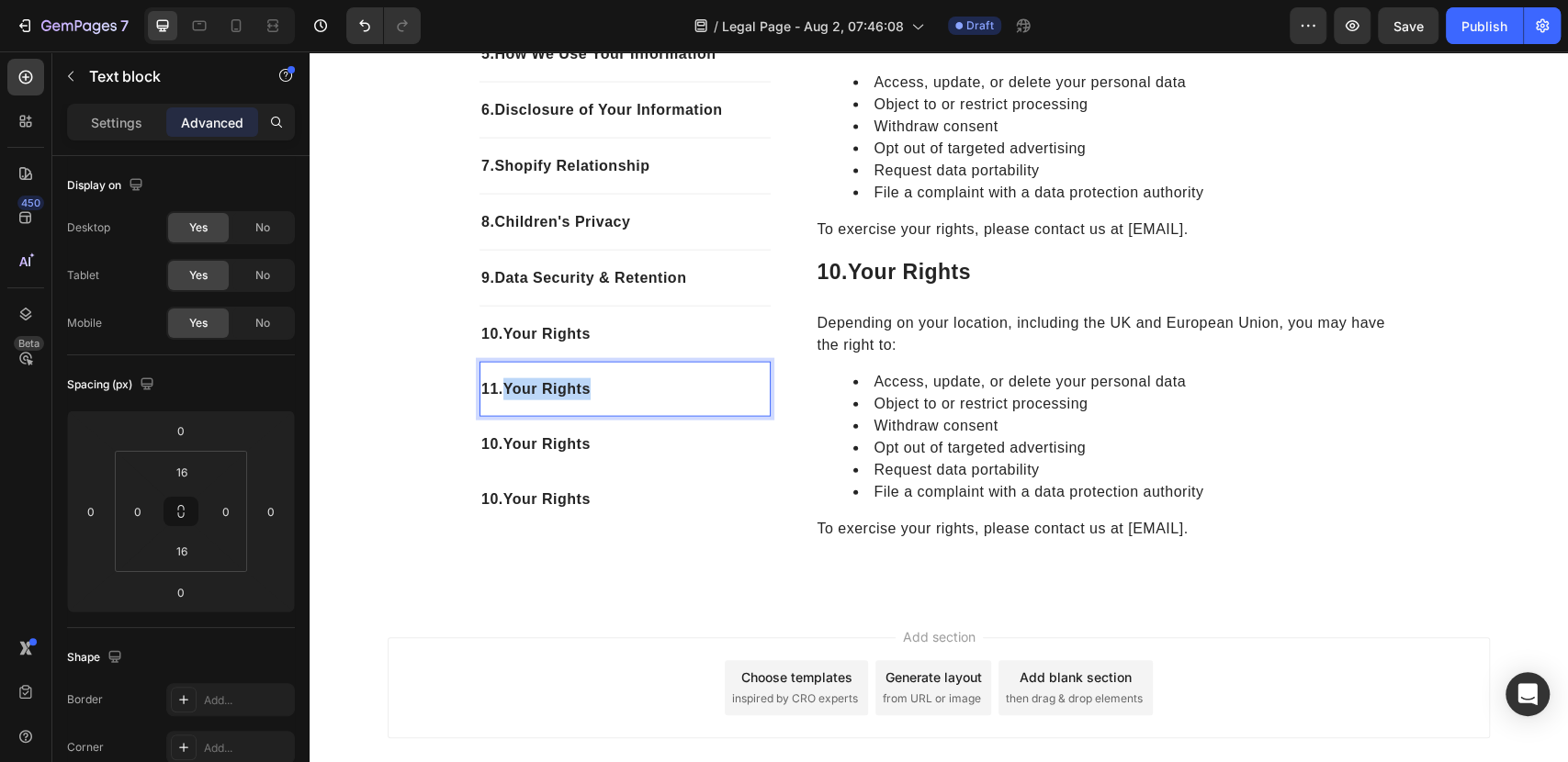drag, startPoint x: 595, startPoint y: 385, endPoint x: 499, endPoint y: 386, distance: 96.00521 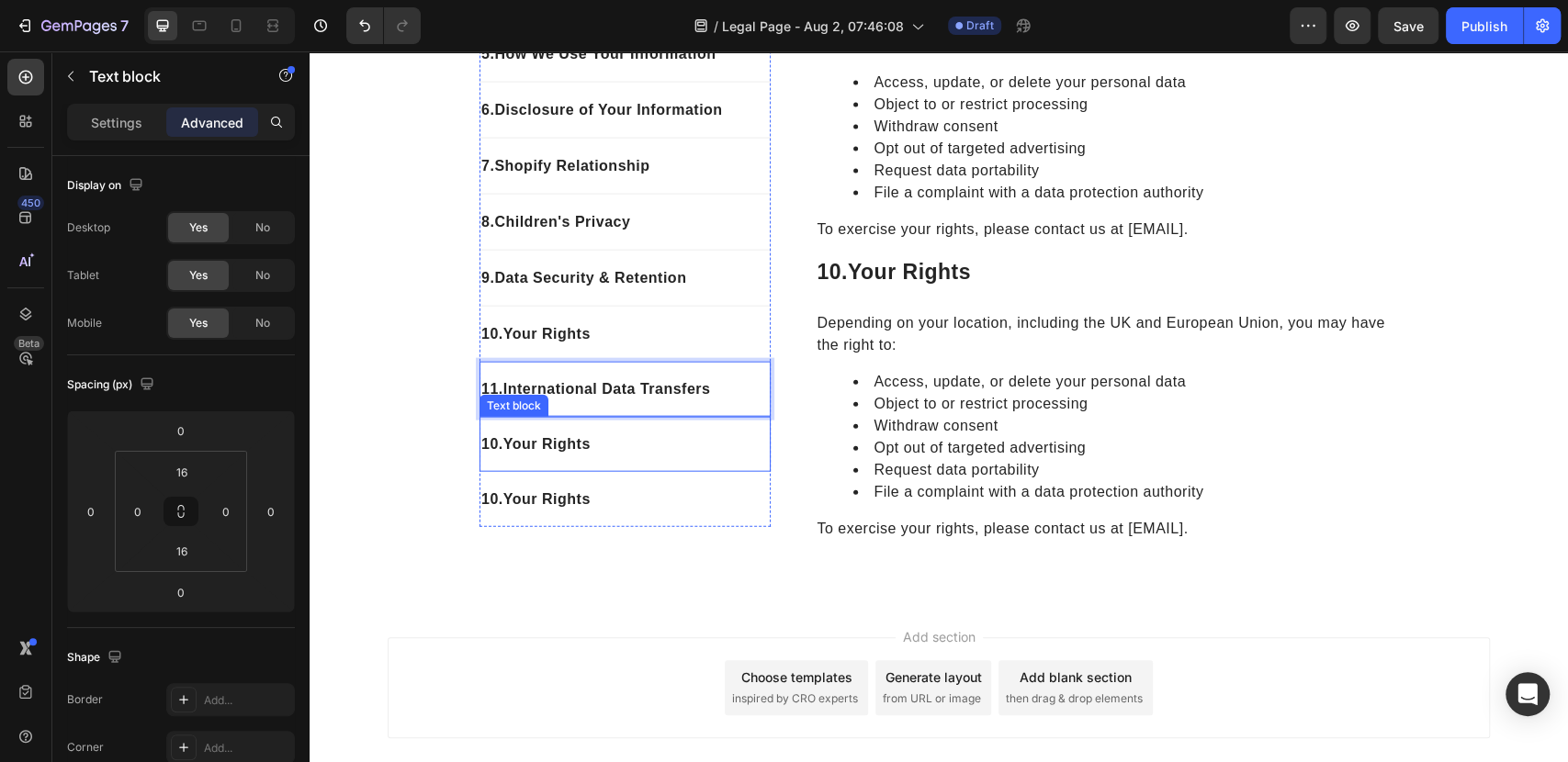 click on "10.  Your Rights" at bounding box center (625, 444) 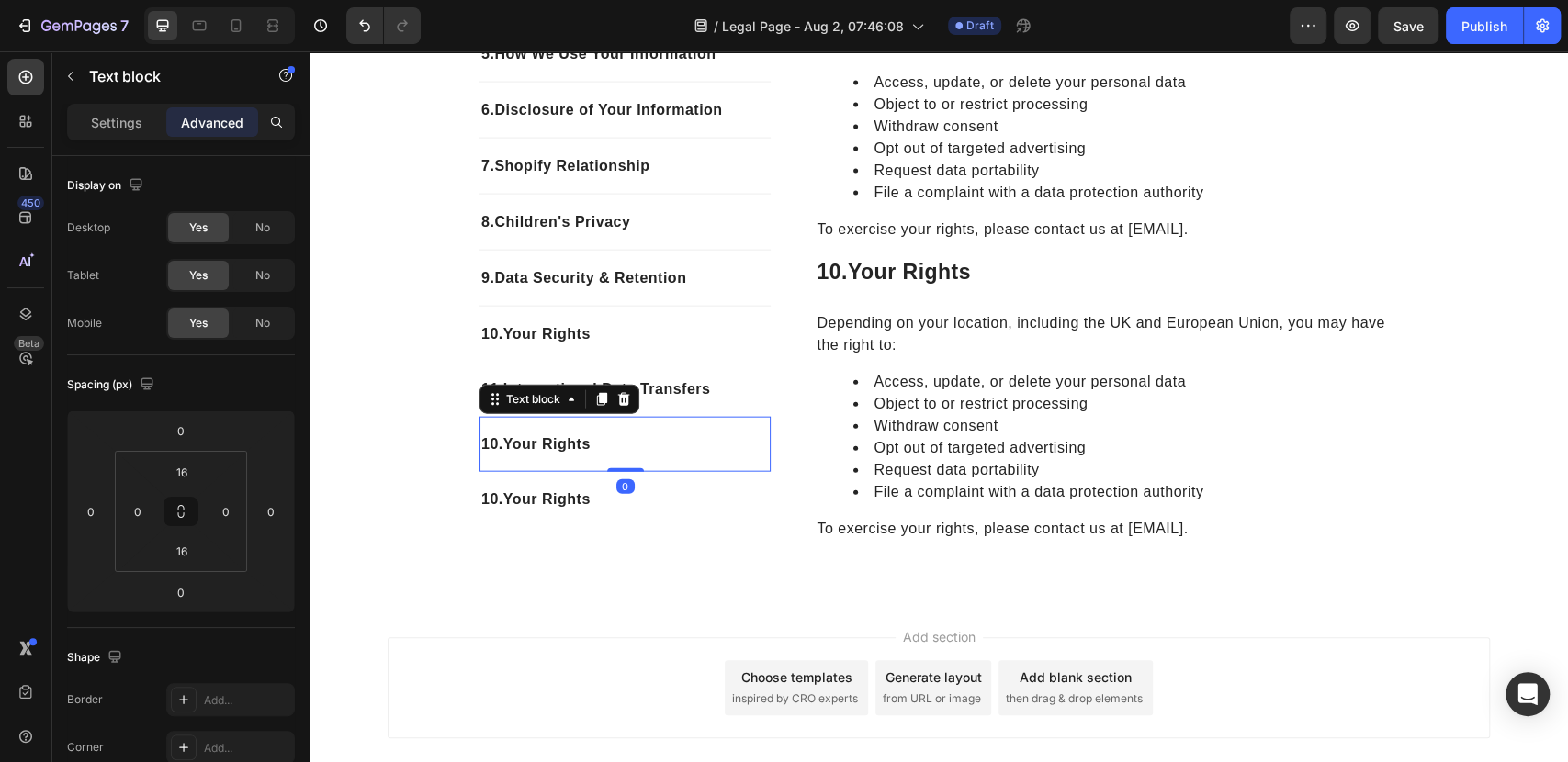 click on "10.  Your Rights" at bounding box center (625, 444) 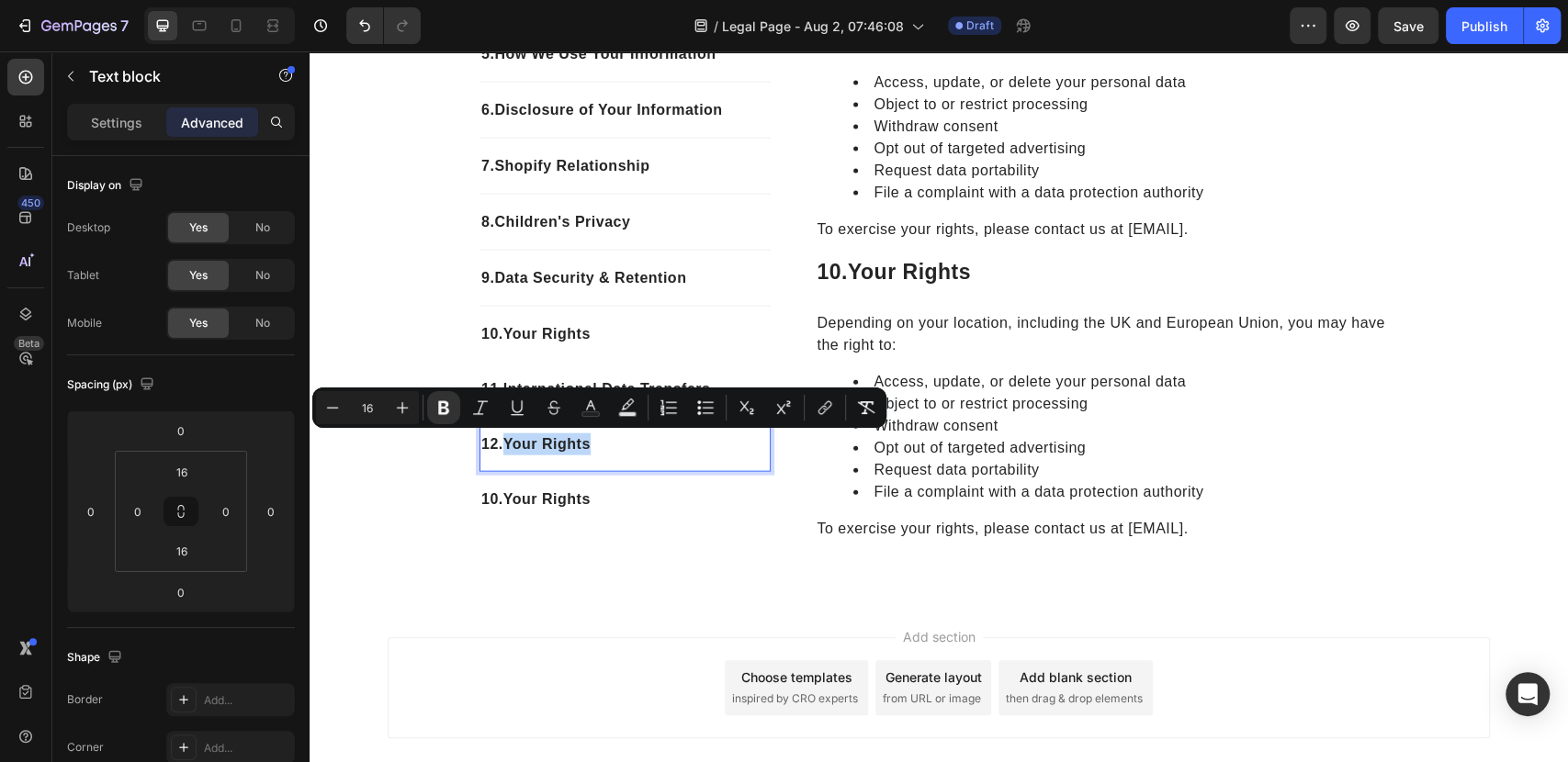 drag, startPoint x: 593, startPoint y: 445, endPoint x: 501, endPoint y: 445, distance: 92 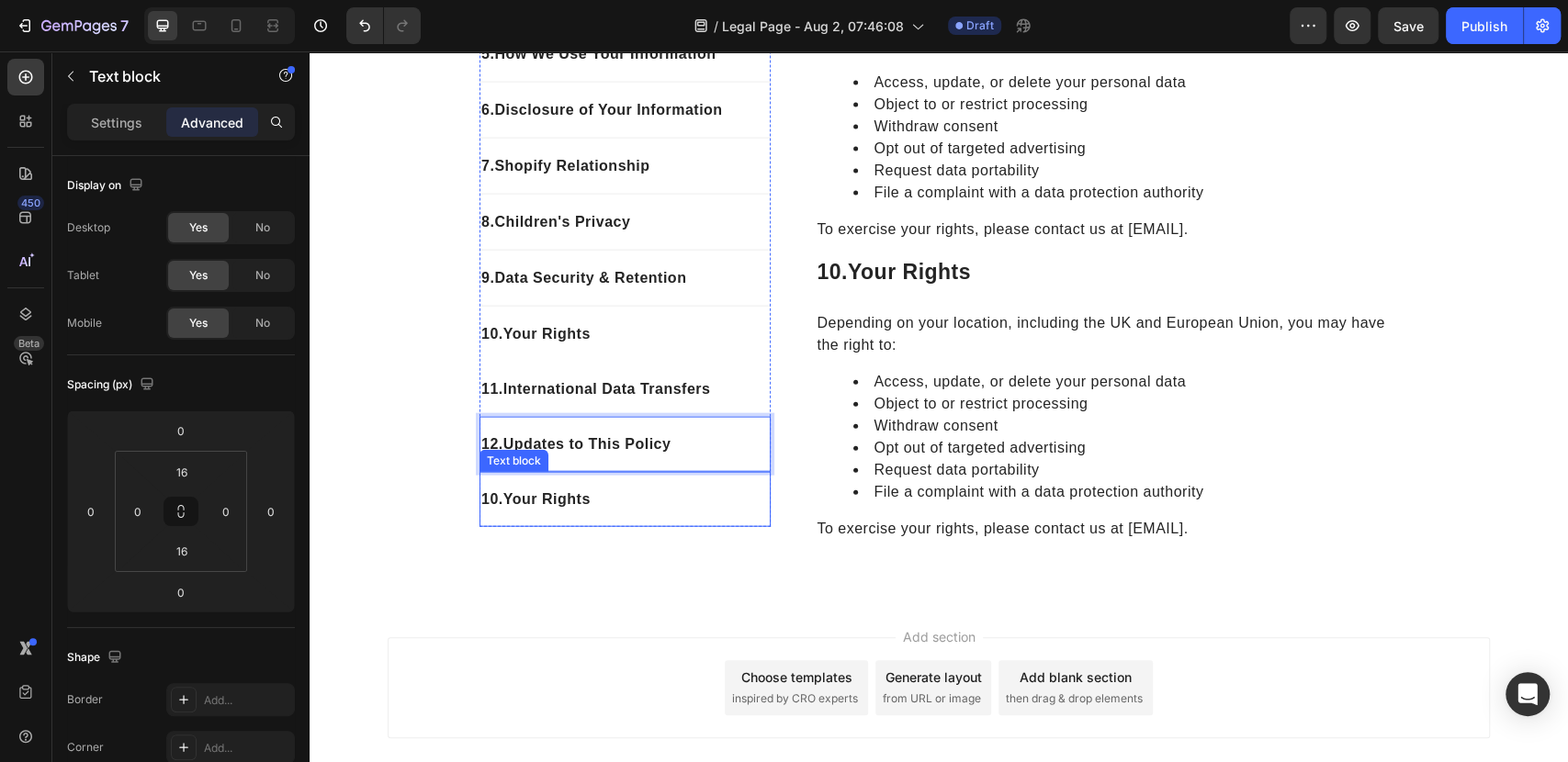 click on "10.  Your Rights" at bounding box center (625, 499) 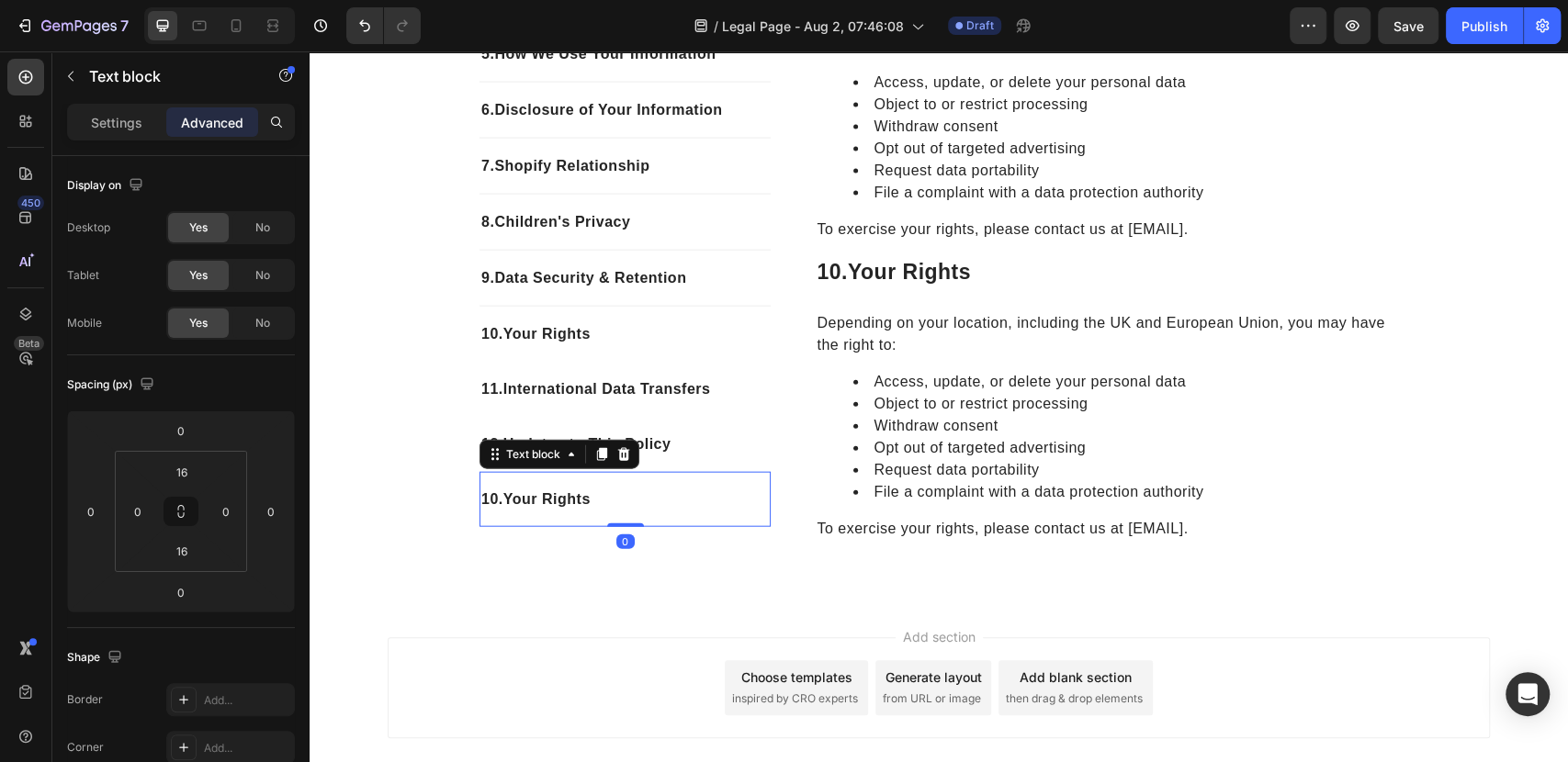 click on "10.  Your Rights" at bounding box center [625, 499] 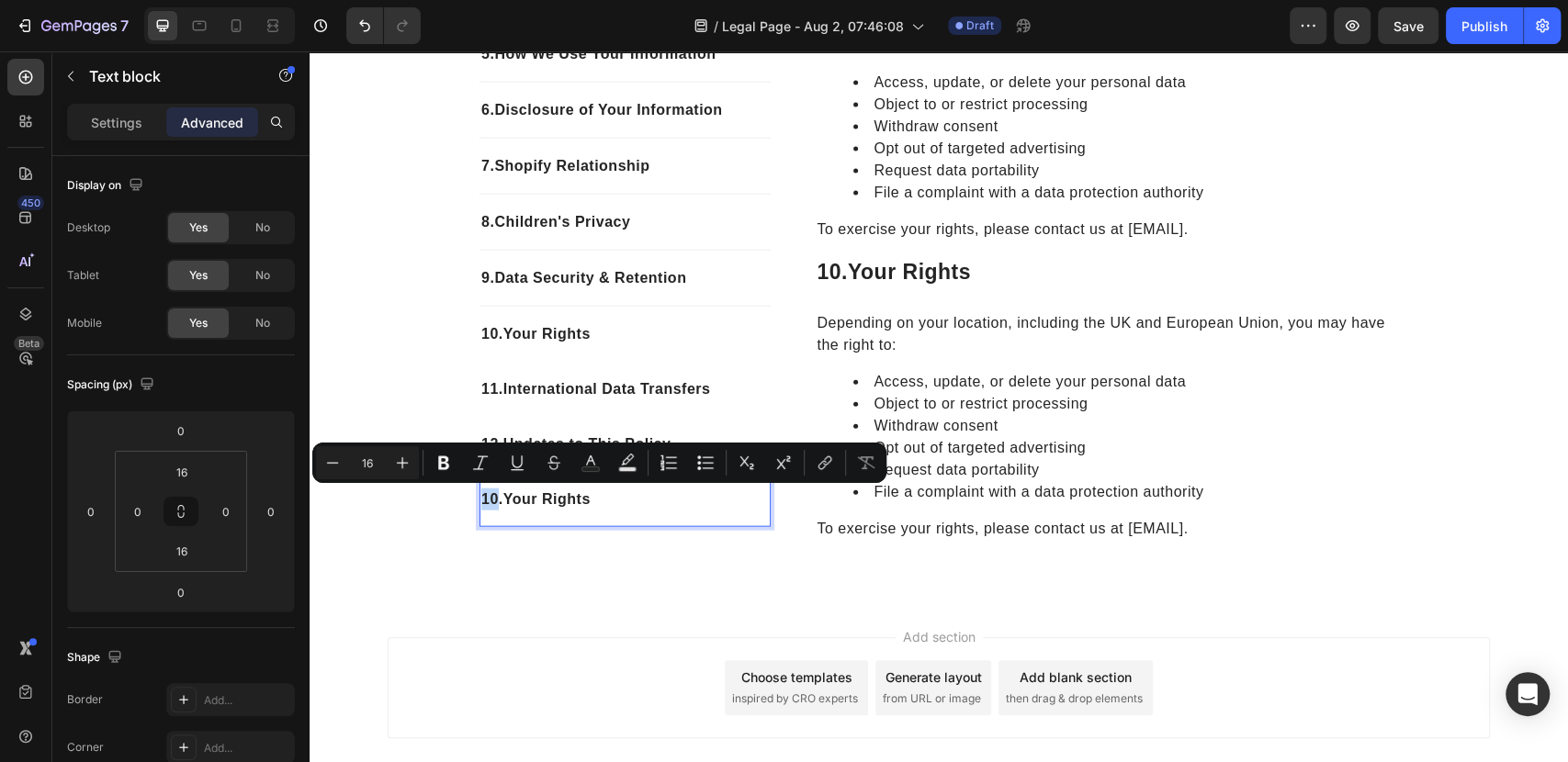 click on "10.  Your Rights" at bounding box center [625, 499] 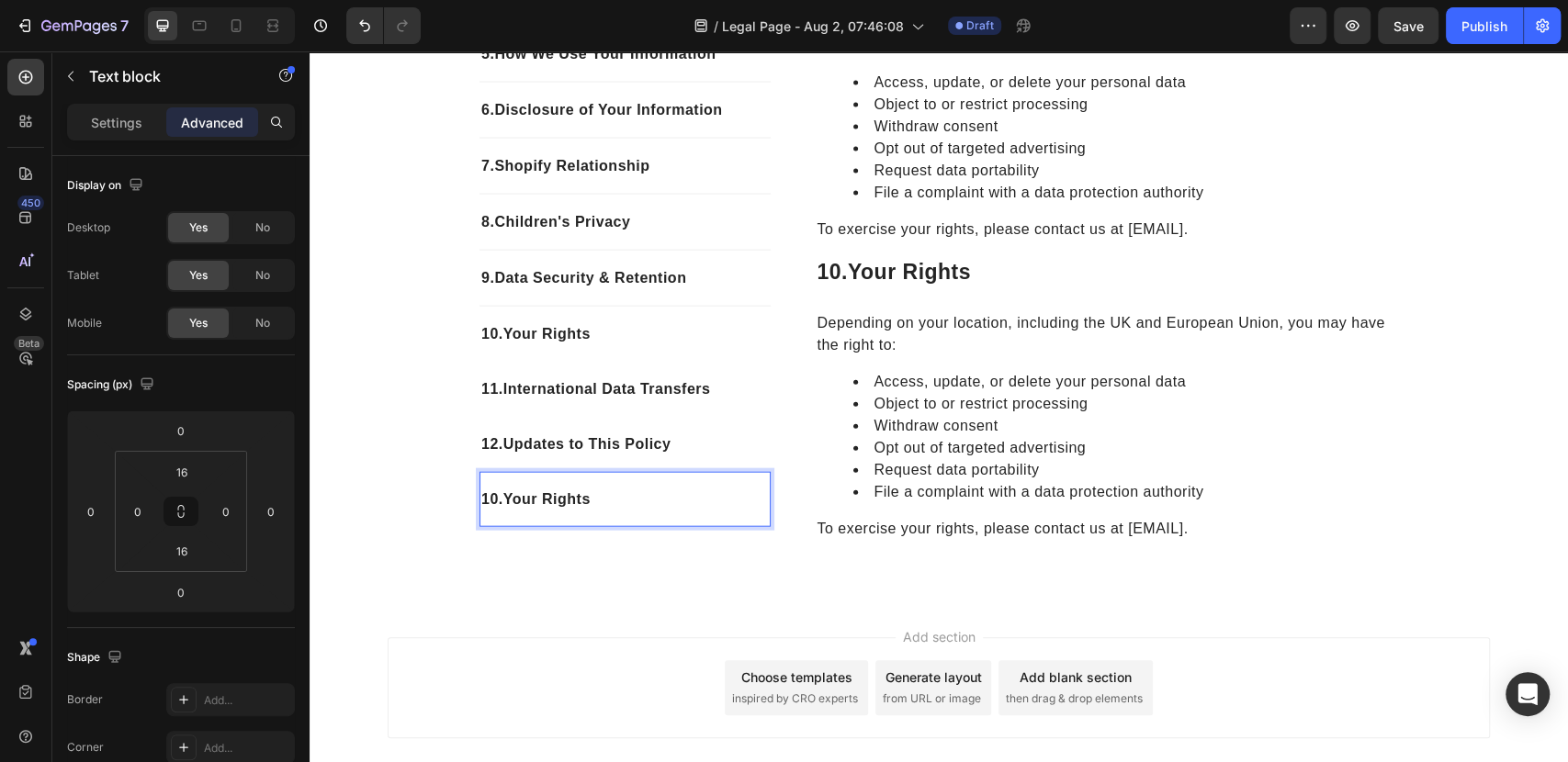 click on "10.  Your Rights" at bounding box center [625, 499] 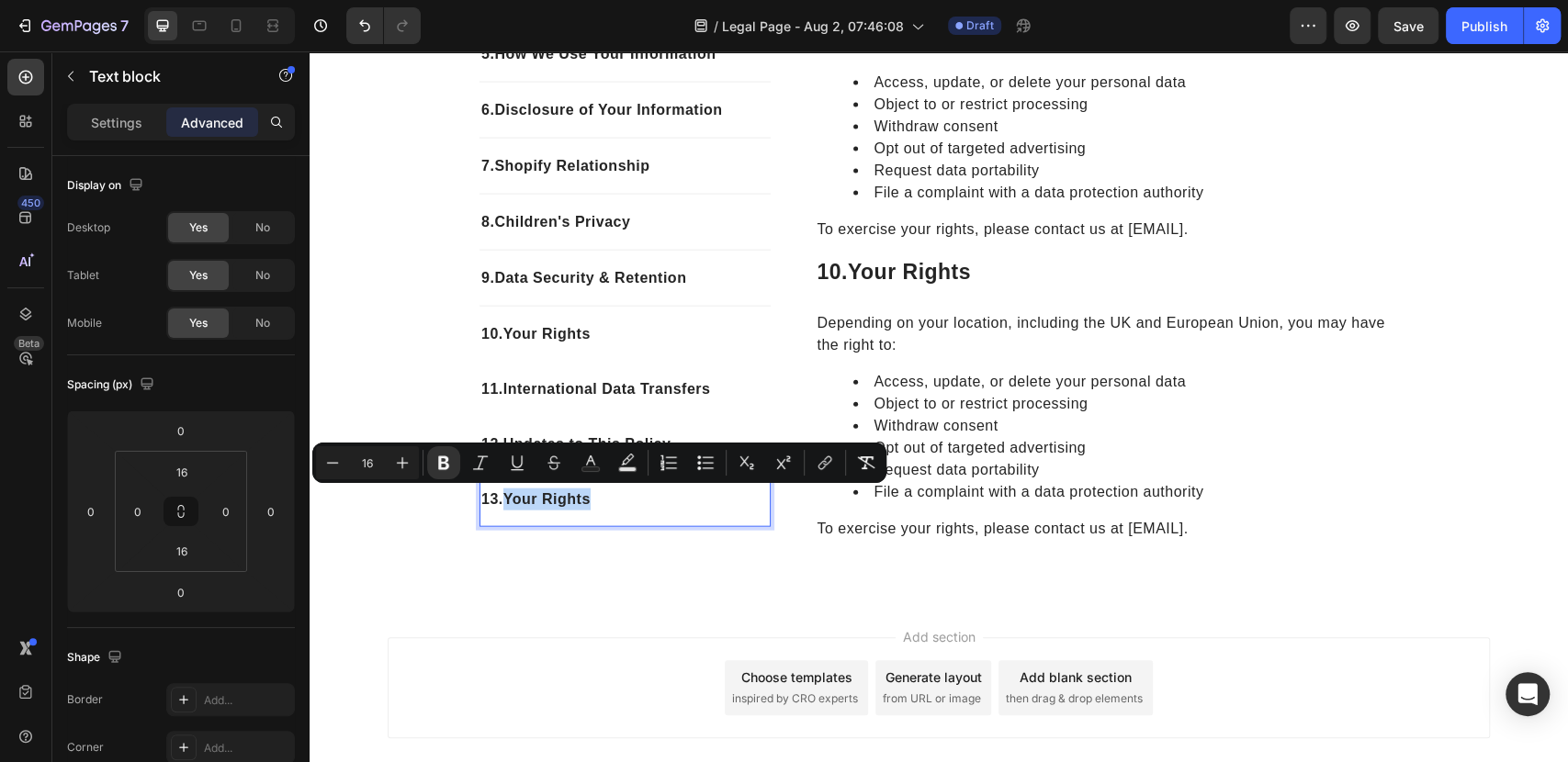 drag, startPoint x: 589, startPoint y: 499, endPoint x: 501, endPoint y: 499, distance: 88 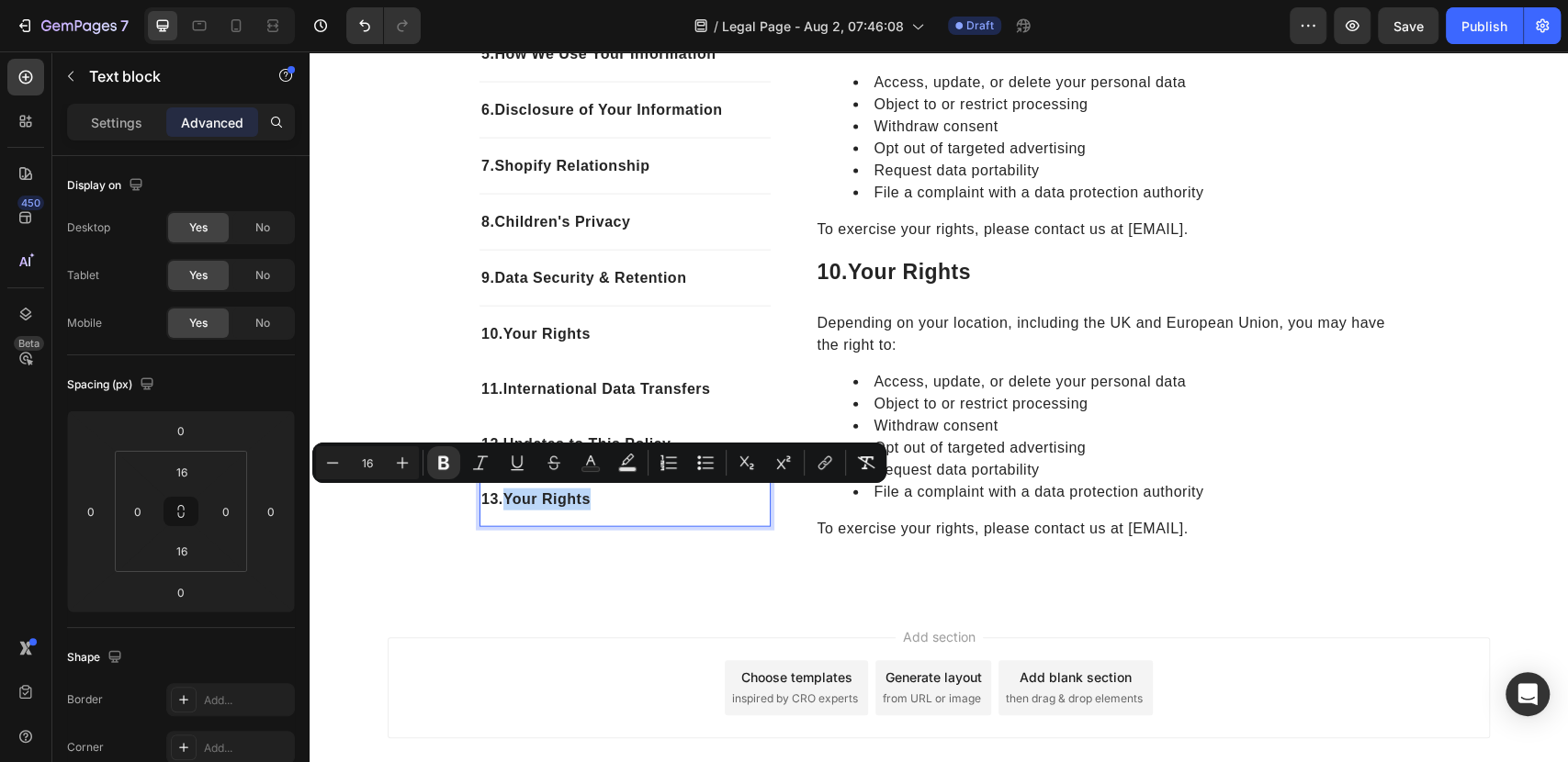 click on "13.  Your Rights" at bounding box center [625, 499] 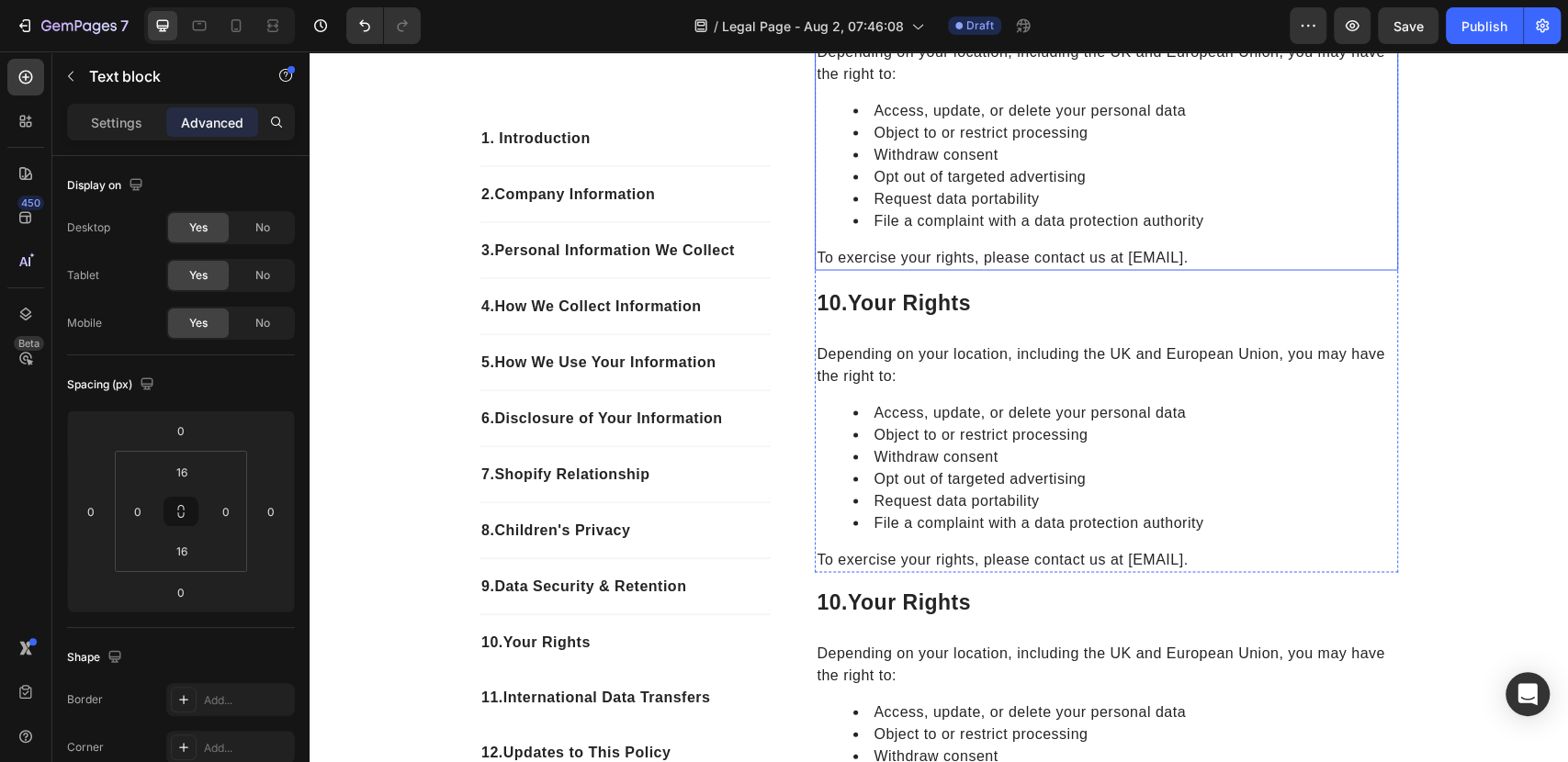 scroll, scrollTop: 2490, scrollLeft: 0, axis: vertical 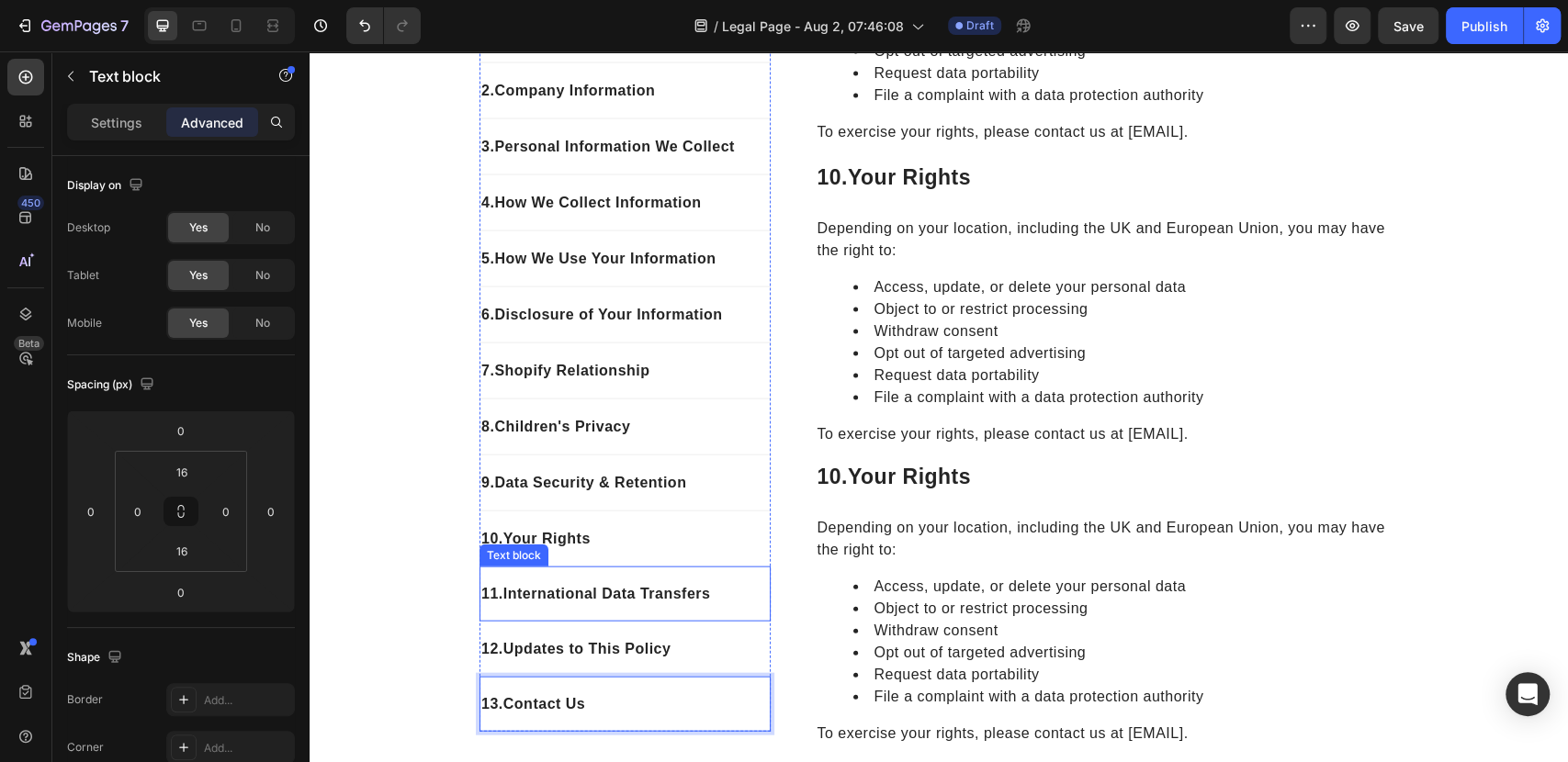 click on "International Data Transfers" at bounding box center (607, 593) 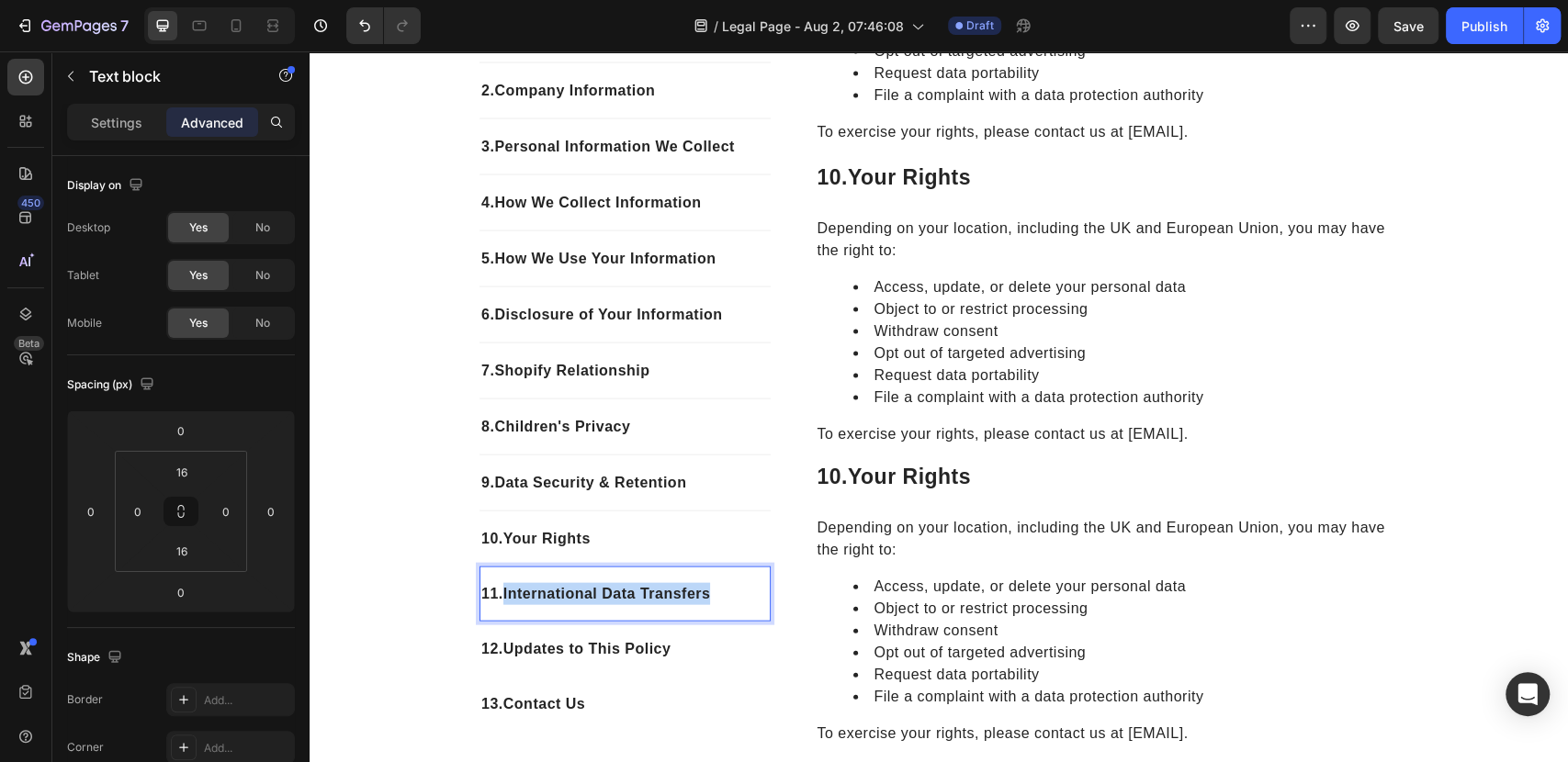 drag, startPoint x: 715, startPoint y: 601, endPoint x: 501, endPoint y: 587, distance: 214.4575 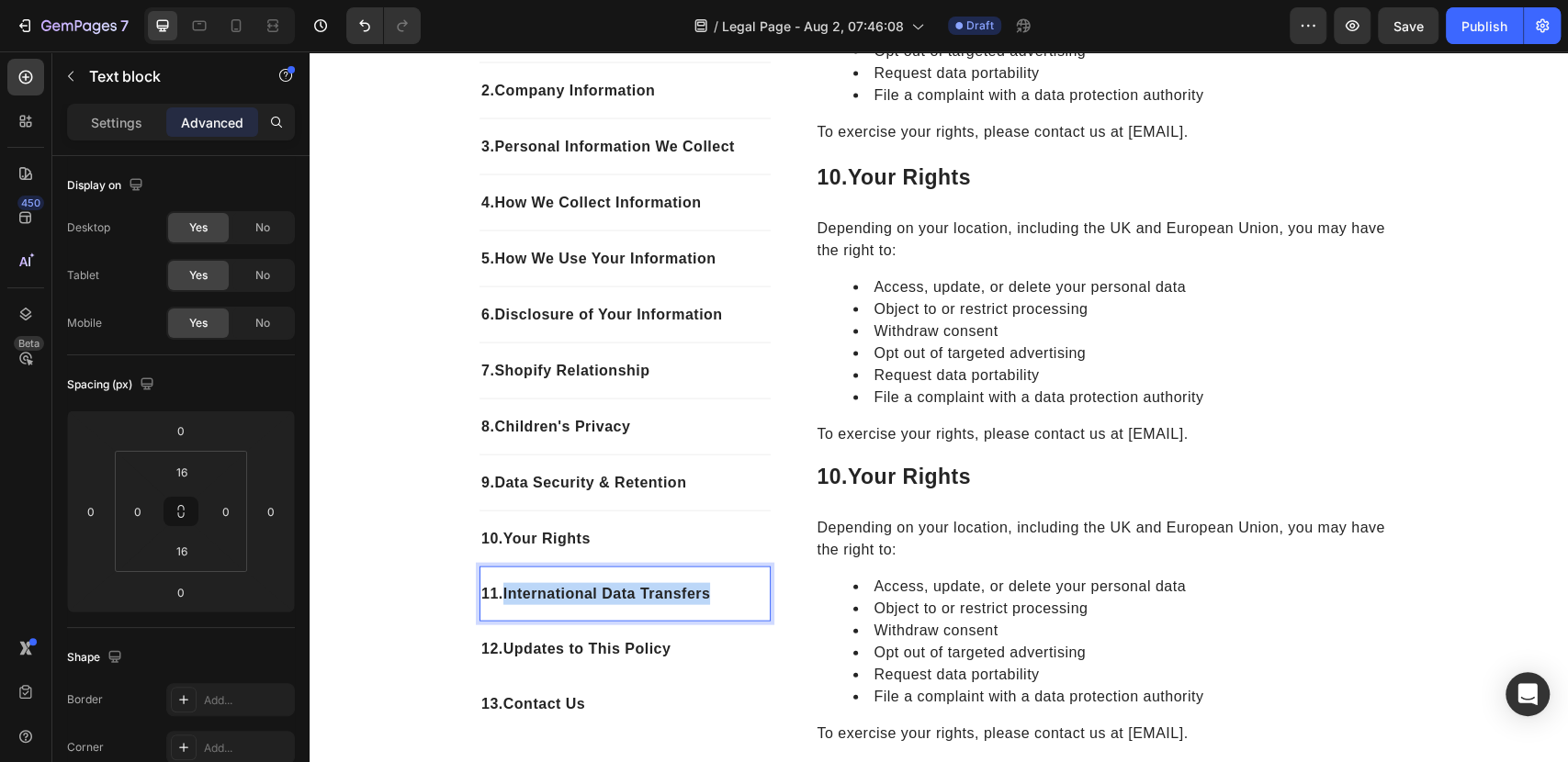 click on "11.  International Data Transfers" at bounding box center (625, 594) 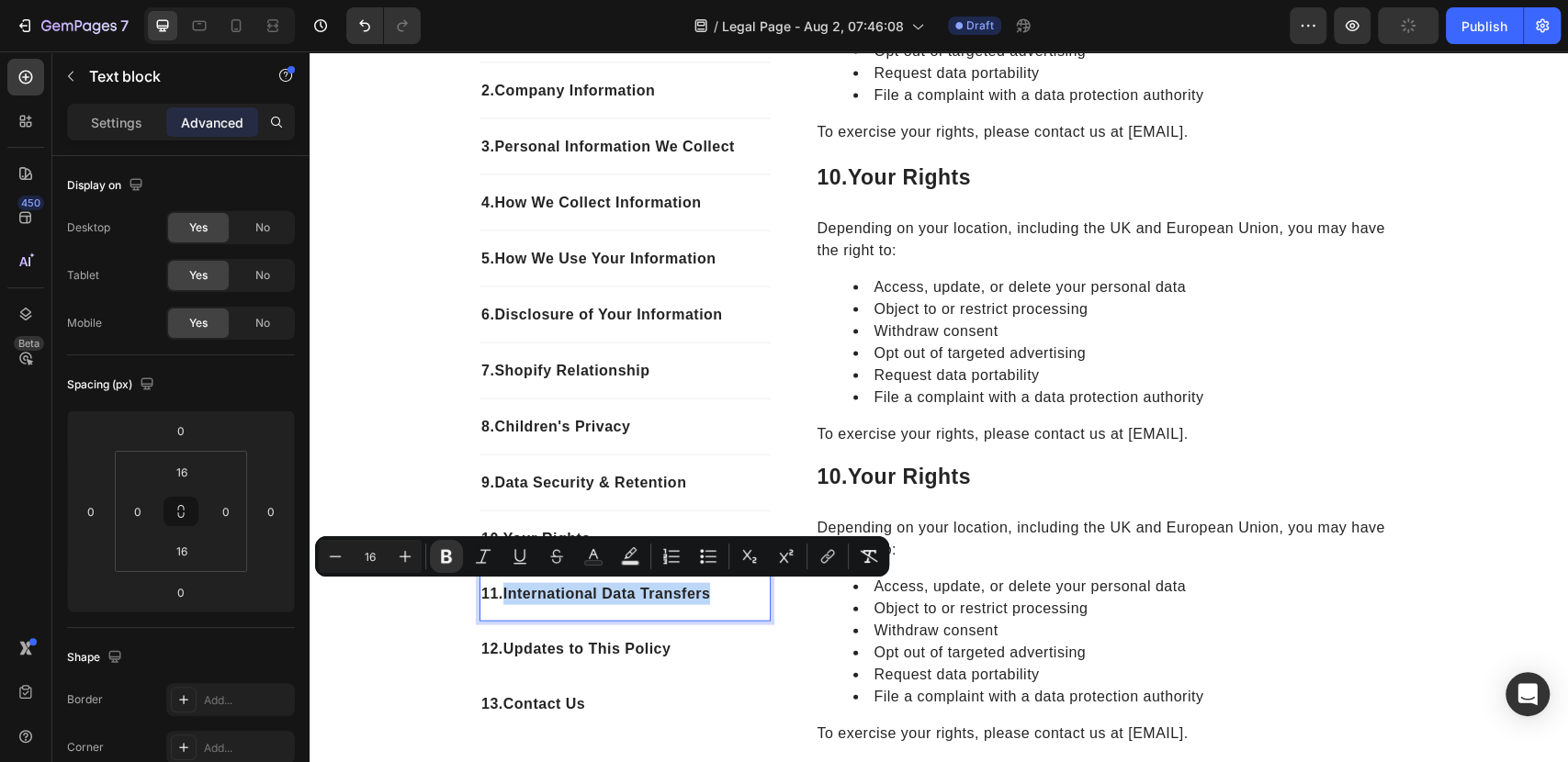 copy on "International Data Transfers" 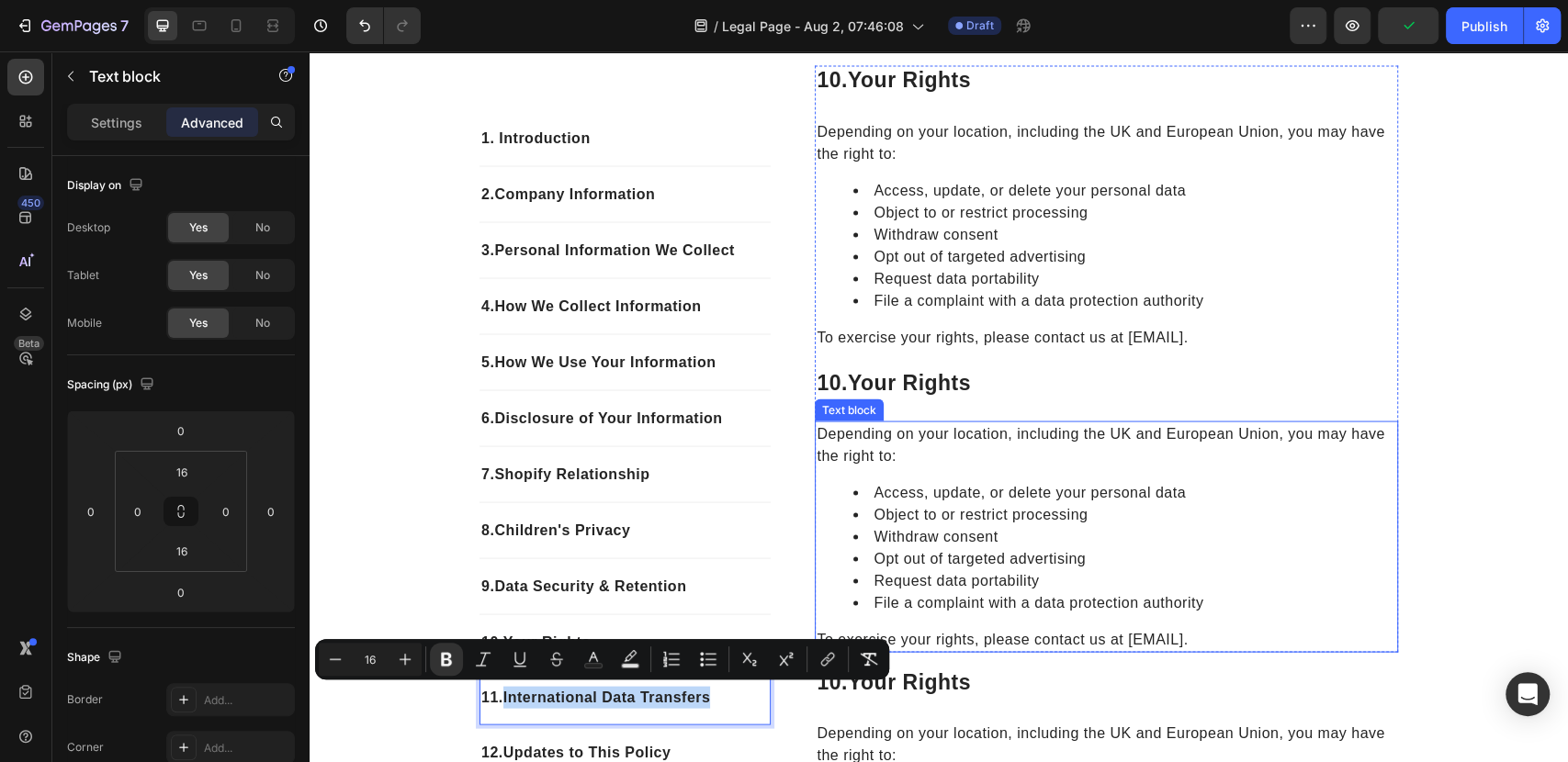 scroll, scrollTop: 2286, scrollLeft: 0, axis: vertical 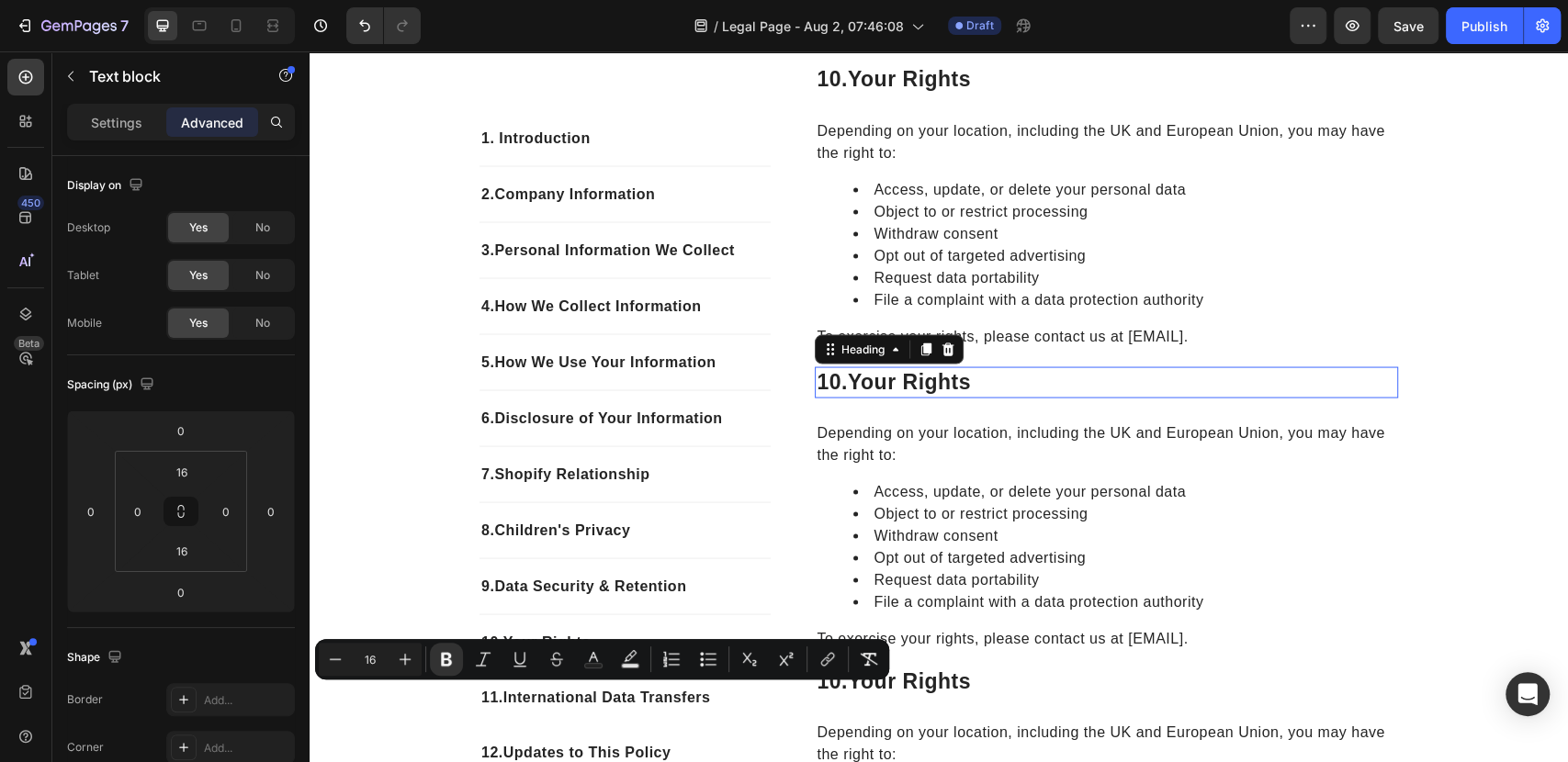 click on "your rights" at bounding box center (909, 381) 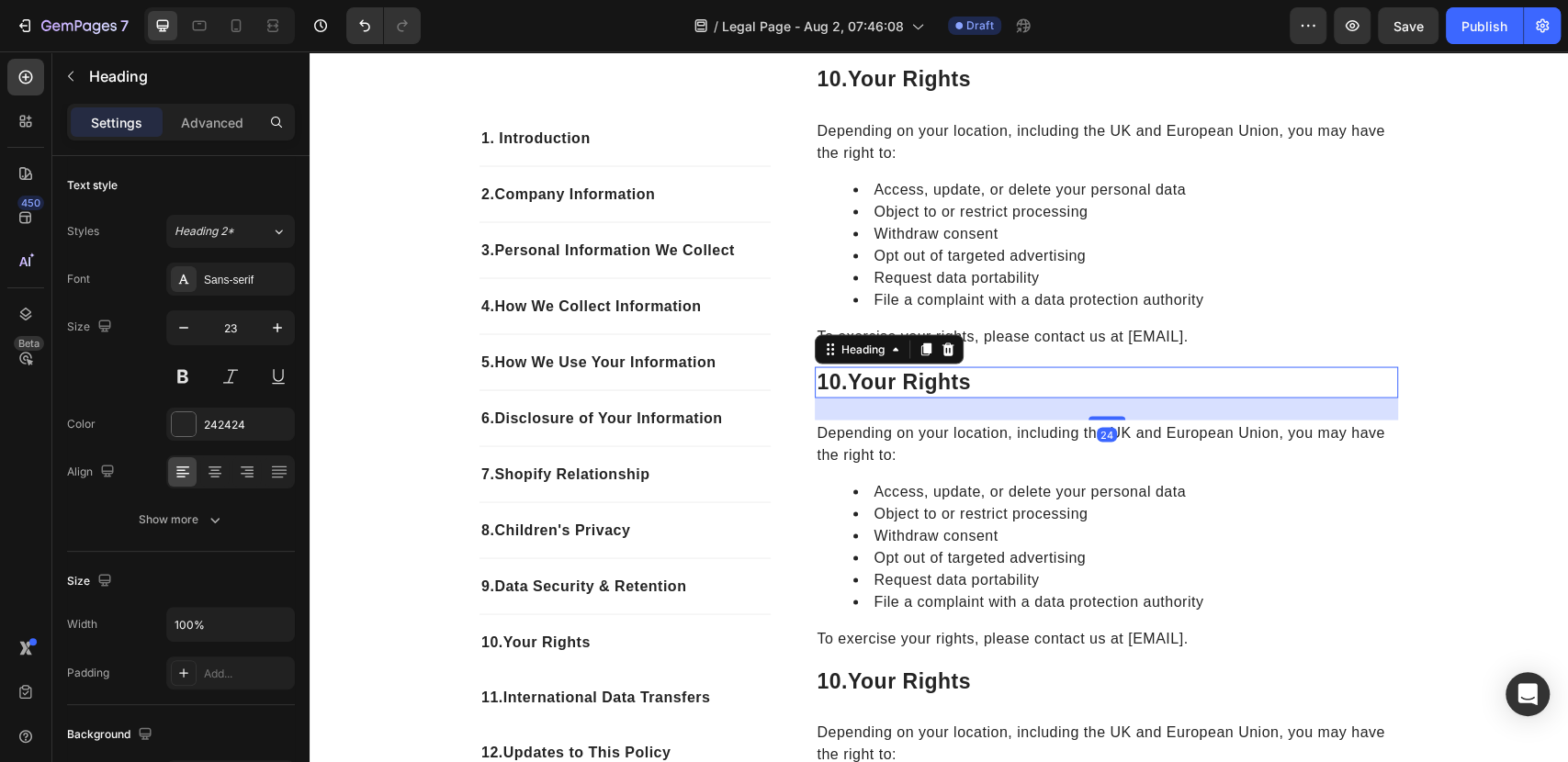 click on "10.  your rights" at bounding box center [1106, 382] 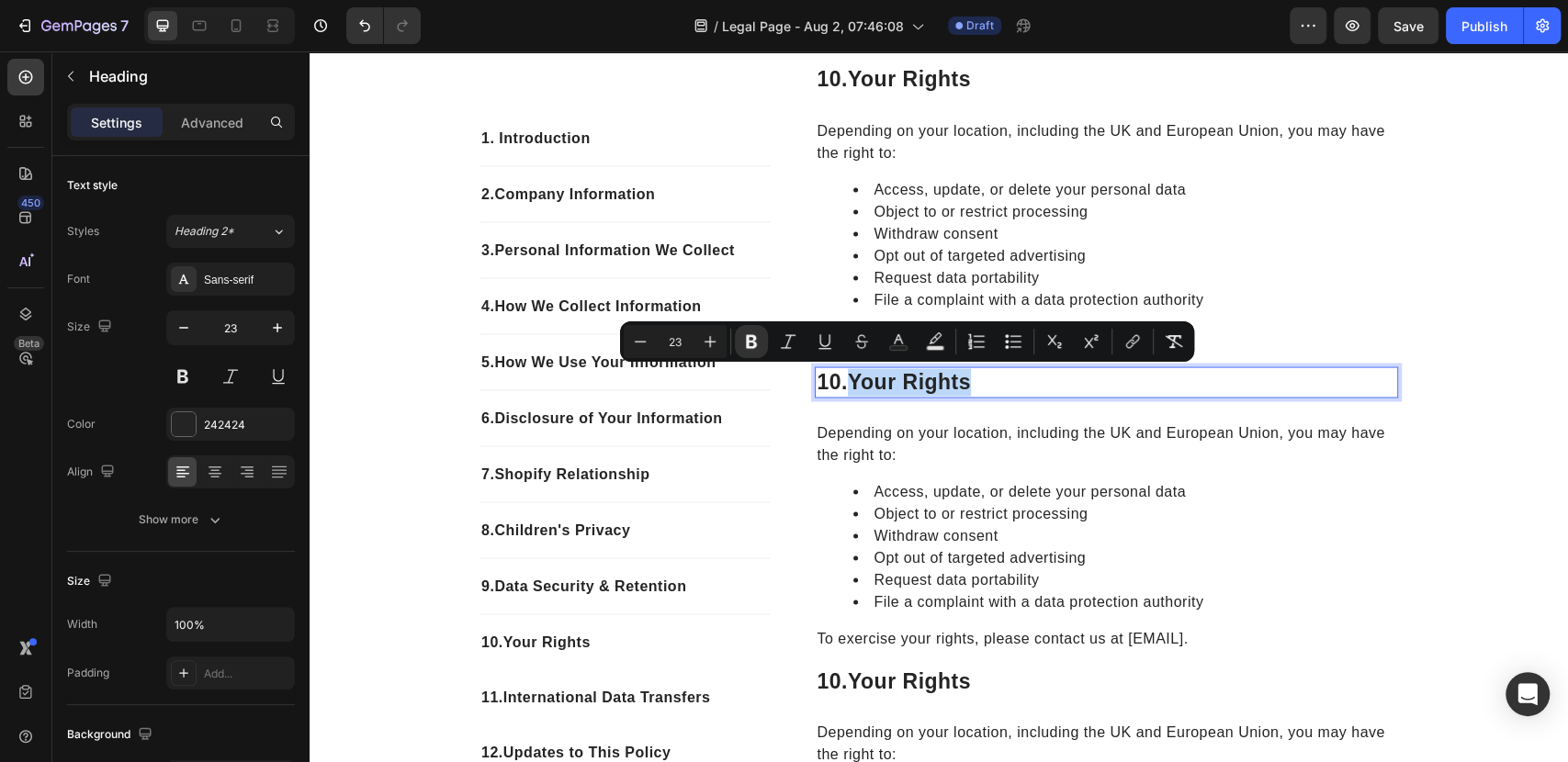 drag, startPoint x: 988, startPoint y: 379, endPoint x: 846, endPoint y: 375, distance: 142.0563 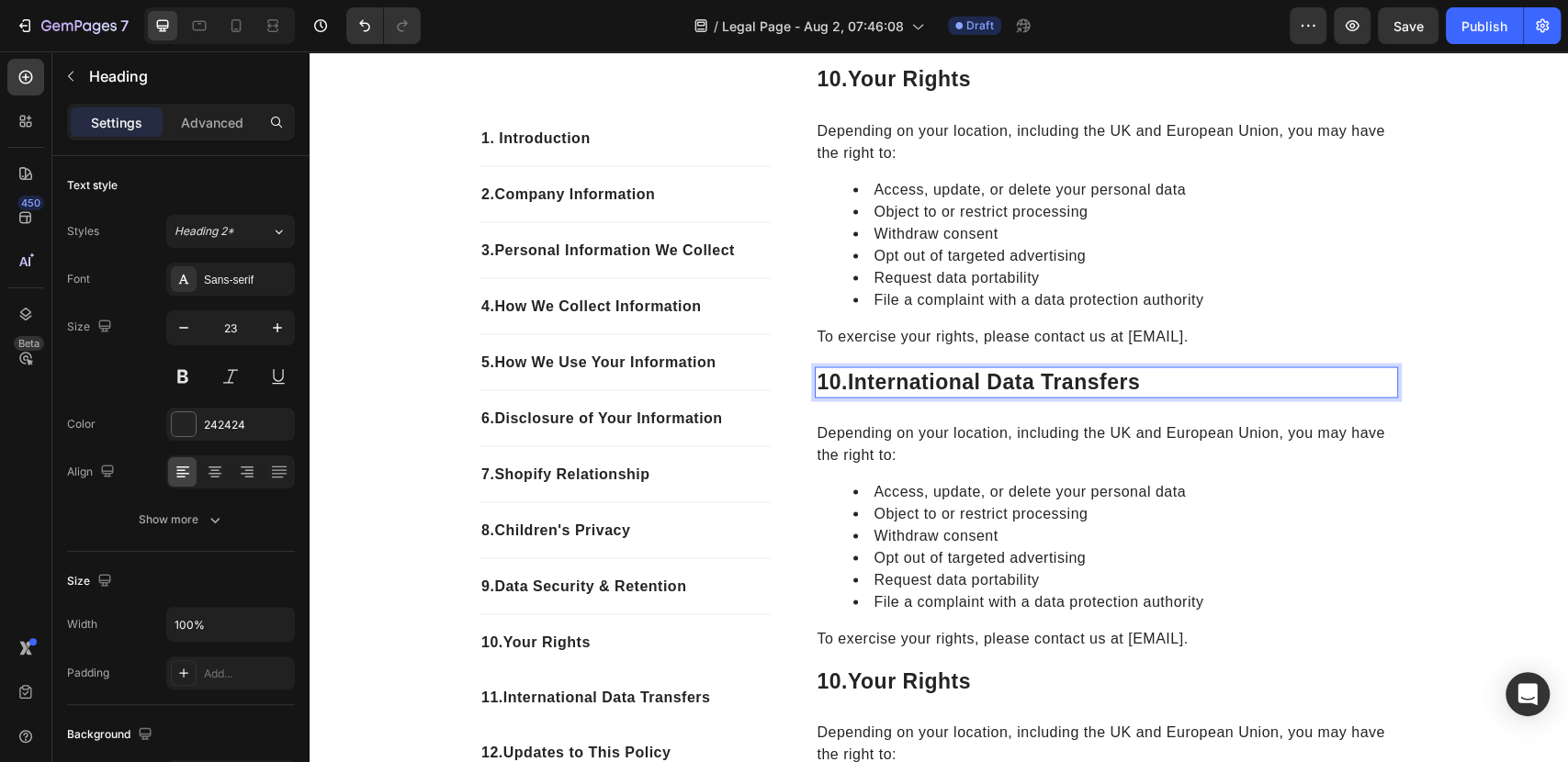 click on "10.  International Data Transfers" at bounding box center (1106, 382) 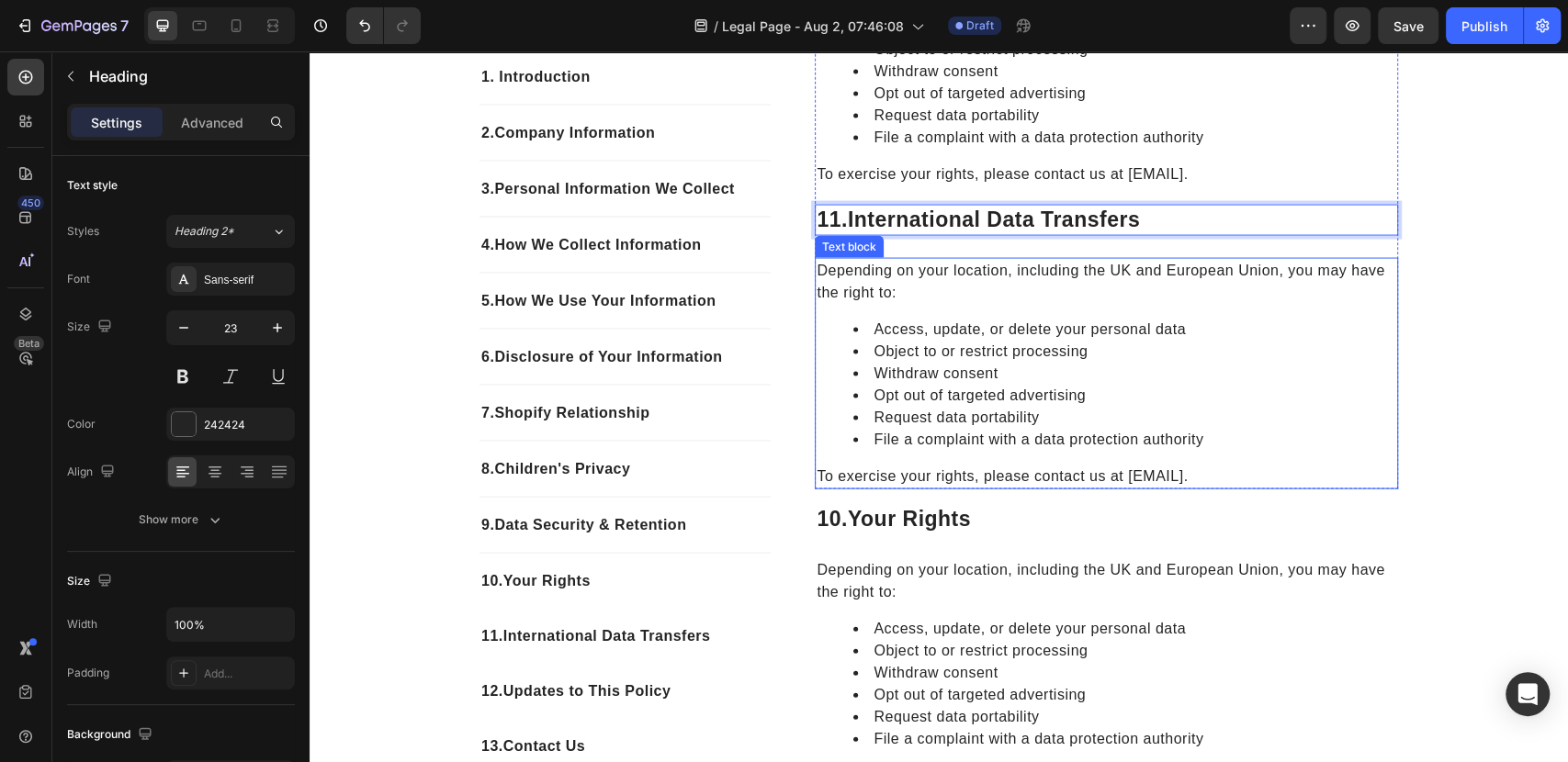 scroll, scrollTop: 2593, scrollLeft: 0, axis: vertical 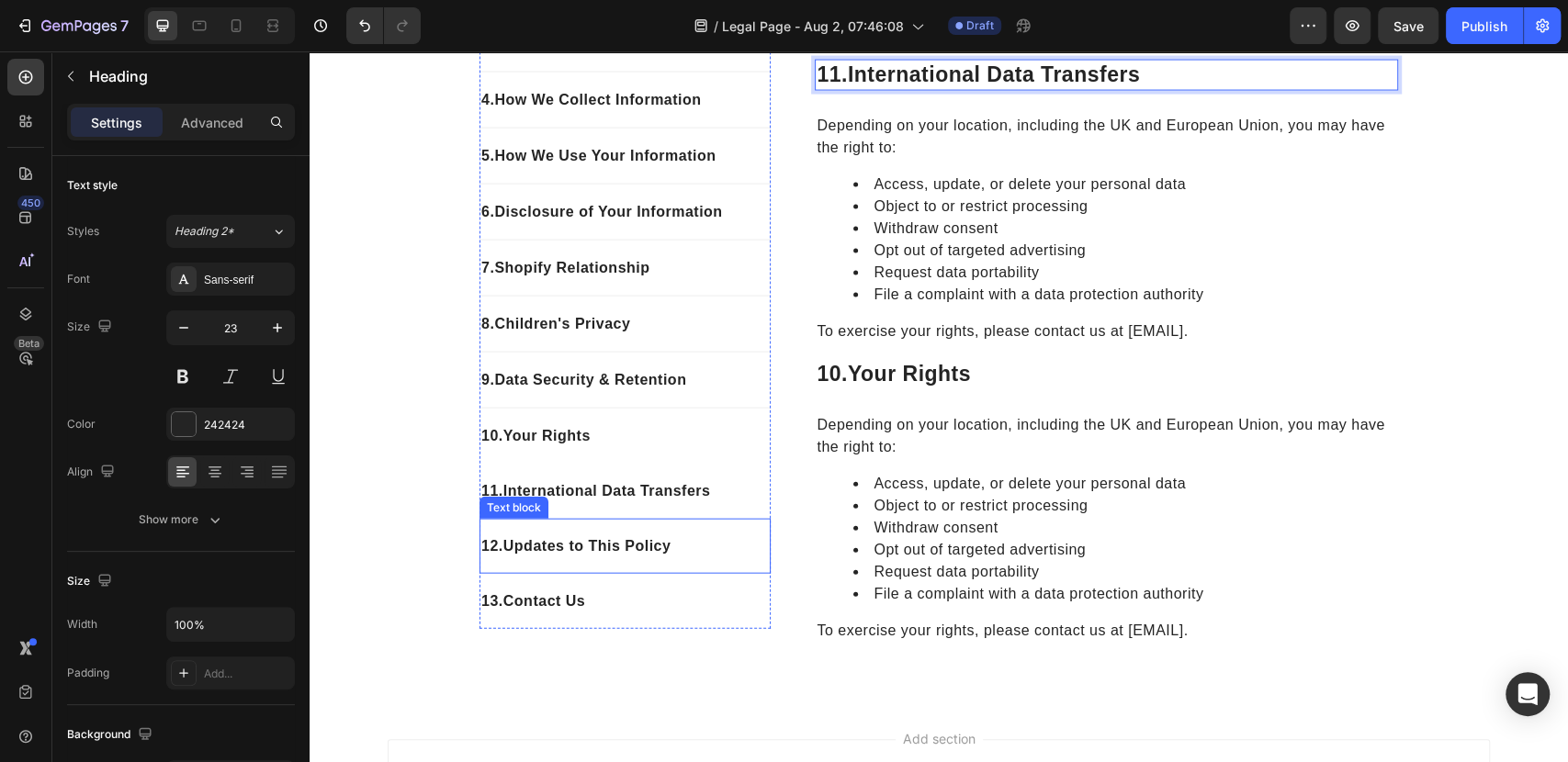 click on "Updates to This Policy" at bounding box center [587, 545] 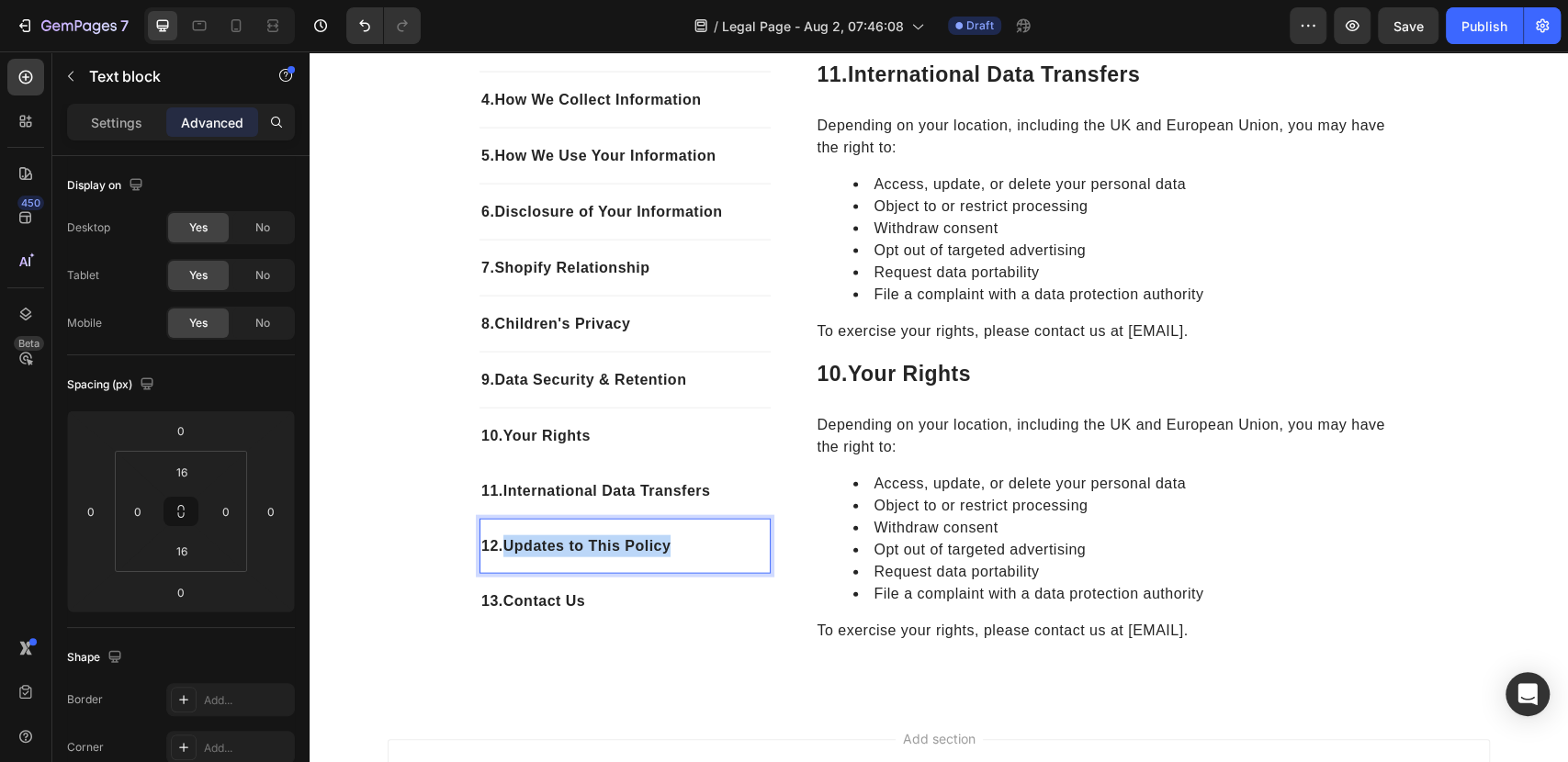 drag, startPoint x: 684, startPoint y: 548, endPoint x: 501, endPoint y: 542, distance: 183.09833 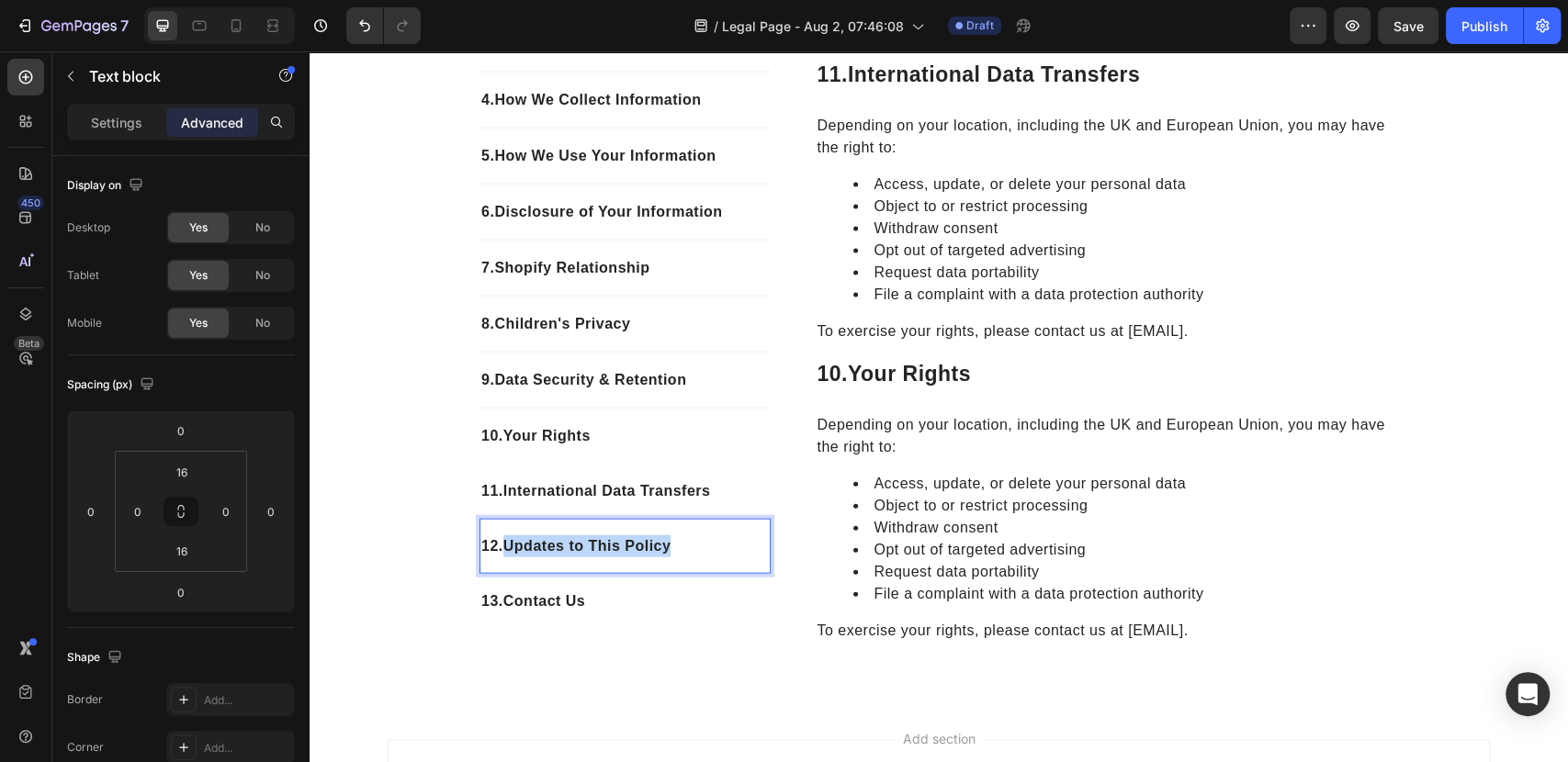 click on "12.  Updates to This Policy" at bounding box center [625, 546] 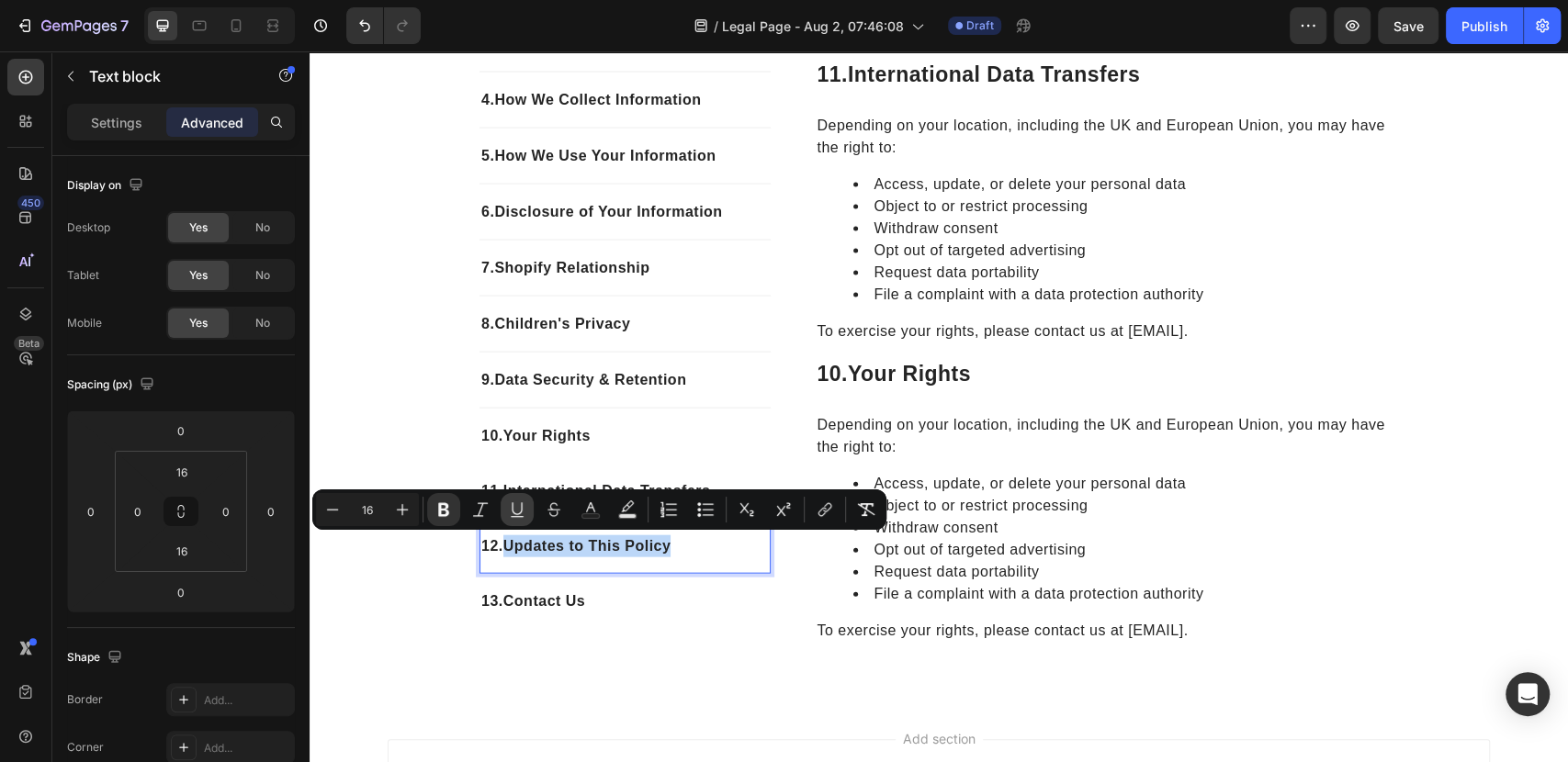 copy on "Updates to This Policy" 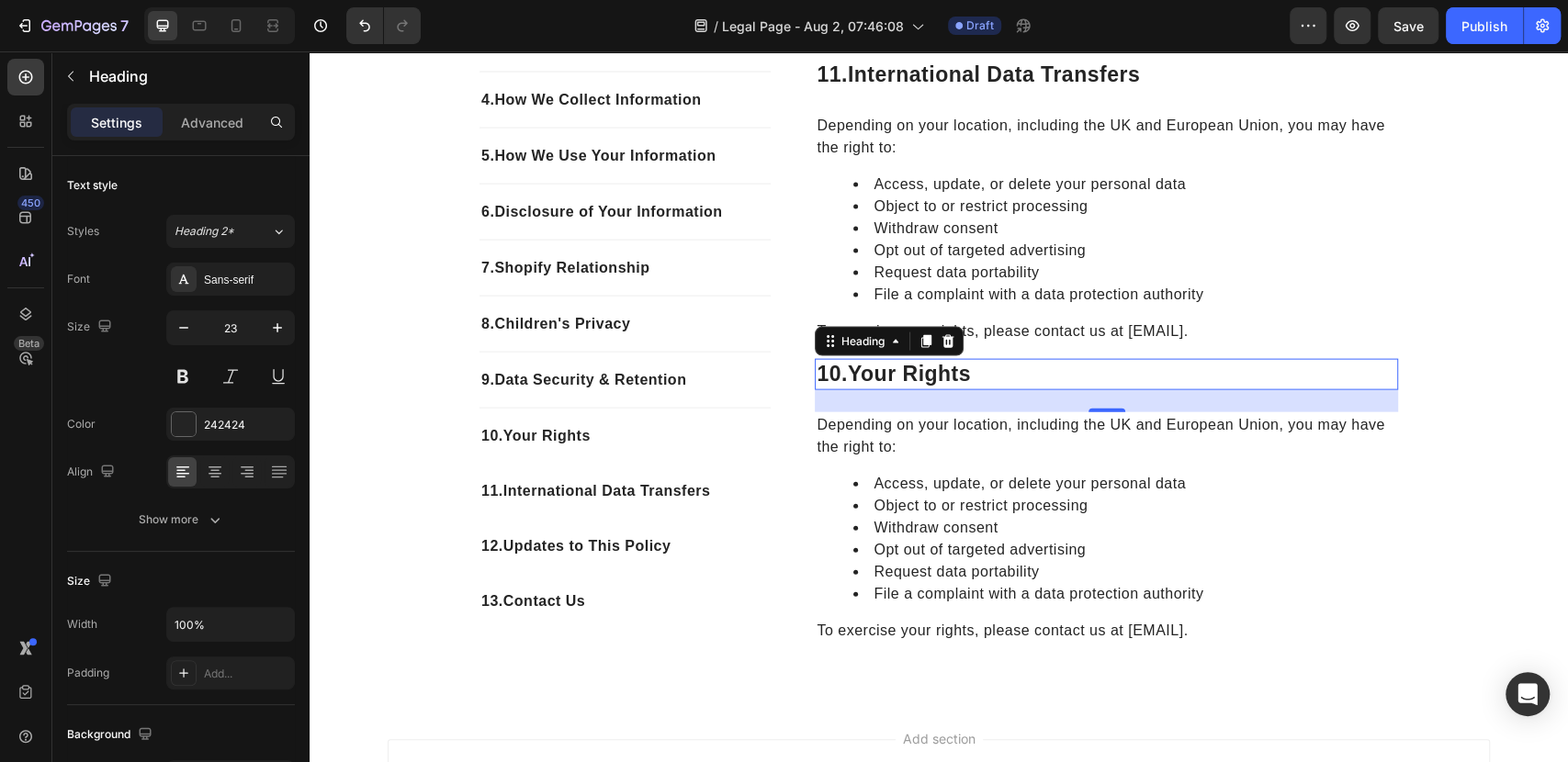 click on "your rights" at bounding box center [909, 374] 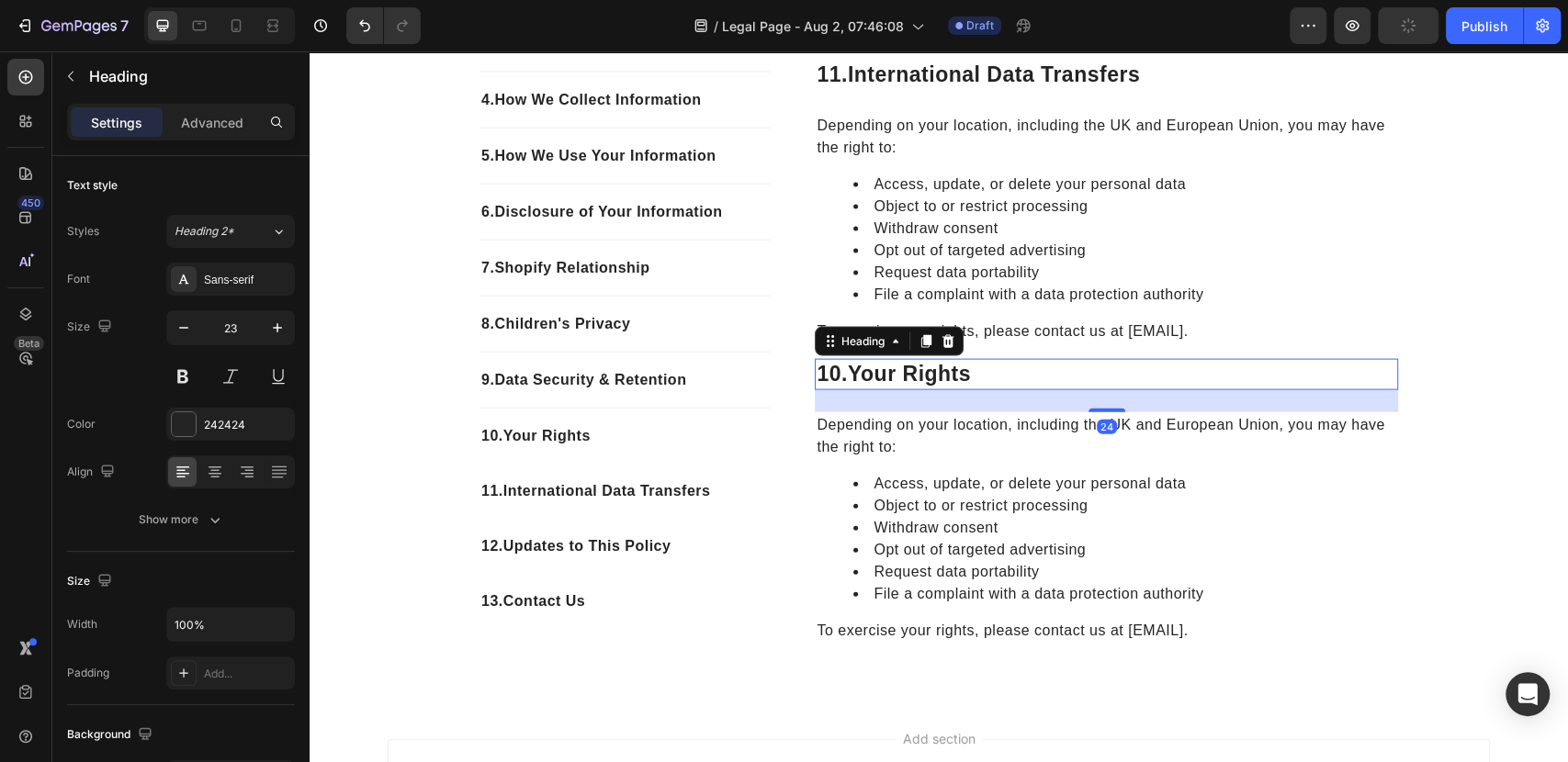 click on "10.  your rights" at bounding box center [1106, 375] 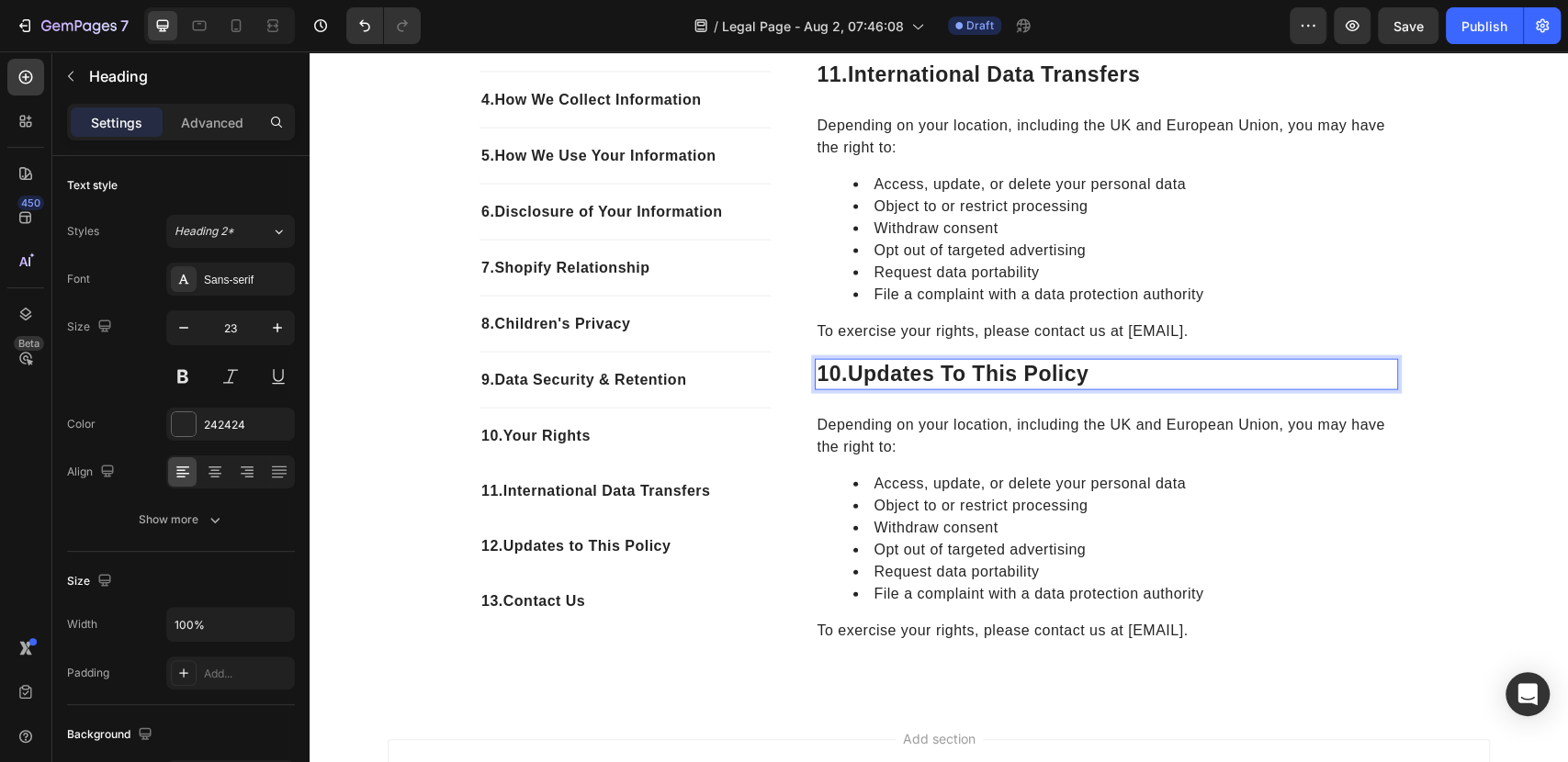 click on "10.  Updates to This Policy" at bounding box center [1106, 375] 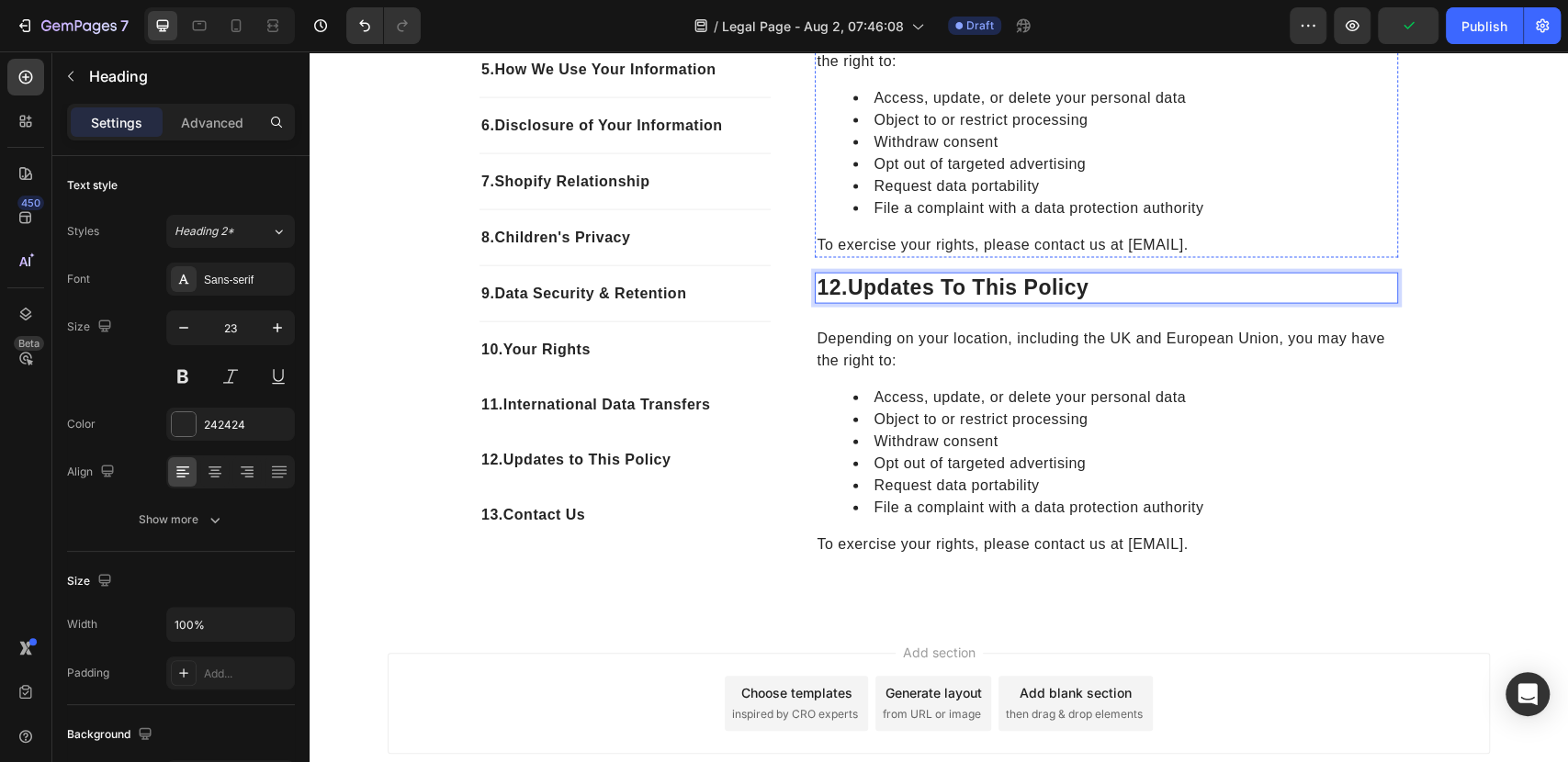 scroll, scrollTop: 2796, scrollLeft: 0, axis: vertical 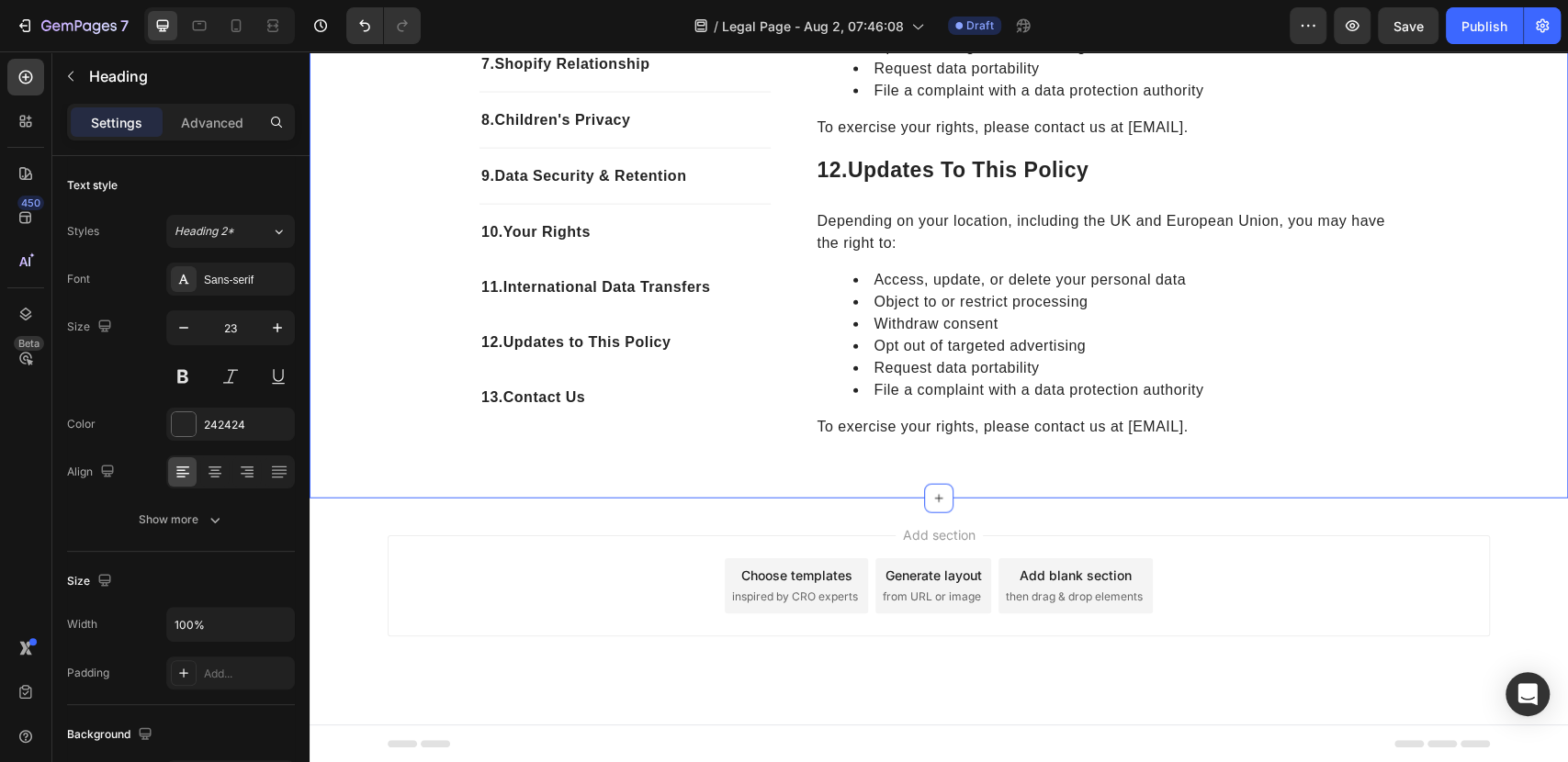 click on "1. Introduction Text block 2. Company Information Text block 3.  Personal Information We Collect Text block 4.  How We Collect Information Text block 5.  How We Use Your Information Text block 6.  Disclosure of Your Information Text block 7.  Shopify Relationship Text block 8.  Children's Privacy Text block 9.  Data Security & Retention Text block 10.  Your Rights Text block 11.  International Data Transfers Text block 12.  Updates to This Policy Text block 13.  Contact Us Text block Row 1. Introduction Heading VYORA by ROVANT LTD operates this store and website, including all related information, content, features, tools, products, and services (the "Services") to provide you, the customer, with a curated shopping experience. VYORA by ROVANT LTD is powered by Shopify, which enables us to provide the Services to you. This Privacy Policy explains how we collect, use, and disclose your personal information when you use or interact with our Services. Text block Row 2.  Company Information Heading [CITY] [POSTAL_CODE]" at bounding box center [939, -969] 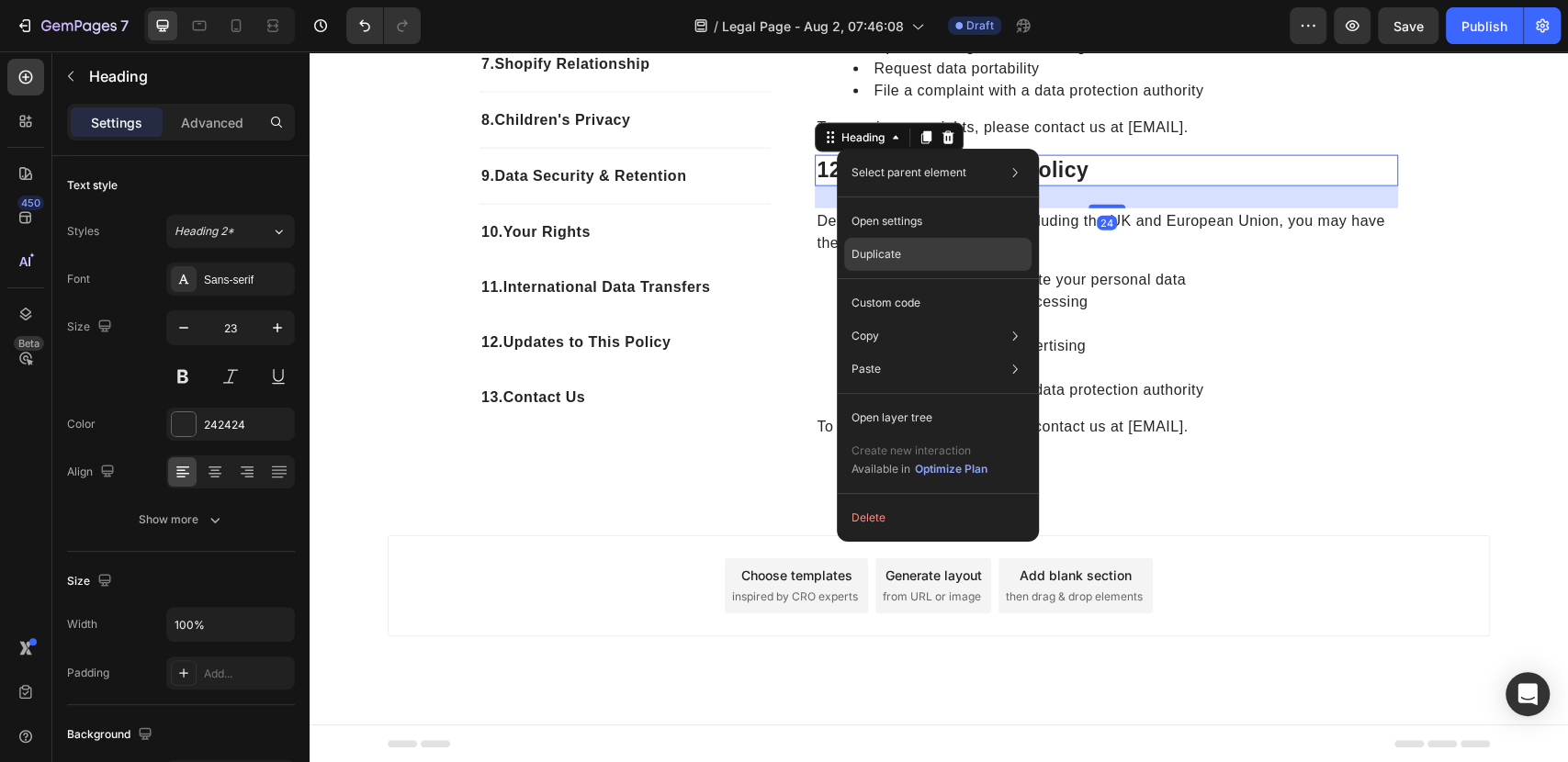 click on "Duplicate" at bounding box center (876, 254) 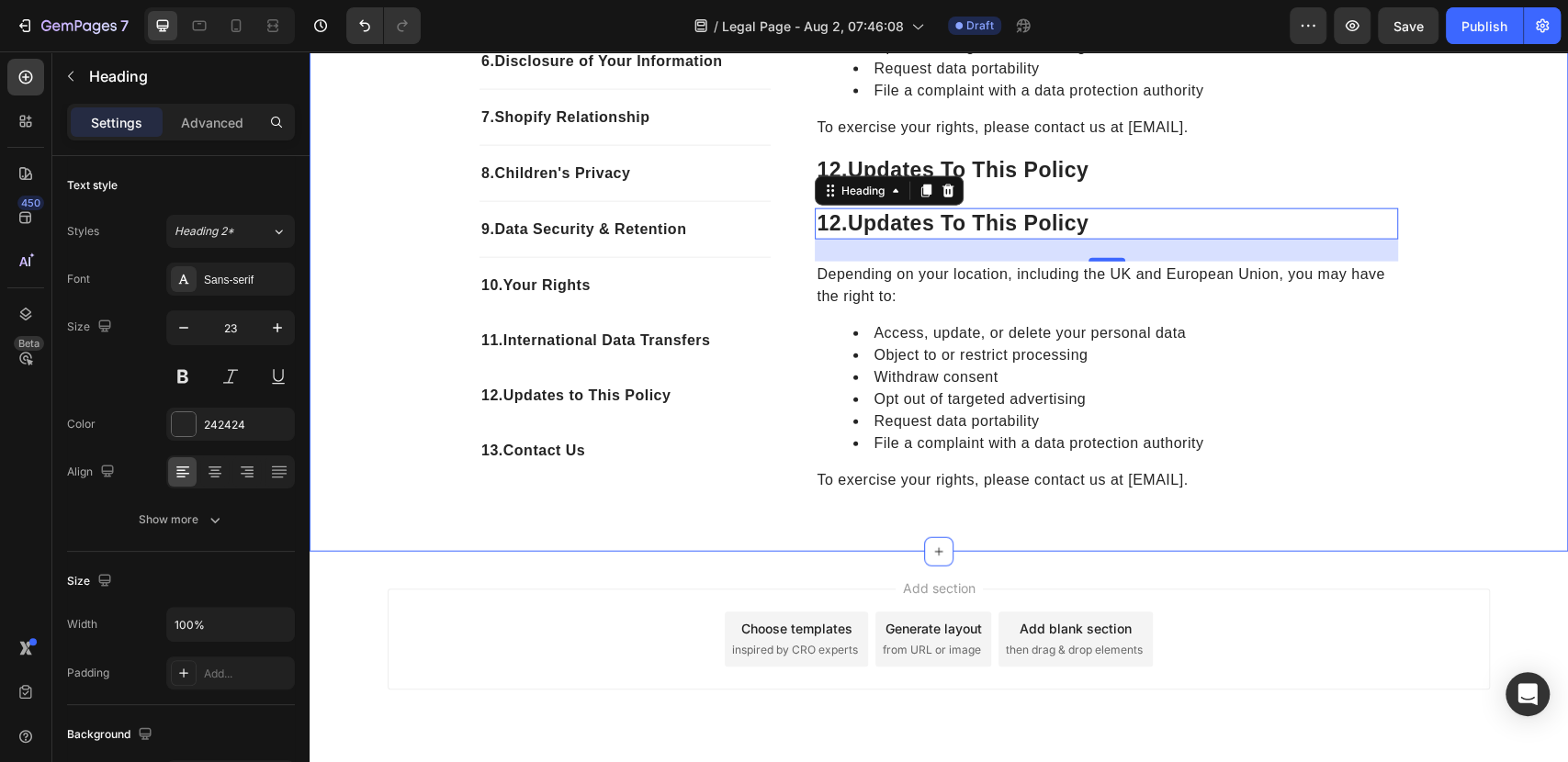 click on "1. Introduction Text block 2. Company Information Text block 3.  Personal Information We Collect Text block 4.  How We Collect Information Text block 5.  How We Use Your Information Text block 6.  Disclosure of Your Information Text block 7.  Shopify Relationship Text block 8.  Children's Privacy Text block 9.  Data Security & Retention Text block 10.  Your Rights Text block 11.  International Data Transfers Text block 12.  Updates to This Policy Text block 13.  Contact Us Text block Row 1. Introduction Heading VYORA by ROVANT LTD operates this store and website, including all related information, content, features, tools, products, and services (the "Services") to provide you, the customer, with a curated shopping experience. VYORA by ROVANT LTD is powered by Shopify, which enables us to provide the Services to you. This Privacy Policy explains how we collect, use, and disclose your personal information when you use or interact with our Services. Text block Row 2.  Company Information Heading [CITY] [POSTAL_CODE]" at bounding box center [939, -942] 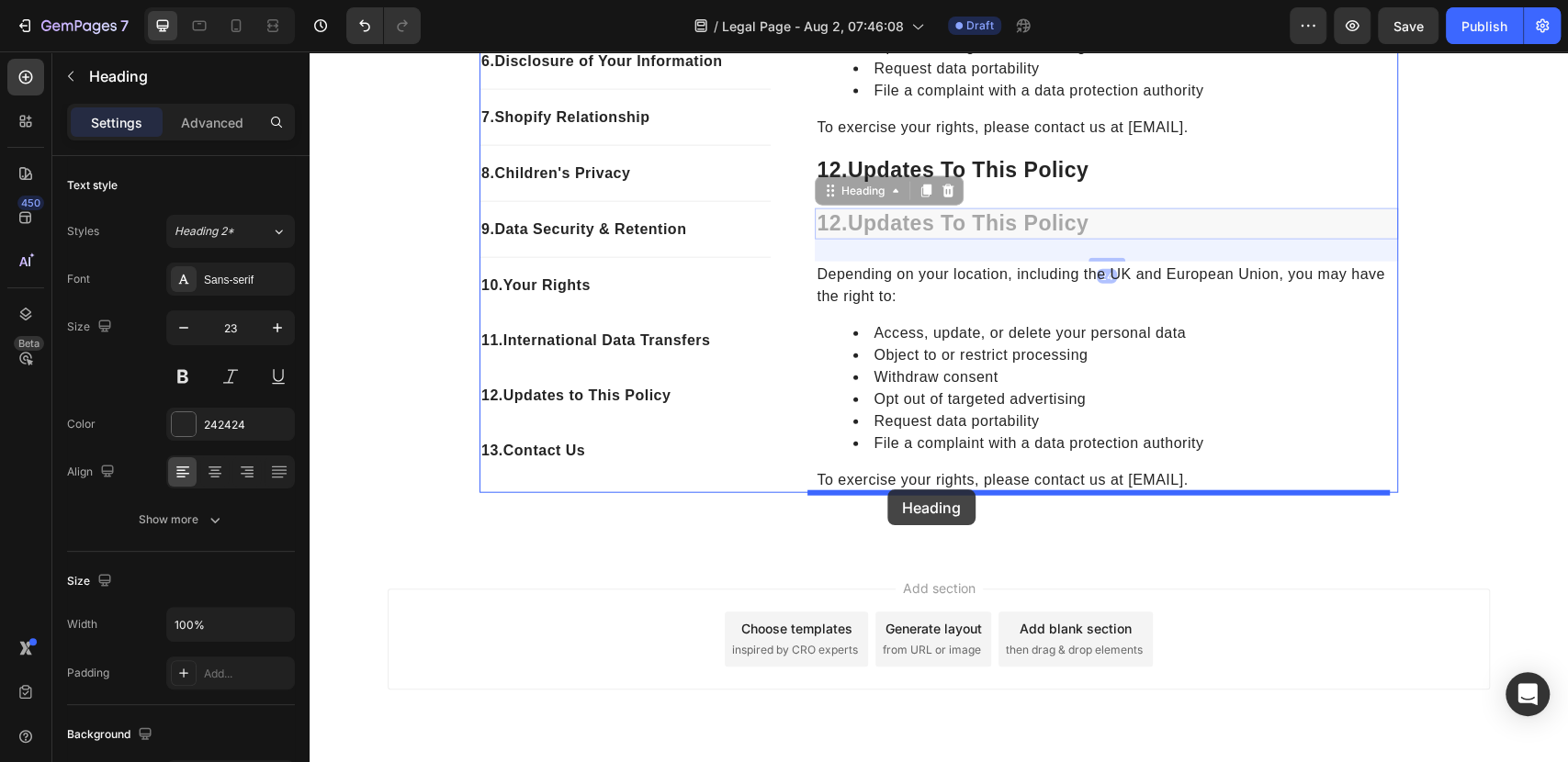 drag, startPoint x: 852, startPoint y: 202, endPoint x: 887, endPoint y: 489, distance: 289.12627 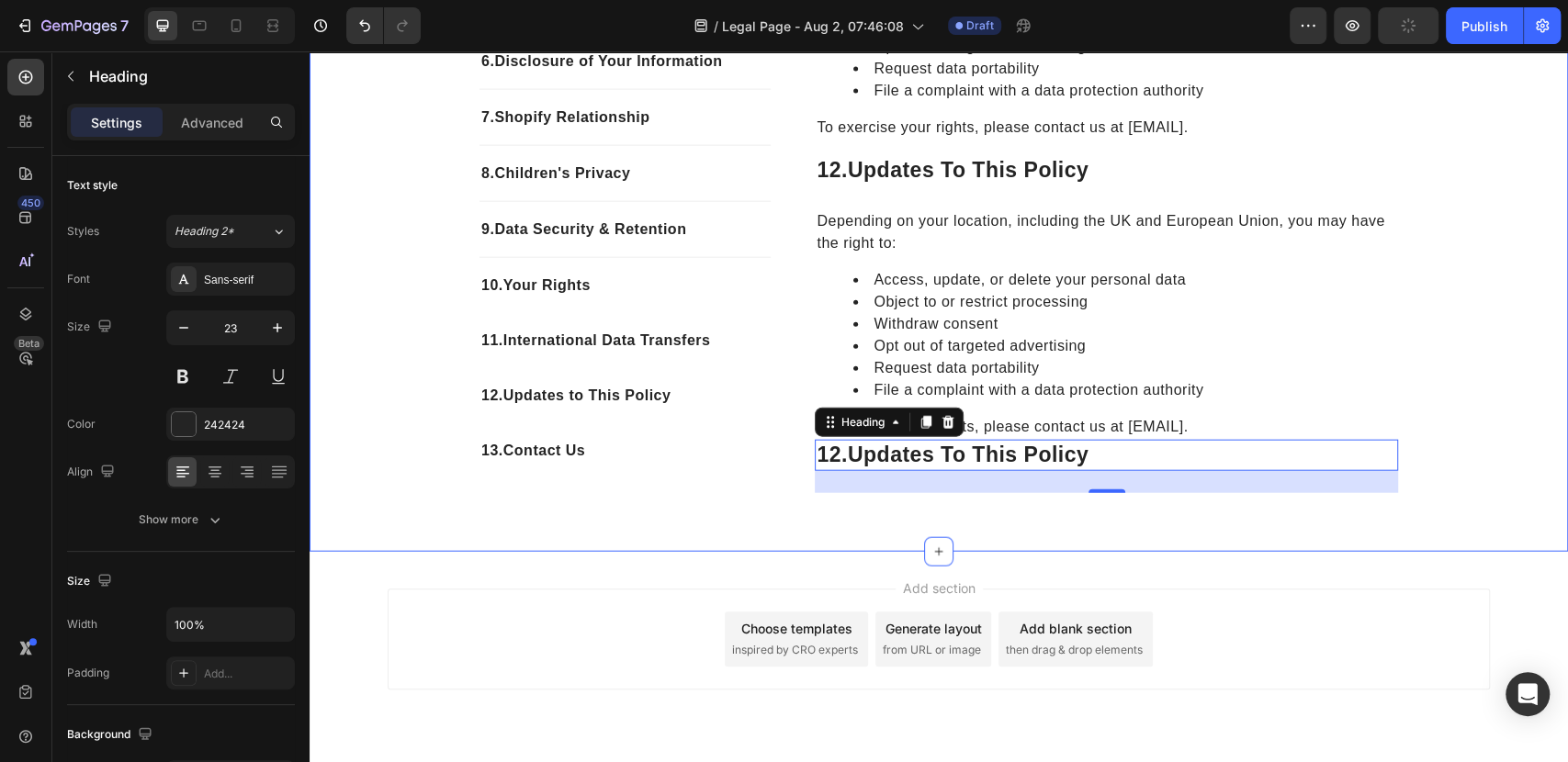 click on "1. Introduction Text block 2. Company Information Text block 3.  Personal Information We Collect Text block 4.  How We Collect Information Text block 5.  How We Use Your Information Text block 6.  Disclosure of Your Information Text block 7.  Shopify Relationship Text block 8.  Children's Privacy Text block 9.  Data Security & Retention Text block 10.  Your Rights Text block 11.  International Data Transfers Text block 12.  Updates to This Policy Text block 13.  Contact Us Text block Row 1. Introduction Heading VYORA by ROVANT LTD operates this store and website, including all related information, content, features, tools, products, and services (the "Services") to provide you, the customer, with a curated shopping experience. VYORA by ROVANT LTD is powered by Shopify, which enables us to provide the Services to you. This Privacy Policy explains how we collect, use, and disclose your personal information when you use or interact with our Services. Text block Row 2.  Company Information Heading [CITY] [POSTAL_CODE]" at bounding box center (939, -957) 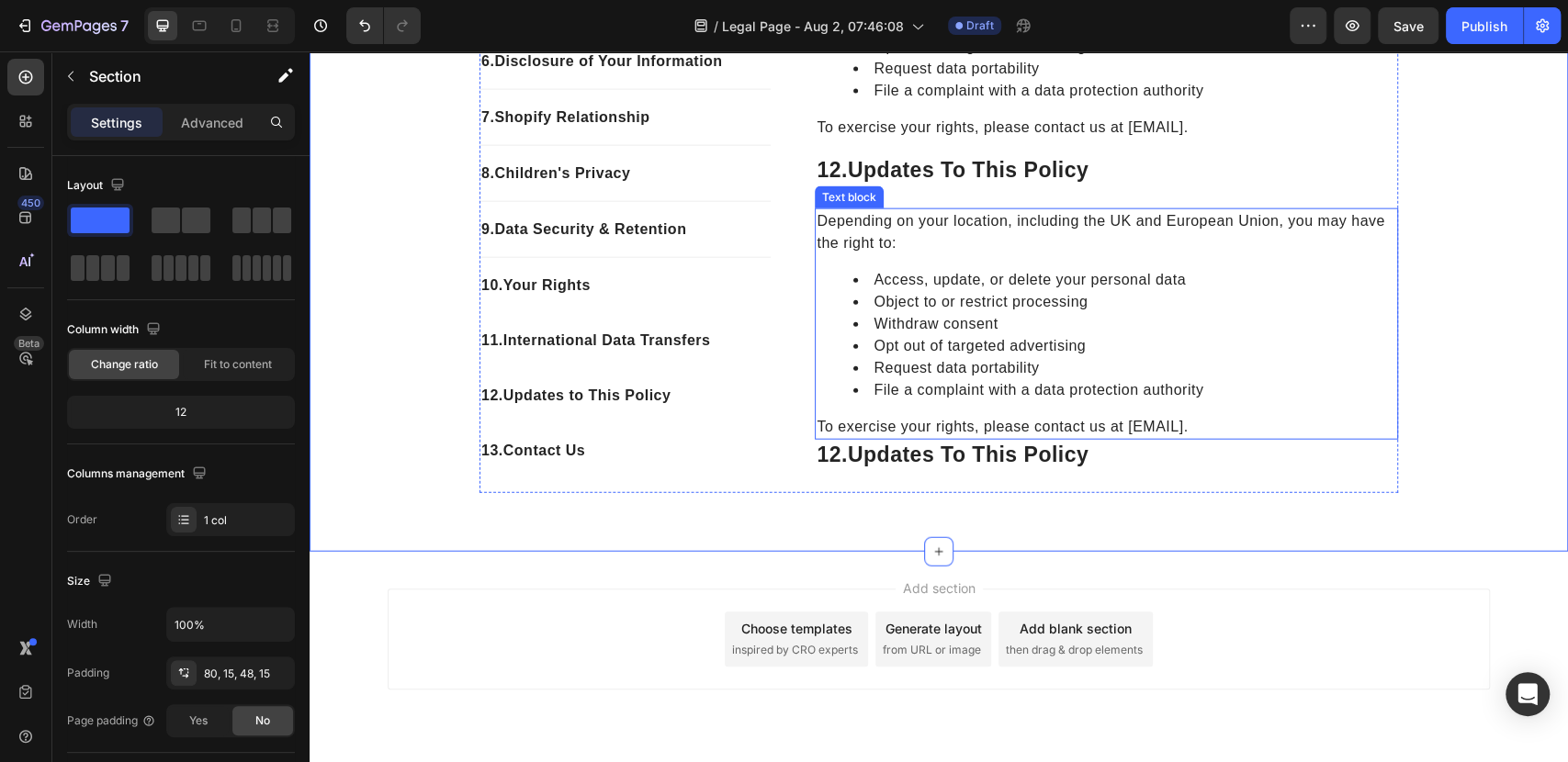 click on "To exercise your rights, please contact us at [EMAIL]." at bounding box center [1106, 427] 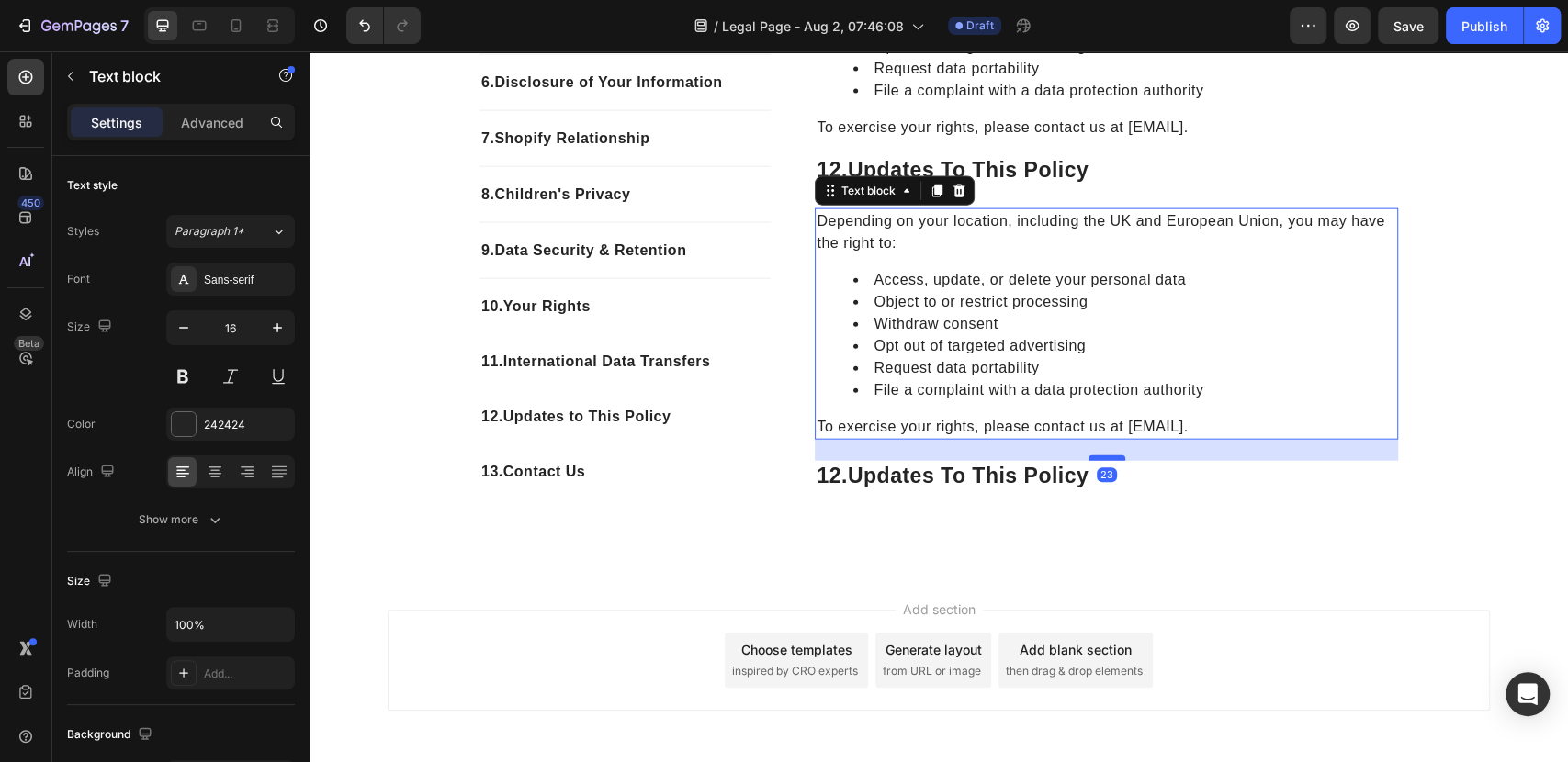 drag, startPoint x: 1094, startPoint y: 436, endPoint x: 1096, endPoint y: 457, distance: 21.095023 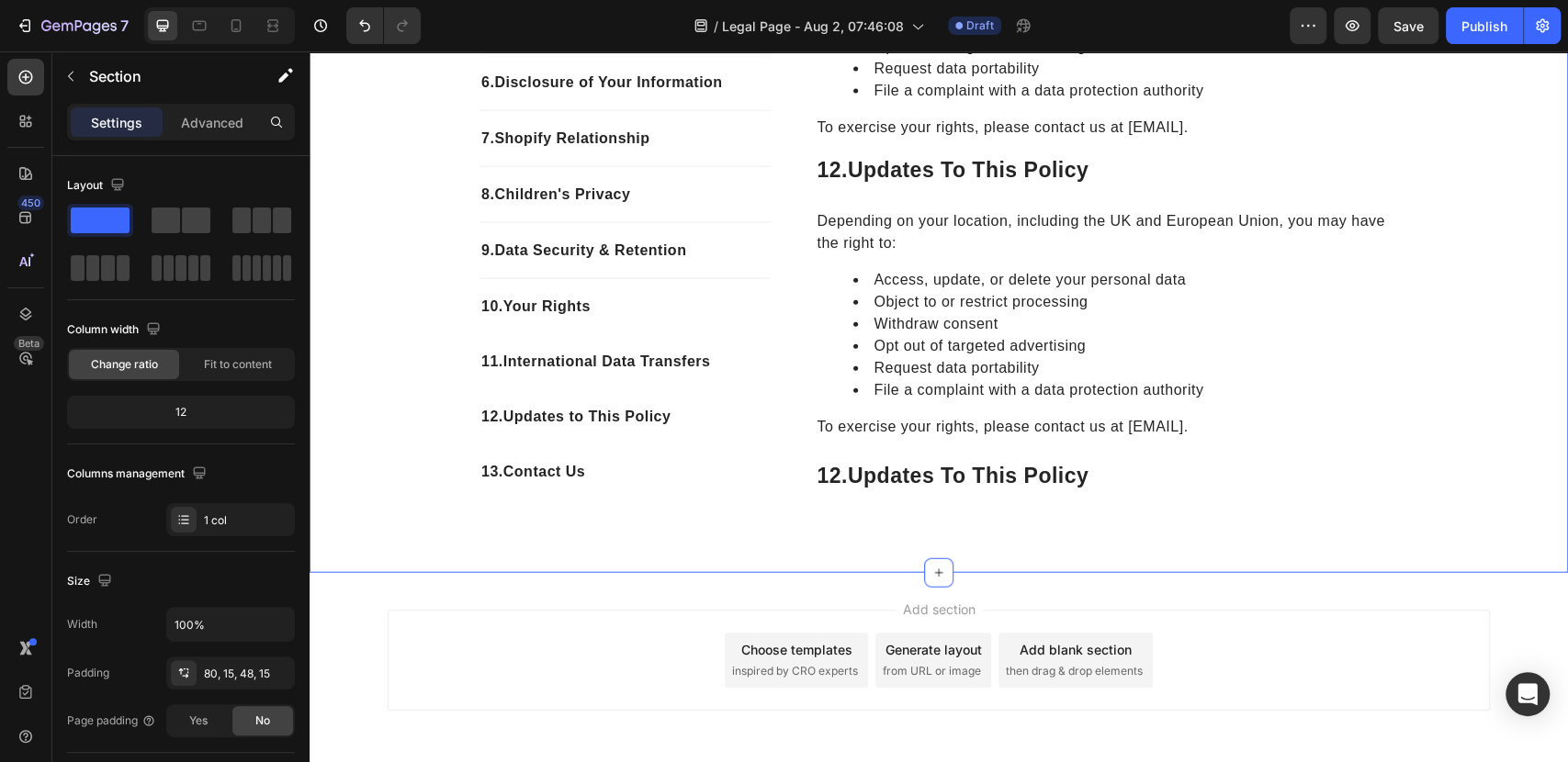 click on "1. Introduction Text block 2. Company Information Text block 3.  Personal Information We Collect Text block 4.  How We Collect Information Text block 5.  How We Use Your Information Text block 6.  Disclosure of Your Information Text block 7.  Shopify Relationship Text block 8.  Children's Privacy Text block 9.  Data Security & Retention Text block 10.  Your Rights Text block 11.  International Data Transfers Text block 12.  Updates to This Policy Text block 13.  Contact Us Text block Row 1. Introduction Heading VYORA by ROVANT LTD operates this store and website, including all related information, content, features, tools, products, and services (the "Services") to provide you, the customer, with a curated shopping experience. VYORA by ROVANT LTD is powered by Shopify, which enables us to provide the Services to you. This Privacy Policy explains how we collect, use, and disclose your personal information when you use or interact with our Services. Text block Row 2.  Company Information Heading [CITY] [POSTAL_CODE]" at bounding box center [939, -932] 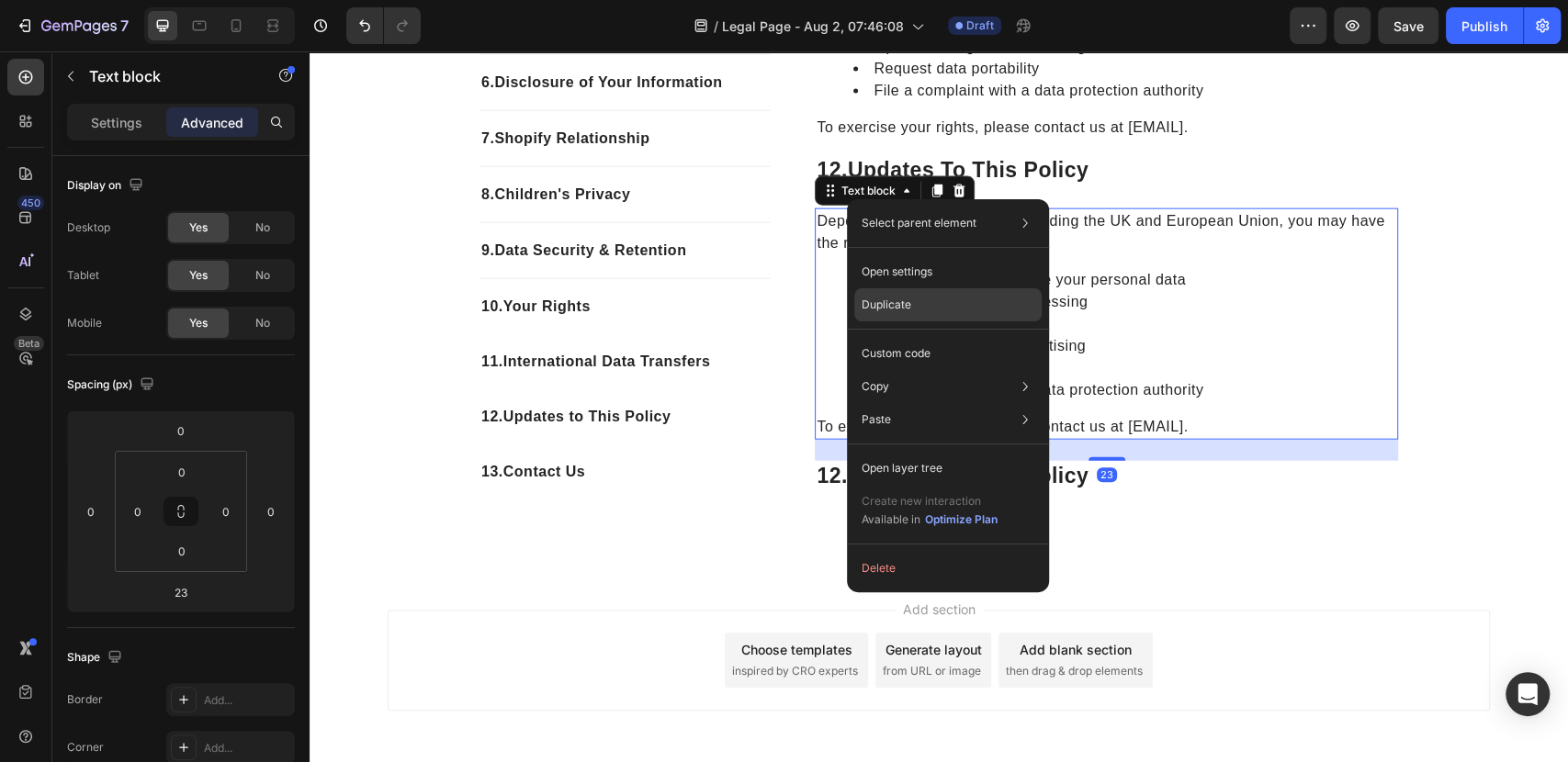 click on "Duplicate" at bounding box center [886, 305] 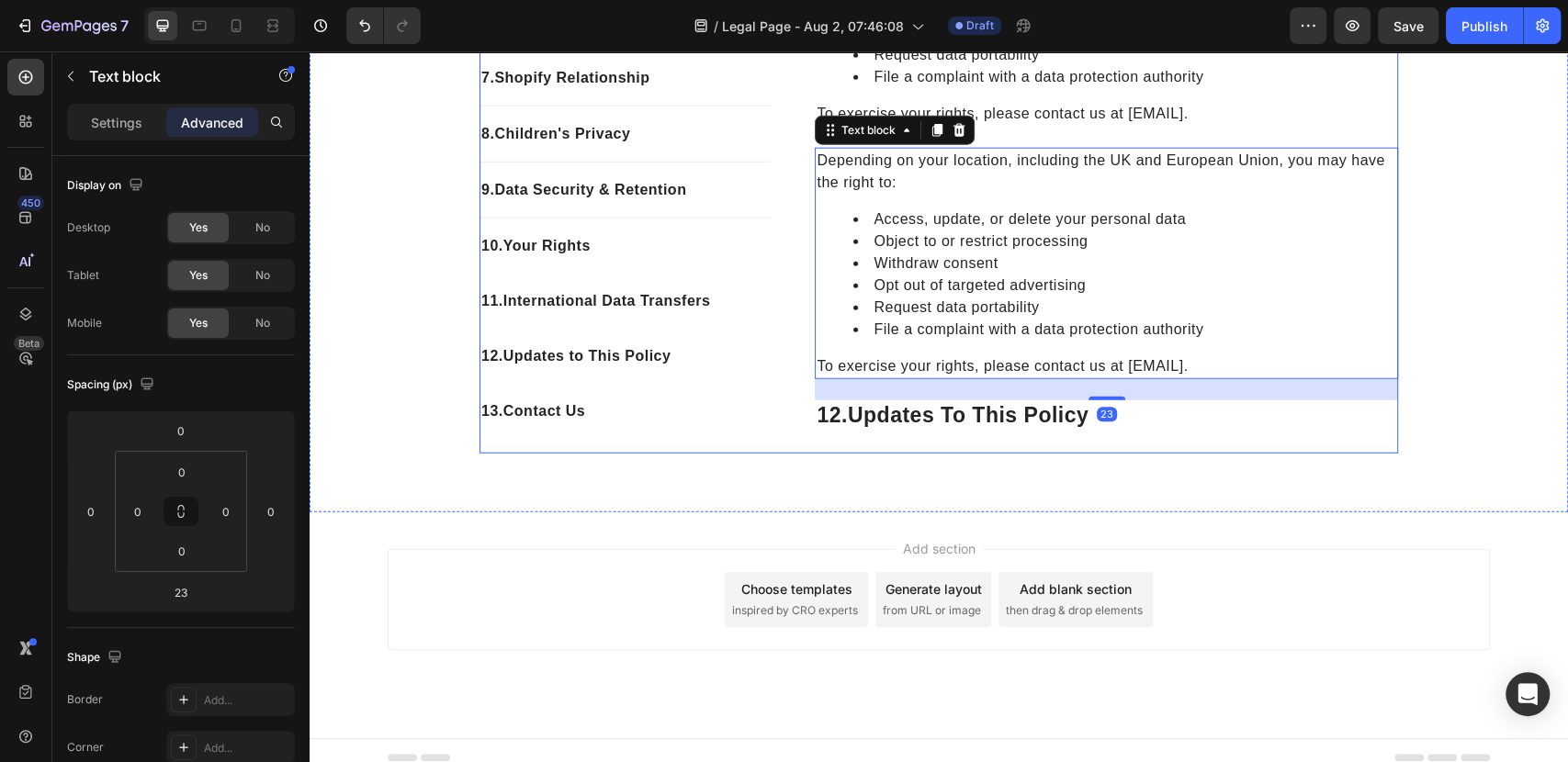 scroll, scrollTop: 3122, scrollLeft: 0, axis: vertical 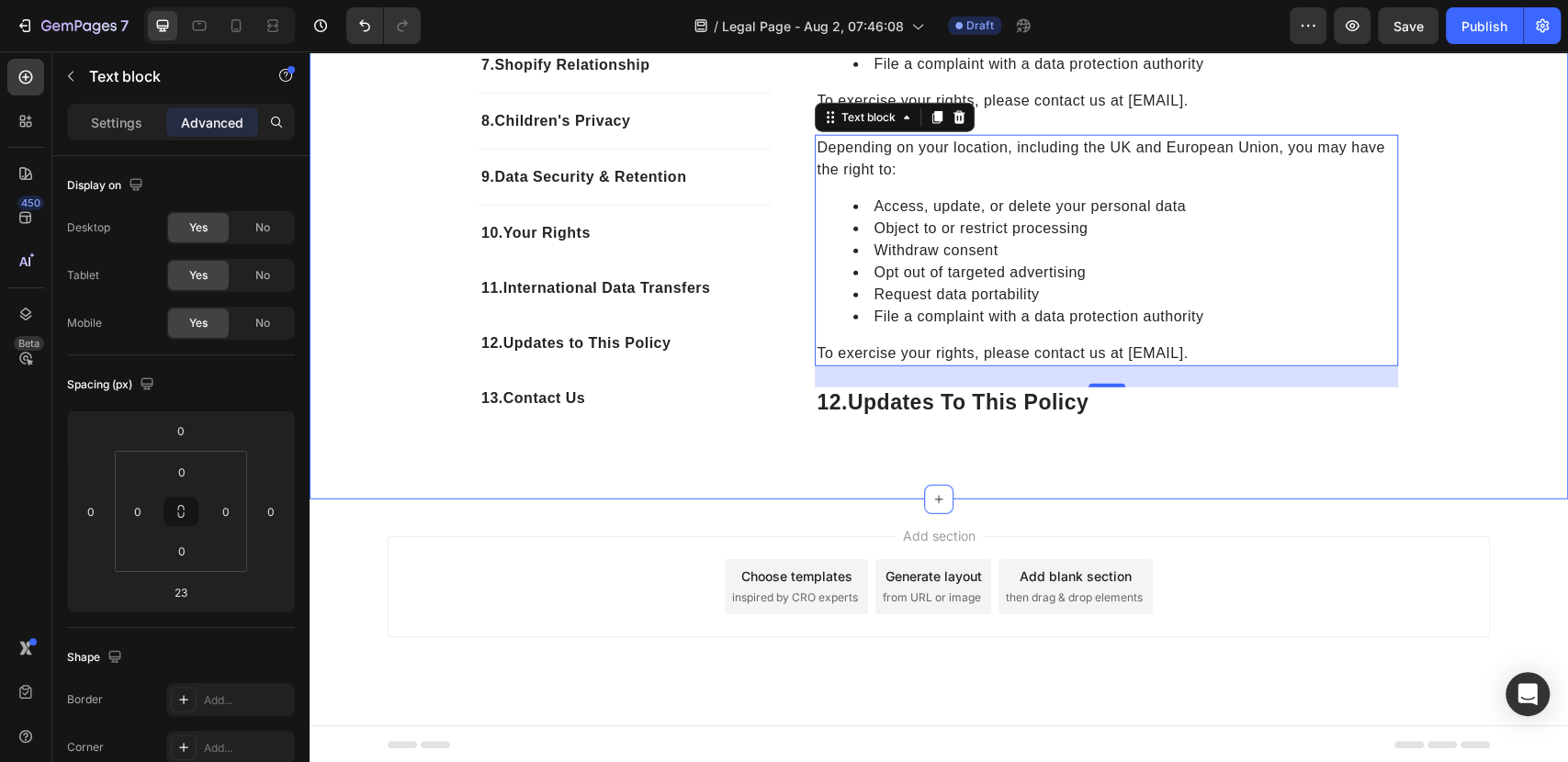 click on "1. Introduction Text block 2. Company Information Text block 3.  Personal Information We Collect Text block 4.  How We Collect Information Text block 5.  How We Use Your Information Text block 6.  Disclosure of Your Information Text block 7.  Shopify Relationship Text block 8.  Children's Privacy Text block 9.  Data Security & Retention Text block 10.  Your Rights Text block 11.  International Data Transfers Text block 12.  Updates to This Policy Text block 13.  Contact Us Text block Row 1. Introduction Heading VYORA by ROVANT LTD operates this store and website, including all related information, content, features, tools, products, and services (the "Services") to provide you, the customer, with a curated shopping experience. VYORA by ROVANT LTD is powered by Shopify, which enables us to provide the Services to you. This Privacy Policy explains how we collect, use, and disclose your personal information when you use or interact with our Services. Text block Row 2.  Company Information Heading [CITY] [POSTAL_CODE]" at bounding box center [939, -1131] 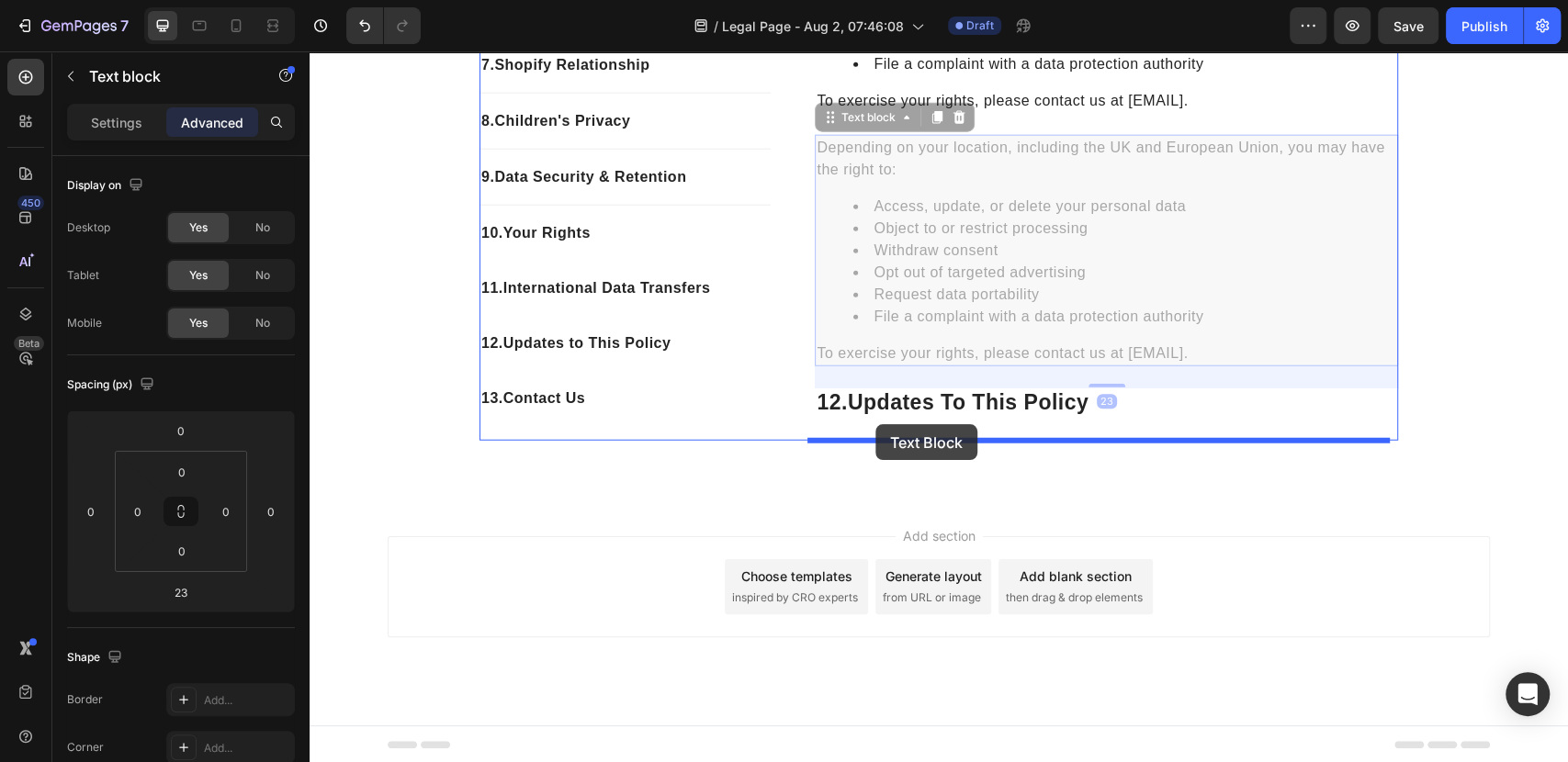 drag, startPoint x: 842, startPoint y: 124, endPoint x: 875, endPoint y: 424, distance: 301.80954 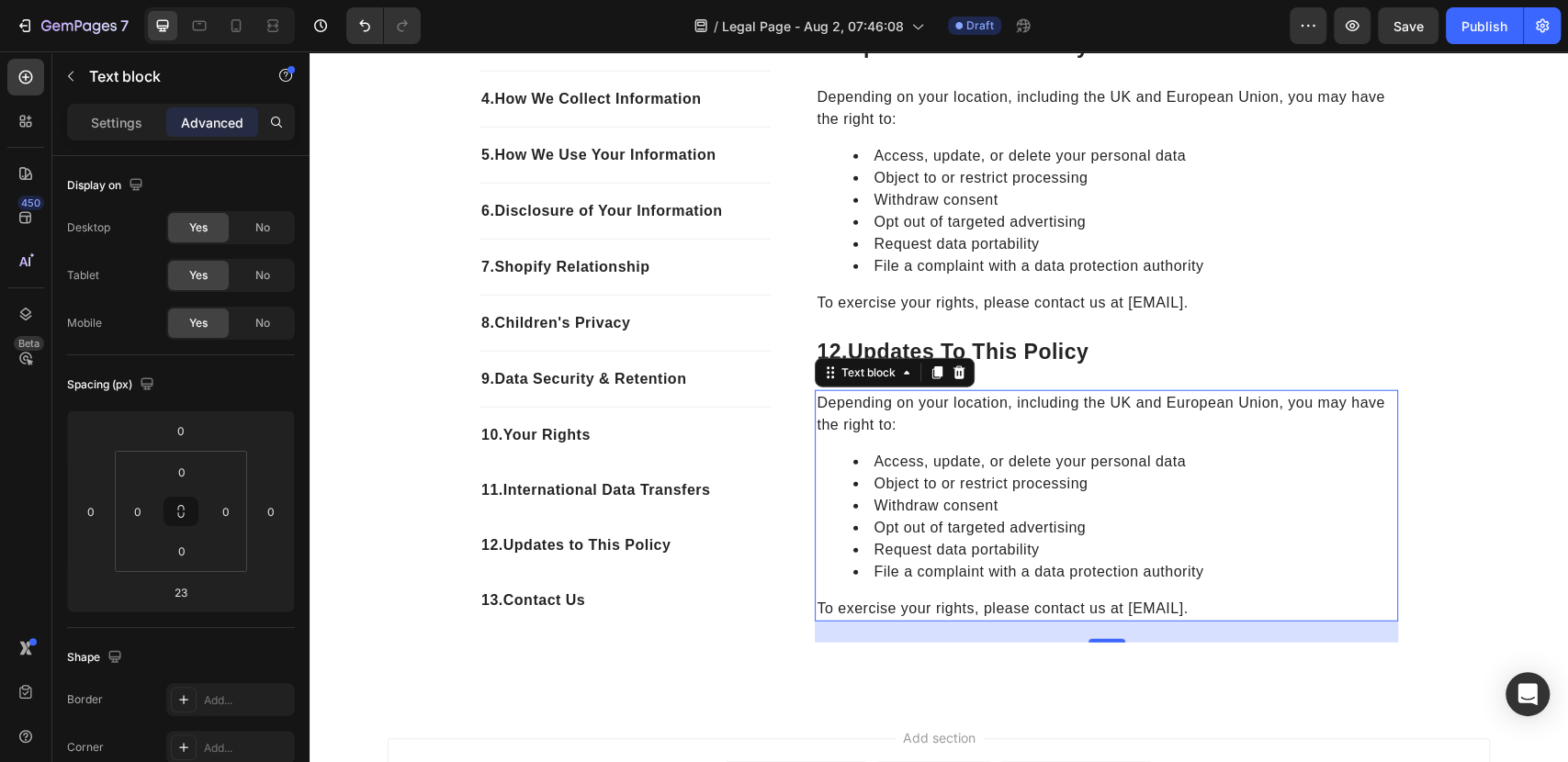 scroll, scrollTop: 2919, scrollLeft: 0, axis: vertical 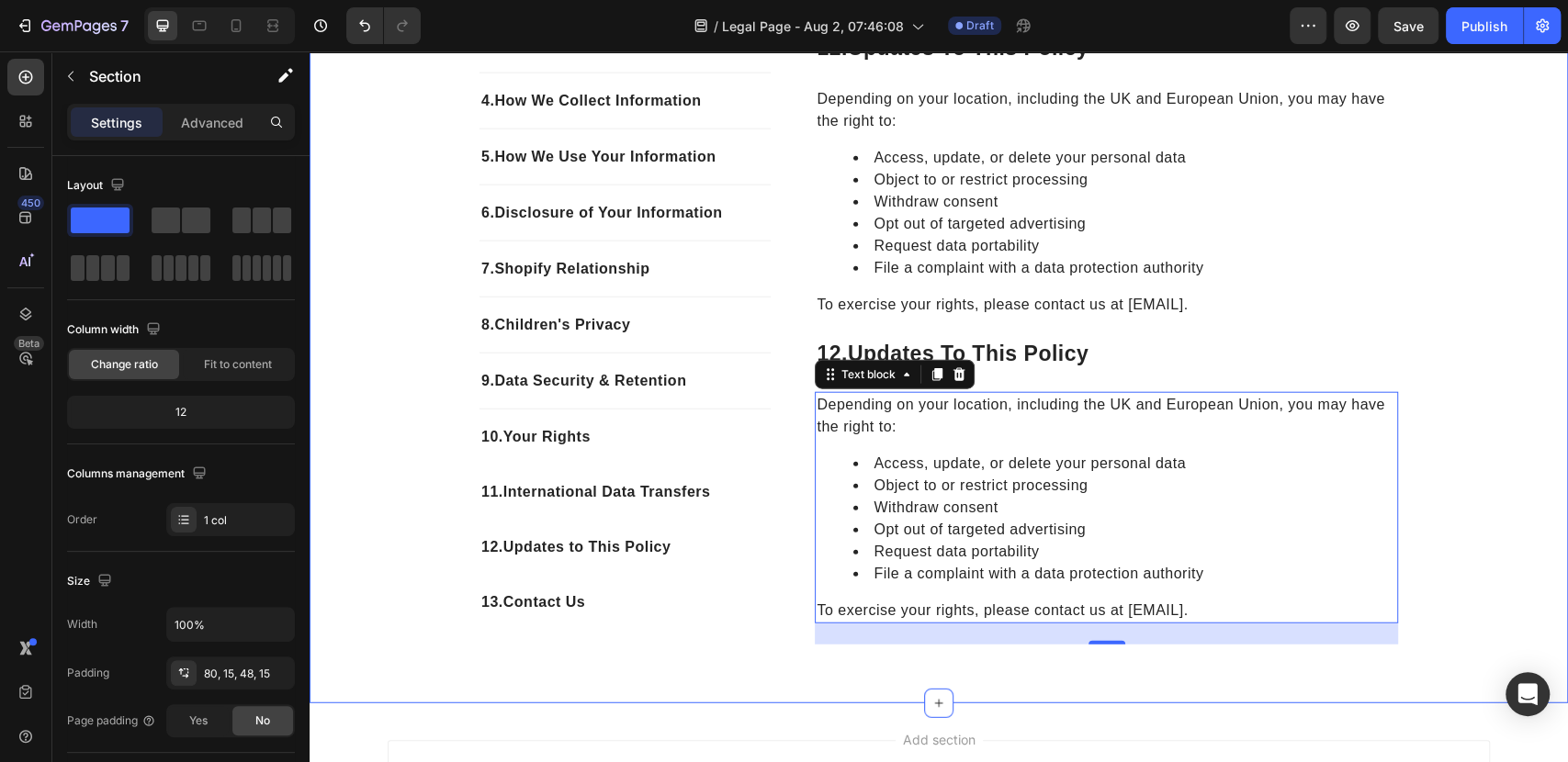 click on "1. Introduction Text block 2. Company Information Text block 3.  Personal Information We Collect Text block 4.  How We Collect Information Text block 5.  How We Use Your Information Text block 6.  Disclosure of Your Information Text block 7.  Shopify Relationship Text block 8.  Children's Privacy Text block 9.  Data Security & Retention Text block 10.  Your Rights Text block 11.  International Data Transfers Text block 12.  Updates to This Policy Text block 13.  Contact Us Text block Row 1. Introduction Heading VYORA by ROVANT LTD operates this store and website, including all related information, content, features, tools, products, and services (the "Services") to provide you, the customer, with a curated shopping experience. VYORA by ROVANT LTD is powered by Shopify, which enables us to provide the Services to you. This Privacy Policy explains how we collect, use, and disclose your personal information when you use or interact with our Services. Text block Row 2.  Company Information Heading [CITY] [POSTAL_CODE]" at bounding box center (939, -927) 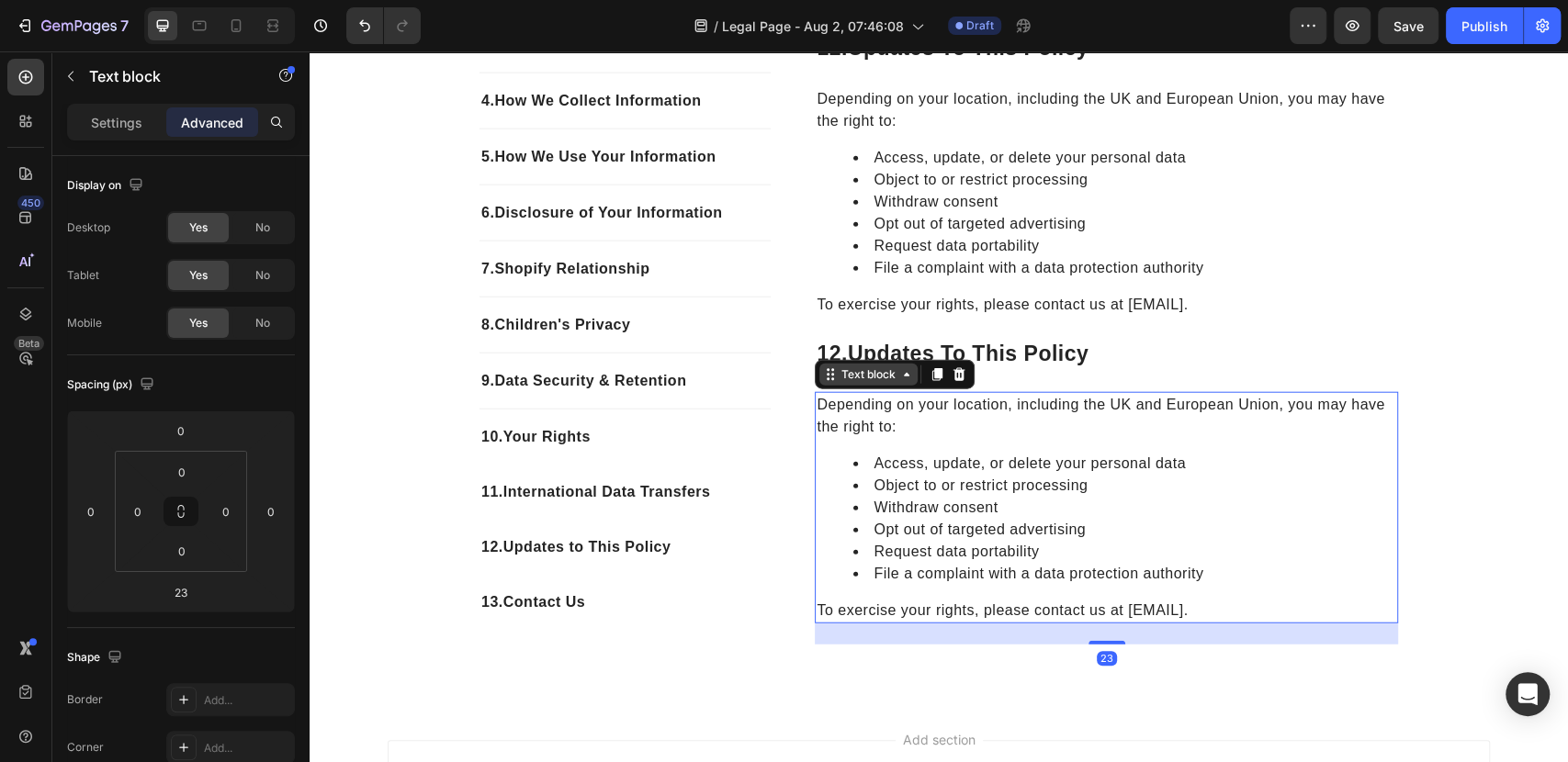 click on "Text block" at bounding box center [868, 375] 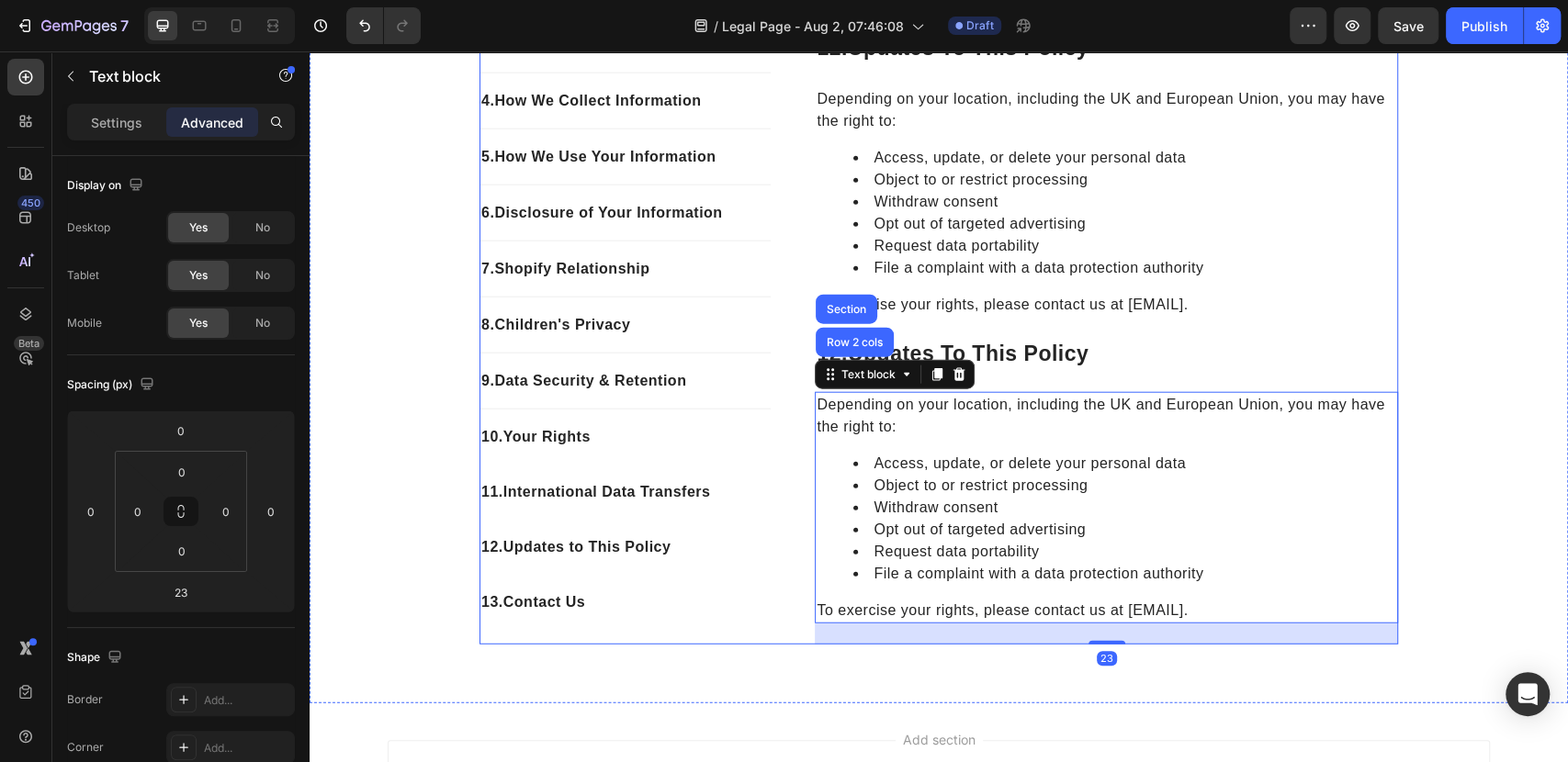 click on "1. Introduction Heading VYORA by ROVANT LTD operates this store and website, including all related information, content, features, tools, products, and services (the "Services") to provide you, the customer, with a curated shopping experience. VYORA by ROVANT LTD is powered by Shopify, which enables us to provide the Services to you. This Privacy Policy explains how we collect, use, and disclose your personal information when you use or interact with our Services. By accessing or using our Services, you confirm that you have read, understood, and agree to the terms of this Privacy Policy. Text block Row 2.  Company Information Heading VYORA by ROVANT LTD 71-75 Shelton Street [CITY] [POSTAL_CODE], UNITED KINGDOM Mobile: [PHONE] Email: [EMAIL] Text block Row 3.  Personal Information We Collect Heading We may collect the following types of personal information: Contact details (name, address, phone number, email) Payment and financial data Account login information Text block Row 4.  Heading Row" at bounding box center (1106, -935) 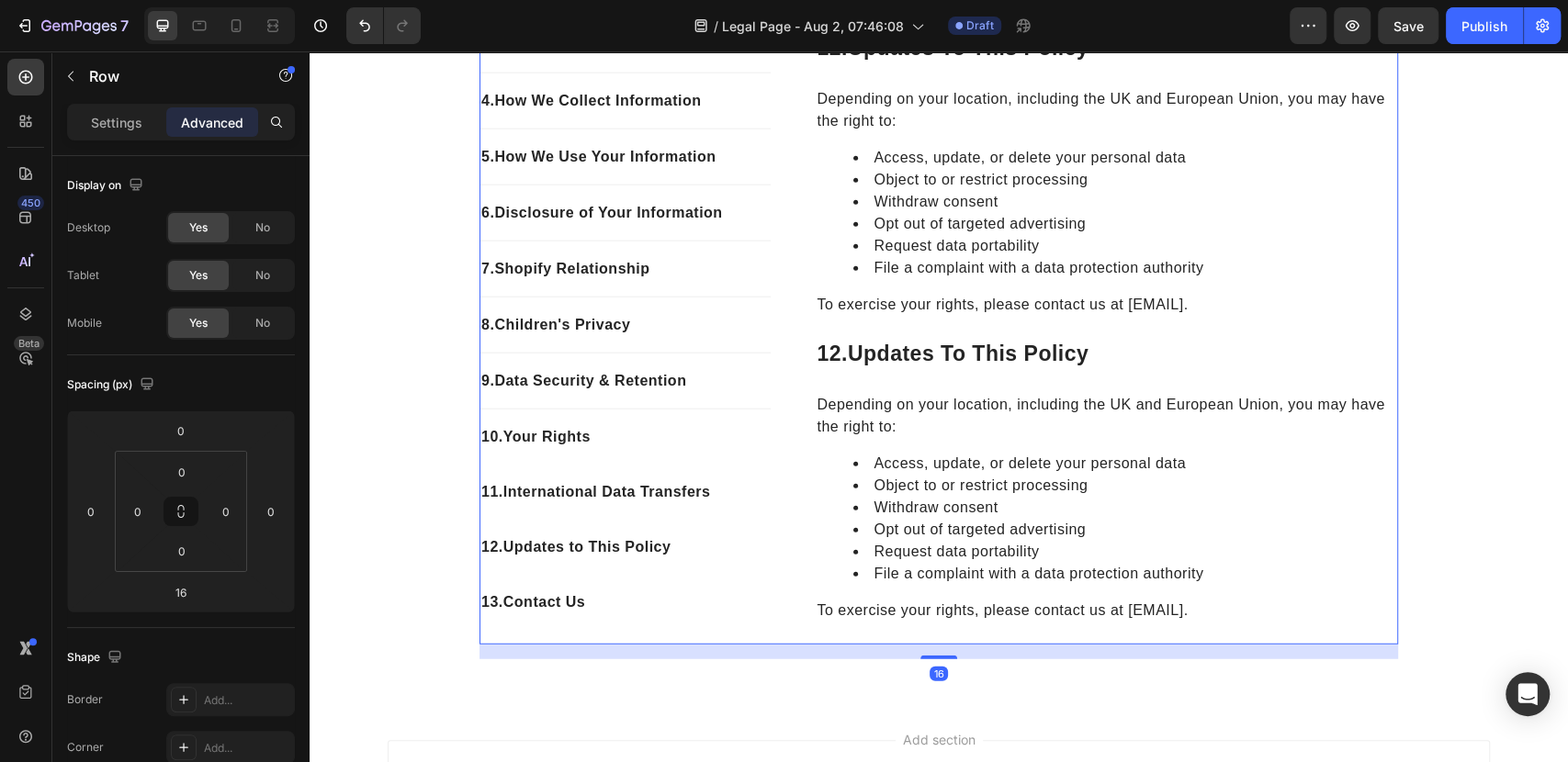 click on "1. Introduction Heading VYORA by ROVANT LTD operates this store and website, including all related information, content, features, tools, products, and services (the "Services") to provide you, the customer, with a curated shopping experience. VYORA by ROVANT LTD is powered by Shopify, which enables us to provide the Services to you. This Privacy Policy explains how we collect, use, and disclose your personal information when you use or interact with our Services. By accessing or using our Services, you confirm that you have read, understood, and agree to the terms of this Privacy Policy. Text block Row 2.  Company Information Heading VYORA by ROVANT LTD 71-75 Shelton Street [CITY] [POSTAL_CODE], UNITED KINGDOM Mobile: [PHONE] Email: [EMAIL] Text block Row 3.  Personal Information We Collect Heading We may collect the following types of personal information: Contact details (name, address, phone number, email) Payment and financial data Account login information Text block Row 4.  Heading Row" at bounding box center [1106, -935] 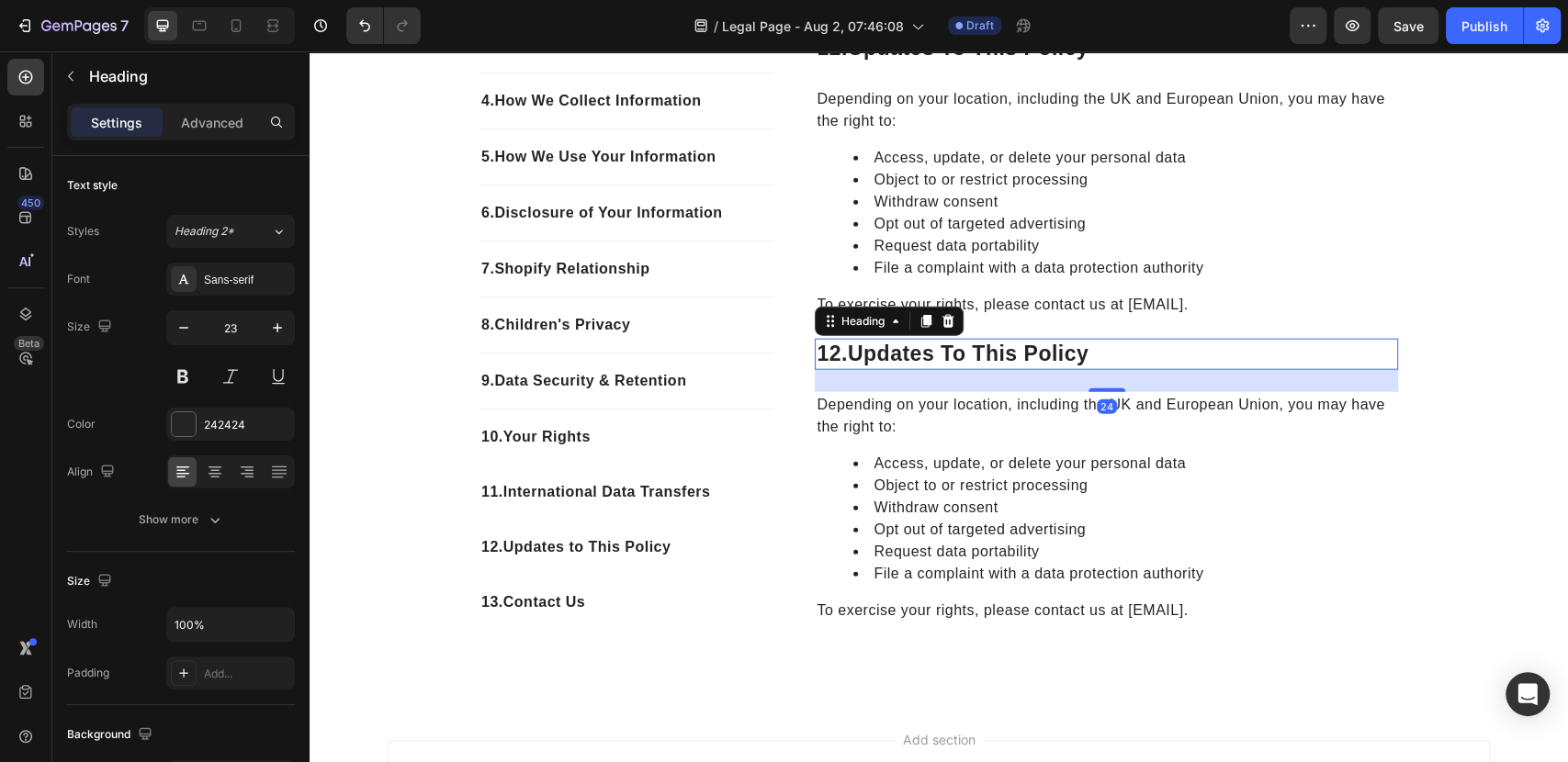 click on "12.  updates to this policy" at bounding box center (1106, 354) 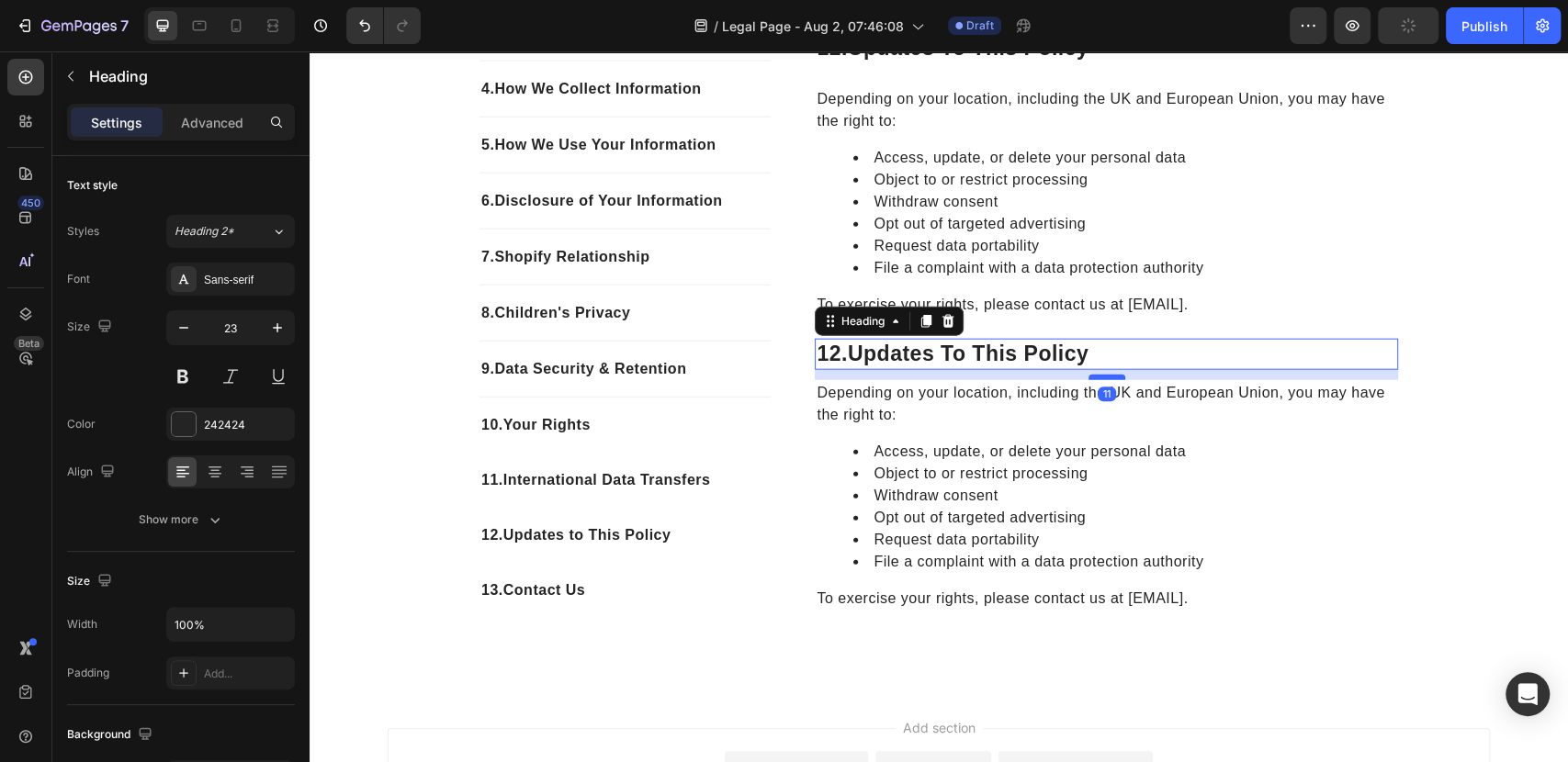 drag, startPoint x: 1100, startPoint y: 387, endPoint x: 1102, endPoint y: 375, distance: 12.165525 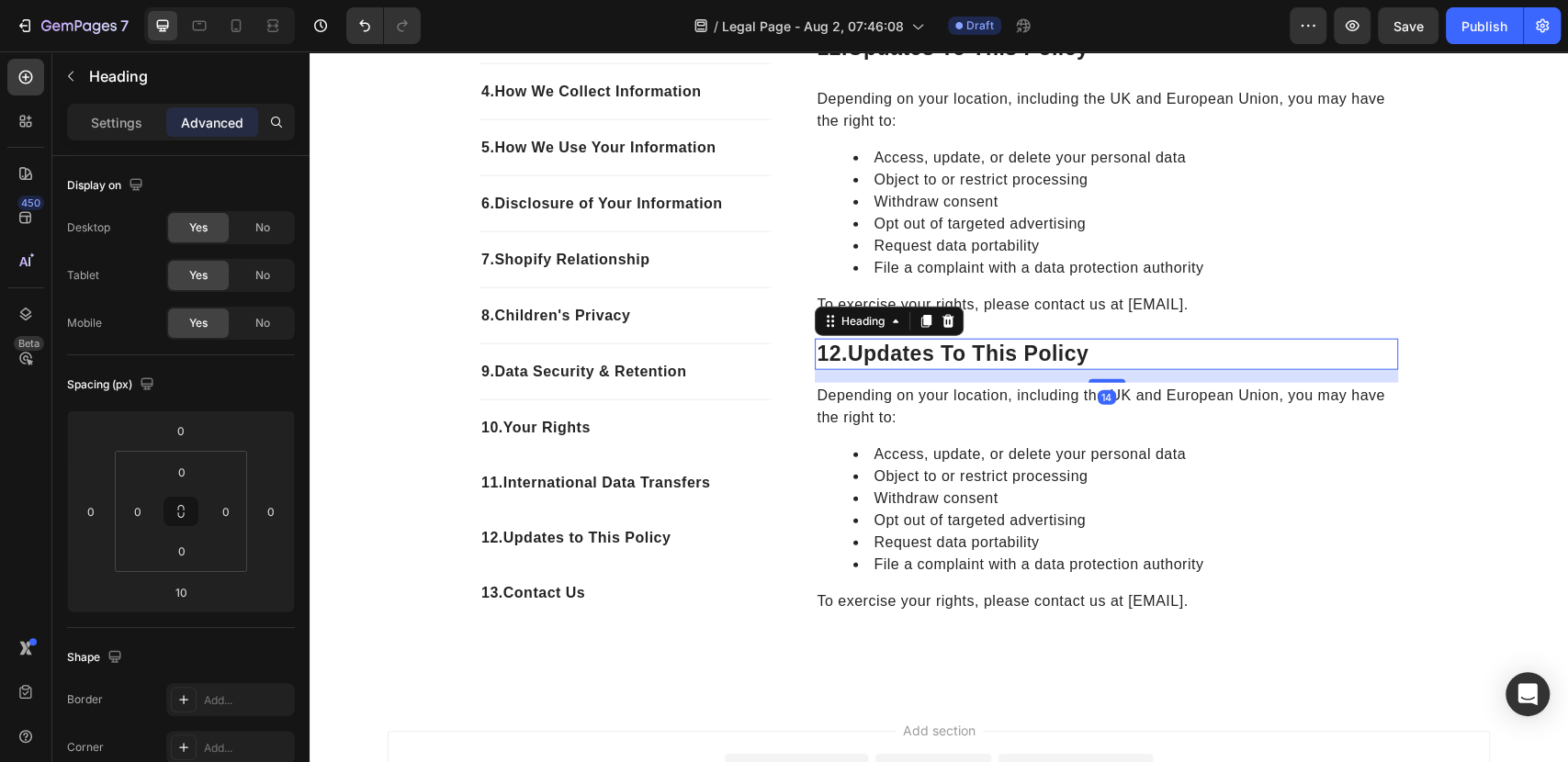 click at bounding box center [1107, 381] 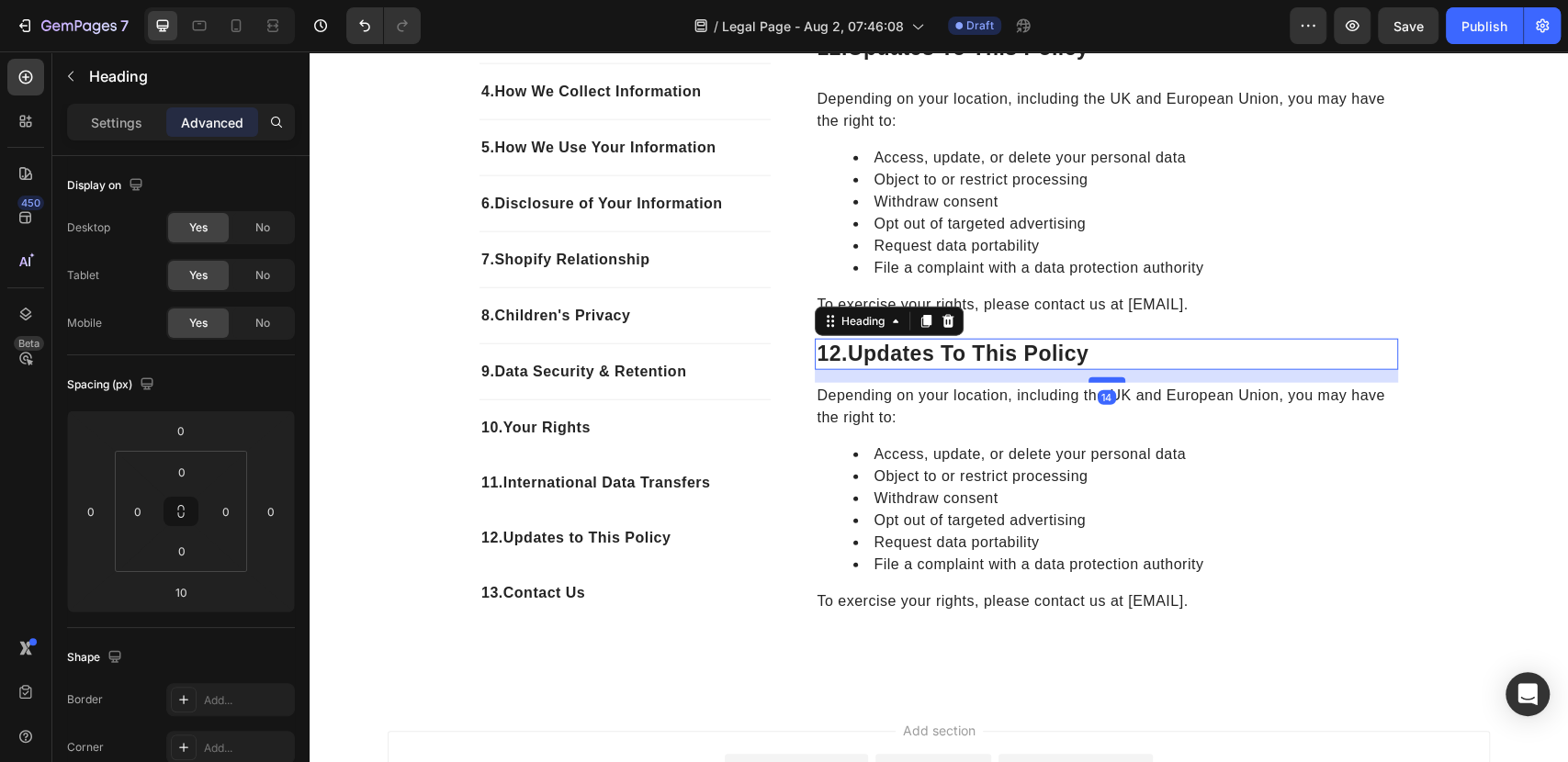 type on "14" 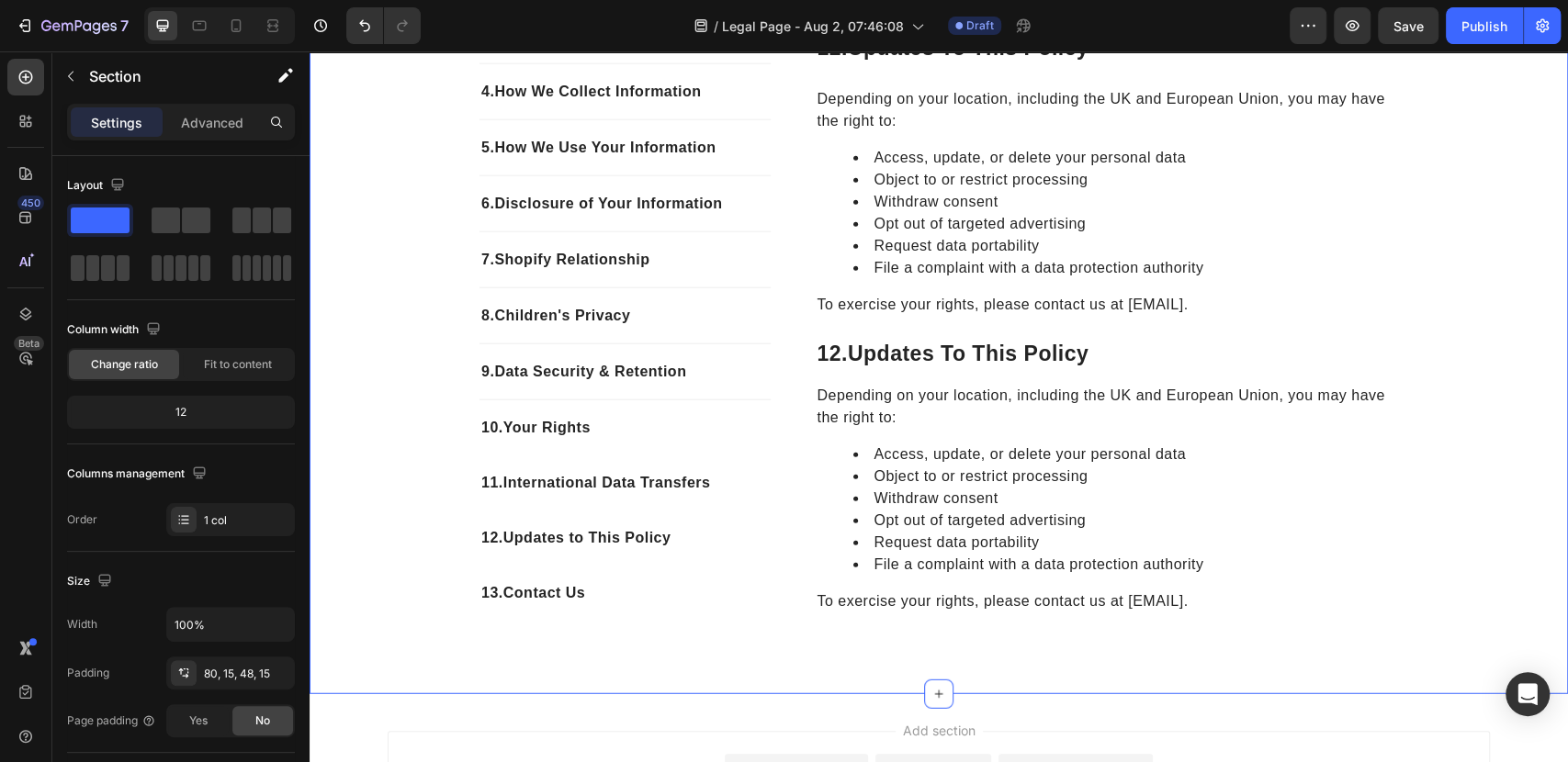 click on "1. Introduction Text block 2. Company Information Text block 3.  Personal Information We Collect Text block 4.  How We Collect Information Text block 5.  How We Use Your Information Text block 6.  Disclosure of Your Information Text block 7.  Shopify Relationship Text block 8.  Children's Privacy Text block 9.  Data Security & Retention Text block 10.  Your Rights Text block 11.  International Data Transfers Text block 12.  Updates to This Policy Text block 13.  Contact Us Text block Row 1. Introduction Heading VYORA by ROVANT LTD operates this store and website, including all related information, content, features, tools, products, and services (the "Services") to provide you, the customer, with a curated shopping experience. VYORA by ROVANT LTD is powered by Shopify, which enables us to provide the Services to you. This Privacy Policy explains how we collect, use, and disclose your personal information when you use or interact with our Services. Text block Row 2.  Company Information Heading [CITY] [POSTAL_CODE]" at bounding box center (939, -947) 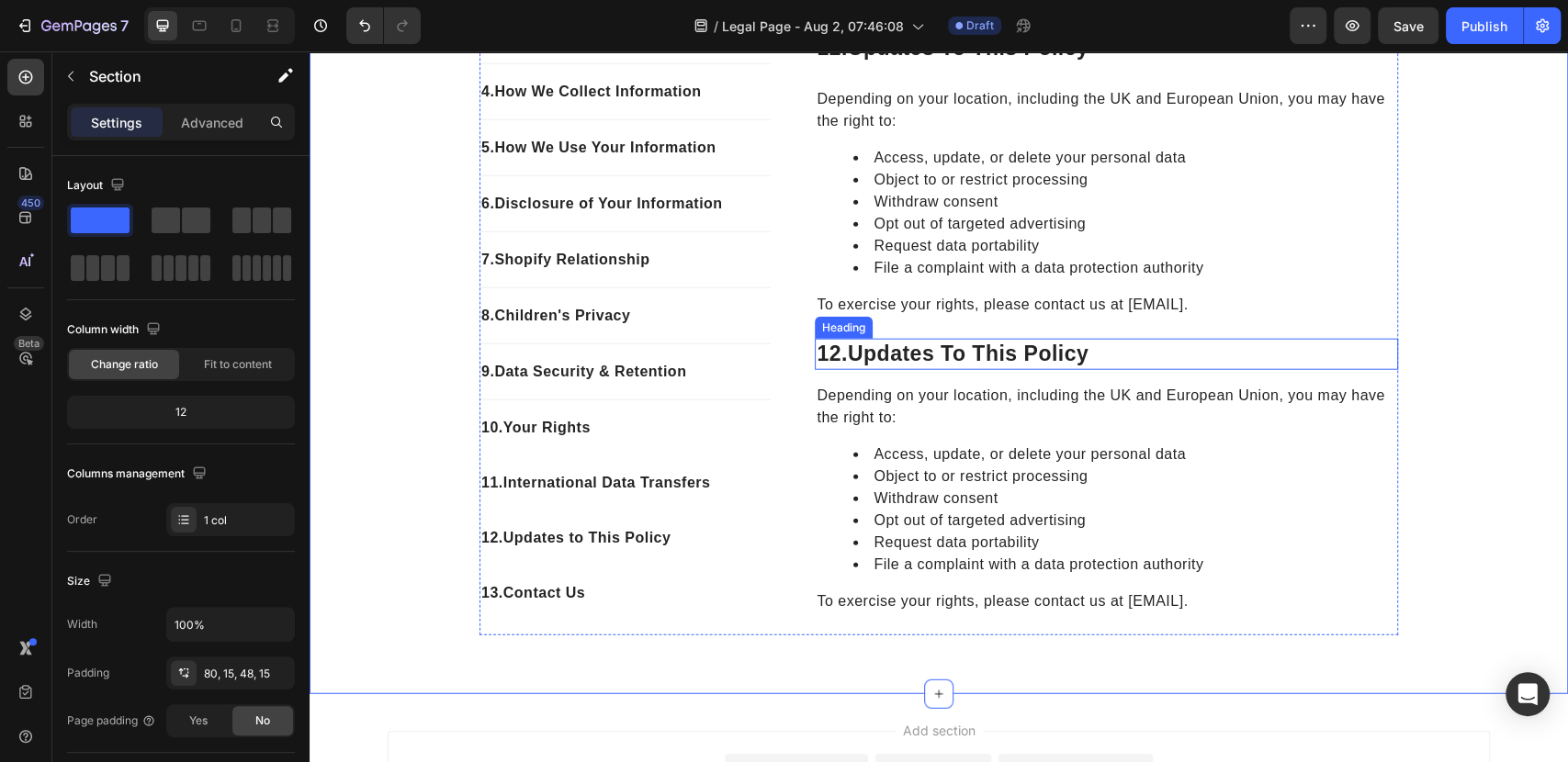 click on "12.  updates to this policy" at bounding box center (1106, 354) 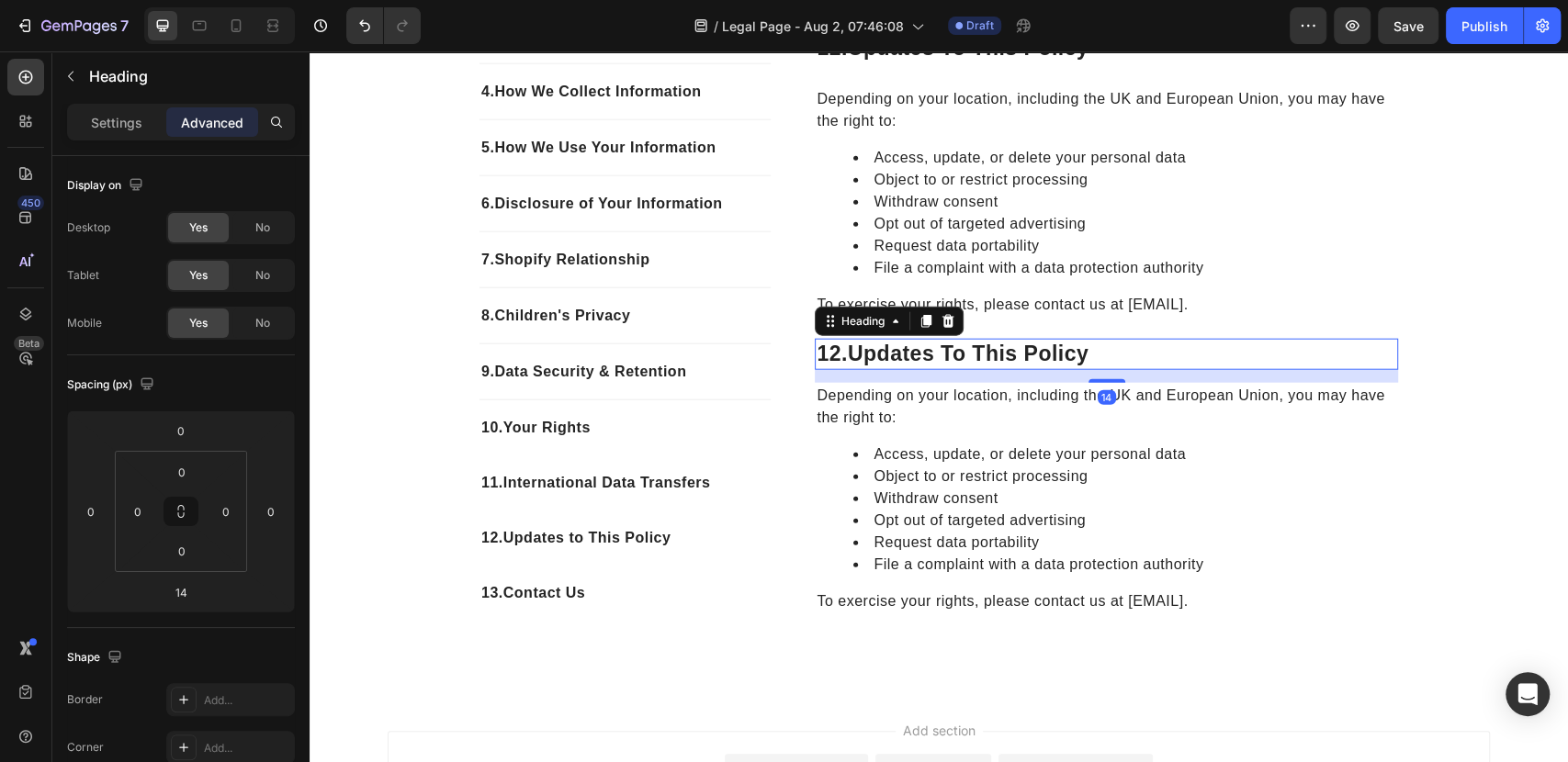 click on "12.  updates to this policy" at bounding box center (1106, 354) 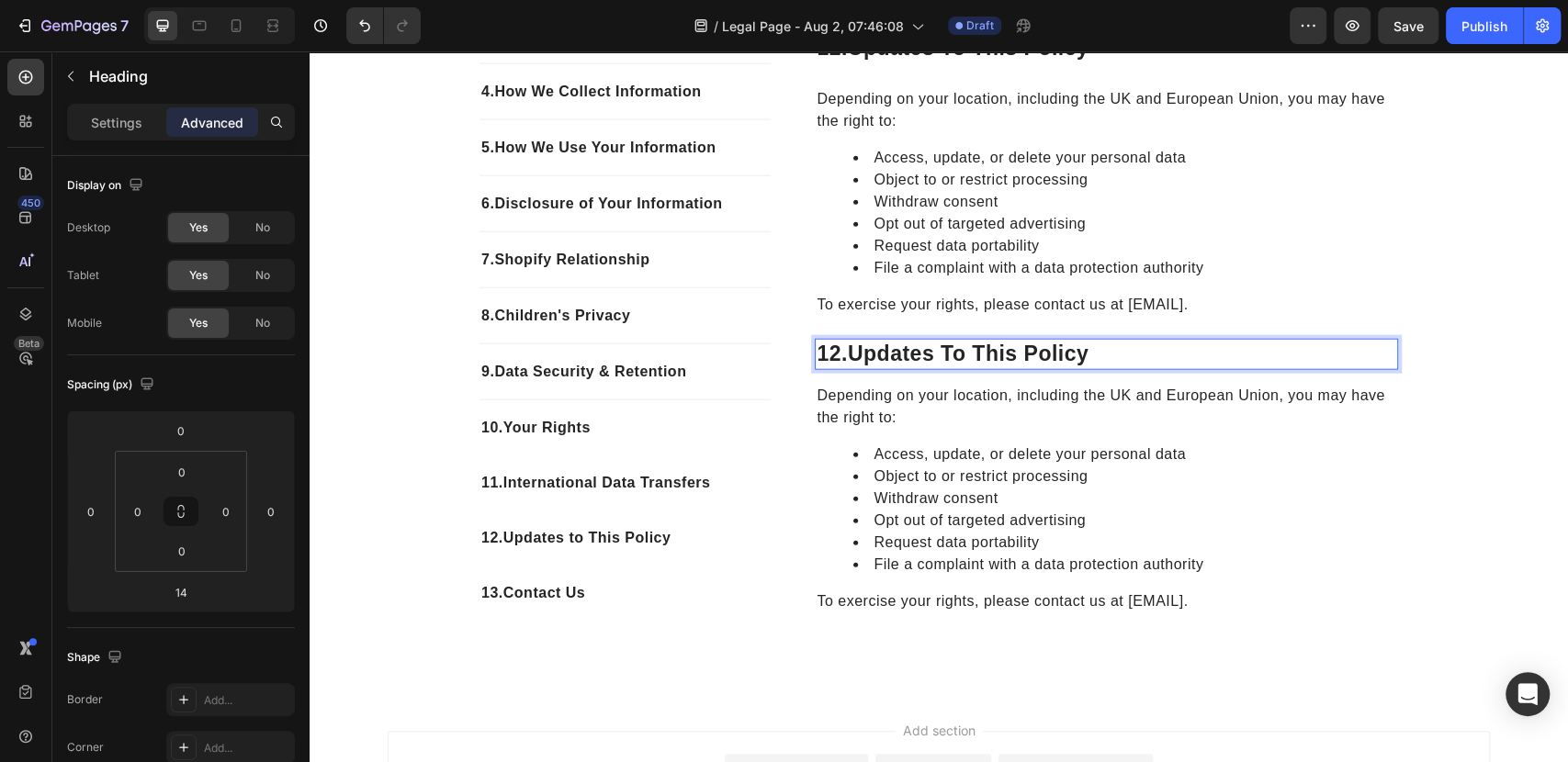 click on "12.  updates to this policy" at bounding box center (1106, 354) 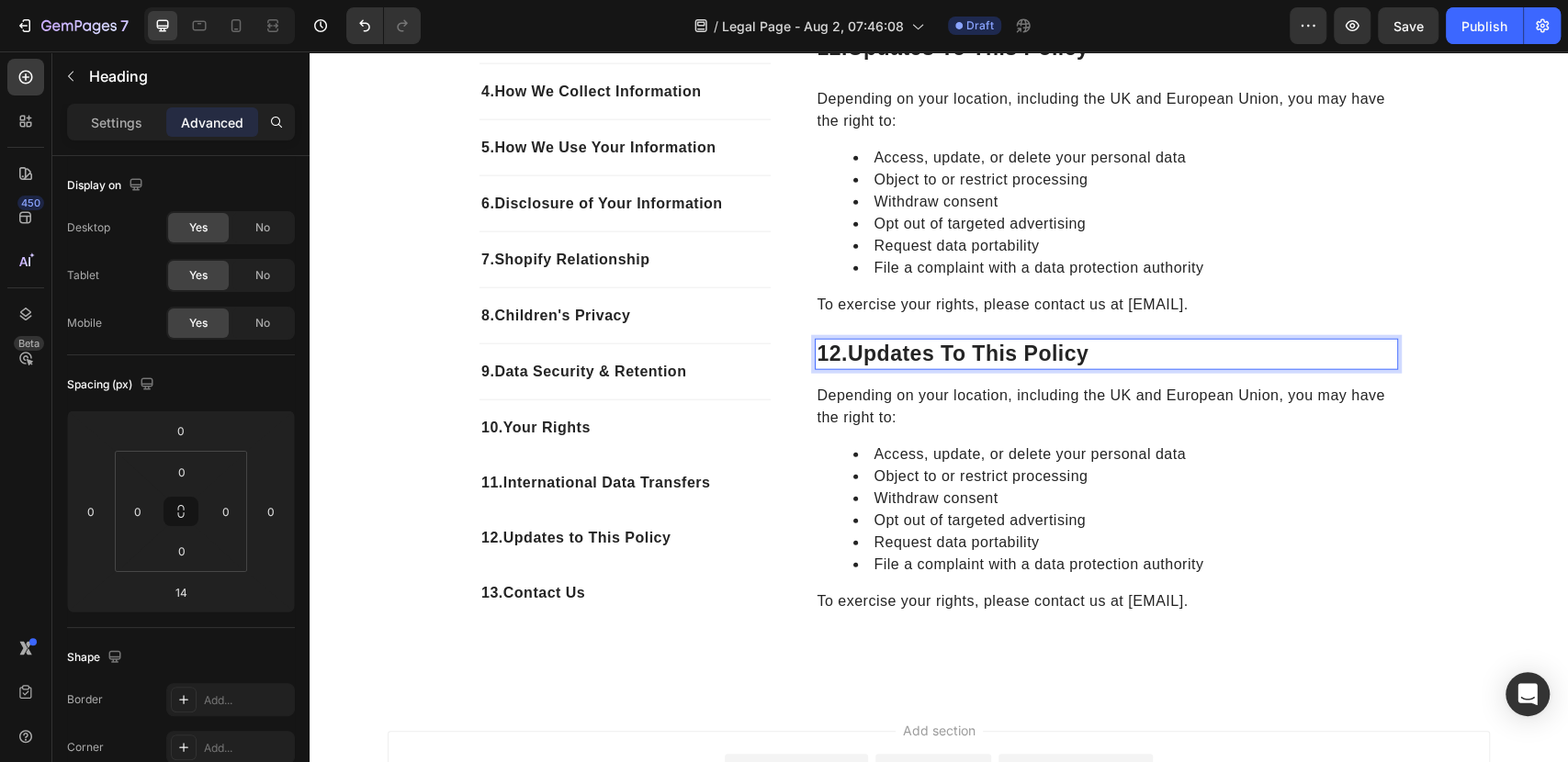 click on "12.  updates to this policy" at bounding box center [1106, 354] 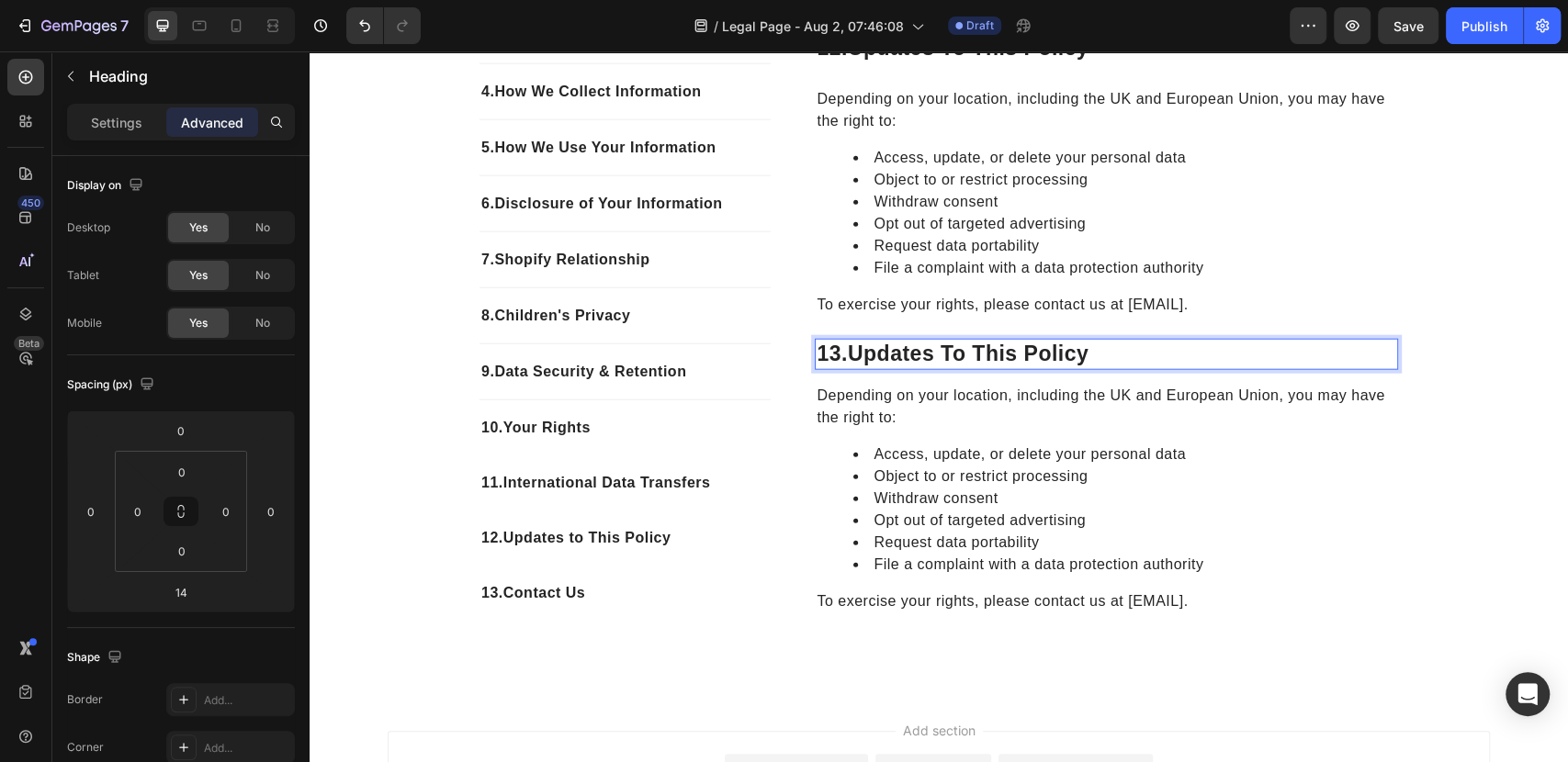 click on "13.  updates to this policy" at bounding box center [1106, 354] 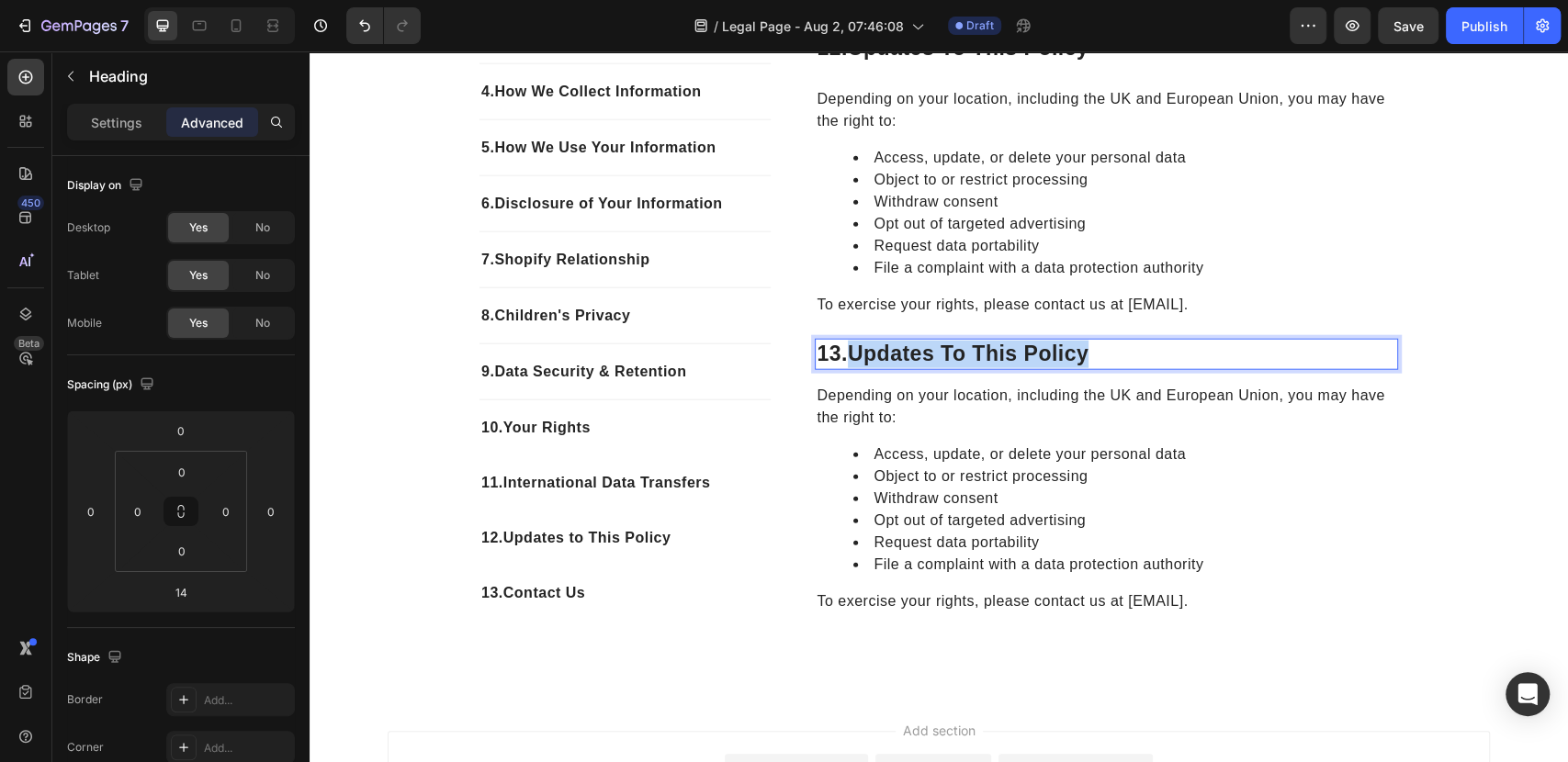 drag, startPoint x: 1090, startPoint y: 349, endPoint x: 851, endPoint y: 352, distance: 239.01883 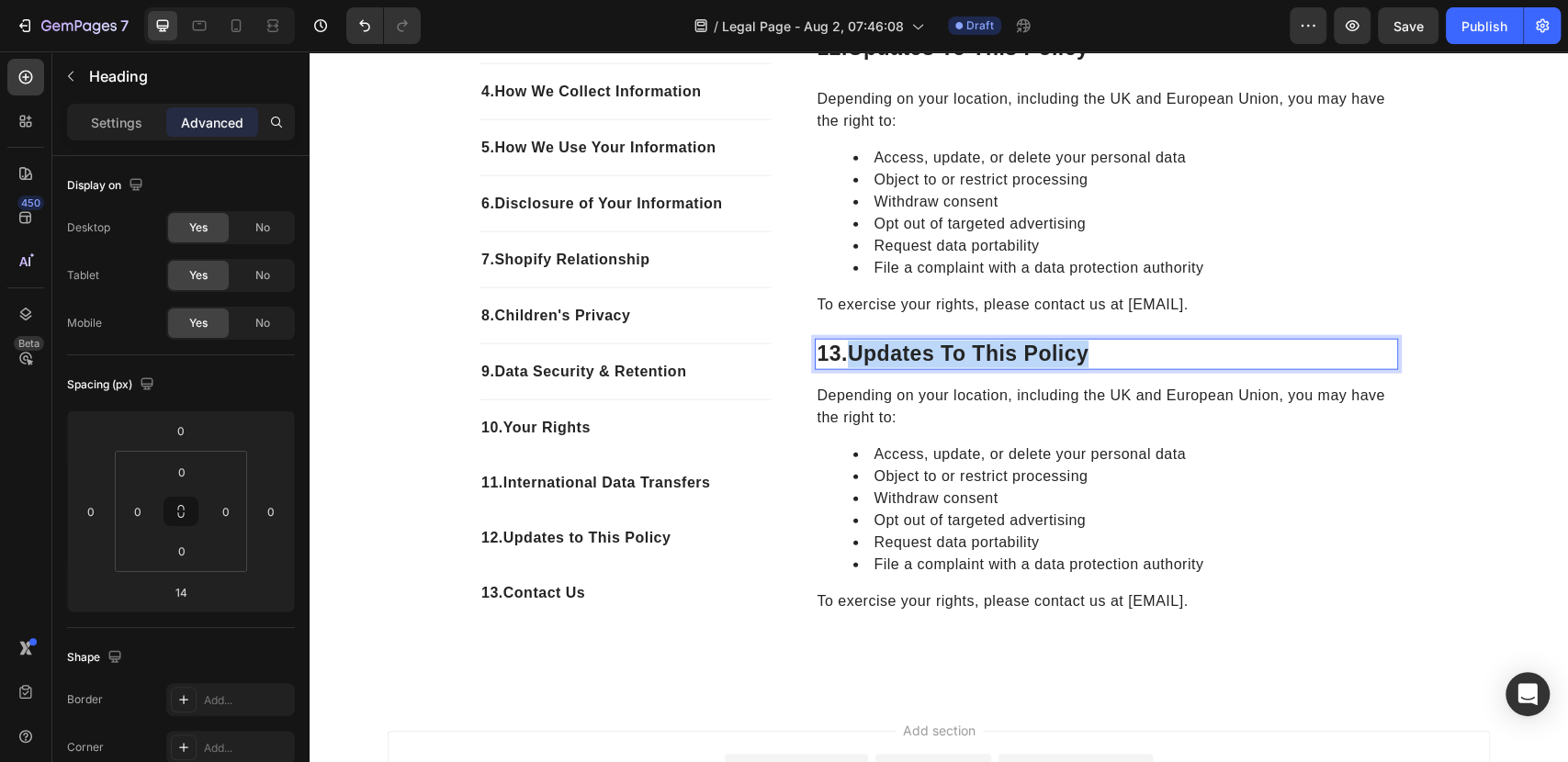 click on "13.  updates to this policy" at bounding box center [1106, 354] 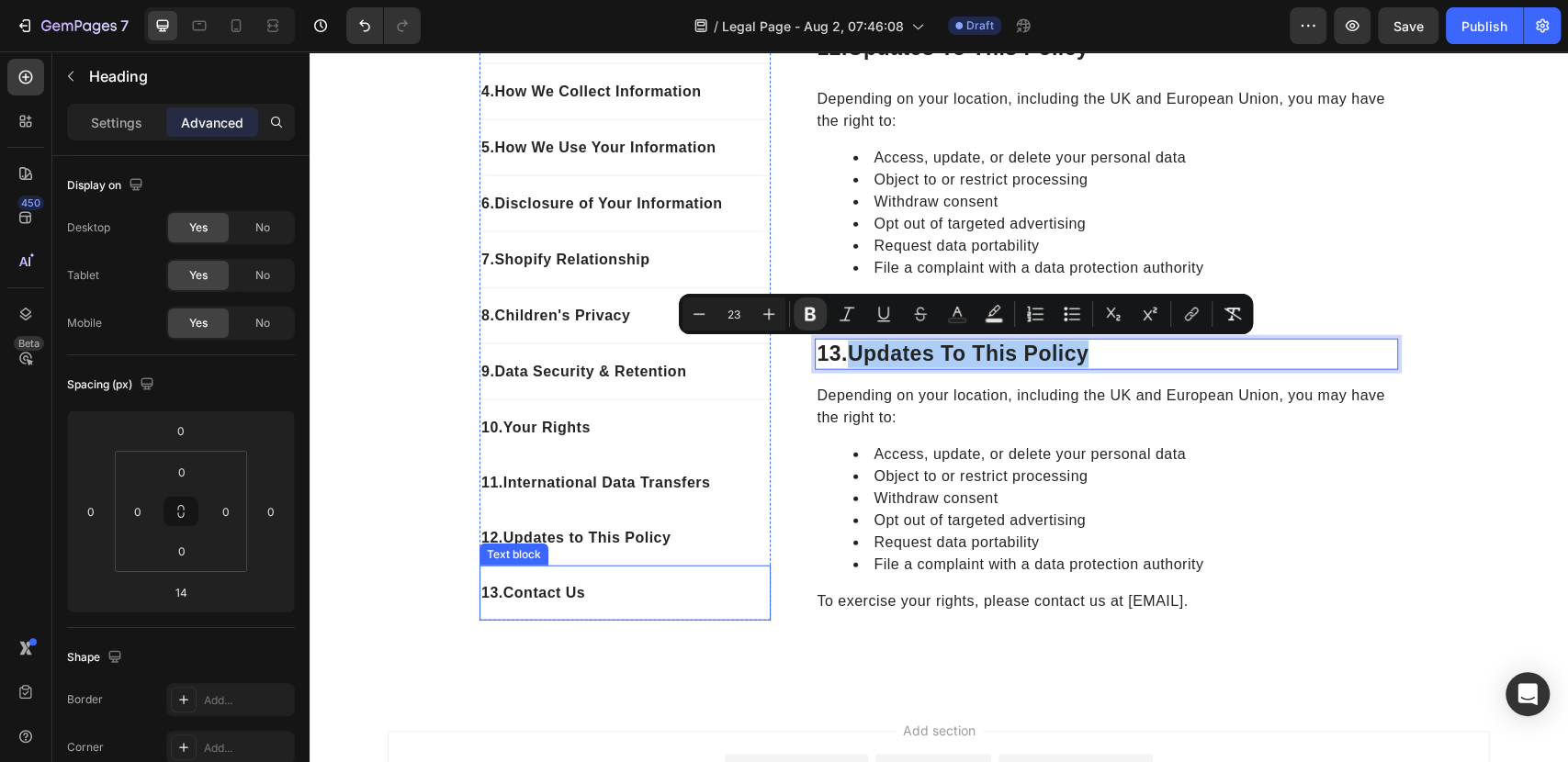 click on "Contact Us" at bounding box center [544, 592] 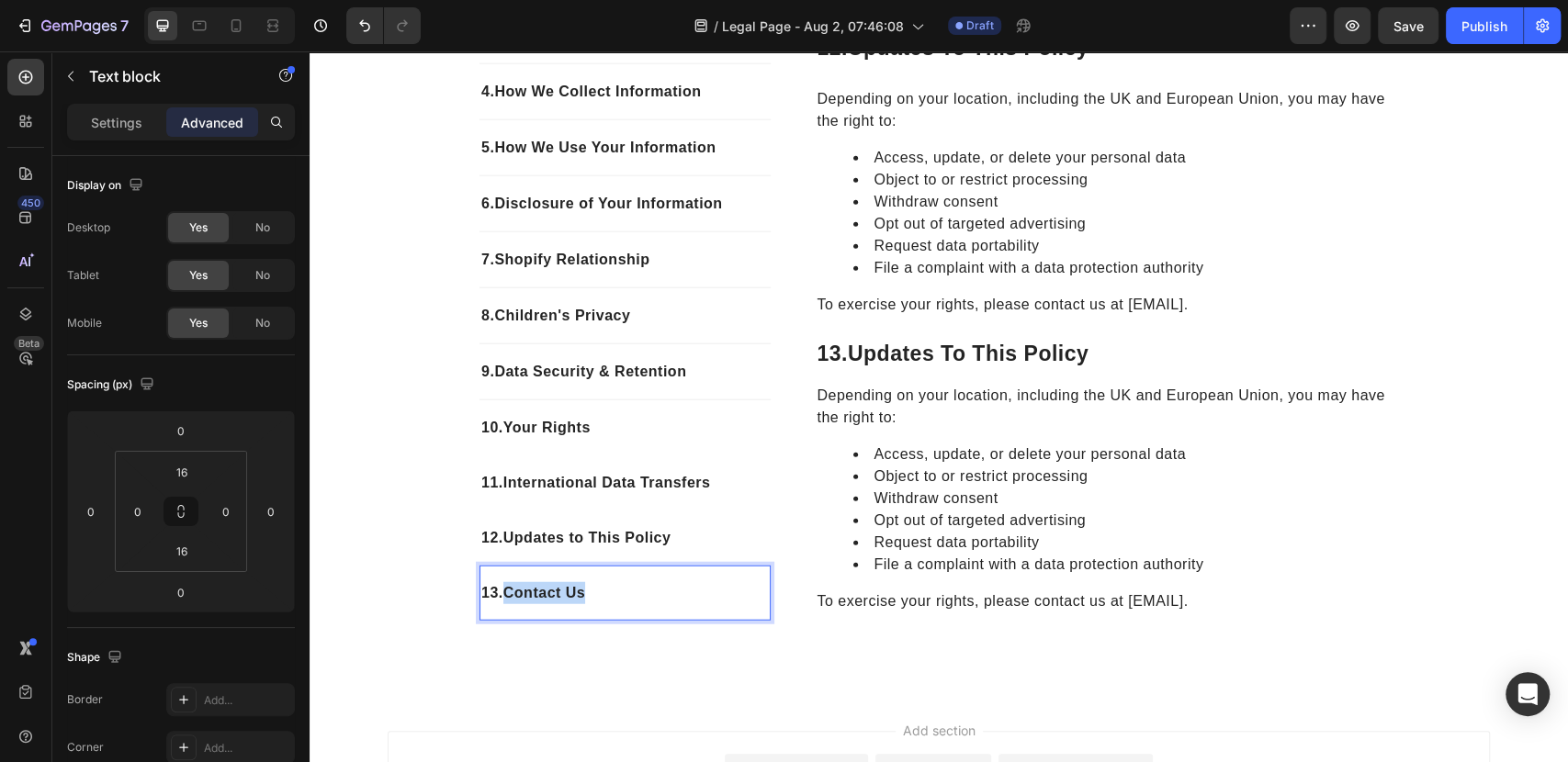 drag, startPoint x: 596, startPoint y: 593, endPoint x: 500, endPoint y: 592, distance: 96.00521 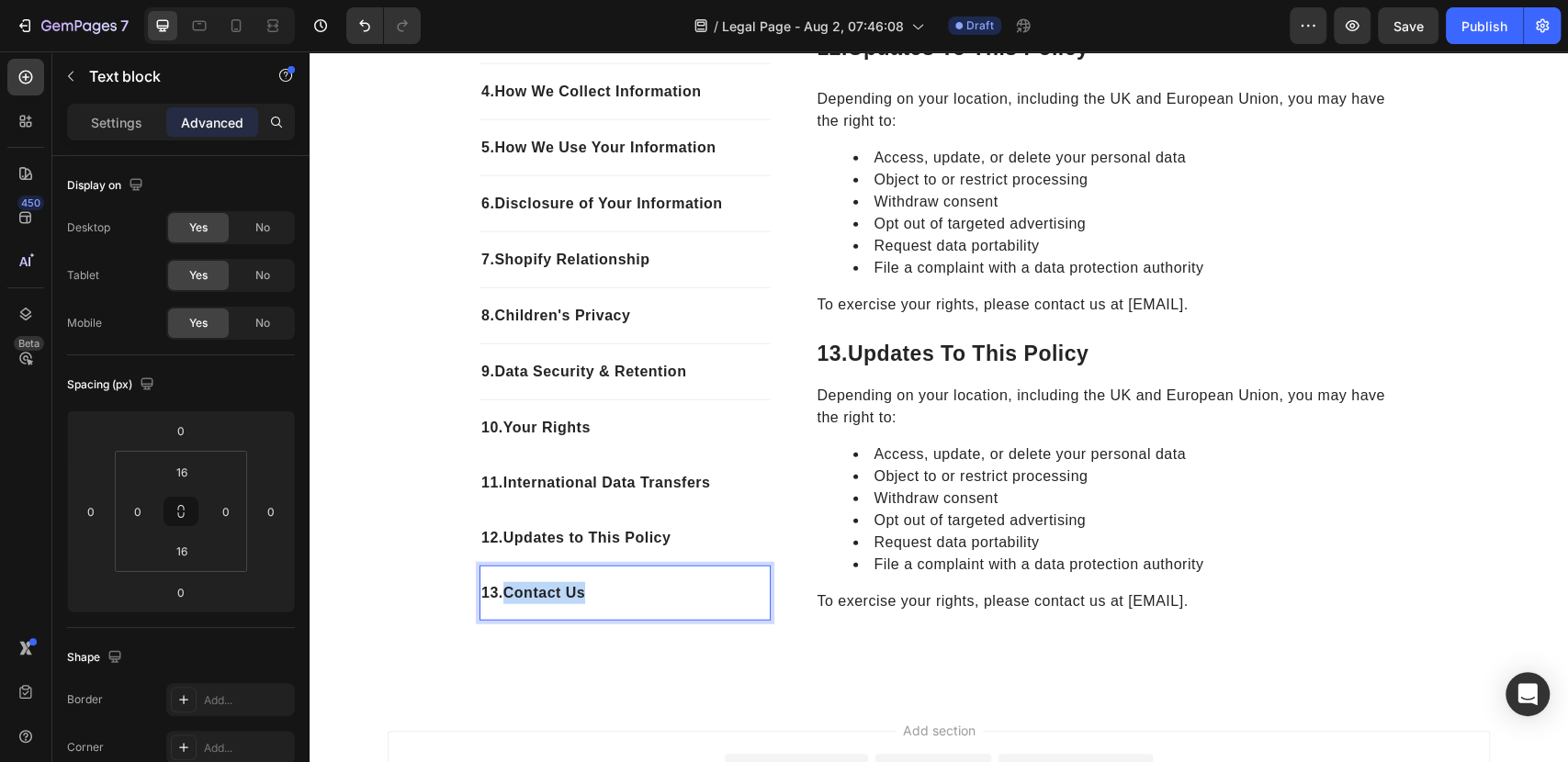 click on "13.  Contact Us" at bounding box center [625, 593] 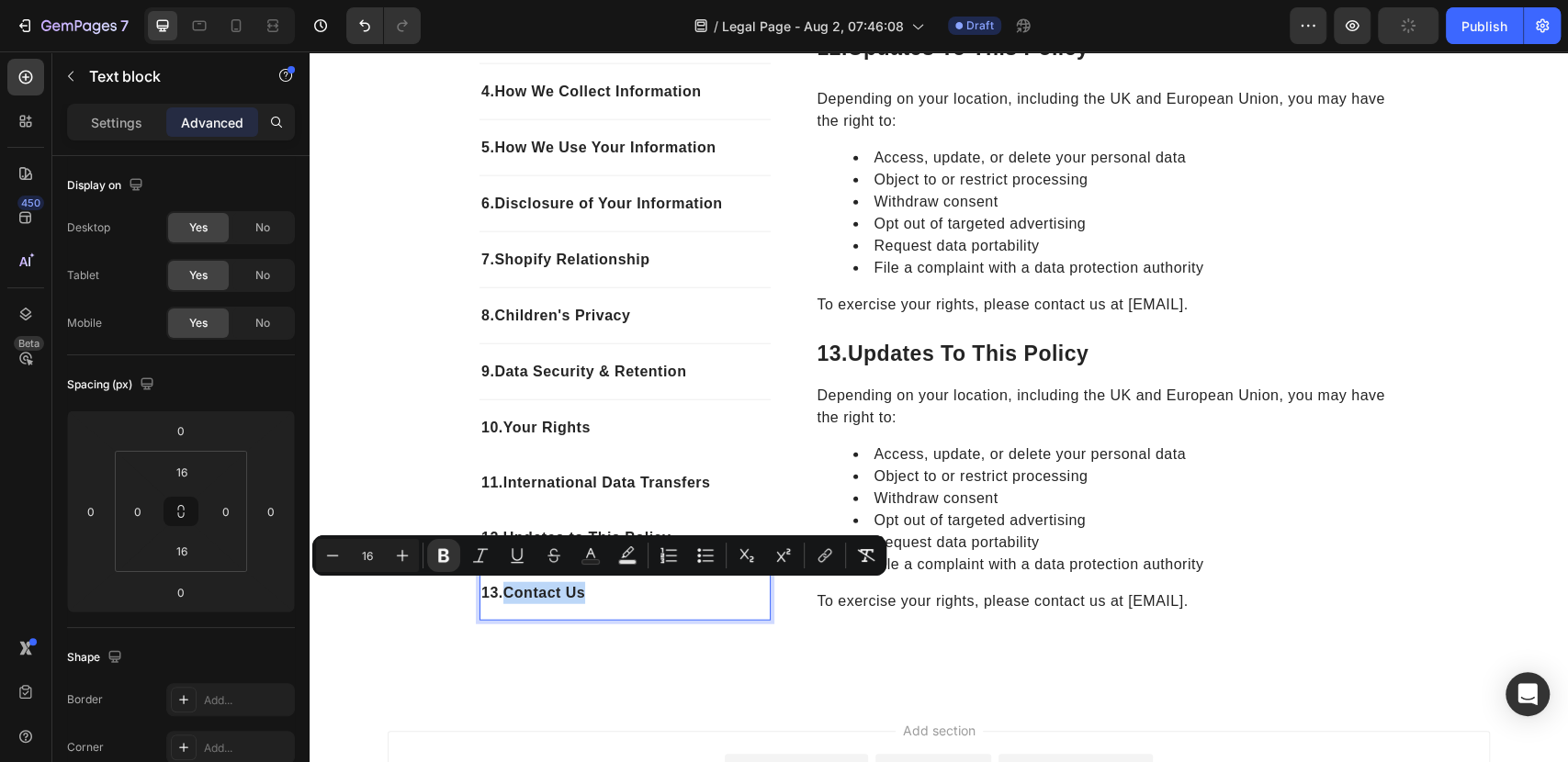 copy on "Contact Us" 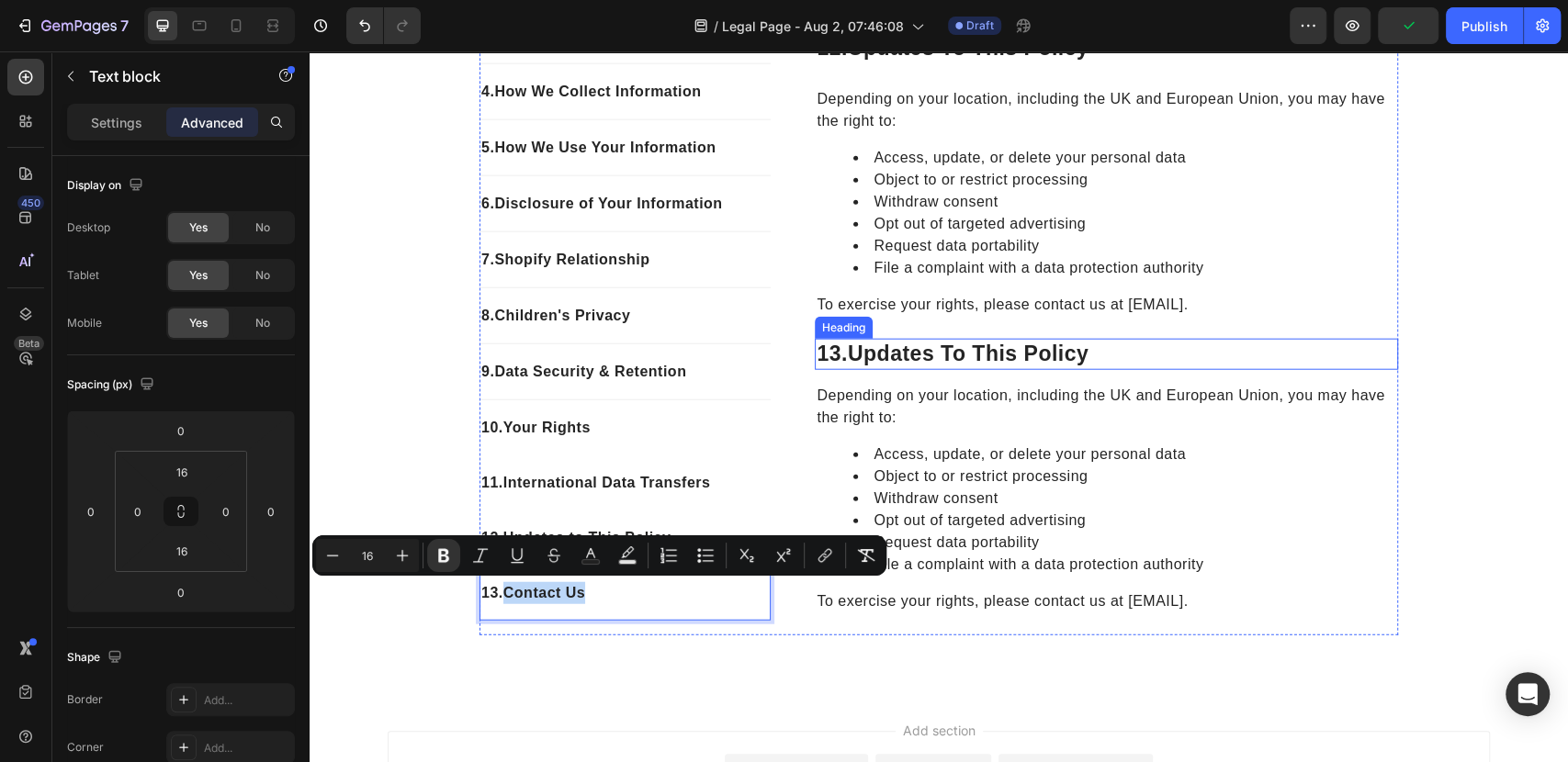 click on "updates to this policy" at bounding box center [968, 353] 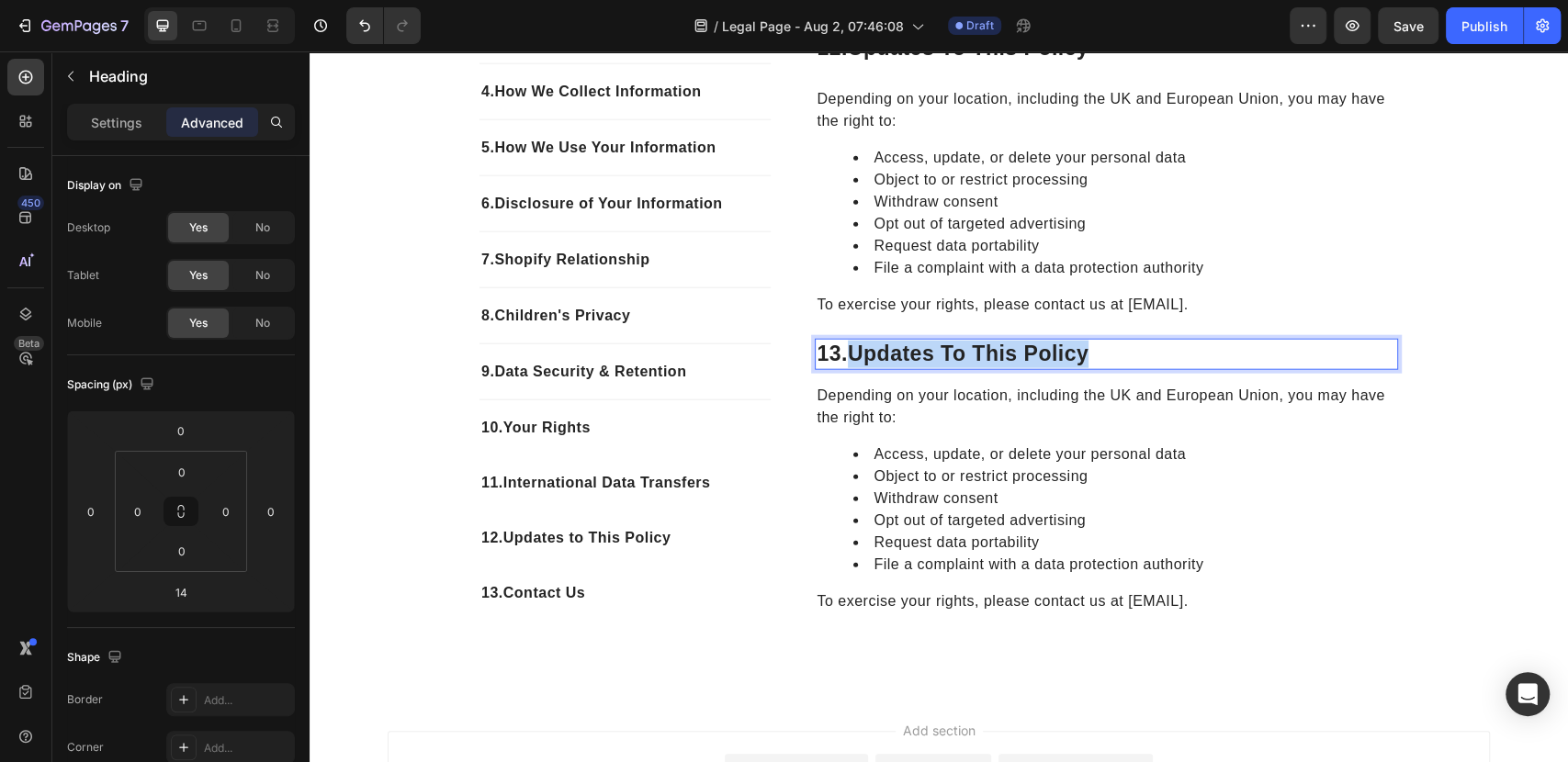 drag, startPoint x: 1097, startPoint y: 353, endPoint x: 840, endPoint y: 351, distance: 257.00778 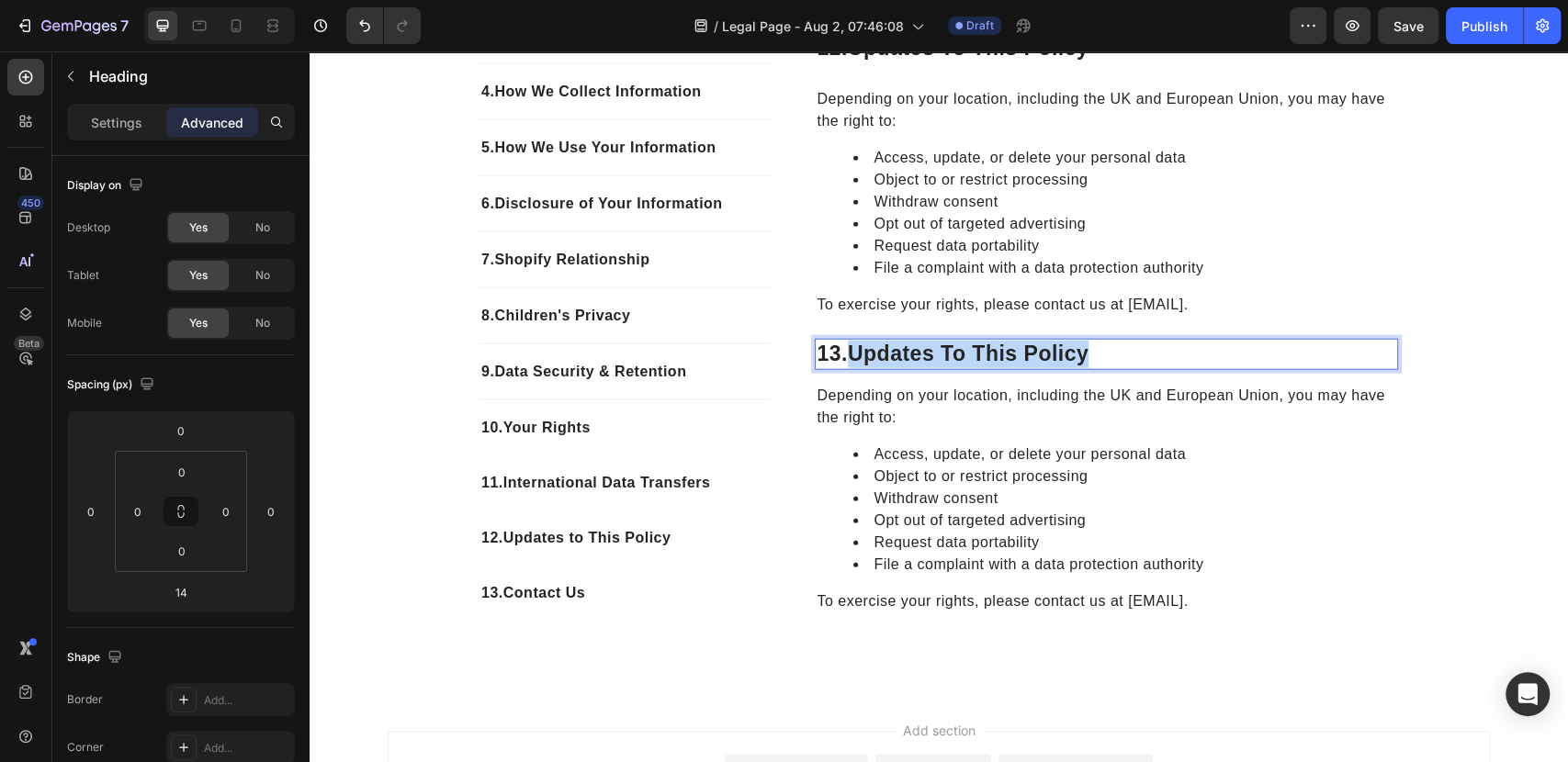 click on "13.  updates to this policy" at bounding box center (1106, 354) 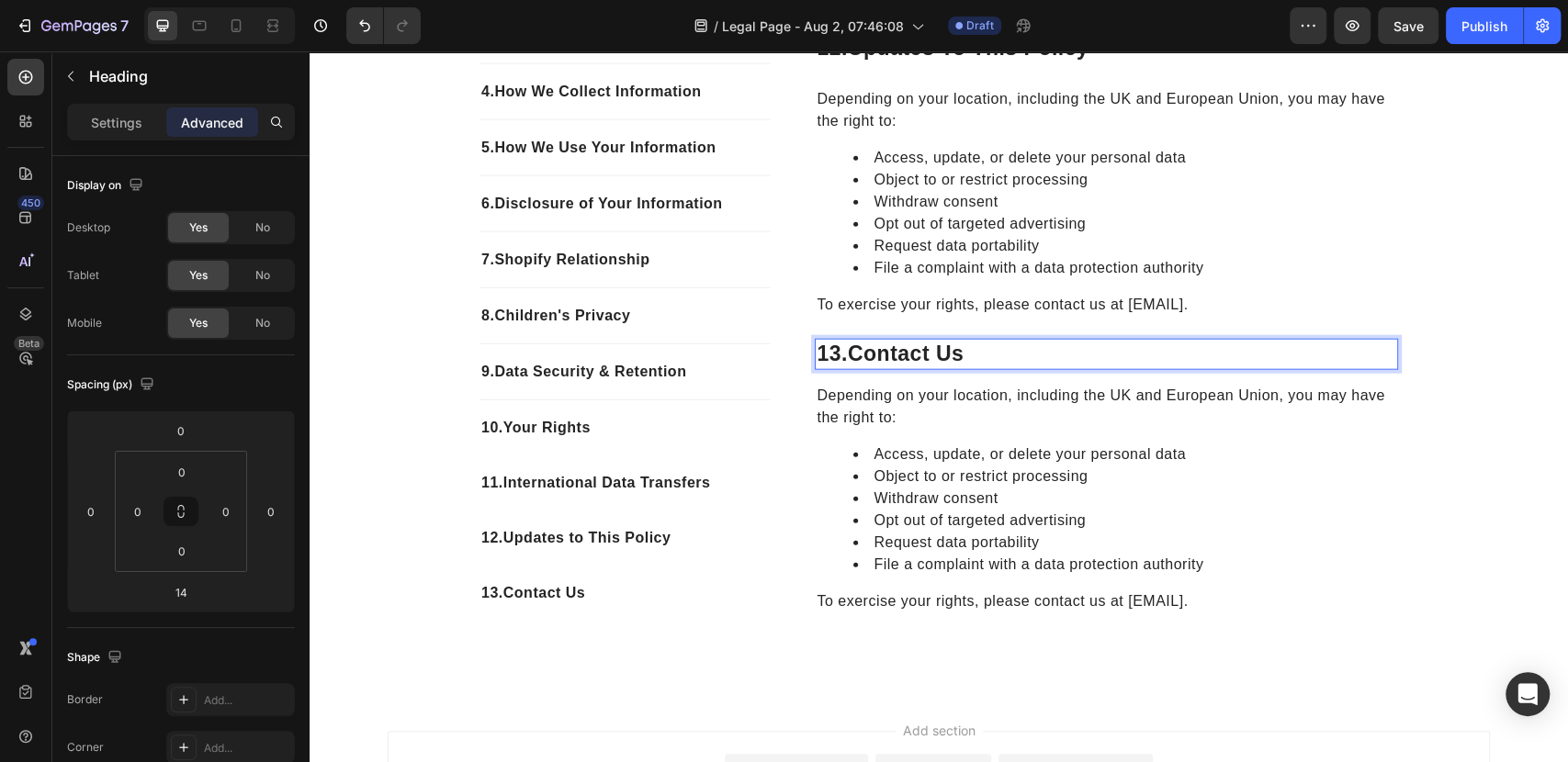 click on "Contact Us" at bounding box center (906, 353) 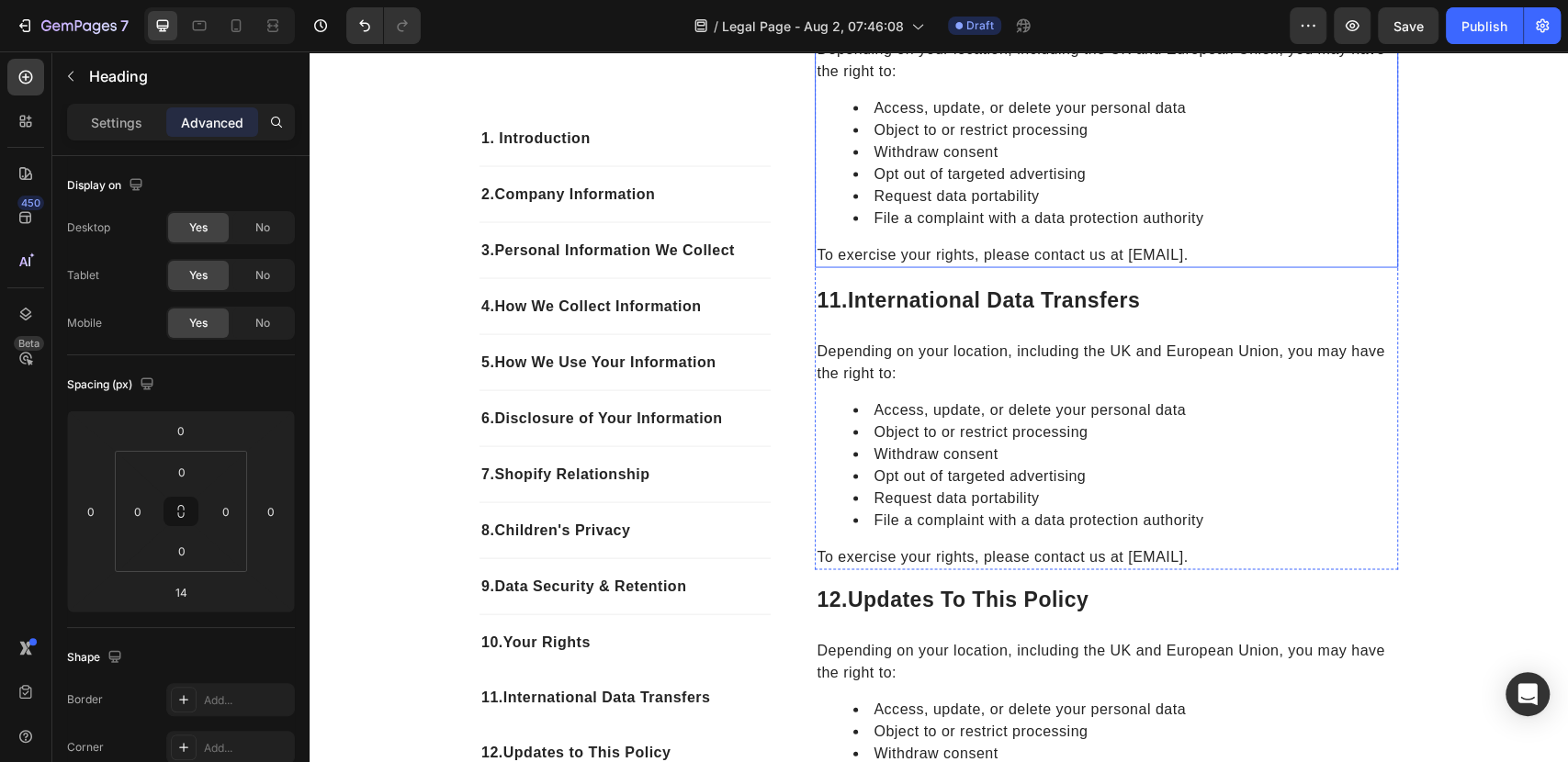 scroll, scrollTop: 2409, scrollLeft: 0, axis: vertical 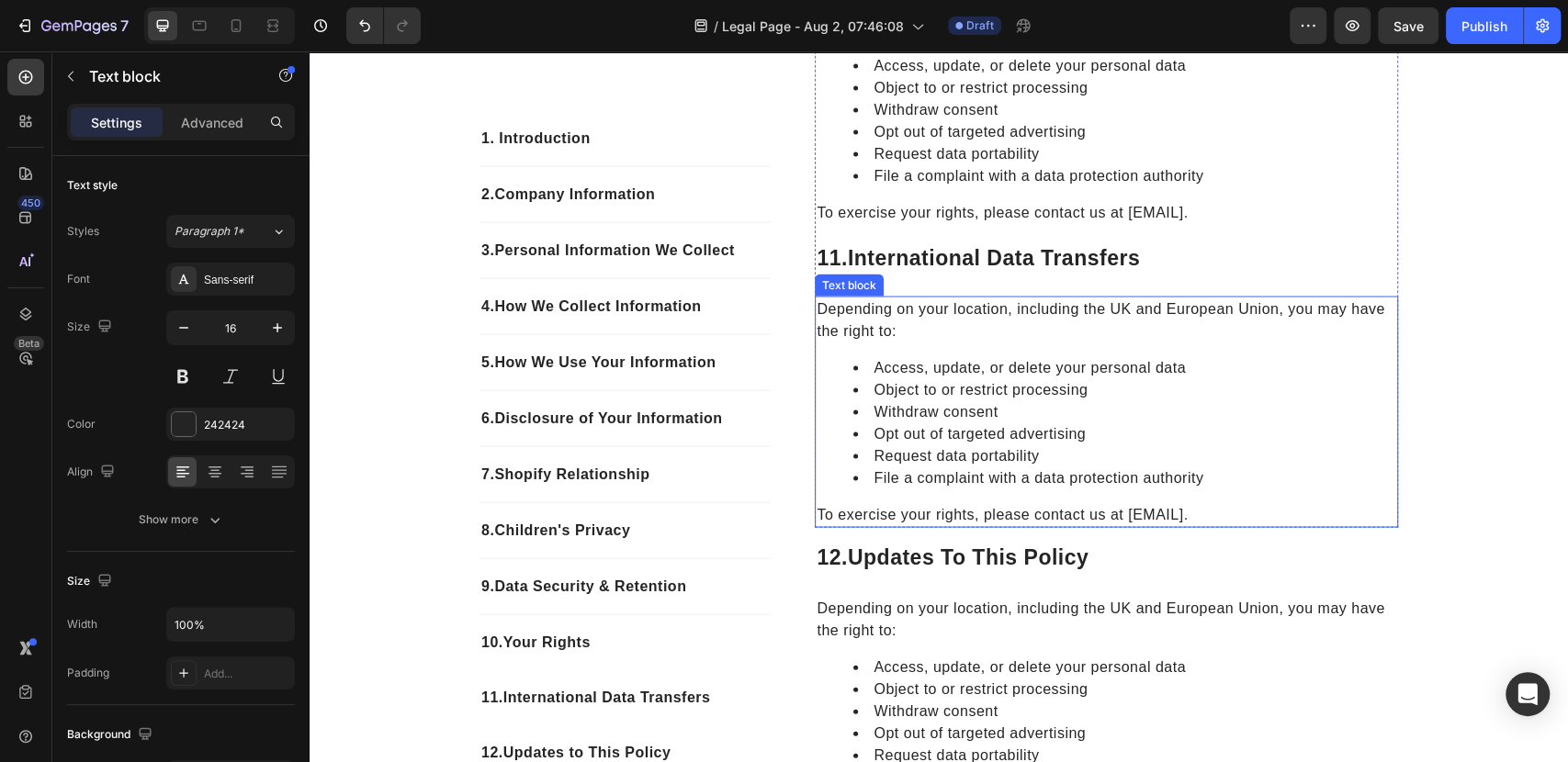 click on "Opt out of targeted advertising" at bounding box center [1124, 434] 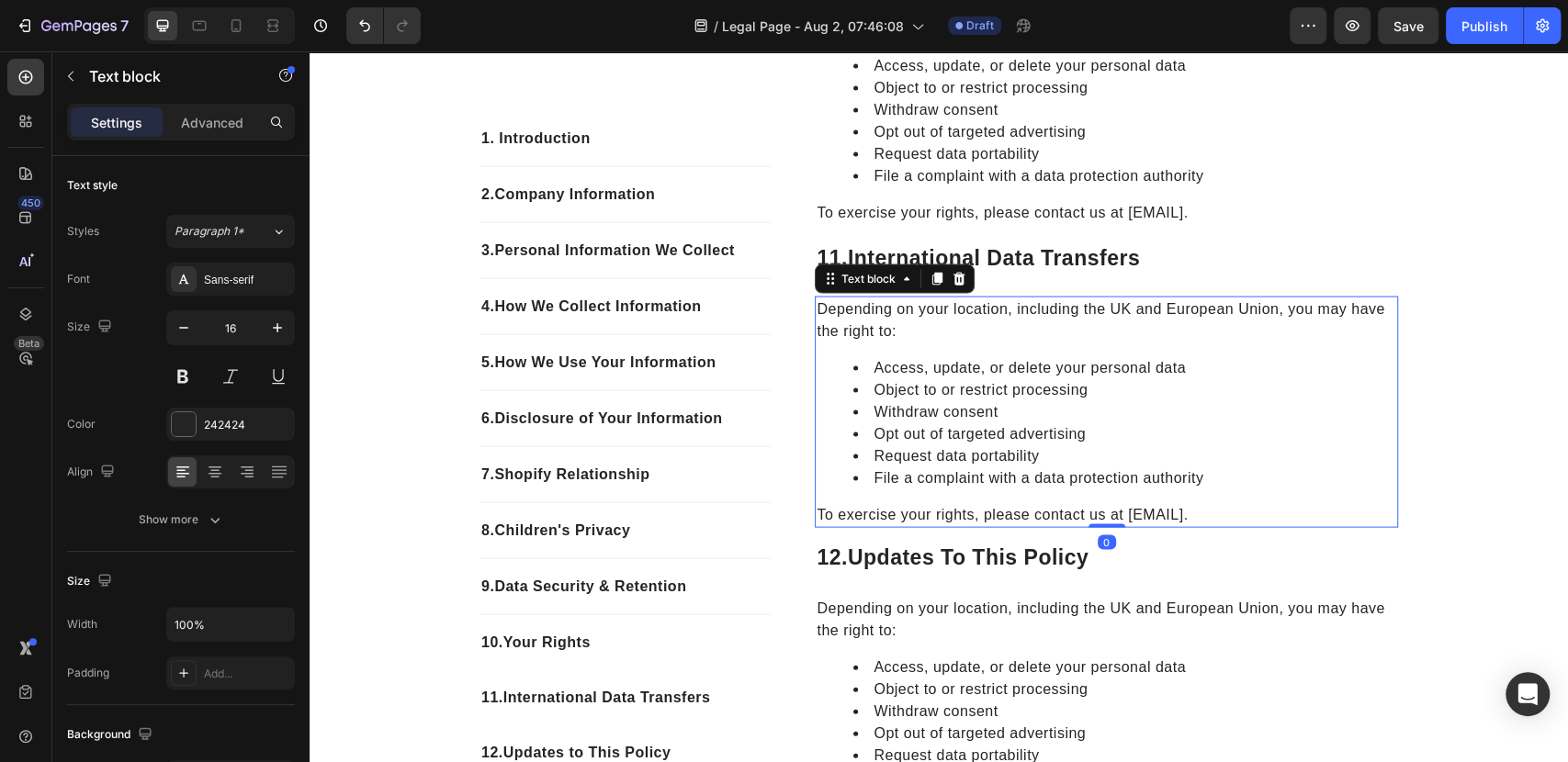 click on "Request data portability" at bounding box center (1124, 456) 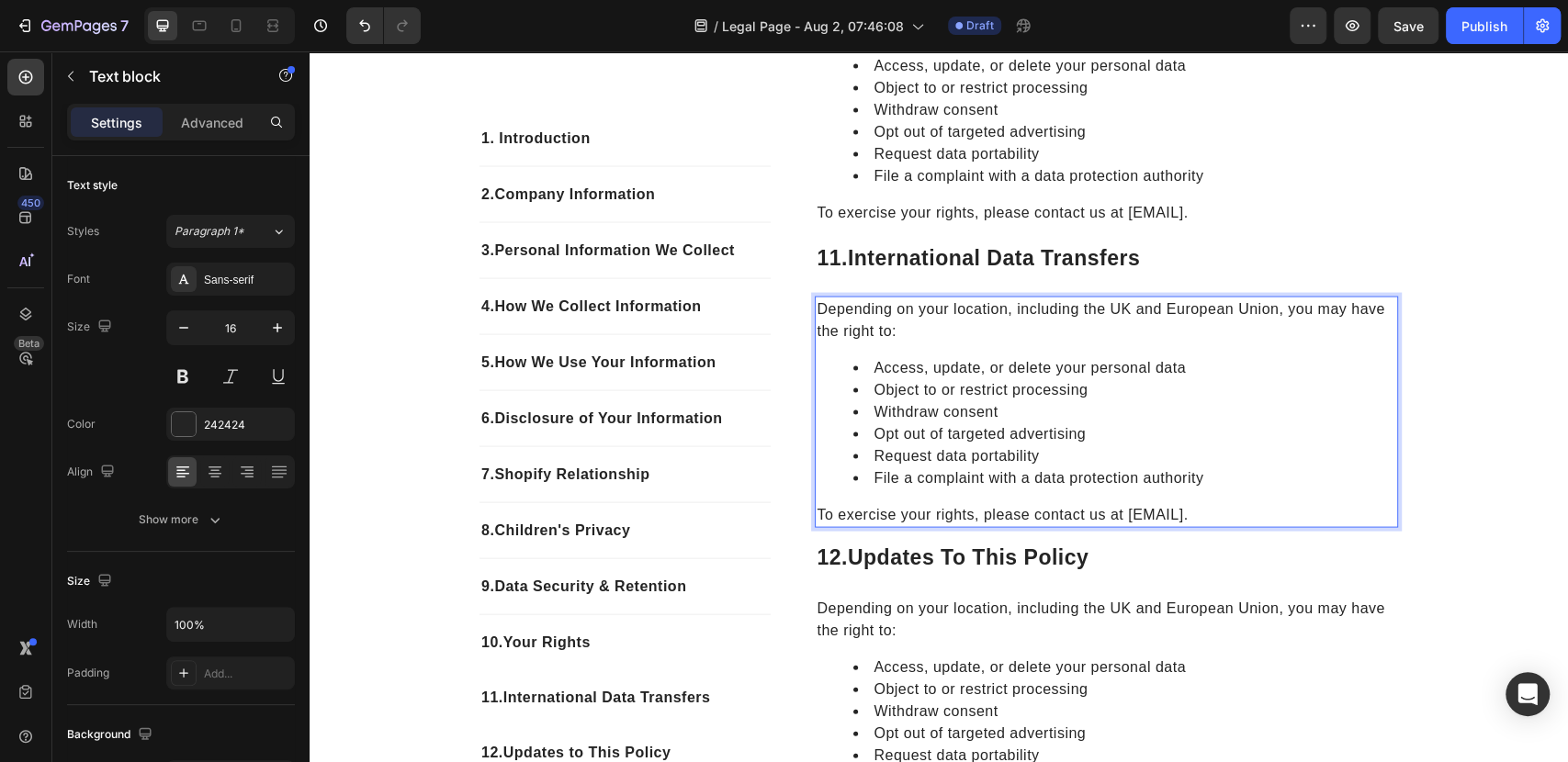 click on "To exercise your rights, please contact us at [EMAIL]." at bounding box center (1106, 515) 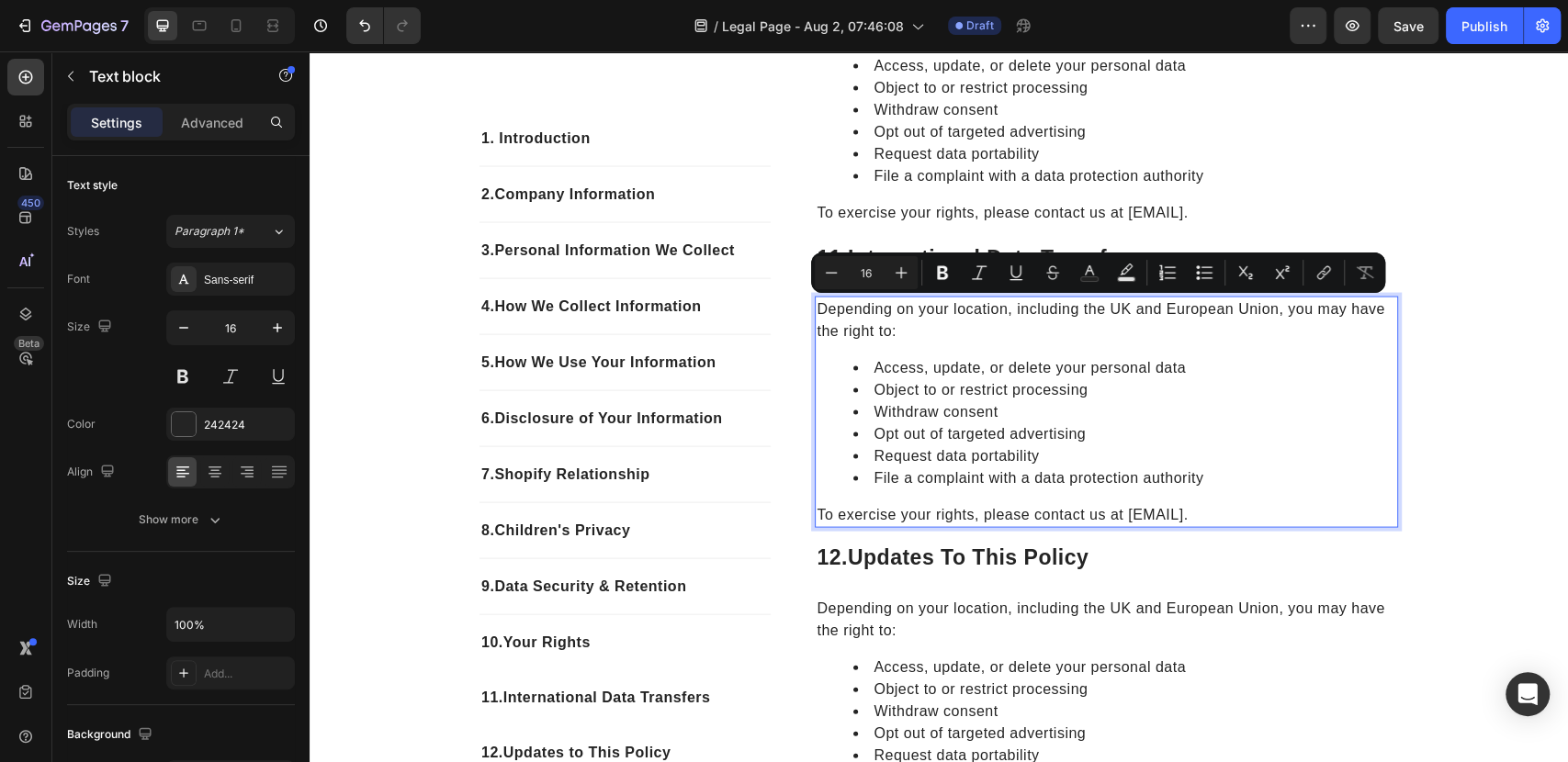 drag, startPoint x: 1313, startPoint y: 513, endPoint x: 812, endPoint y: 309, distance: 540.9408 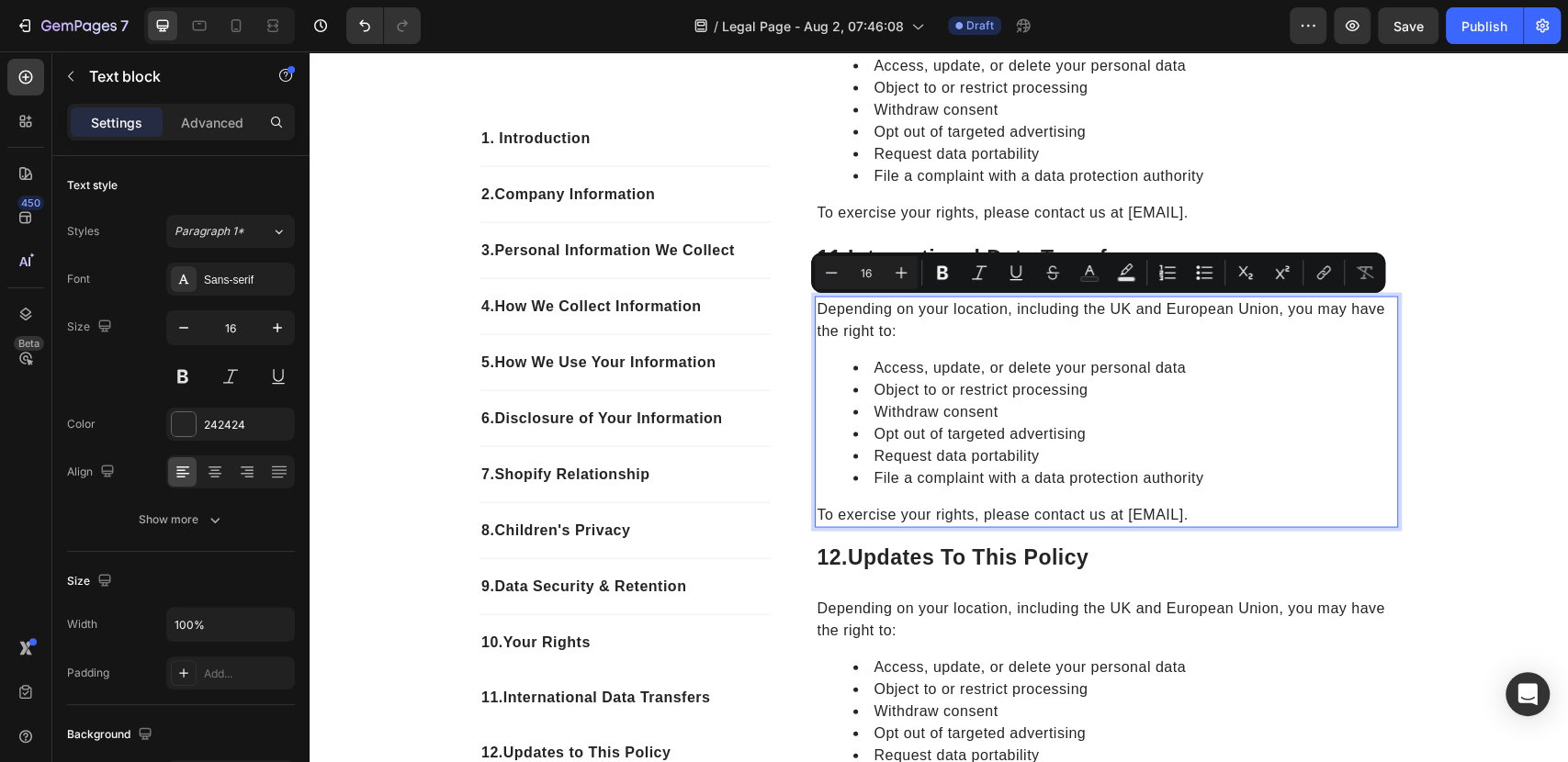 click on "Depending on your location, including the UK and European Union, you may have the right to: Access, update, or delete your personal data Object to or restrict processing Withdraw consent Opt out of targeted advertising Request data portability File a complaint with a data protection authority To exercise your rights, please contact us at [EMAIL]." at bounding box center (1106, 412) 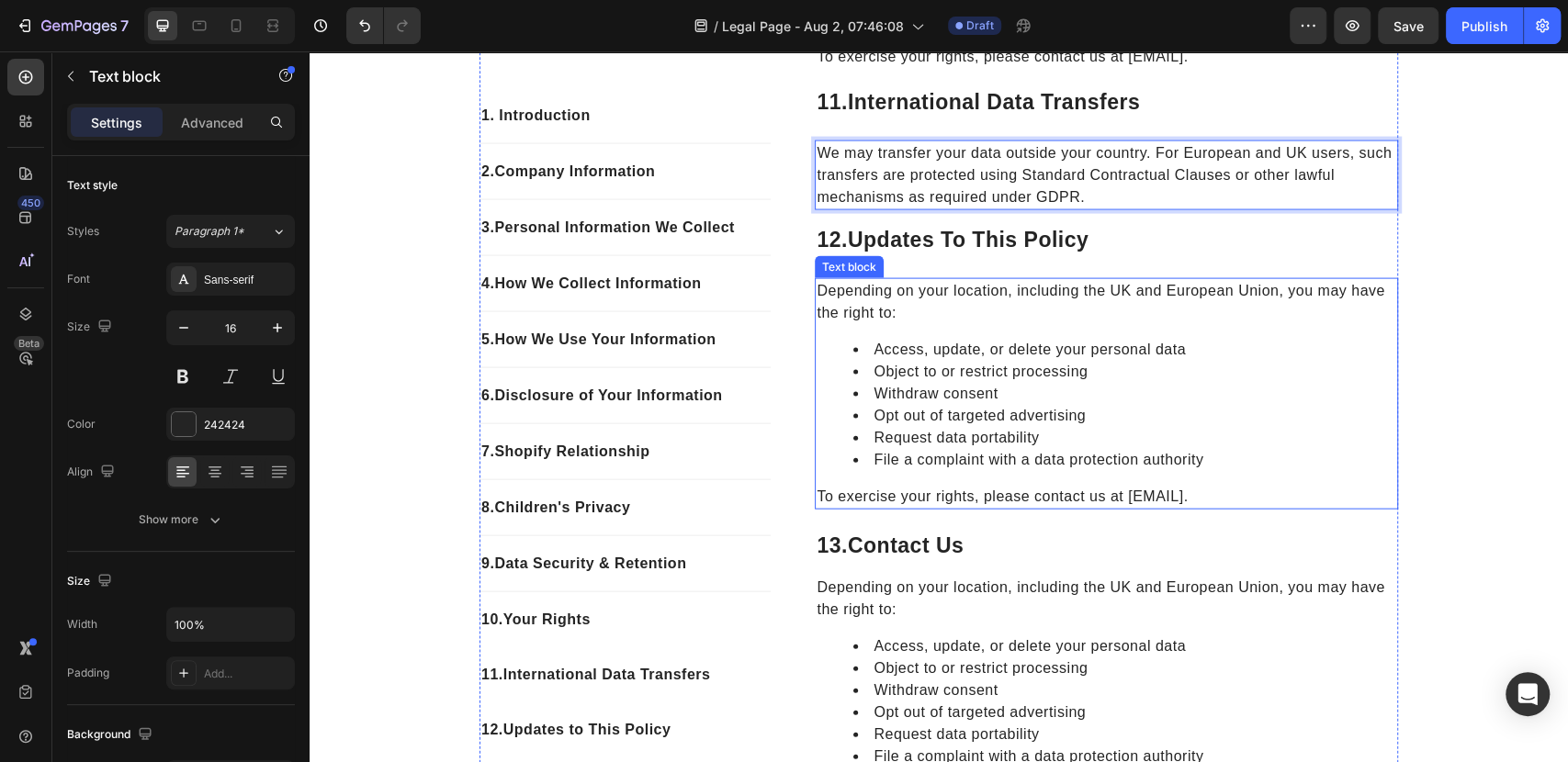 scroll, scrollTop: 2613, scrollLeft: 0, axis: vertical 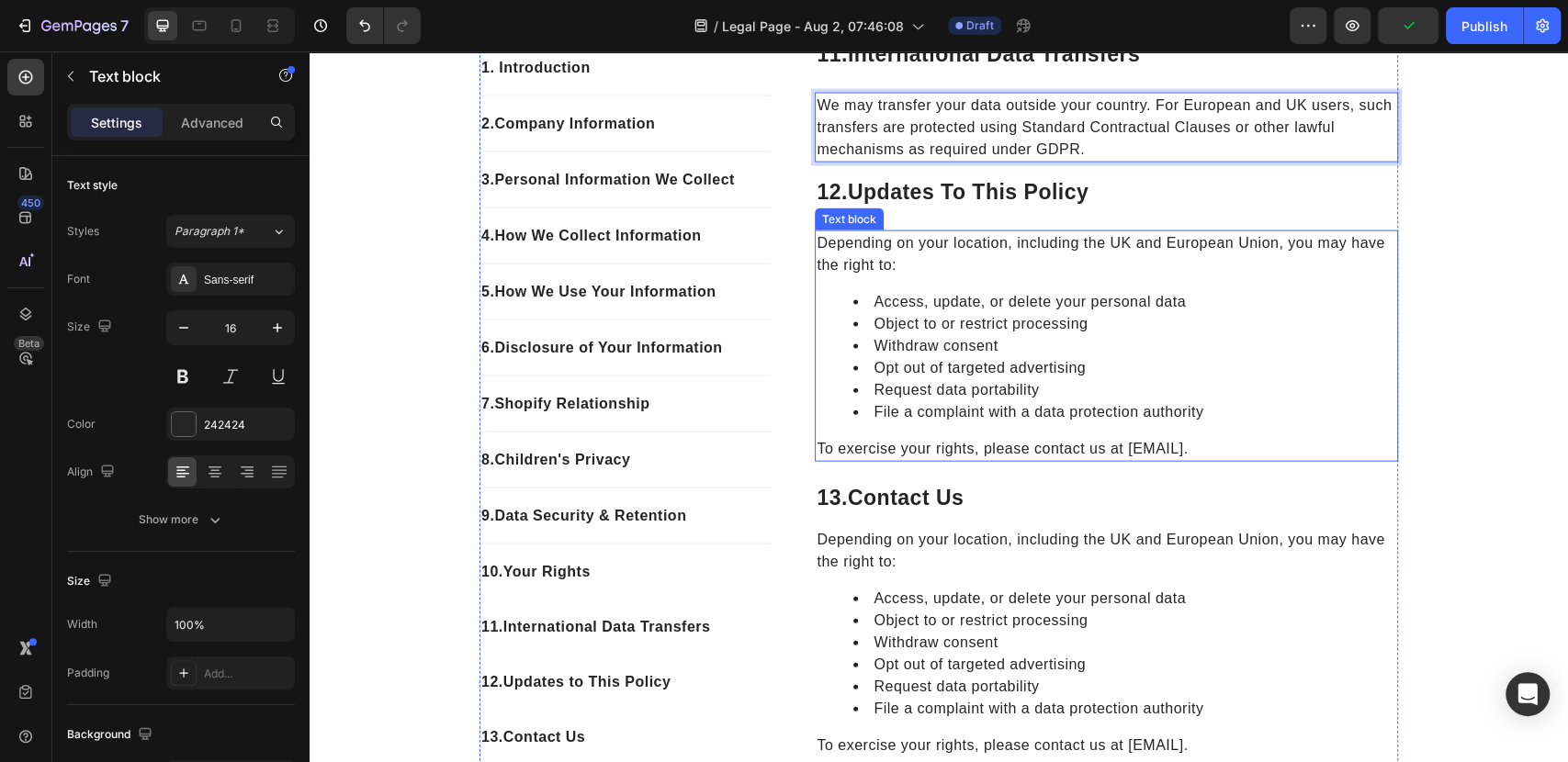 click on "To exercise your rights, please contact us at [EMAIL]." at bounding box center (1106, 449) 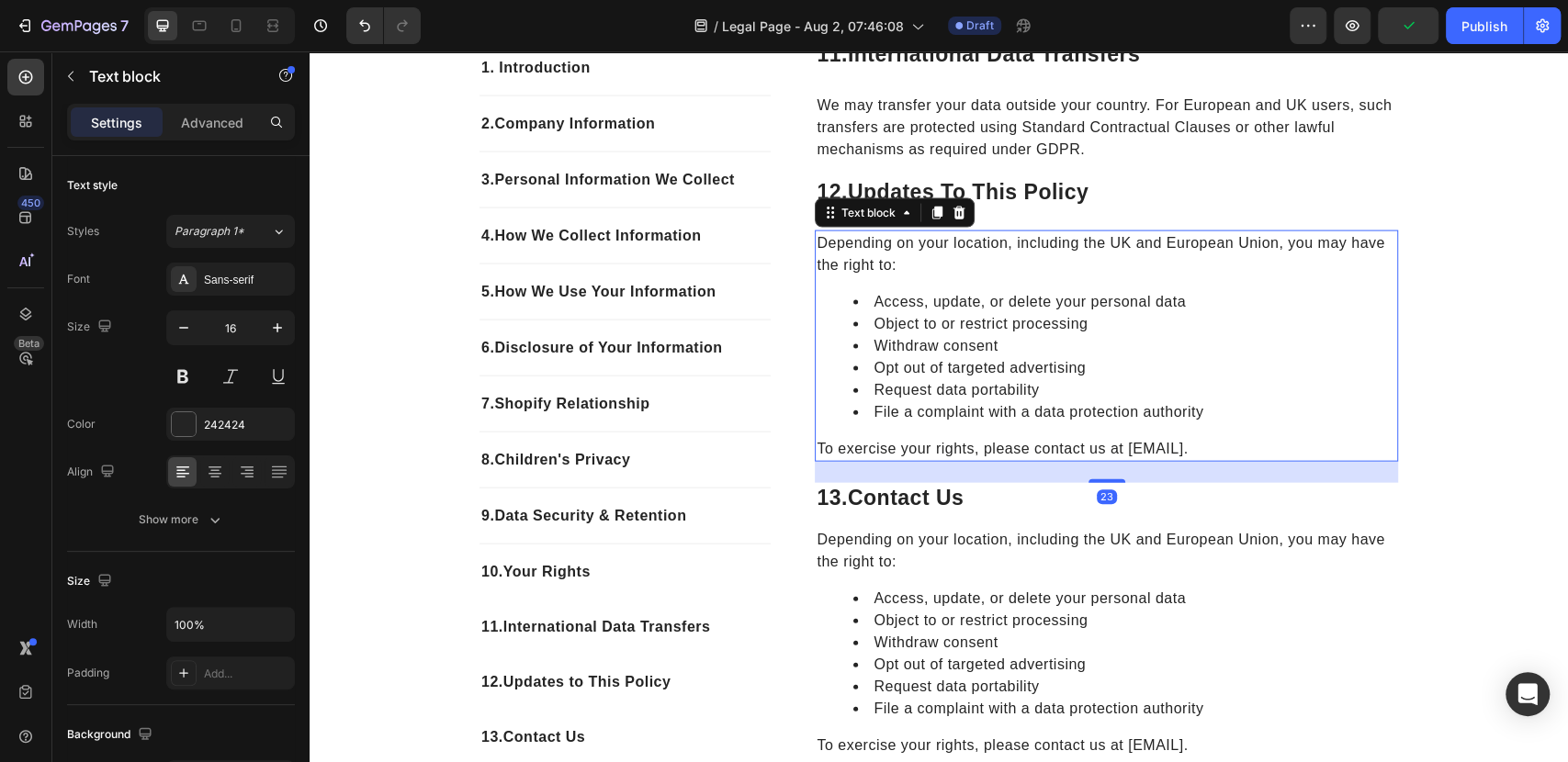 click on "To exercise your rights, please contact us at [EMAIL]." at bounding box center [1106, 449] 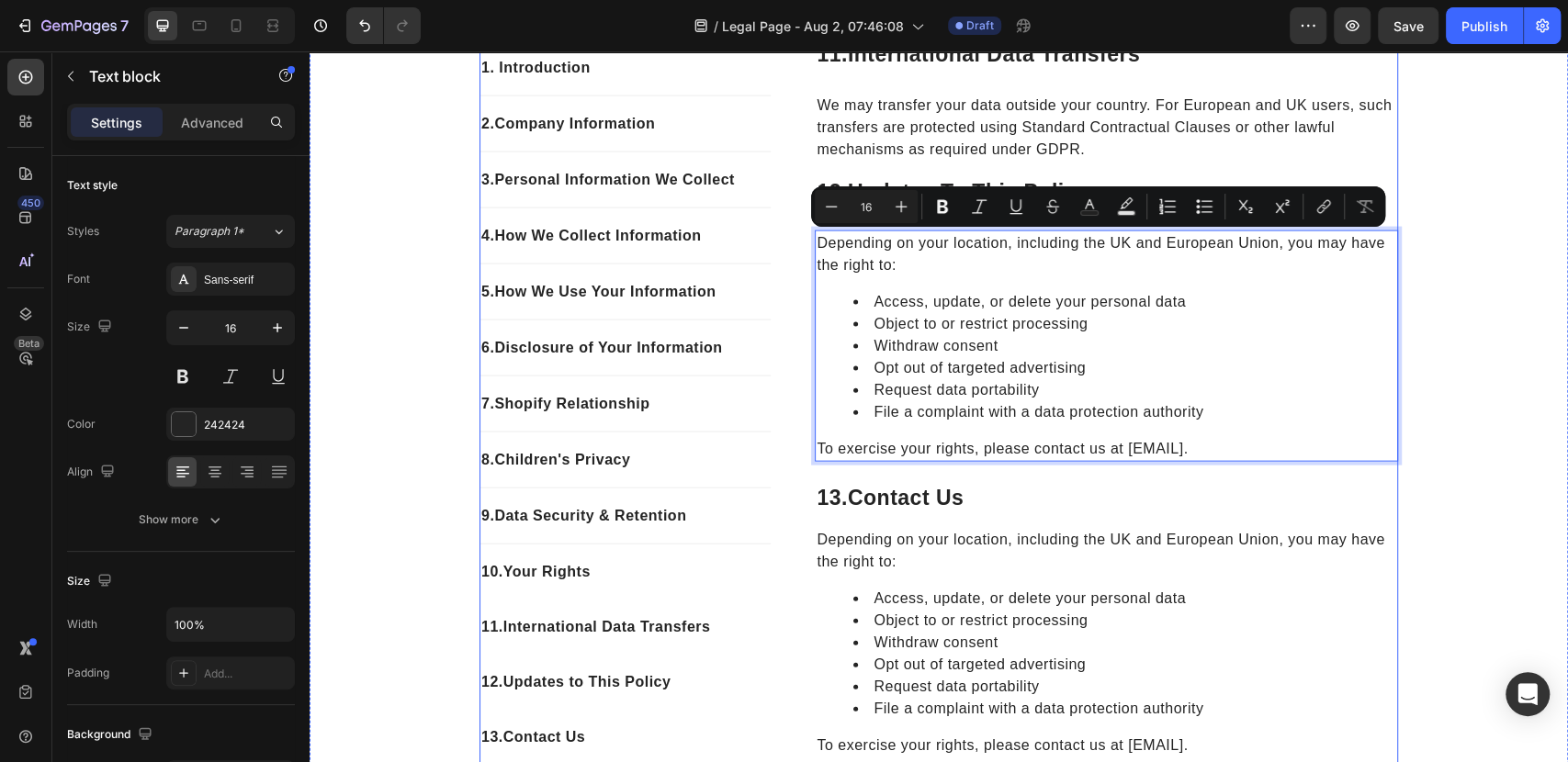 drag, startPoint x: 1311, startPoint y: 443, endPoint x: 794, endPoint y: 235, distance: 557.2728 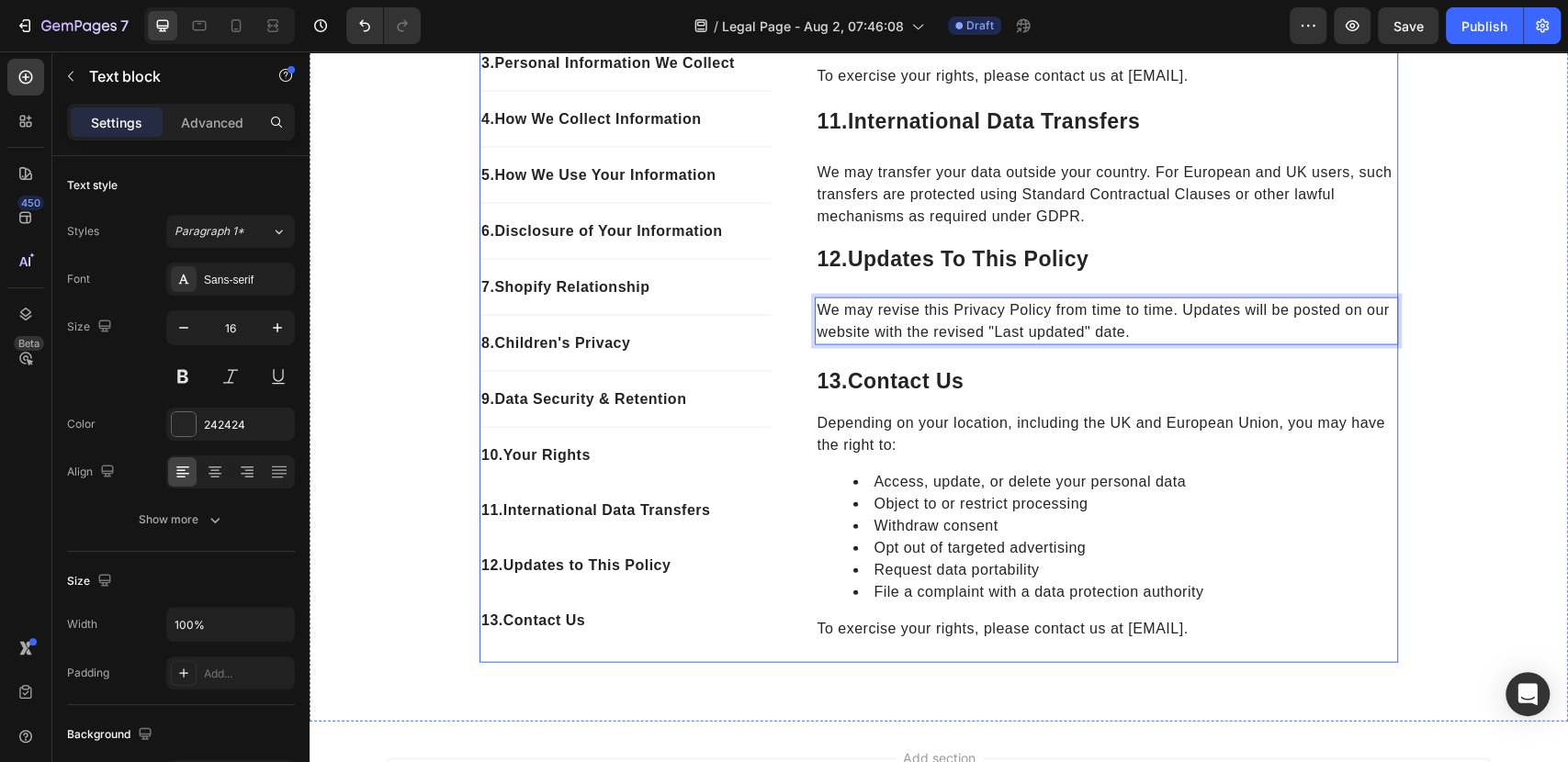 scroll, scrollTop: 2511, scrollLeft: 0, axis: vertical 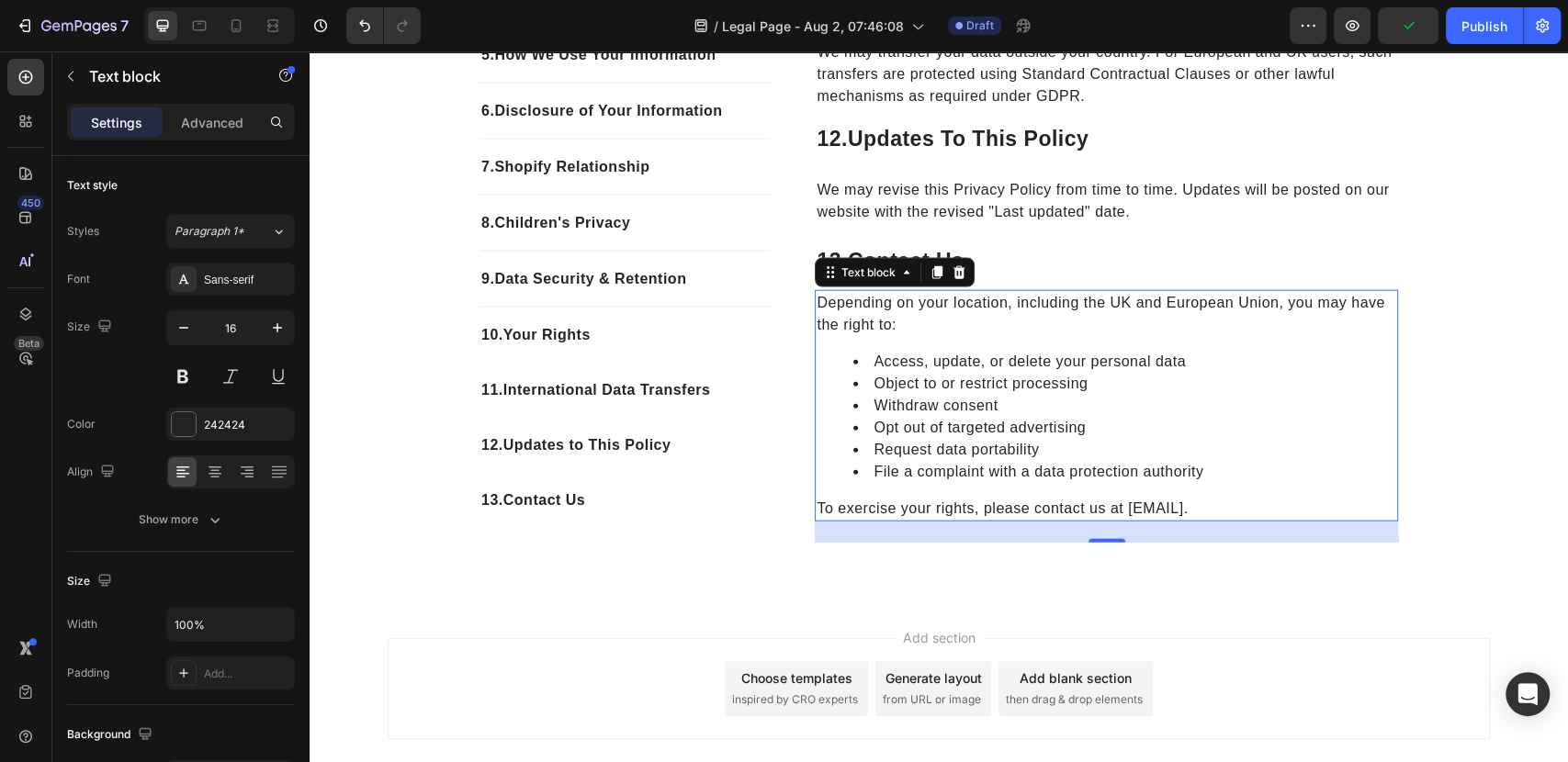 click on "File a complaint with a data protection authority" at bounding box center (1124, 472) 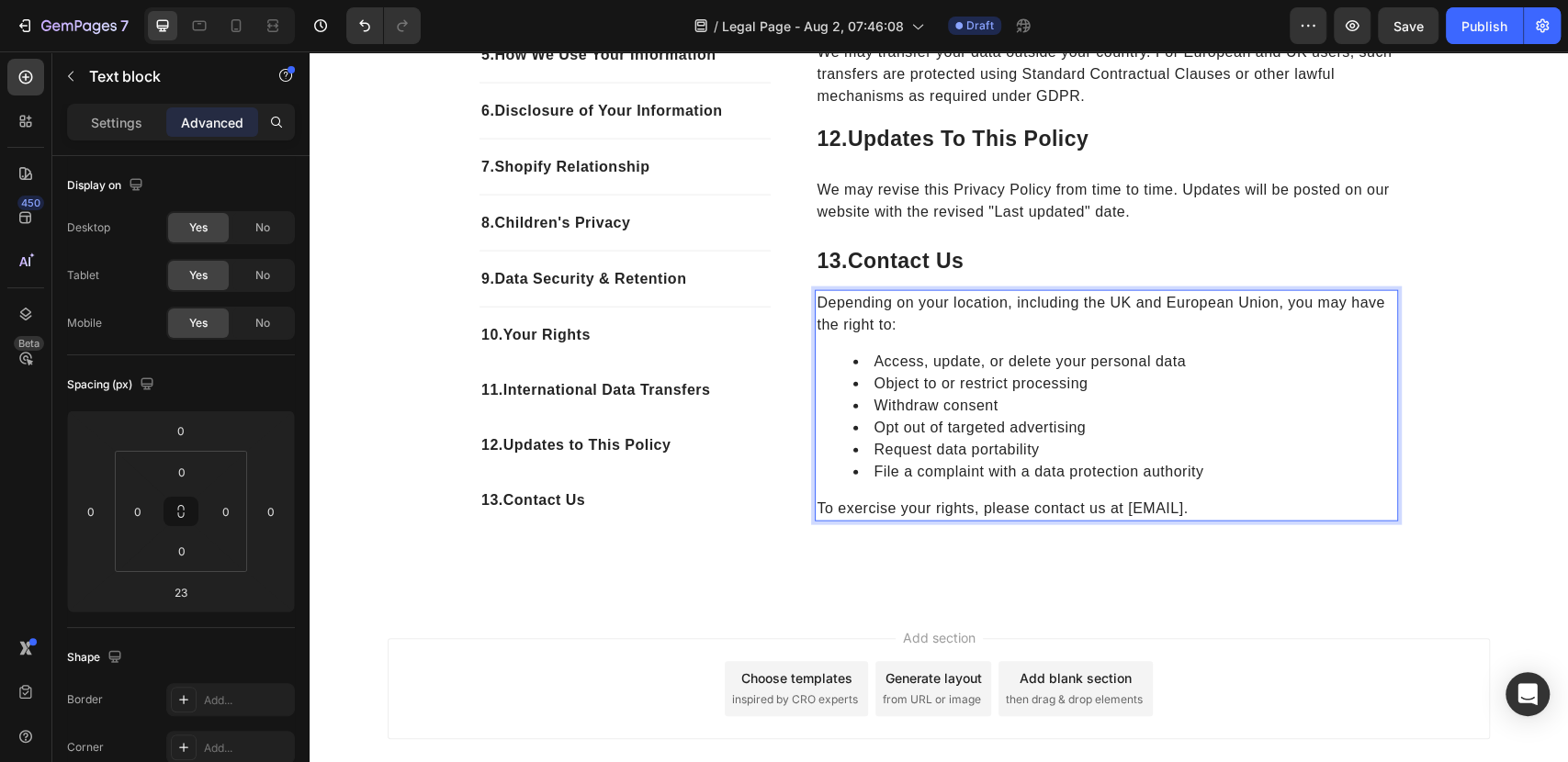 click on "Depending on your location, including the UK and European Union, you may have the right to: Access, update, or delete your personal data Object to or restrict processing Withdraw consent Opt out of targeted advertising Request data portability File a complaint with a data protection authority To exercise your rights, please contact us at [EMAIL]." at bounding box center [1106, 406] 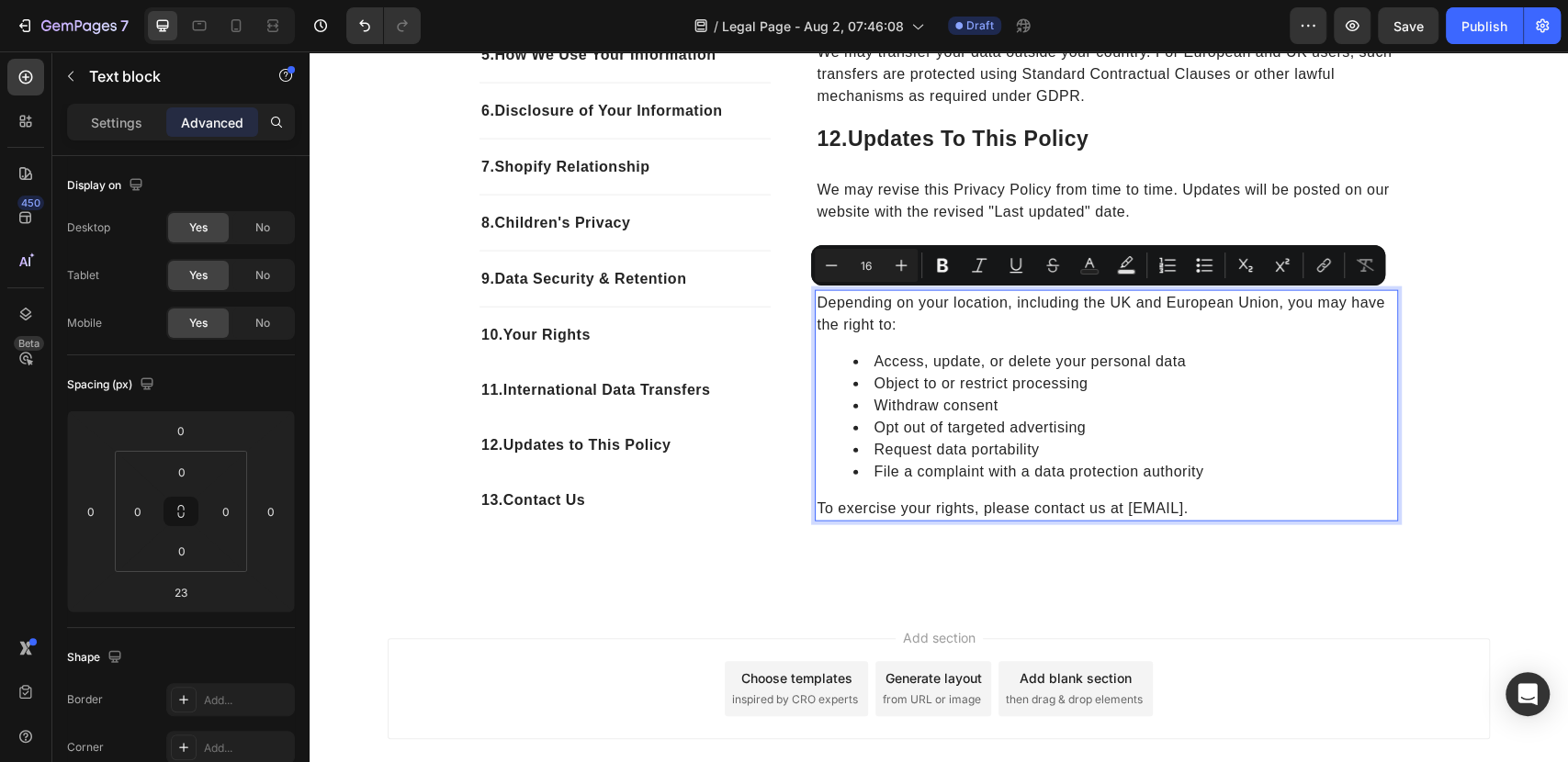 drag, startPoint x: 1308, startPoint y: 502, endPoint x: 809, endPoint y: 305, distance: 536.4793 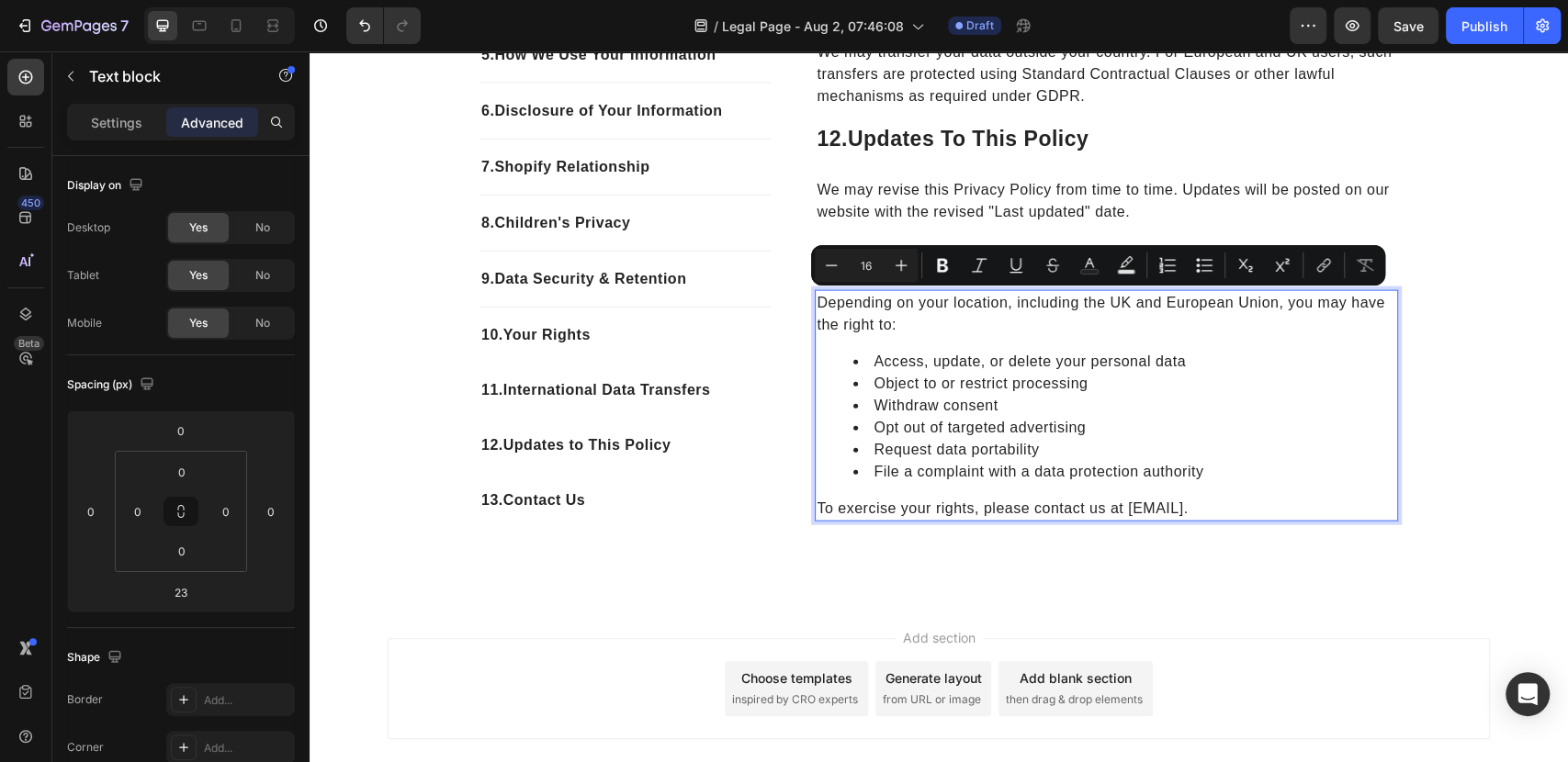 click on "Depending on your location, including the UK and European Union, you may have the right to: Access, update, or delete your personal data Object to or restrict processing Withdraw consent Opt out of targeted advertising Request data portability File a complaint with a data protection authority To exercise your rights, please contact us at [EMAIL]." at bounding box center [1106, 406] 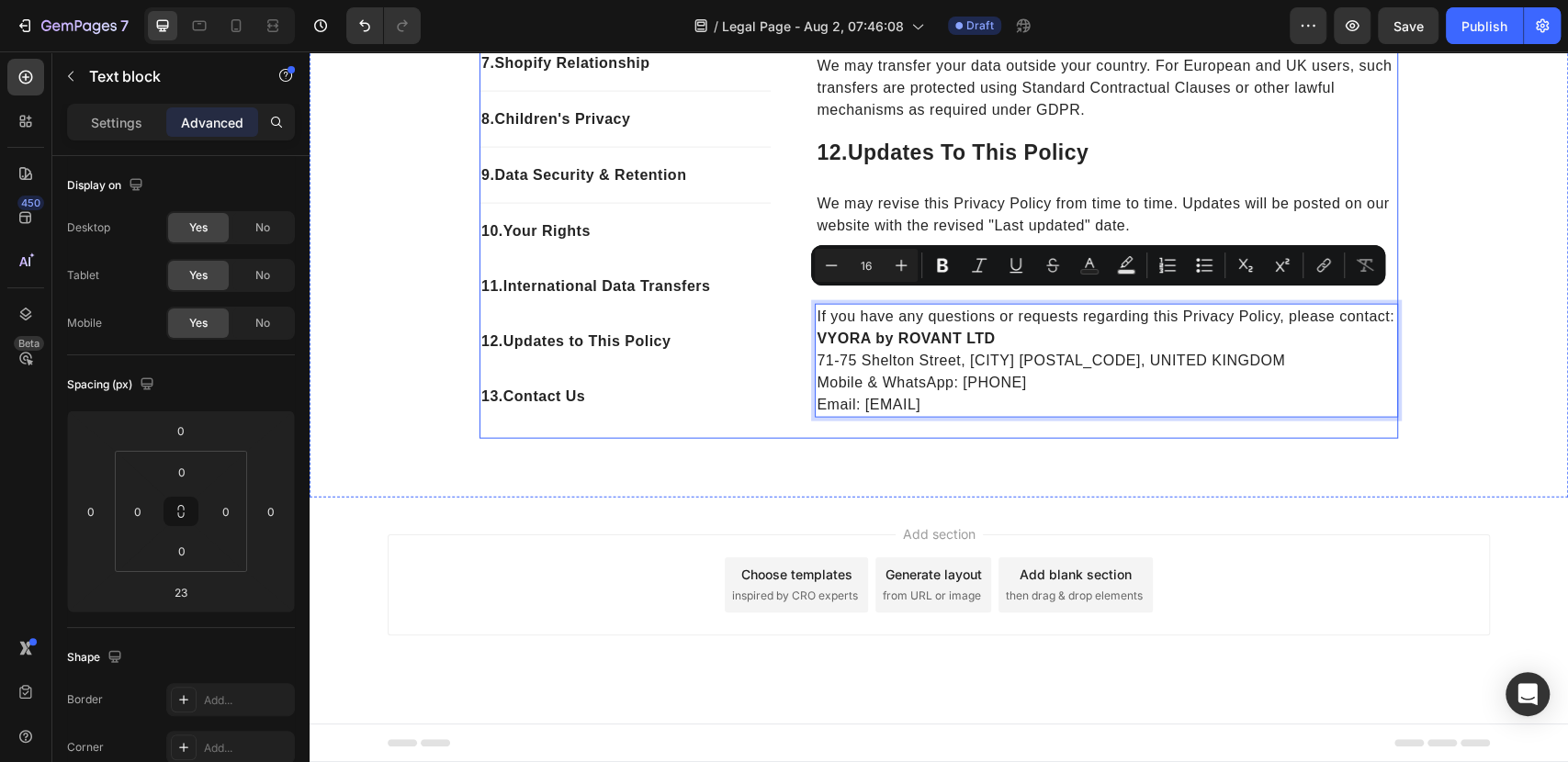 scroll, scrollTop: 2651, scrollLeft: 0, axis: vertical 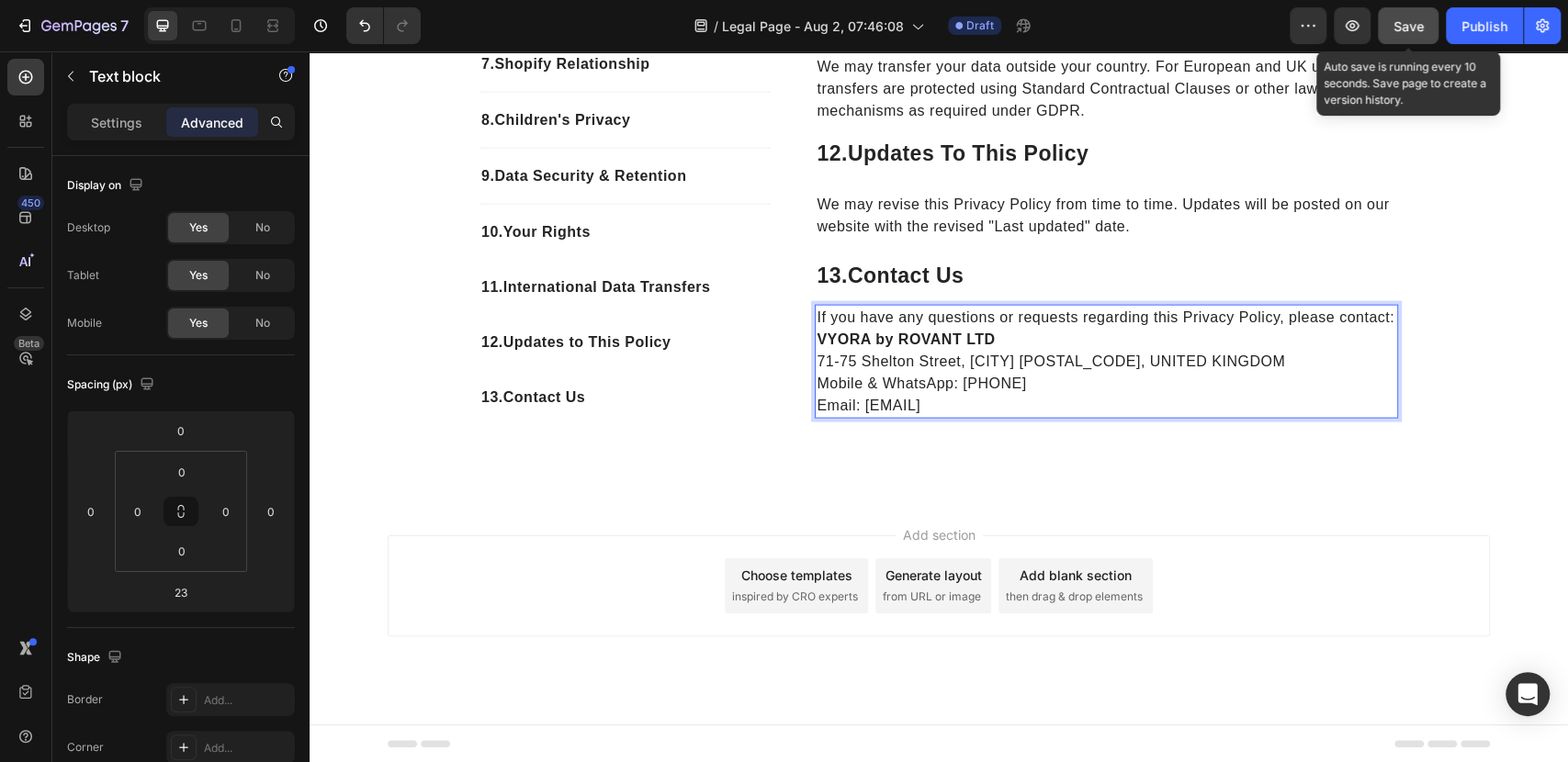 click on "Save" 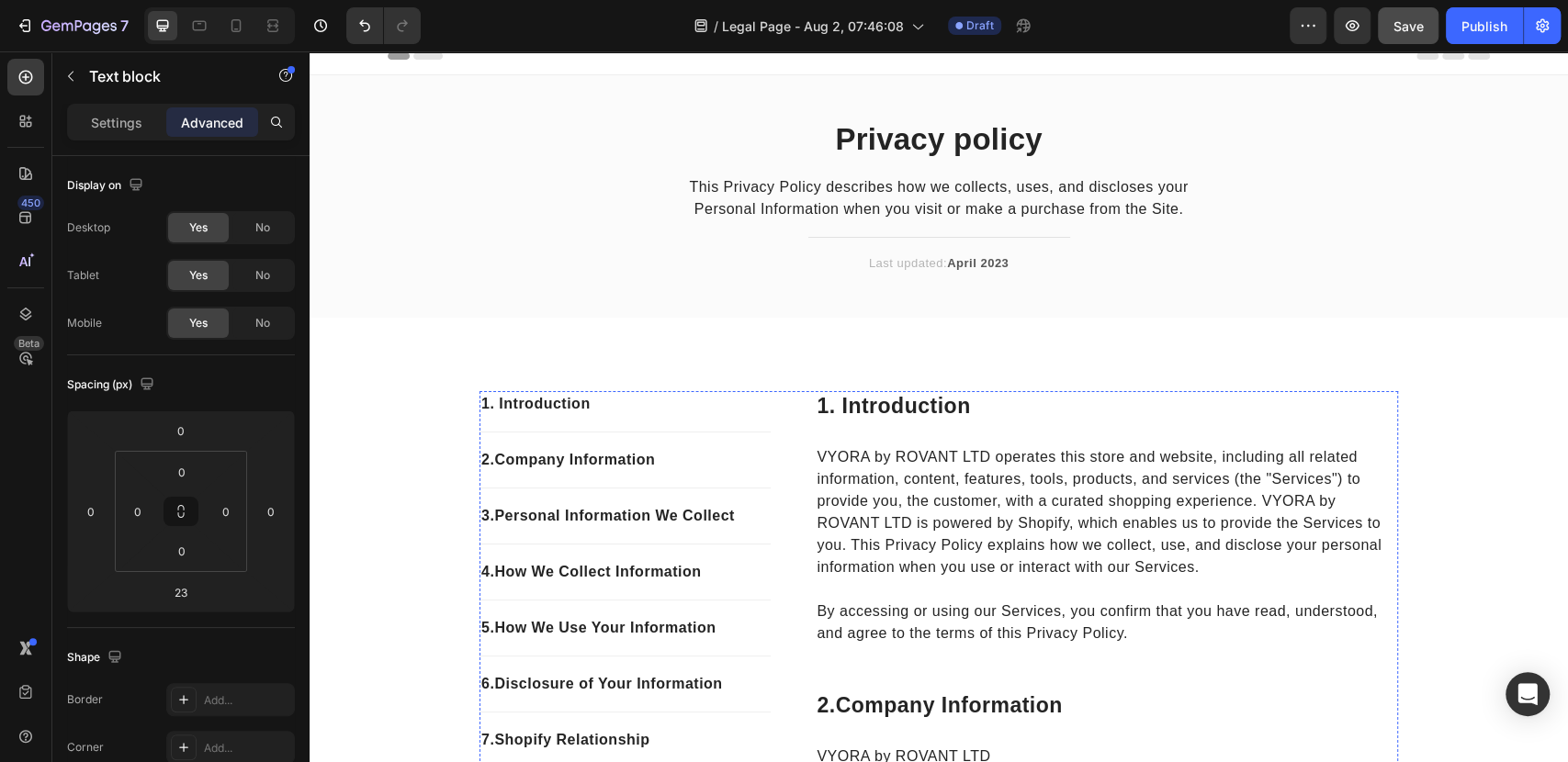 scroll, scrollTop: 0, scrollLeft: 0, axis: both 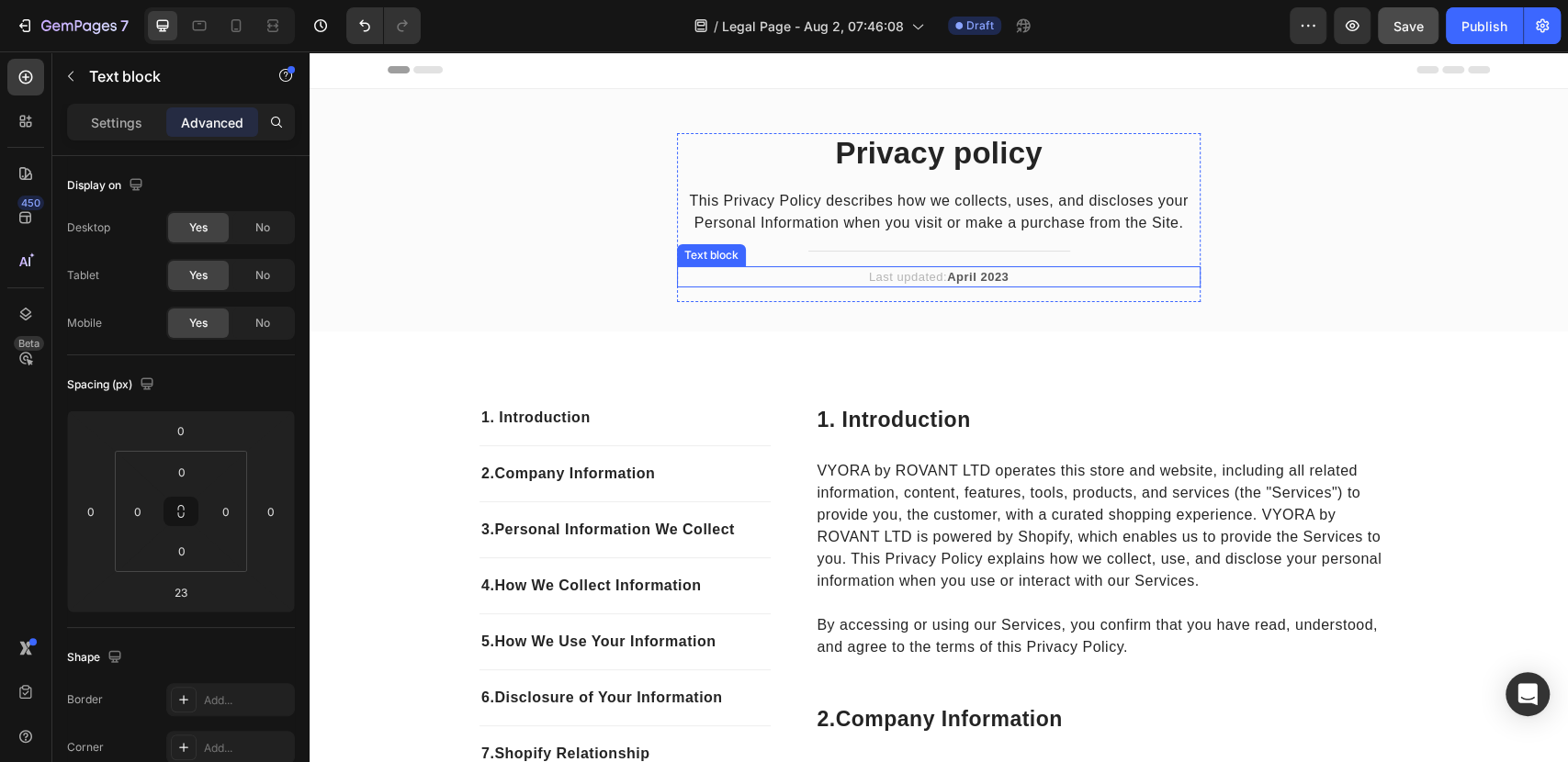 click on "April 2023" at bounding box center (977, 276) 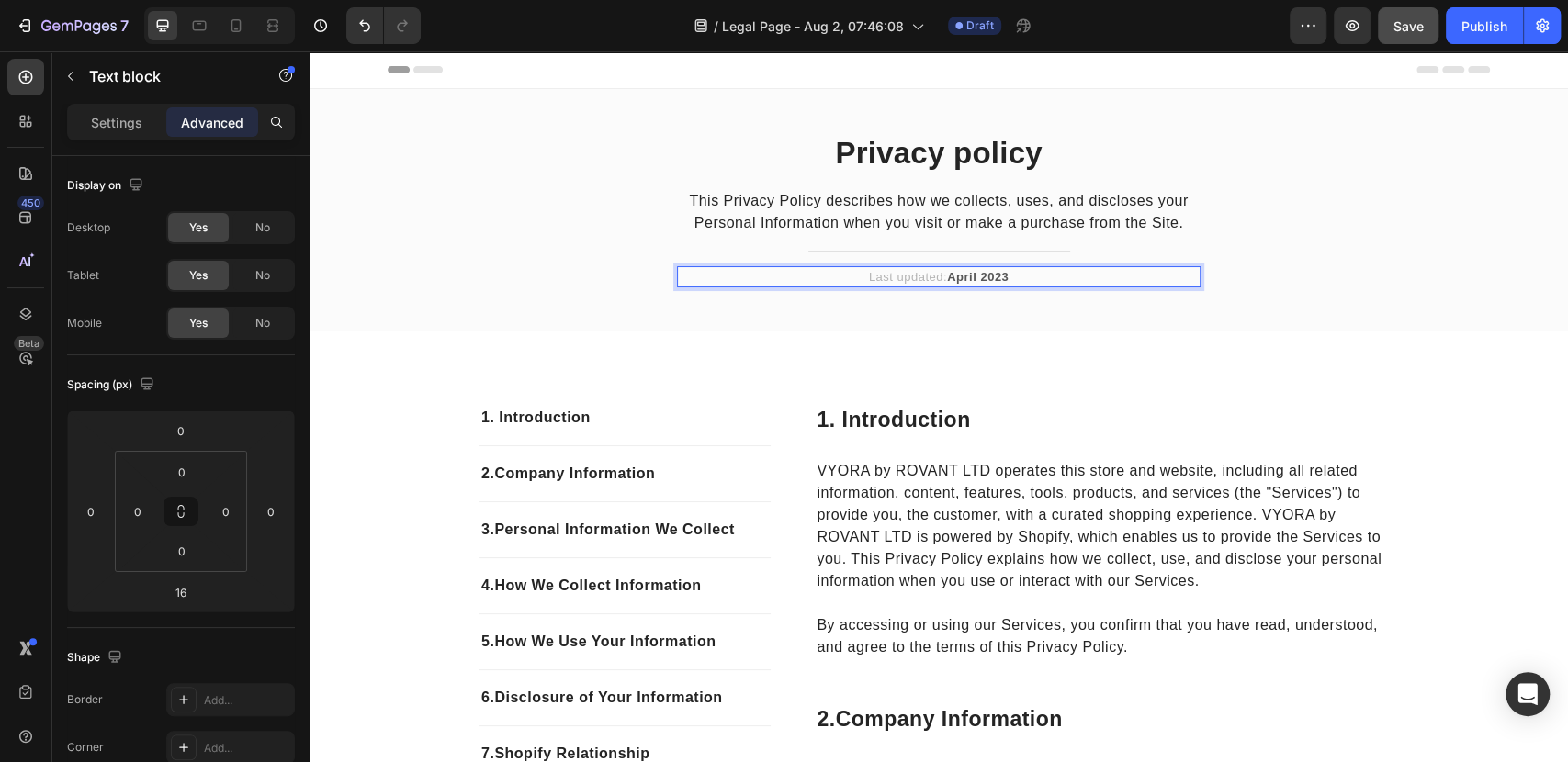click on "April 2023" at bounding box center (977, 276) 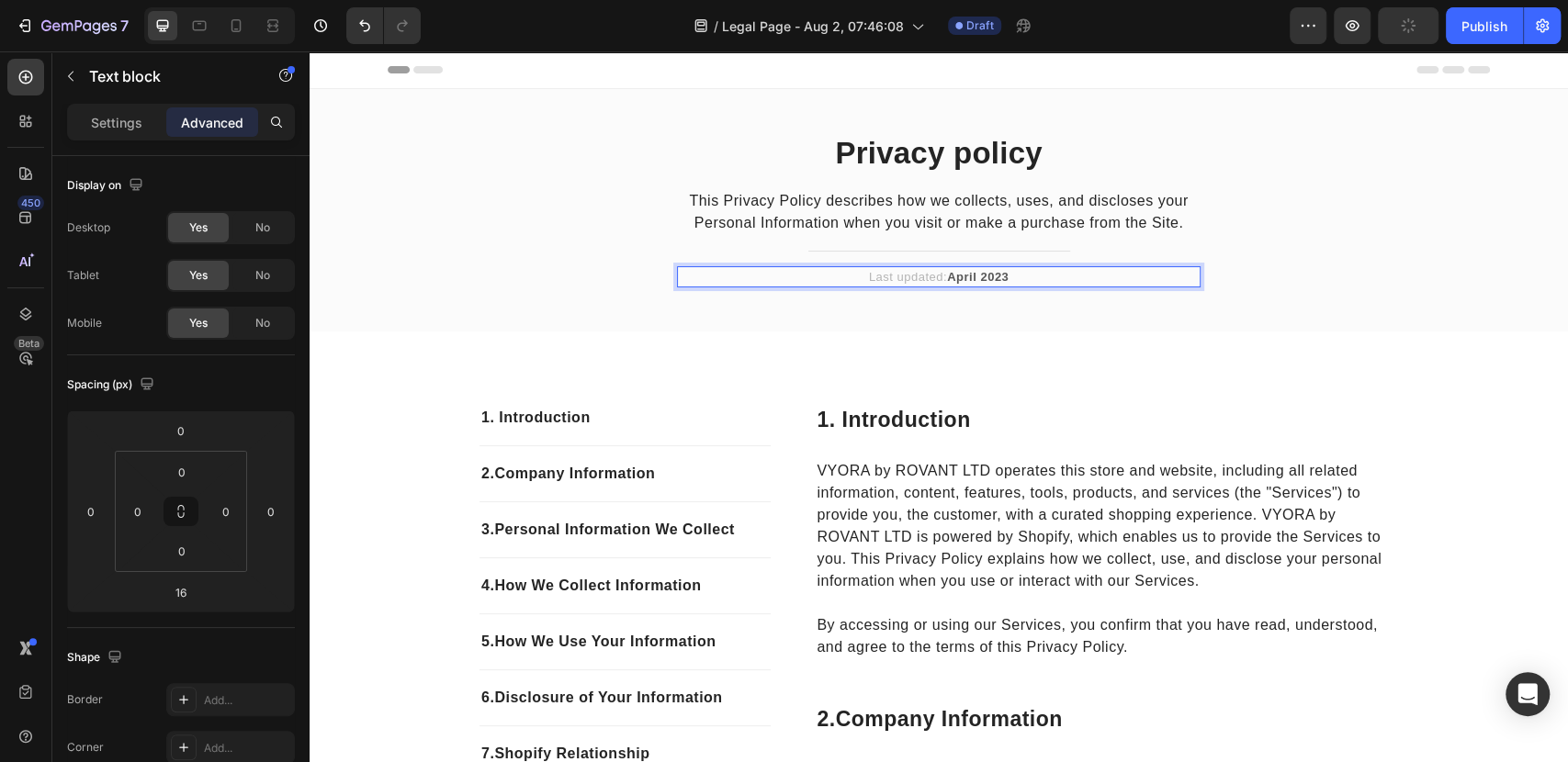 click on "Last updated:  April 2023" at bounding box center (939, 277) 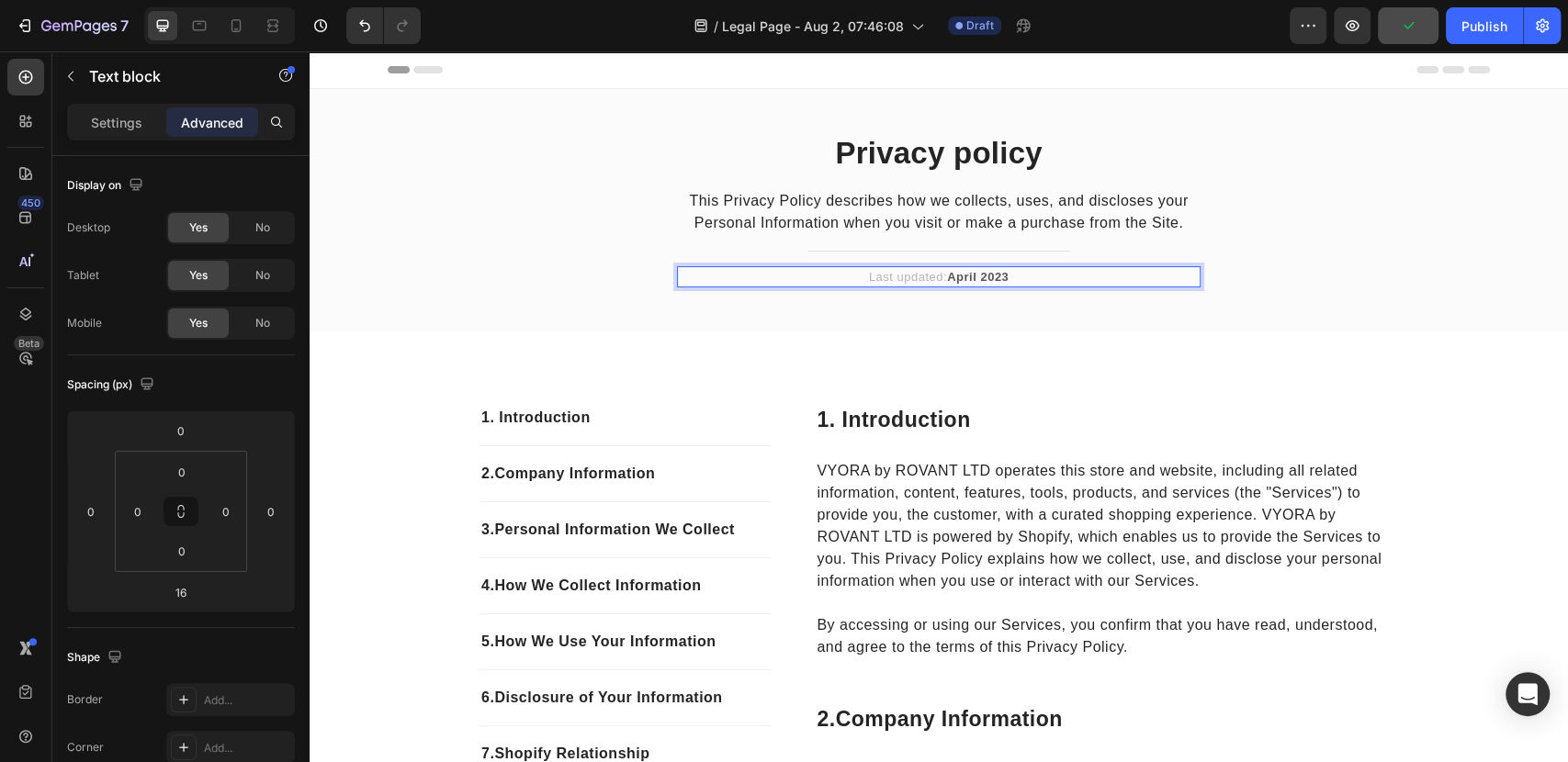 click on "April 2023" at bounding box center (977, 276) 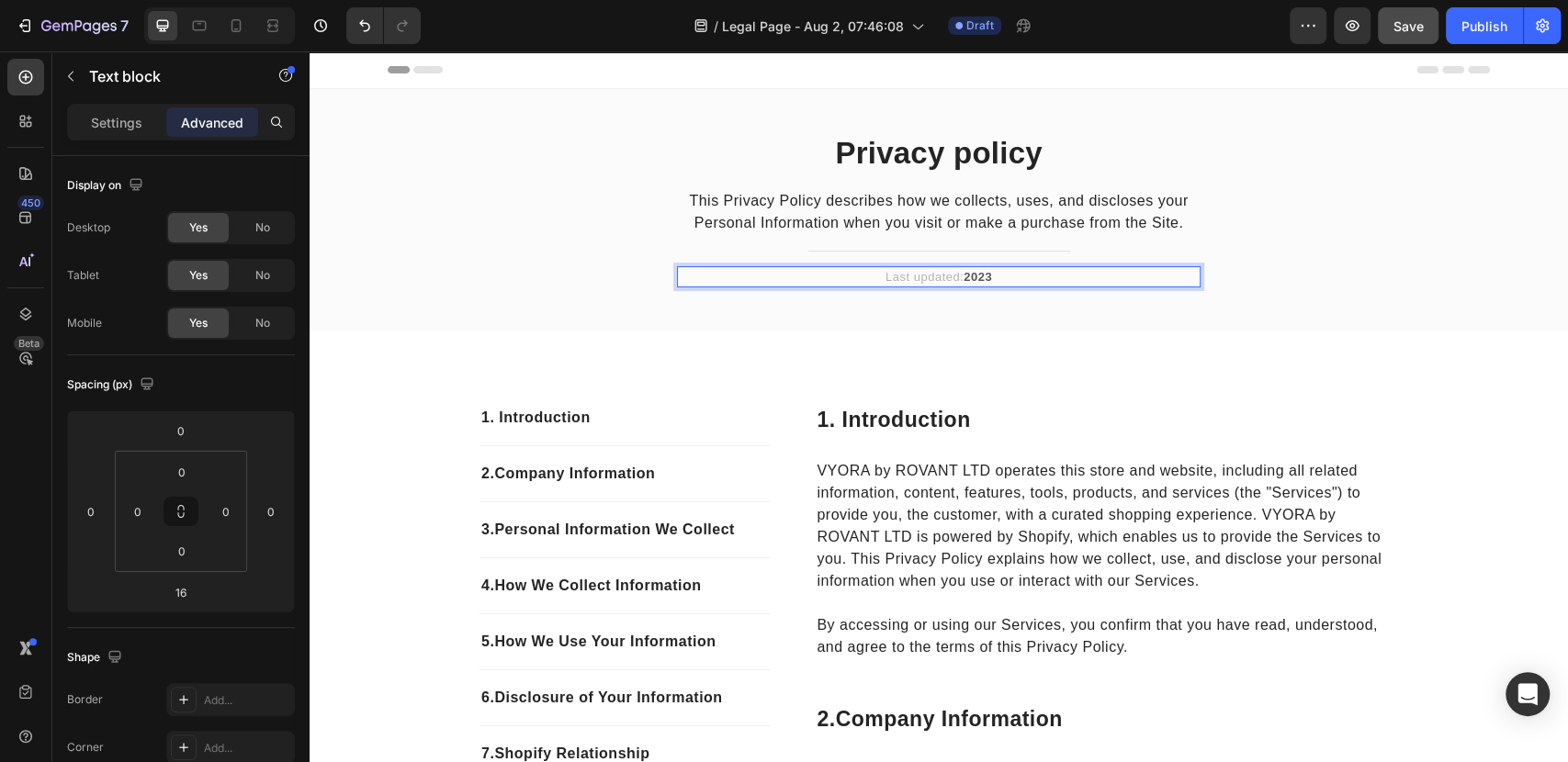 click on "2023" at bounding box center [977, 276] 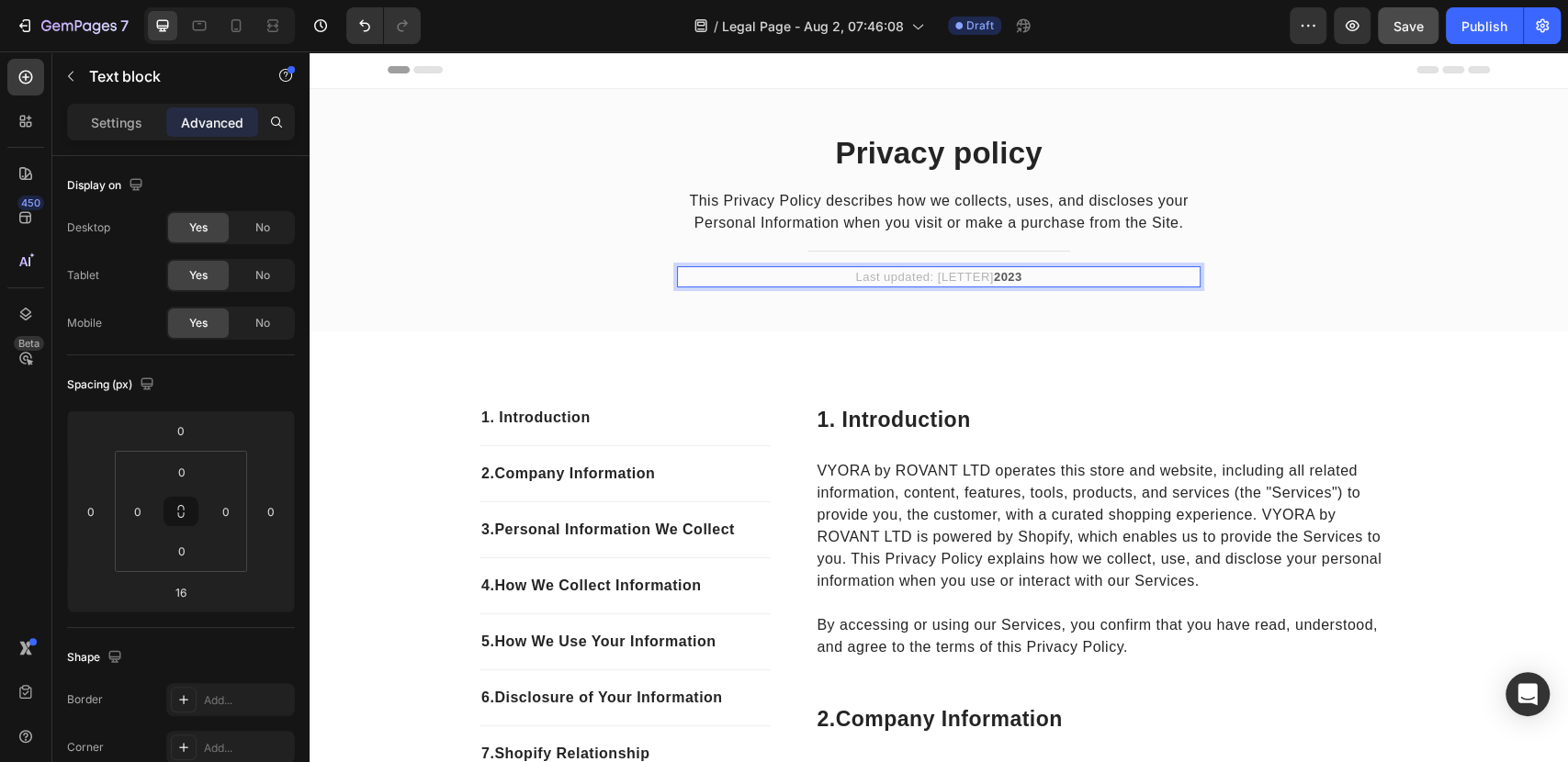 click on "Last updated: [DATE]" at bounding box center (939, 277) 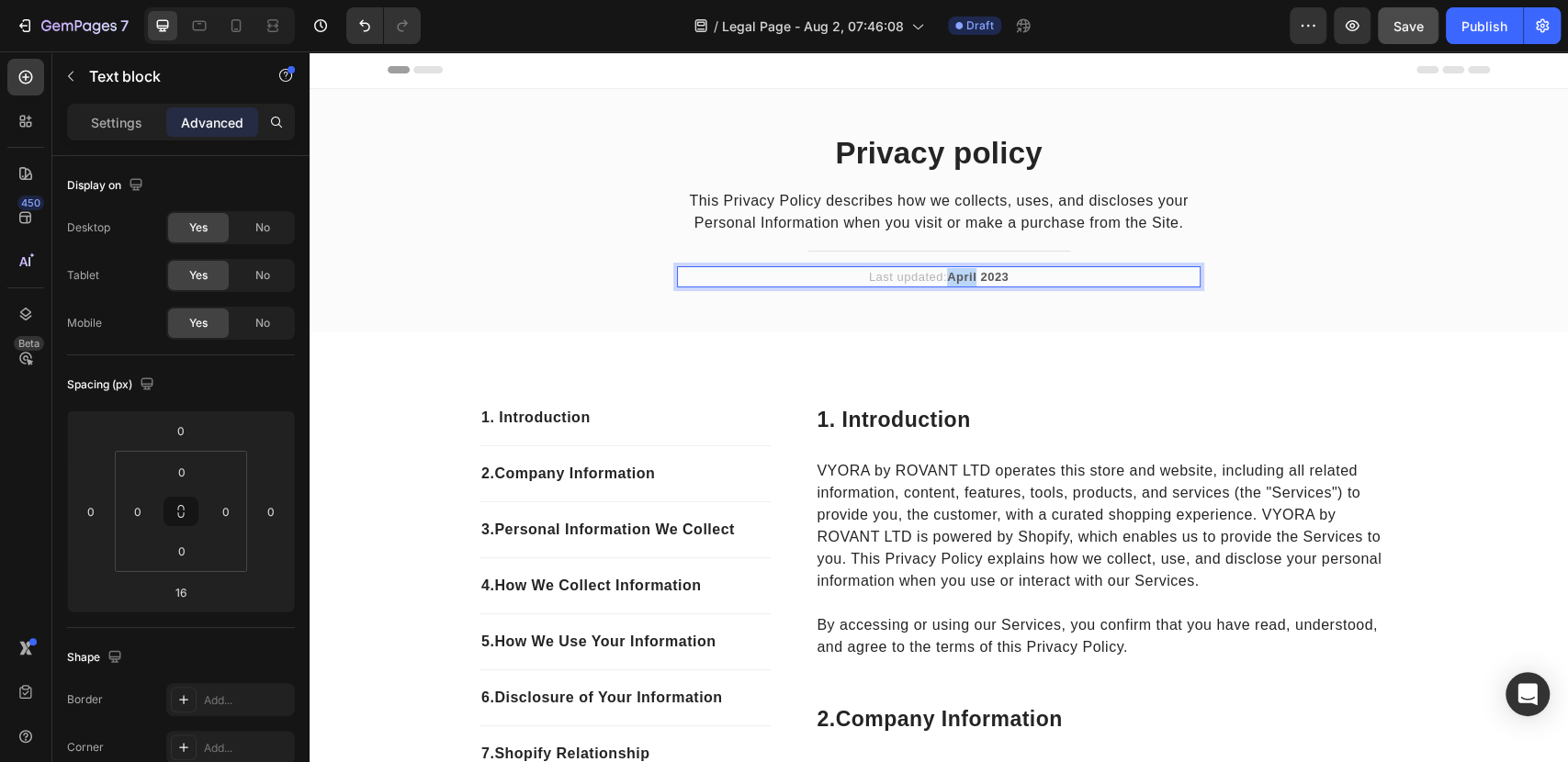 drag, startPoint x: 970, startPoint y: 275, endPoint x: 943, endPoint y: 276, distance: 27.018512 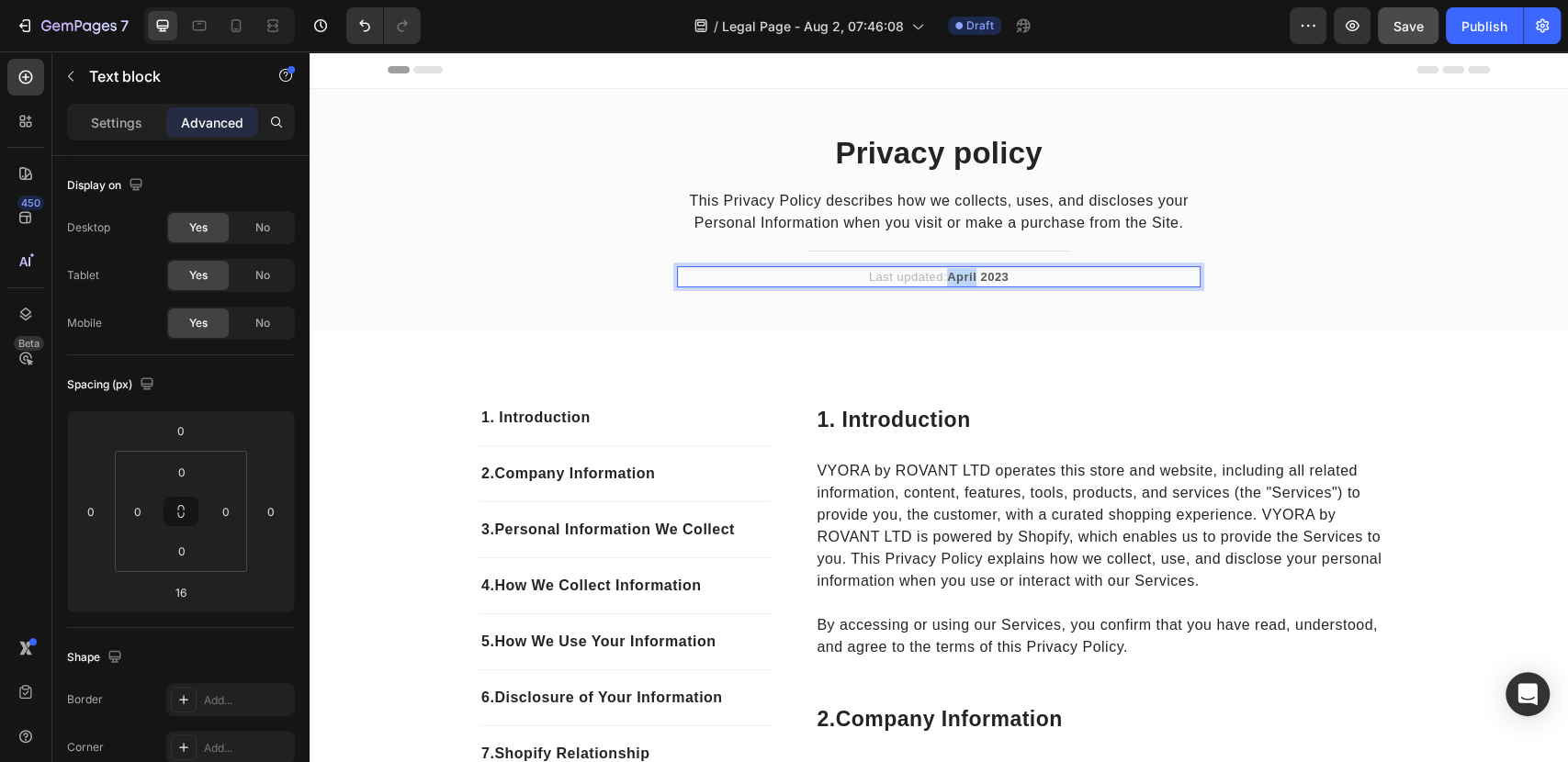 click on "April 2023" at bounding box center (977, 276) 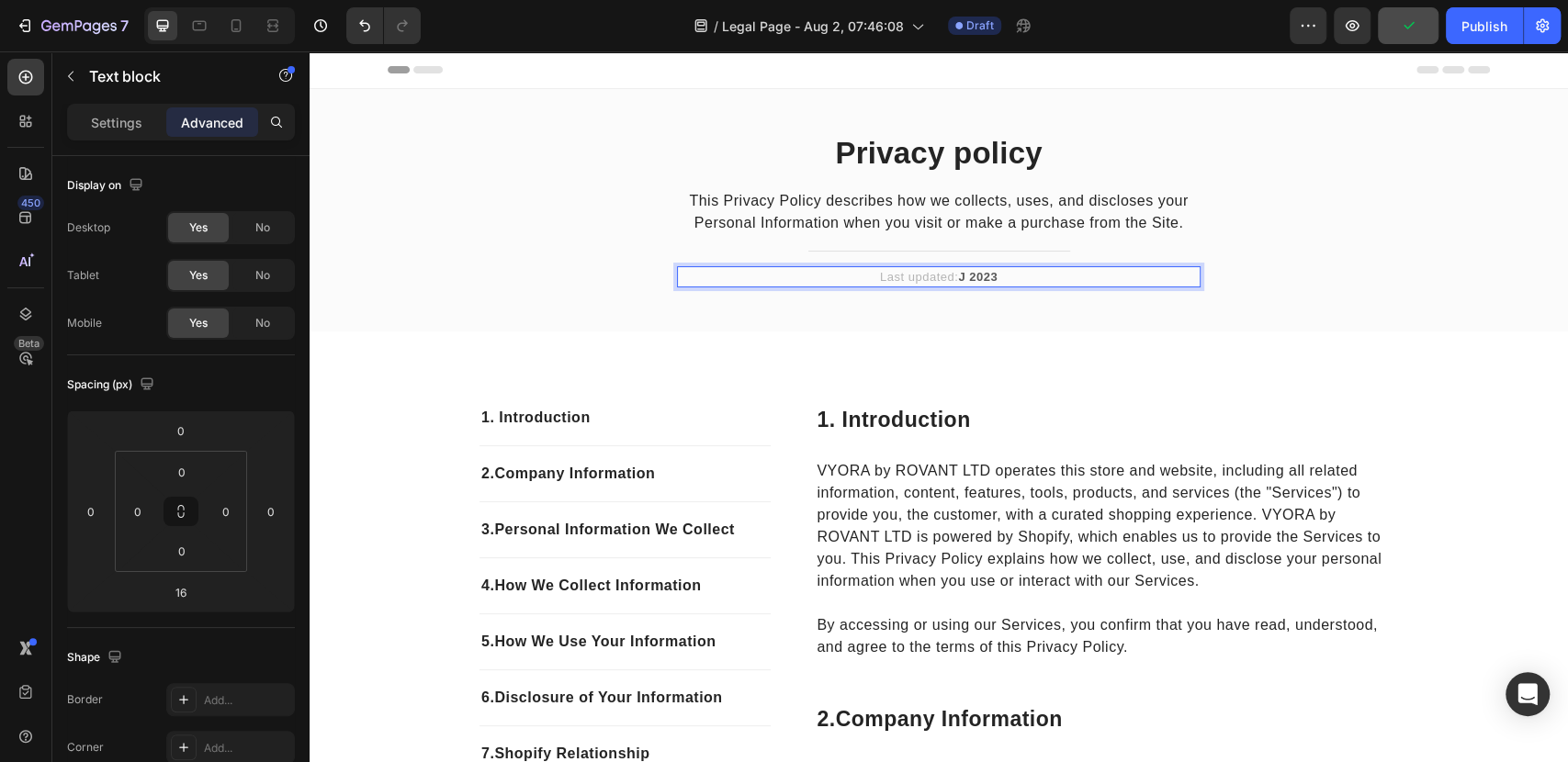 click on "J 2023" at bounding box center (977, 276) 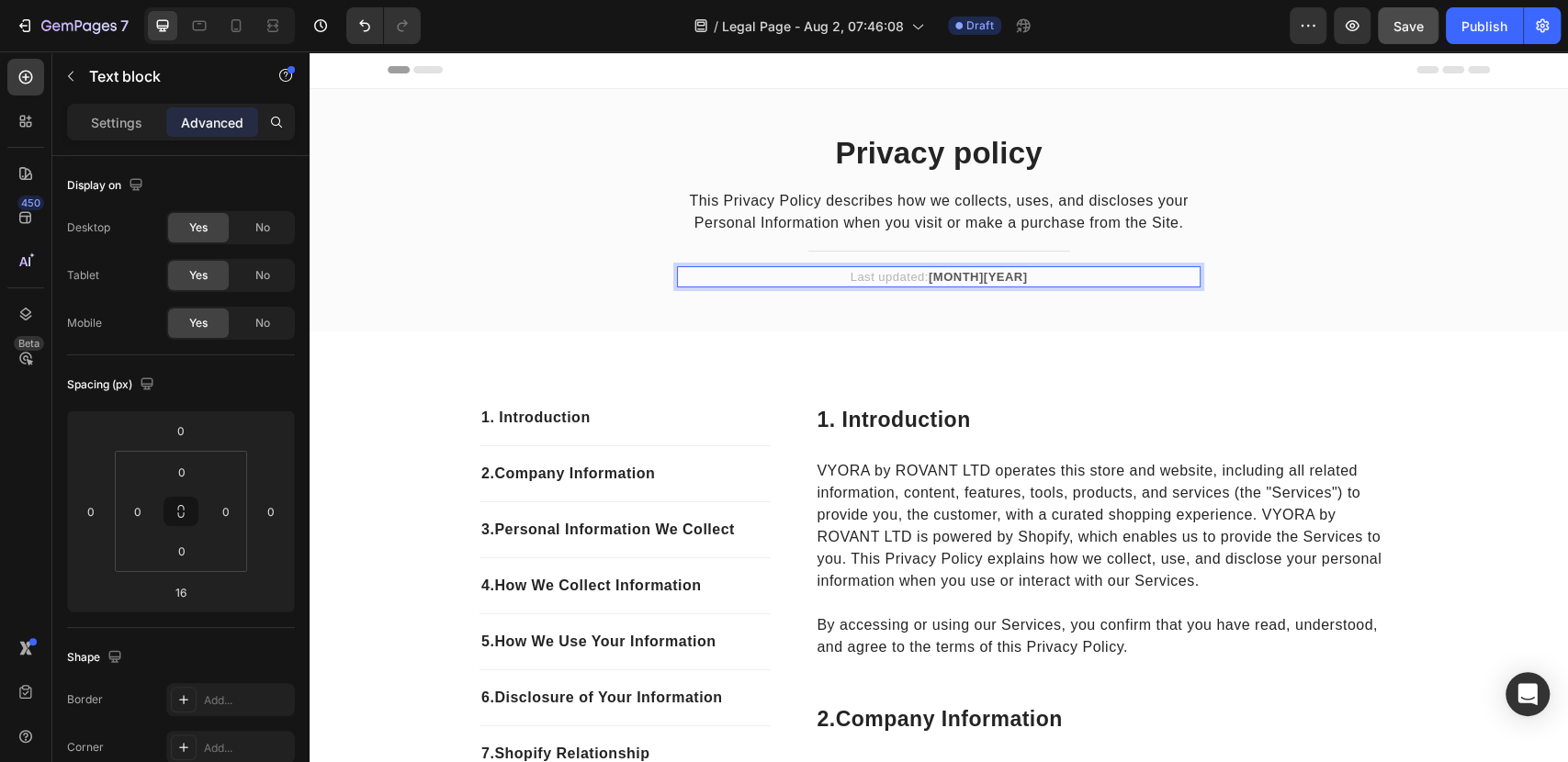 click on "[MONTH][YEAR]" at bounding box center (978, 276) 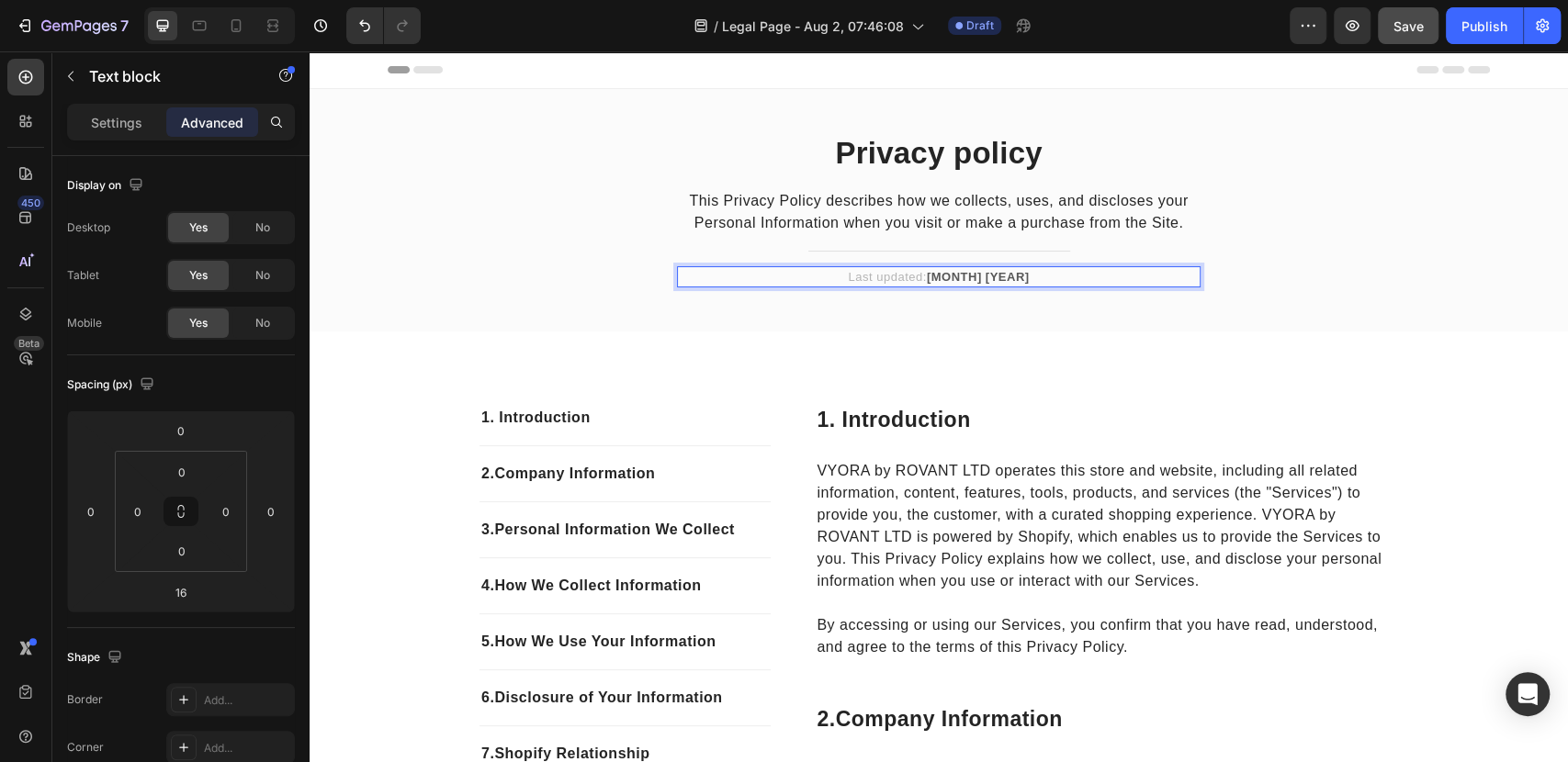 click on "Last updated:  [MONTH] [YEAR]" at bounding box center (939, 277) 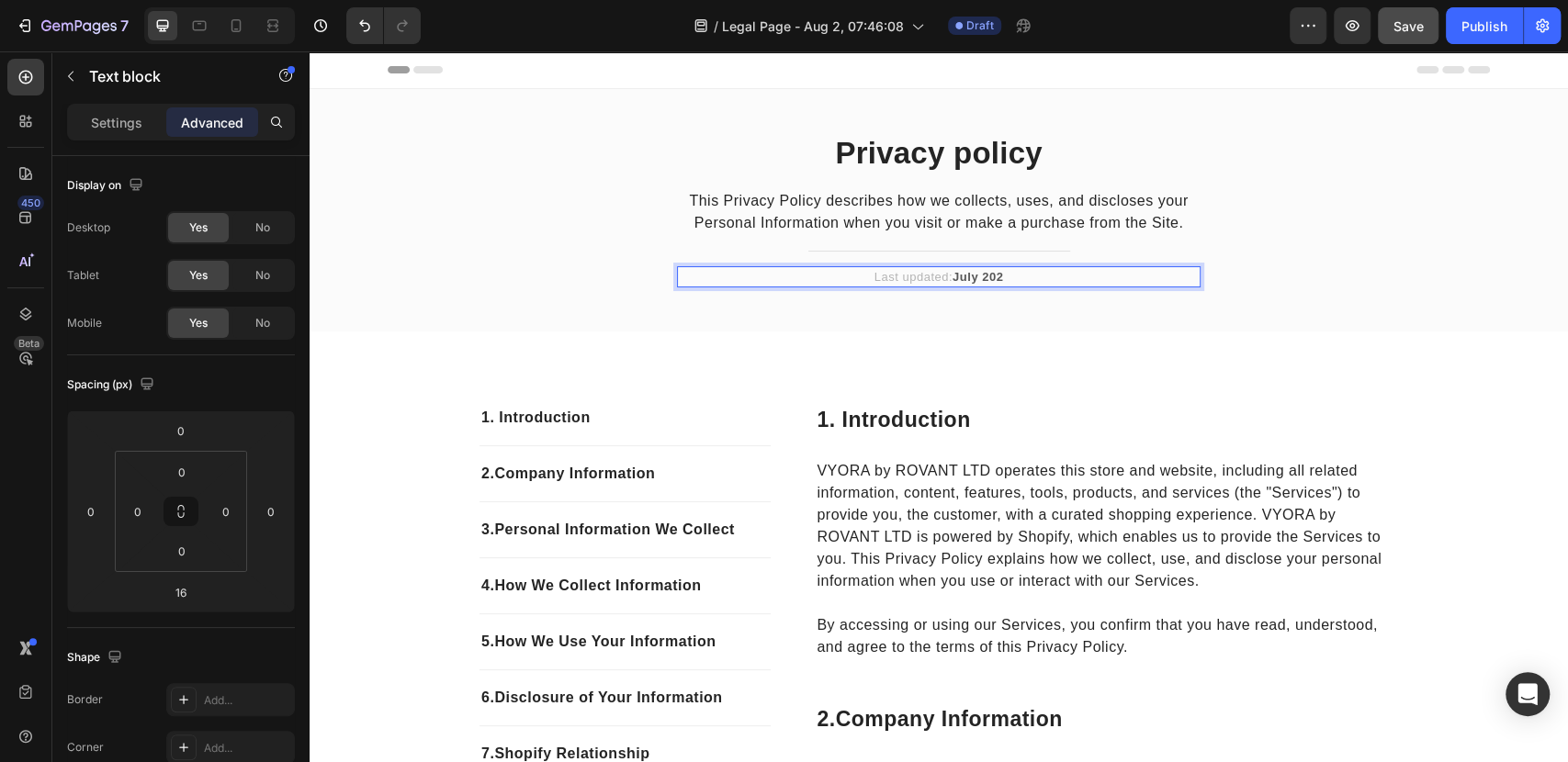 click on "Last updated:  [MONTH] 2[YEAR]" at bounding box center (939, 277) 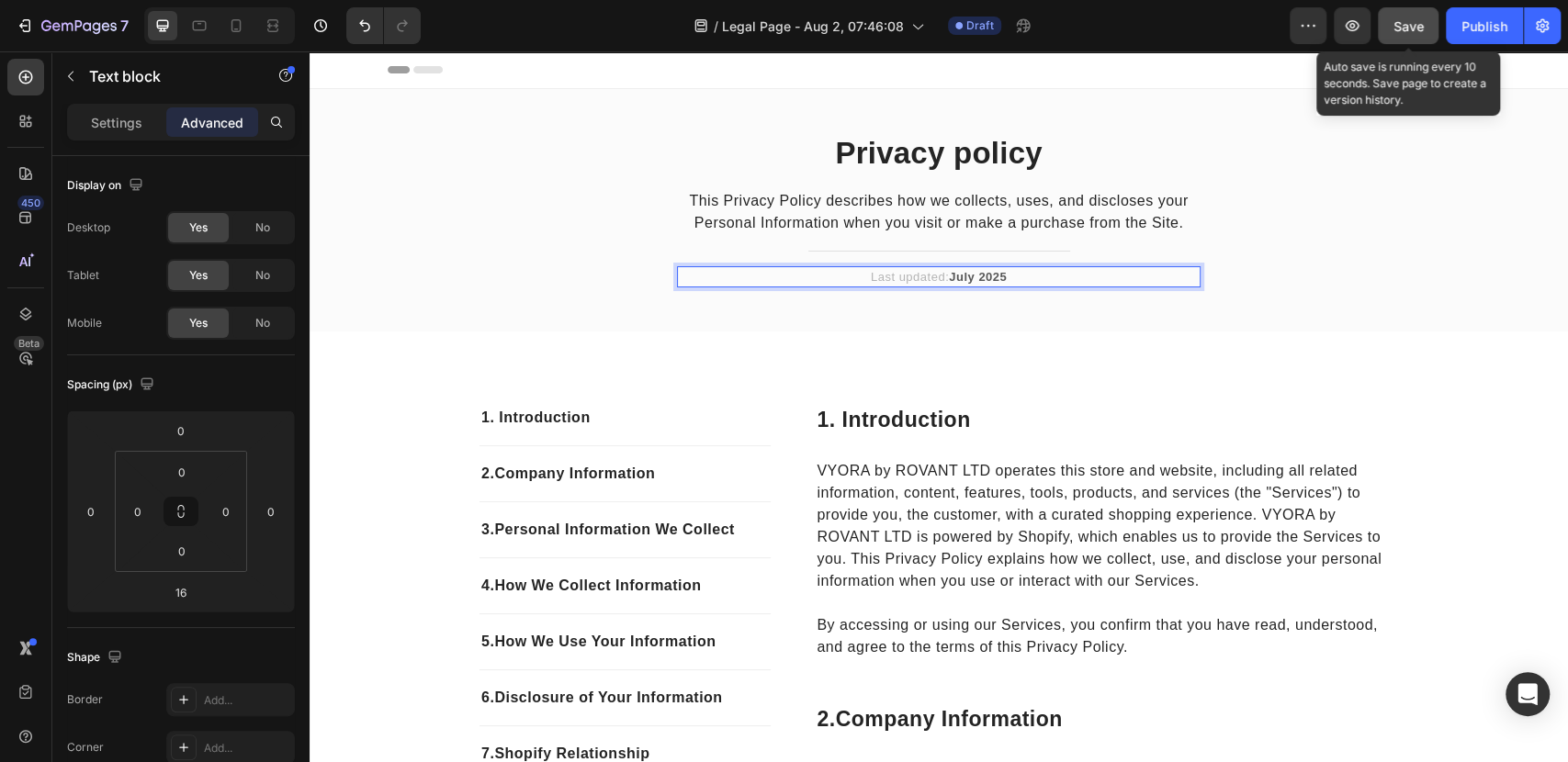 click on "Save" at bounding box center [1408, 26] 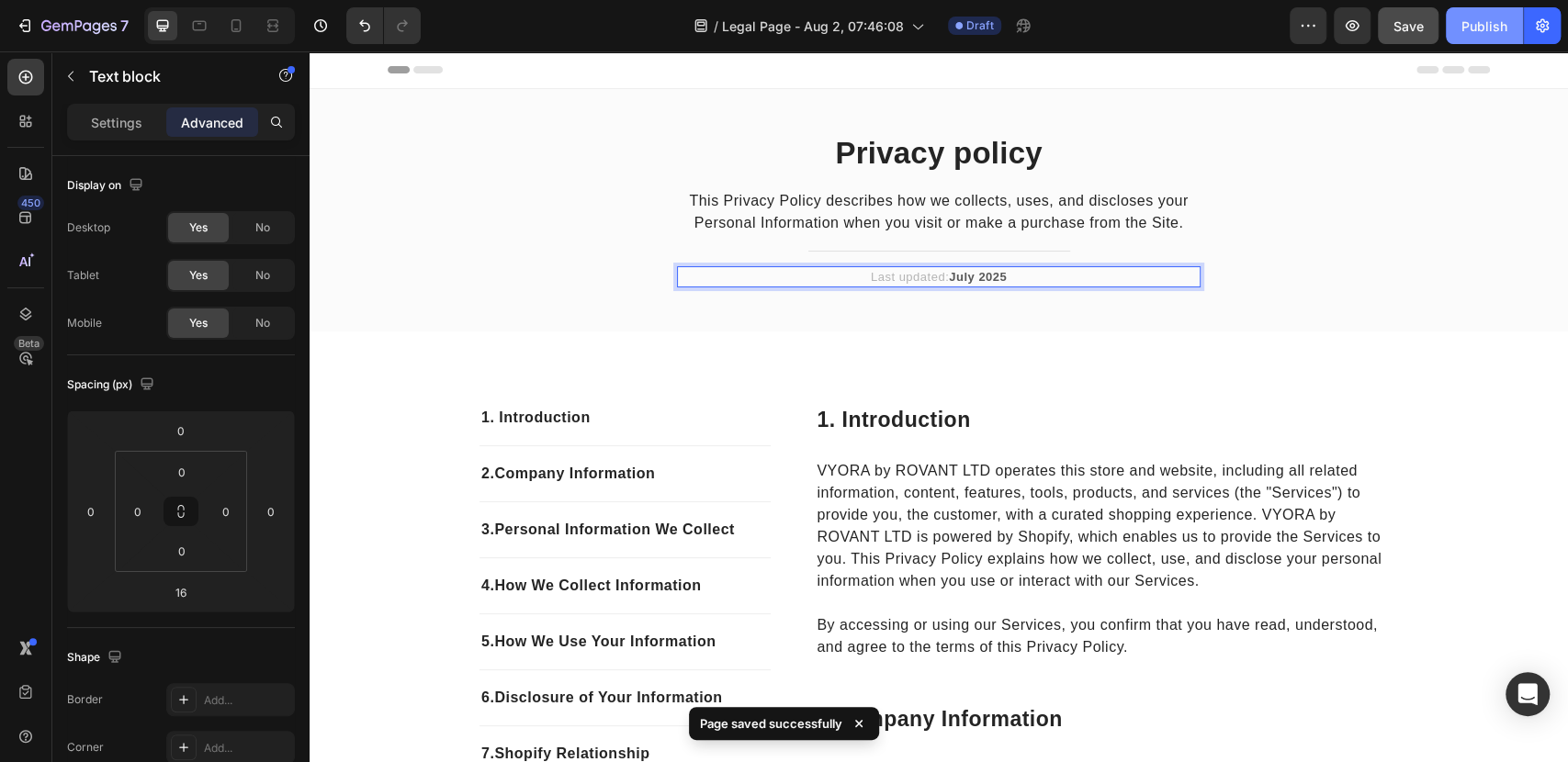 click on "Publish" at bounding box center (1484, 26) 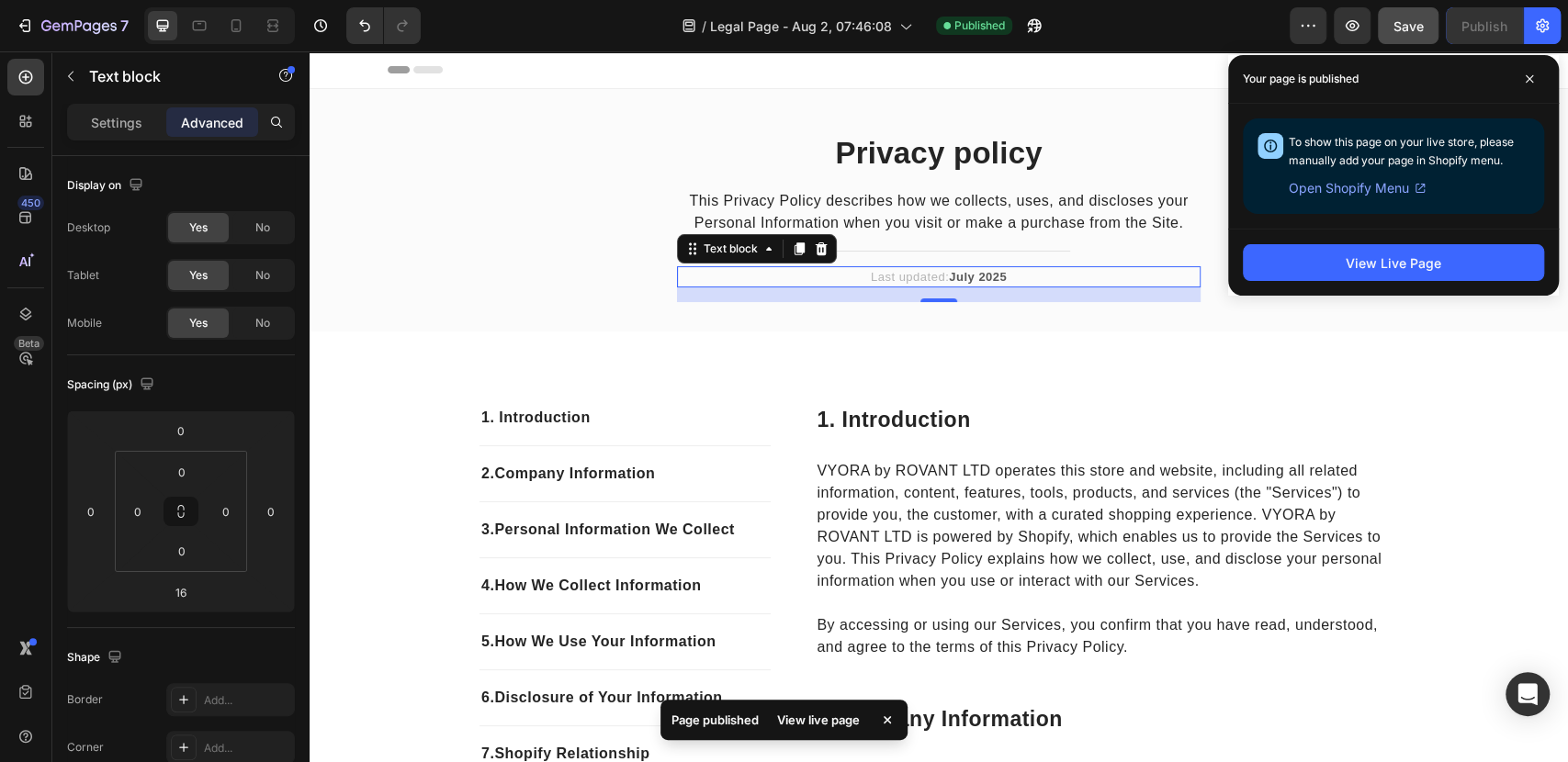 click on "View Live Page" at bounding box center (1393, 263) 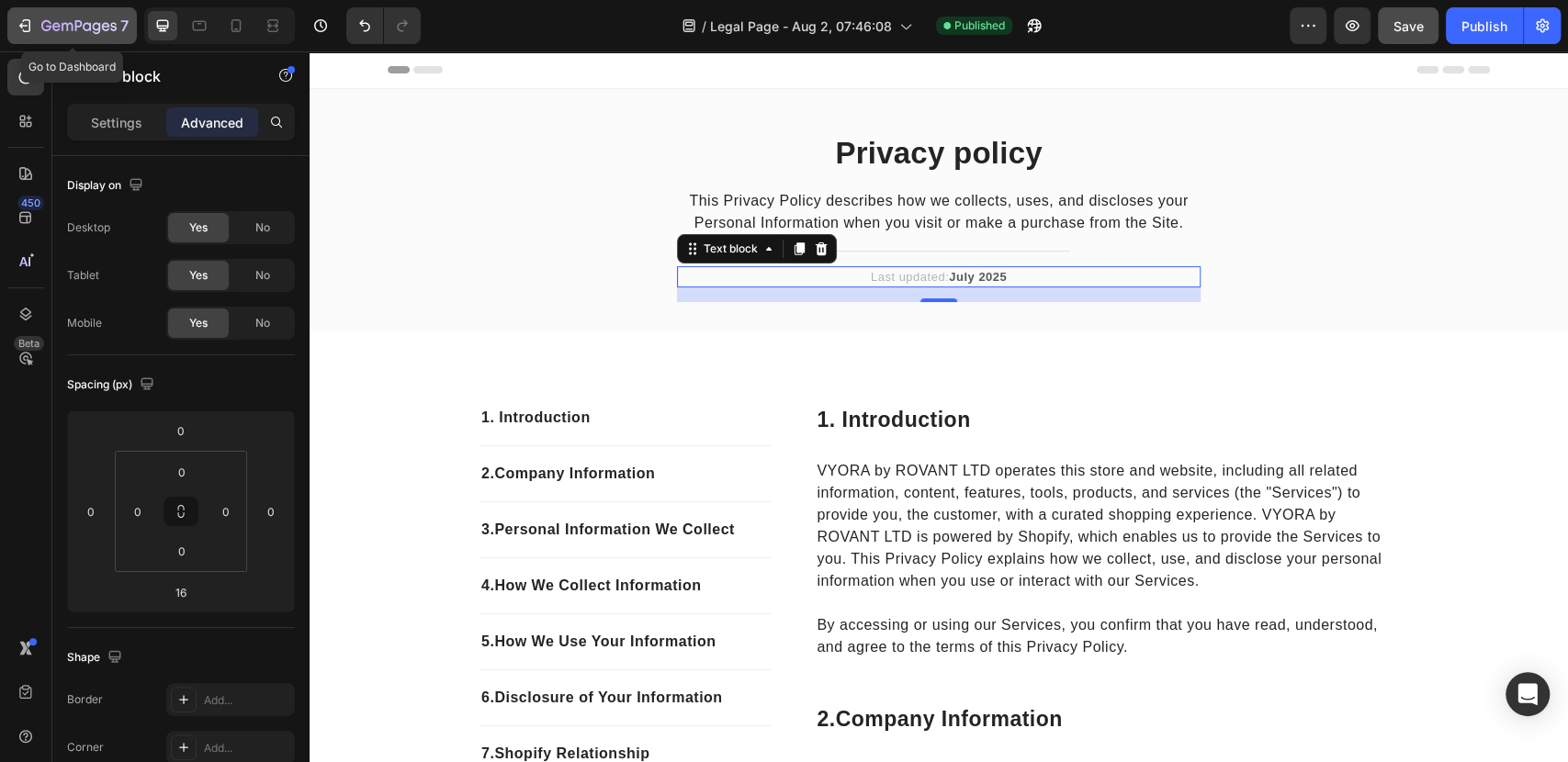 click 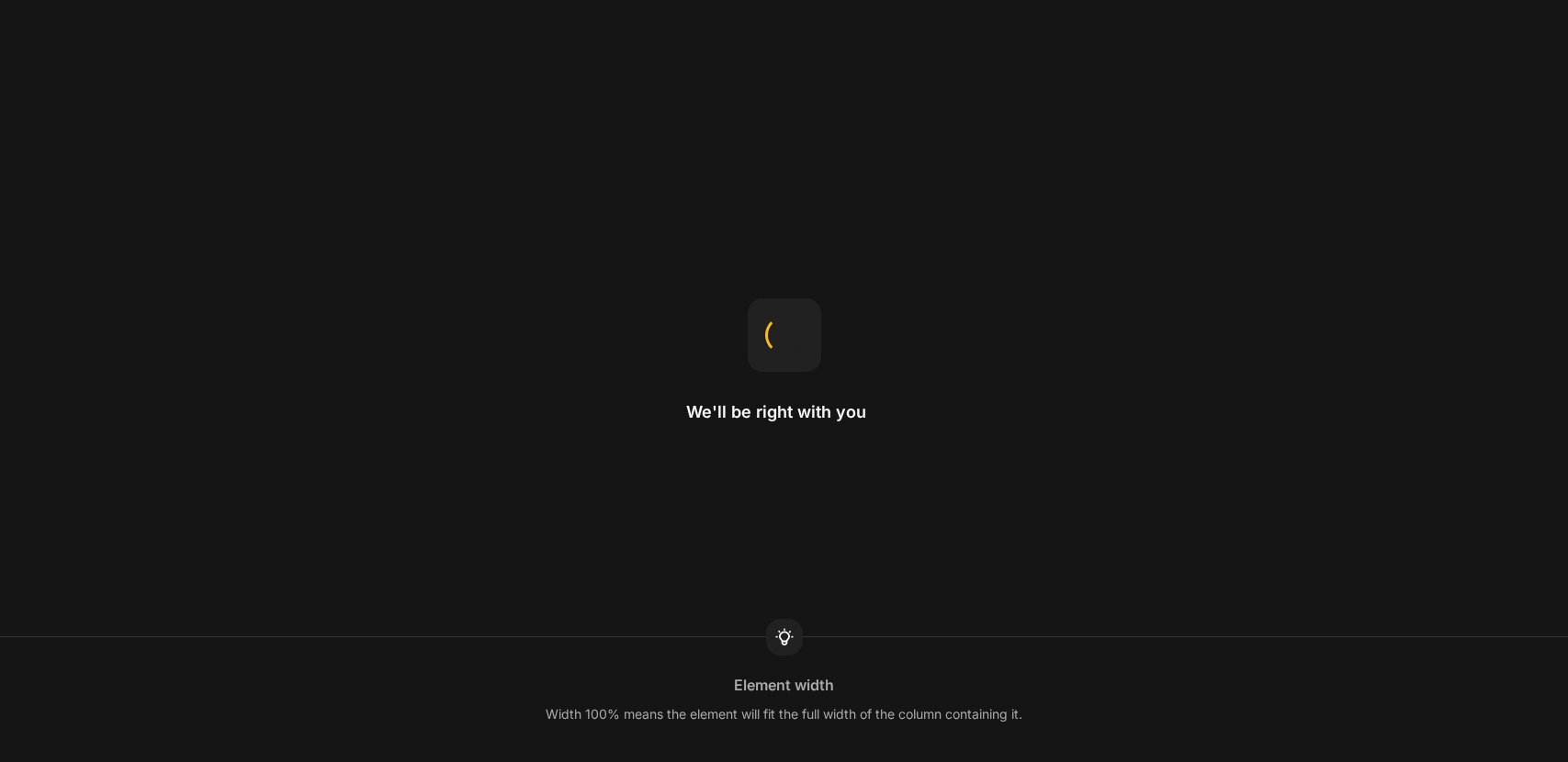 scroll, scrollTop: 0, scrollLeft: 0, axis: both 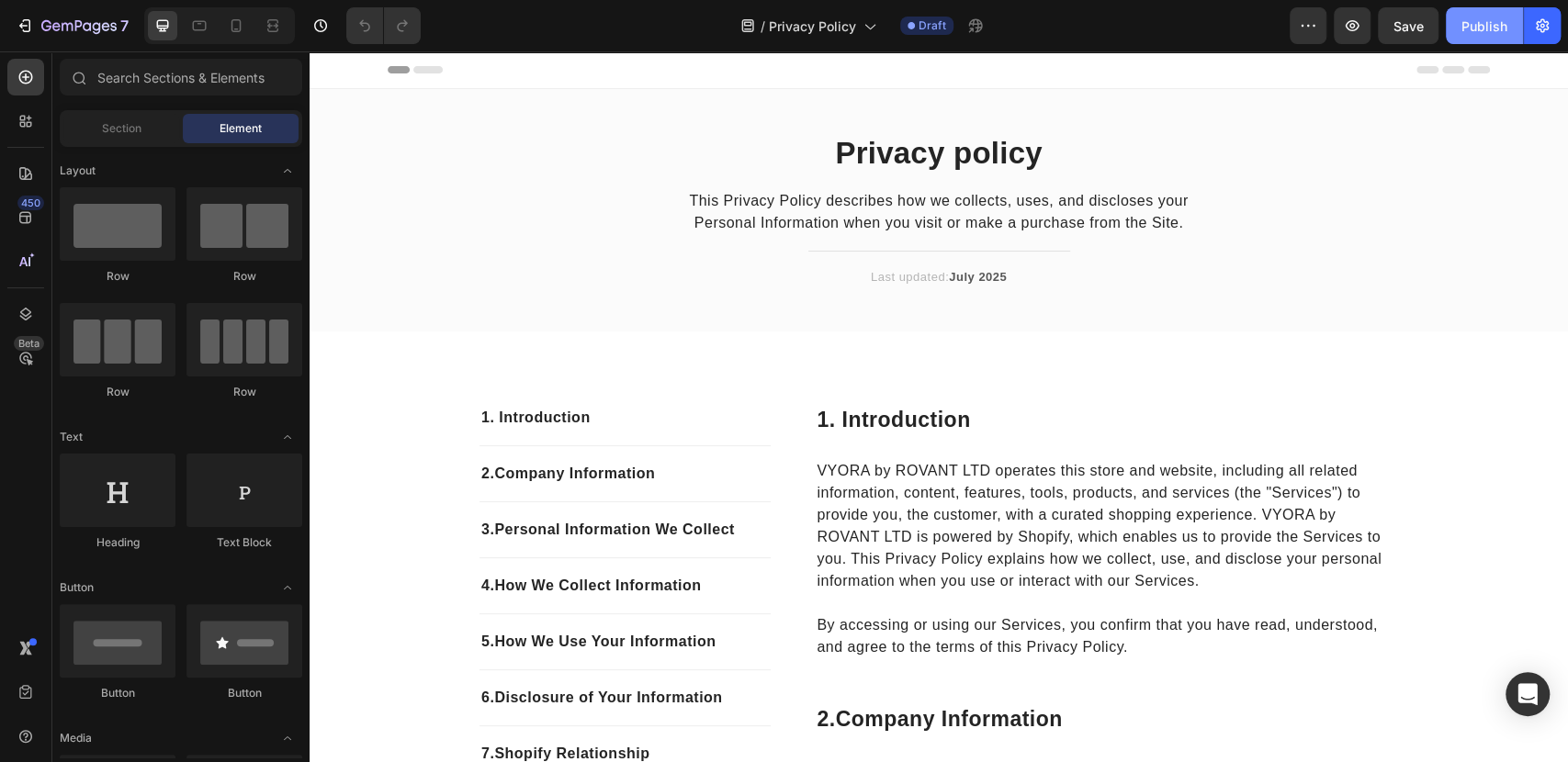 click on "Publish" 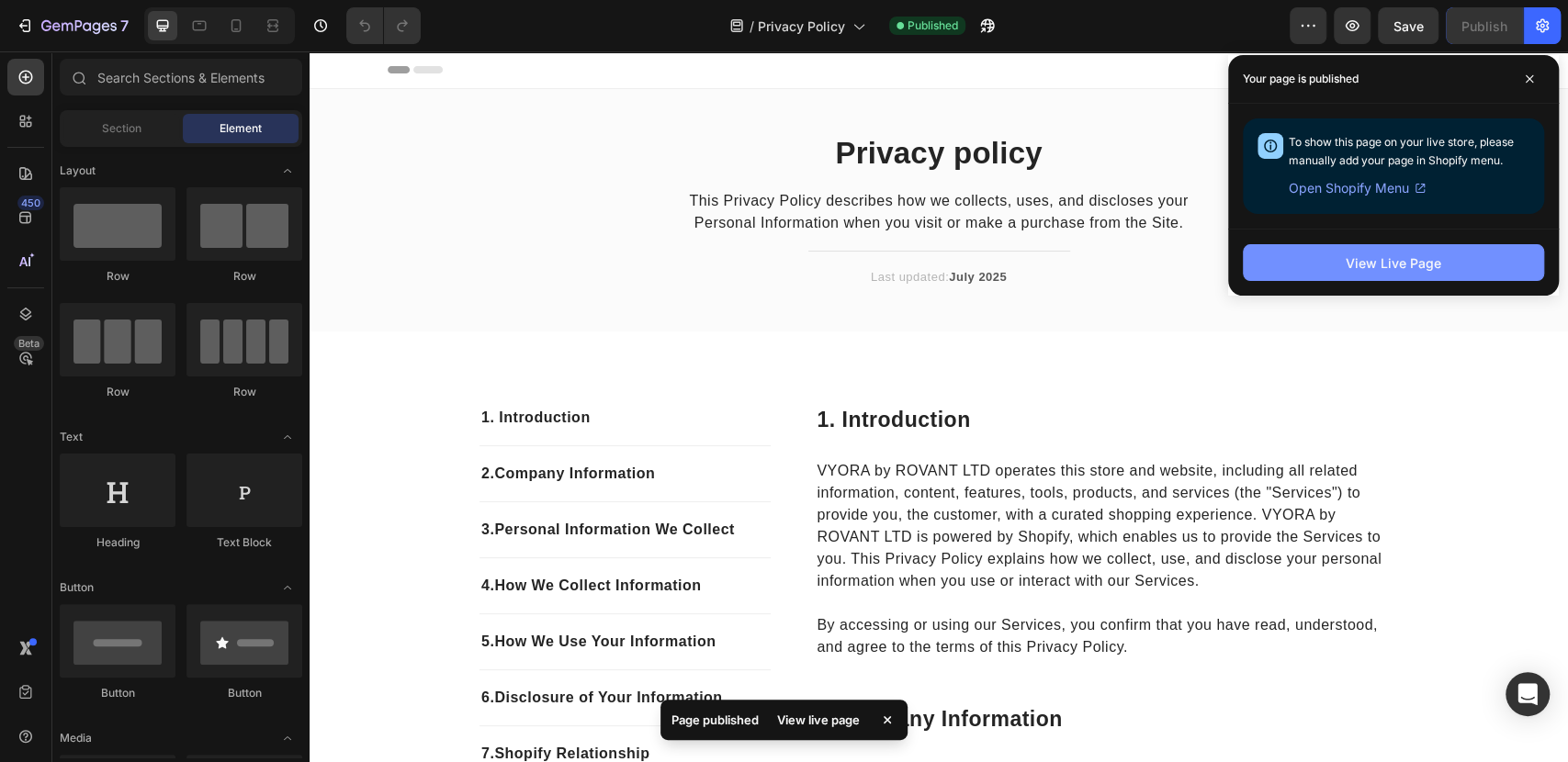 click on "View Live Page" at bounding box center [1393, 263] 